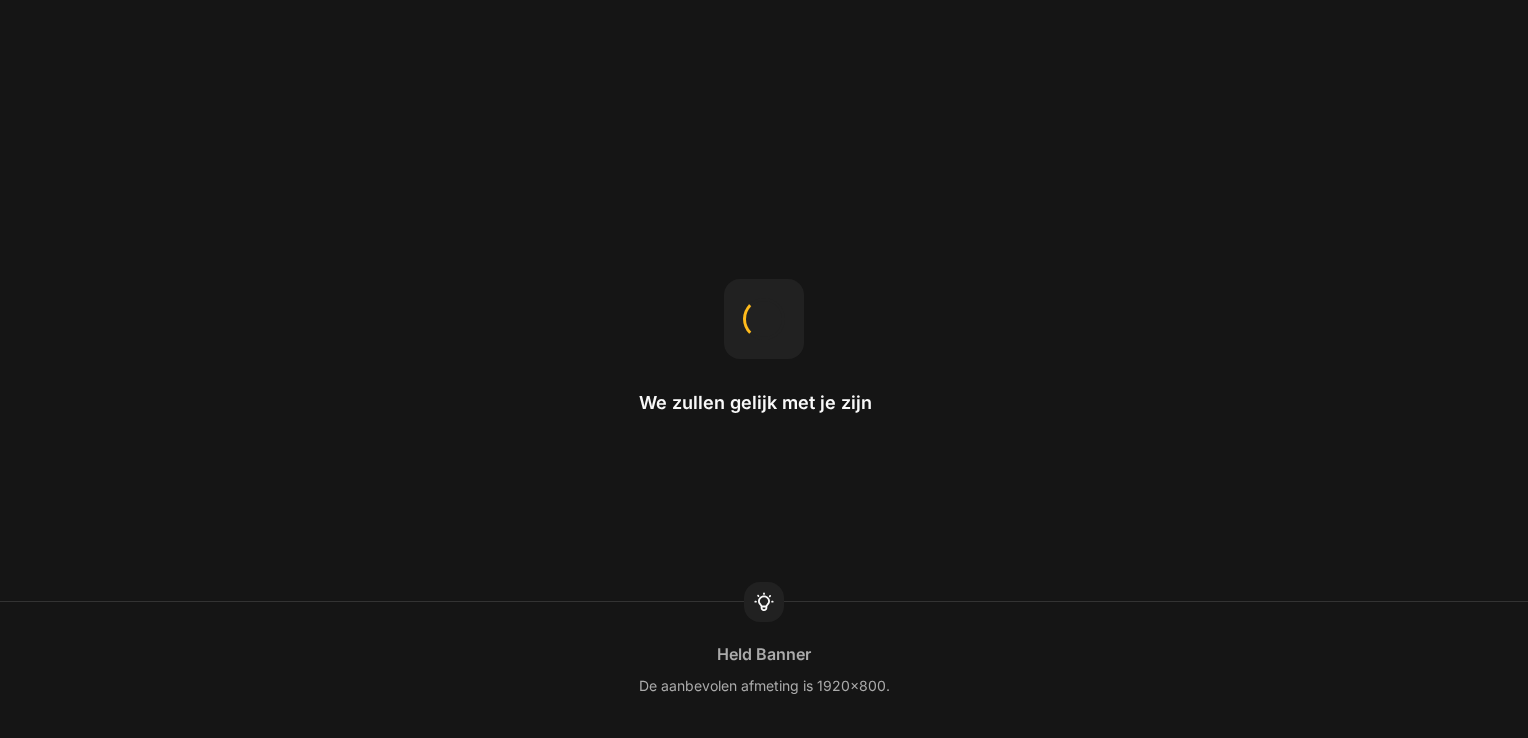 scroll, scrollTop: 0, scrollLeft: 0, axis: both 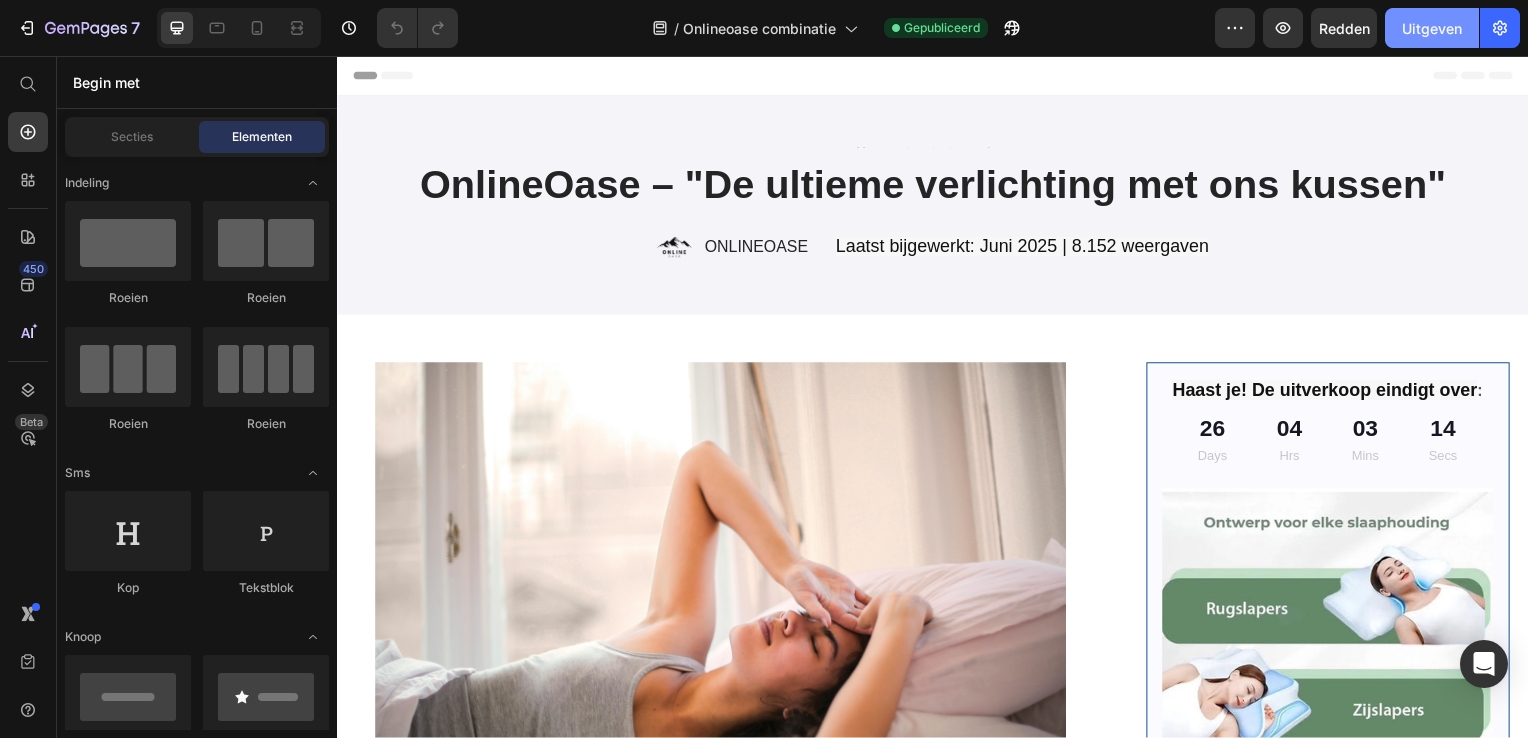 click on "Uitgeven" 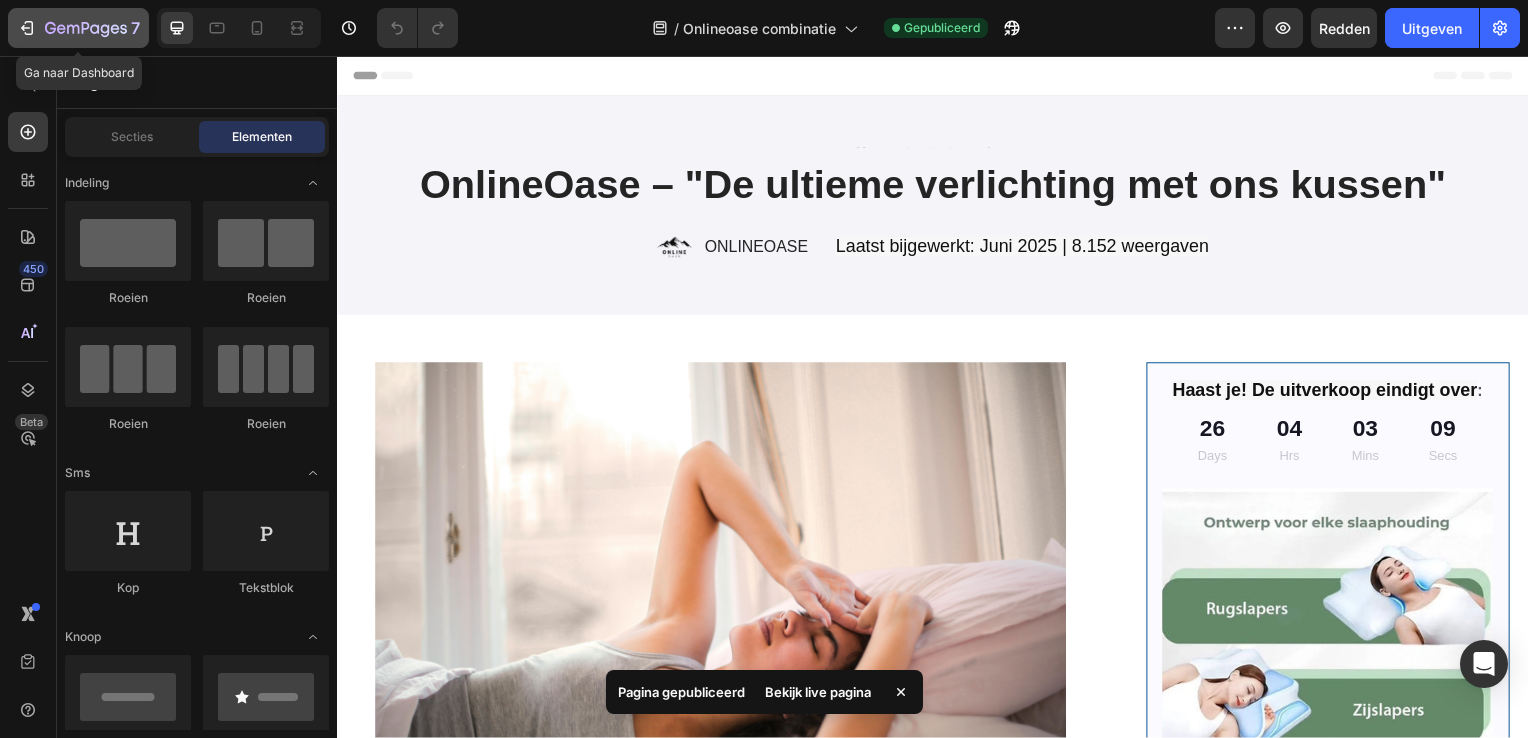 click 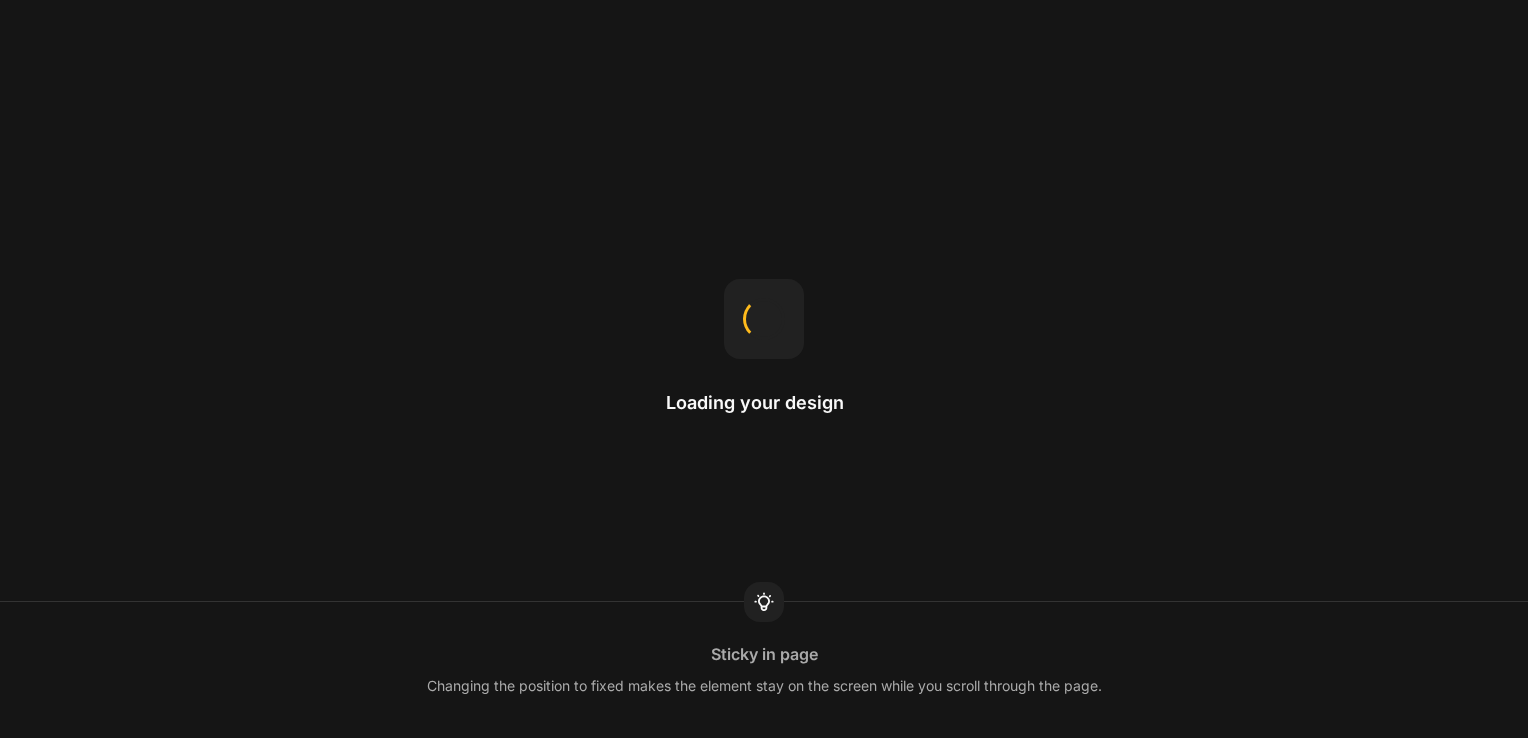 scroll, scrollTop: 0, scrollLeft: 0, axis: both 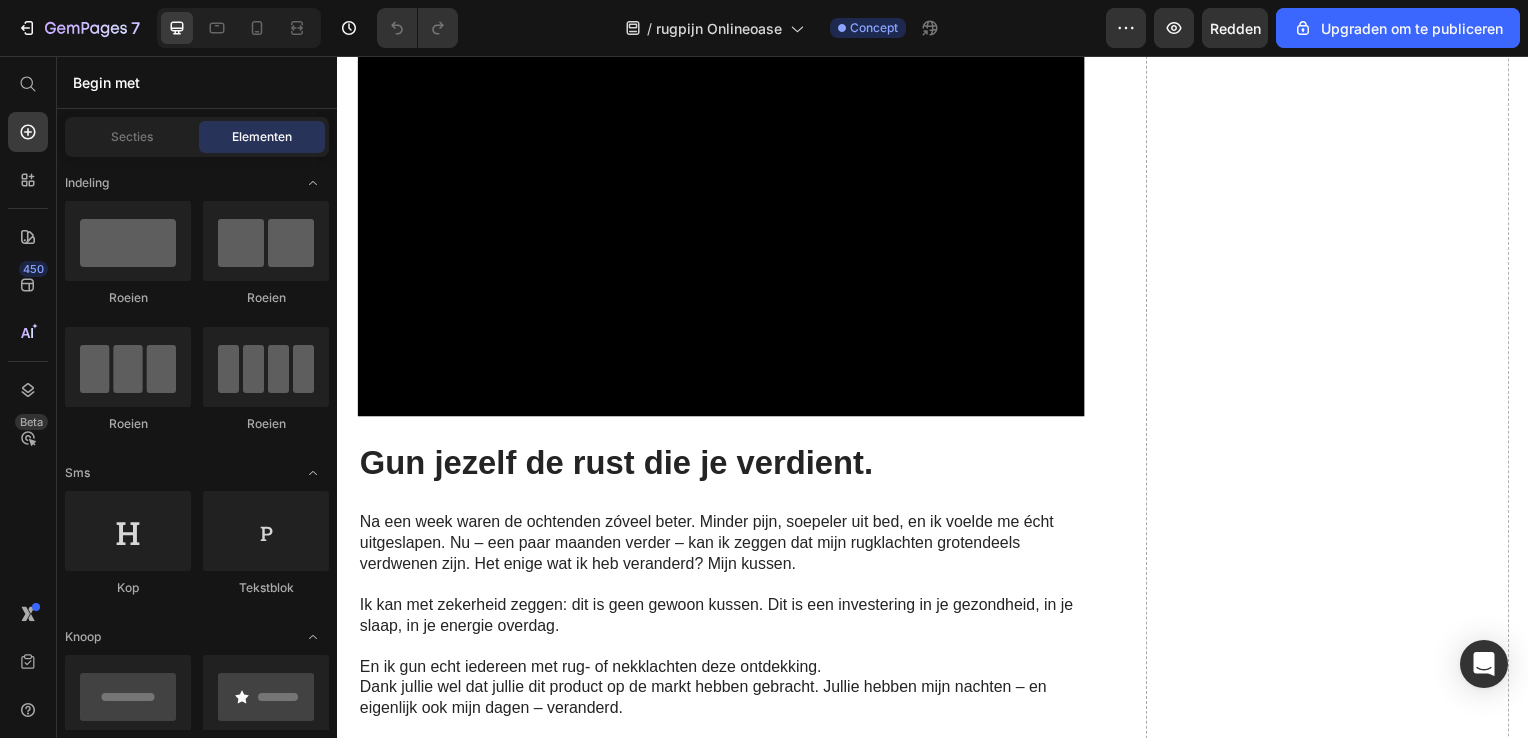 click on "✅Ondersteund je nek en schouders perfect" at bounding box center [723, -341] 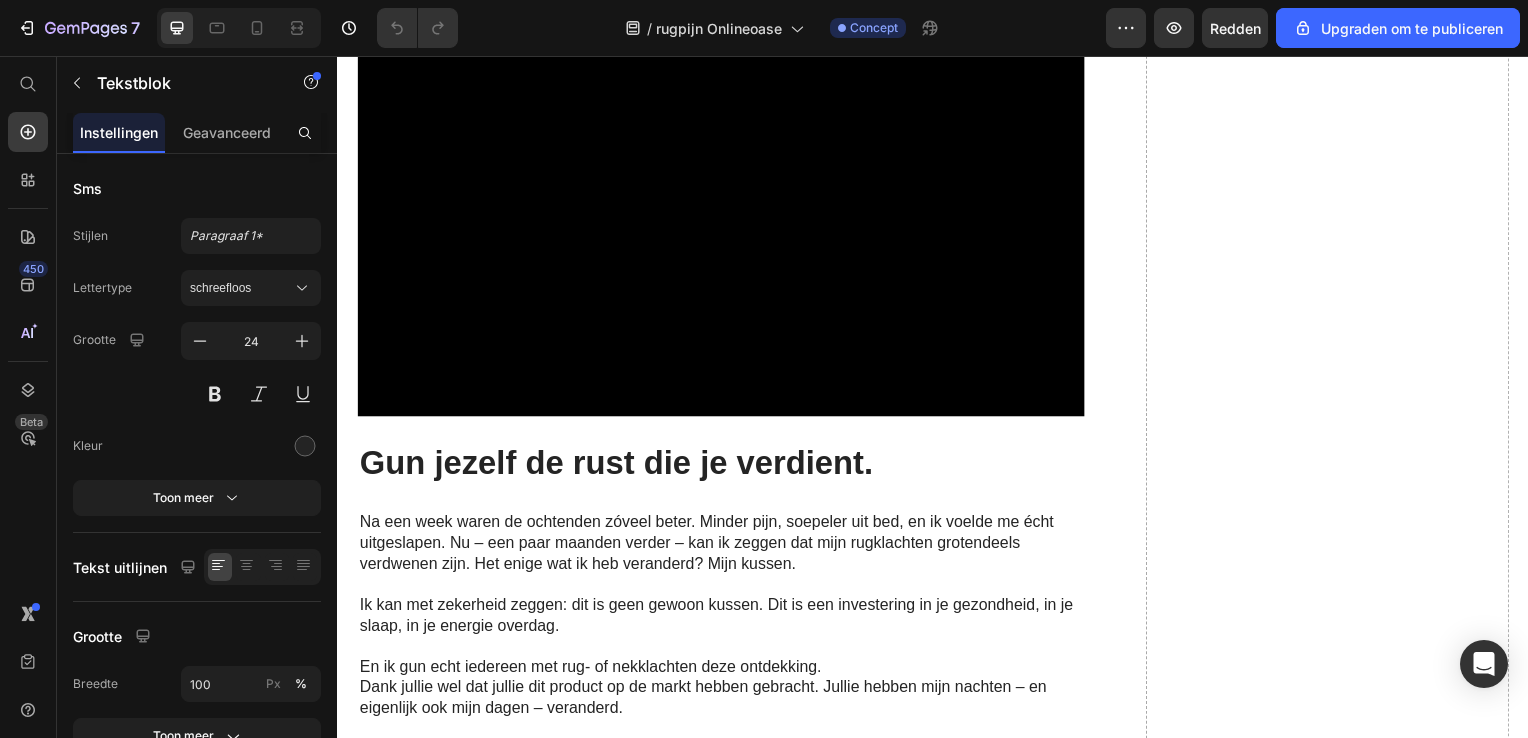 click on "✅Ondersteund je nek en schouders perfect" at bounding box center (723, -341) 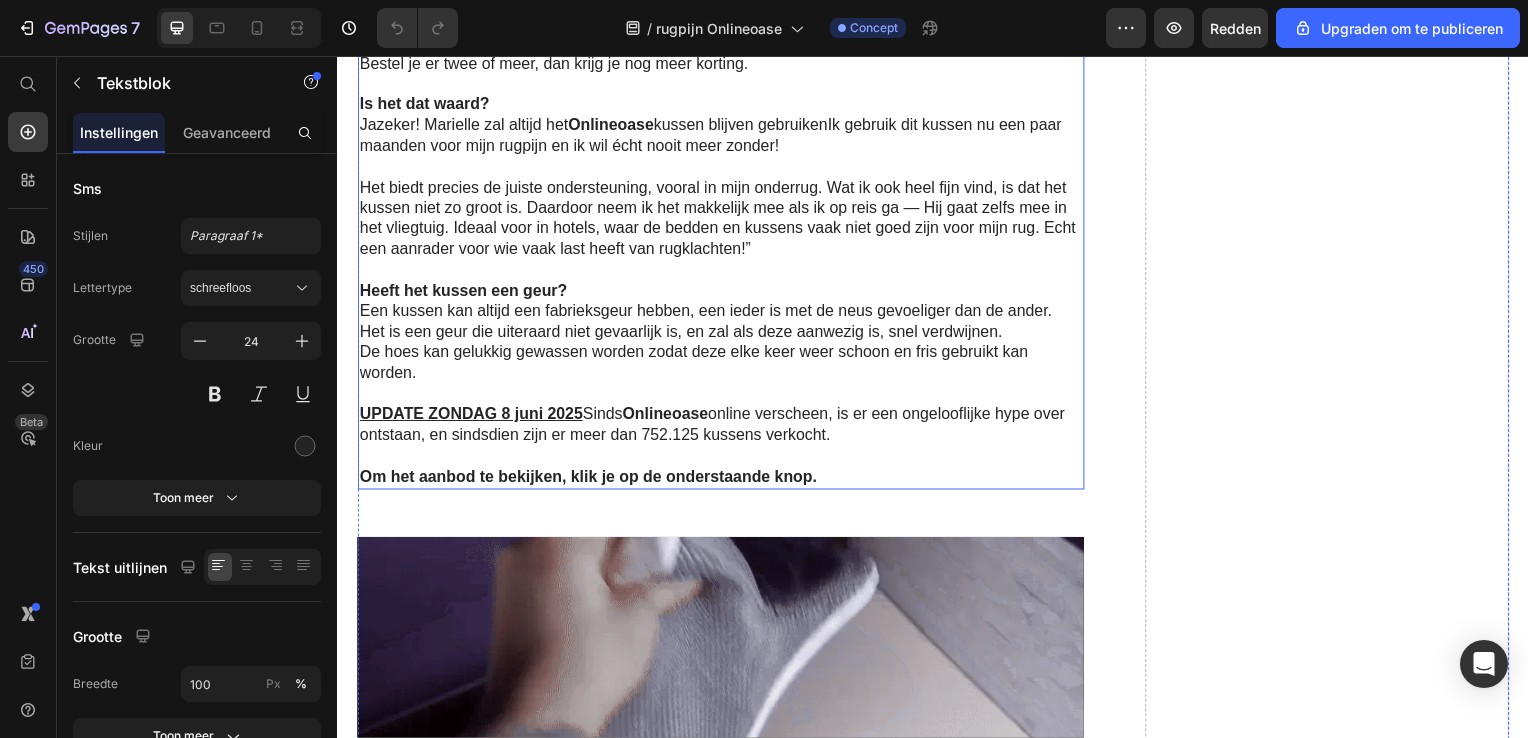 scroll, scrollTop: 7600, scrollLeft: 0, axis: vertical 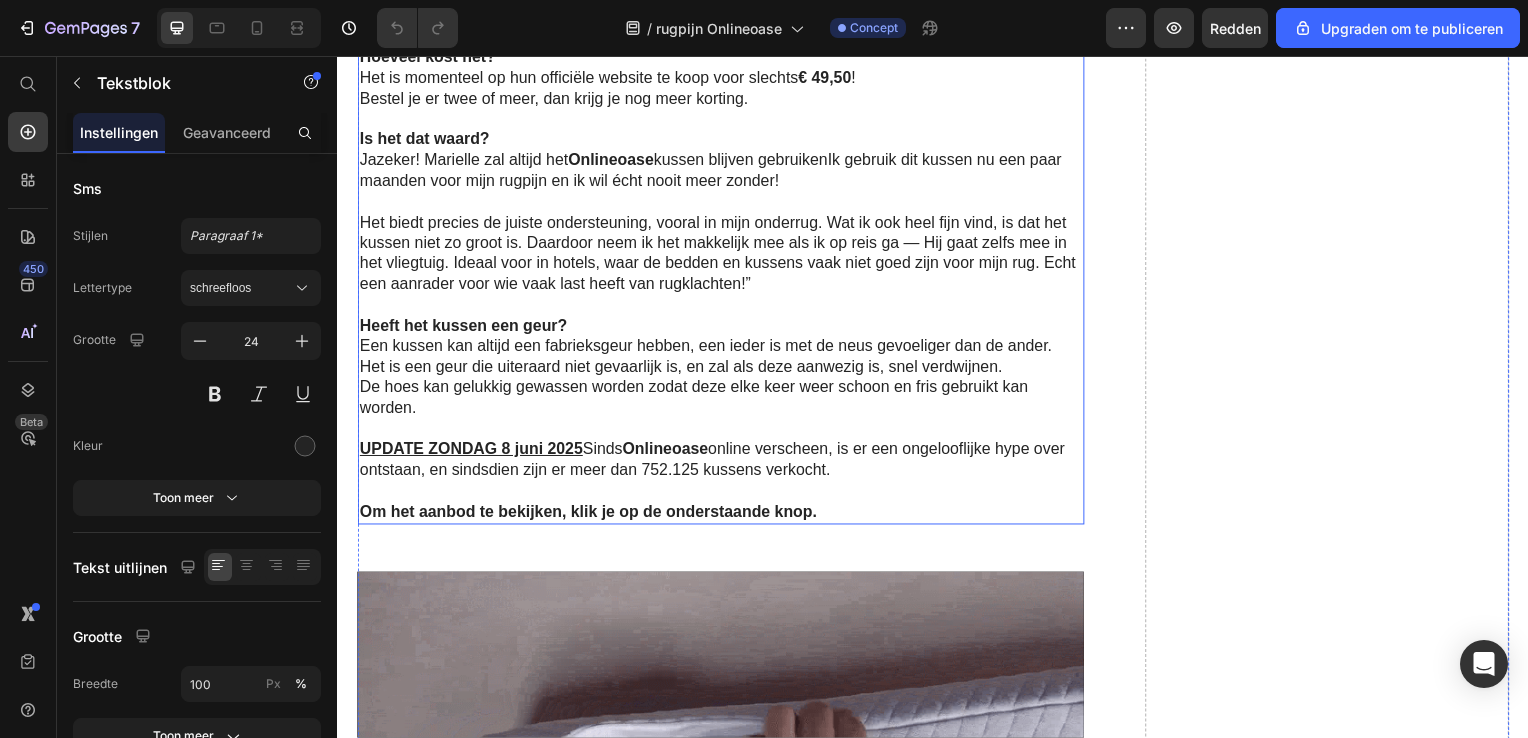 click on "Een kussen kan altijd een fabrieksgeur hebben, een ieder is met de neus gevoeliger dan de ander. Het is een geur die uiteraard niet gevaarlijk is, en zal als deze aanwezig is, snel verdwijnen." at bounding box center (721, 359) 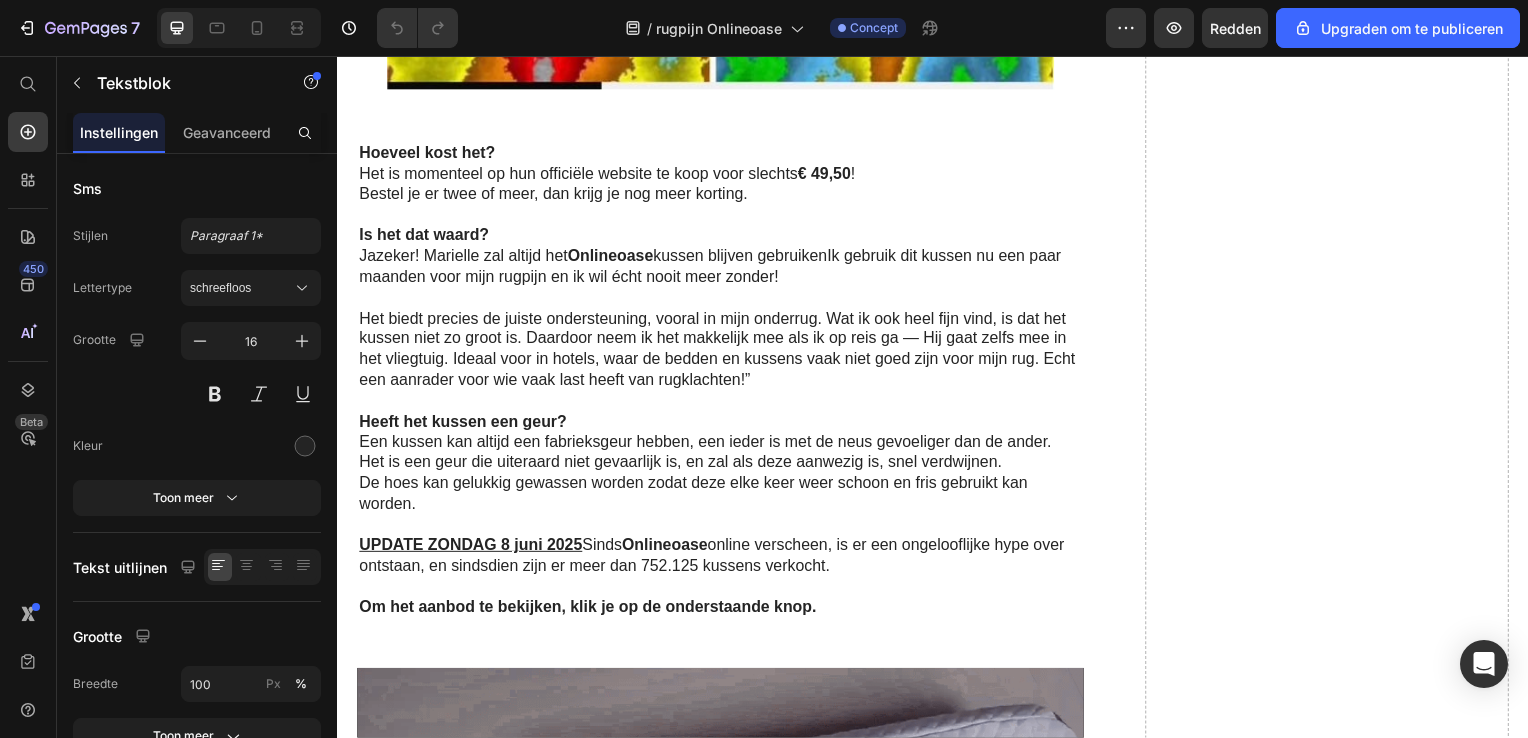 scroll, scrollTop: 7700, scrollLeft: 0, axis: vertical 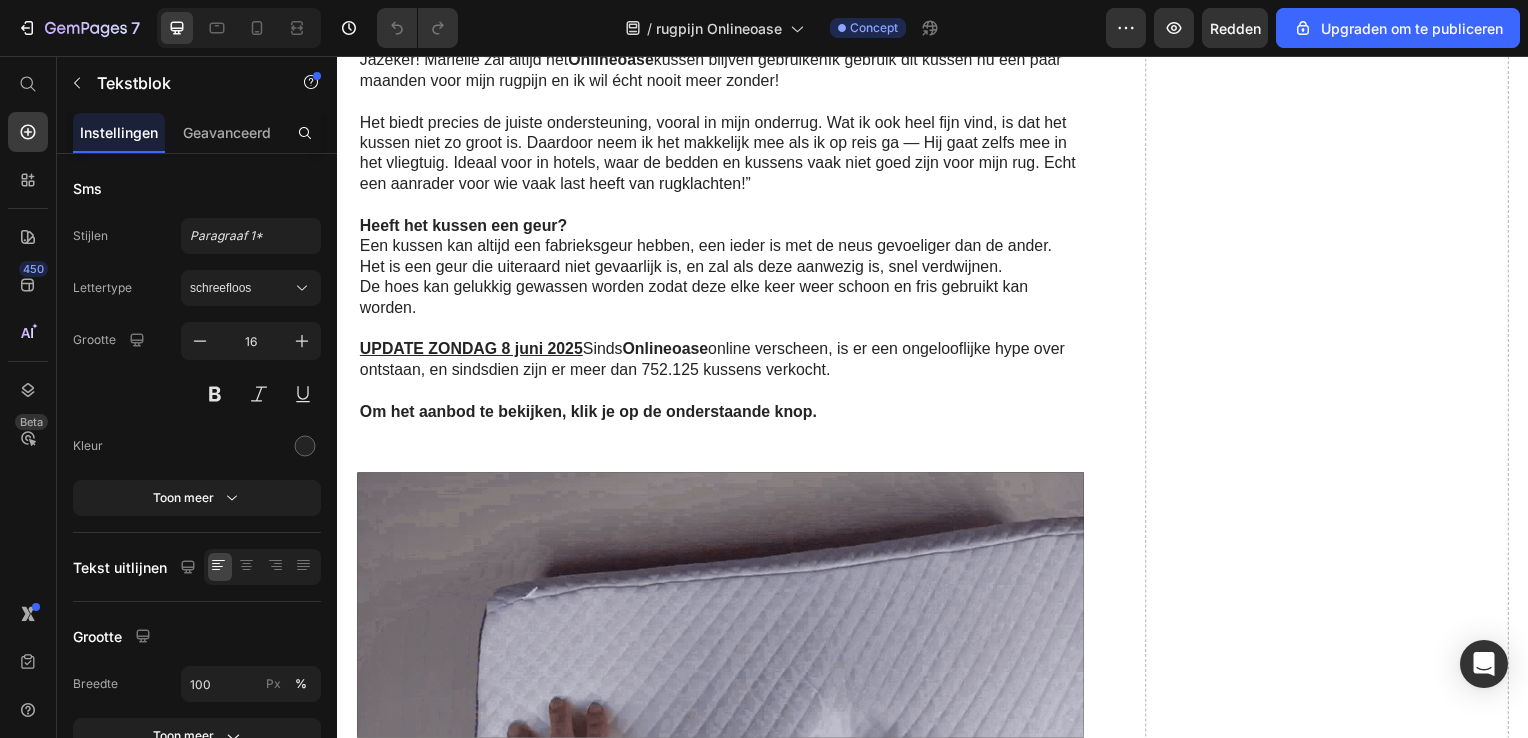 click on "De hoes kan gelukkig gewassen worden zodat deze elke keer weer schoon en fris gebruikt kan worden." at bounding box center (721, 301) 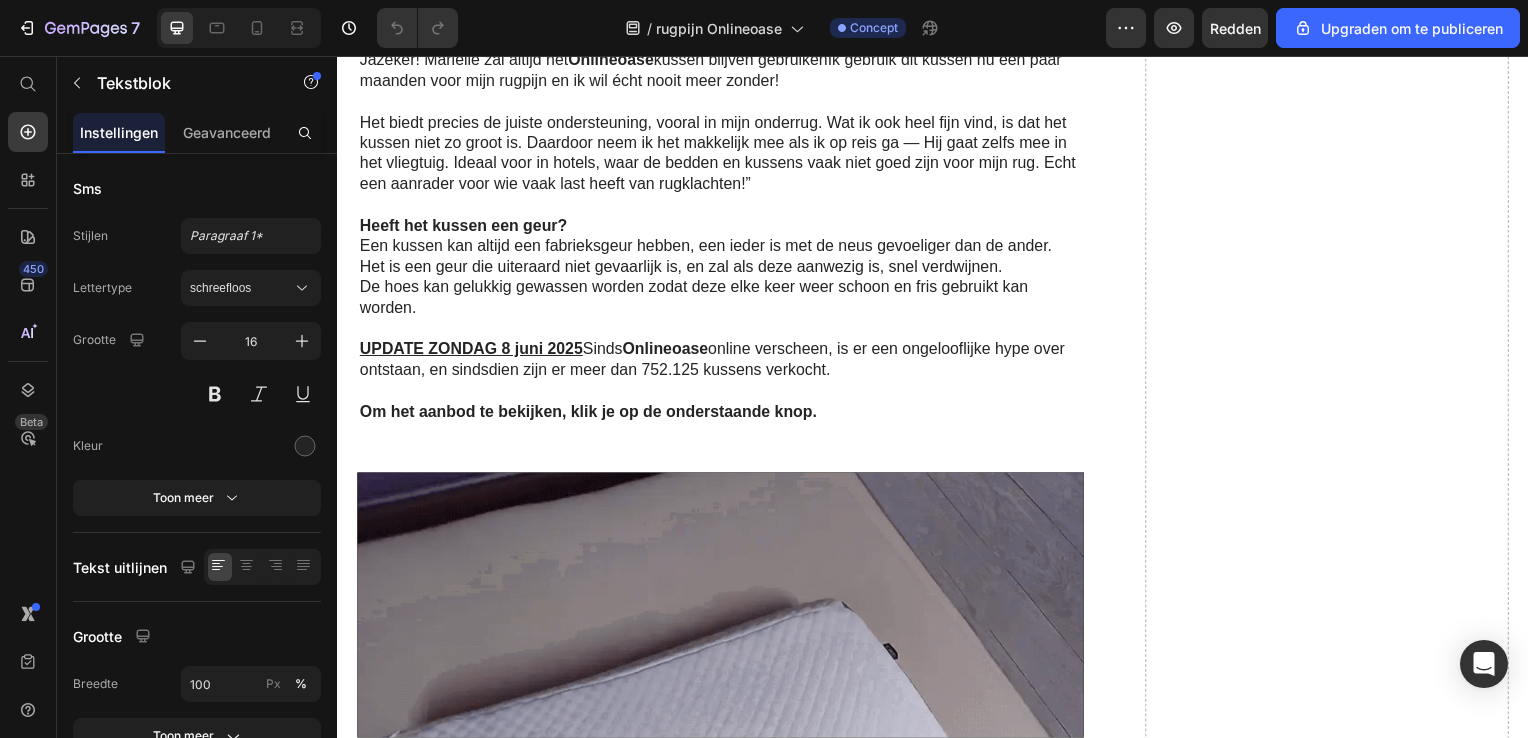 click on "Een kussen kan altijd een fabrieksgeur hebben, een ieder is met de neus gevoeliger dan de ander. Het is een geur die uiteraard niet gevaarlijk is, en zal als deze aanwezig is, snel verdwijnen." at bounding box center [721, 259] 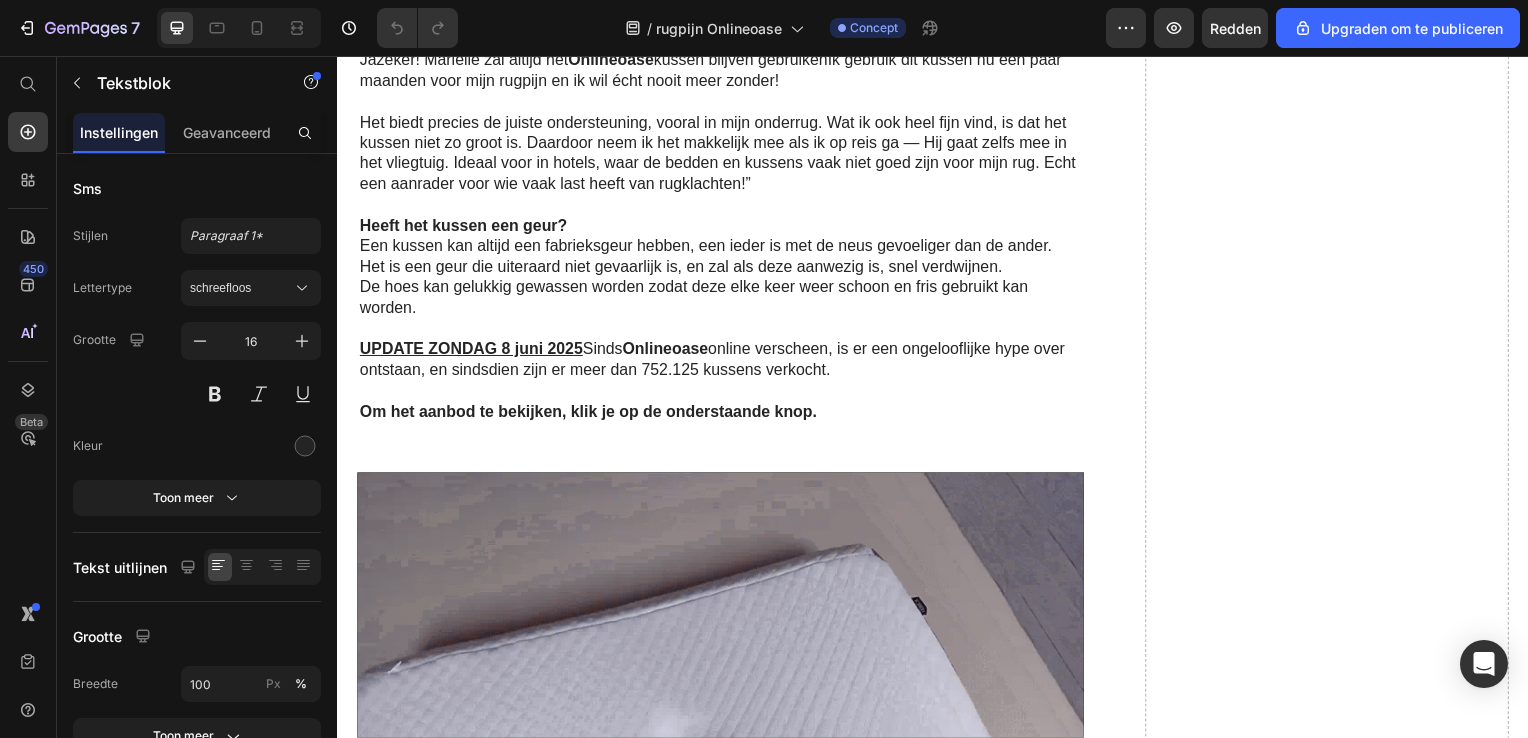 drag, startPoint x: 980, startPoint y: 252, endPoint x: 625, endPoint y: 252, distance: 355 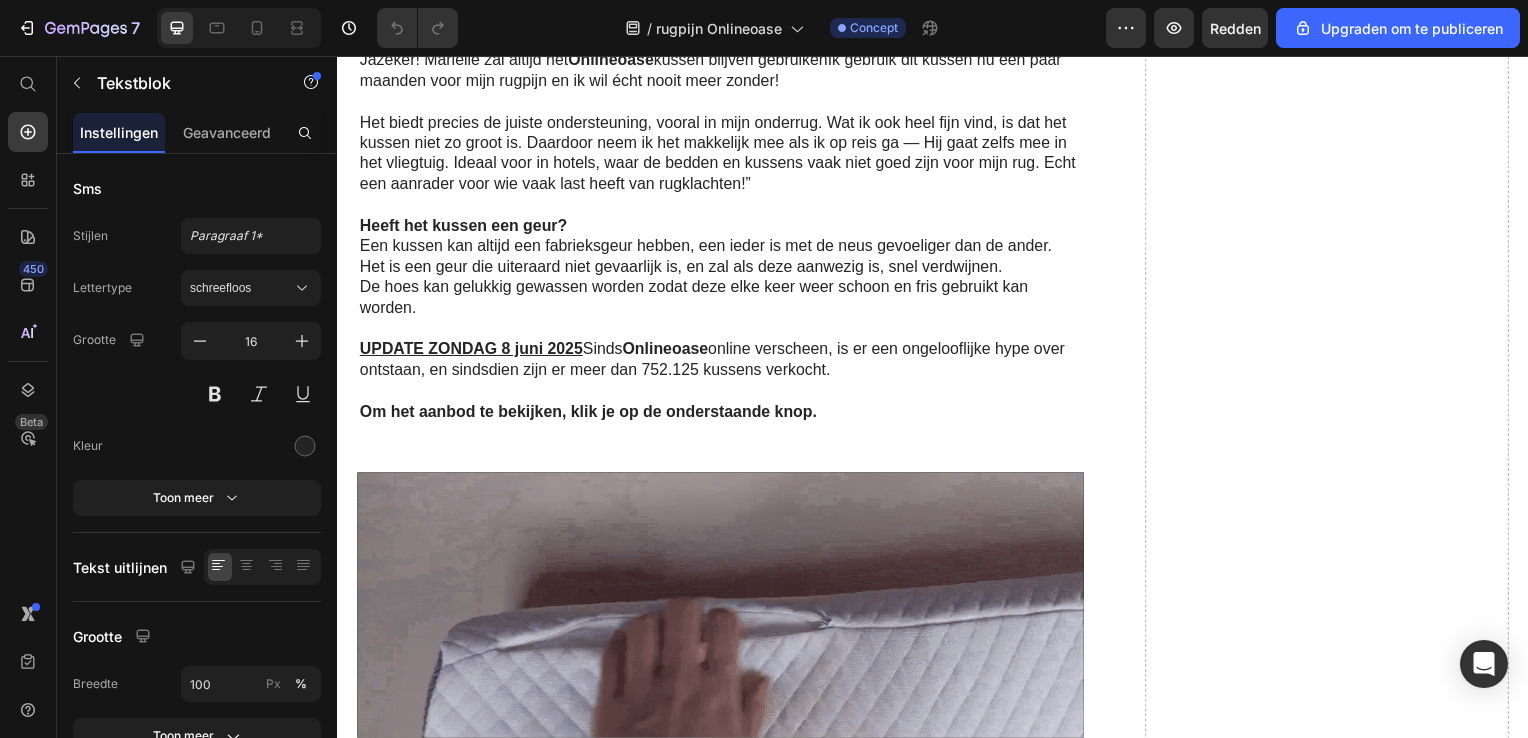 click on "Een kussen kan altijd een fabrieksgeur hebben, een ieder is met de neus gevoeliger dan de ander. Het is een geur die uiteraard niet gevaarlijk is, en zal als deze aanwezig is, snel verdwijnen." at bounding box center [721, 259] 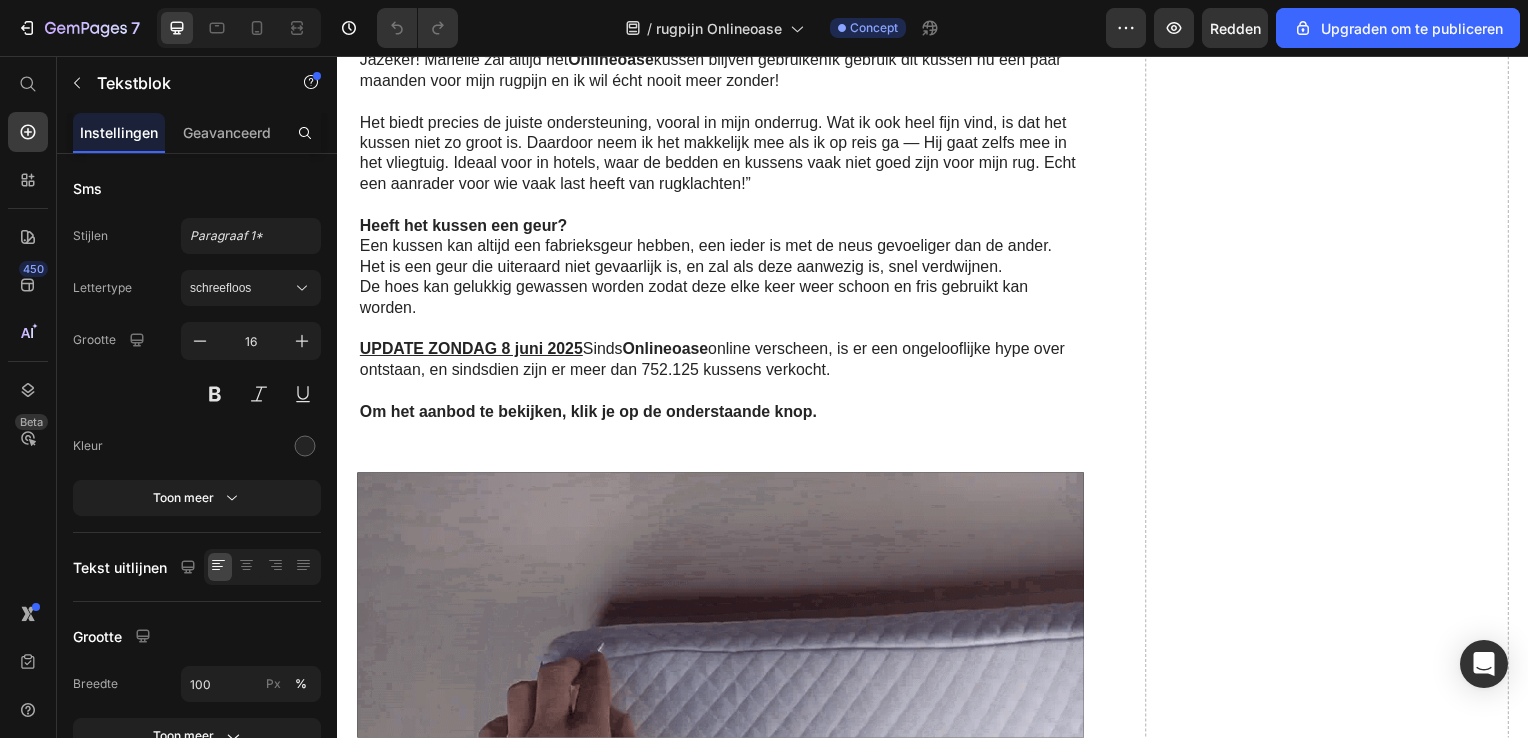 click on "Een kussen kan altijd een fabrieksgeur hebben, een ieder is met de neus gevoeliger dan de ander. Het is een geur die uiteraard niet gevaarlijk is, en zal als deze aanwezig is, snel verdwijnen." at bounding box center [721, 259] 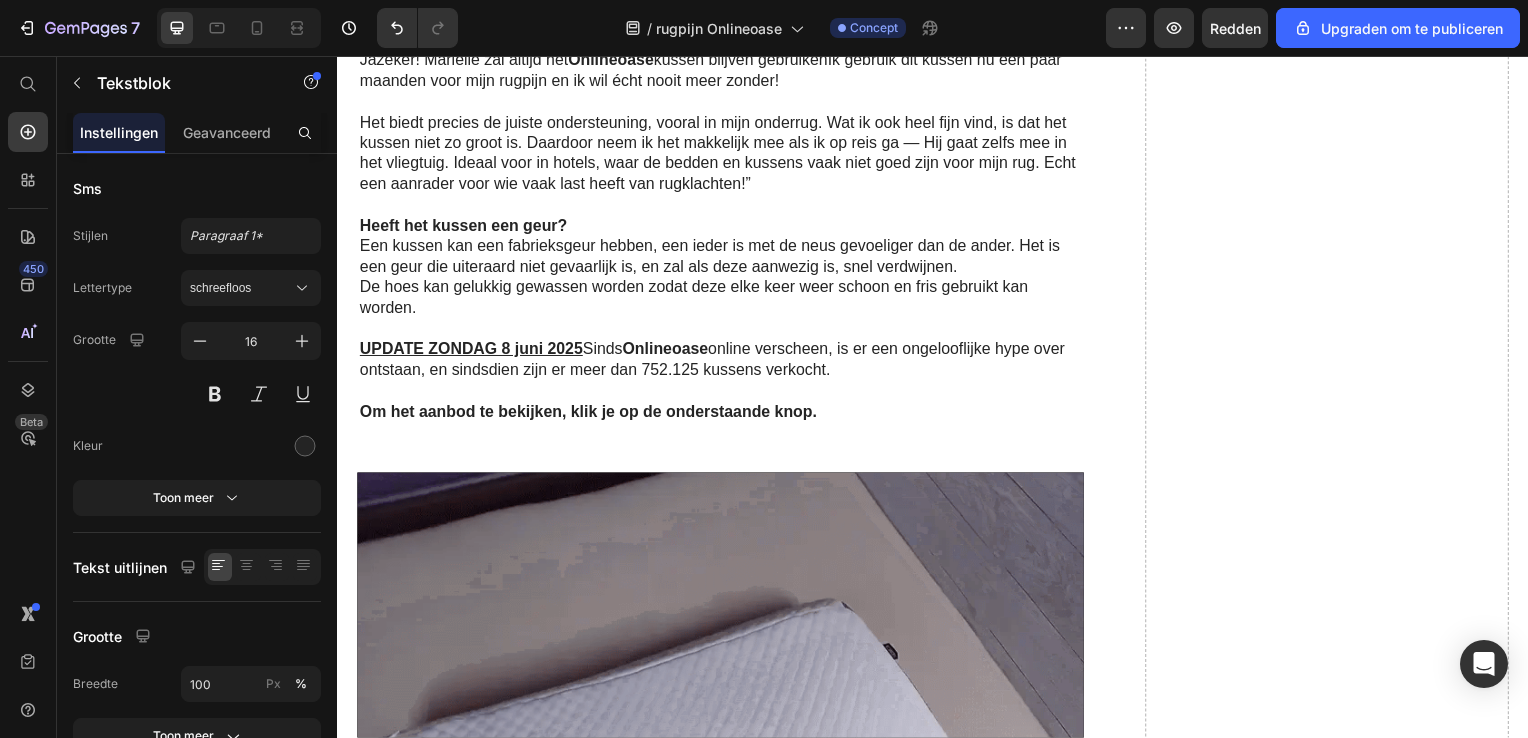click on "Een kussen kan een fabrieksgeur hebben, een ieder is met de neus gevoeliger dan de ander. Het is een geur die uiteraard niet gevaarlijk is, en zal als deze aanwezig is, snel verdwijnen." at bounding box center (721, 259) 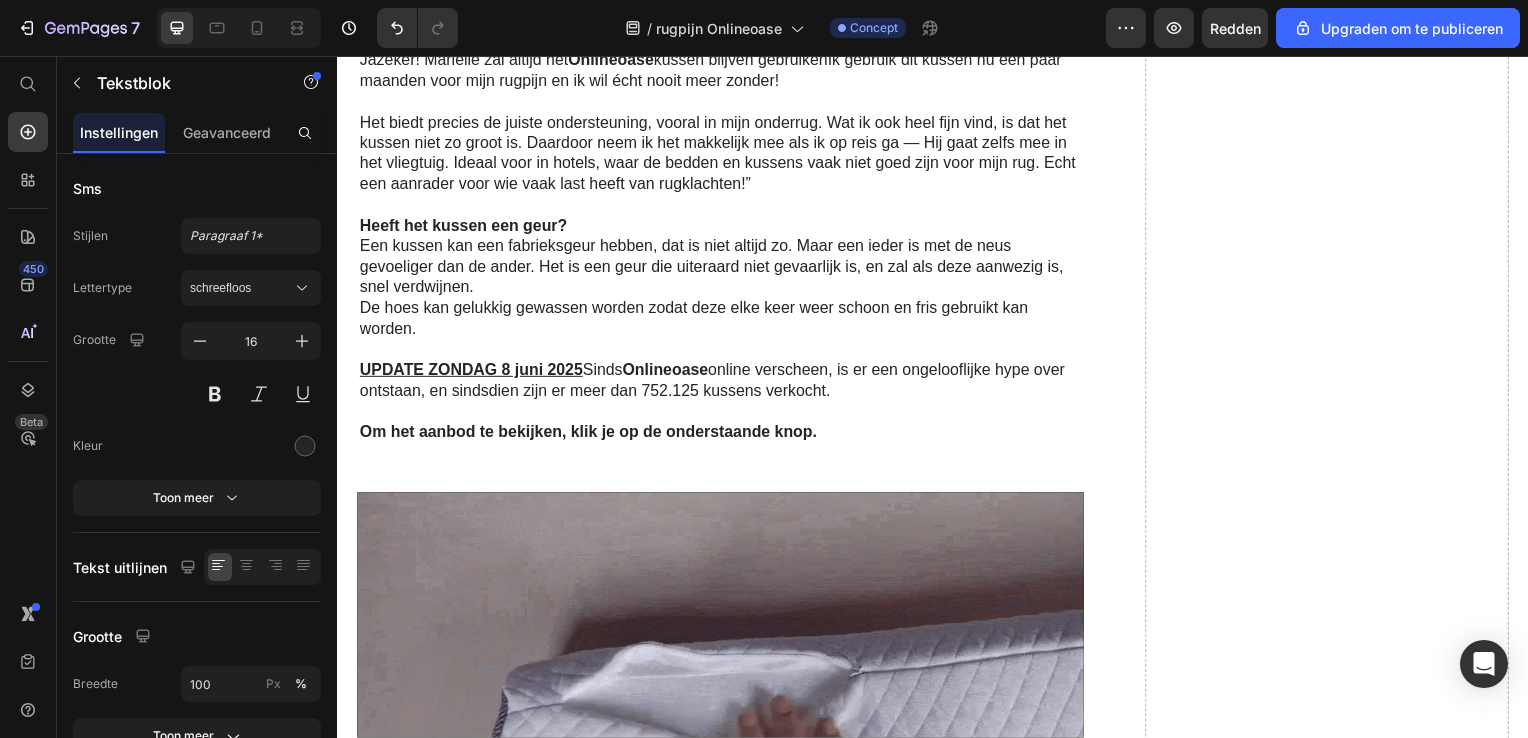 click on "Een kussen kan een fabrieksgeur hebben, dat is niet altijd zo. Maar een ieder is met de neus gevoeliger dan de ander. Het is een geur die uiteraard niet gevaarlijk is, en zal als deze aanwezig is, snel verdwijnen." at bounding box center (721, 269) 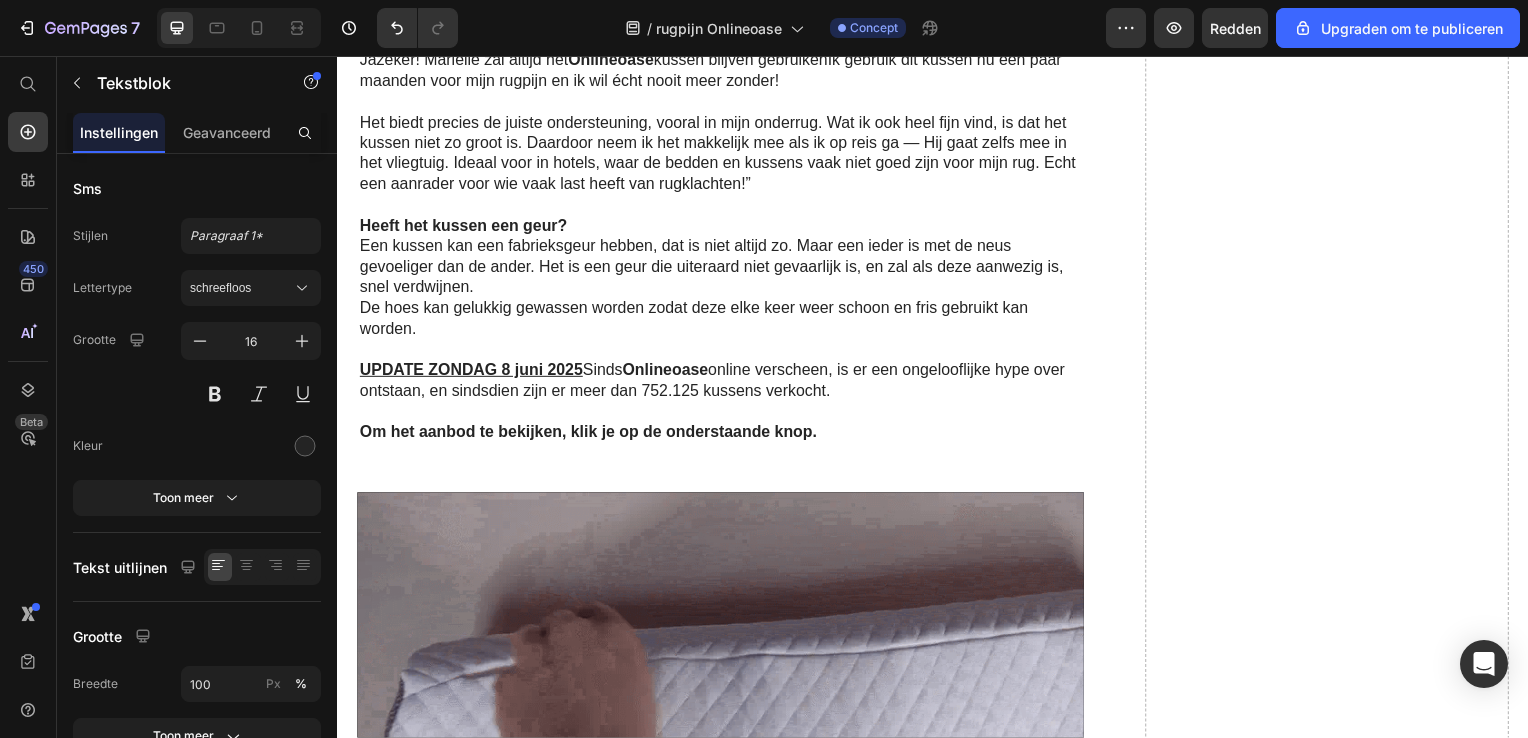 click on "Een kussen kan een fabrieksgeur hebben, dat is niet altijd zo. Maar een ieder is met de neus gevoeliger dan de ander. Het is een geur die uiteraard niet gevaarlijk is, en zal als deze aanwezig is, snel verdwijnen." at bounding box center (721, 269) 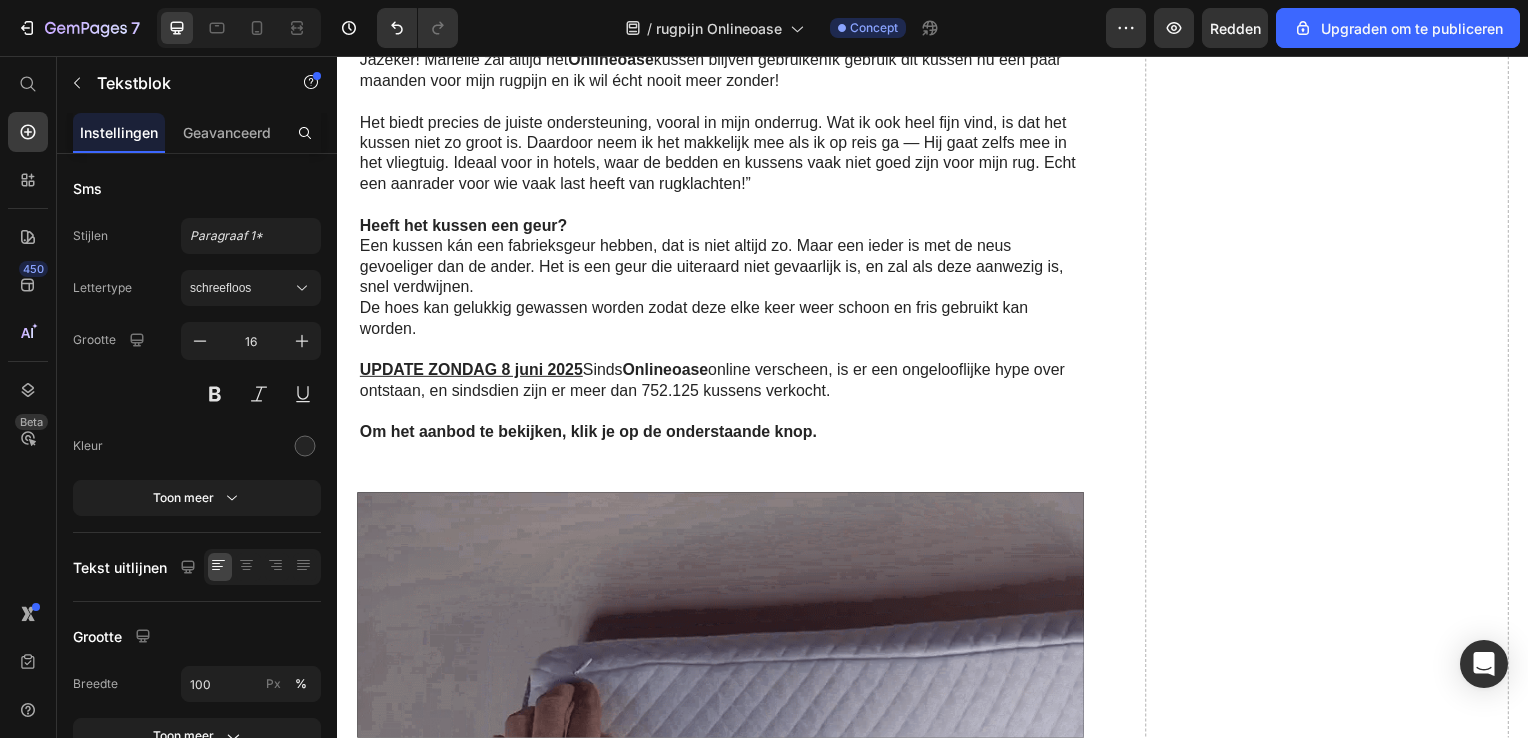 click on "Een kussen kán een fabrieksgeur hebben, dat is niet altijd zo. Maar een ieder is met de neus gevoeliger dan de ander. Het is een geur die uiteraard niet gevaarlijk is, en zal als deze aanwezig is, snel verdwijnen." at bounding box center (721, 269) 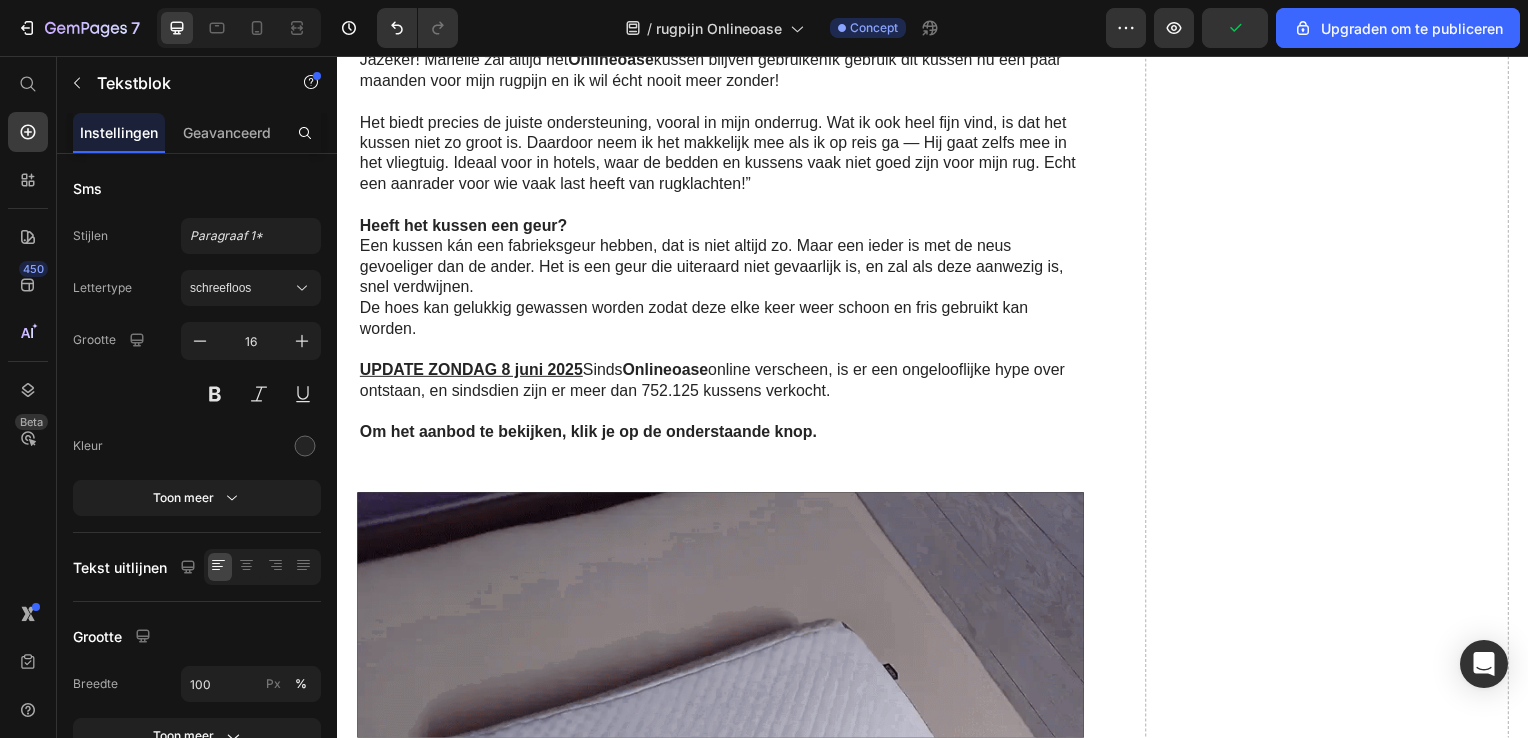 click on "Een kussen kán een fabrieksgeur hebben, dat is niet altijd zo. Maar een ieder is met de neus gevoeliger dan de ander. Het is een geur die uiteraard niet gevaarlijk is, en zal als deze aanwezig is, snel verdwijnen." at bounding box center [721, 269] 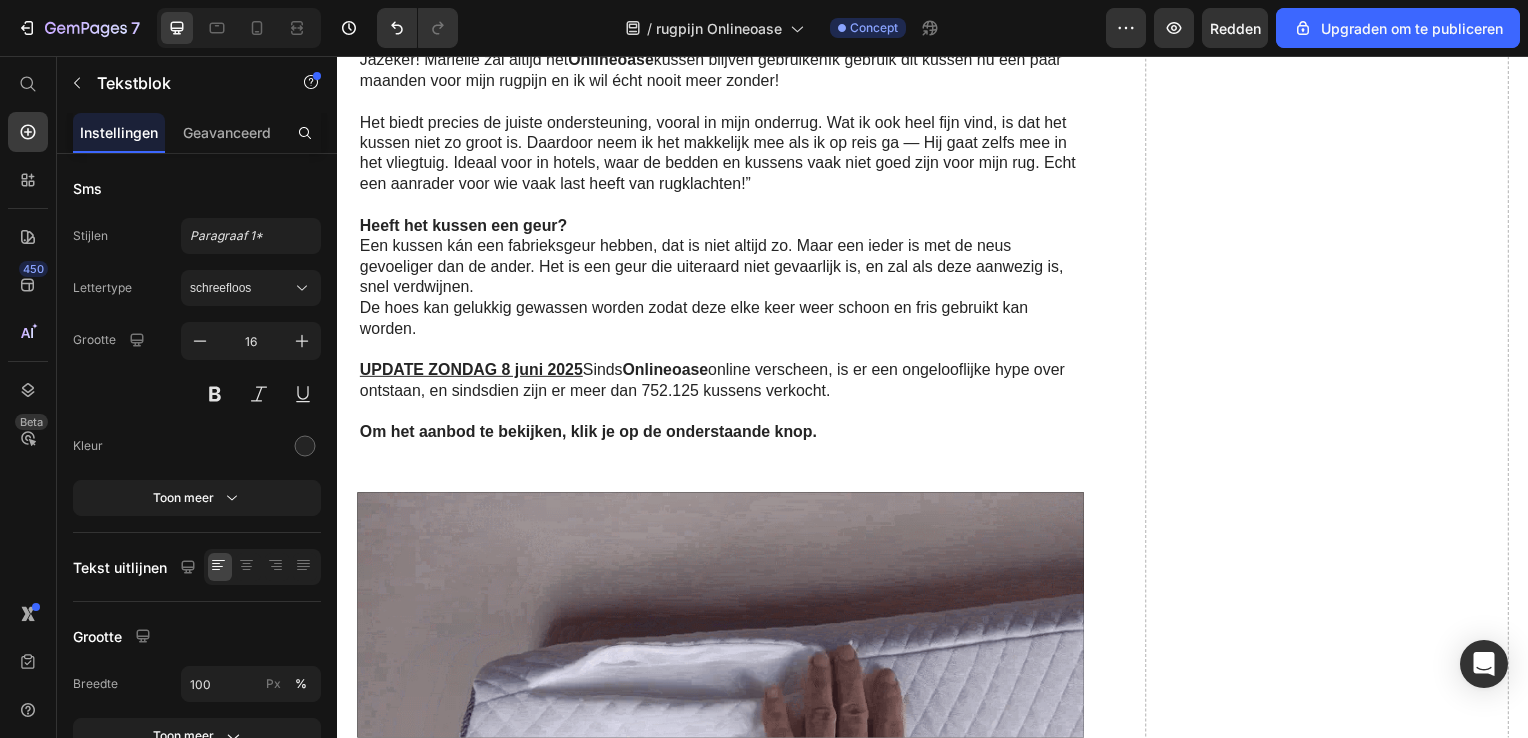 click on "Een kussen kán een fabrieksgeur hebben, dat is niet altijd zo. Maar een ieder is met de neus gevoeliger dan de ander. Het is een geur die uiteraard niet gevaarlijk is, en zal als deze aanwezig is, snel verdwijnen." at bounding box center (721, 269) 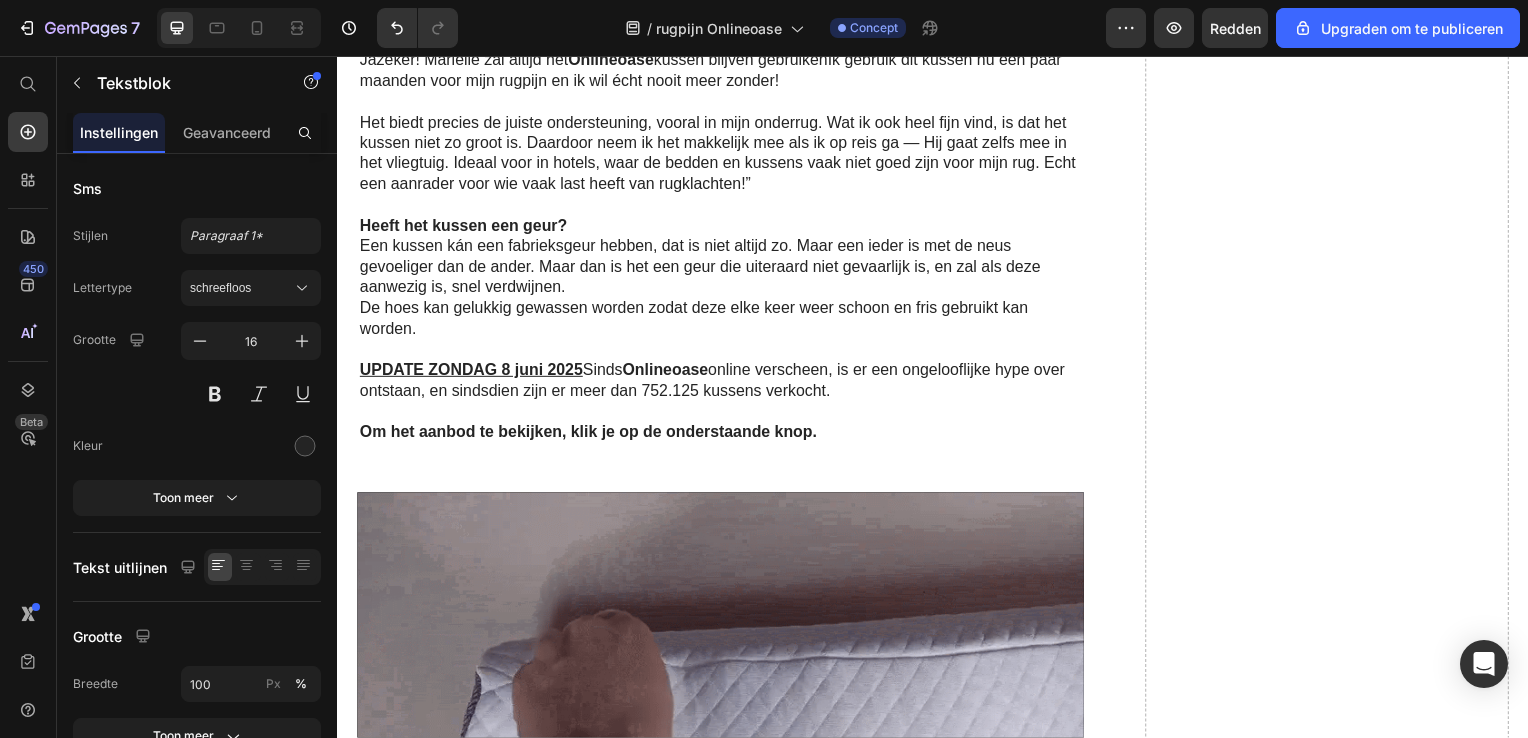 click on "Een kussen kán een fabrieksgeur hebben, dat is niet altijd zo. Maar een ieder is met de neus gevoeliger dan de ander. Maar dan is het een geur die uiteraard niet gevaarlijk is, en zal als deze aanwezig is, snel verdwijnen." at bounding box center (721, 269) 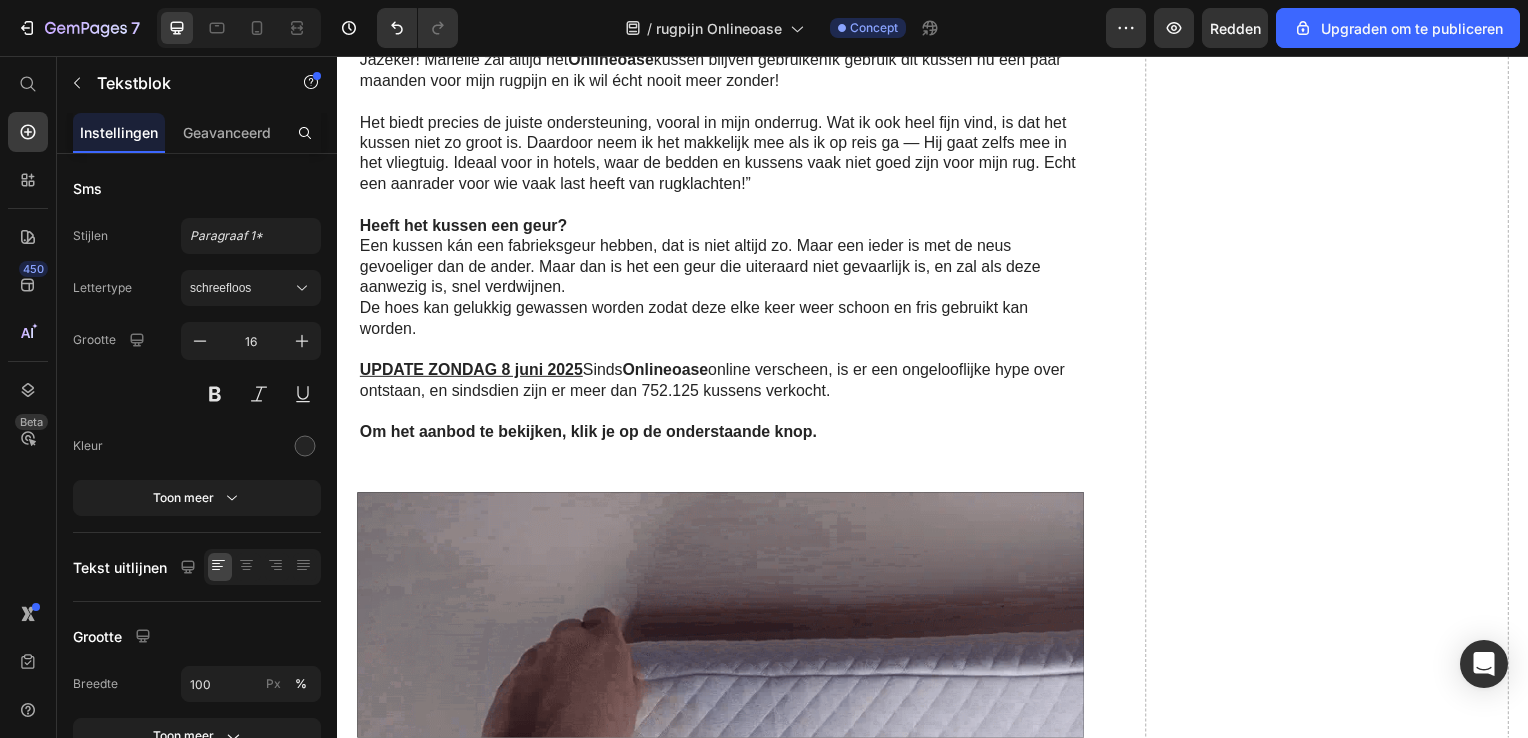 click on "Een kussen kán een fabrieksgeur hebben, dat is niet altijd zo. Maar een ieder is met de neus gevoeliger dan de ander. Maar dan is het een geur die uiteraard niet gevaarlijk is, en zal als deze aanwezig is, snel verdwijnen." at bounding box center [721, 269] 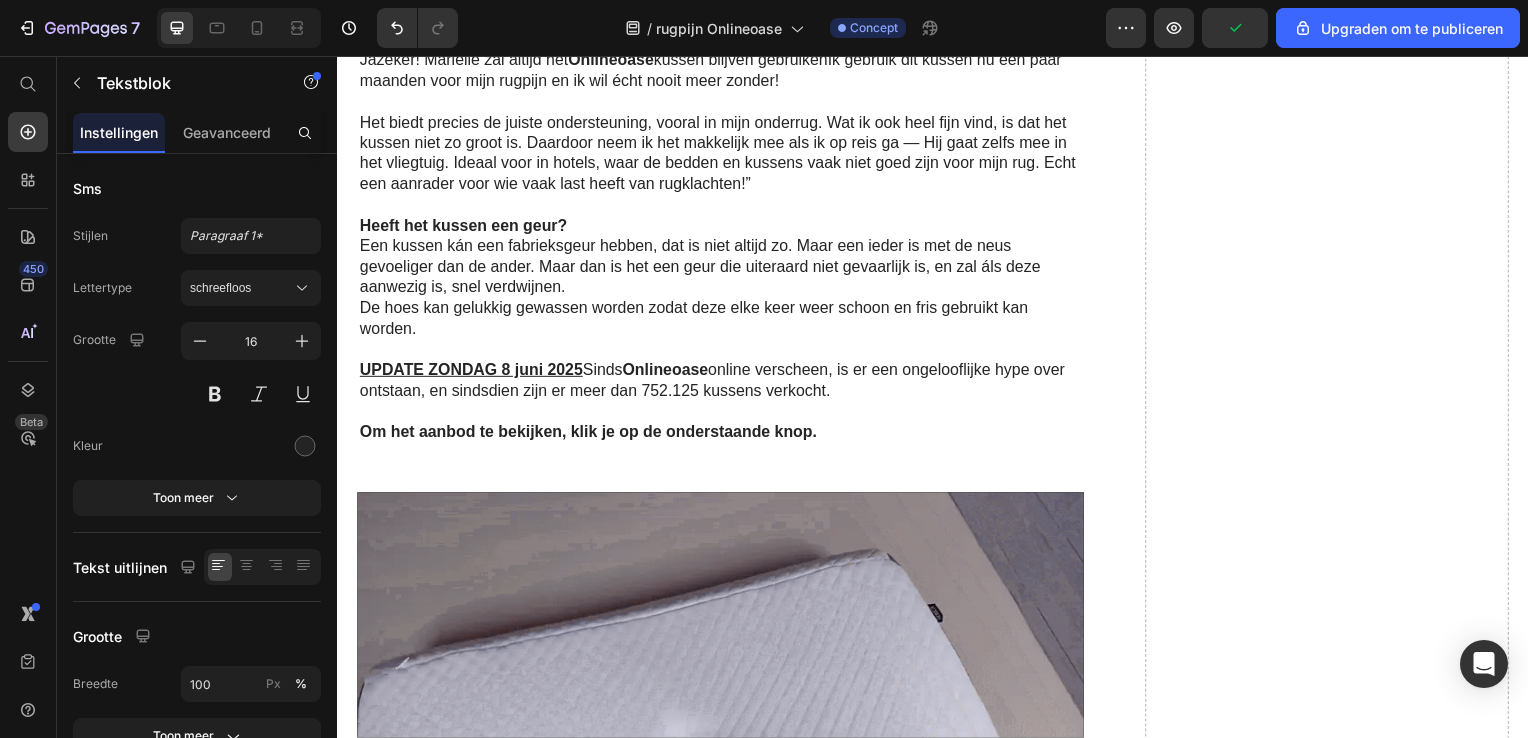 click on "Een kussen kán een fabrieksgeur hebben, dat is niet altijd zo. Maar een ieder is met de neus gevoeliger dan de ander. Maar dan is het een geur die uiteraard niet gevaarlijk is, en zal áls deze aanwezig is, snel verdwijnen." at bounding box center (721, 269) 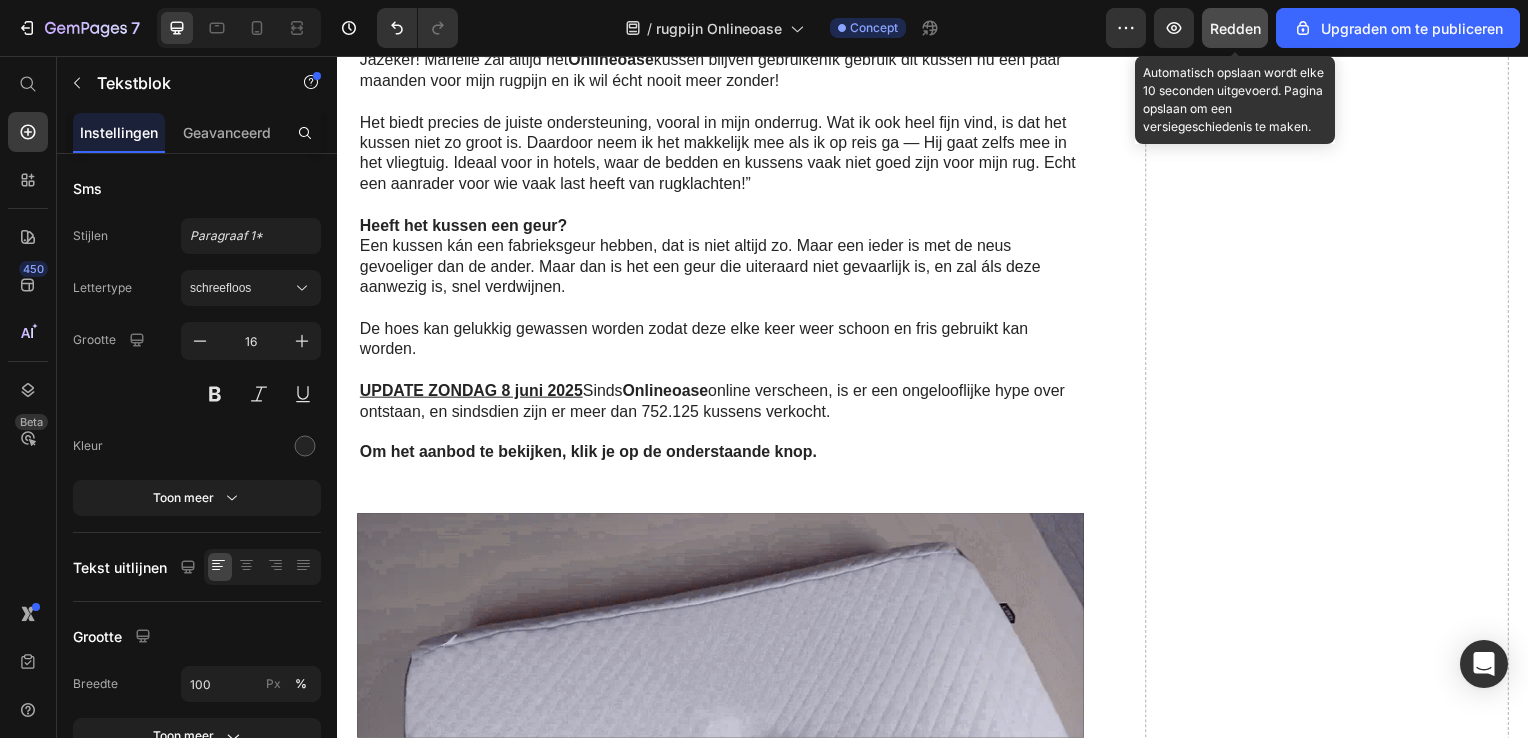 click on "Redden" 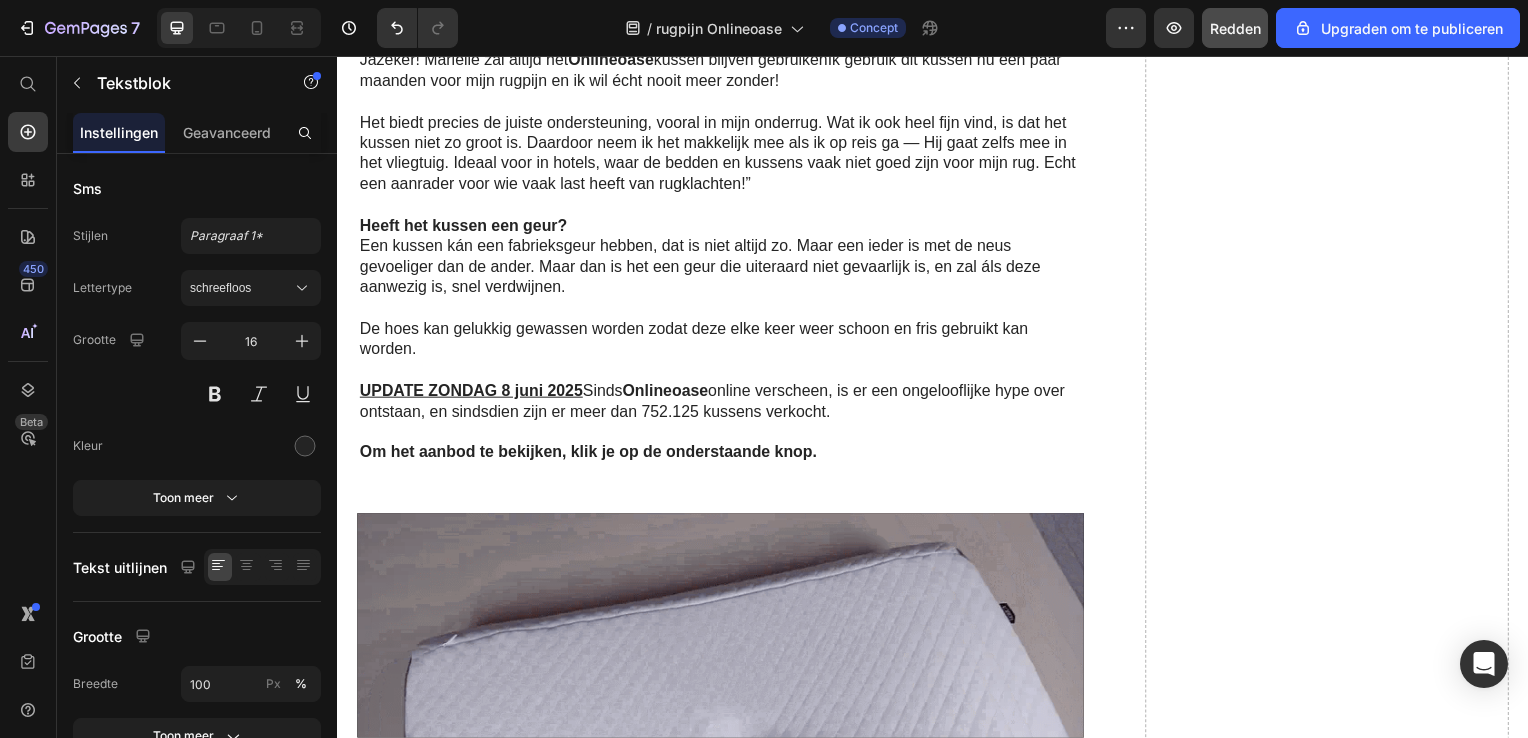 click on "Een kussen kán een fabrieksgeur hebben, dat is niet altijd zo. Maar een ieder is met de neus gevoeliger dan de ander. Maar dan is het een geur die uiteraard niet gevaarlijk is, en zal áls deze aanwezig is, snel verdwijnen." at bounding box center [721, 269] 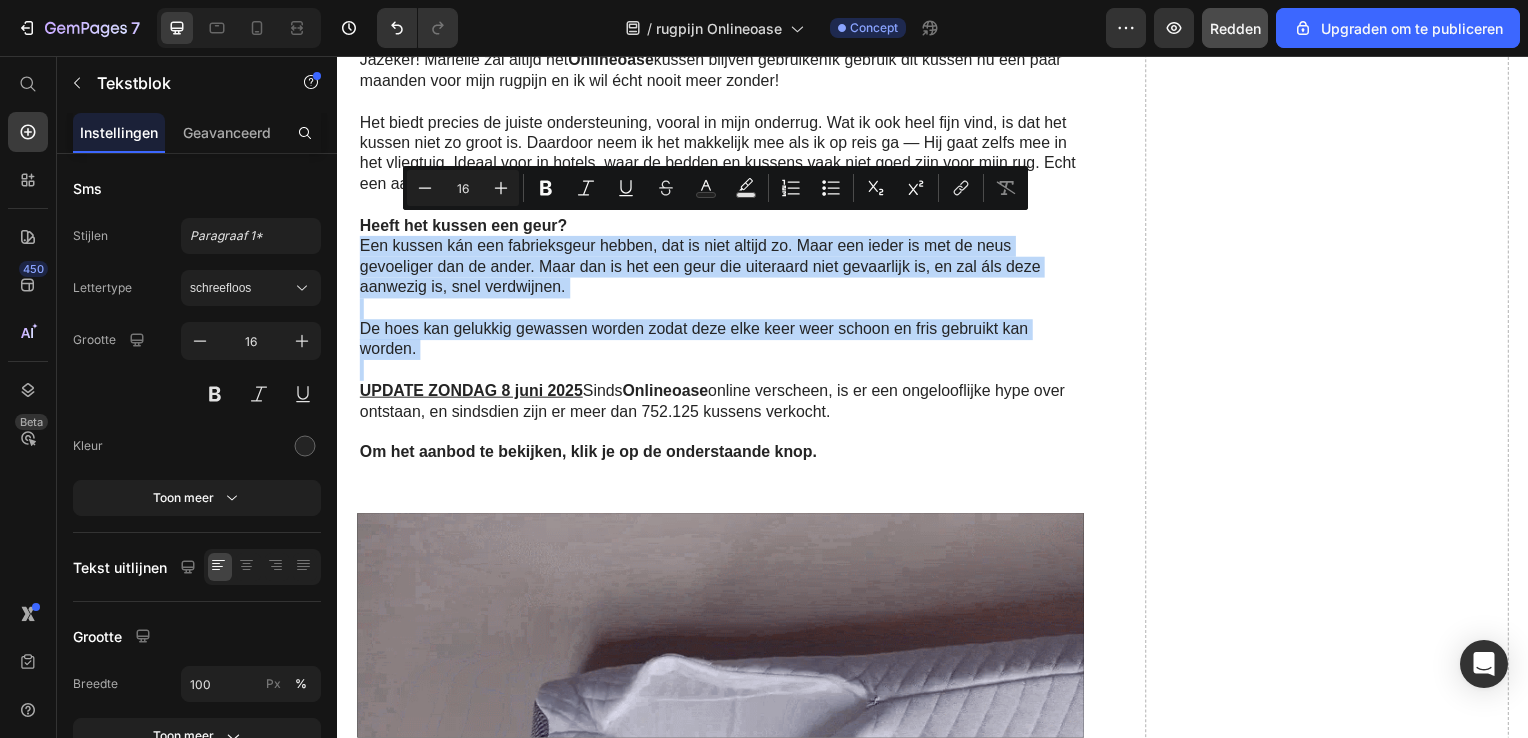 drag, startPoint x: 360, startPoint y: 226, endPoint x: 860, endPoint y: 334, distance: 511.53104 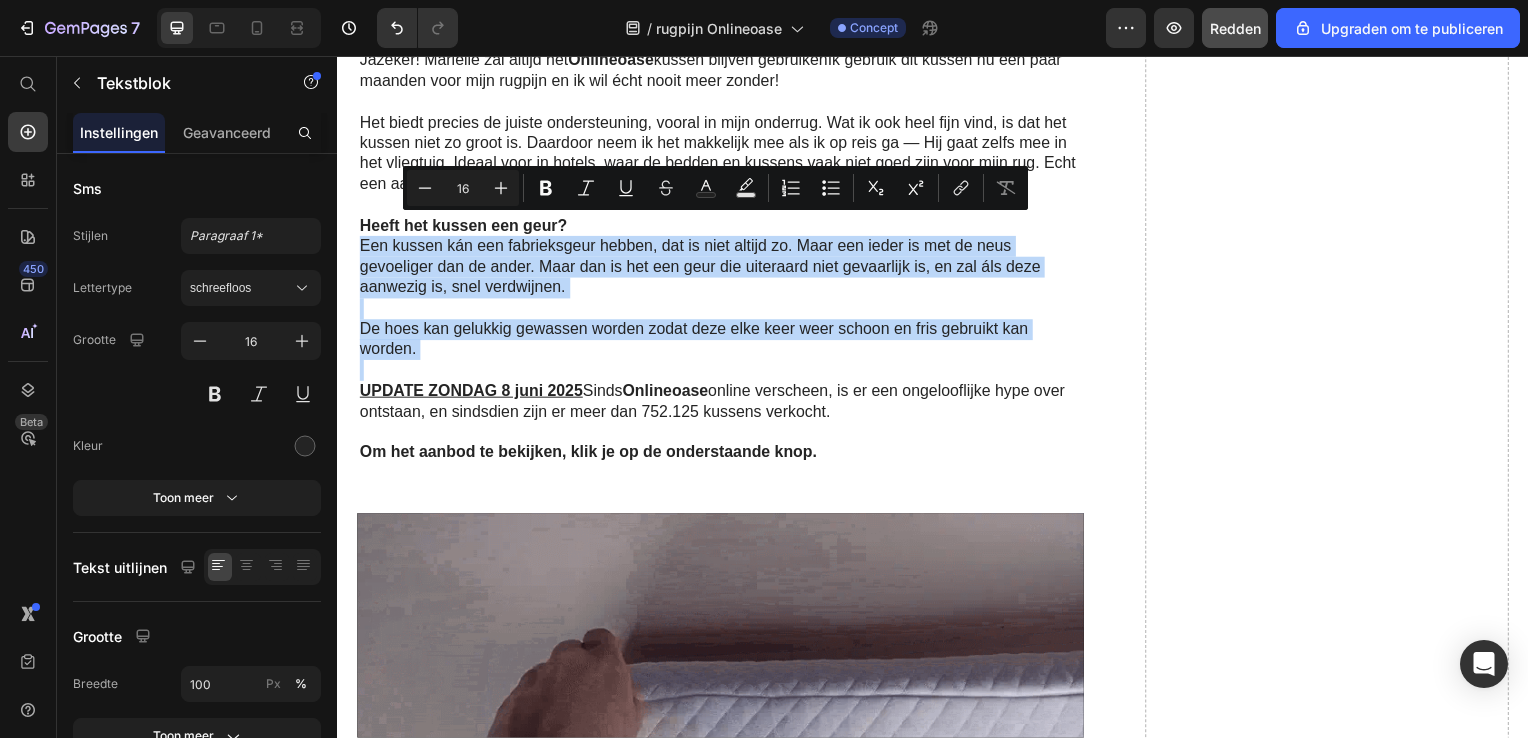 click on "Hoeveel kost het? Het is momenteel op hun officiële website te koop voor slechts  € 49,50 !  Bestel je er twee of meer, dan krijg je nog meer korting. Is het dat waard? Jazeker! Marielle zal altijd het  Onlineoase  kussen blijven gebruiken   Ik gebruik dit kussen nu een paar maanden voor mijn rugpijn en ik wil écht nooit meer zonder!  Het biedt precies de juiste ondersteuning, vooral in mijn onderrug. Wat ik ook heel fijn vind, is dat het kussen niet zo groot is. Daardoor neem ik het makkelijk mee als ik op reis ga — Hij gaat zelfs mee in het vliegtuig. Ideaal voor in hotels, waar de bedden en kussens vaak niet goed zijn voor mijn rug. Echt een aanrader voor wie vaak last heeft van rugklachten!” Heeft het kussen een geur?  Een kussen kán een fabrieksgeur hebben, dat is niet altijd zo. Maar een ieder is met de neus gevoeliger dan de ander. Maar dan is het een geur die uiteraard niet gevaarlijk is, en zal áls deze aanwezig is, snel verdwijnen.  UPDATE ZONDAG 8 juni 2025  Sinds  Onlineoase" at bounding box center (723, 207) 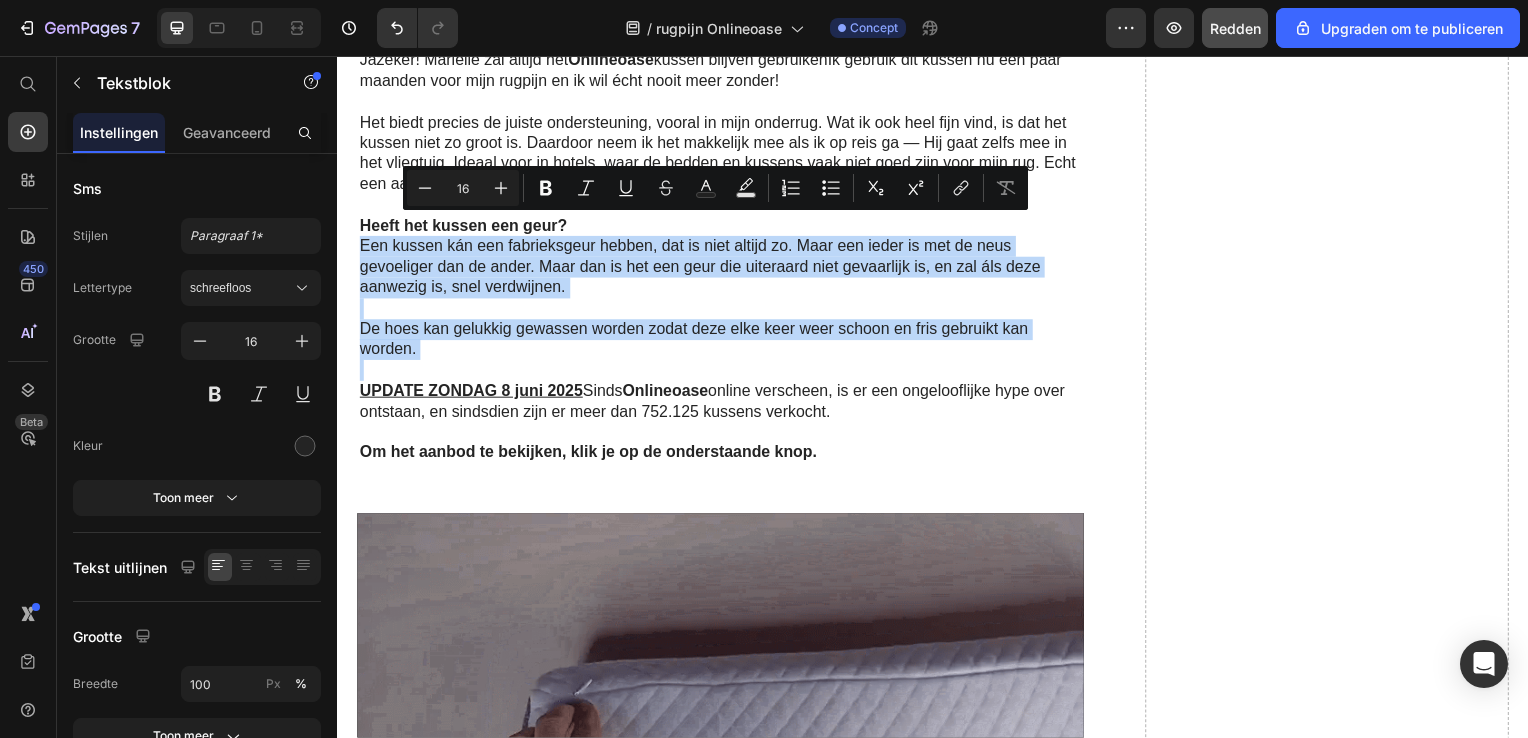 copy on "Een kussen kán een fabrieksgeur hebben, dat is niet altijd zo. Maar een ieder is met de neus gevoeliger dan de ander. Maar dan is het een geur die uiteraard niet gevaarlijk is, en zal áls deze aanwezig is, snel verdwijnen.  De hoes kan gelukkig gewassen worden zodat deze elke keer weer schoon en fris gebruikt kan worden." 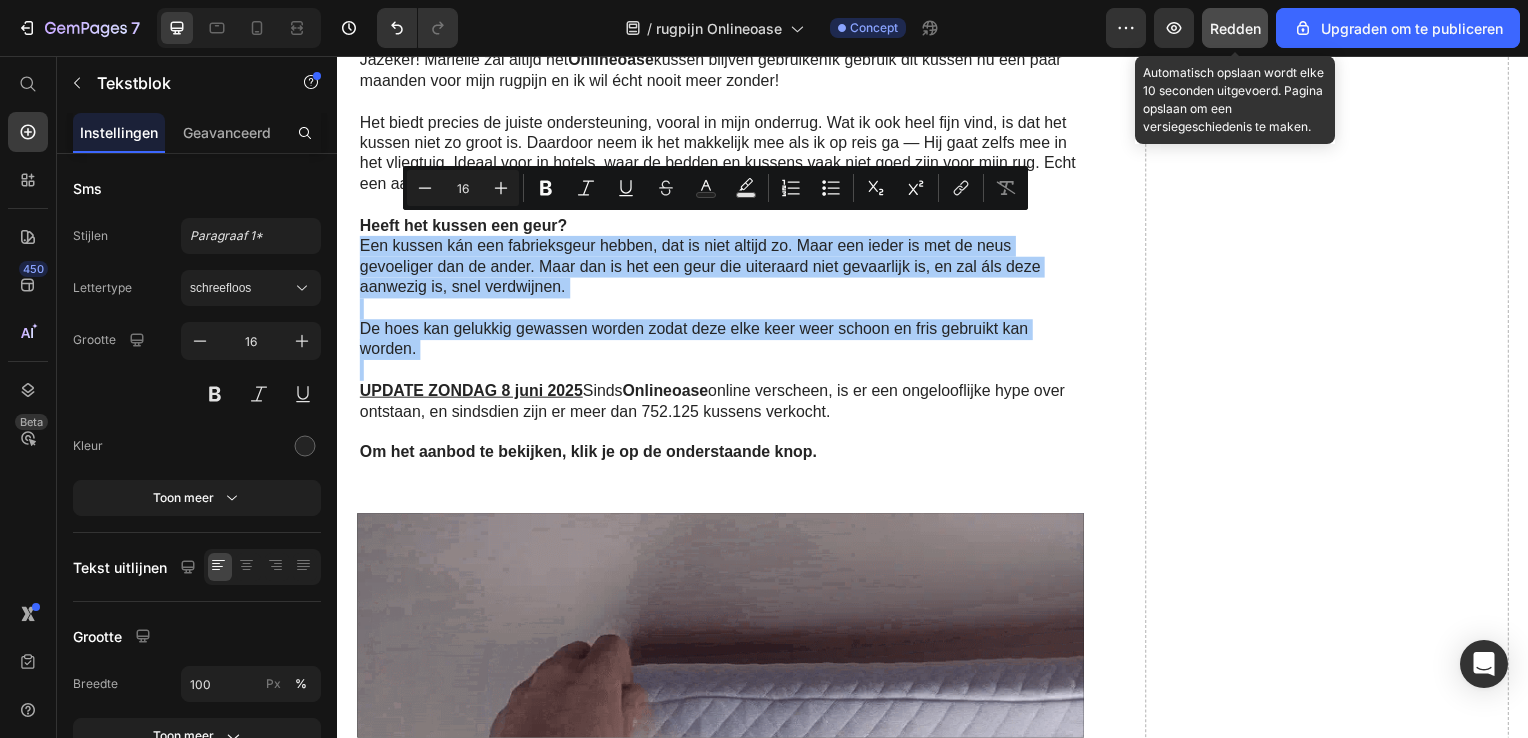 click on "Redden" at bounding box center (1235, 28) 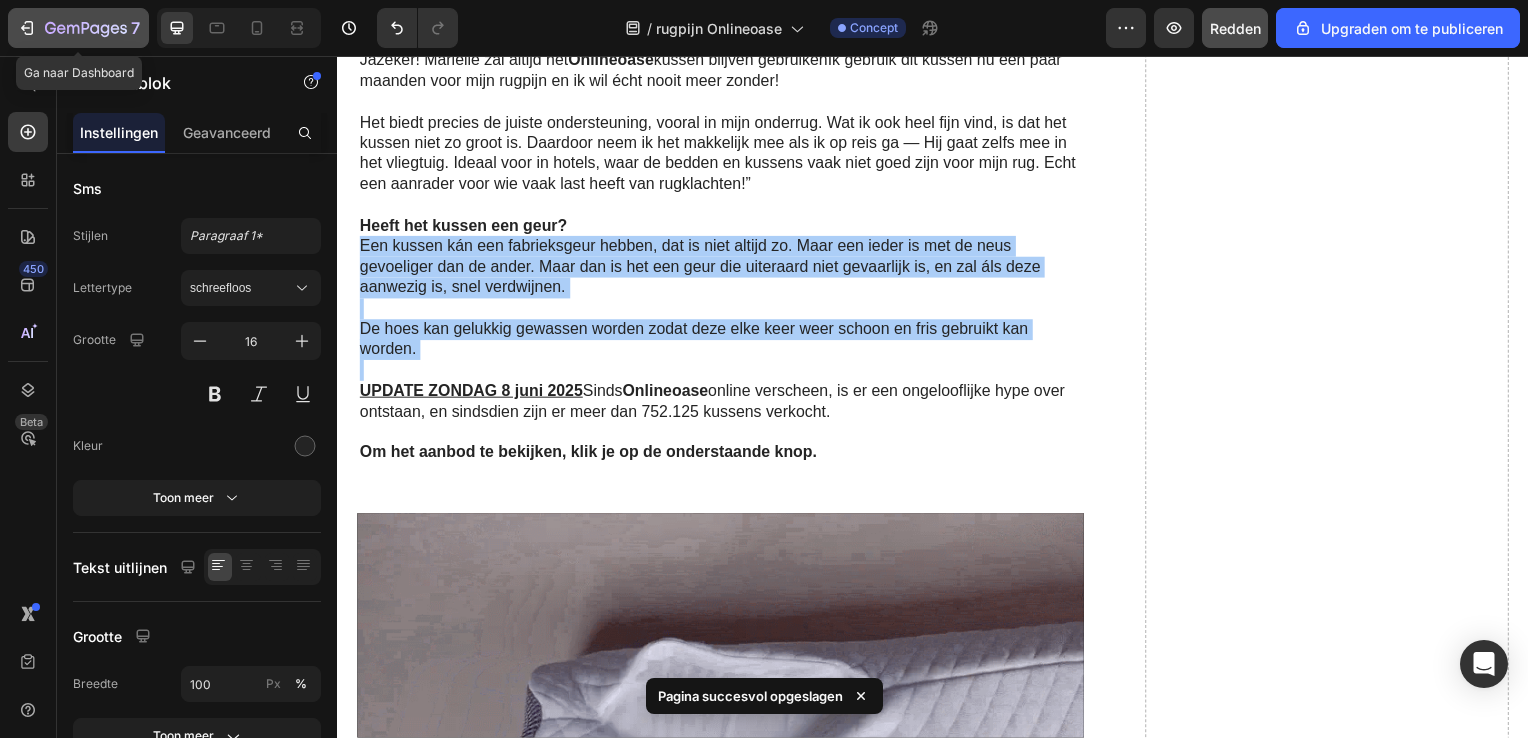 click 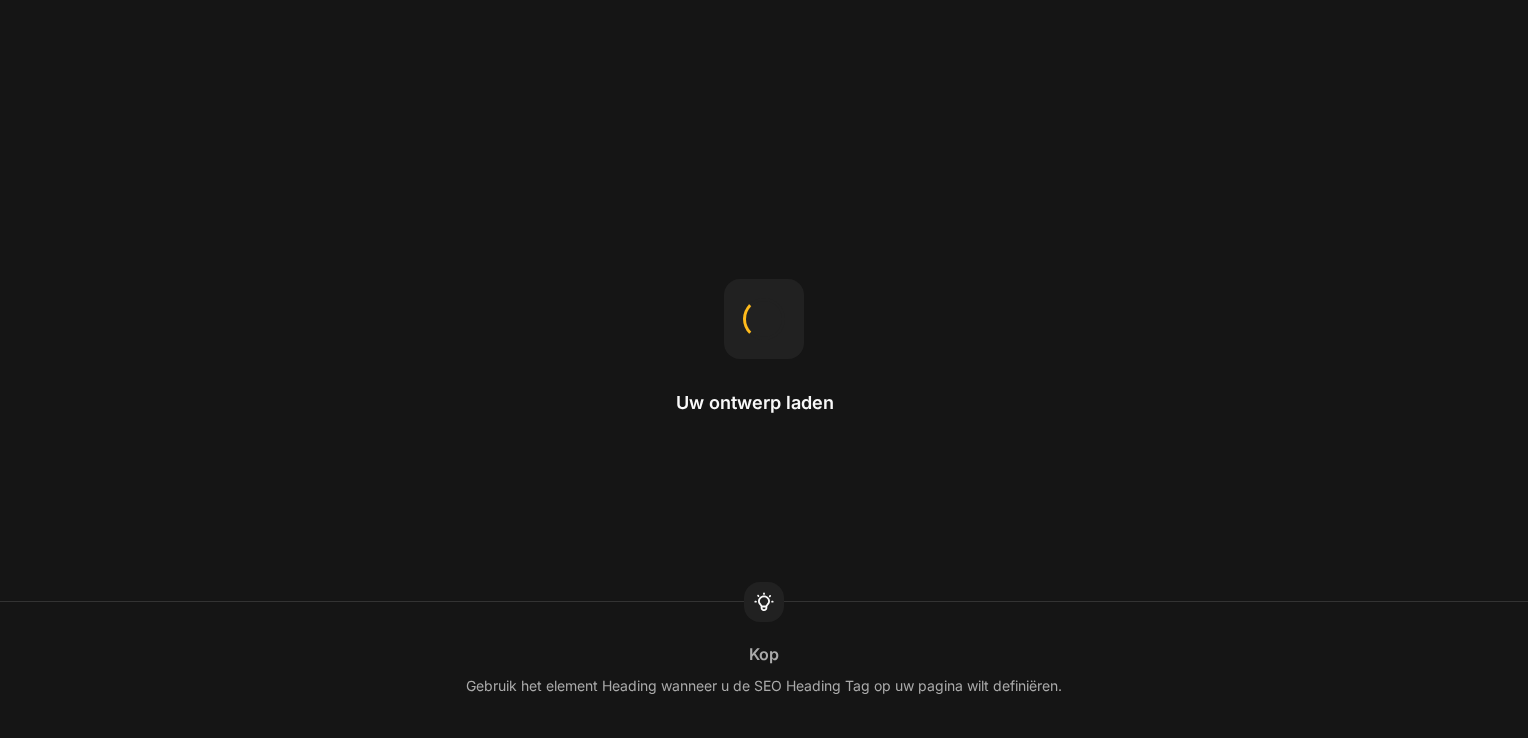 scroll, scrollTop: 0, scrollLeft: 0, axis: both 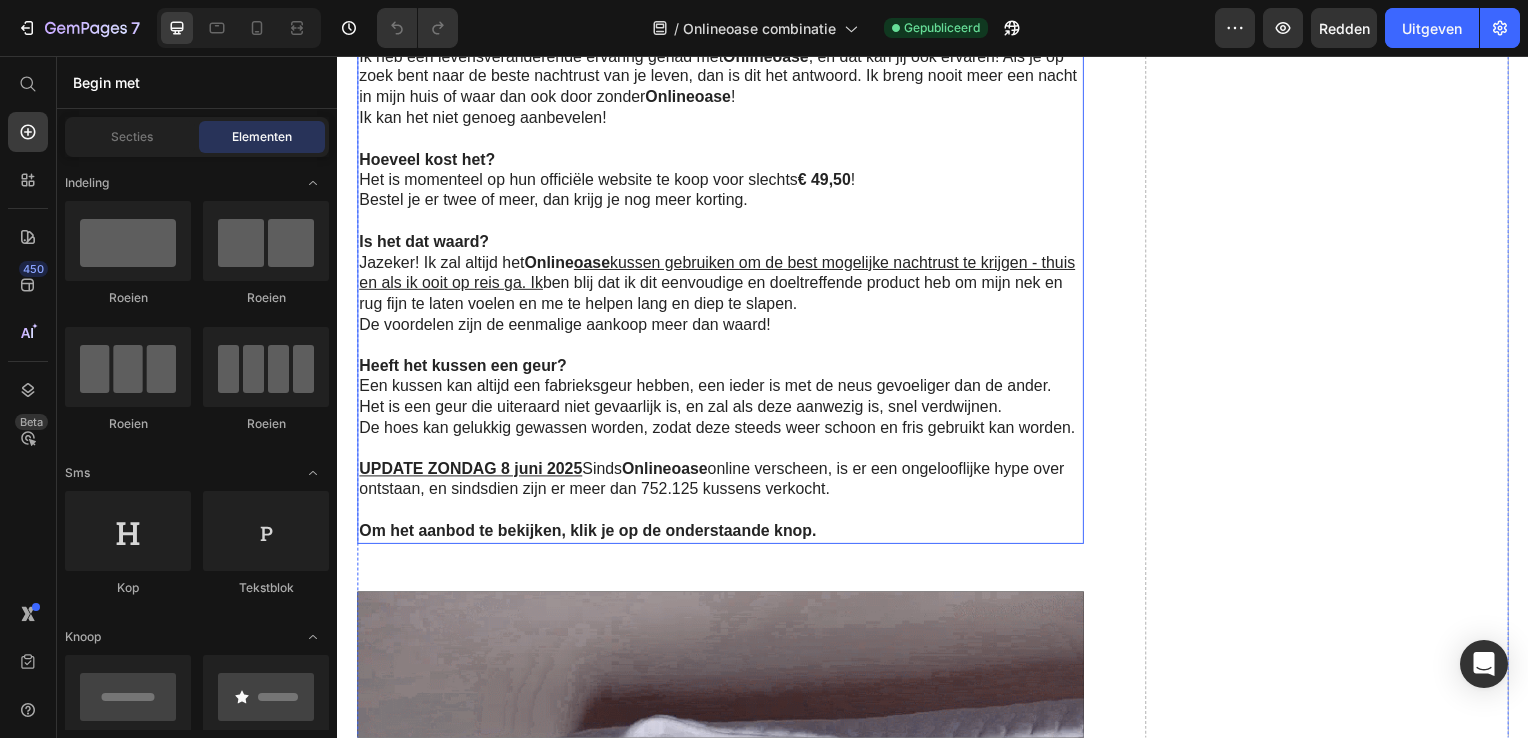 click on "De hoes kan gelukkig gewassen worden, zodat deze steeds weer schoon en fris gebruikt kan worden." at bounding box center [721, 431] 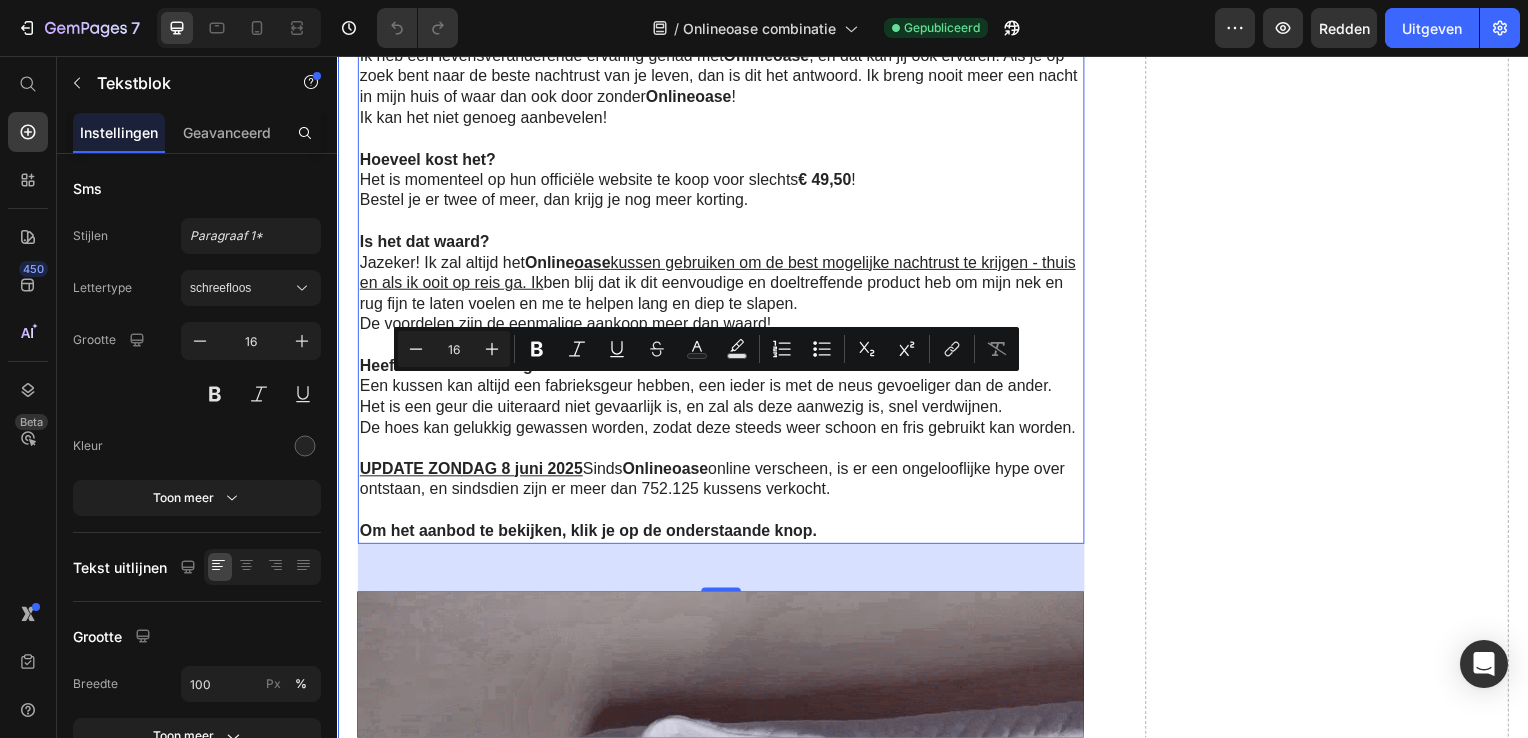 drag, startPoint x: 1015, startPoint y: 408, endPoint x: 346, endPoint y: 396, distance: 669.1076 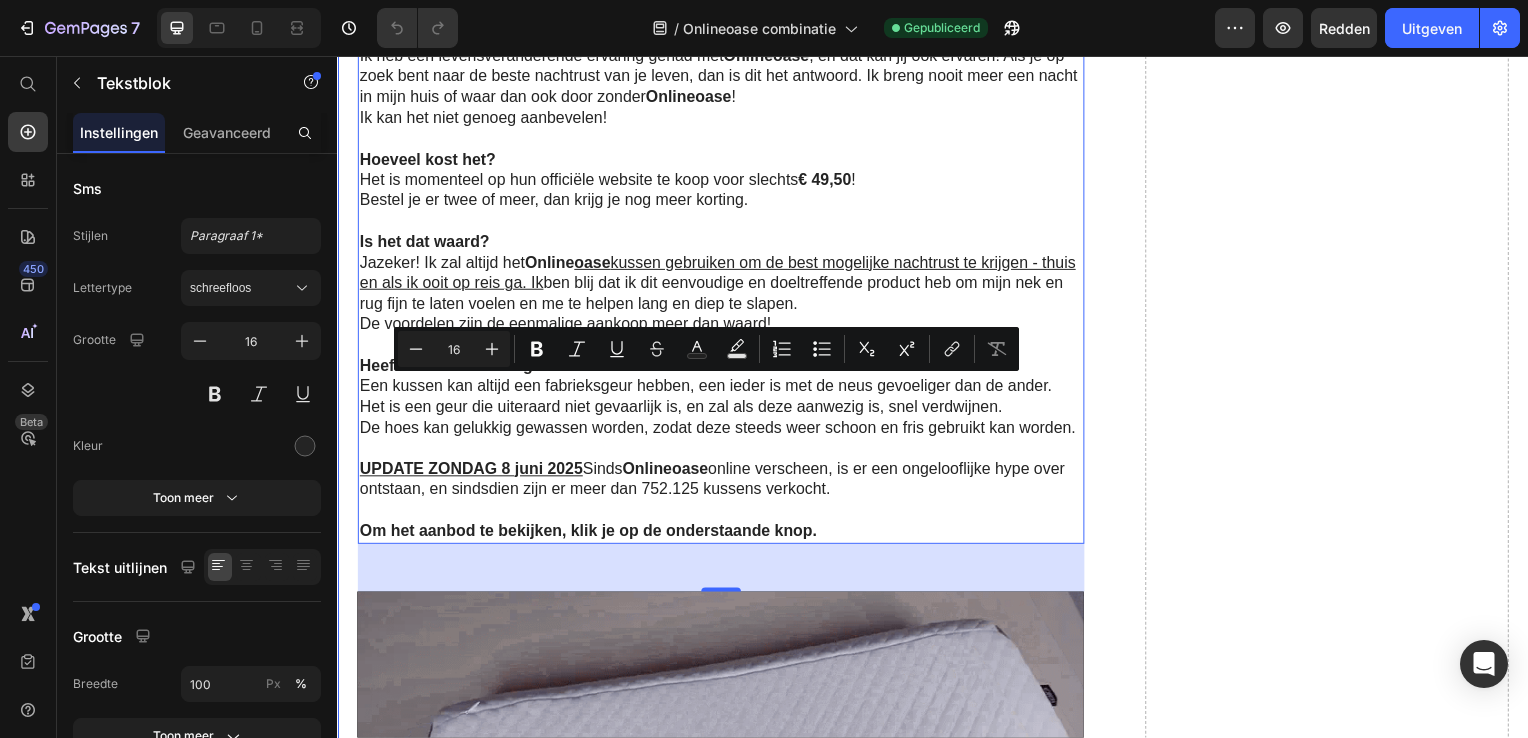 click on "Video Kan een kussen echt zo’n groot verschil maken in iemands leven? Heading Row "Dat kan en dat zal het ook doen", vertelt dr. Brock ons. "Of je nu chronische pijn hebt of niet… of je nu migraine hebt, hoofdpijn, slapeloosheid of gewoon moeite hebt om een rustgevende slaap te krijgen, de  Onlineoase  werkt voor jou. Mijn medewerkers en ik deden uitvoerig onderzoek naar de effecten van buik-rugslapers versus zijslapers, hoeveel vulling voor de nek tijdens het slapen nodig is en allerlei andere dingen. Al deze studies resulteerden in een kussen dat universeel de beste pasvorm, maat, vorm en dikte voor iedereen heeft." Text Block 01. Text Block Word weer écht uitgerust wakker Text Block Ervaar het verschil na één nacht! Ons energetische kussen ondersteunt je nek en opent je luchtwegen — ideaal bij nekpijn en slaapapneu. Ontwaak fris, helder en vol energie. Text Block Row Image Row Image 02. Text Block Zeg vaarwel tegen nekklachten Text Block Text Block Row Row 03. Text Block Text Block Text Block" at bounding box center [937, -1653] 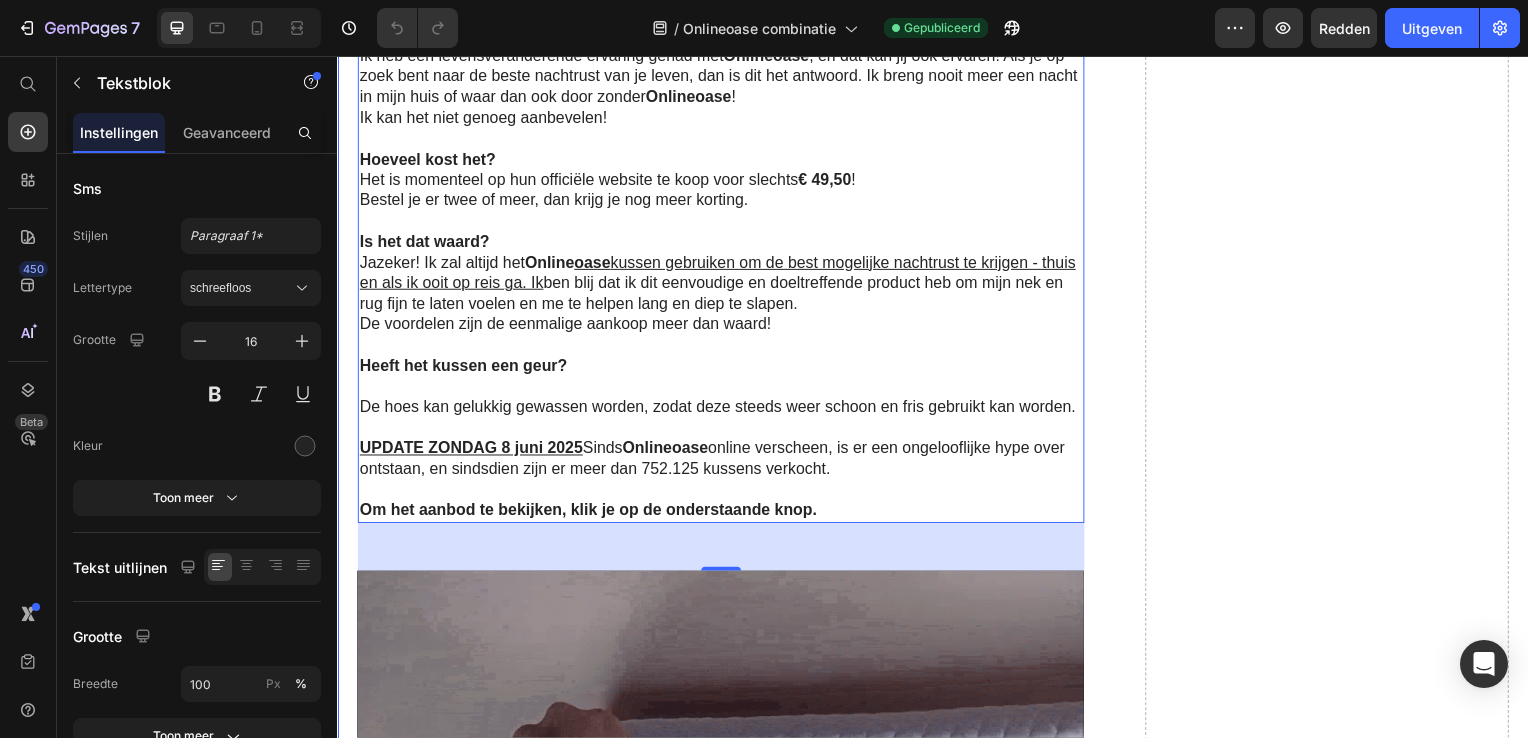 scroll, scrollTop: 8579, scrollLeft: 0, axis: vertical 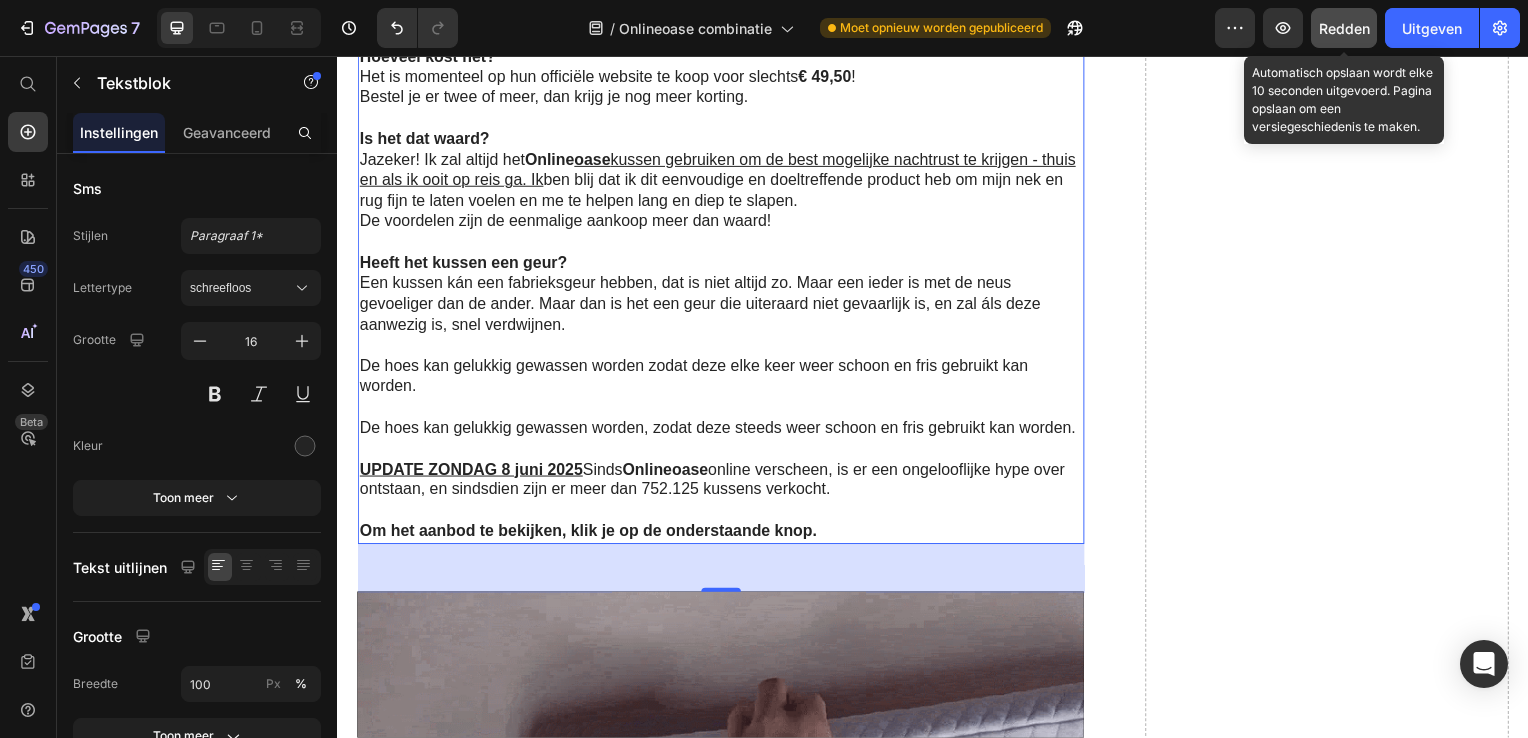 click on "Redden" at bounding box center (1344, 28) 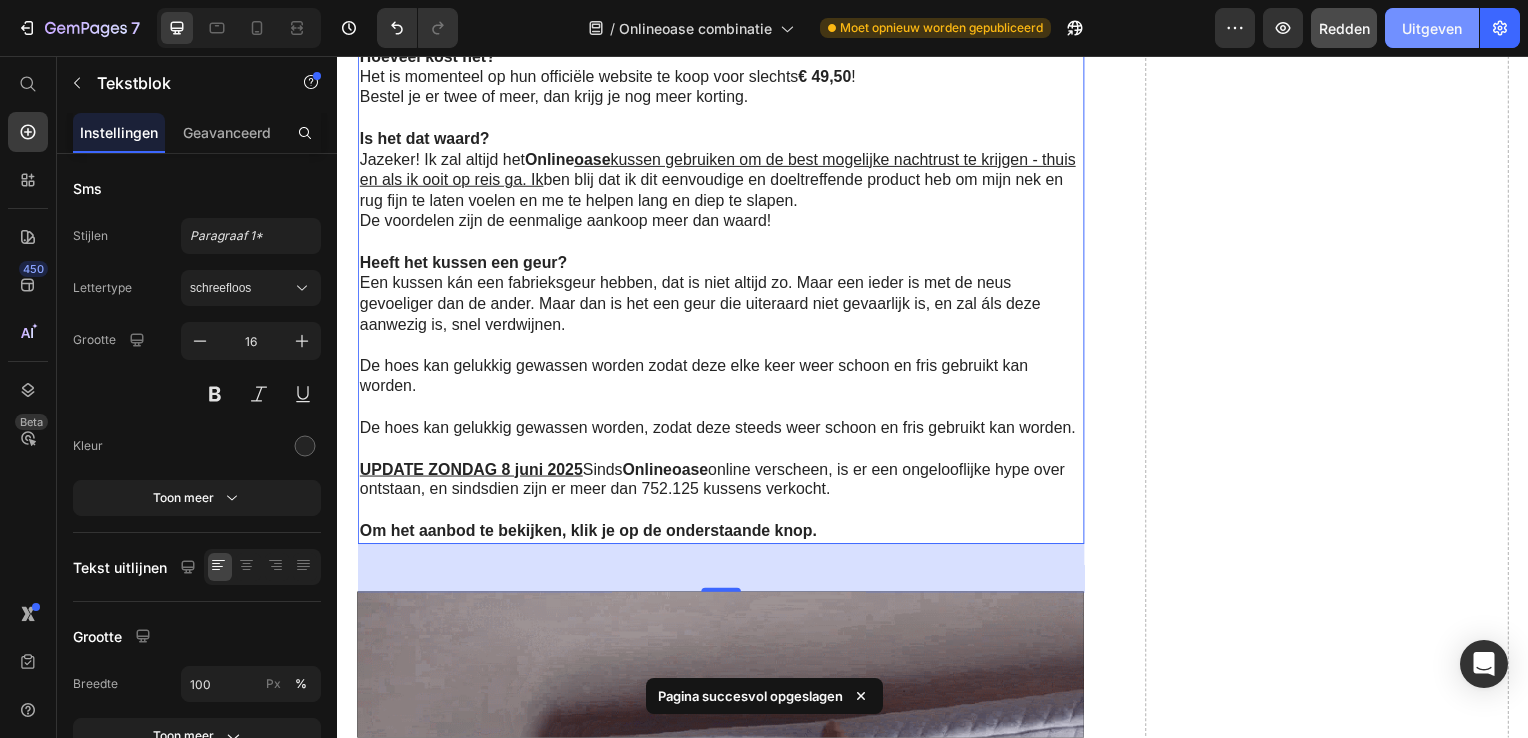 click on "Uitgeven" 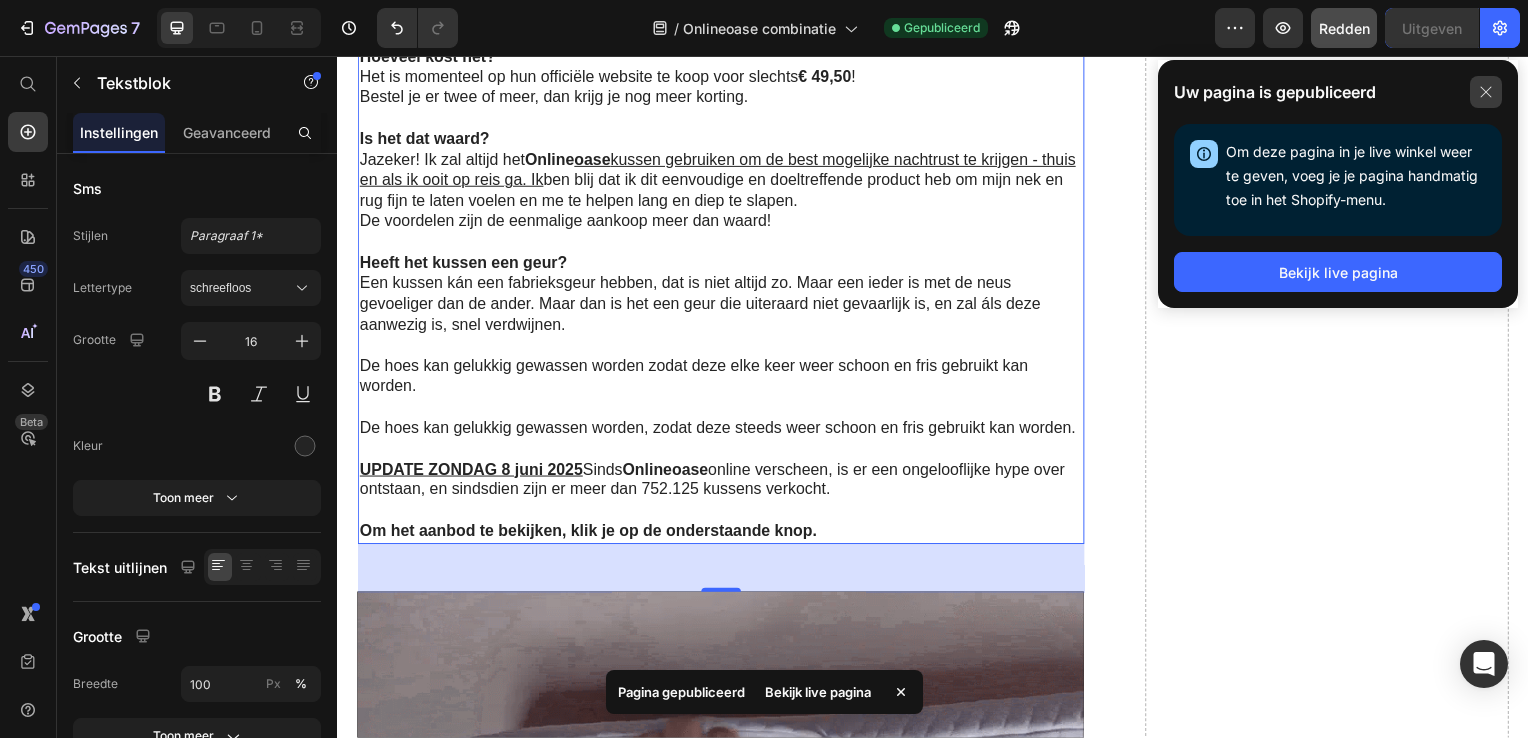 click 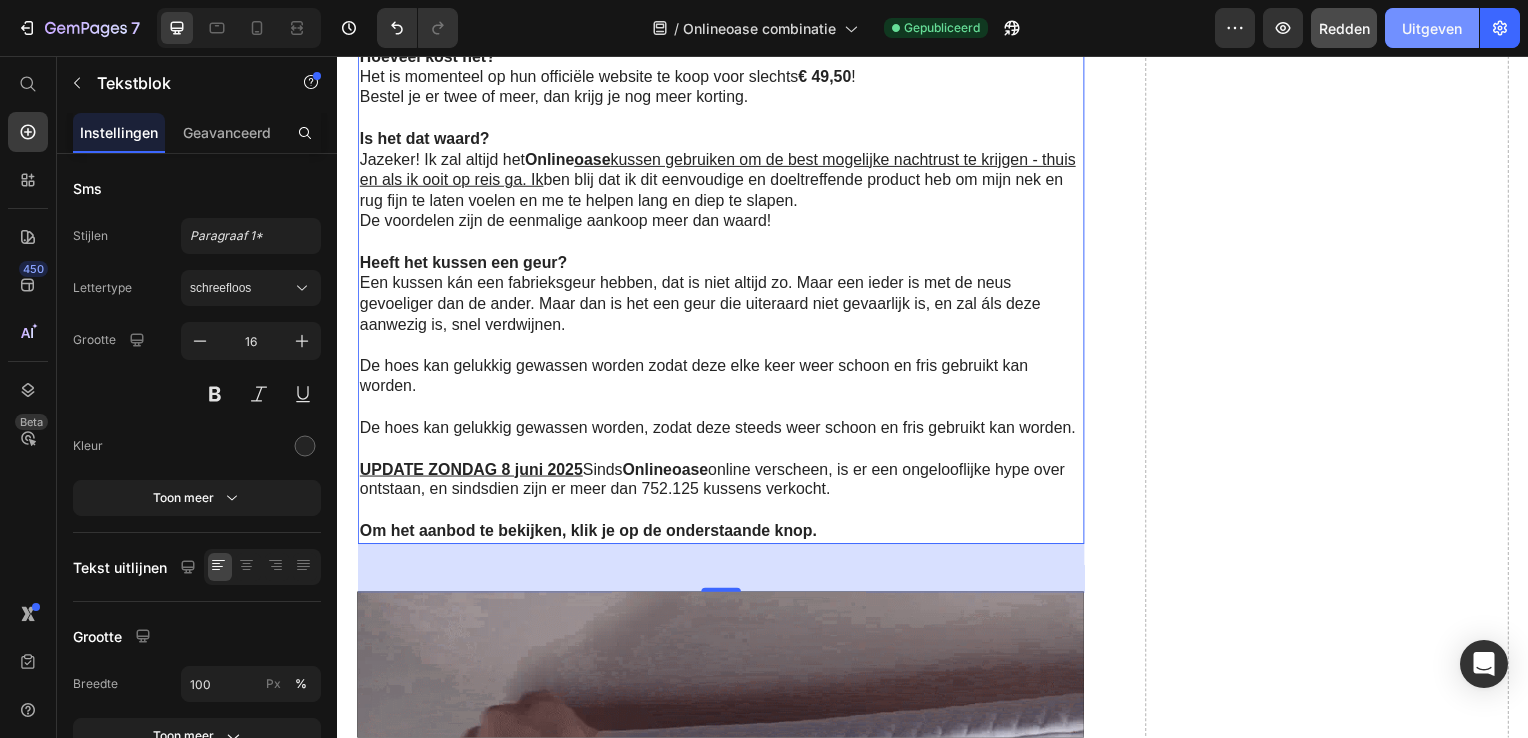 click on "Uitgeven" 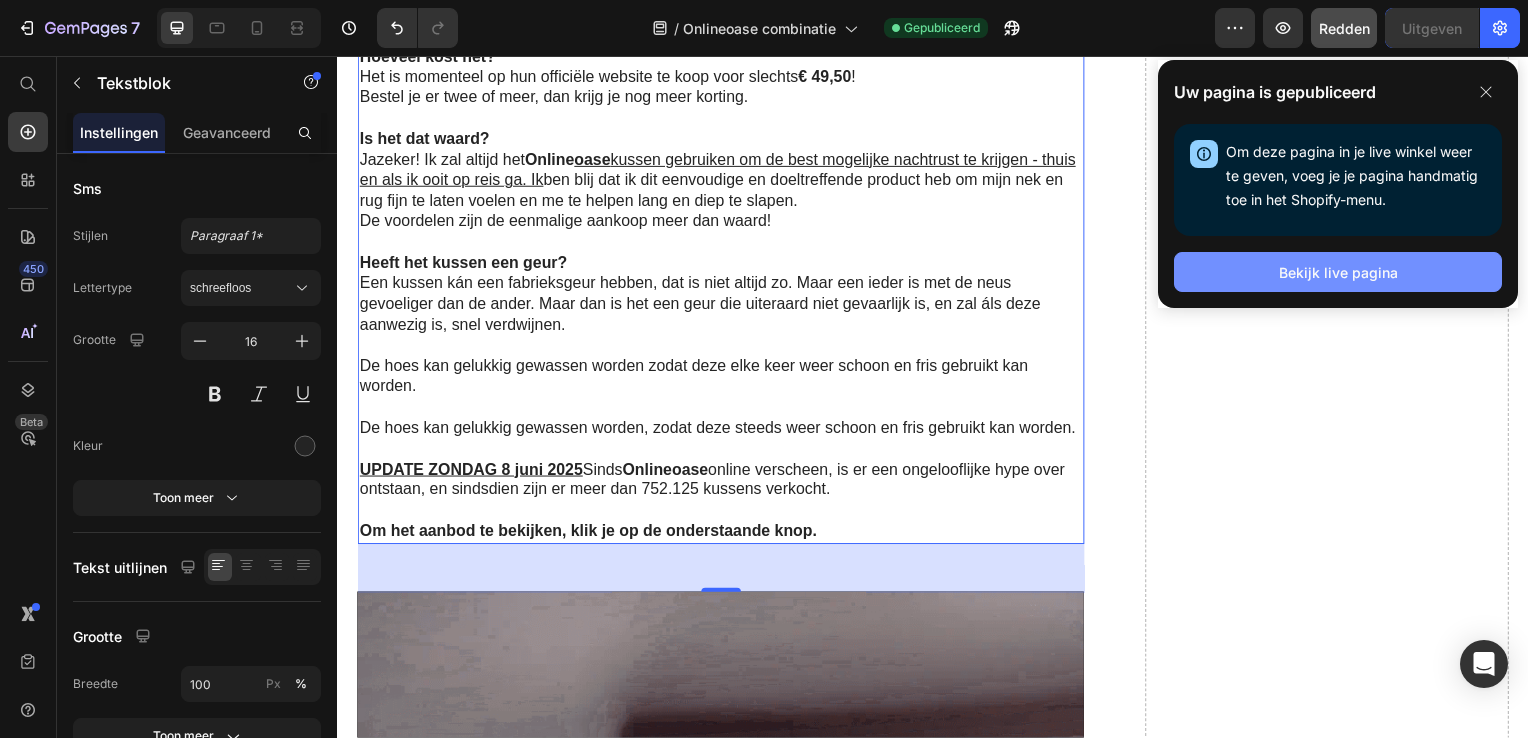 click on "Bekijk live pagina" 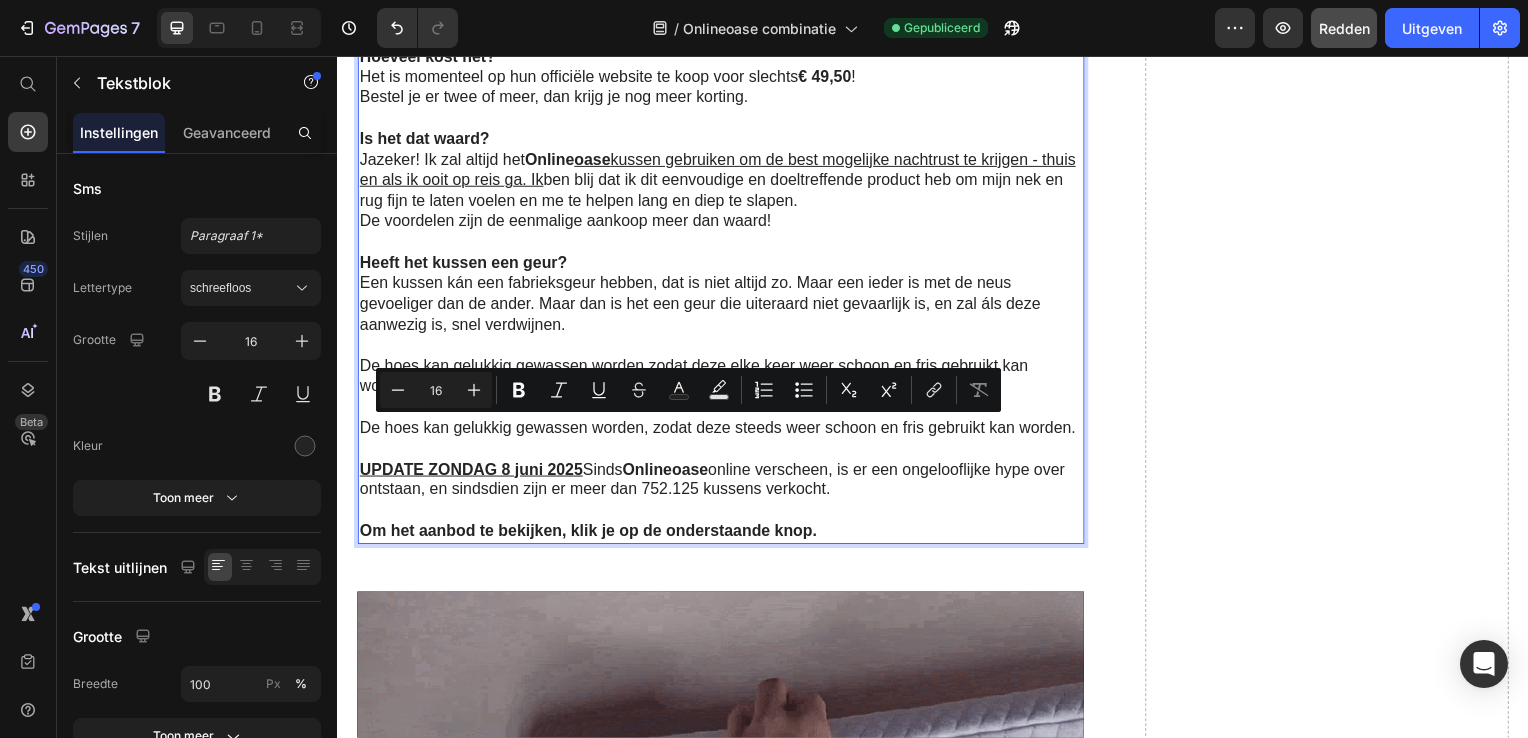 drag, startPoint x: 614, startPoint y: 454, endPoint x: 360, endPoint y: 437, distance: 254.56827 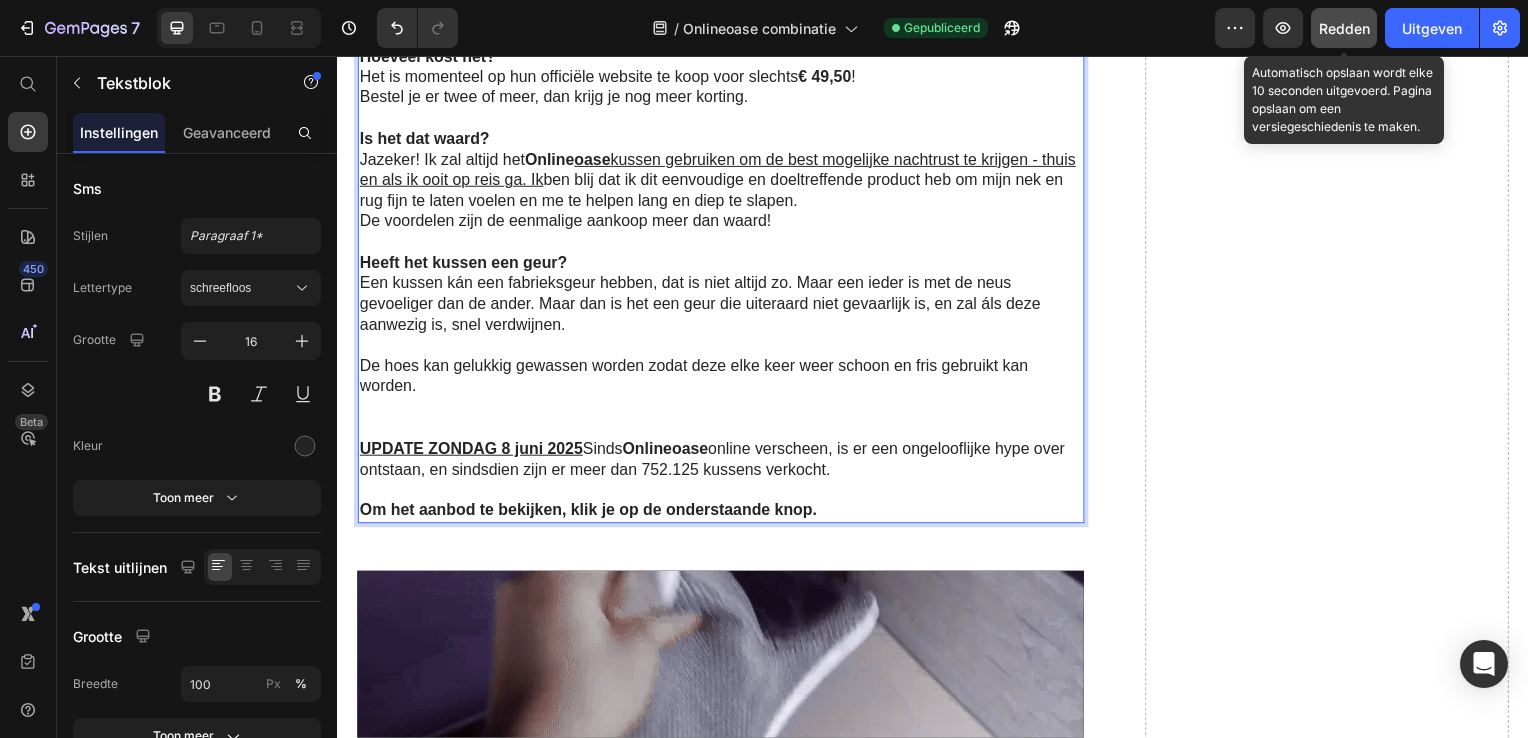 click on "Redden" at bounding box center (1344, 28) 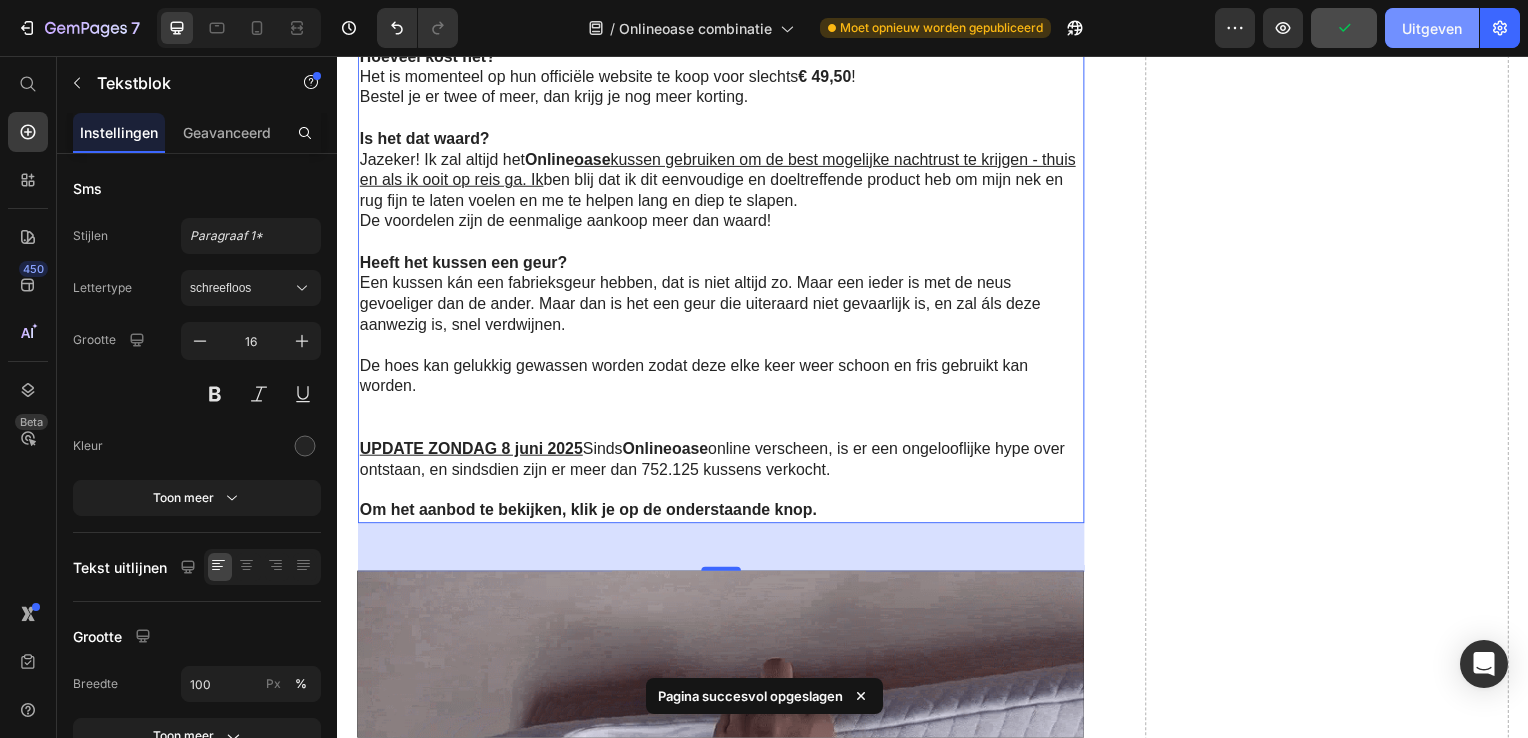 click on "Uitgeven" 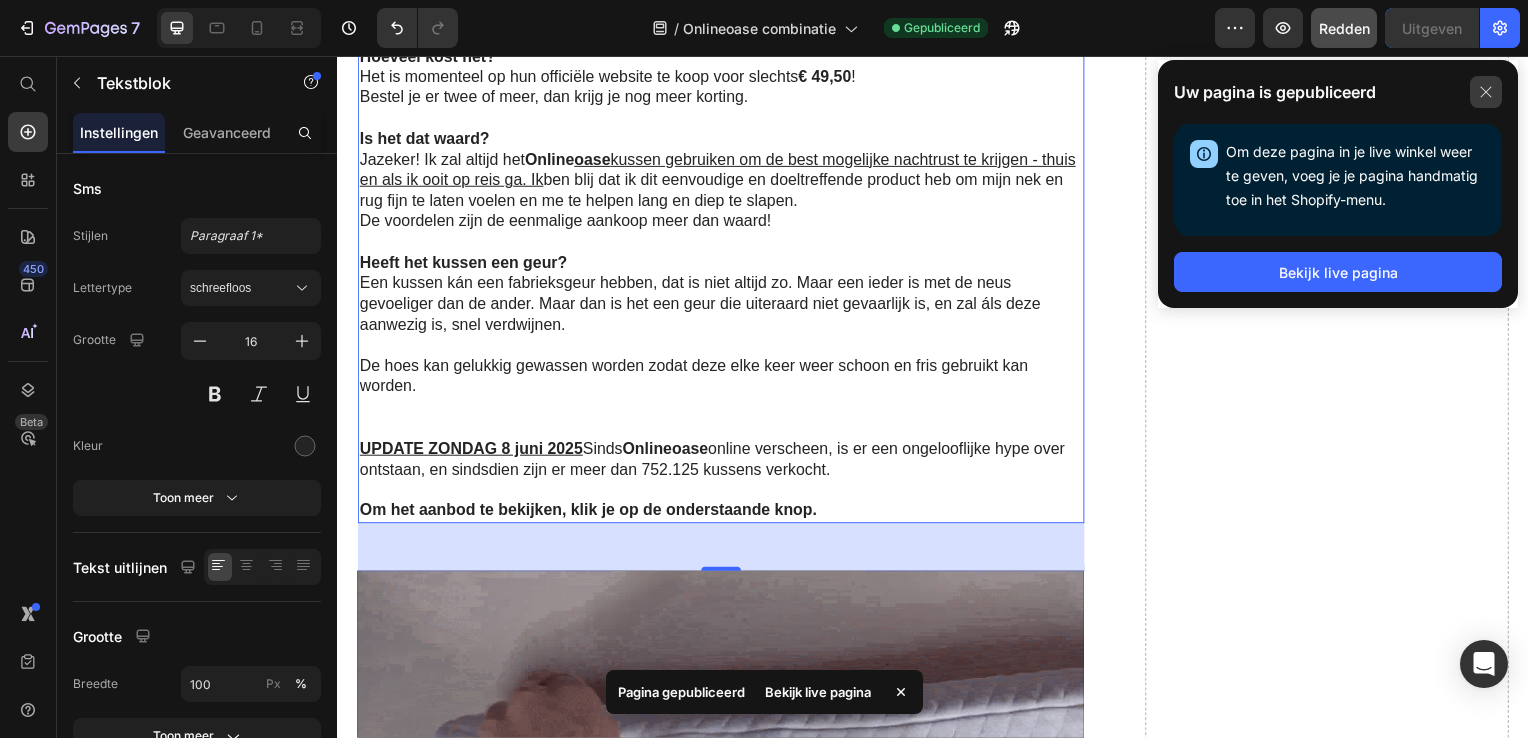click 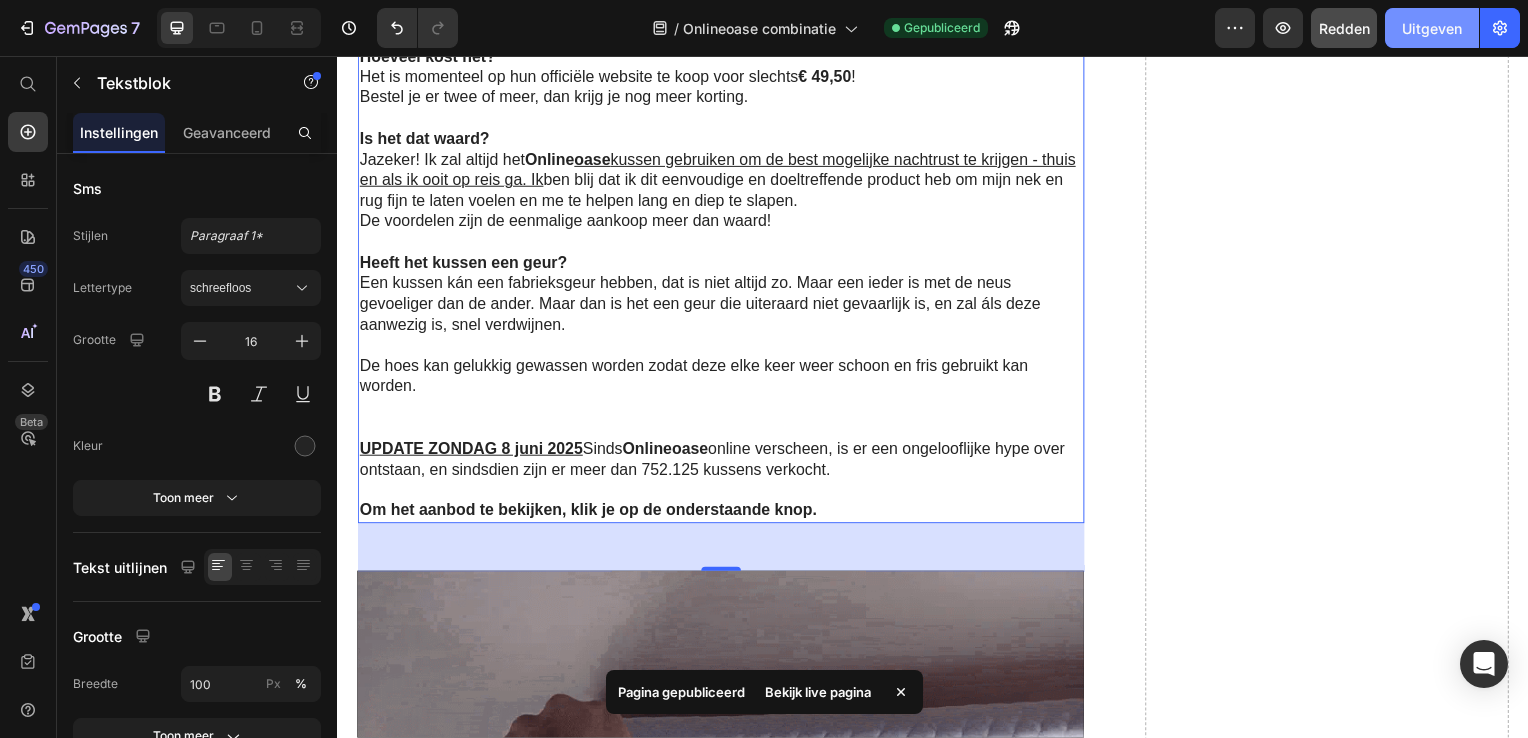 click on "Uitgeven" 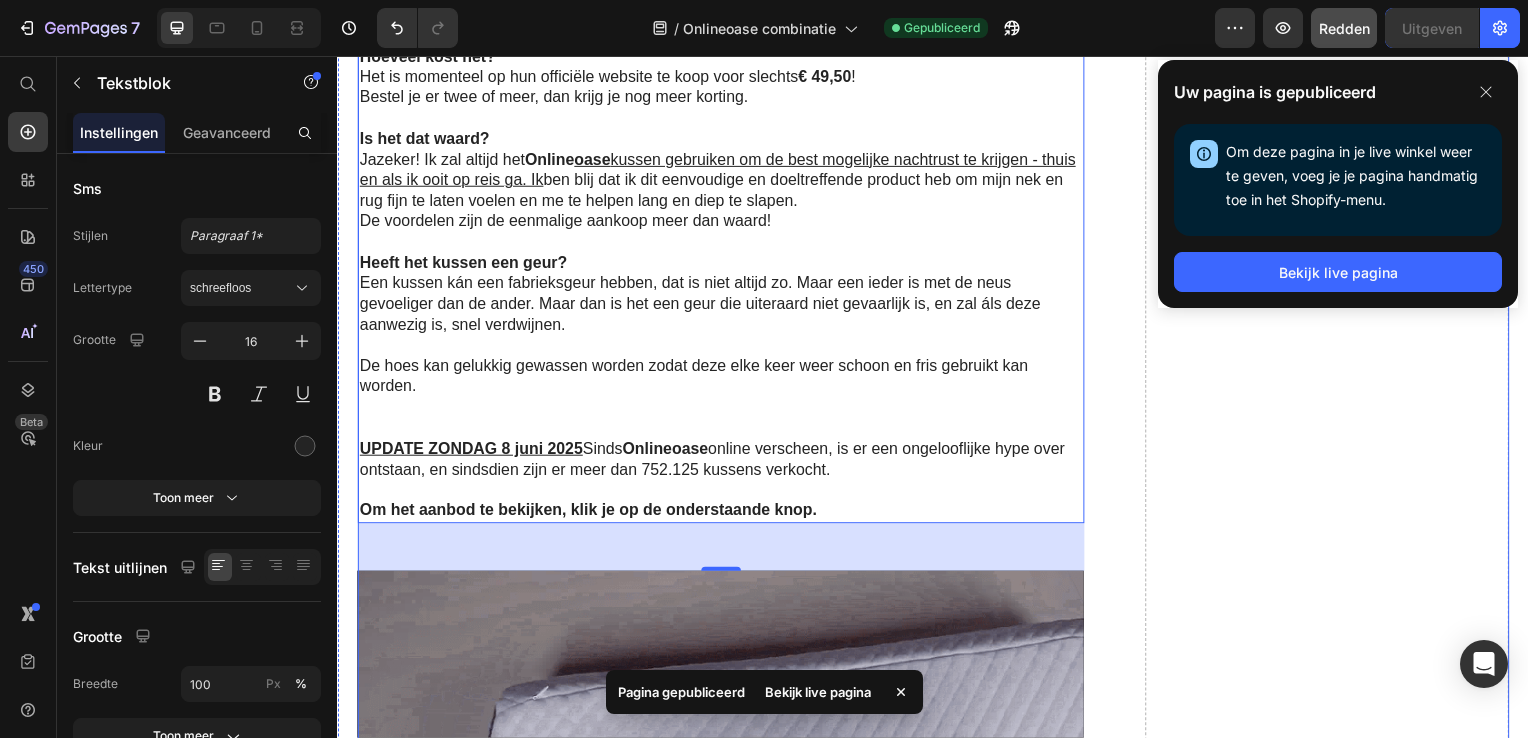 click on "Drop element here" at bounding box center [1334, -1727] 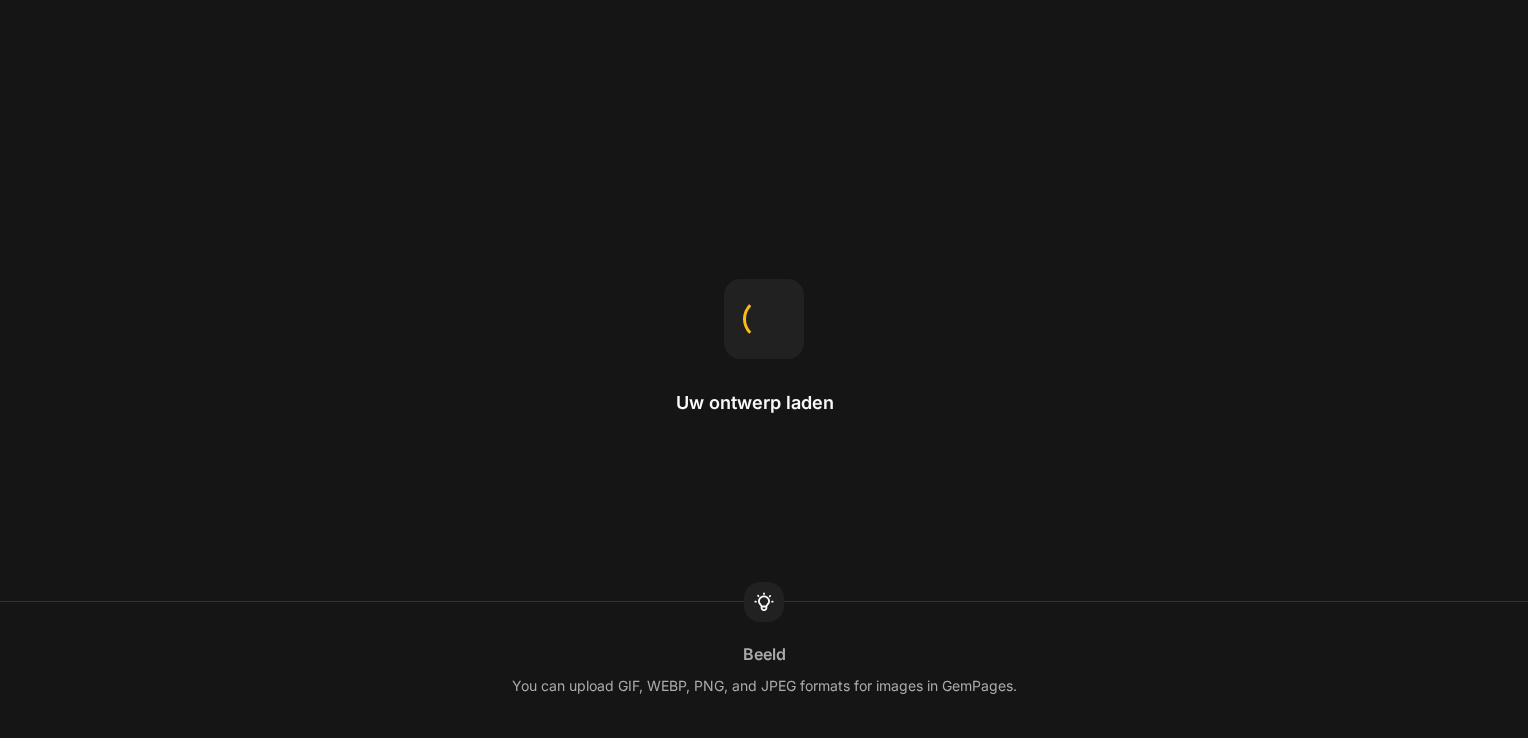 scroll, scrollTop: 0, scrollLeft: 0, axis: both 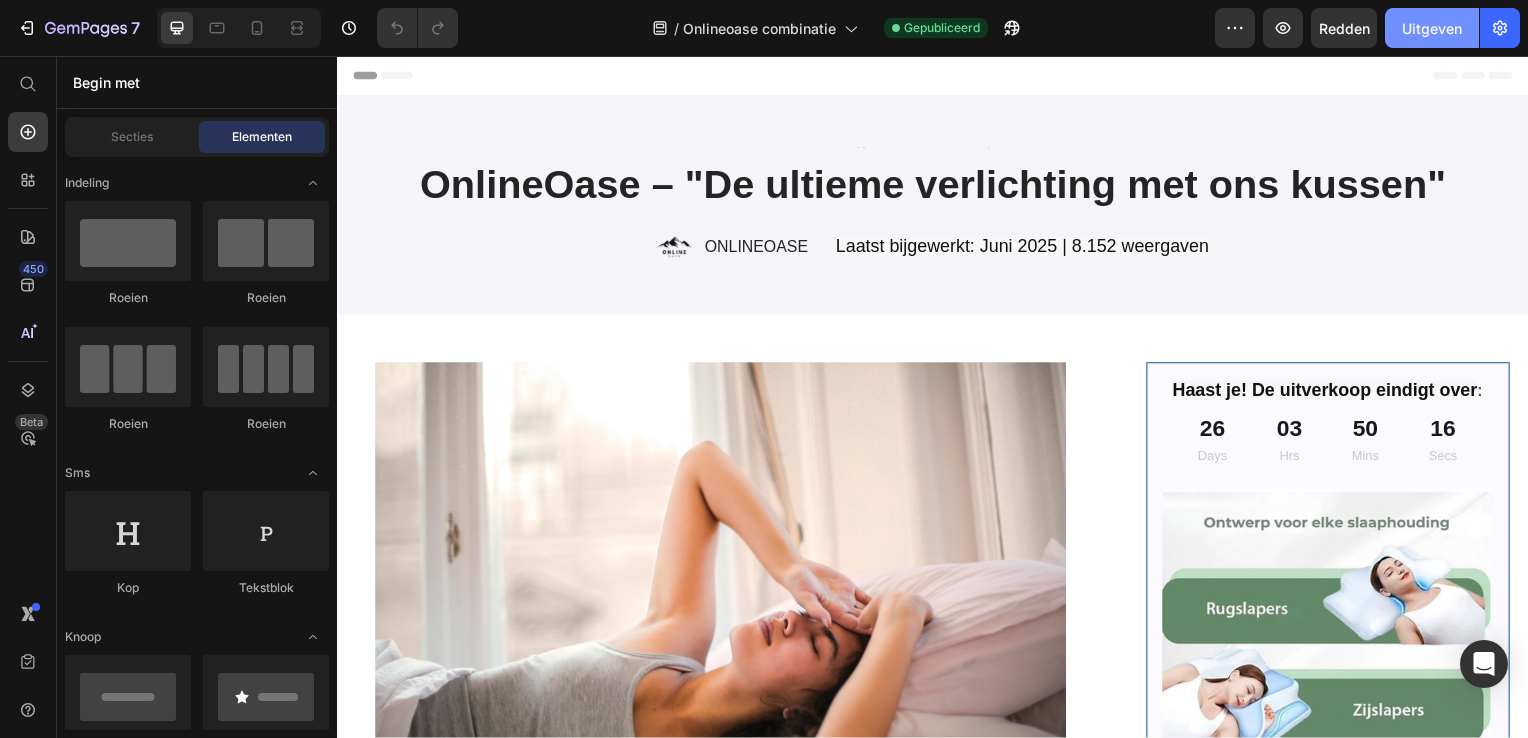 click on "Uitgeven" 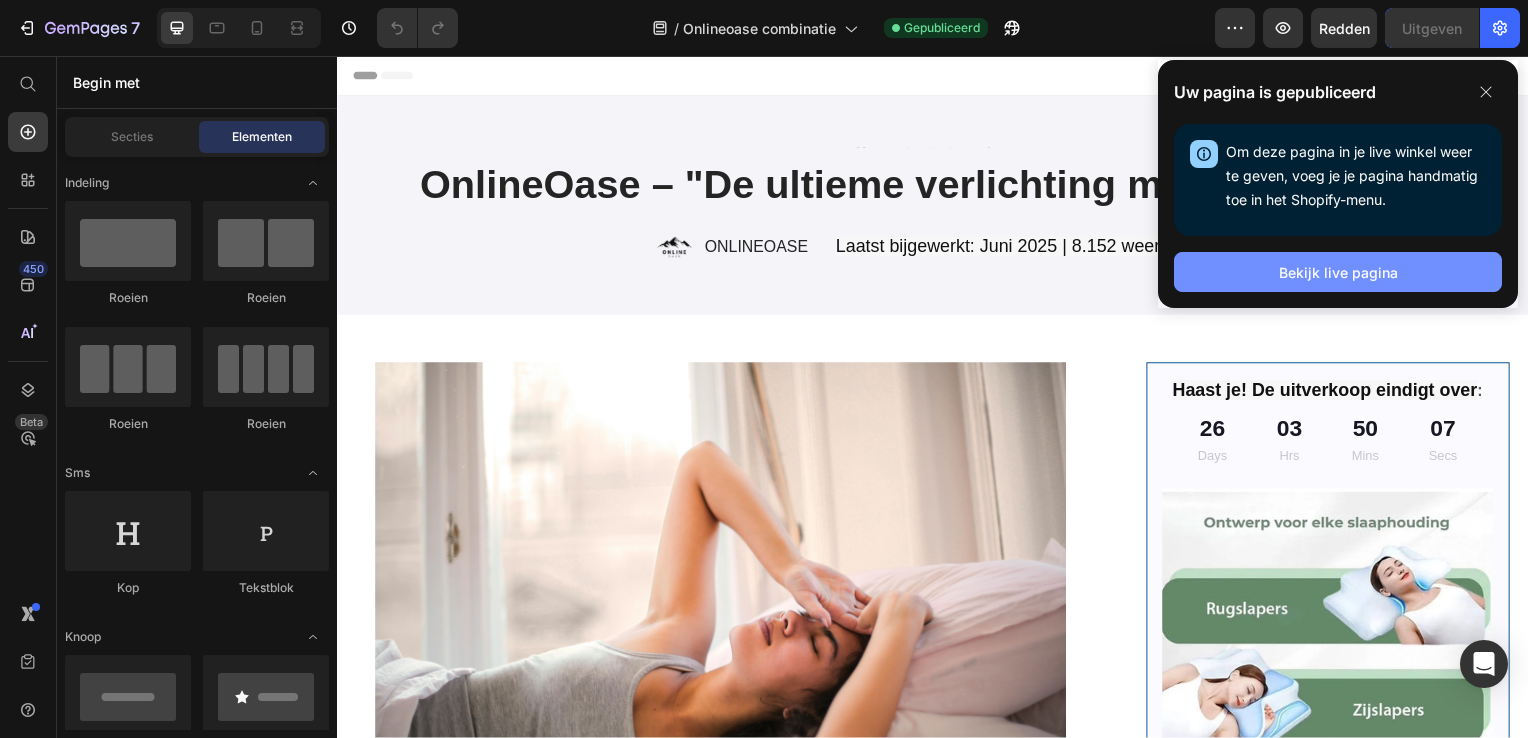 click on "Bekijk live pagina" 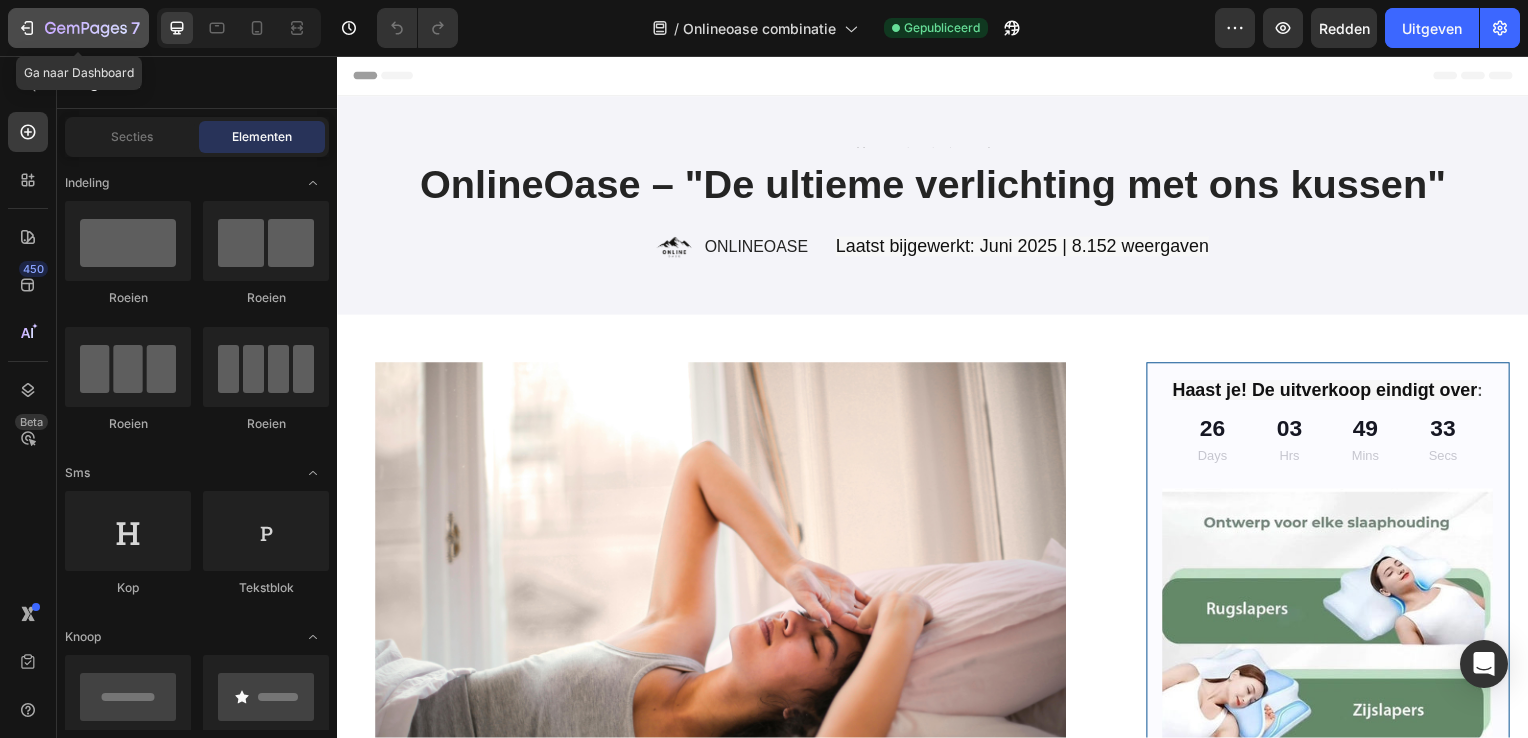 click 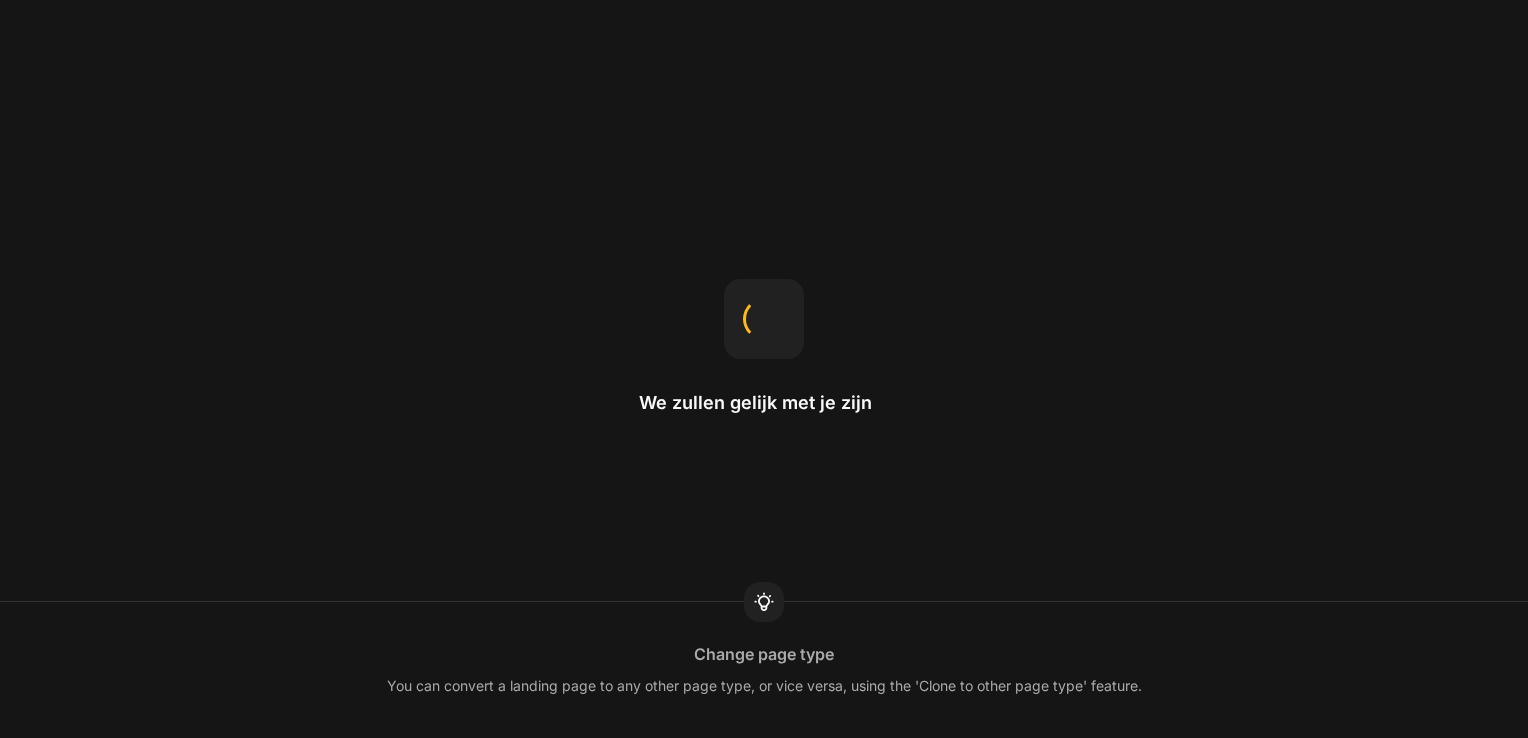 scroll, scrollTop: 0, scrollLeft: 0, axis: both 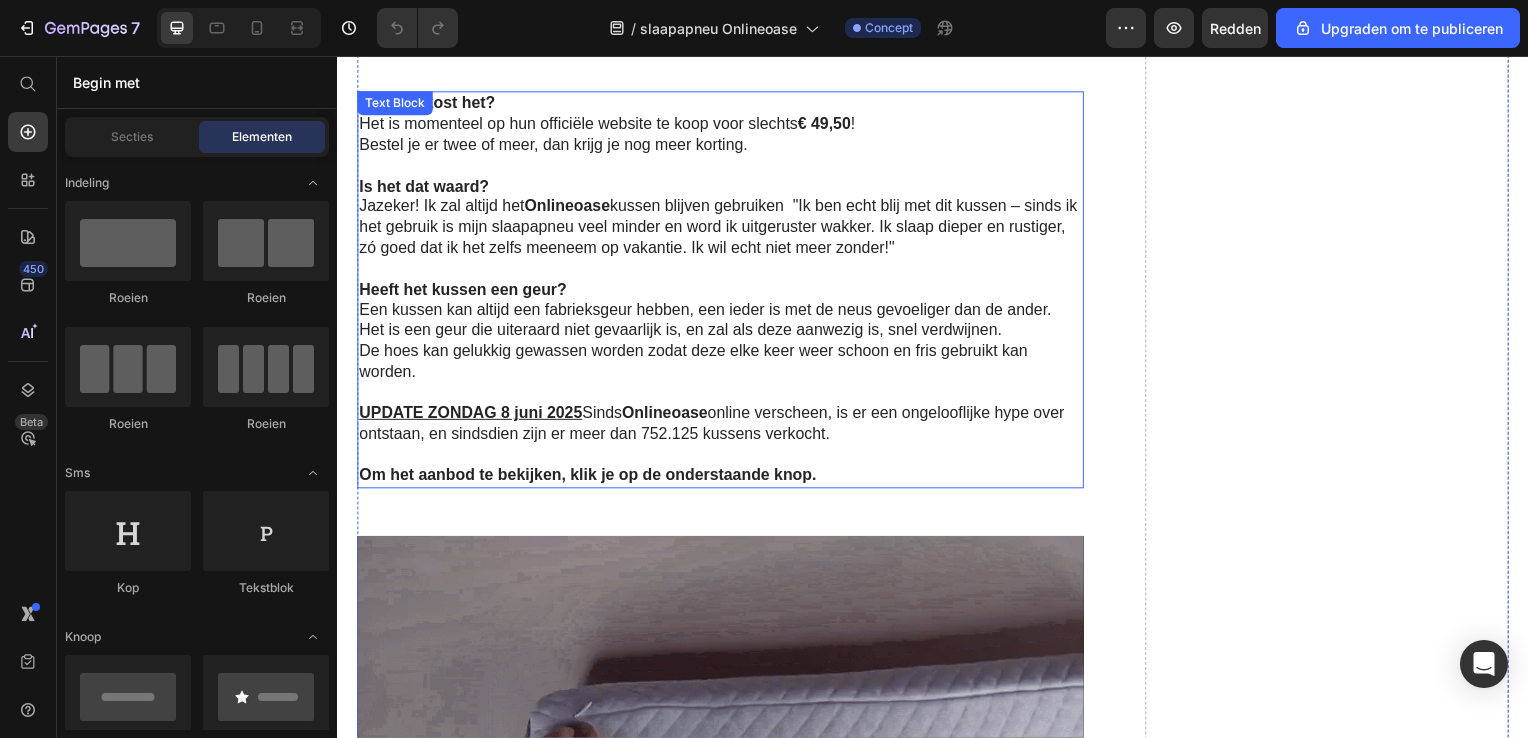 click on "Een kussen kan altijd een fabrieksgeur hebben, een ieder is met de neus gevoeliger dan de ander. Het is een geur die uiteraard niet gevaarlijk is, en zal als deze aanwezig is, snel verdwijnen." at bounding box center (721, 323) 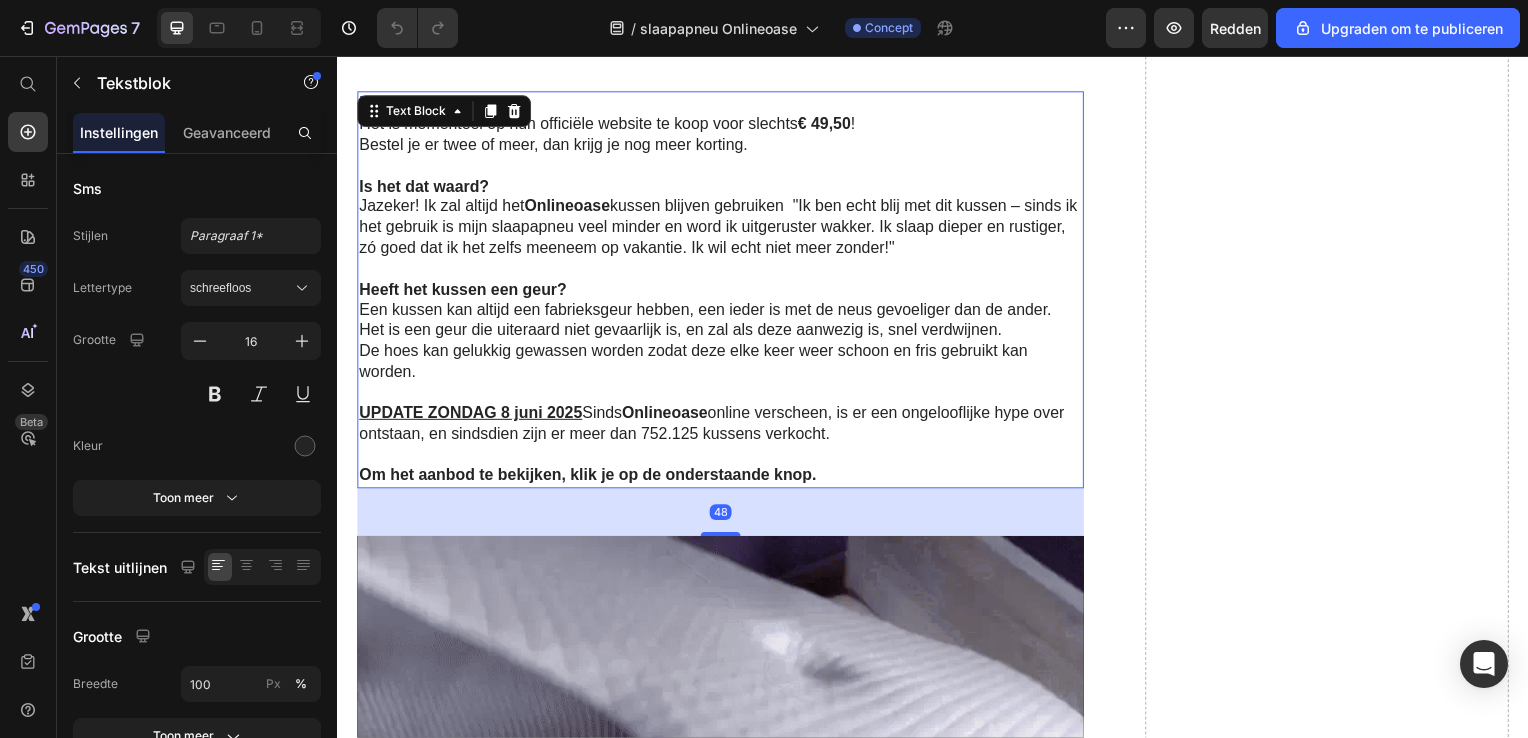 click on "Een kussen kan altijd een fabrieksgeur hebben, een ieder is met de neus gevoeliger dan de ander. Het is een geur die uiteraard niet gevaarlijk is, en zal als deze aanwezig is, snel verdwijnen." at bounding box center [721, 323] 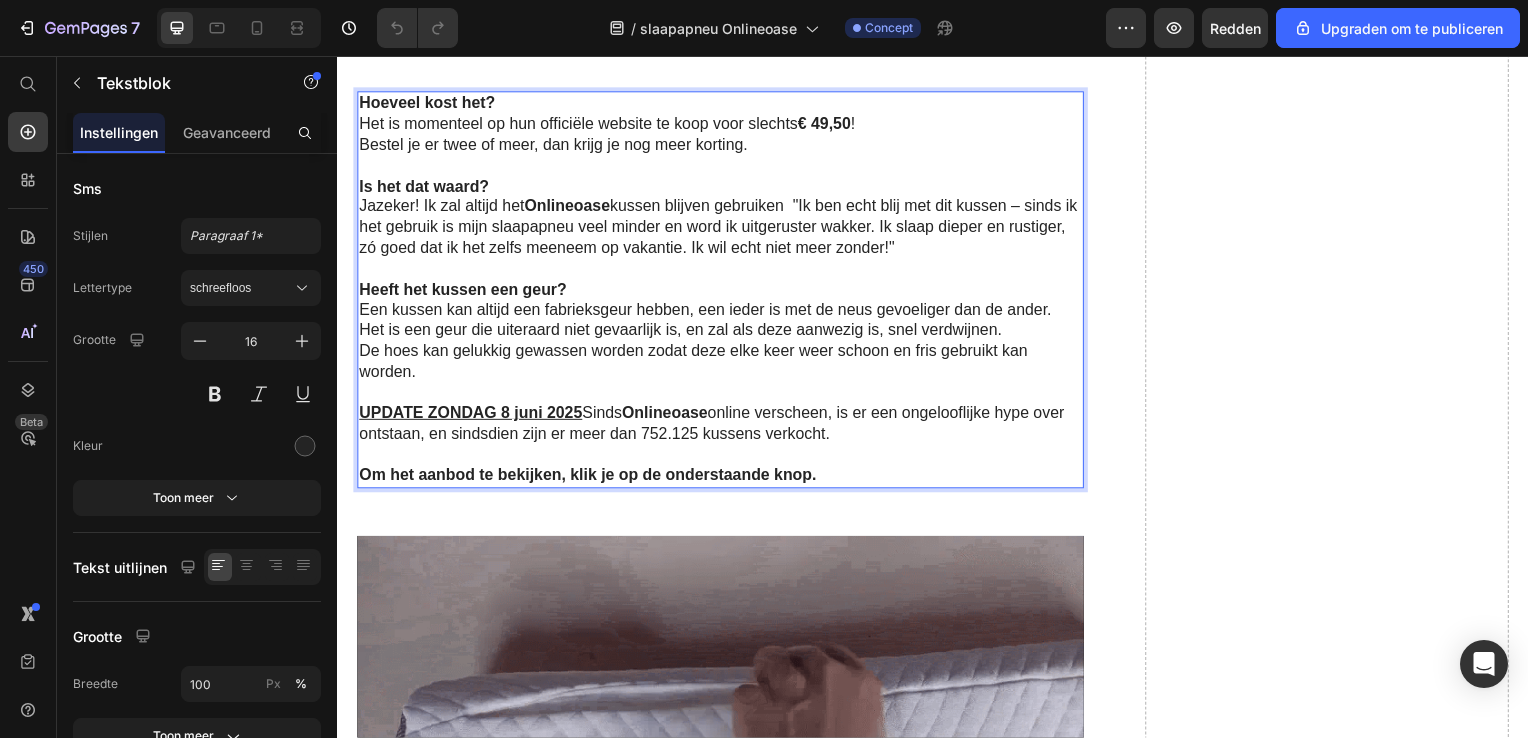 click on "Een kussen kan altijd een fabrieksgeur hebben, een ieder is met de neus gevoeliger dan de ander. Het is een geur die uiteraard niet gevaarlijk is, en zal als deze aanwezig is, snel verdwijnen." at bounding box center [721, 323] 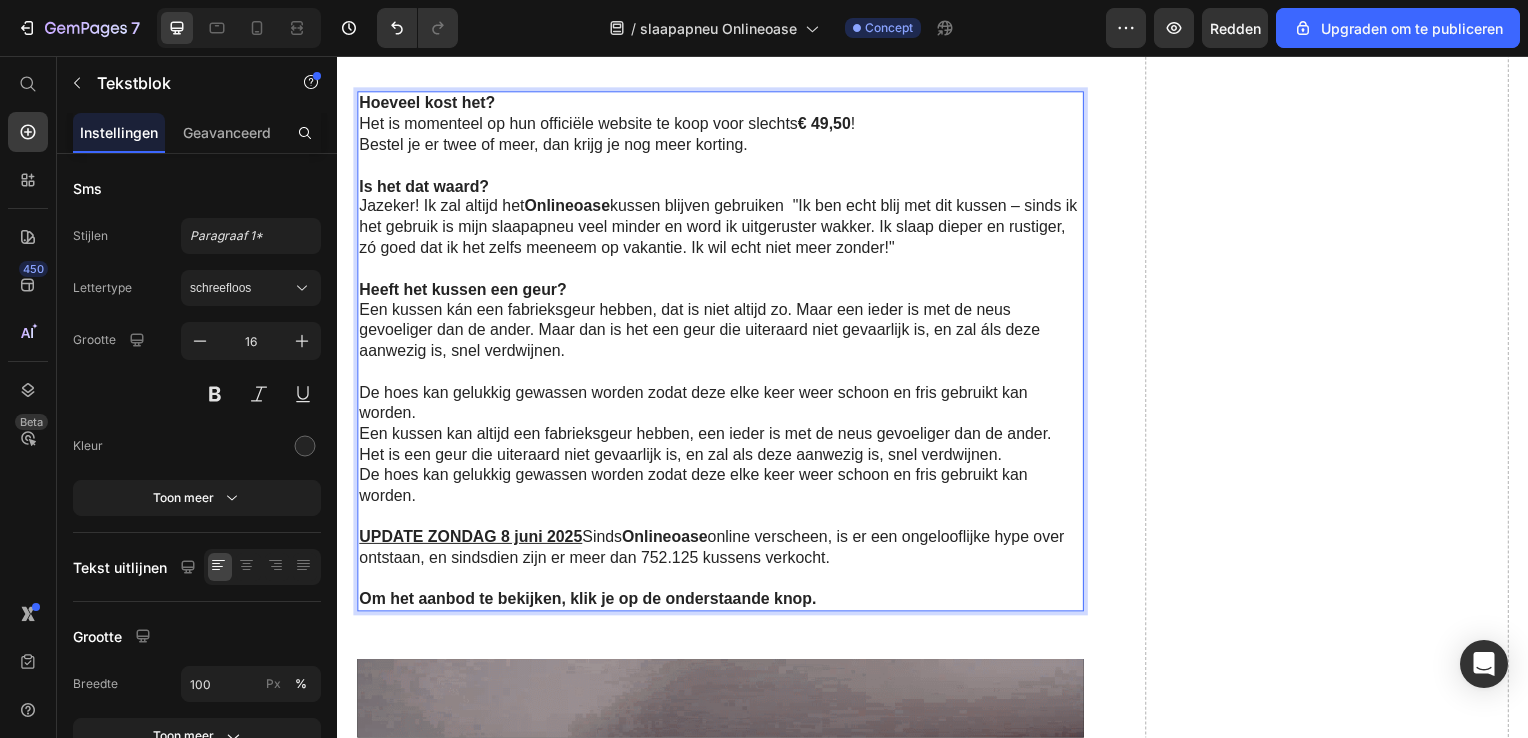 click on "Een kussen kan altijd een fabrieksgeur hebben, een ieder is met de neus gevoeliger dan de ander. Het is een geur die uiteraard niet gevaarlijk is, en zal als deze aanwezig is, snel verdwijnen." at bounding box center [721, 448] 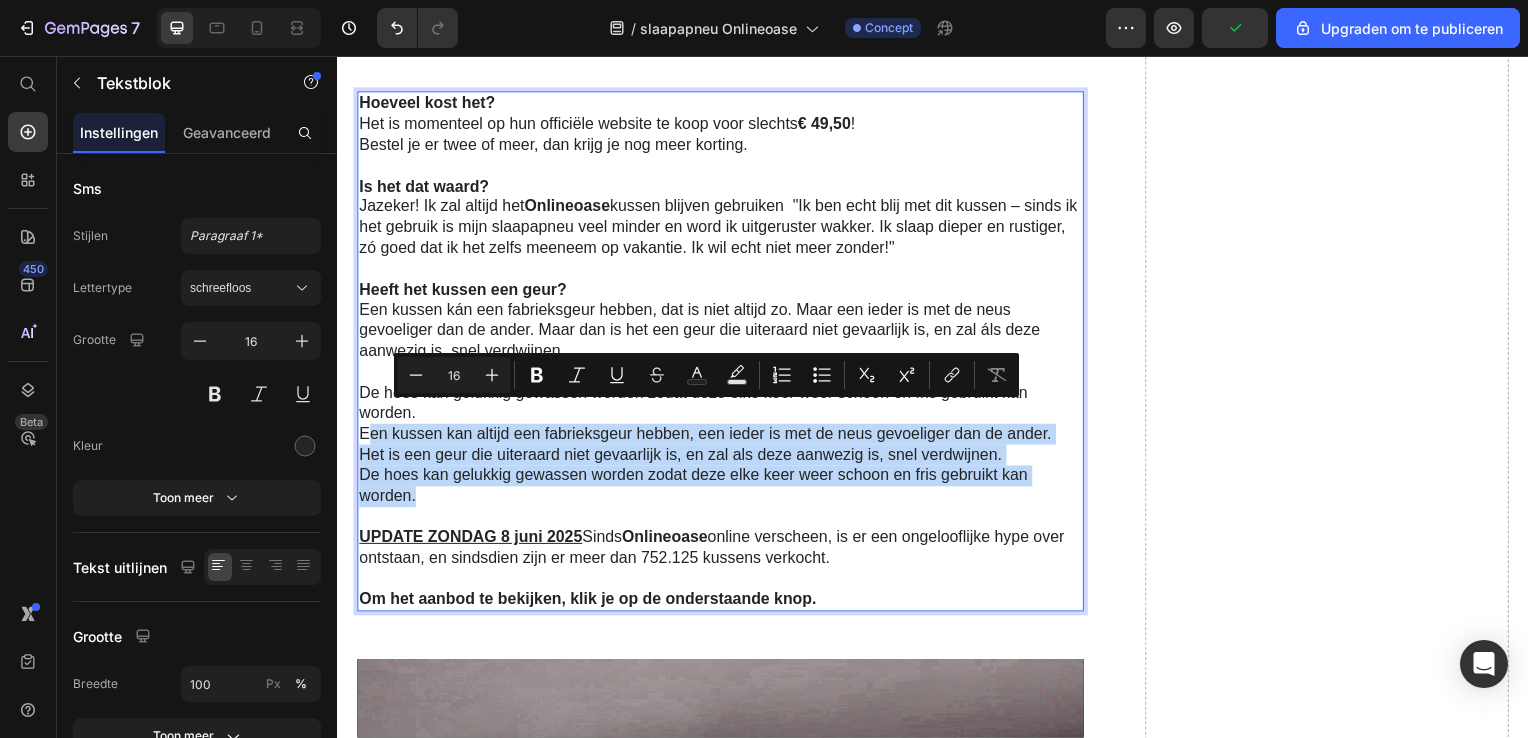 drag, startPoint x: 366, startPoint y: 411, endPoint x: 548, endPoint y: 476, distance: 193.2589 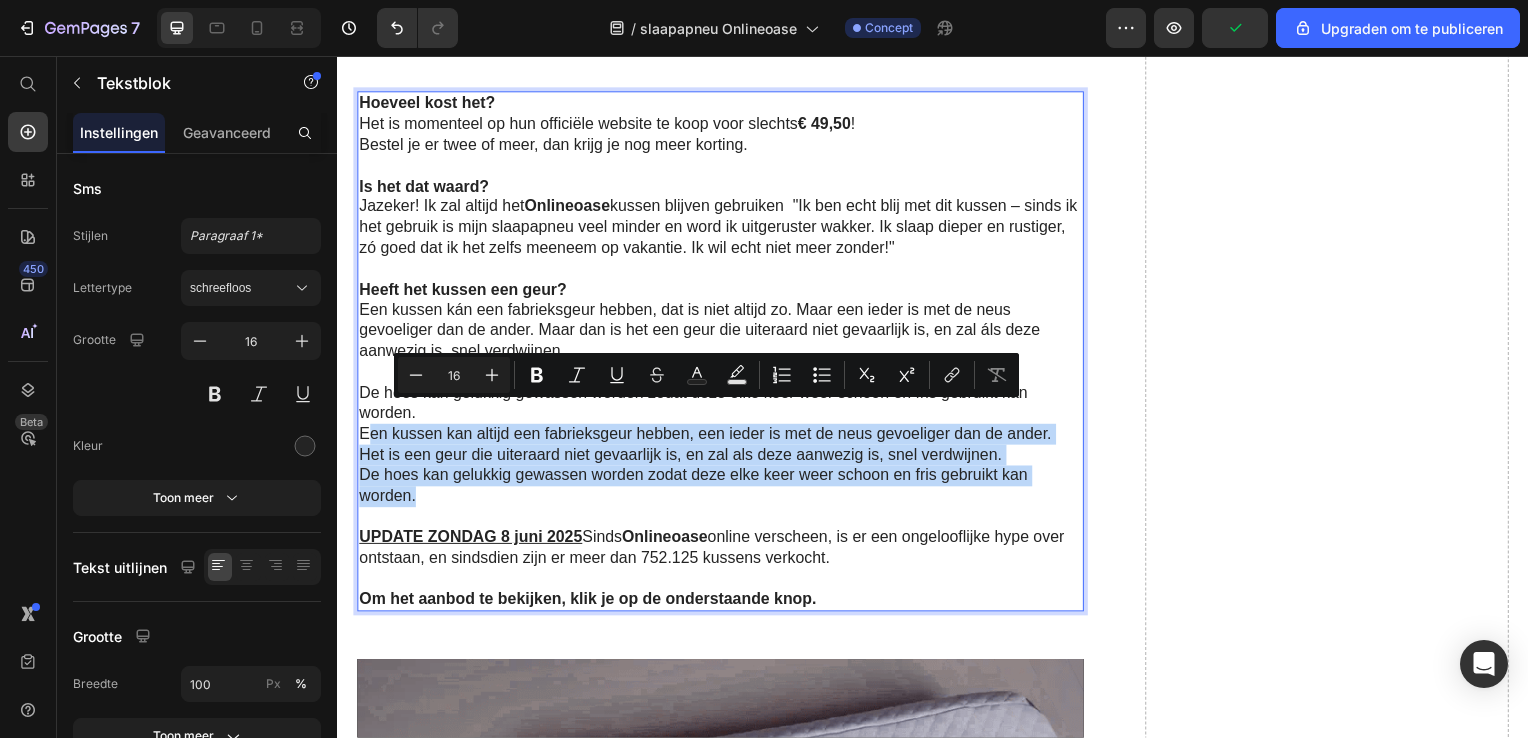 click on "Hoeveel kost het? Het is momenteel op hun officiële website te koop voor slechts  € 49,50 !  Bestel je er twee of meer, dan krijg je nog meer korting. Is het dat waard? Jazeker! Ik zal altijd het  Onlineoase  kussen blijven gebruiken  "Ik ben echt blij met dit kussen – sinds ik het gebruik is mijn slaapapneu veel minder en word ik uitgeruster wakker. Ik slaap dieper en rustiger, zó goed dat ik het zelfs meeneem op vakantie. Ik wil echt niet meer zonder!" Heeft het kussen een geur?  Een kussen kán een fabrieksgeur hebben, dat is niet altijd zo. Maar een ieder is met de neus gevoeliger dan de ander. Maar dan is het een geur die uiteraard niet gevaarlijk is, en zal áls deze aanwezig is, snel verdwijnen.  De hoes kan gelukkig gewassen worden zodat deze elke keer weer schoon en fris gebruikt kan worden. Een kussen kan altijd een fabrieksgeur hebben, een ieder is met de neus gevoeliger dan de ander. Het is een geur die uiteraard niet gevaarlijk is, en zal als deze aanwezig is, snel verdwijnen." at bounding box center (723, 354) 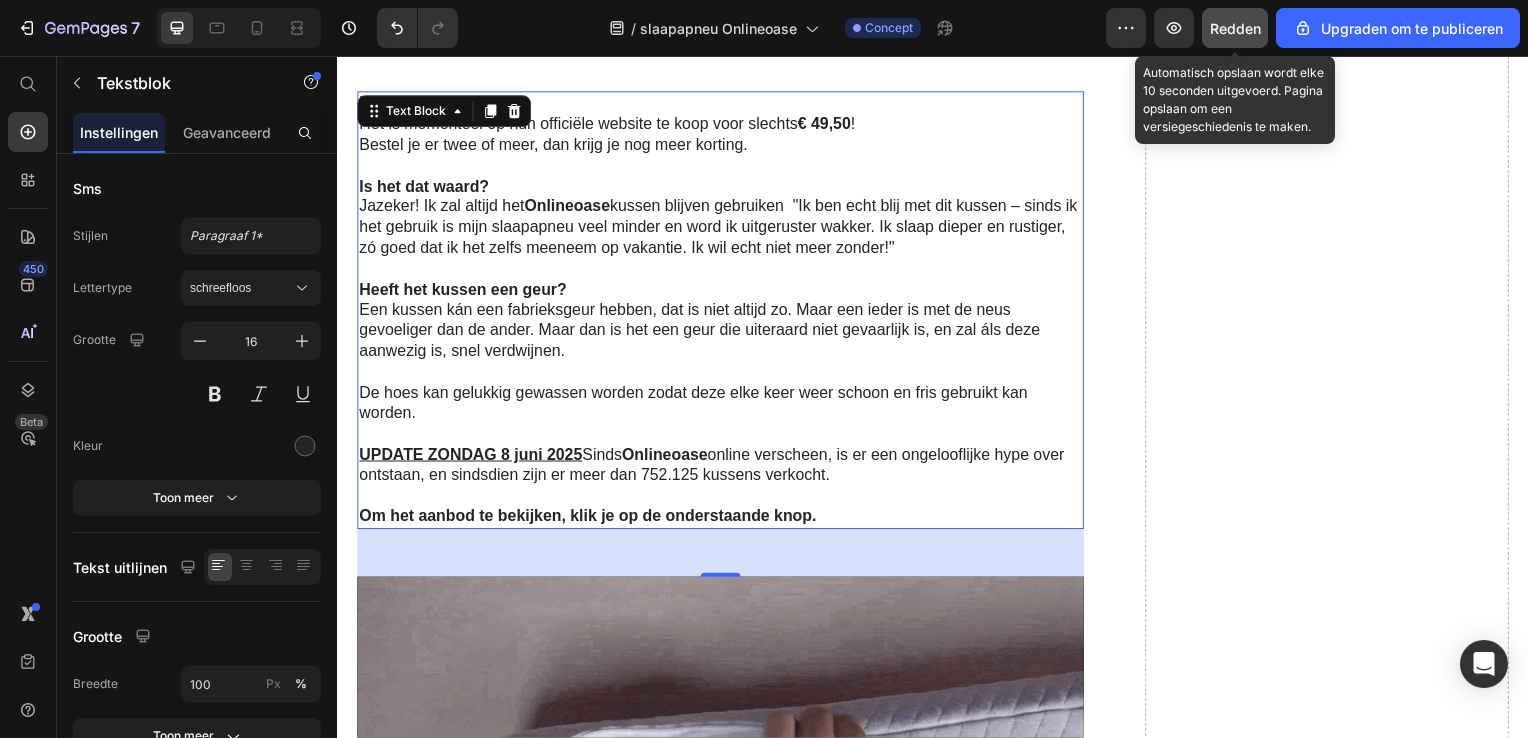 click on "Redden" at bounding box center (1235, 28) 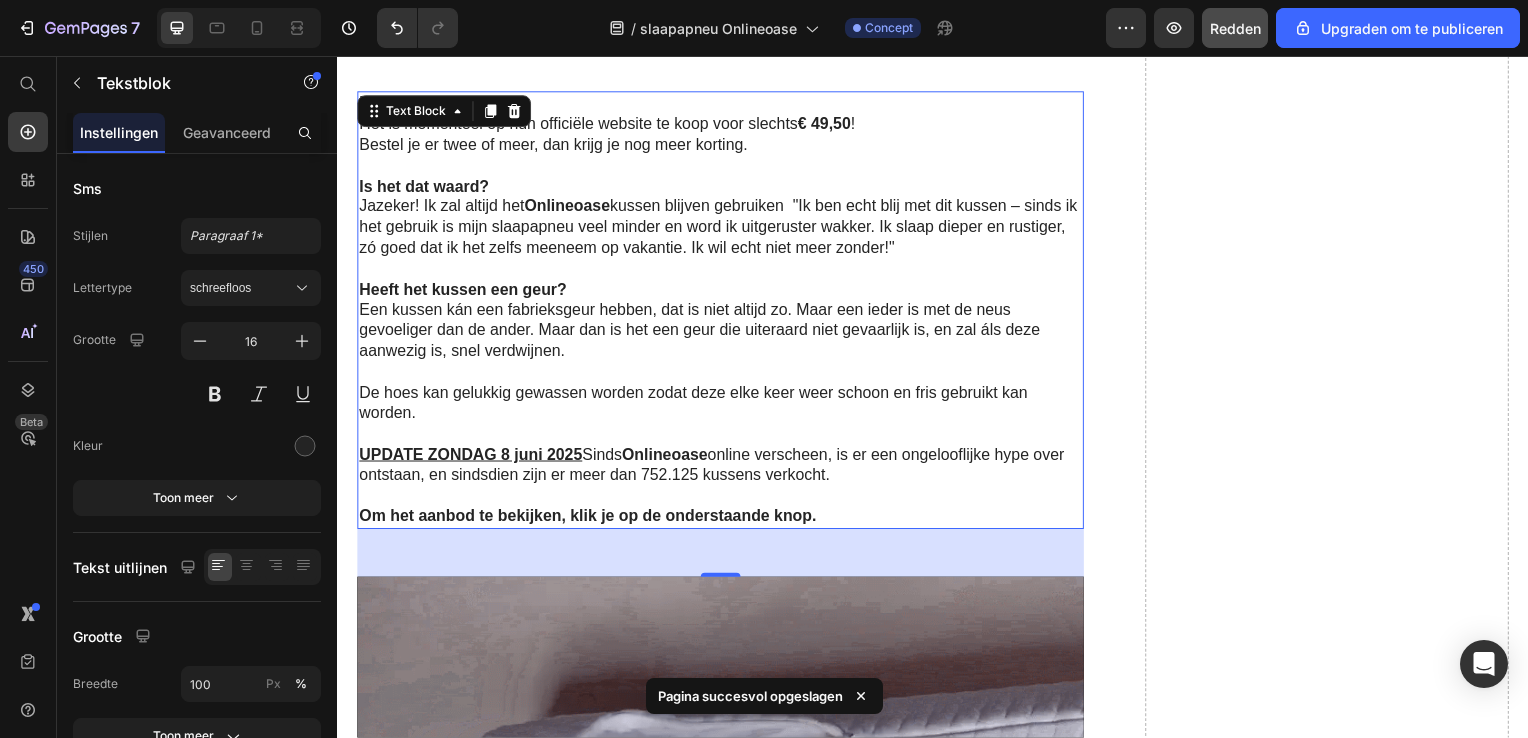 click on "Jazeker! Ik zal altijd het  Onlineoase  kussen blijven gebruiken  "Ik ben echt blij met dit kussen – sinds ik het gebruik is mijn slaapapneu veel minder en word ik uitgeruster wakker. Ik slaap dieper en rustiger, zó goed dat ik het zelfs meeneem op vakantie. Ik wil echt niet meer zonder!"" at bounding box center [721, 229] 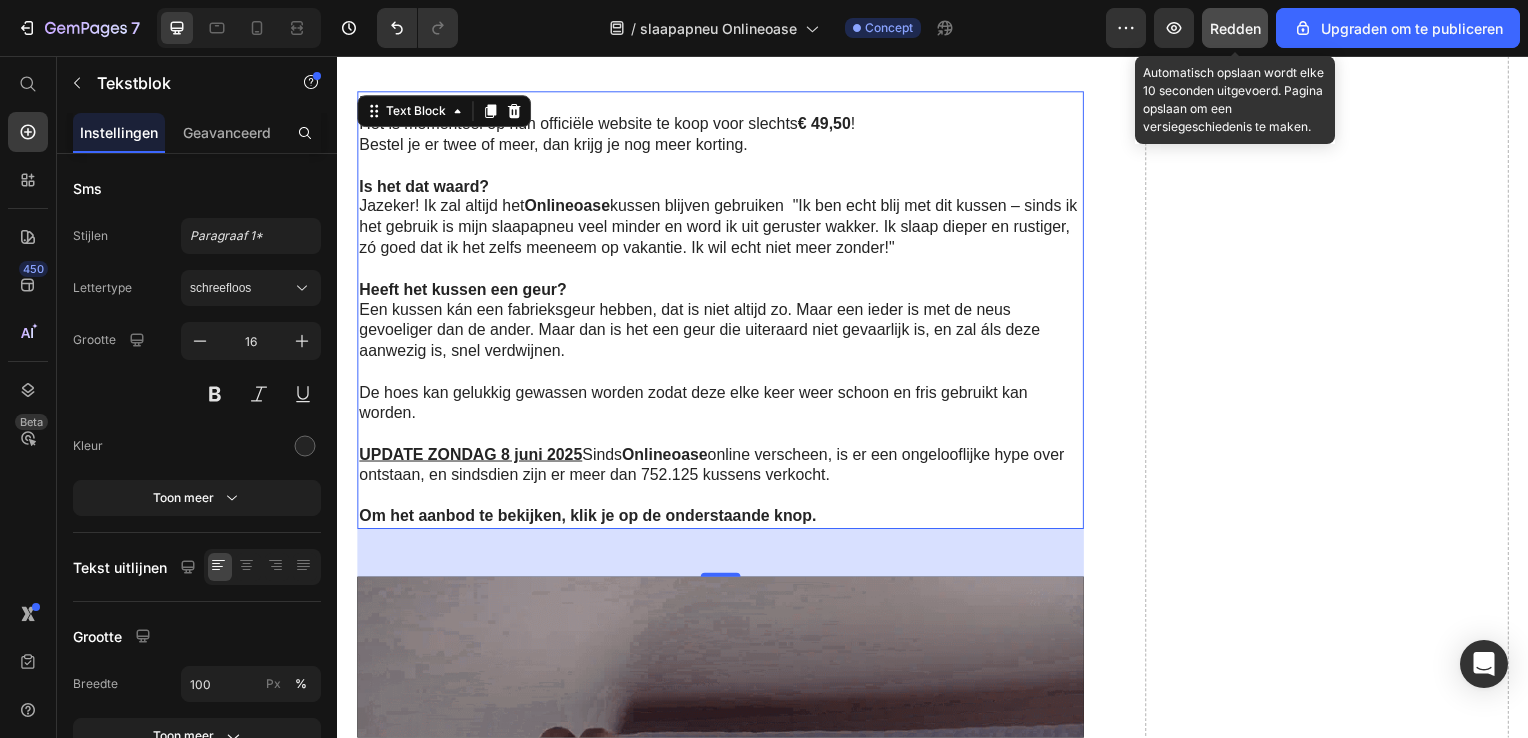 click on "Redden" 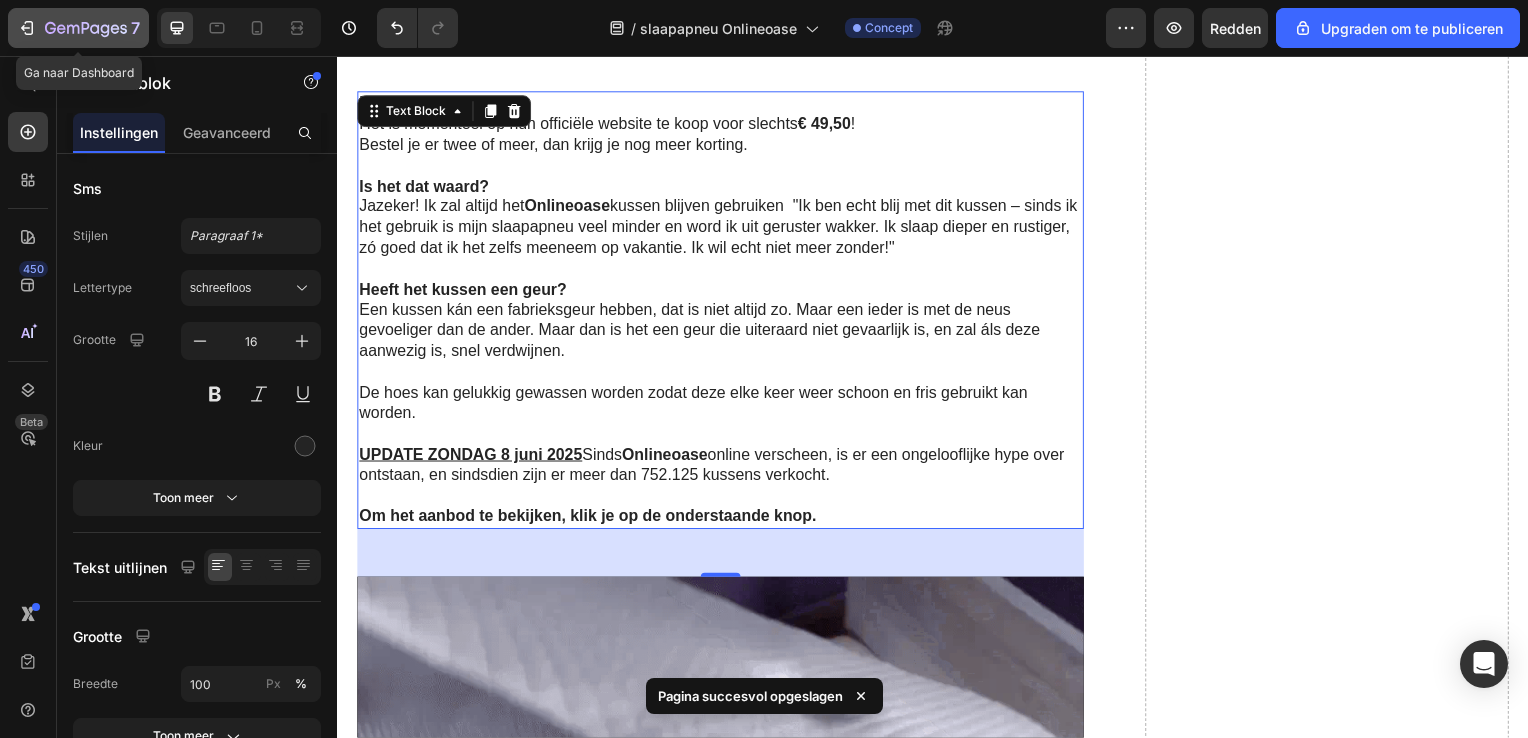 click 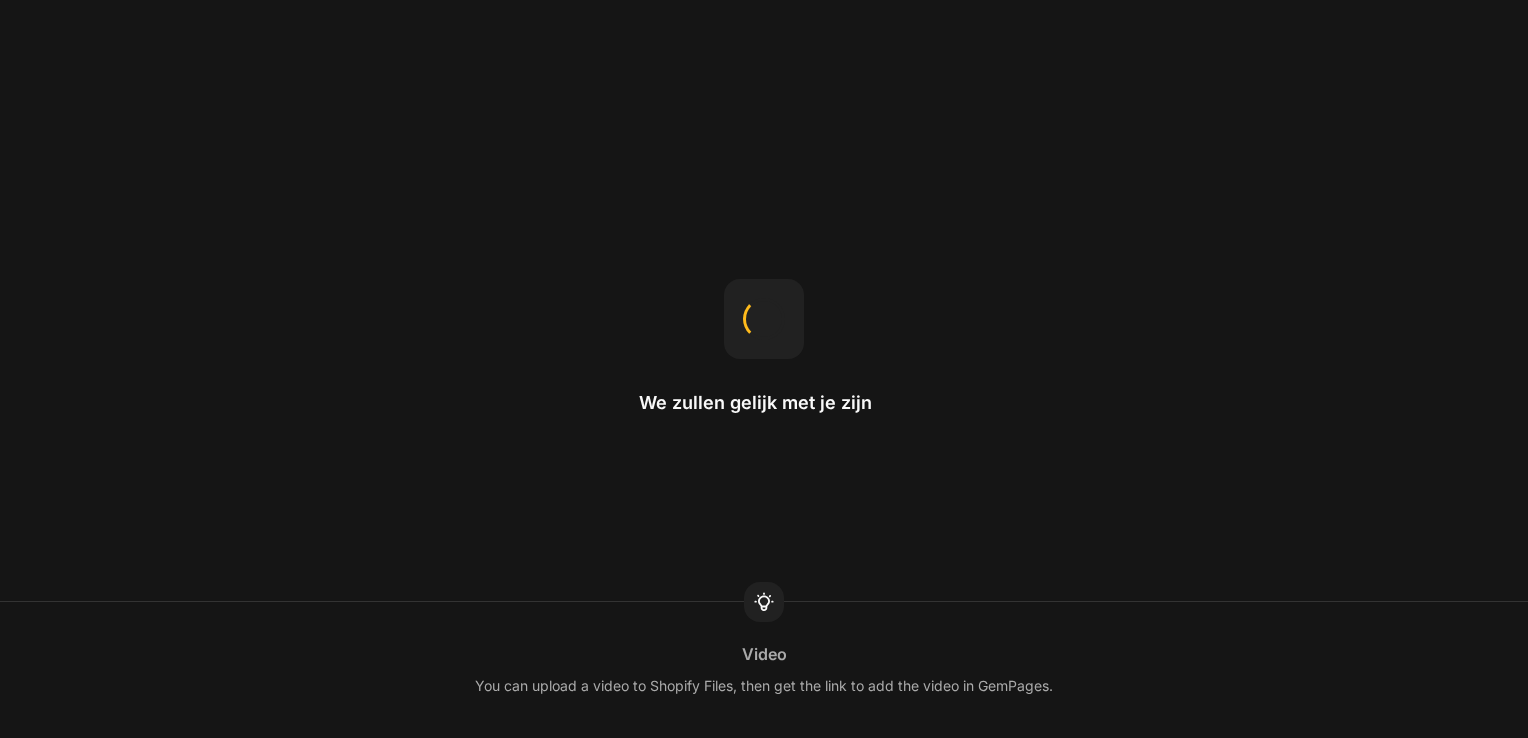 scroll, scrollTop: 0, scrollLeft: 0, axis: both 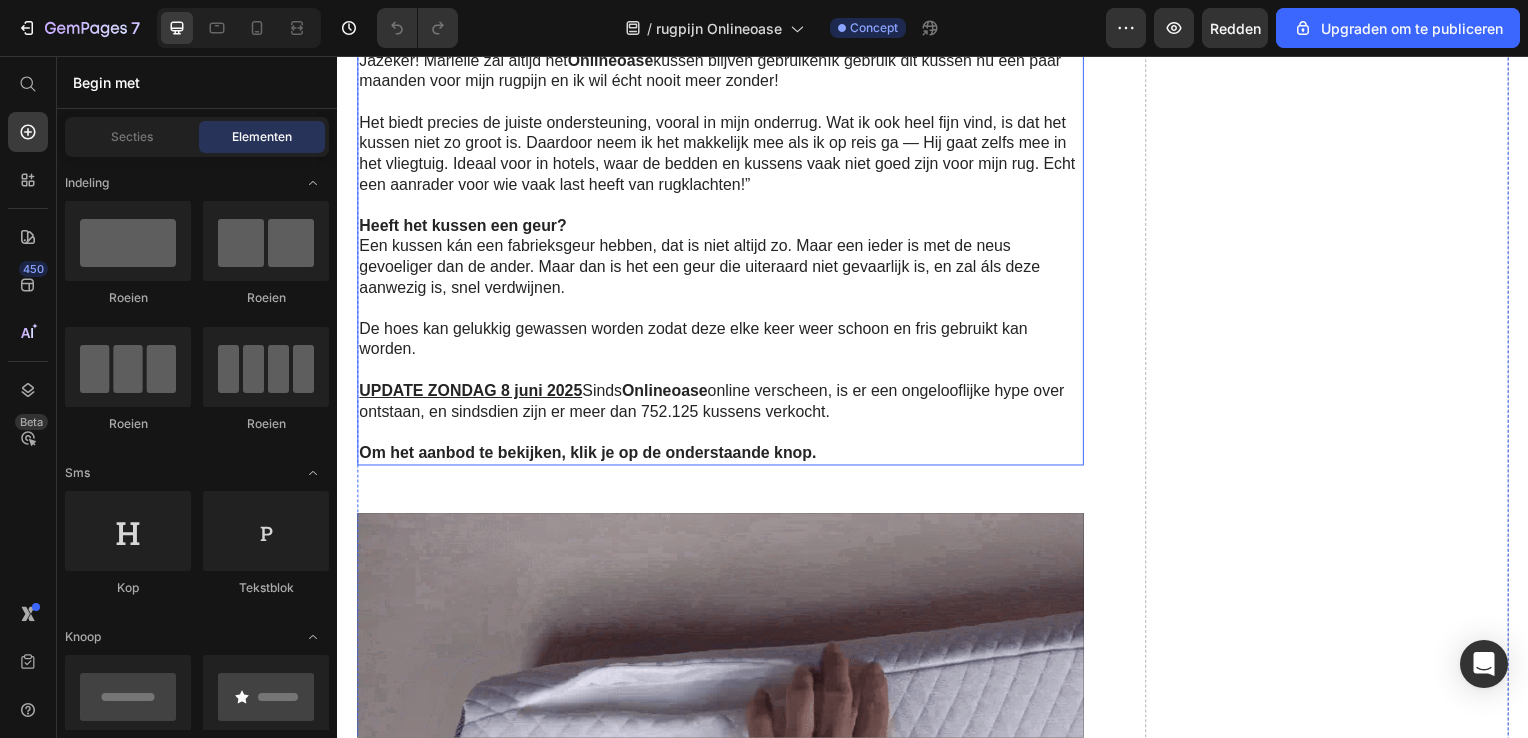 click on "Een kussen kán een fabrieksgeur hebben, dat is niet altijd zo. Maar een ieder is met de neus gevoeliger dan de ander. Maar dan is het een geur die uiteraard niet gevaarlijk is, en zal áls deze aanwezig is, snel verdwijnen." at bounding box center [721, 269] 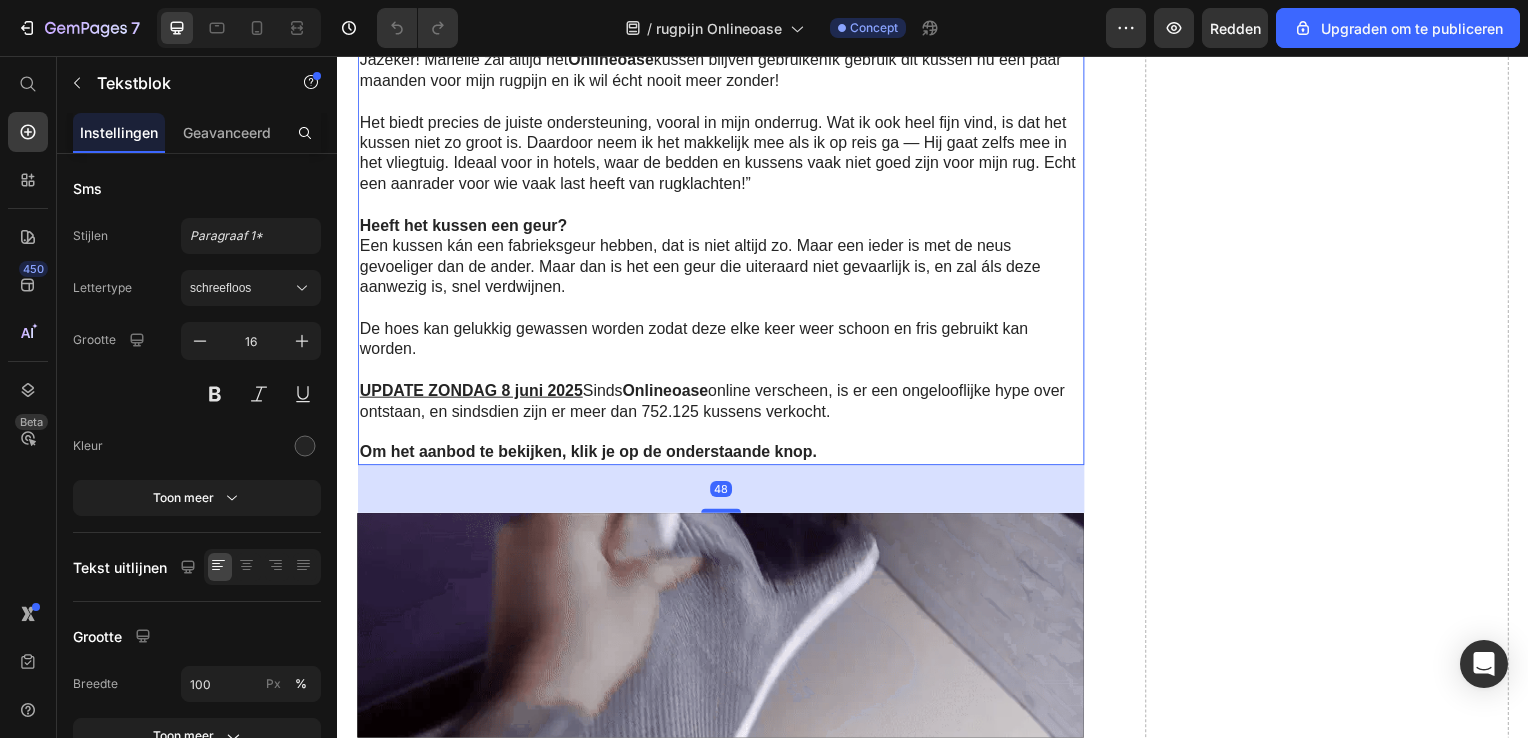 click on "Een kussen kán een fabrieksgeur hebben, dat is niet altijd zo. Maar een ieder is met de neus gevoeliger dan de ander. Maar dan is het een geur die uiteraard niet gevaarlijk is, en zal áls deze aanwezig is, snel verdwijnen." at bounding box center (721, 269) 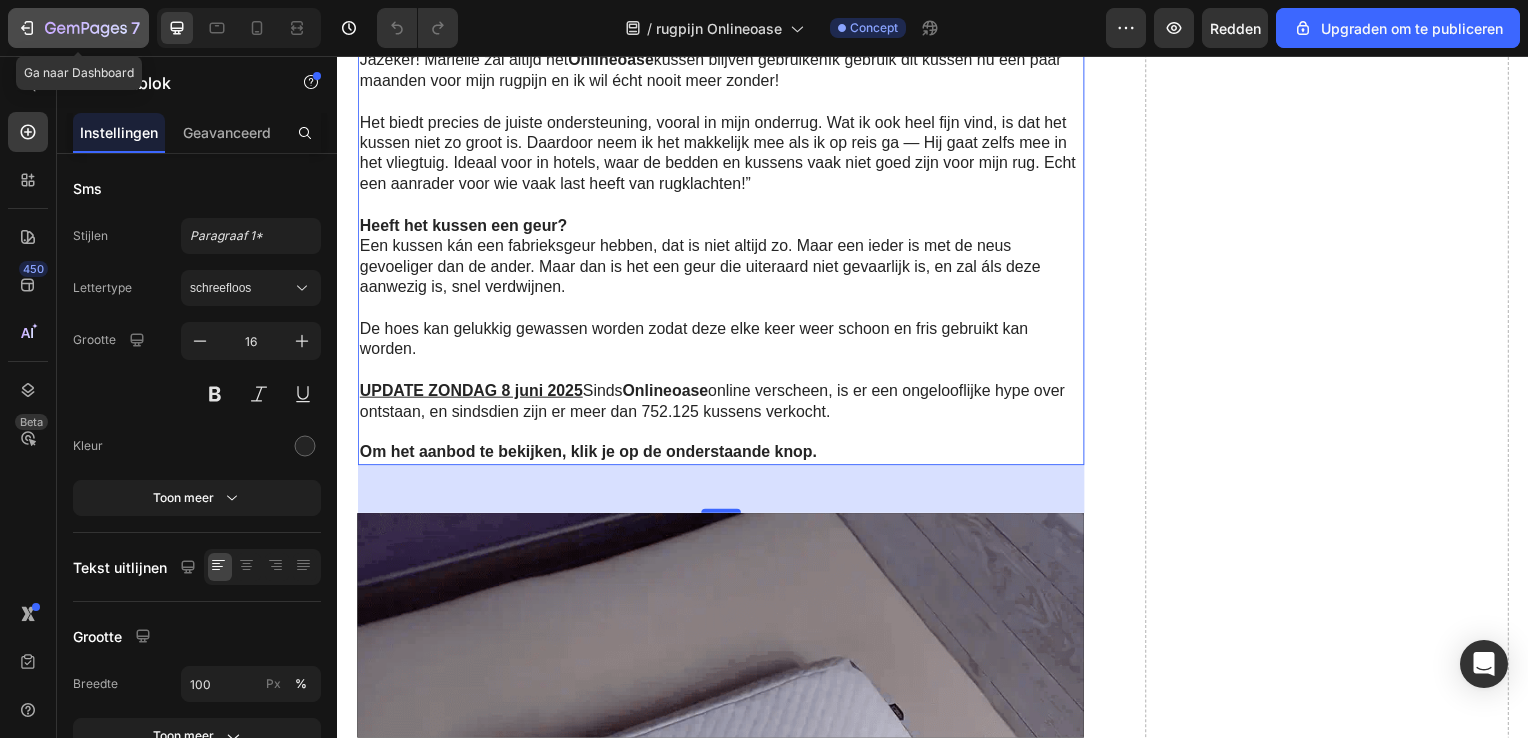 click 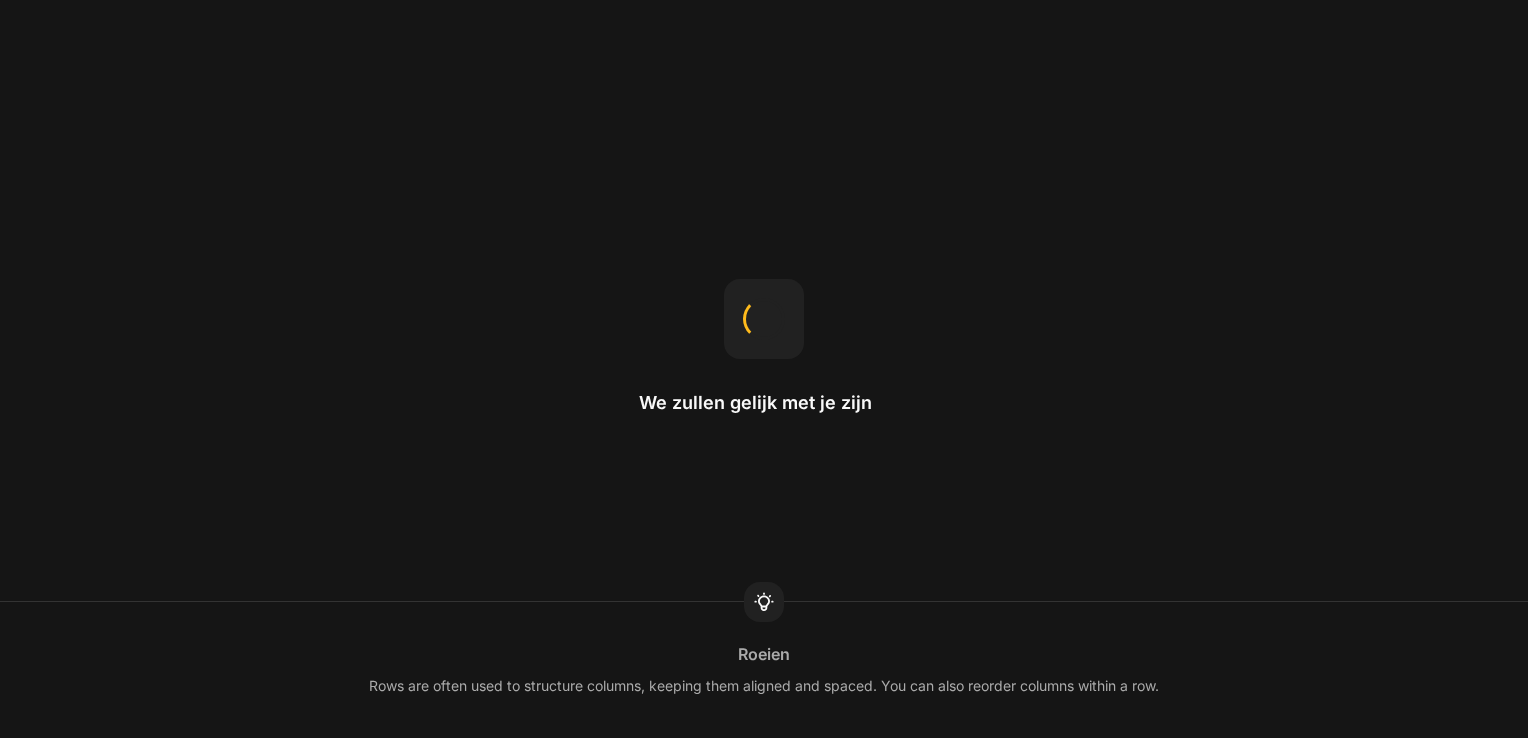 scroll, scrollTop: 0, scrollLeft: 0, axis: both 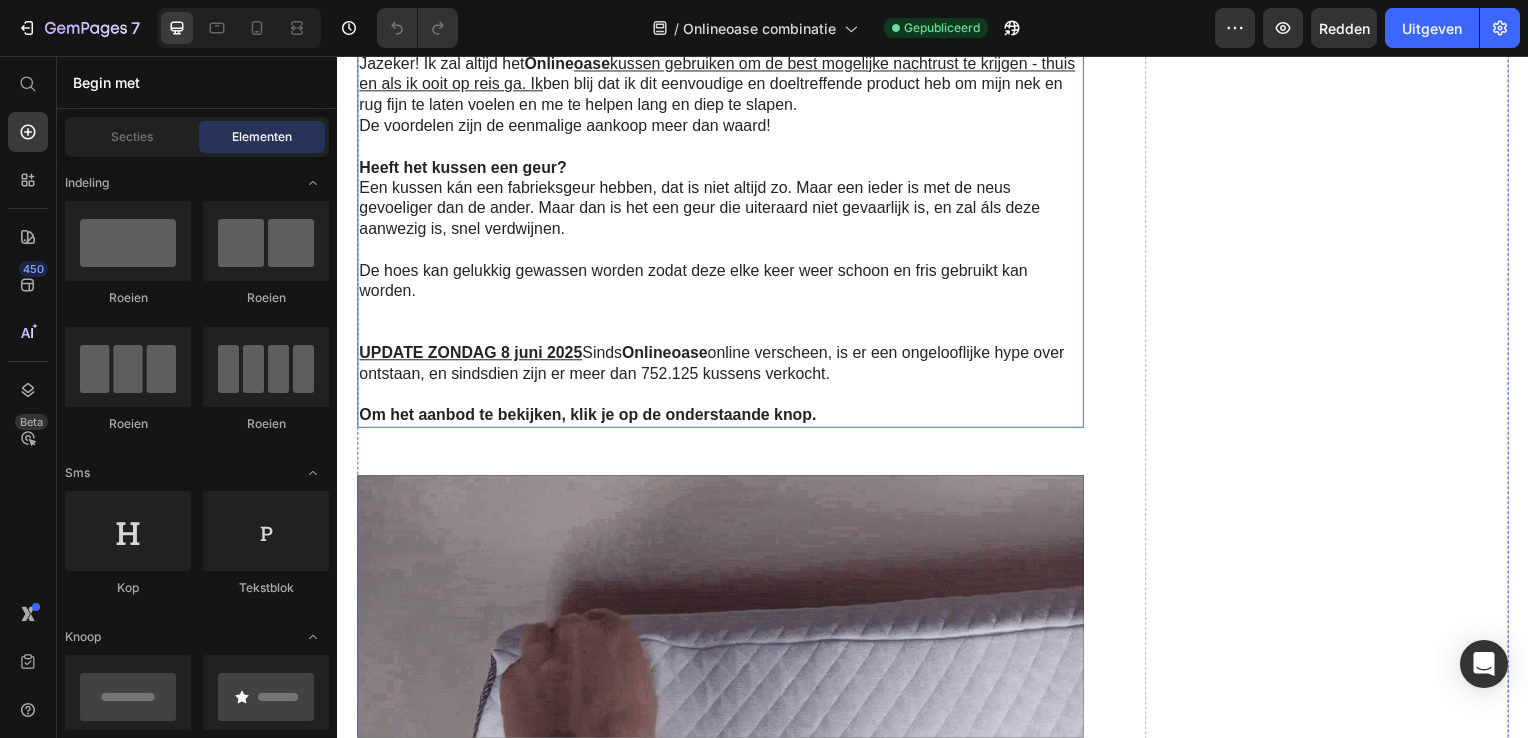 click on "Een kussen kán een fabrieksgeur hebben, dat is niet altijd zo. Maar een ieder is met de neus gevoeliger dan de ander. Maar dan is het een geur die uiteraard niet gevaarlijk is, en zal áls deze aanwezig is, snel verdwijnen." at bounding box center (721, 210) 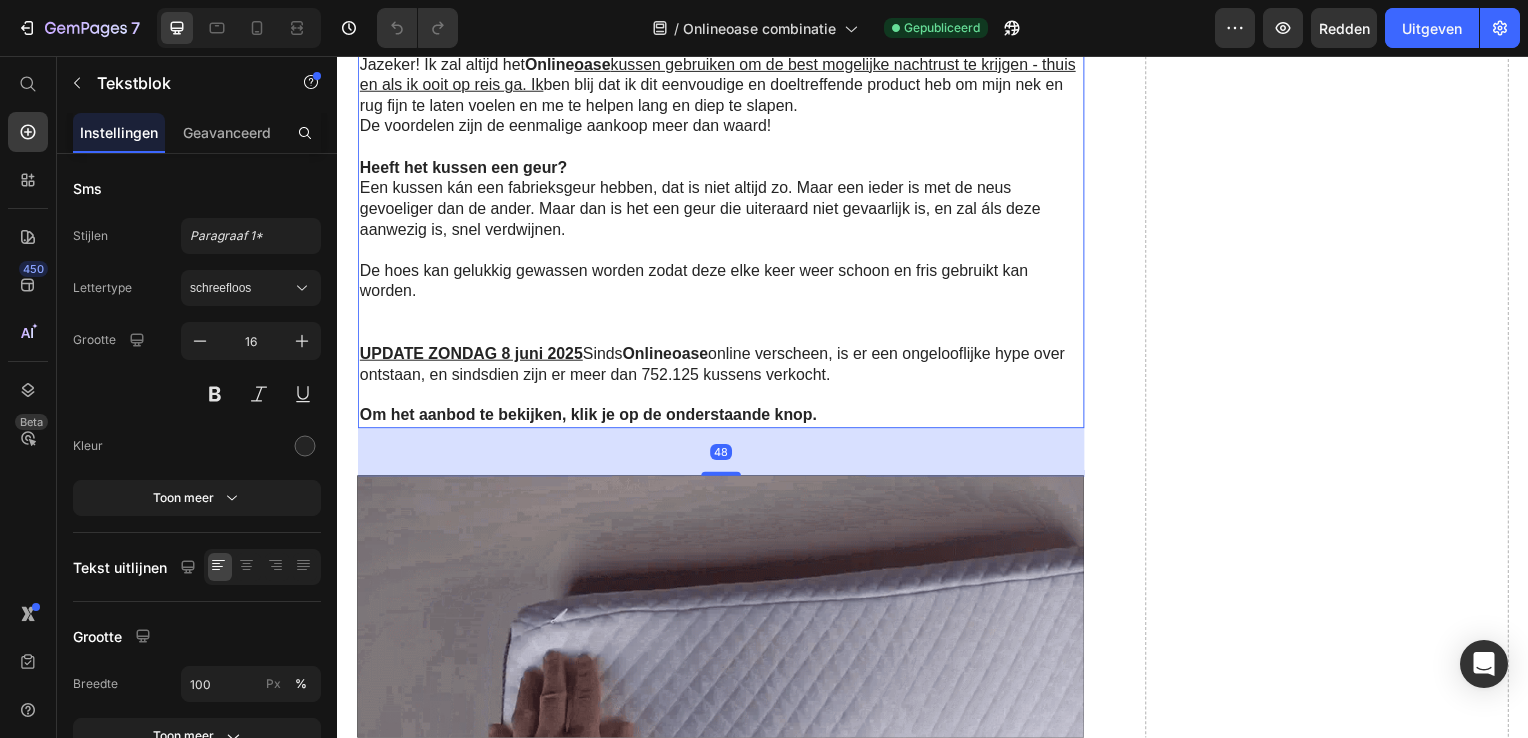 click on "Een kussen kán een fabrieksgeur hebben, dat is niet altijd zo. Maar een ieder is met de neus gevoeliger dan de ander. Maar dan is het een geur die uiteraard niet gevaarlijk is, en zal áls deze aanwezig is, snel verdwijnen." at bounding box center [721, 210] 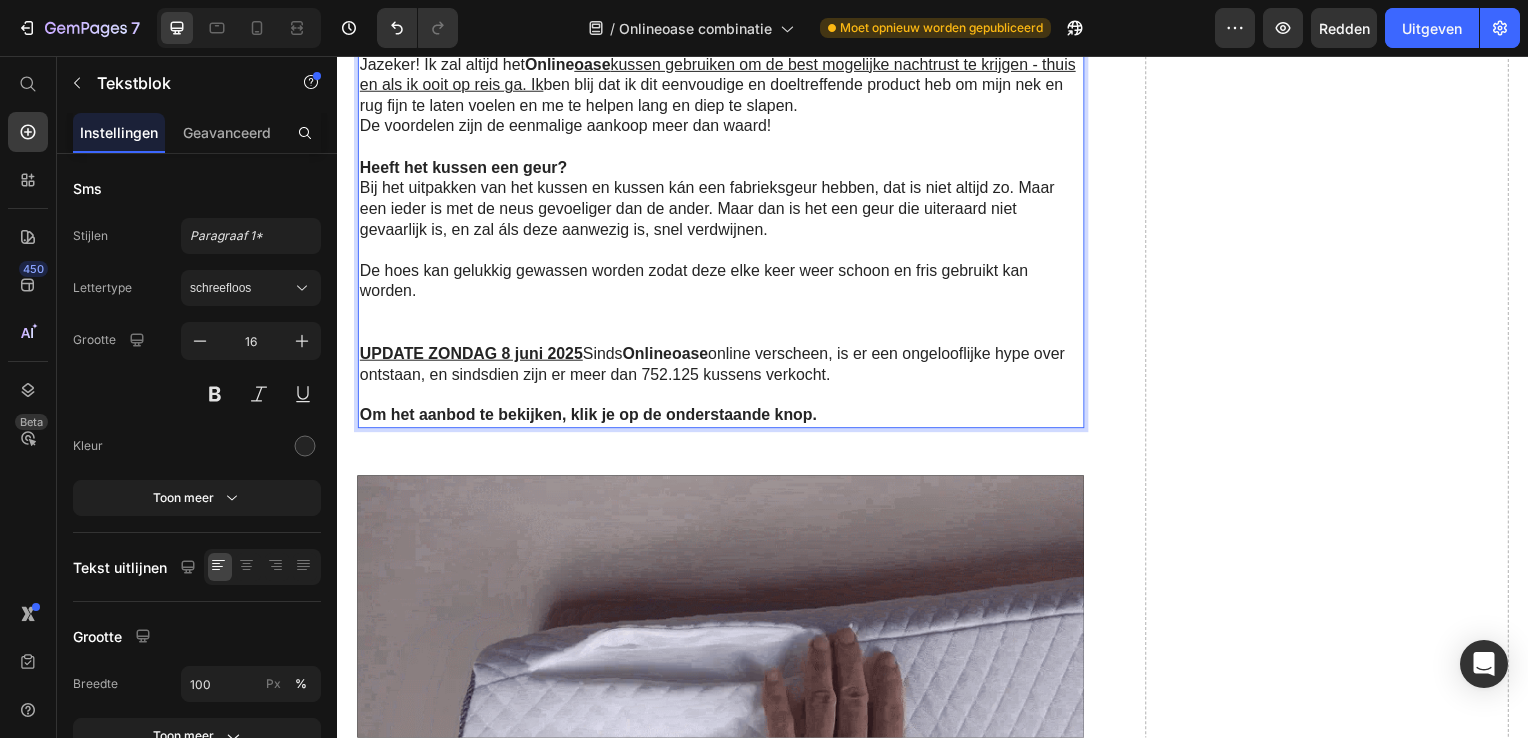 click on "Bij het uitpakken van het kussen en kussen kán een fabrieksgeur hebben, dat is niet altijd zo. Maar een ieder is met de neus gevoeliger dan de ander. Maar dan is het een geur die uiteraard niet gevaarlijk is, en zal áls deze aanwezig is, snel verdwijnen." at bounding box center [721, 210] 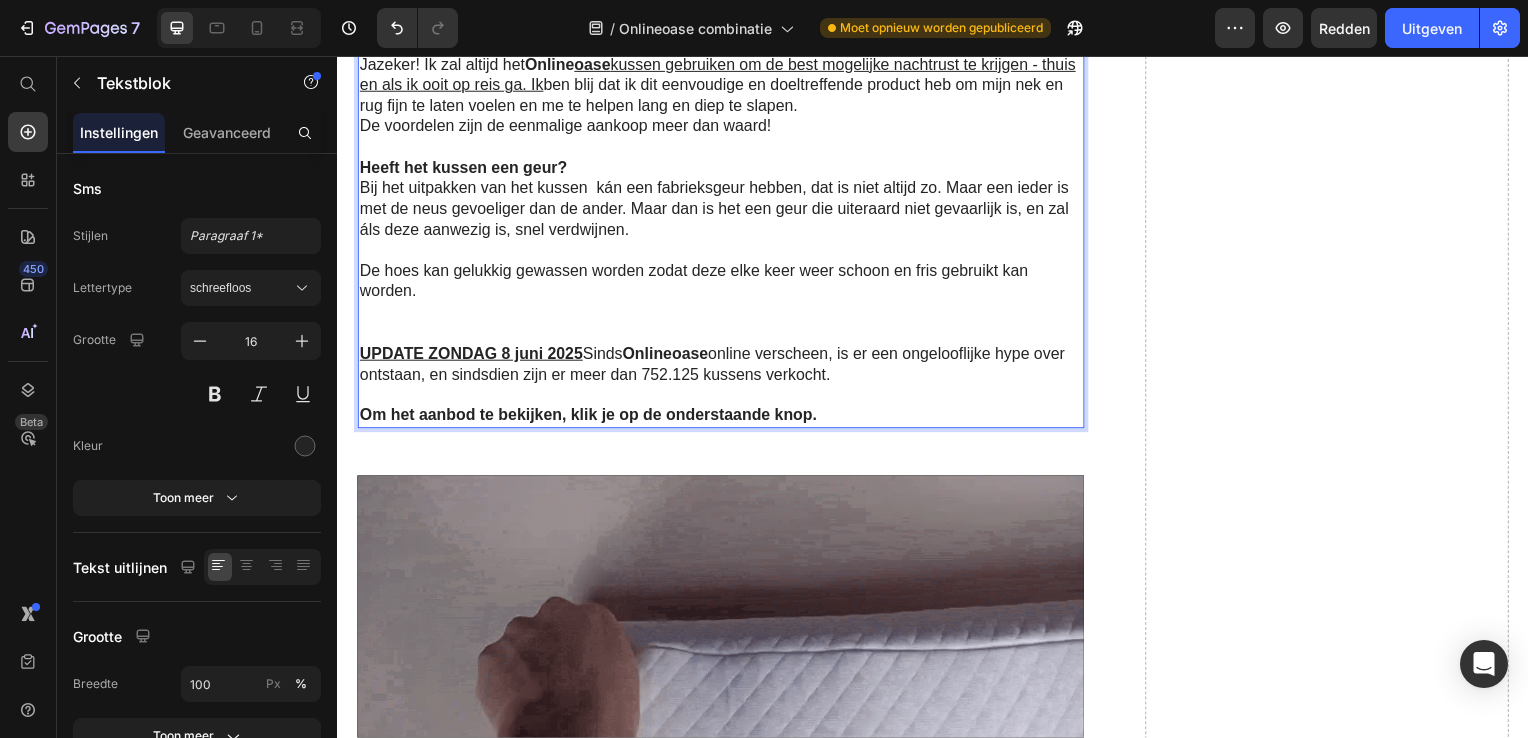 click on "Bij het uitpakken van het kussen  kán een fabrieksgeur hebben, dat is niet altijd zo. Maar een ieder is met de neus gevoeliger dan de ander. Maar dan is het een geur die uiteraard niet gevaarlijk is, en zal áls deze aanwezig is, snel verdwijnen." at bounding box center [721, 210] 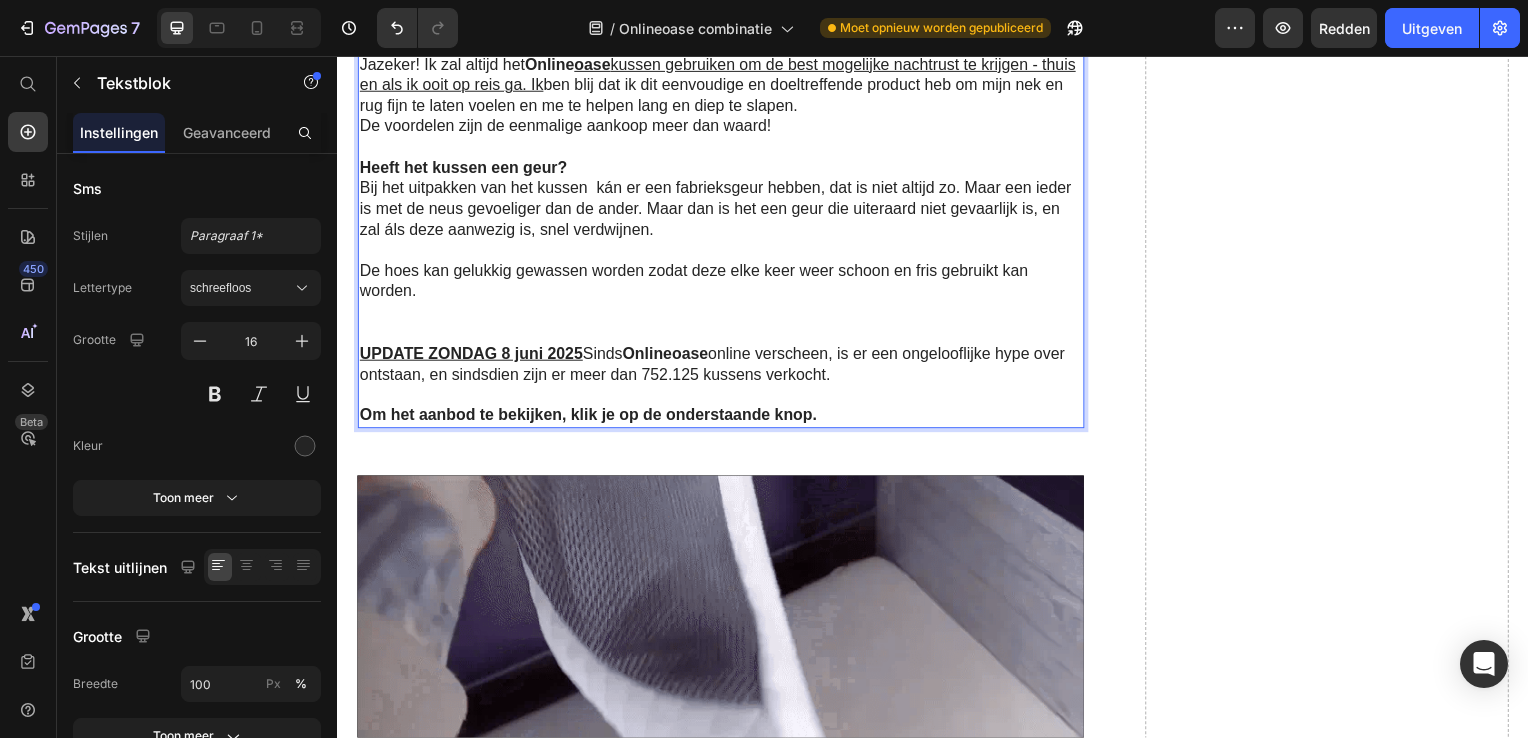 click on "Bij het uitpakken van het kussen  kán er een fabrieksgeur hebben, dat is niet altijd zo. Maar een ieder is met de neus gevoeliger dan de ander. Maar dan is het een geur die uiteraard niet gevaarlijk is, en zal áls deze aanwezig is, snel verdwijnen." at bounding box center [721, 210] 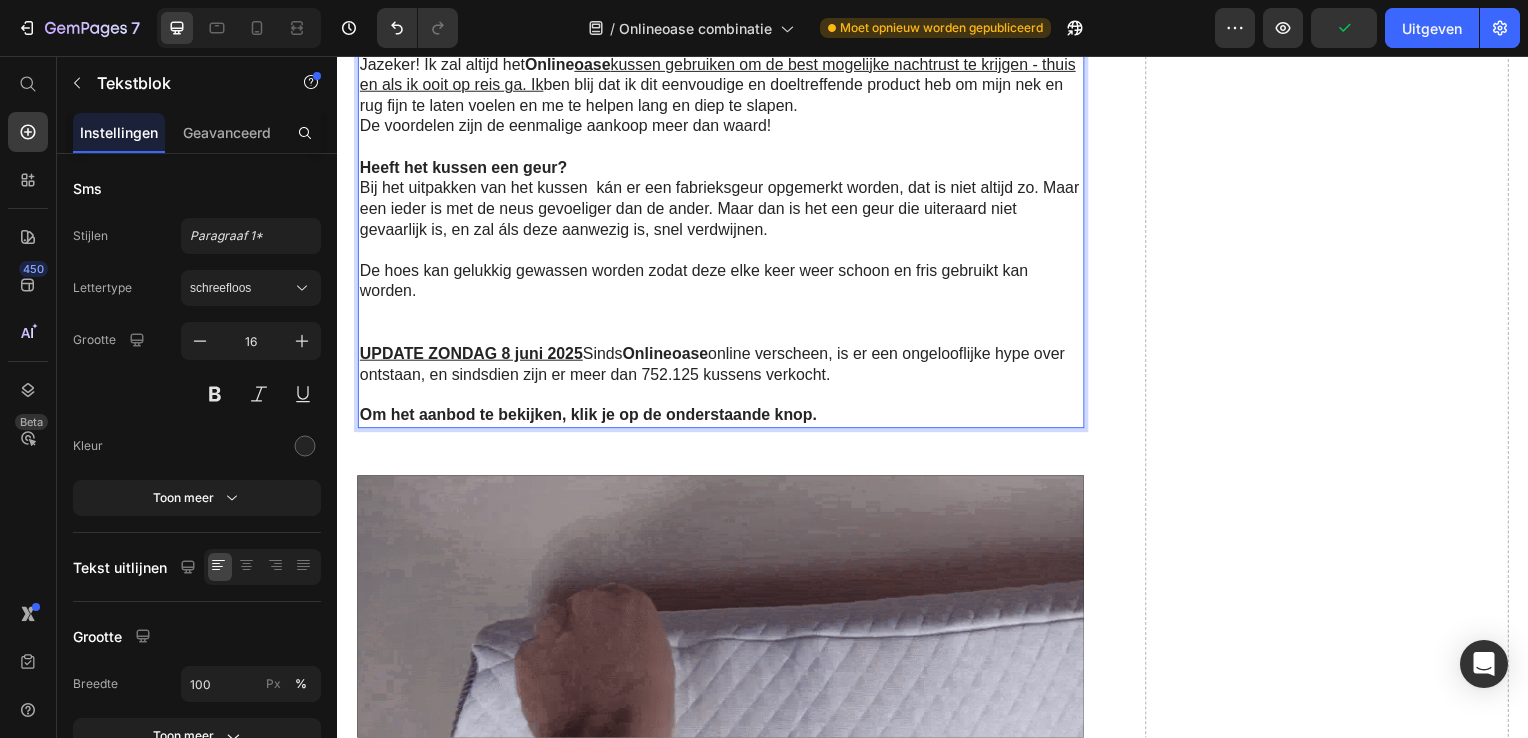 click on "Bij het uitpakken van het kussen  kán er een fabrieksgeur opgemerkt worden, dat is niet altijd zo. Maar een ieder is met de neus gevoeliger dan de ander. Maar dan is het een geur die uiteraard niet gevaarlijk is, en zal áls deze aanwezig is, snel verdwijnen." at bounding box center (721, 210) 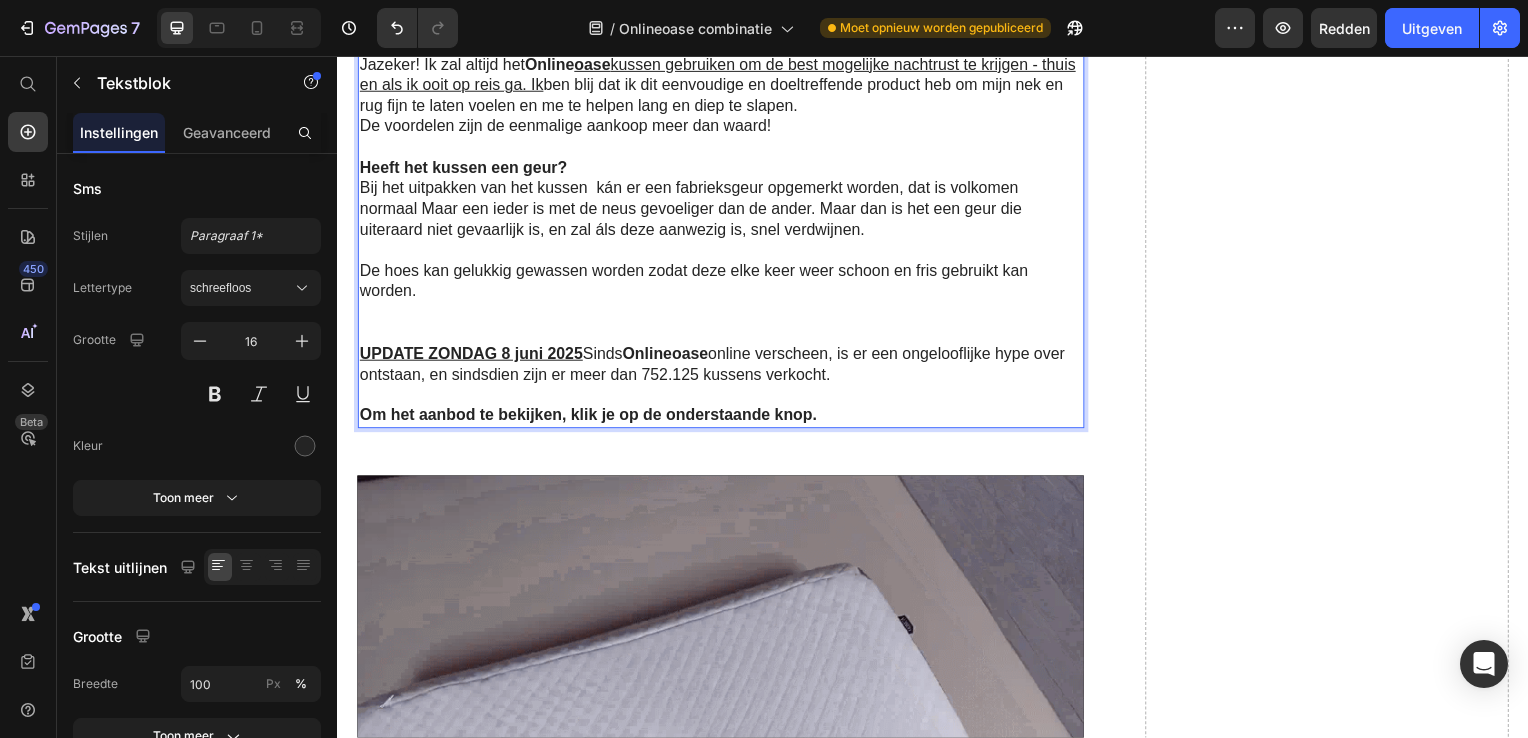 click on "Bij het uitpakken van het kussen  kán er een fabrieksgeur opgemerkt worden, dat is volkomen normaal Maar een ieder is met de neus gevoeliger dan de ander. Maar dan is het een geur die uiteraard niet gevaarlijk is, en zal áls deze aanwezig is, snel verdwijnen." at bounding box center (721, 210) 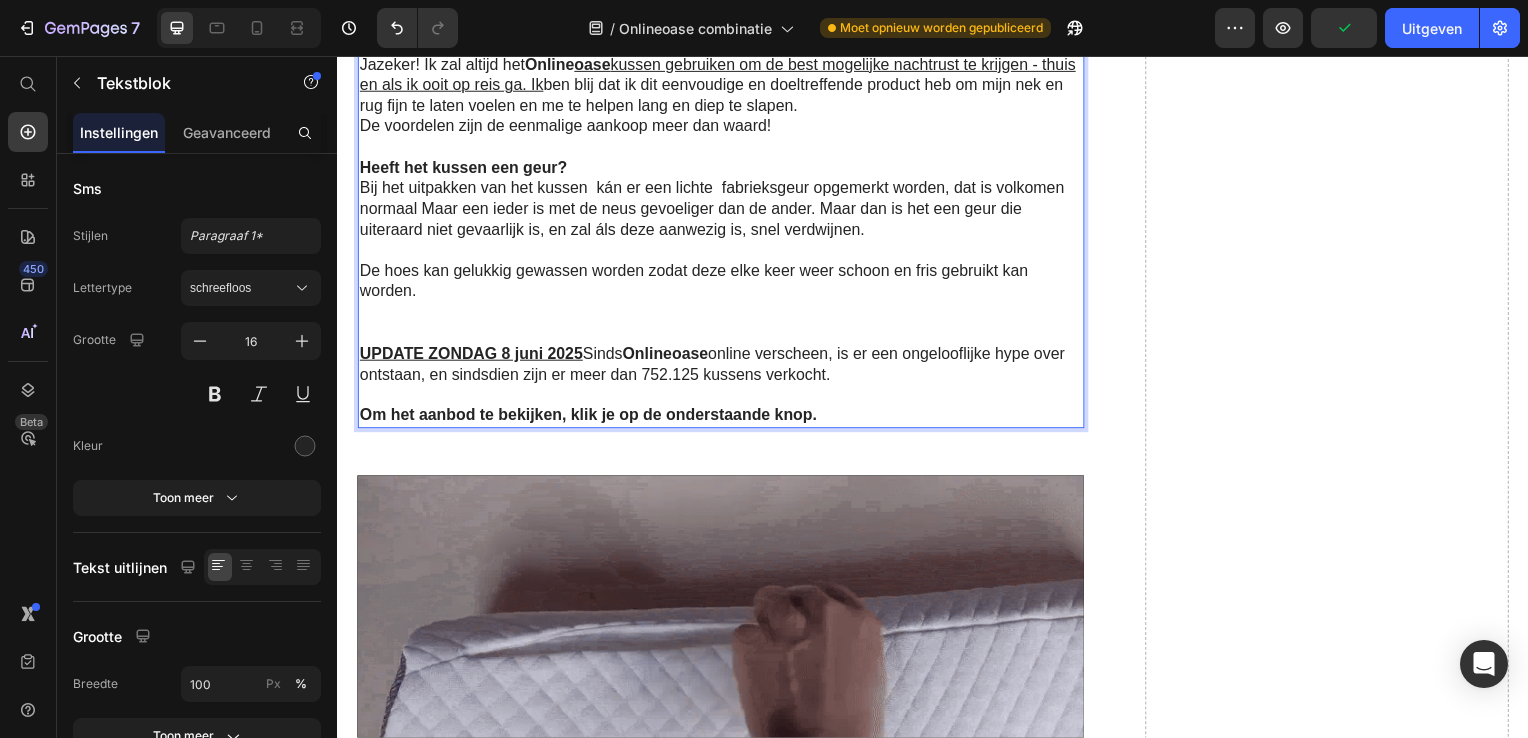 click on "Bij het uitpakken van het kussen  kán er een lichte  fabrieksgeur opgemerkt worden, dat is volkomen normaal Maar een ieder is met de neus gevoeliger dan de ander. Maar dan is het een geur die uiteraard niet gevaarlijk is, en zal áls deze aanwezig is, snel verdwijnen." at bounding box center (721, 210) 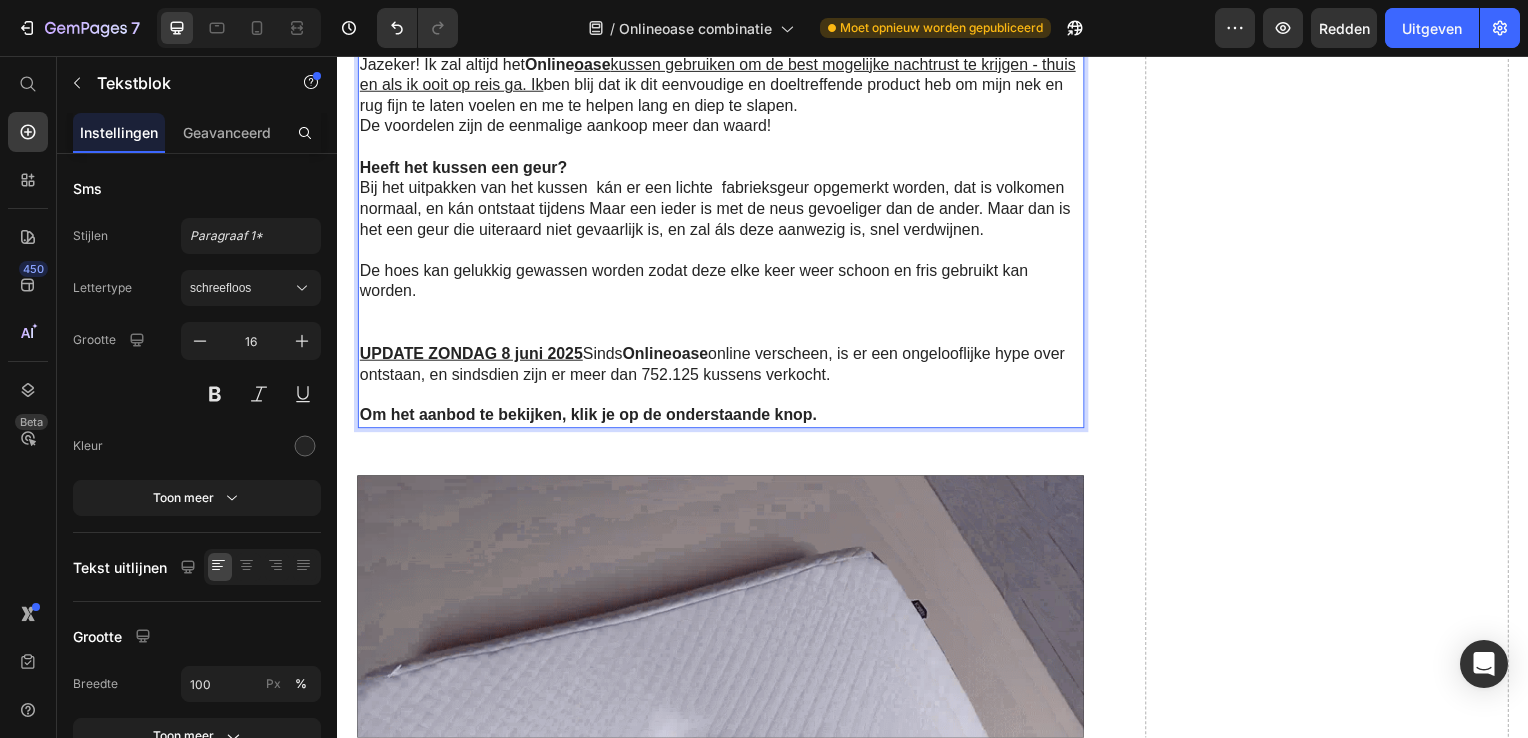 click on "Bij het uitpakken van het kussen  kán er een lichte  fabrieksgeur opgemerkt worden, dat is volkomen normaal, en kán ontstaat tijdens Maar een ieder is met de neus gevoeliger dan de ander. Maar dan is het een geur die uiteraard niet gevaarlijk is, en zal áls deze aanwezig is, snel verdwijnen." at bounding box center [721, 210] 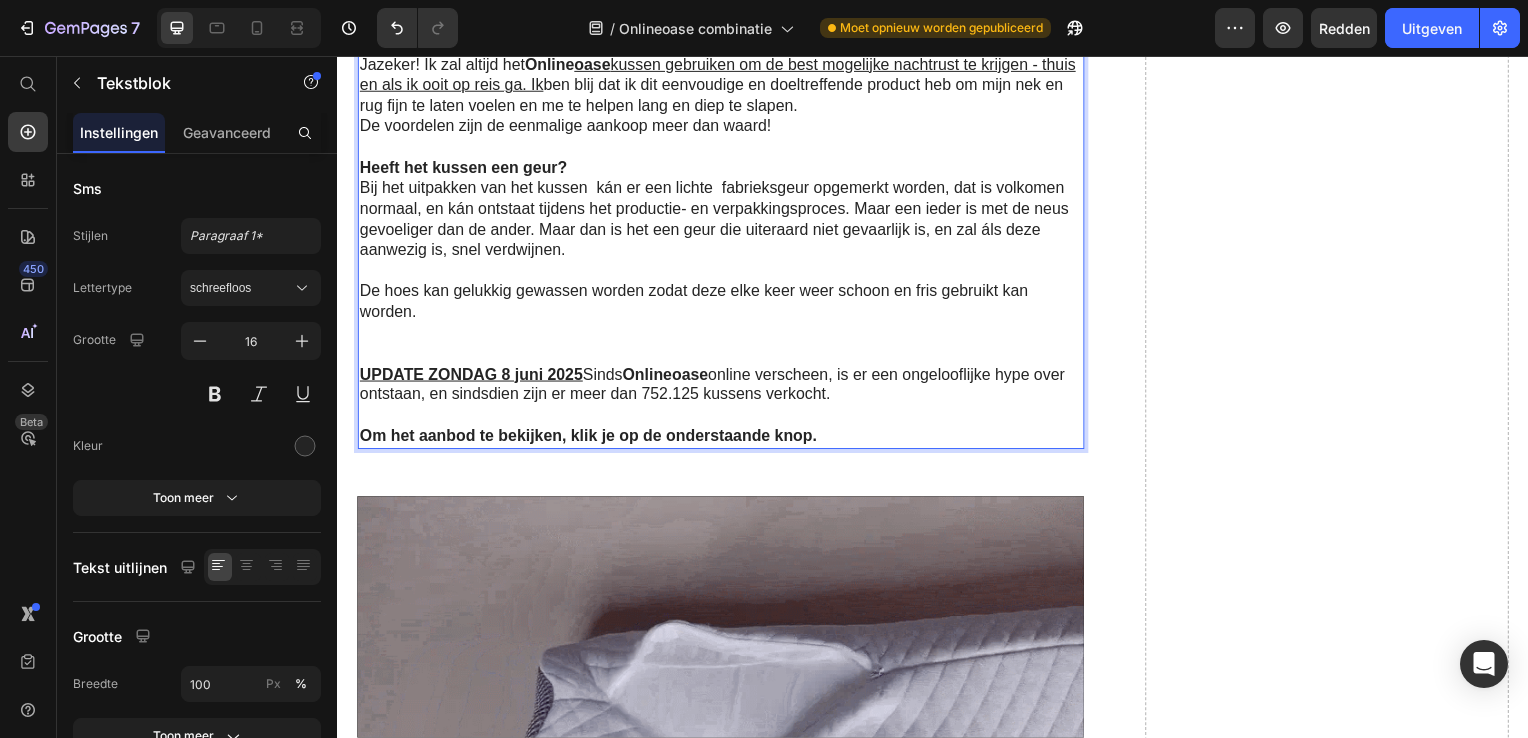 click on "Bij het uitpakken van het kussen  kán er een lichte  fabrieksgeur opgemerkt worden, dat is volkomen normaal, en kán ontstaat tijdens het productie- en verpakkingsproces. Maar een ieder is met de neus gevoeliger dan de ander. Maar dan is het een geur die uiteraard niet gevaarlijk is, en zal áls deze aanwezig is, snel verdwijnen." at bounding box center (721, 220) 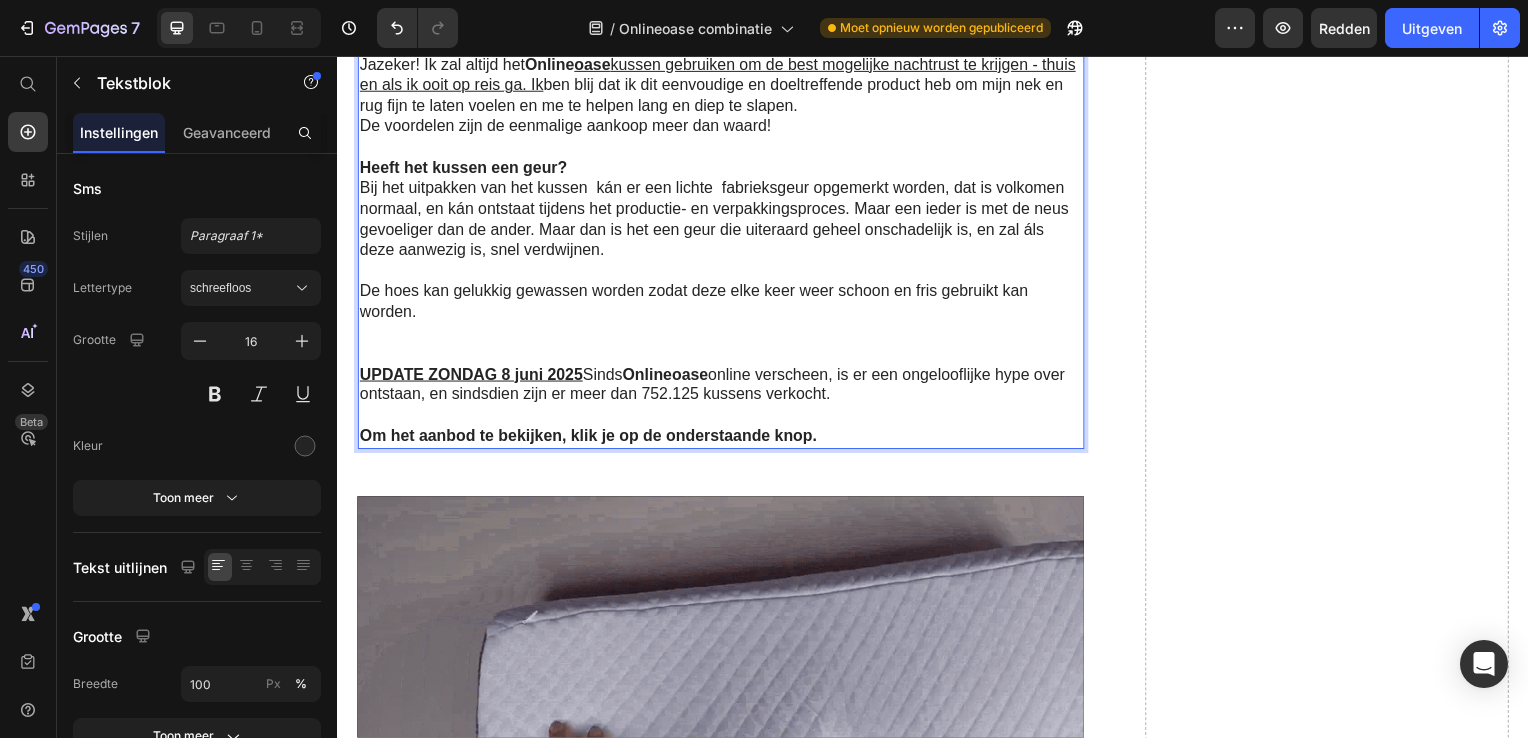 click on "Bij het uitpakken van het kussen  kán er een lichte  fabrieksgeur opgemerkt worden, dat is volkomen normaal, en kán ontstaat tijdens het productie- en verpakkingsproces. Maar een ieder is met de neus gevoeliger dan de ander. Maar dan is het een geur die uiteraard geheel onschadelijk is, en zal áls deze aanwezig is, snel verdwijnen." at bounding box center (721, 220) 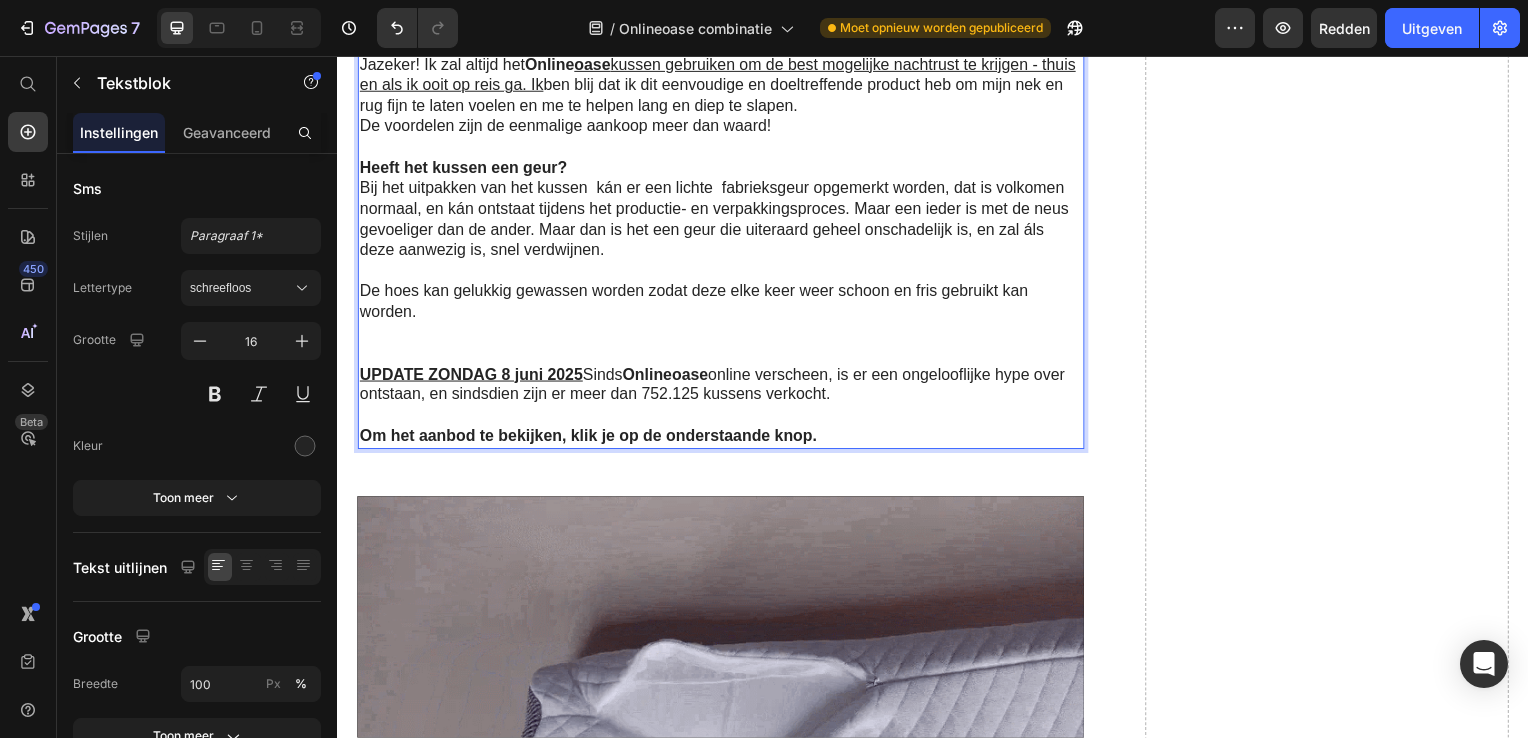 click on "Bij het uitpakken van het kussen  kán er een lichte  fabrieksgeur opgemerkt worden, dat is volkomen normaal, en kán ontstaat tijdens het productie- en verpakkingsproces. Maar een ieder is met de neus gevoeliger dan de ander. Maar dan is het een geur die uiteraard geheel onschadelijk is, en zal áls deze aanwezig is, snel verdwijnen." at bounding box center (721, 220) 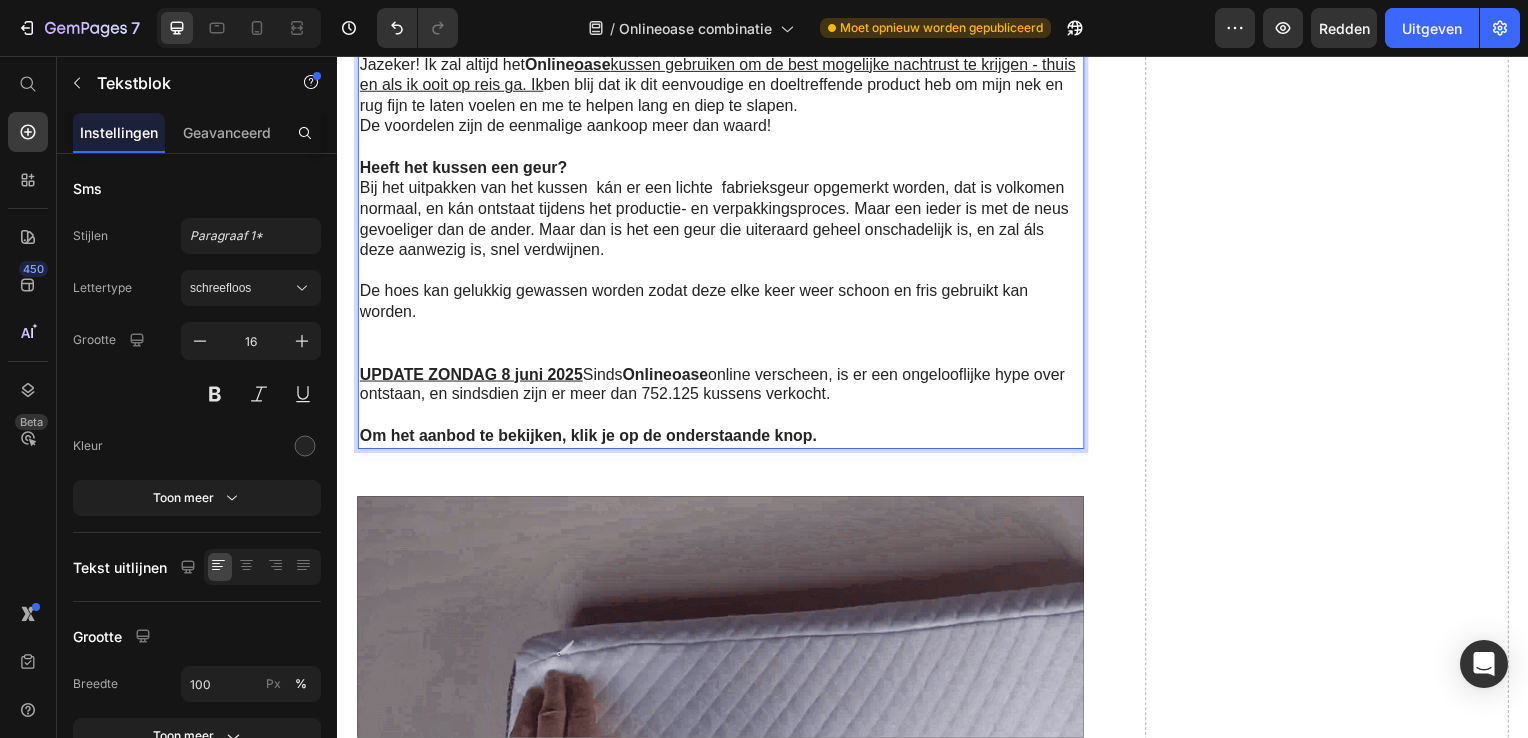 click on "Bij het uitpakken van het kussen  kán er een lichte  fabrieksgeur opgemerkt worden, dat is volkomen normaal, en kán ontstaat tijdens het productie- en verpakkingsproces. Maar een ieder is met de neus gevoeliger dan de ander. Maar dan is het een geur die uiteraard geheel onschadelijk is, en zal áls deze aanwezig is, snel verdwijnen." at bounding box center [721, 220] 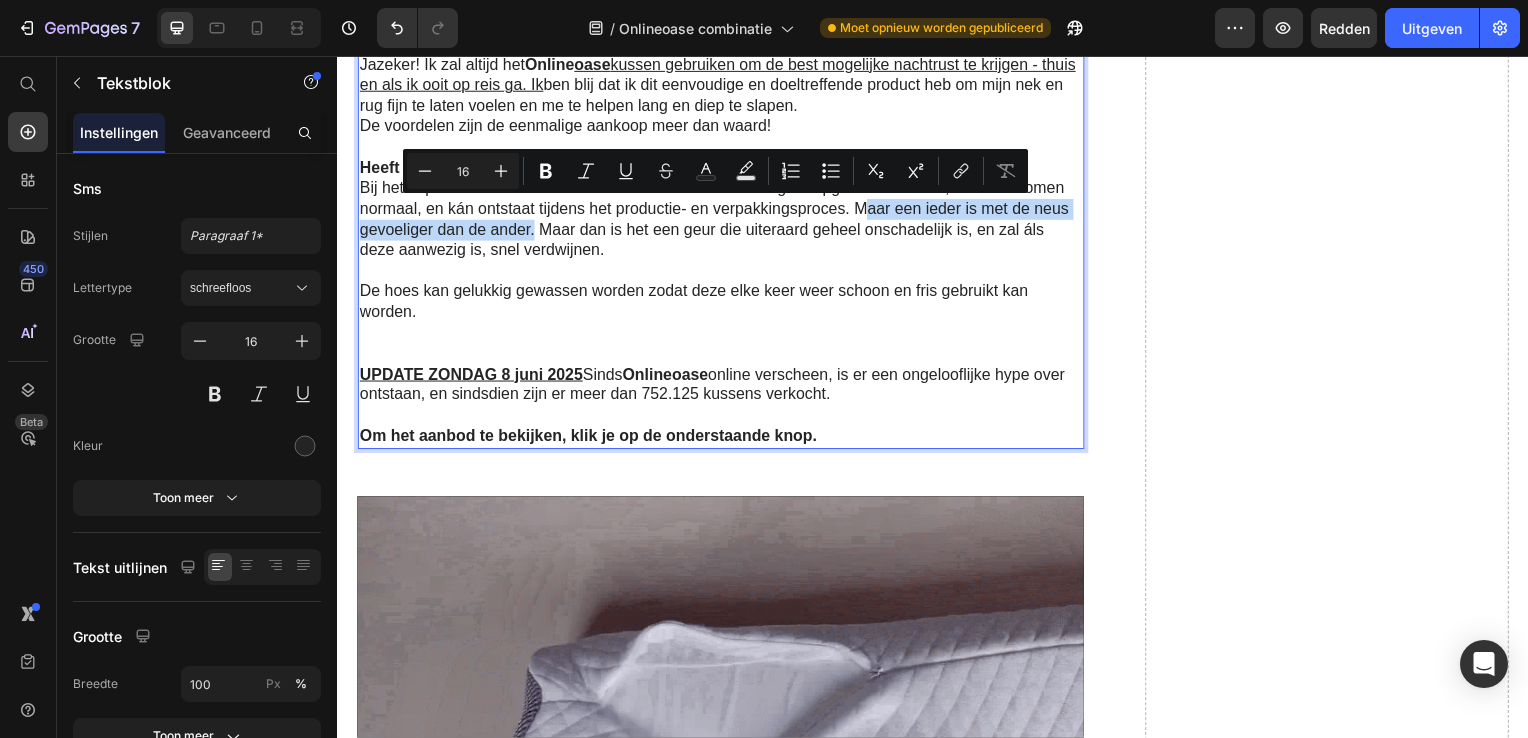 drag, startPoint x: 864, startPoint y: 202, endPoint x: 535, endPoint y: 235, distance: 330.65088 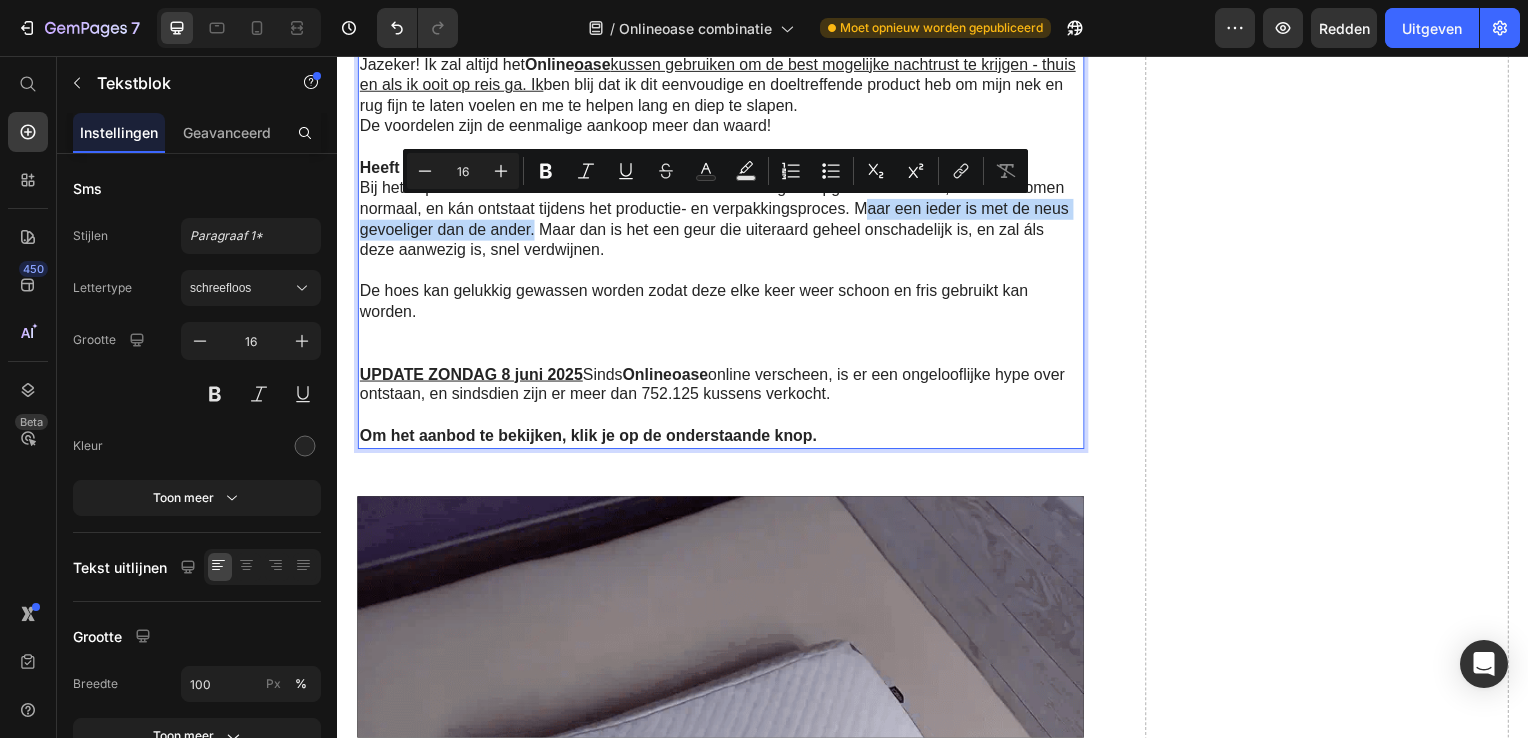 click on "Bij het uitpakken van het kussen  kán er een lichte  fabrieksgeur opgemerkt worden, dat is volkomen normaal, en kán ontstaat tijdens het productie- en verpakkingsproces. Maar een ieder is met de neus gevoeliger dan de ander. Maar dan is het een geur die uiteraard geheel onschadelijk is, en zal áls deze aanwezig is, snel verdwijnen." at bounding box center [721, 220] 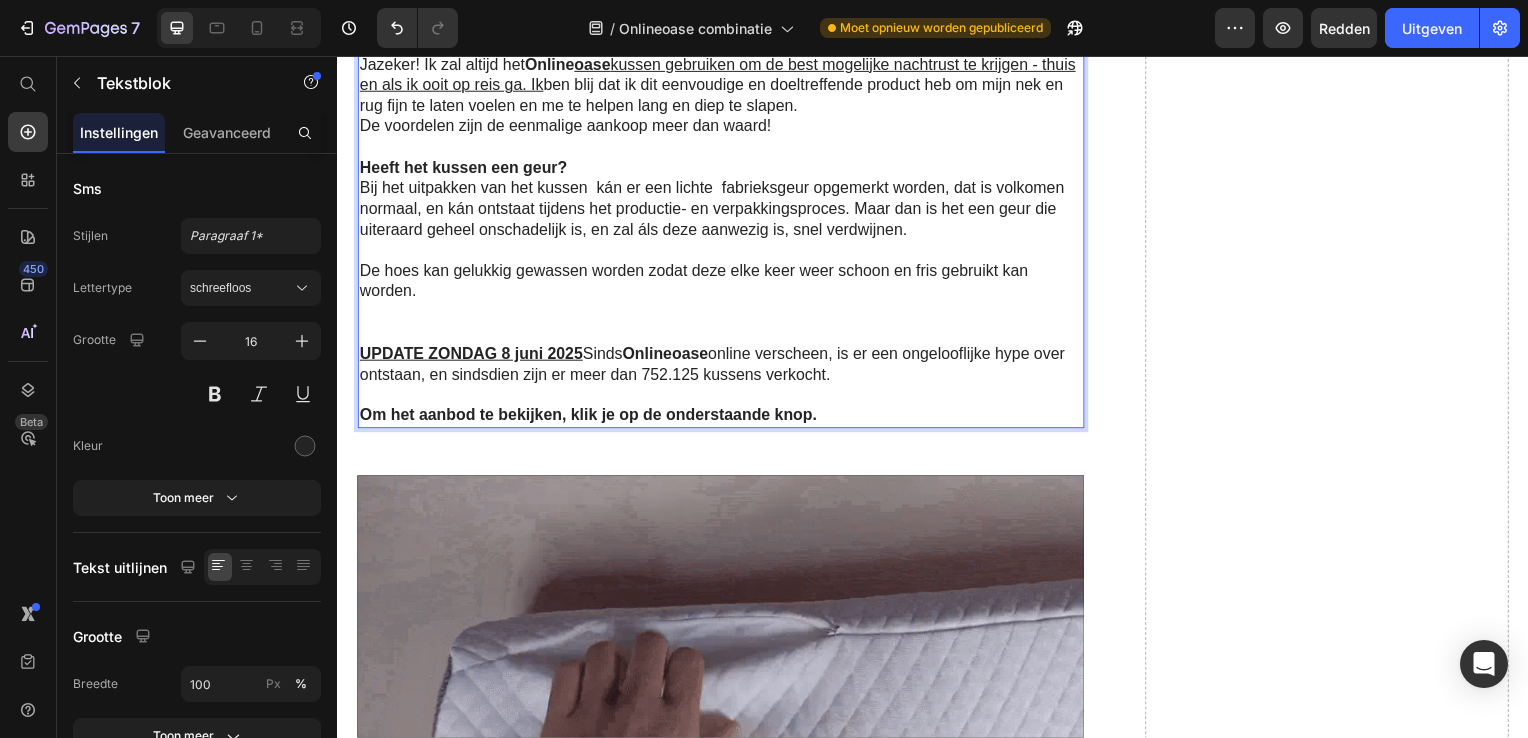 click on "Bij het uitpakken van het kussen  kán er een lichte  fabrieksgeur opgemerkt worden, dat is volkomen normaal, en kán ontstaat tijdens het productie- en verpakkingsproces. Maar dan is het een geur die uiteraard geheel onschadelijk is, en zal áls deze aanwezig is, snel verdwijnen." at bounding box center [721, 210] 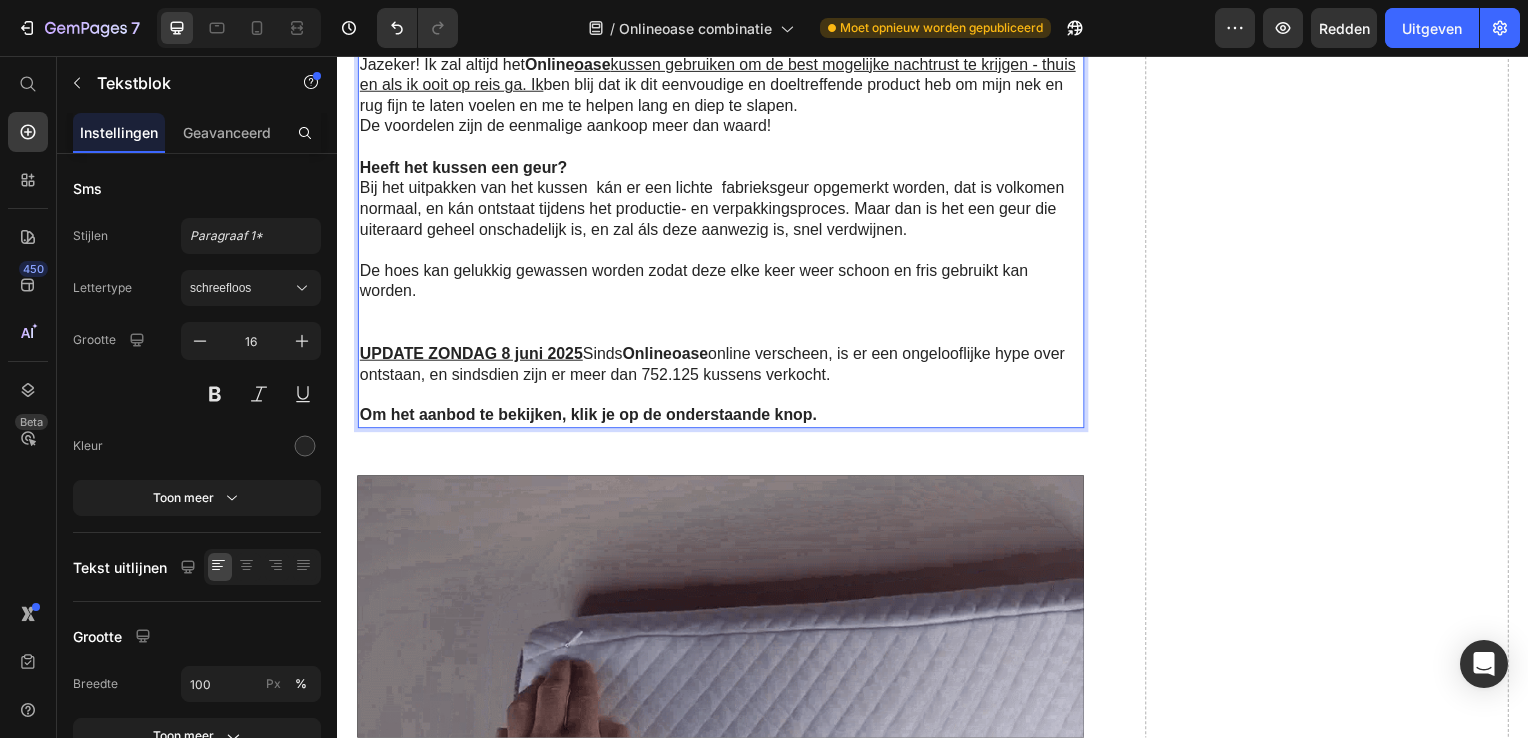 click on "Bij het uitpakken van het kussen  kán er een lichte  fabrieksgeur opgemerkt worden, dat is volkomen normaal, en kán ontstaat tijdens het productie- en verpakkingsproces. Maar dan is het een geur die uiteraard geheel onschadelijk is, en zal áls deze aanwezig is, snel verdwijnen." at bounding box center (721, 210) 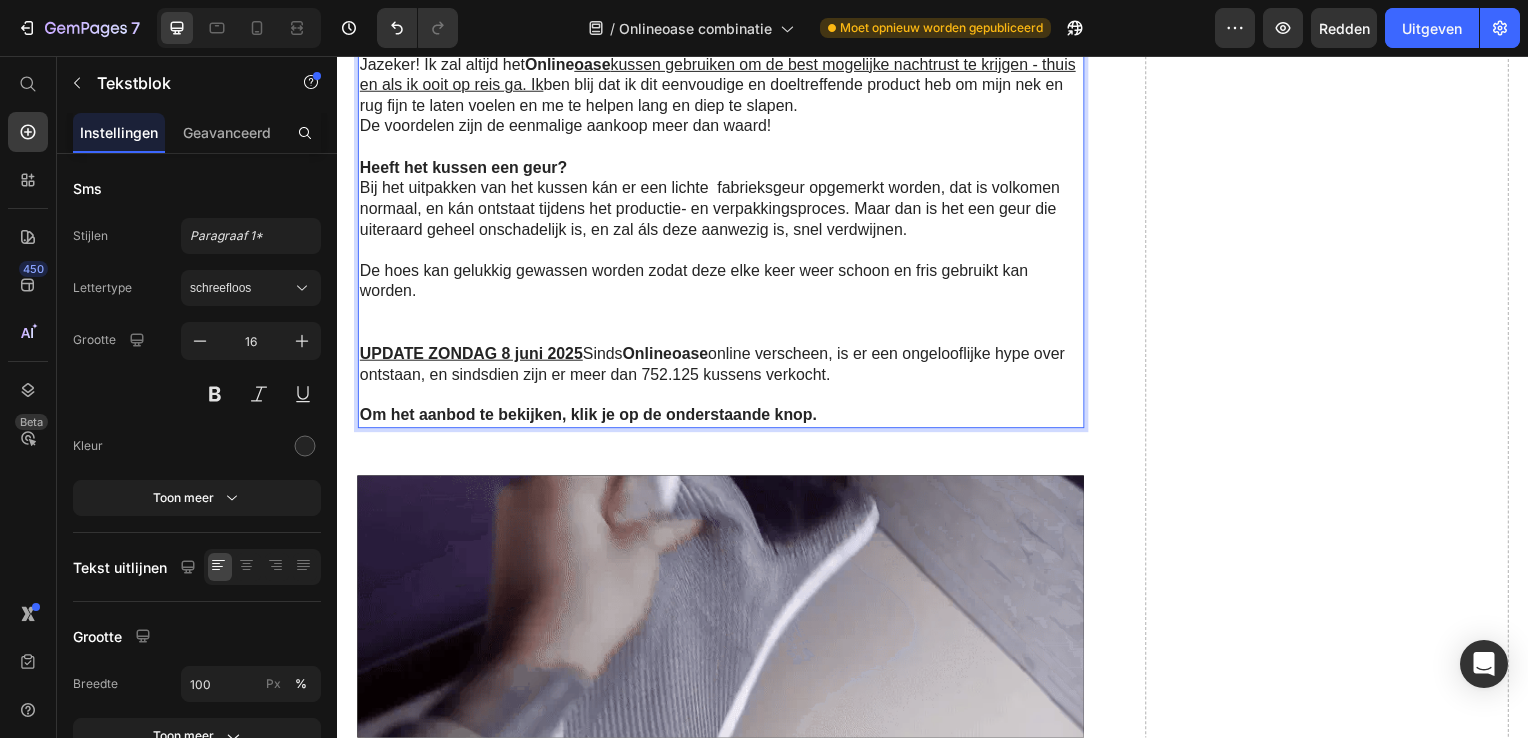 click on "Bij het uitpakken van het kussen kán er een lichte  fabrieksgeur opgemerkt worden, dat is volkomen normaal, en kán ontstaat tijdens het productie- en verpakkingsproces. Maar dan is het een geur die uiteraard geheel onschadelijk is, en zal áls deze aanwezig is, snel verdwijnen." at bounding box center (721, 210) 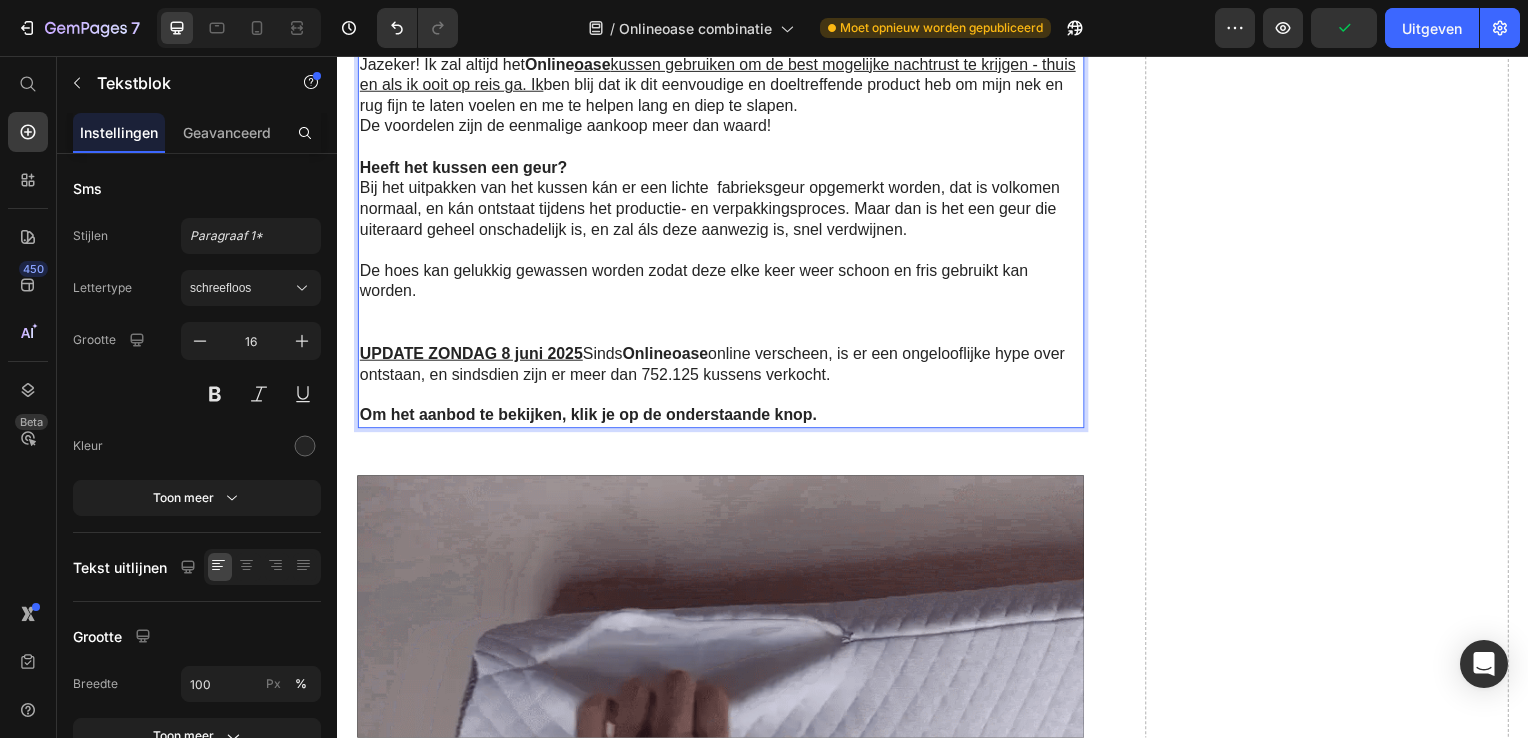 click on "Bij het uitpakken van het kussen kán er een lichte  fabrieksgeur opgemerkt worden, dat is volkomen normaal, en kán ontstaat tijdens het productie- en verpakkingsproces. Maar dan is het een geur die uiteraard geheel onschadelijk is, en zal áls deze aanwezig is, snel verdwijnen." at bounding box center [721, 210] 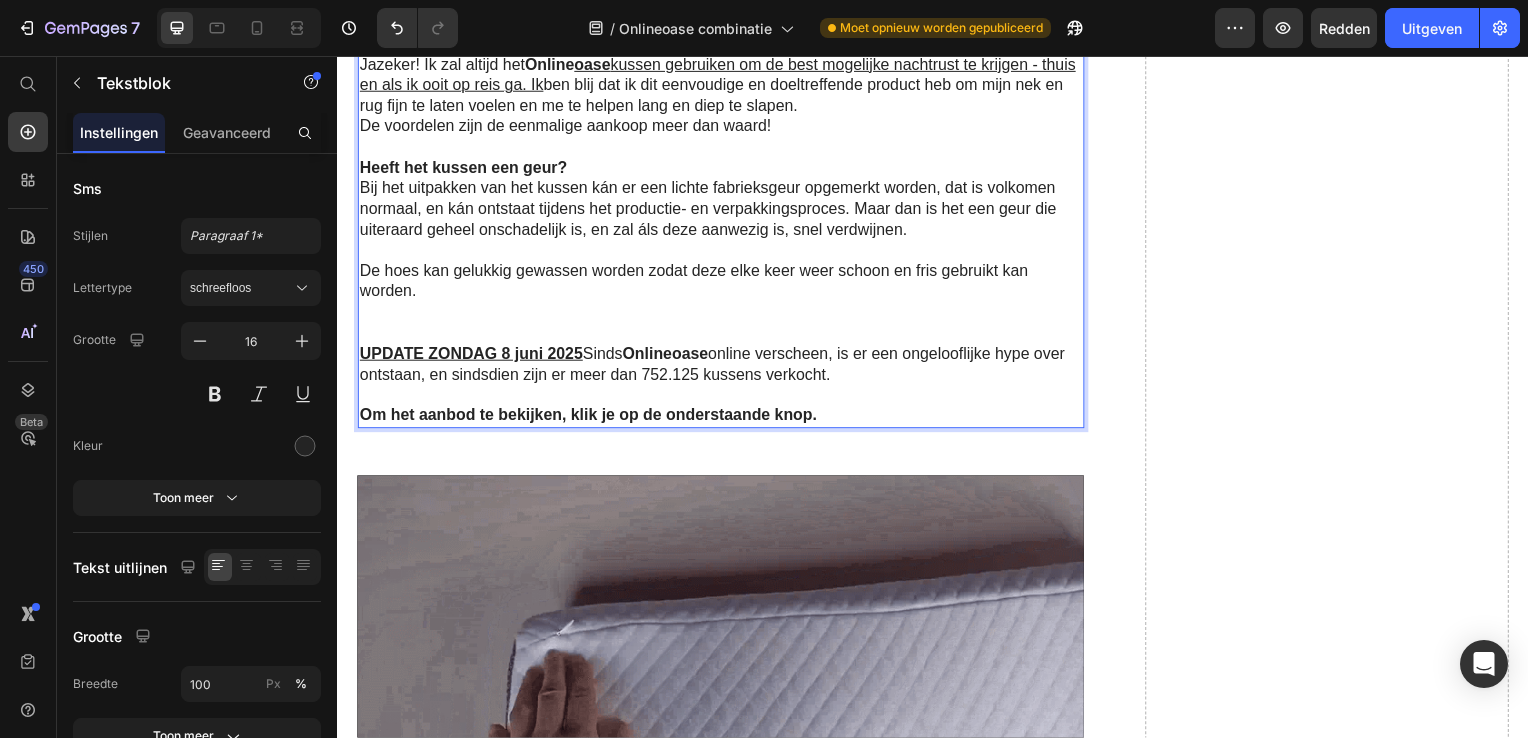 click on "Bij het uitpakken van het kussen kán er een lichte fabrieksgeur opgemerkt worden, dat is volkomen normaal, en kán ontstaat tijdens het productie- en verpakkingsproces. Maar dan is het een geur die uiteraard geheel onschadelijk is, en zal áls deze aanwezig is, snel verdwijnen." at bounding box center [721, 210] 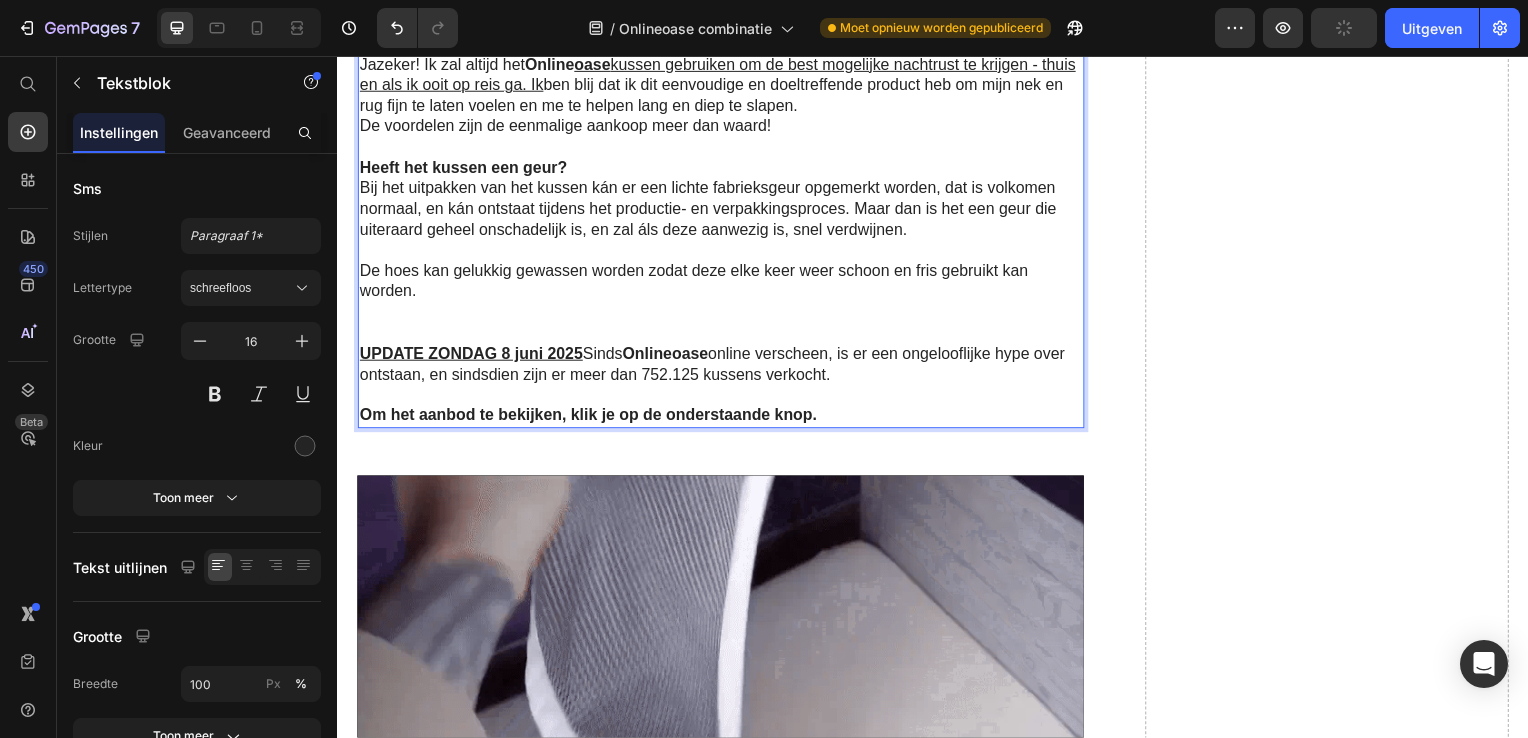 click on "Bij het uitpakken van het kussen kán er een lichte fabrieksgeur opgemerkt worden, dat is volkomen normaal, en kán ontstaat tijdens het productie- en verpakkingsproces. Maar dan is het een geur die uiteraard geheel onschadelijk is, en zal áls deze aanwezig is, snel verdwijnen." at bounding box center (721, 210) 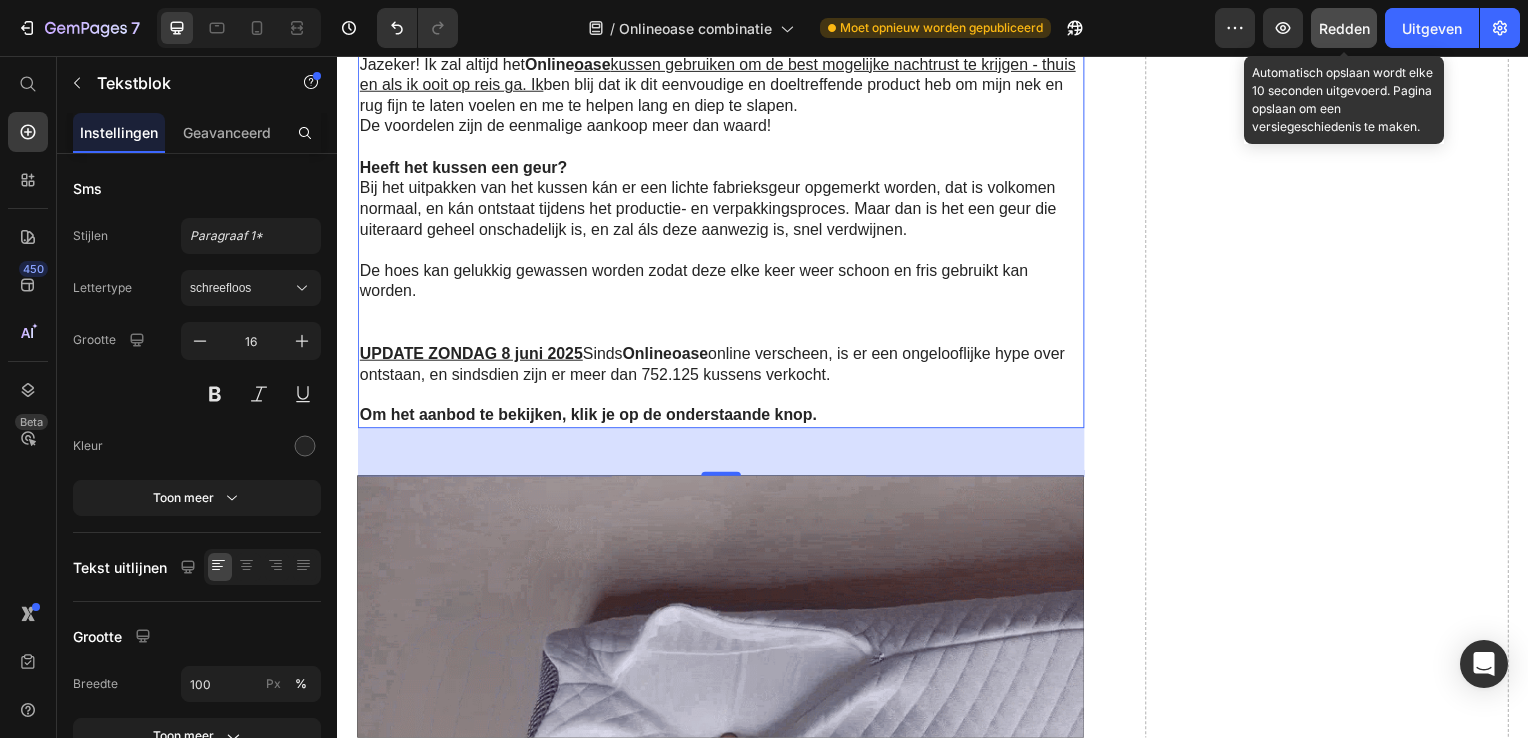click on "Redden" at bounding box center (1344, 28) 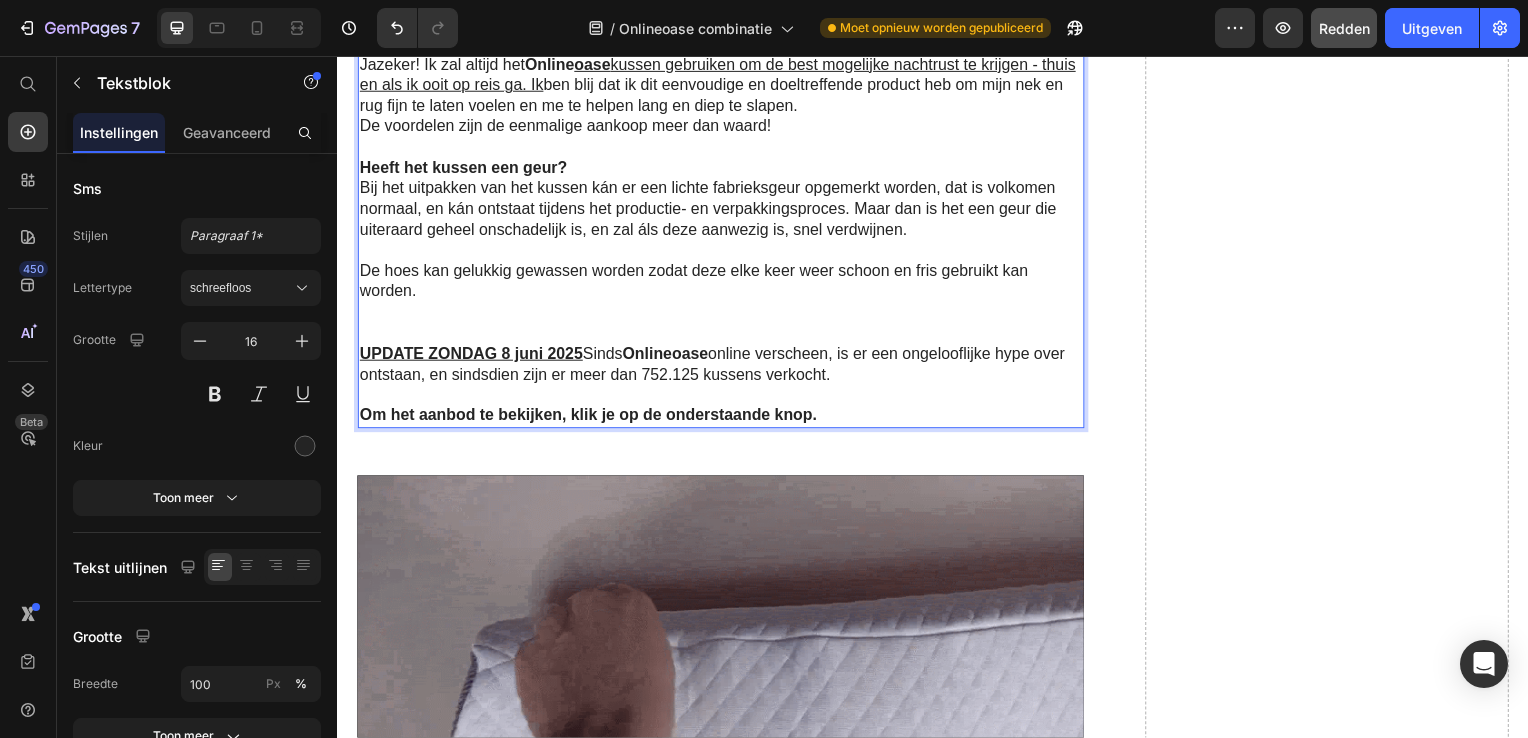 click on "Bij het uitpakken van het kussen kán er een lichte fabrieksgeur opgemerkt worden, dat is volkomen normaal, en kán ontstaat tijdens het productie- en verpakkingsproces. Maar dan is het een geur die uiteraard geheel onschadelijk is, en zal áls deze aanwezig is, snel verdwijnen." at bounding box center [721, 210] 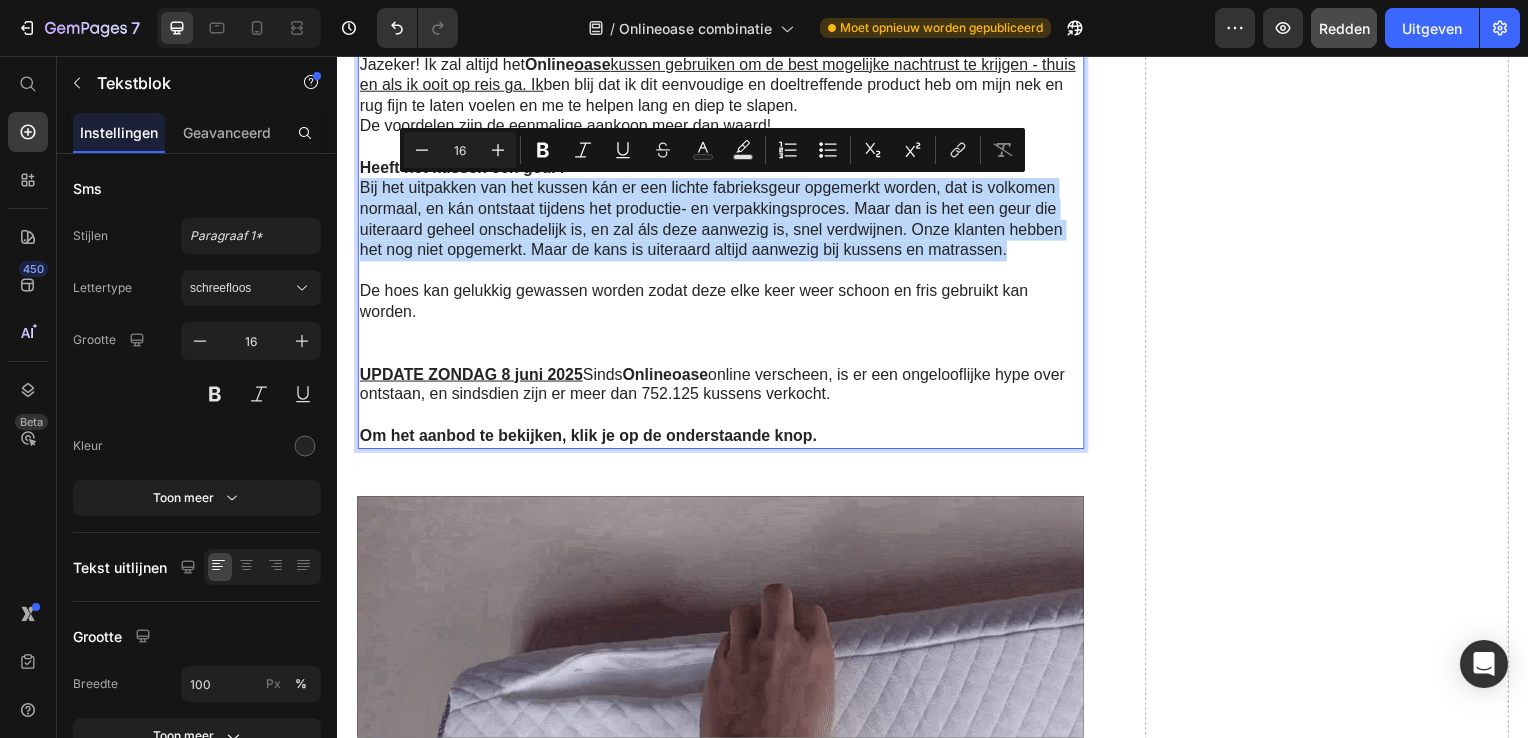 drag, startPoint x: 365, startPoint y: 191, endPoint x: 1009, endPoint y: 261, distance: 647.79315 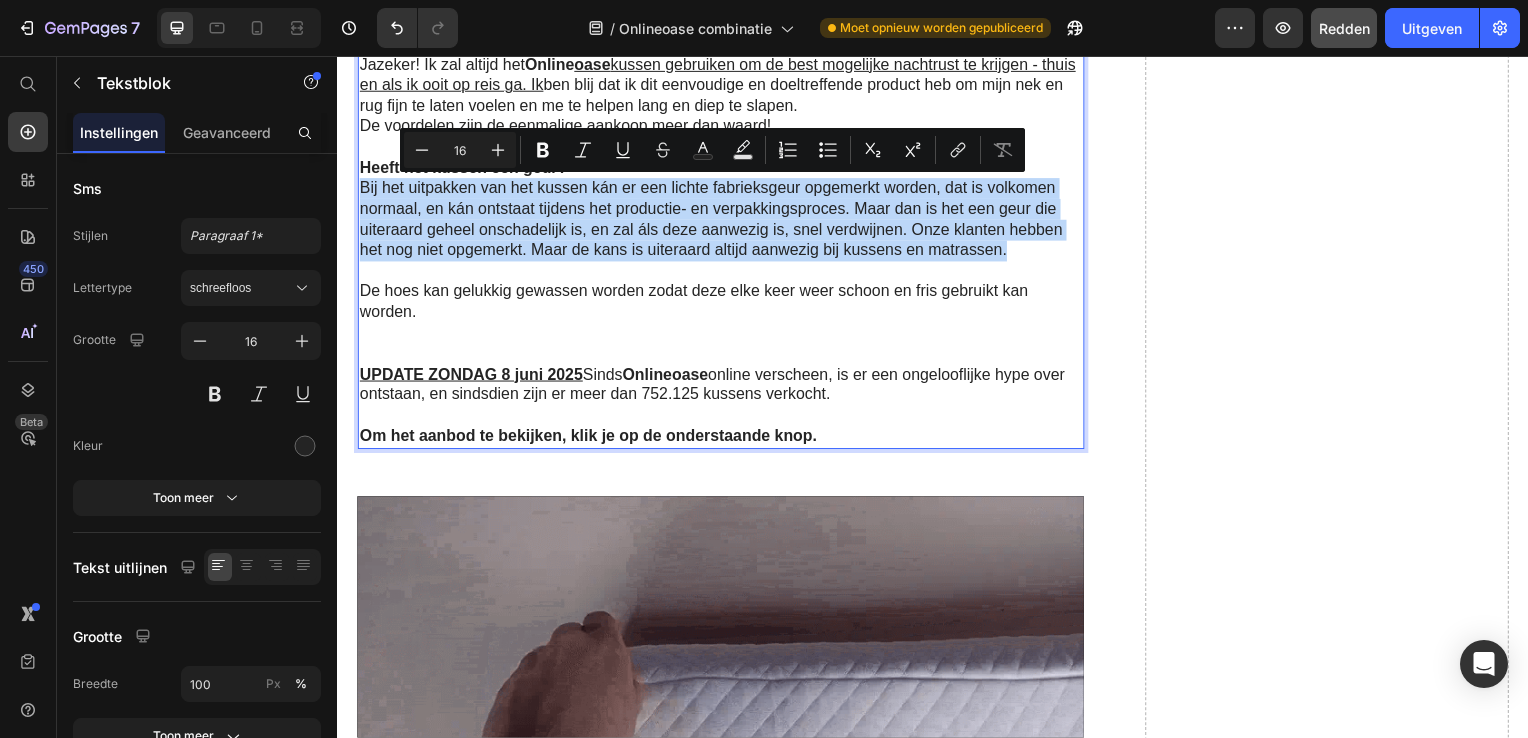 click on "Bij het uitpakken van het kussen kán er een lichte fabrieksgeur opgemerkt worden, dat is volkomen normaal, en kán ontstaat tijdens het productie- en verpakkingsproces. Maar dan is het een geur die uiteraard geheel onschadelijk is, en zal áls deze aanwezig is, snel verdwijnen. Onze klanten hebben het nog niet opgemerkt. Maar de kans is uiteraard altijd aanwezig bij kussens en matrassen." at bounding box center [721, 220] 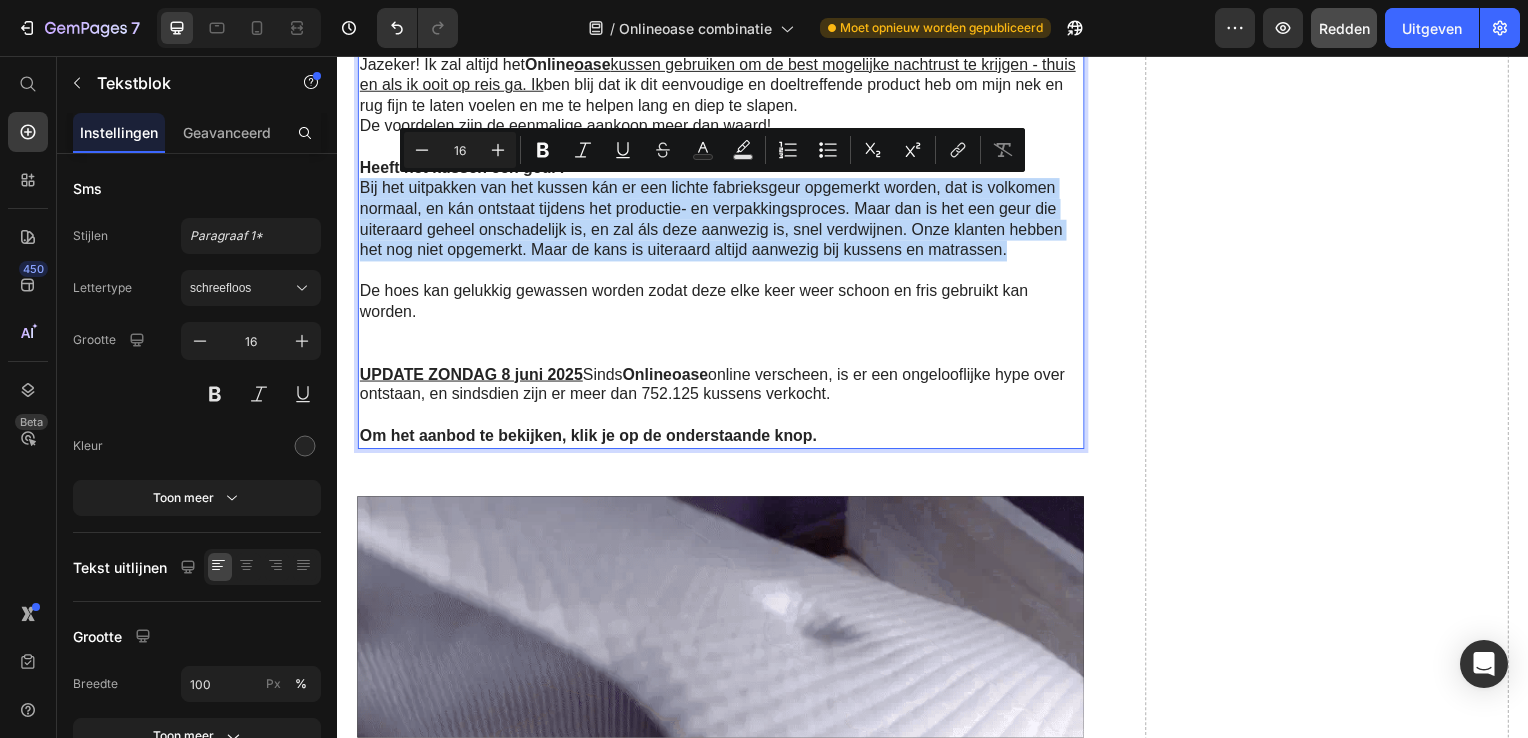 copy on "Bij het uitpakken van het kussen kán er een lichte fabrieksgeur opgemerkt worden, dat is volkomen normaal, en kán ontstaat tijdens het productie- en verpakkingsproces. Maar dan is het een geur die uiteraard geheel onschadelijk is, en zal áls deze aanwezig is, snel verdwijnen. Onze klanten hebben het nog niet opgemerkt. Maar de kans is uiteraard altijd aanwezig bij kussens en matrassen." 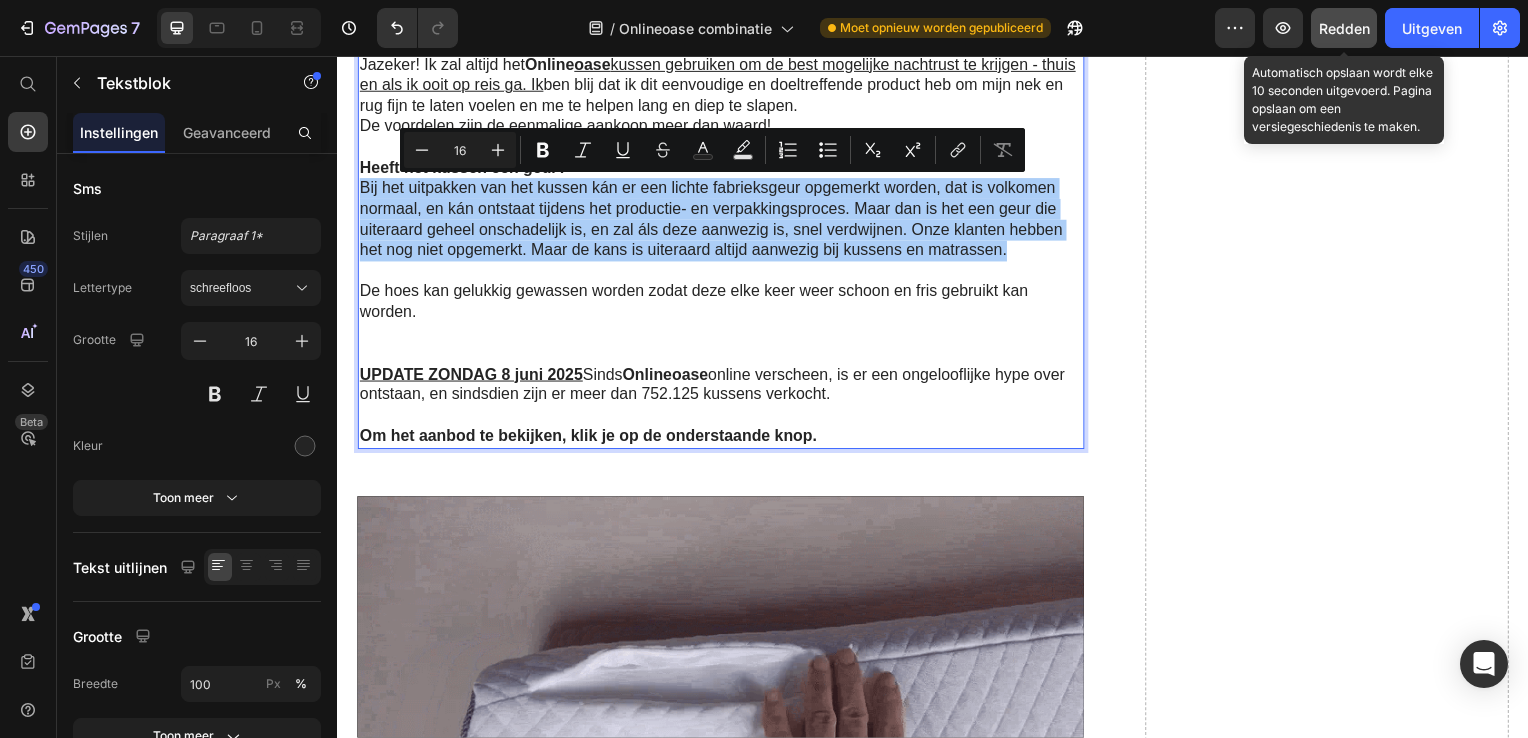 click on "Redden" at bounding box center (1344, 28) 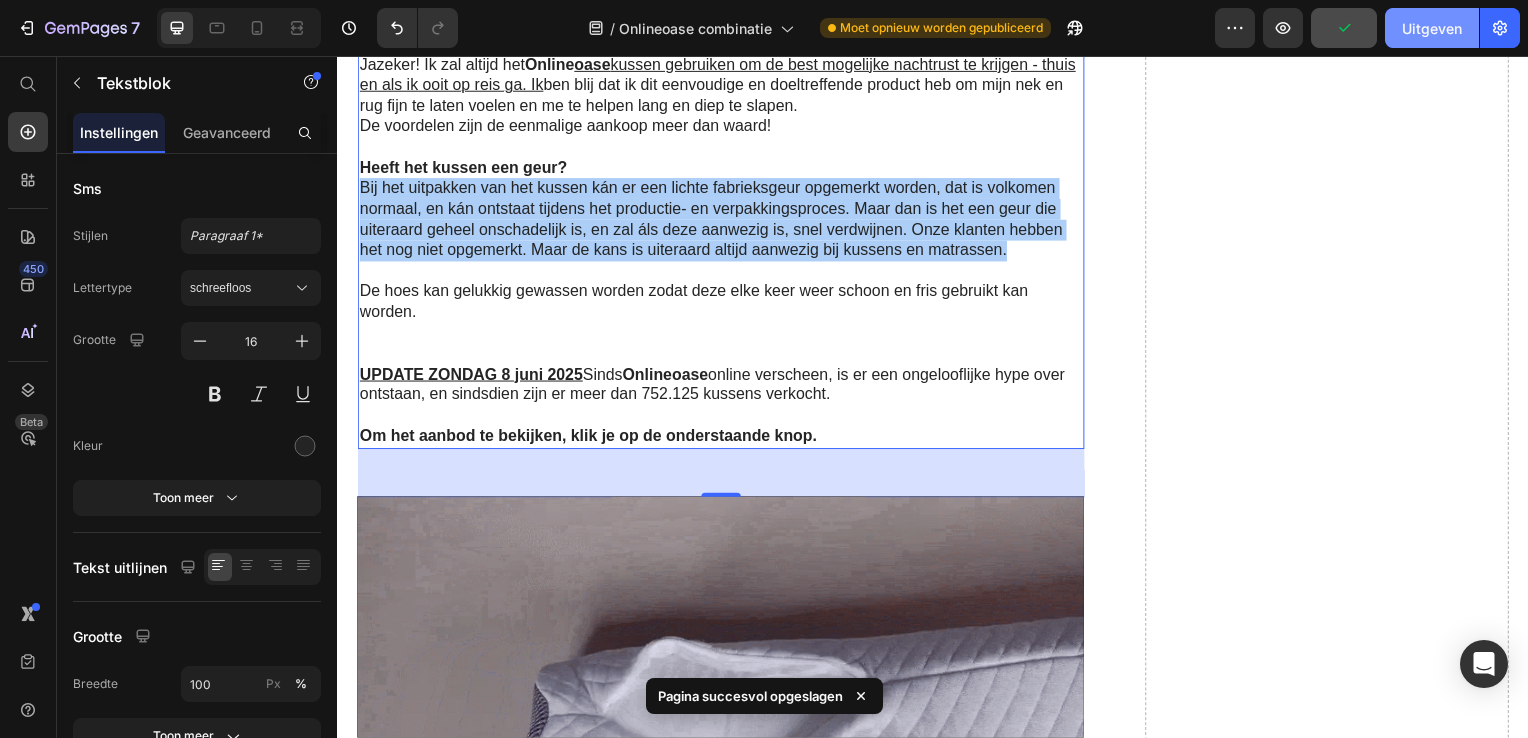 click on "Uitgeven" 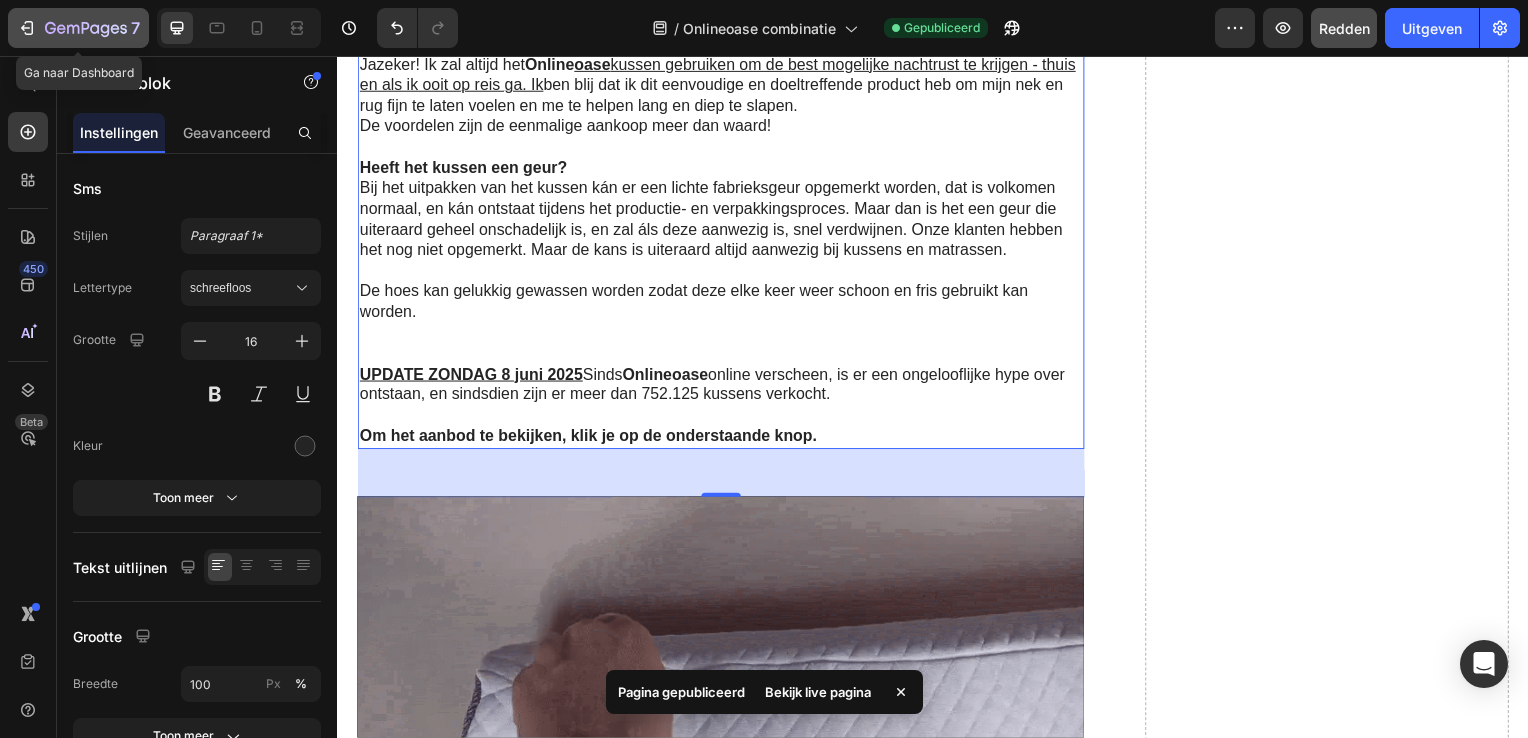 click 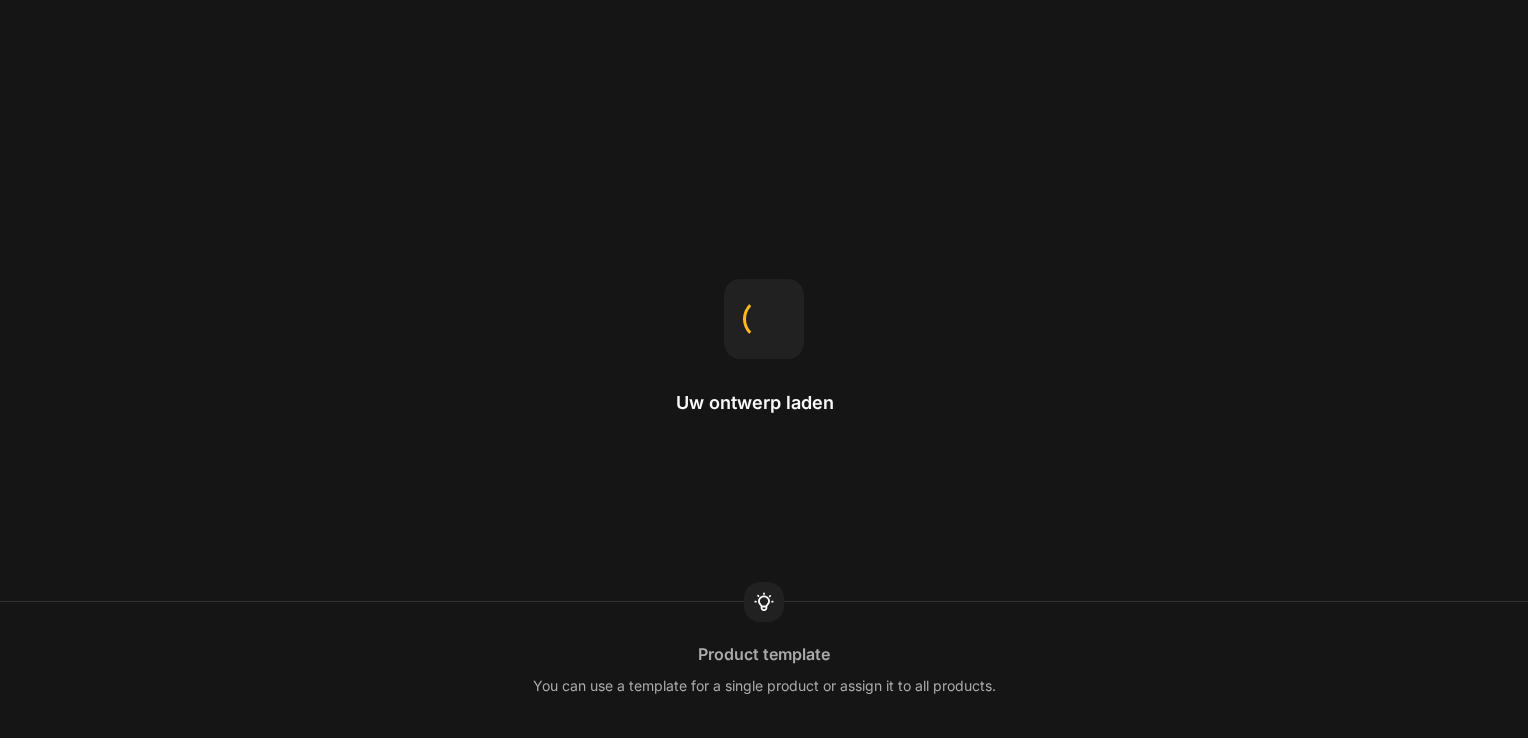 scroll, scrollTop: 0, scrollLeft: 0, axis: both 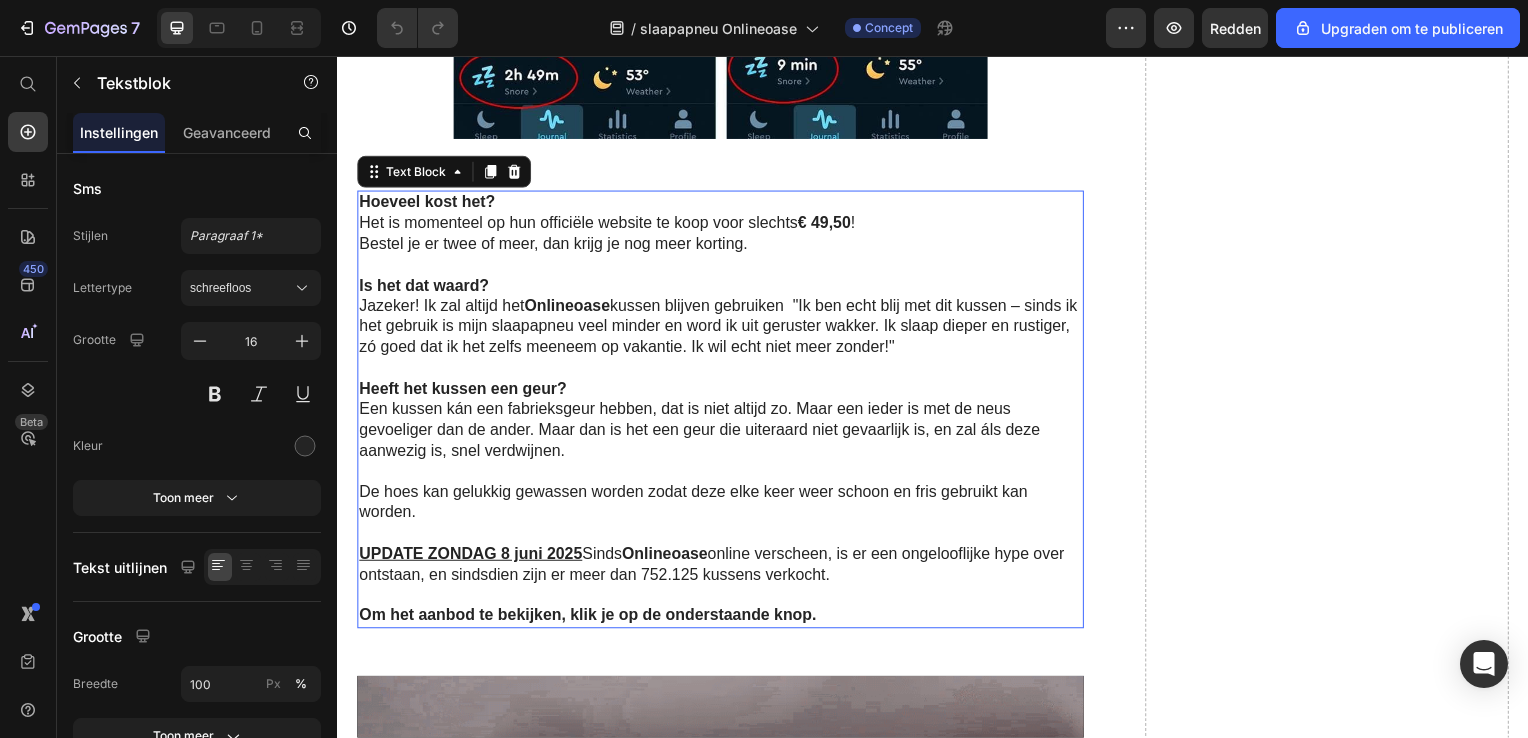click on "Een kussen kán een fabrieksgeur hebben, dat is niet altijd zo. Maar een ieder is met de neus gevoeliger dan de ander. Maar dan is het een geur die uiteraard niet gevaarlijk is, en zal áls deze aanwezig is, snel verdwijnen." at bounding box center (721, 433) 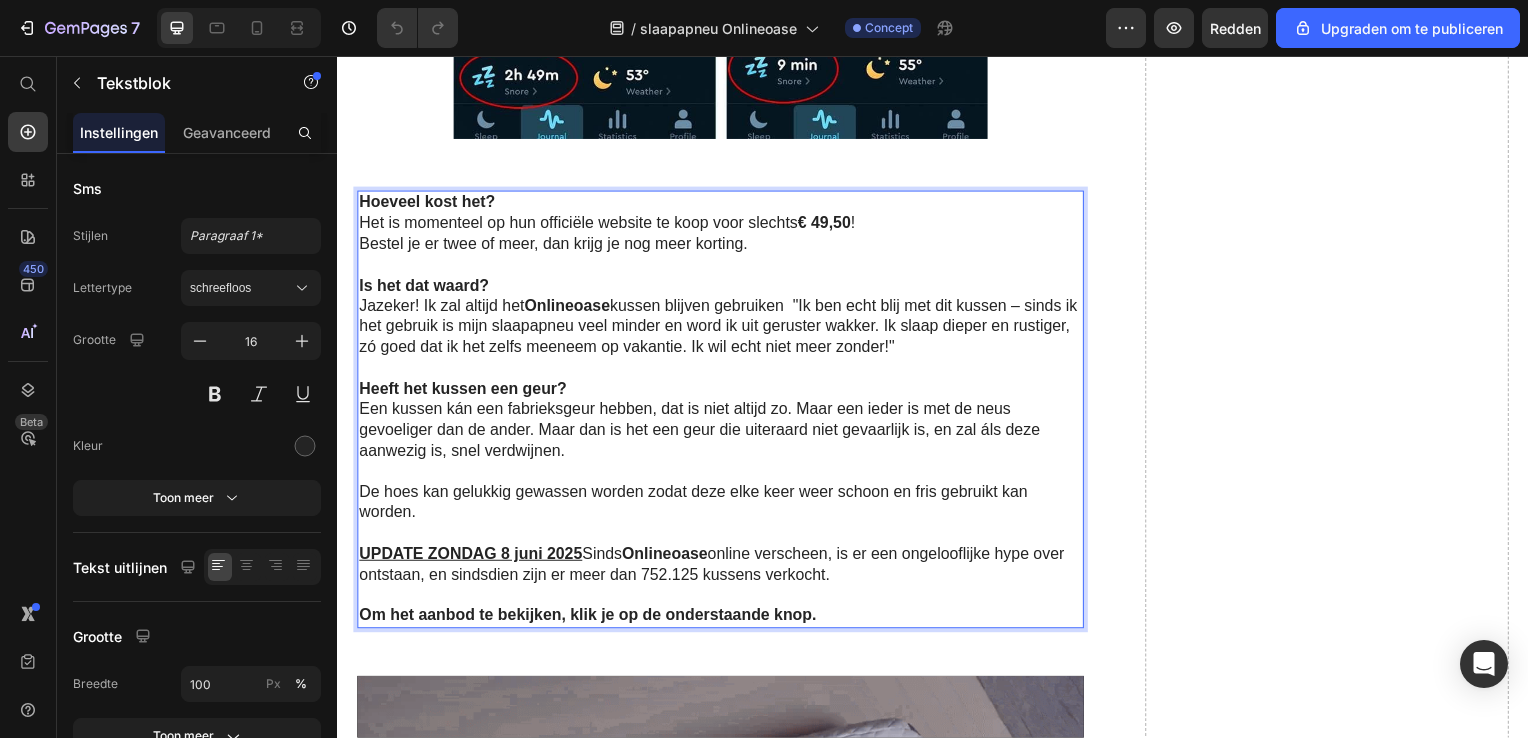 click on "Een kussen kán een fabrieksgeur hebben, dat is niet altijd zo. Maar een ieder is met de neus gevoeliger dan de ander. Maar dan is het een geur die uiteraard niet gevaarlijk is, en zal áls deze aanwezig is, snel verdwijnen." at bounding box center (721, 433) 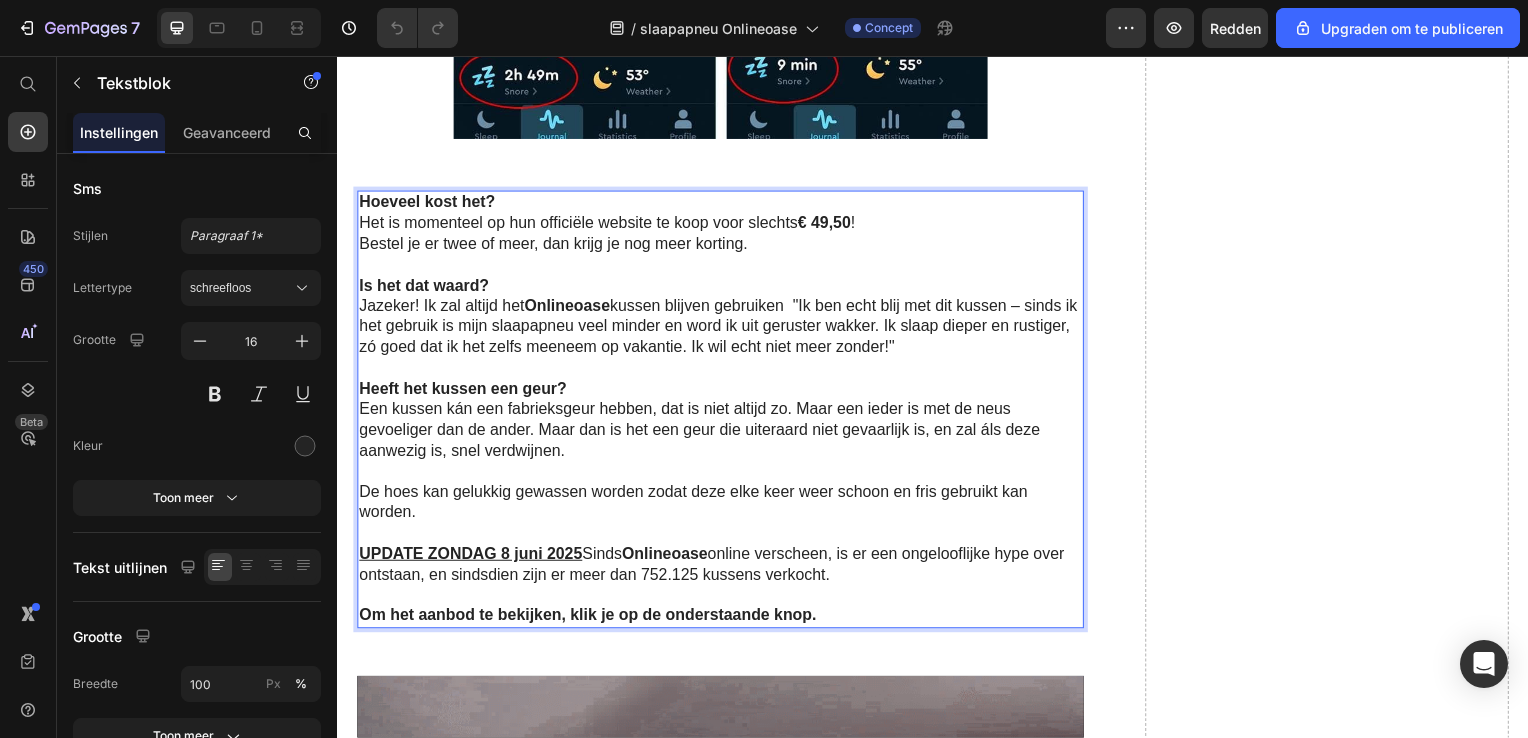 click on "Een kussen kán een fabrieksgeur hebben, dat is niet altijd zo. Maar een ieder is met de neus gevoeliger dan de ander. Maar dan is het een geur die uiteraard niet gevaarlijk is, en zal áls deze aanwezig is, snel verdwijnen." at bounding box center [721, 433] 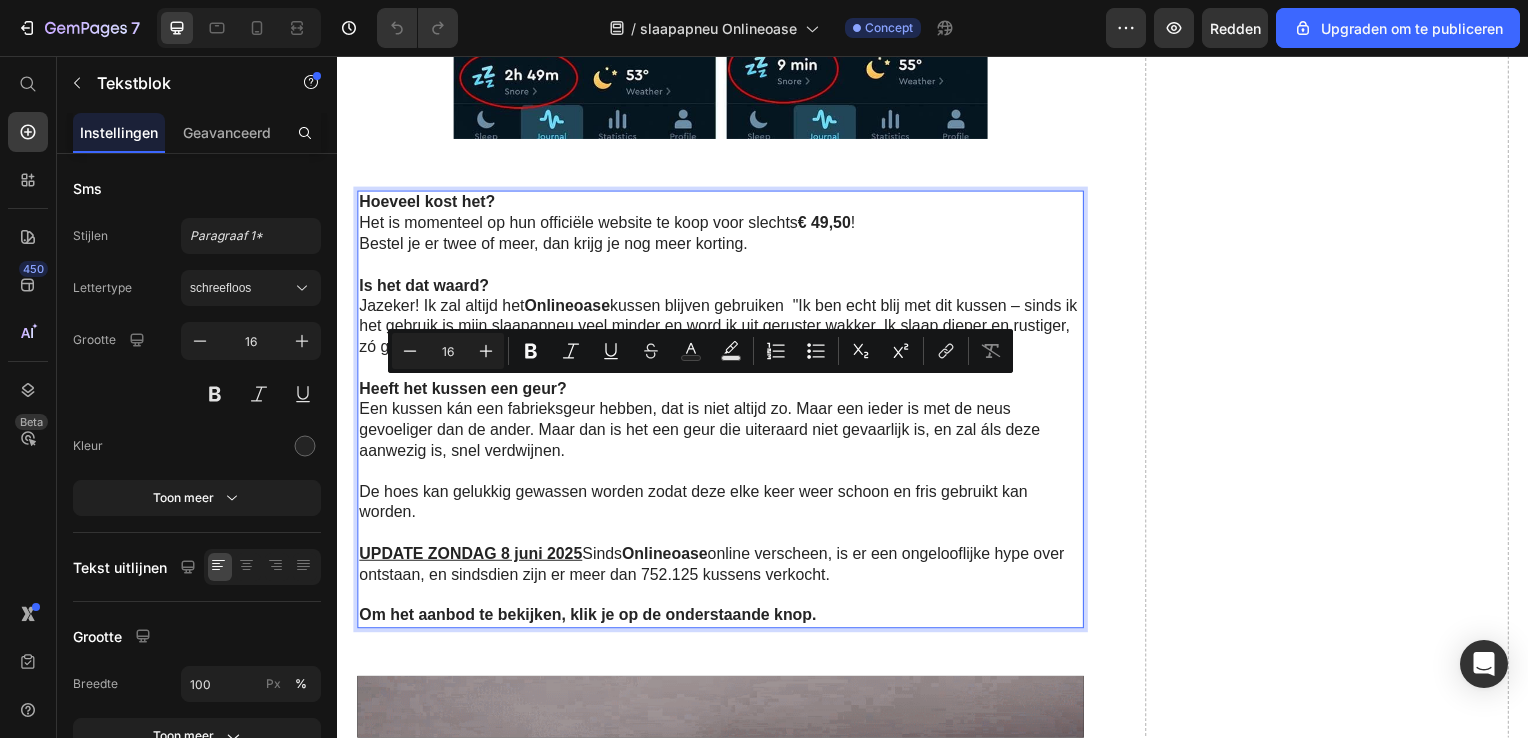 drag, startPoint x: 363, startPoint y: 394, endPoint x: 596, endPoint y: 434, distance: 236.40854 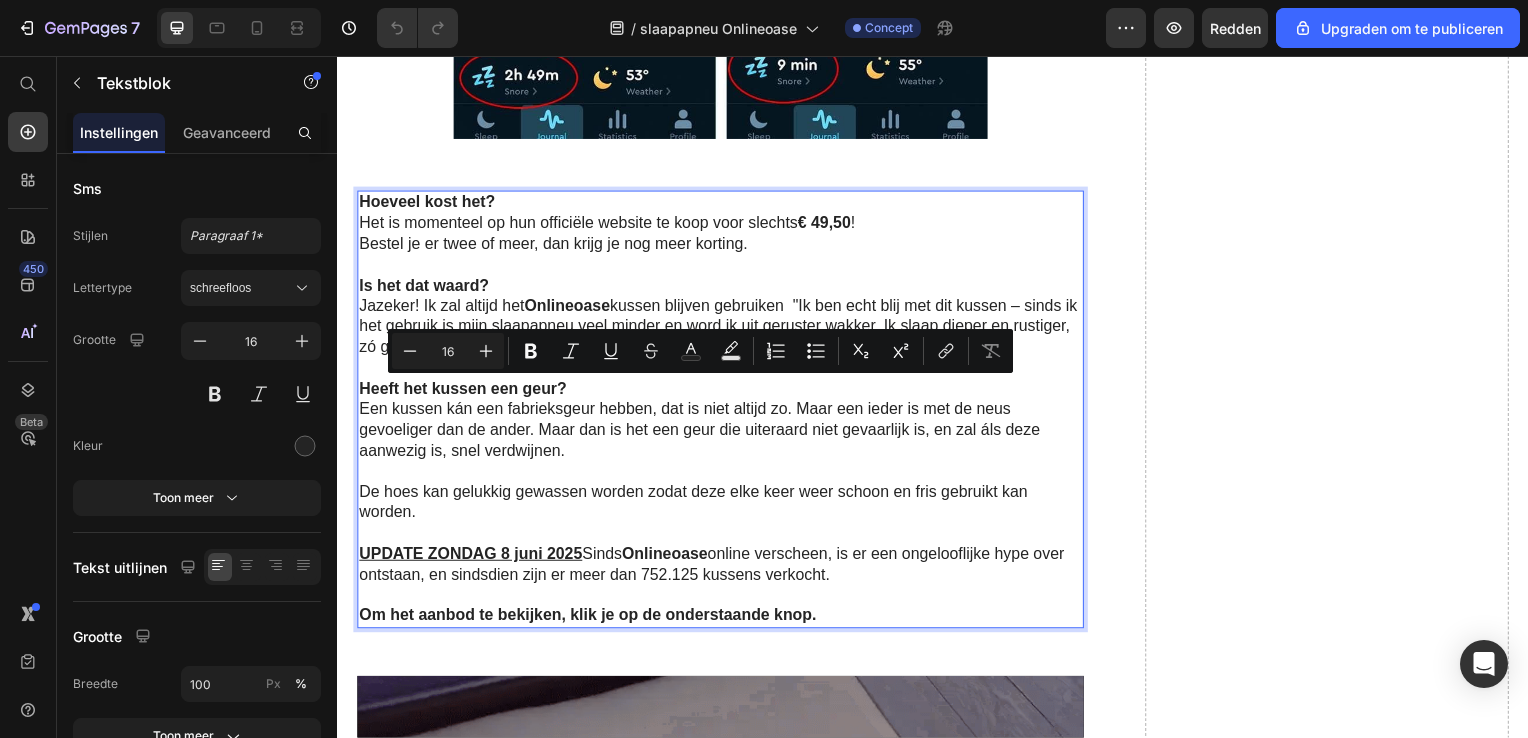 click on "Een kussen kán een fabrieksgeur hebben, dat is niet altijd zo. Maar een ieder is met de neus gevoeliger dan de ander. Maar dan is het een geur die uiteraard niet gevaarlijk is, en zal áls deze aanwezig is, snel verdwijnen." at bounding box center [721, 433] 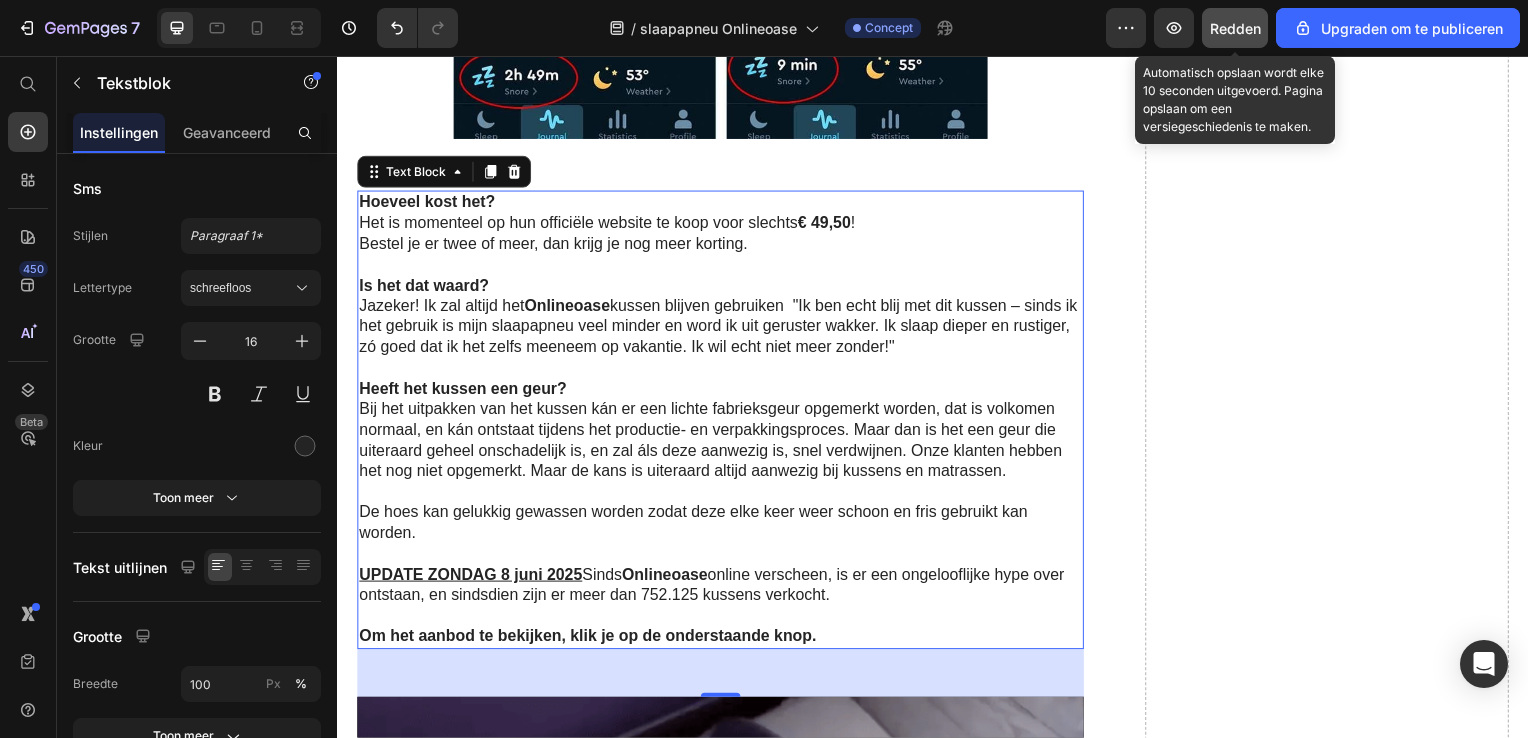click on "Redden" at bounding box center (1235, 28) 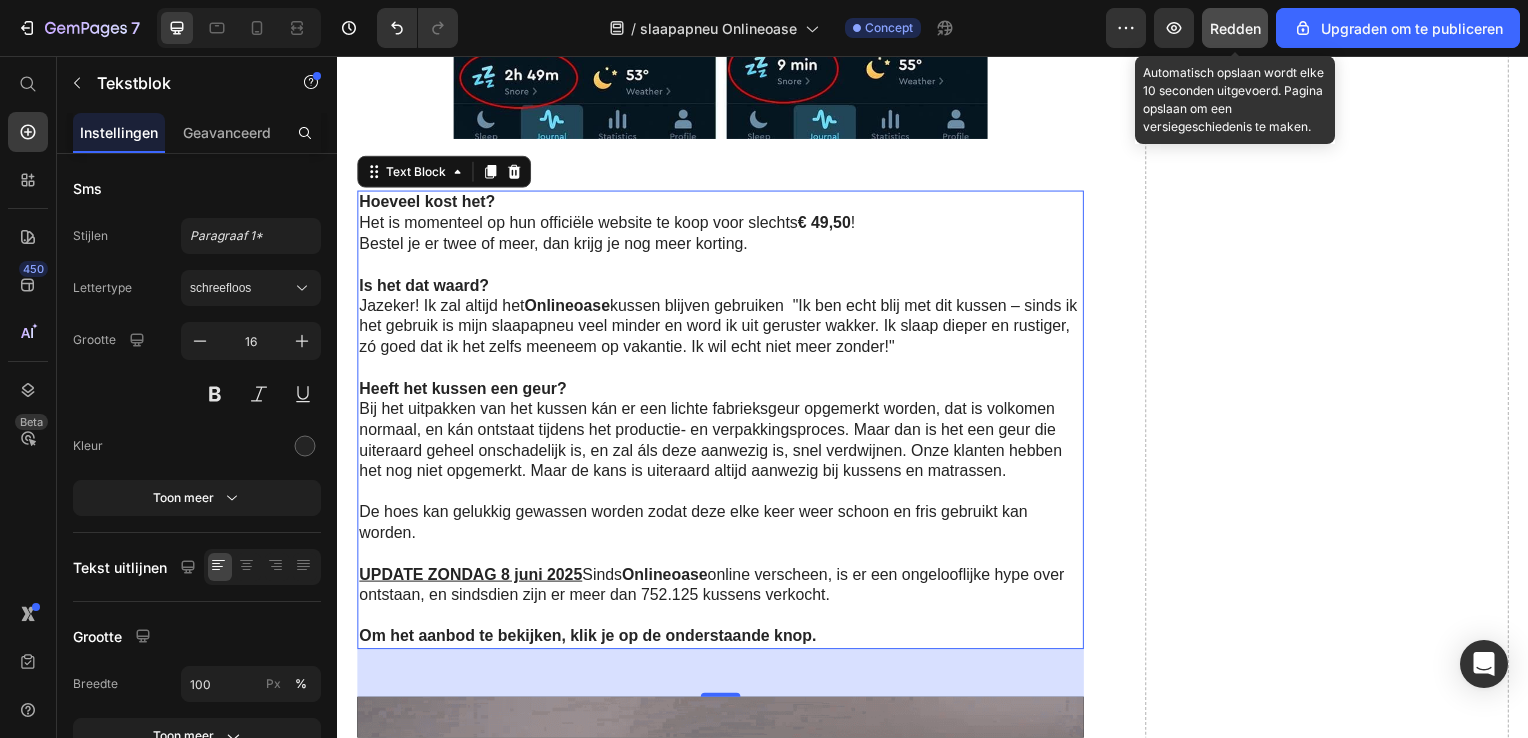click on "Redden" at bounding box center (1235, 28) 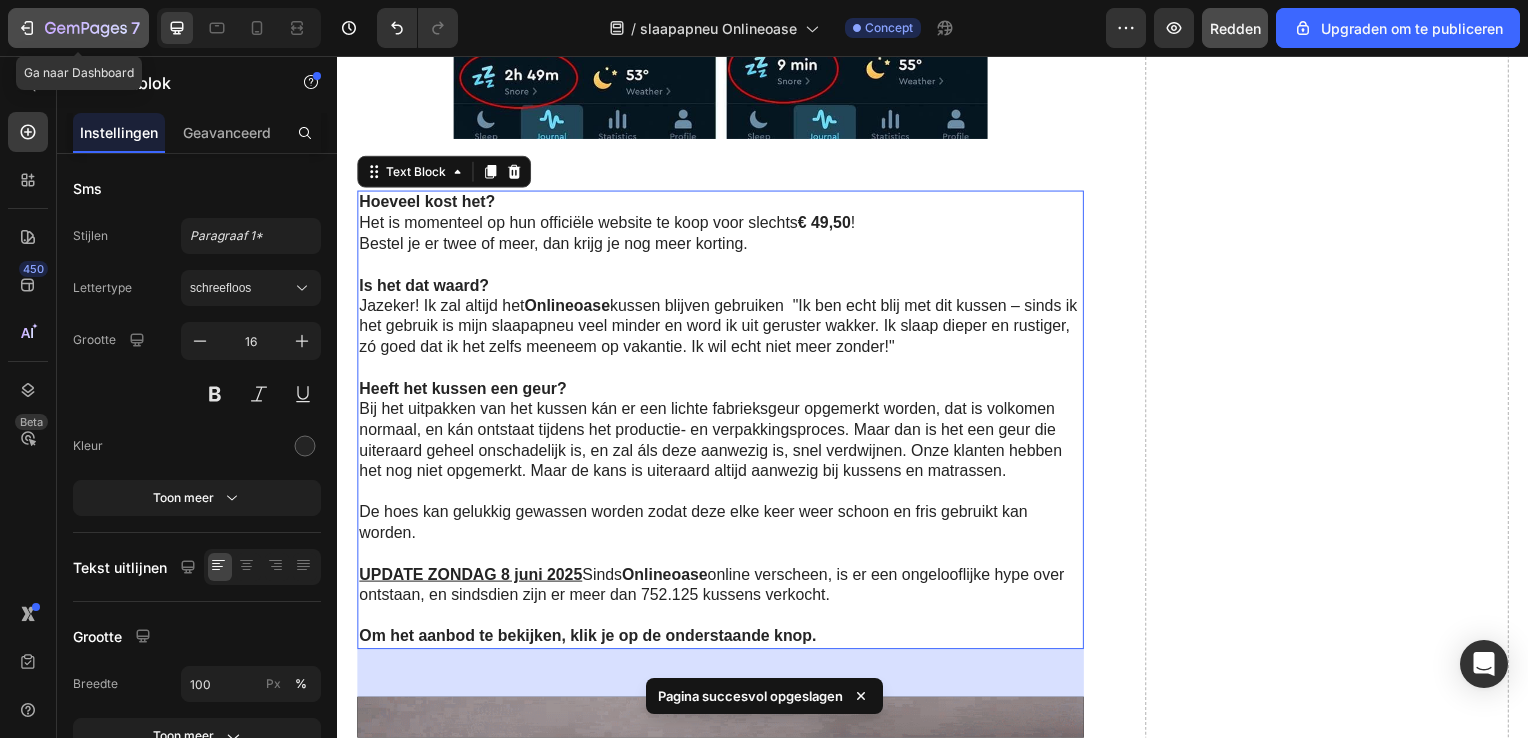 click 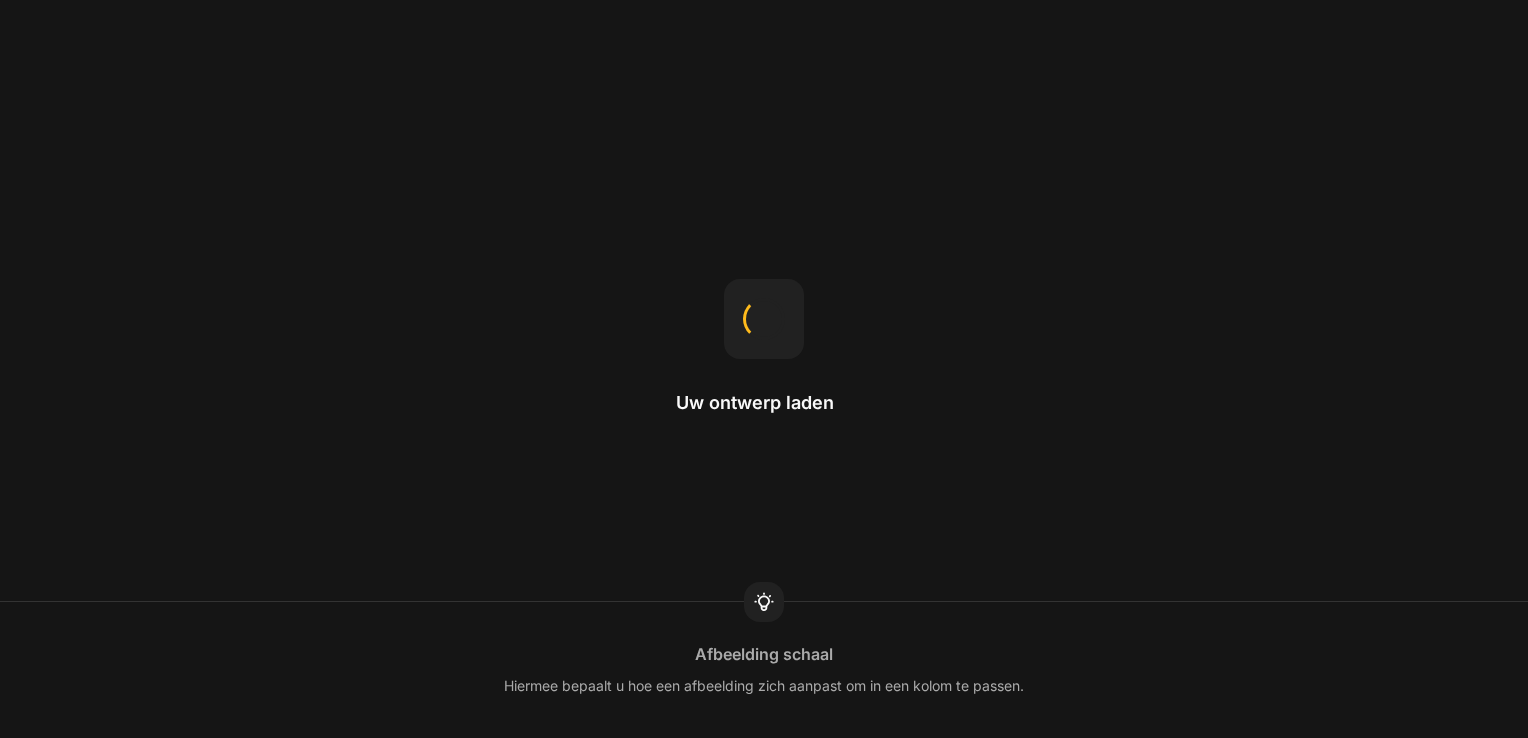 scroll, scrollTop: 0, scrollLeft: 0, axis: both 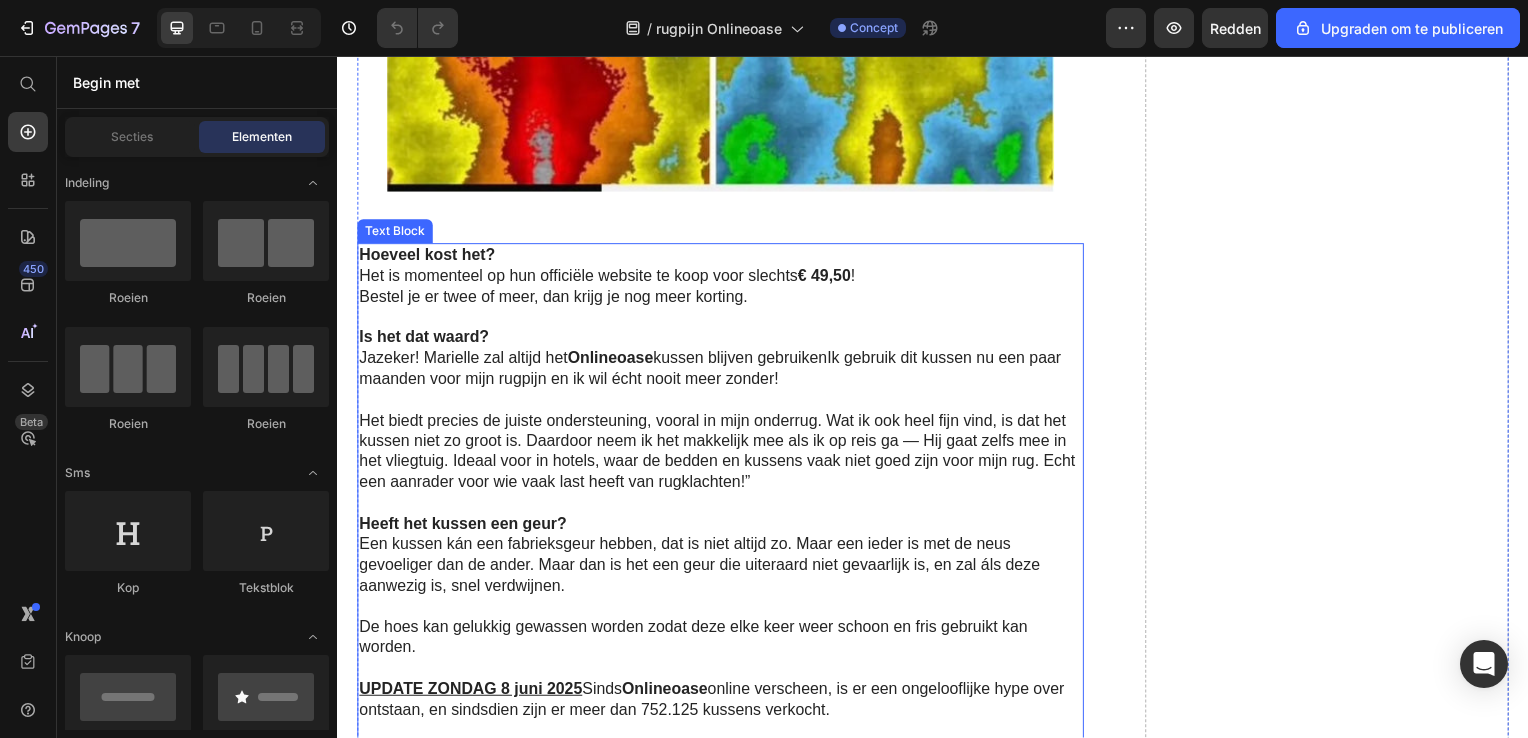 click on "Een kussen kán een fabrieksgeur hebben, dat is niet altijd zo. Maar een ieder is met de neus gevoeliger dan de ander. Maar dan is het een geur die uiteraard niet gevaarlijk is, en zal áls deze aanwezig is, snel verdwijnen." at bounding box center [721, 569] 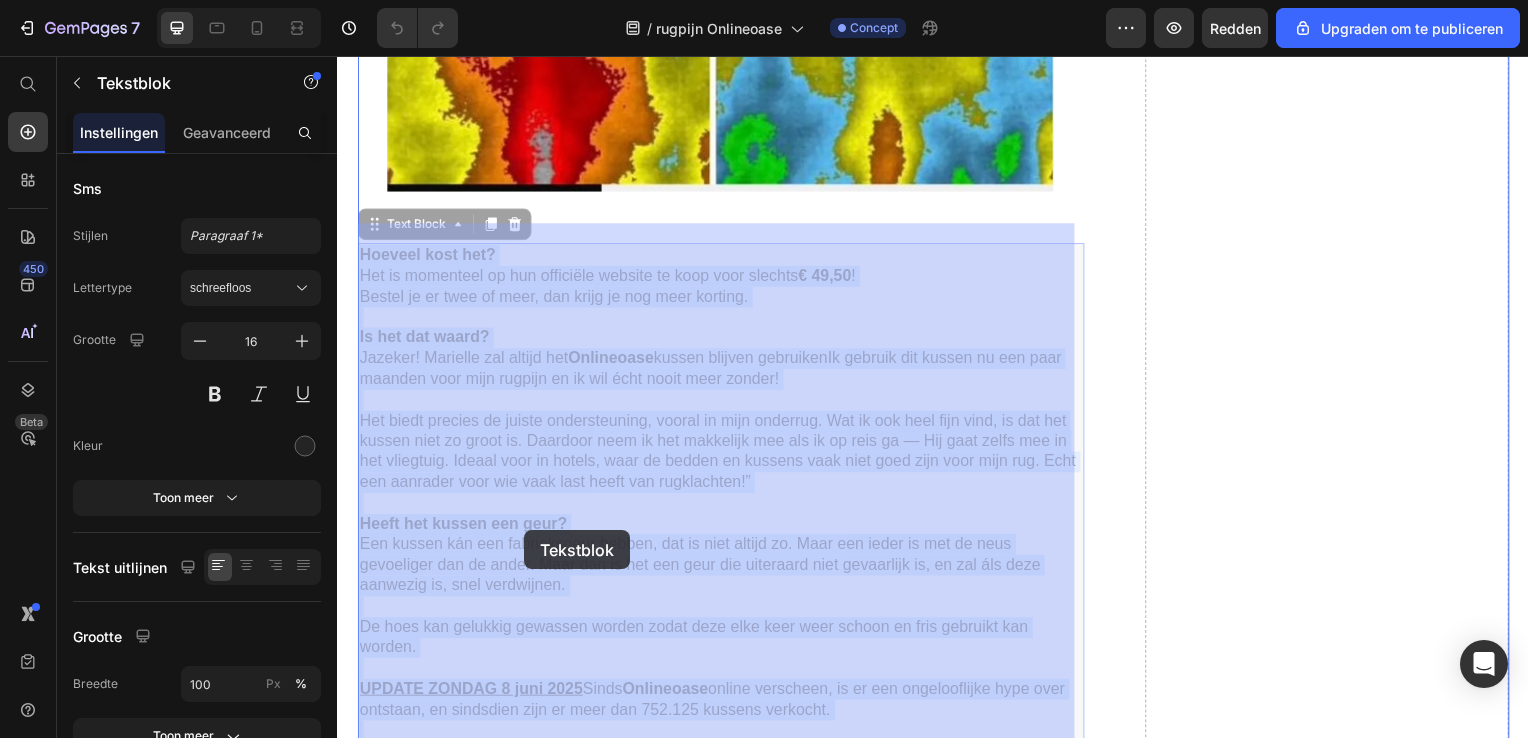 drag, startPoint x: 363, startPoint y: 531, endPoint x: 525, endPoint y: 534, distance: 162.02777 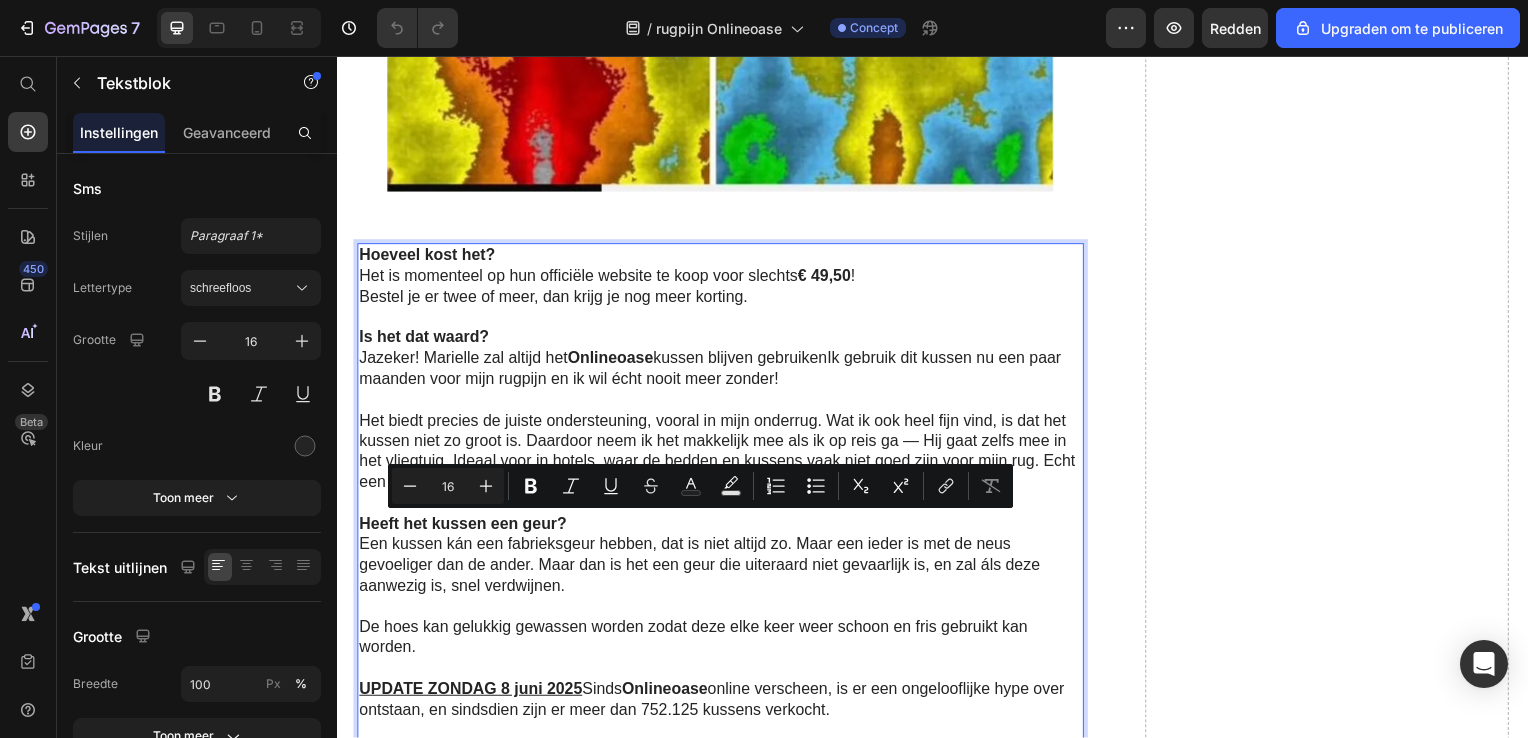 drag, startPoint x: 362, startPoint y: 529, endPoint x: 587, endPoint y: 565, distance: 227.8618 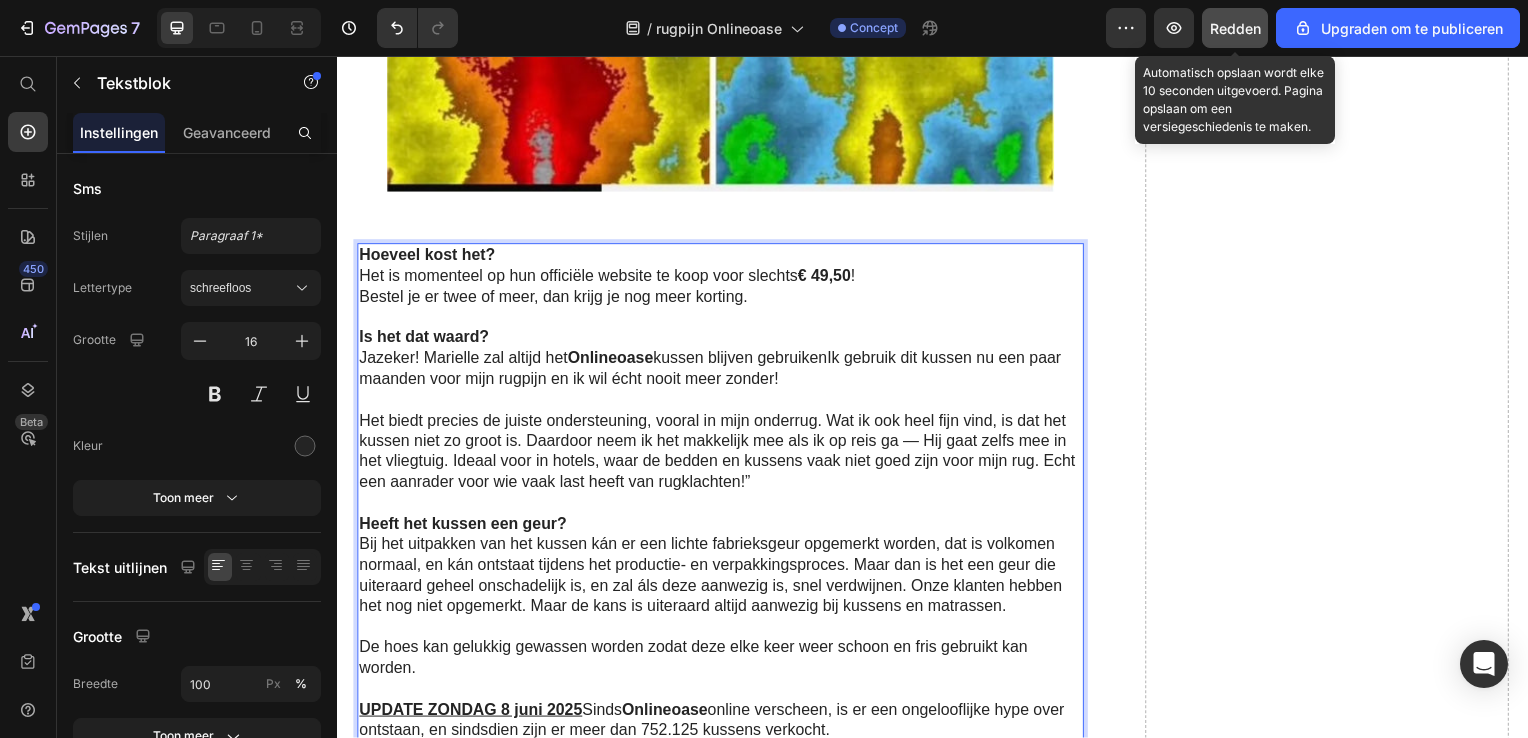 click on "Redden" at bounding box center [1235, 28] 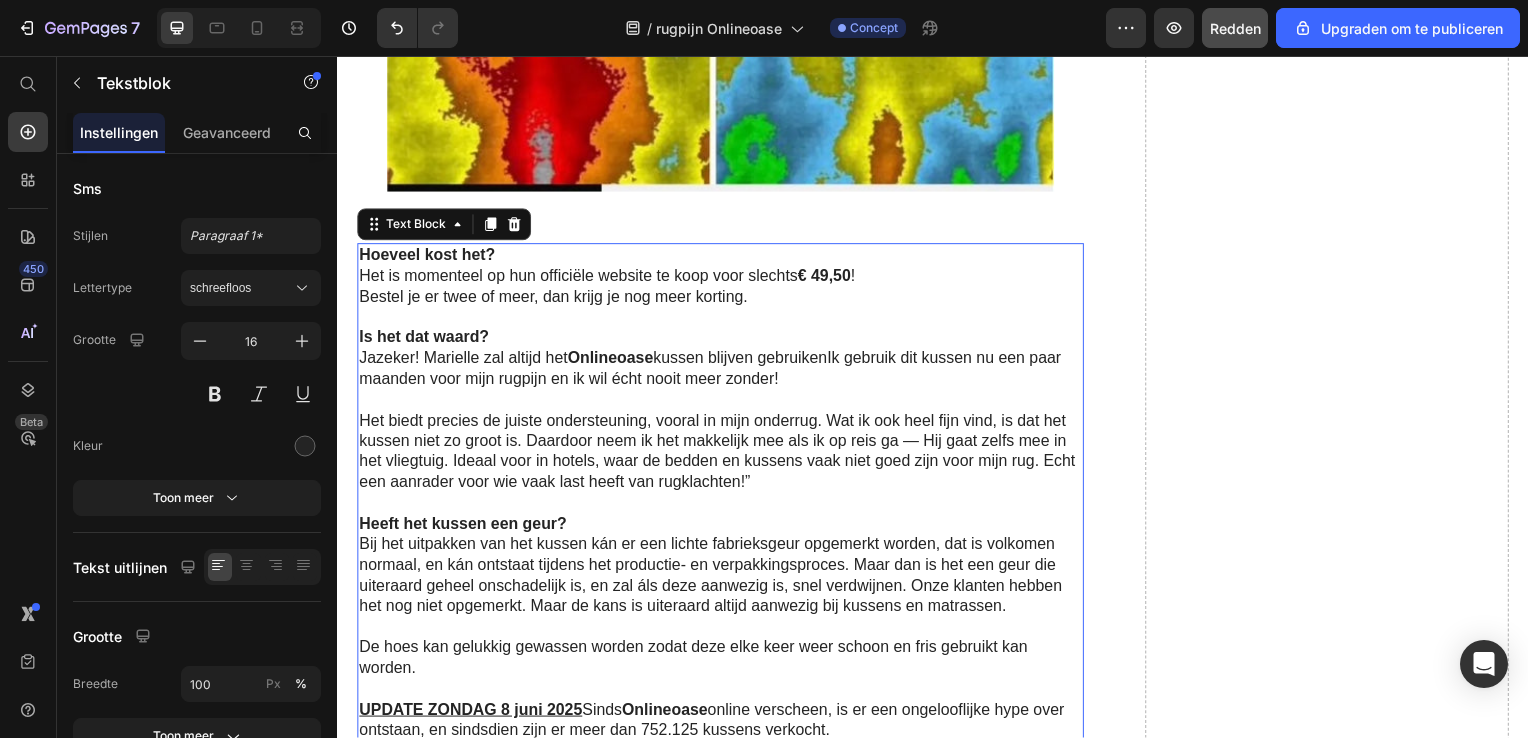click on "Ik gebruik dit kussen nu een paar maanden voor mijn rugpijn en ik wil écht nooit meer zonder!" at bounding box center [712, 371] 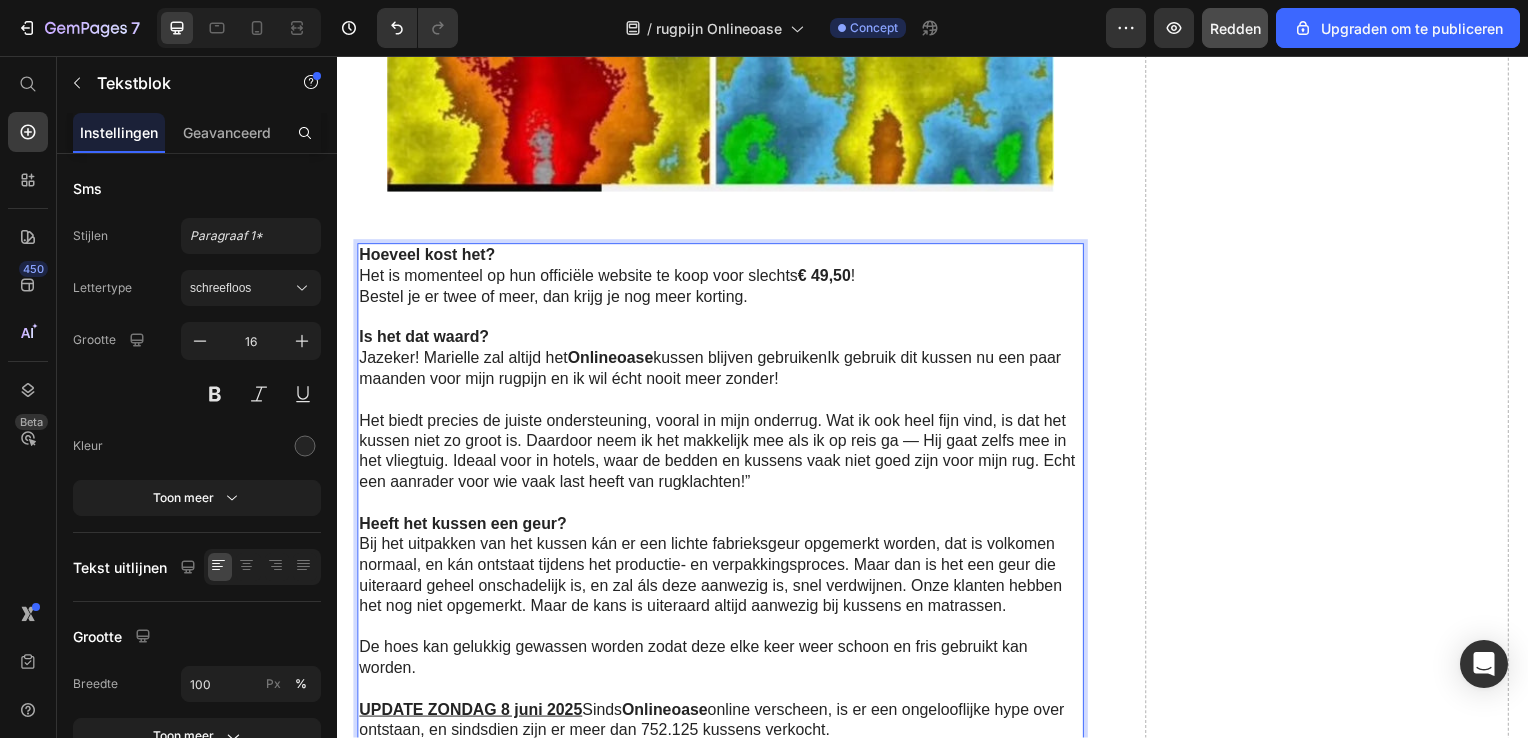 click on "Jazeker! Marielle zal altijd het  Onlineoase  kussen blijven gebruiken   Ik gebruik dit kussen nu een paar maanden voor mijn rugpijn en ik wil écht nooit meer zonder!" at bounding box center (721, 372) 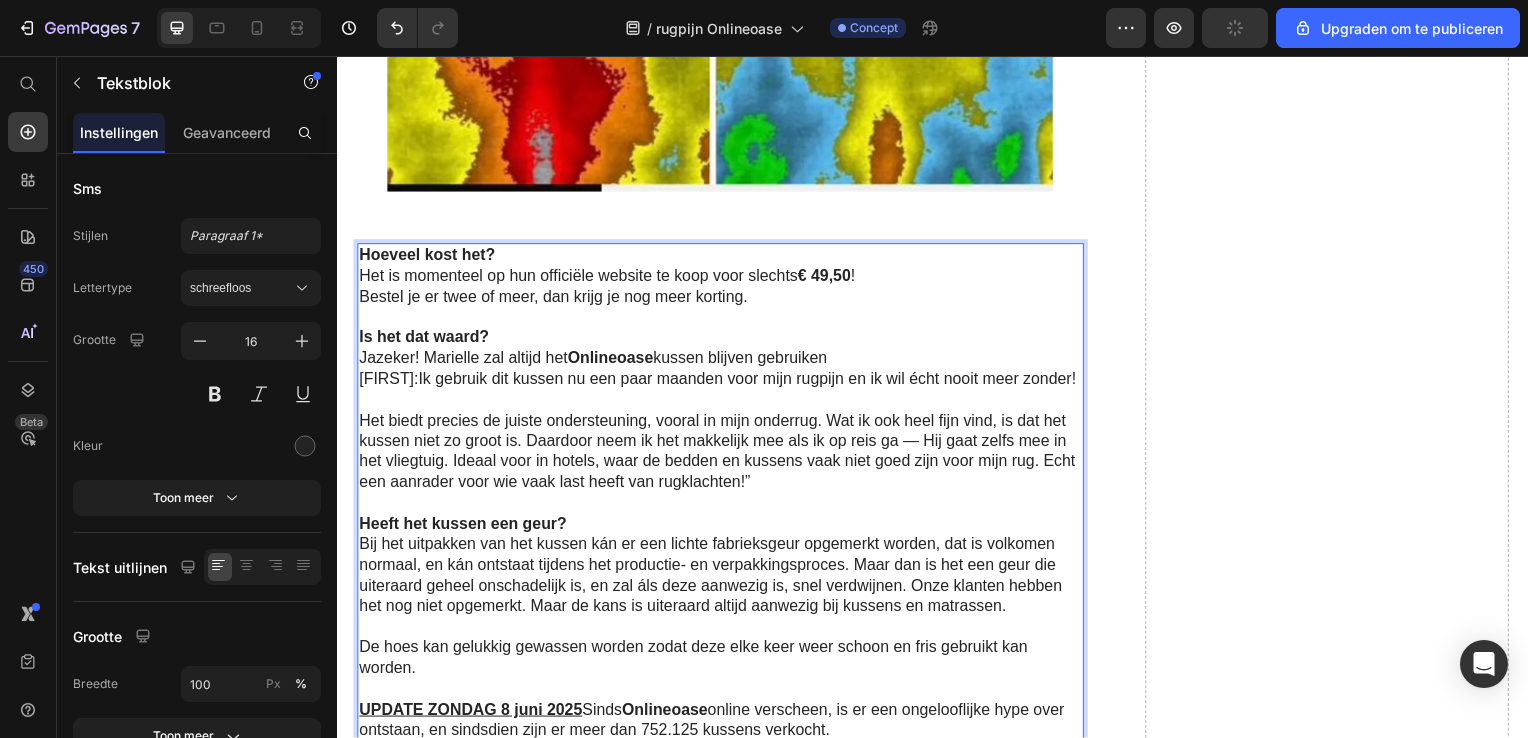 click on "Jazeker! Marielle zal altijd het  Onlineoase  kussen blijven gebruiken" at bounding box center [721, 361] 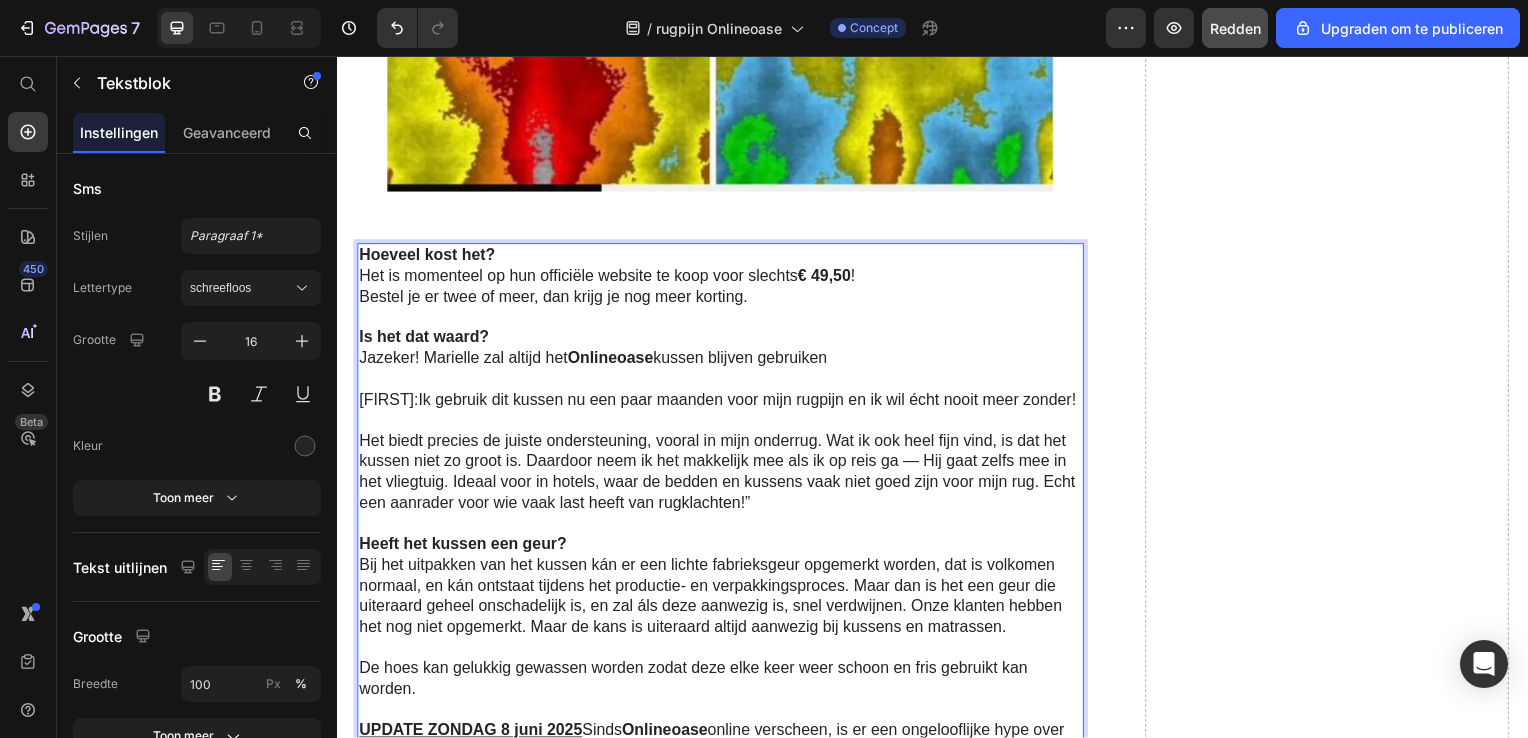 click on "Het biedt precies de juiste ondersteuning, vooral in mijn onderrug. Wat ik ook heel fijn vind, is dat het kussen niet zo groot is. Daardoor neem ik het makkelijk mee als ik op reis ga — Hij gaat zelfs mee in het vliegtuig. Ideaal voor in hotels, waar de bedden en kussens vaak niet goed zijn voor mijn rug. Echt een aanrader voor wie vaak last heeft van rugklachten!”" at bounding box center [719, 474] 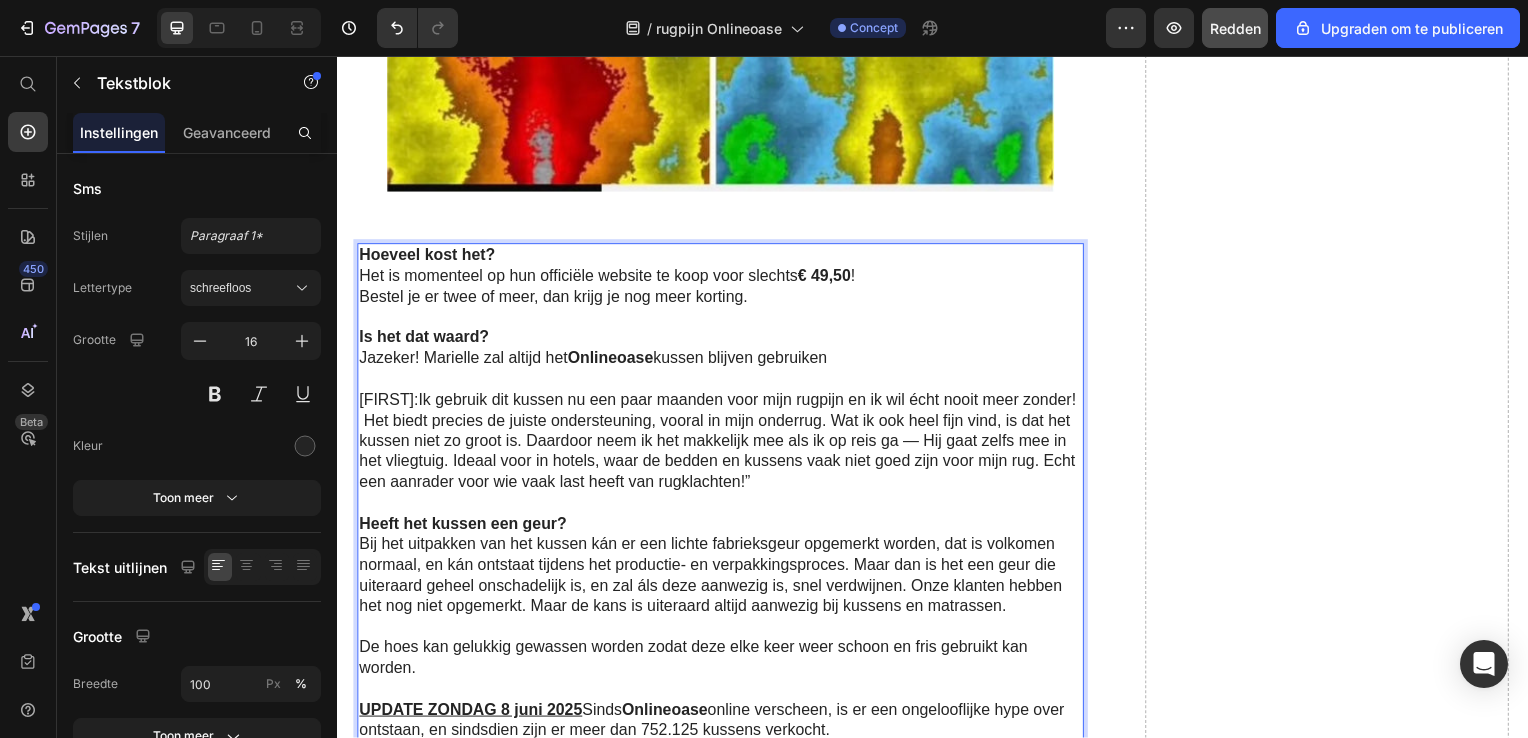 drag, startPoint x: 421, startPoint y: 382, endPoint x: 371, endPoint y: 385, distance: 50.08992 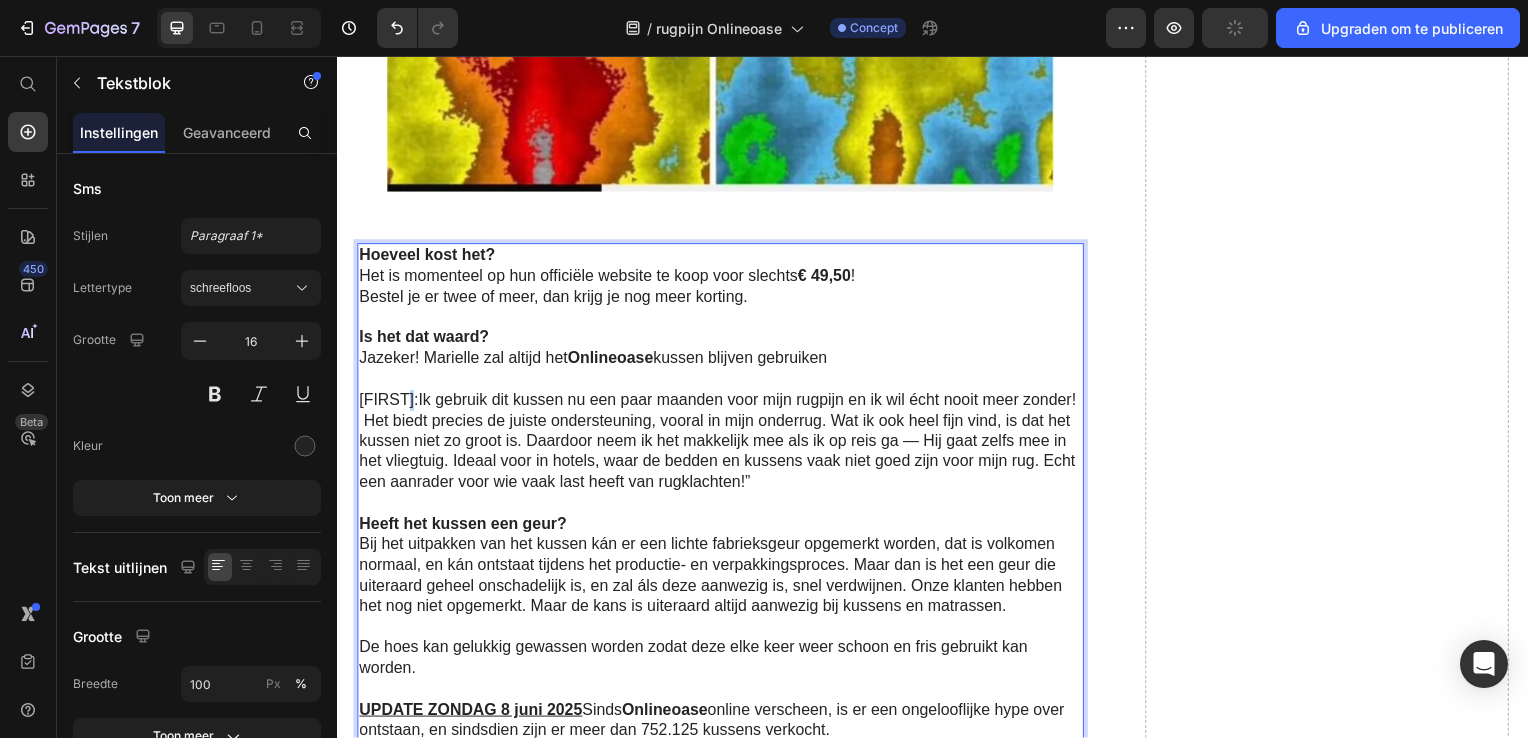 click on "Marielle:  Ik gebruik dit kussen nu een paar maanden voor mijn rugpijn en ik wil écht nooit meer zonder!  Het biedt precies de juiste ondersteuning, vooral in mijn onderrug. Wat ik ook heel fijn vind, is dat het kussen niet zo groot is. Daardoor neem ik het makkelijk mee als ik op reis ga — Hij gaat zelfs mee in het vliegtuig. Ideaal voor in hotels, waar de bedden en kussens vaak niet goed zijn voor mijn rug. Echt een aanrader voor wie vaak last heeft van rugklachten!”" at bounding box center (721, 445) 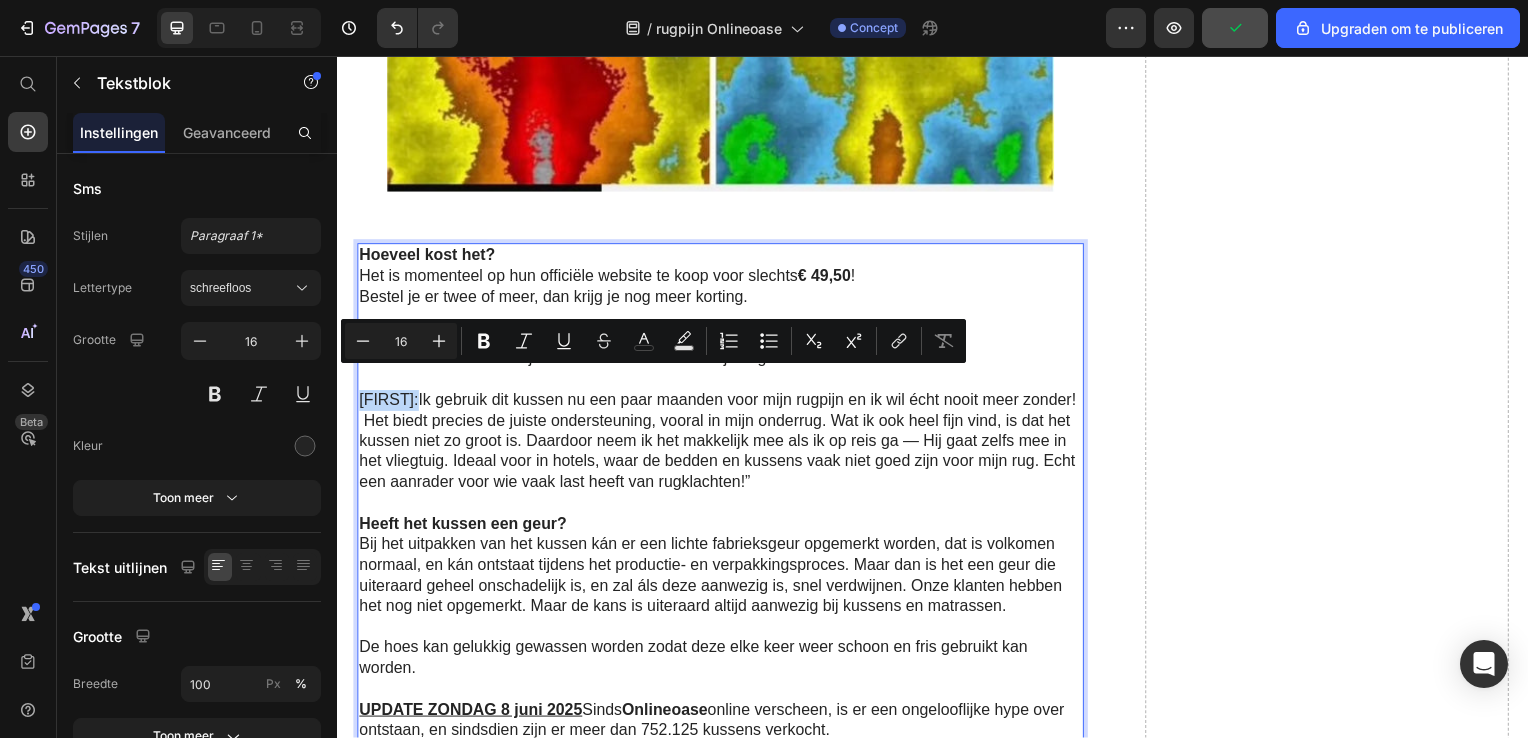 drag, startPoint x: 413, startPoint y: 386, endPoint x: 360, endPoint y: 388, distance: 53.037724 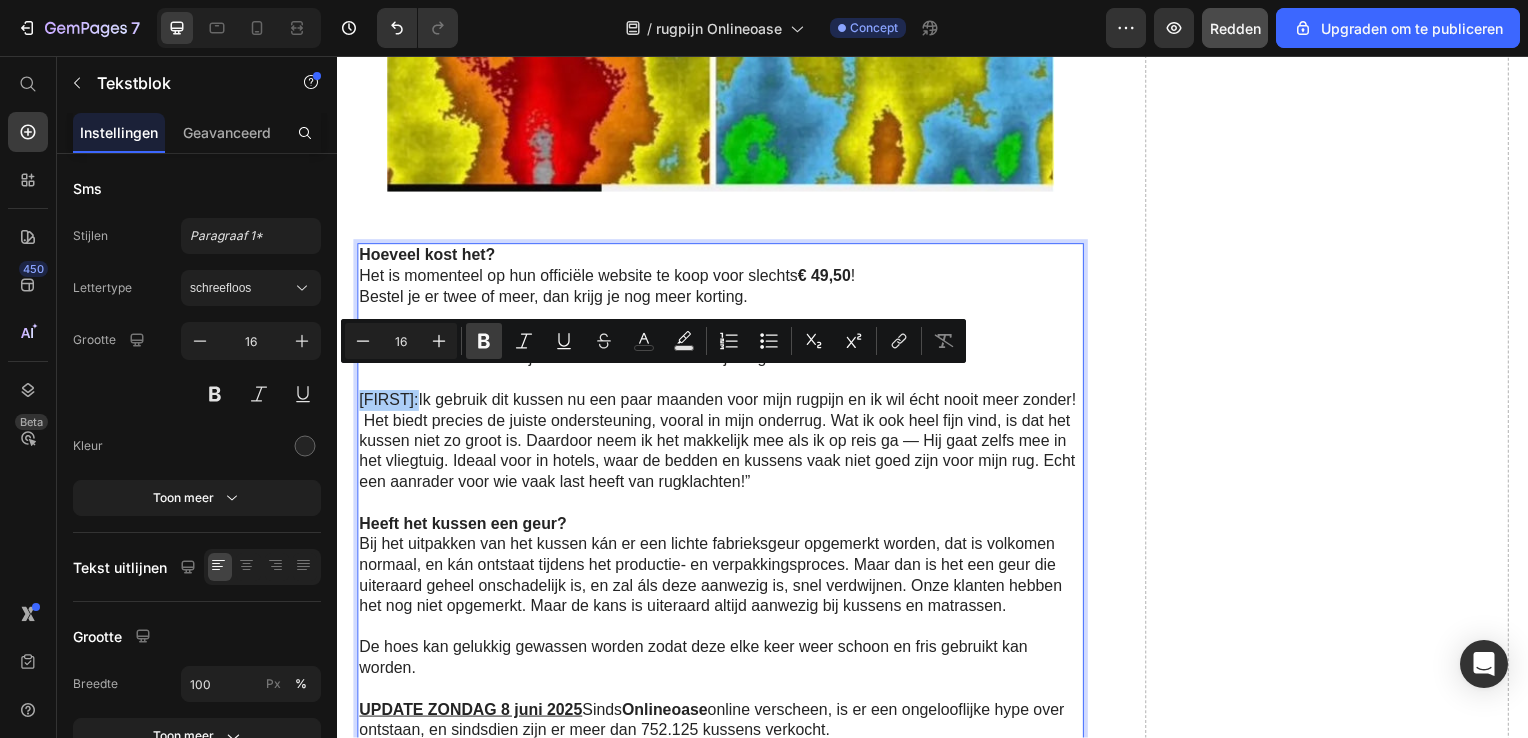 click 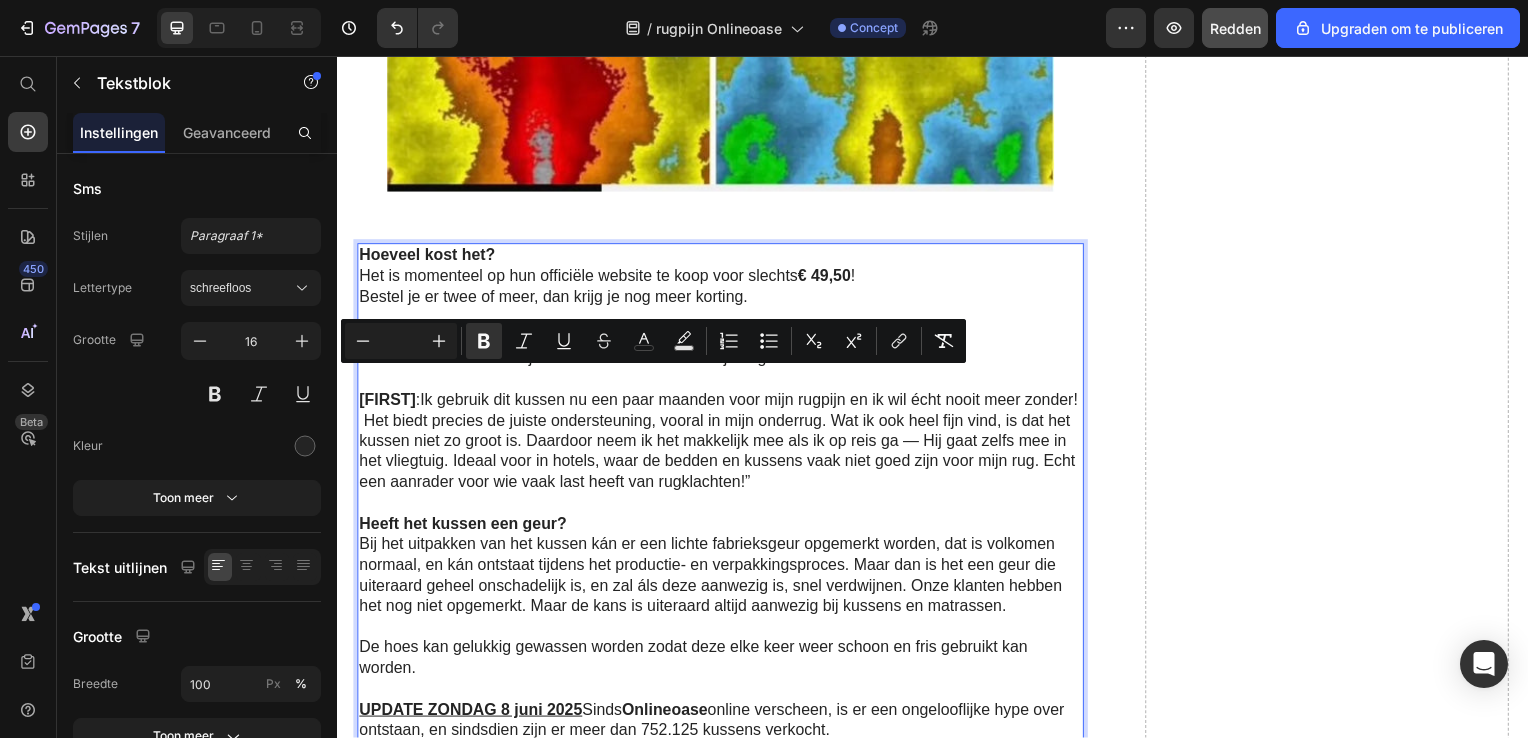 click on "Marielle :  Ik gebruik dit kussen nu een paar maanden voor mijn rugpijn en ik wil écht nooit meer zonder!  Het biedt precies de juiste ondersteuning, vooral in mijn onderrug. Wat ik ook heel fijn vind, is dat het kussen niet zo groot is. Daardoor neem ik het makkelijk mee als ik op reis ga — Hij gaat zelfs mee in het vliegtuig. Ideaal voor in hotels, waar de bedden en kussens vaak niet goed zijn voor mijn rug. Echt een aanrader voor wie vaak last heeft van rugklachten!”" at bounding box center (721, 445) 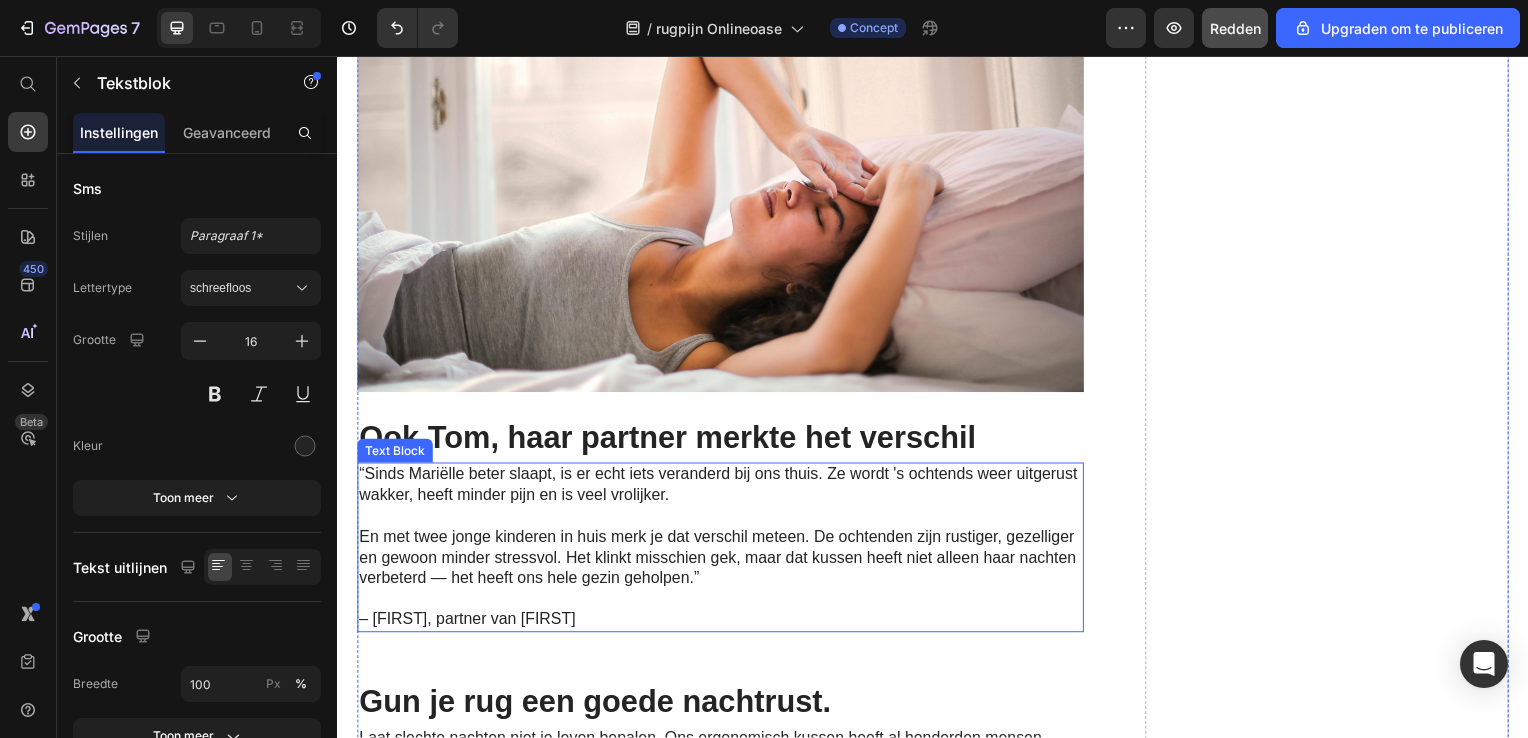 scroll, scrollTop: 6400, scrollLeft: 0, axis: vertical 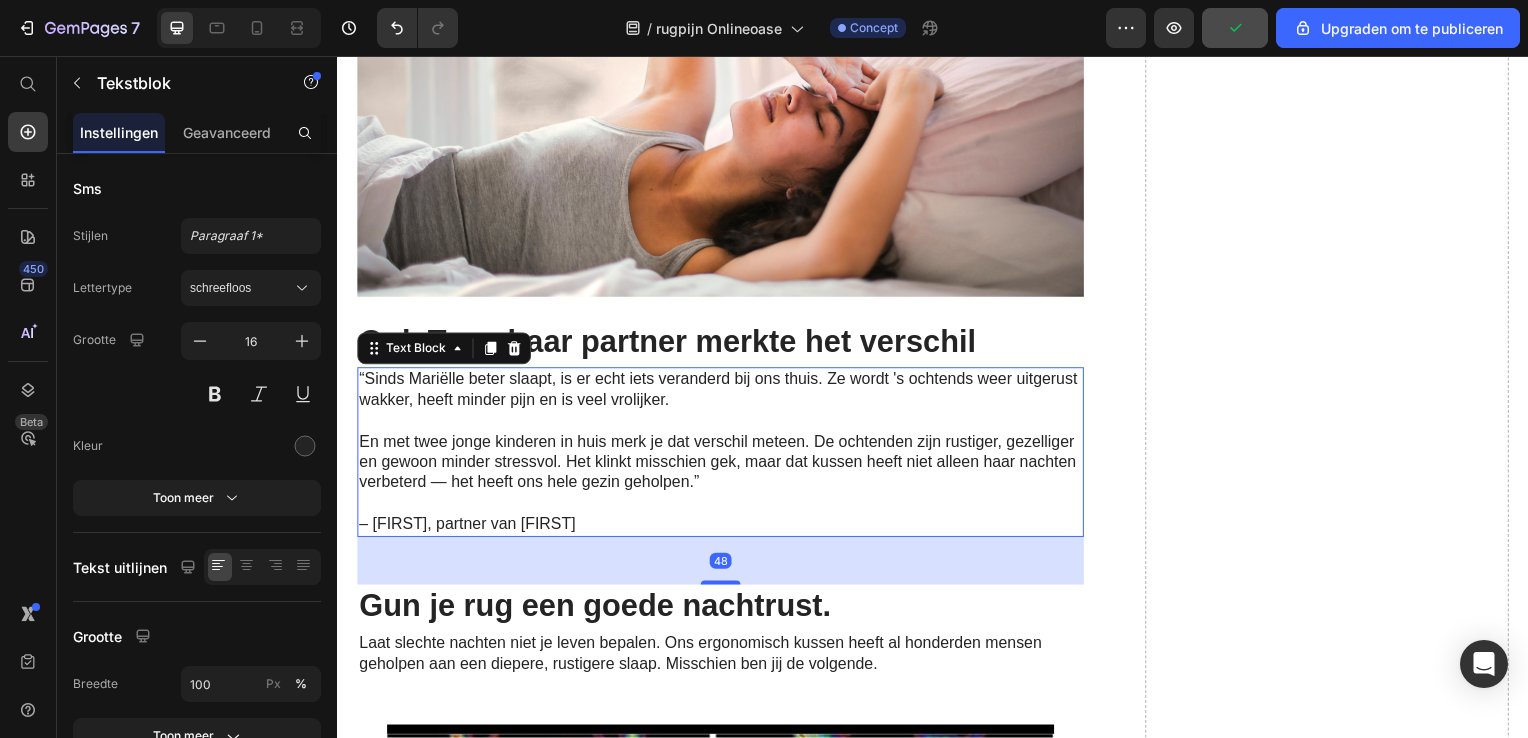 click on "“Sinds Mariëlle beter slaapt, is er echt iets veranderd bij ons thuis. Ze wordt 's ochtends weer uitgerust wakker, heeft minder pijn en is veel vrolijker." at bounding box center (723, 393) 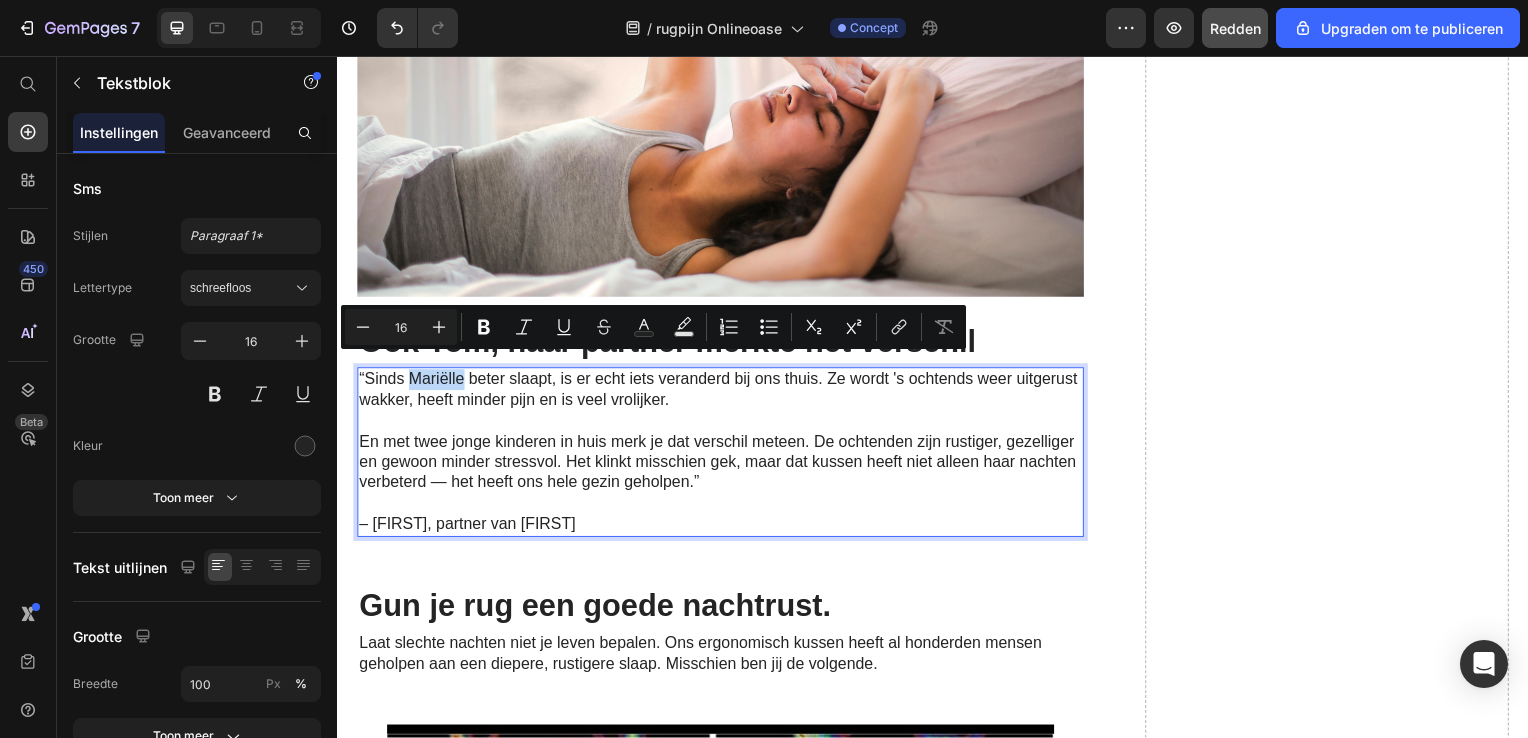 drag, startPoint x: 413, startPoint y: 367, endPoint x: 465, endPoint y: 374, distance: 52.46904 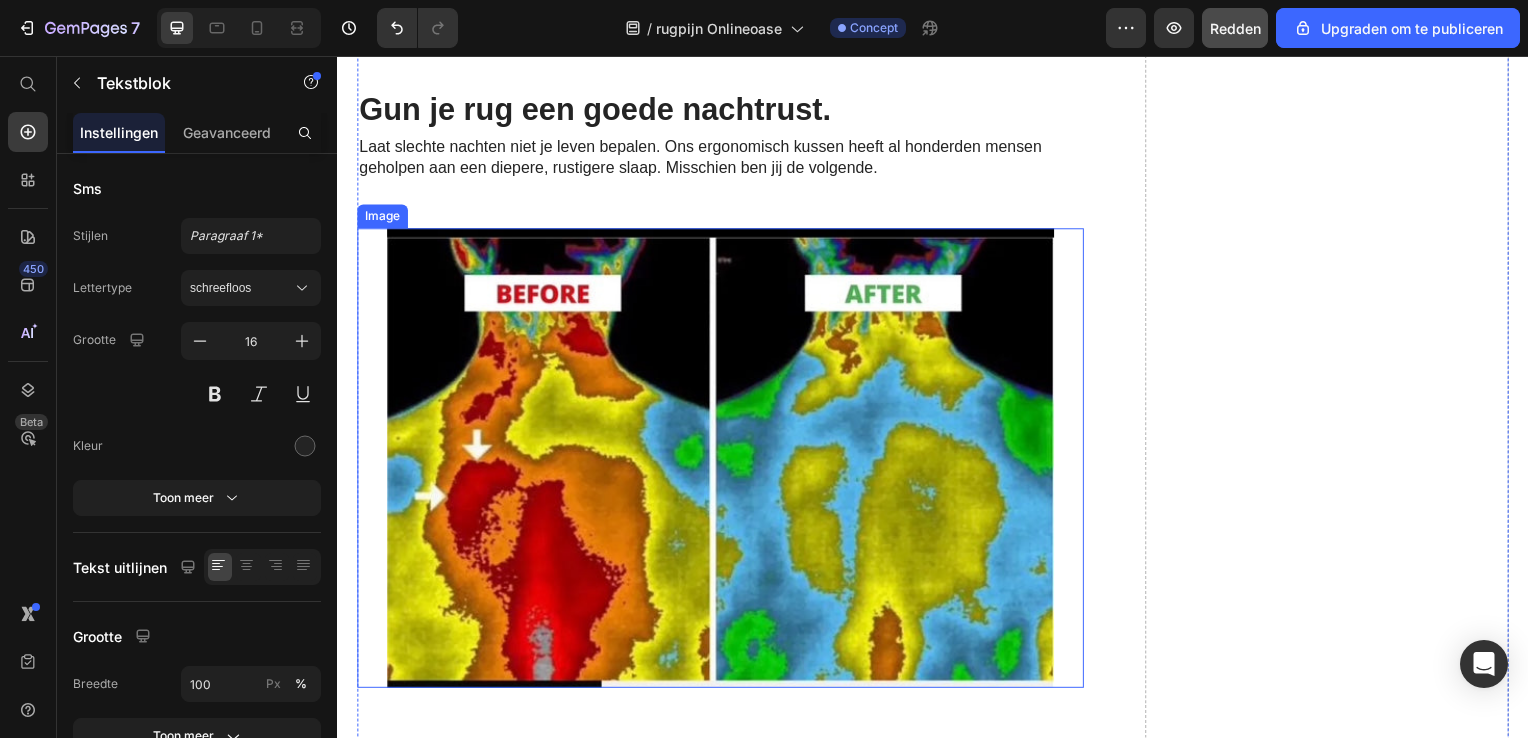 scroll, scrollTop: 7400, scrollLeft: 0, axis: vertical 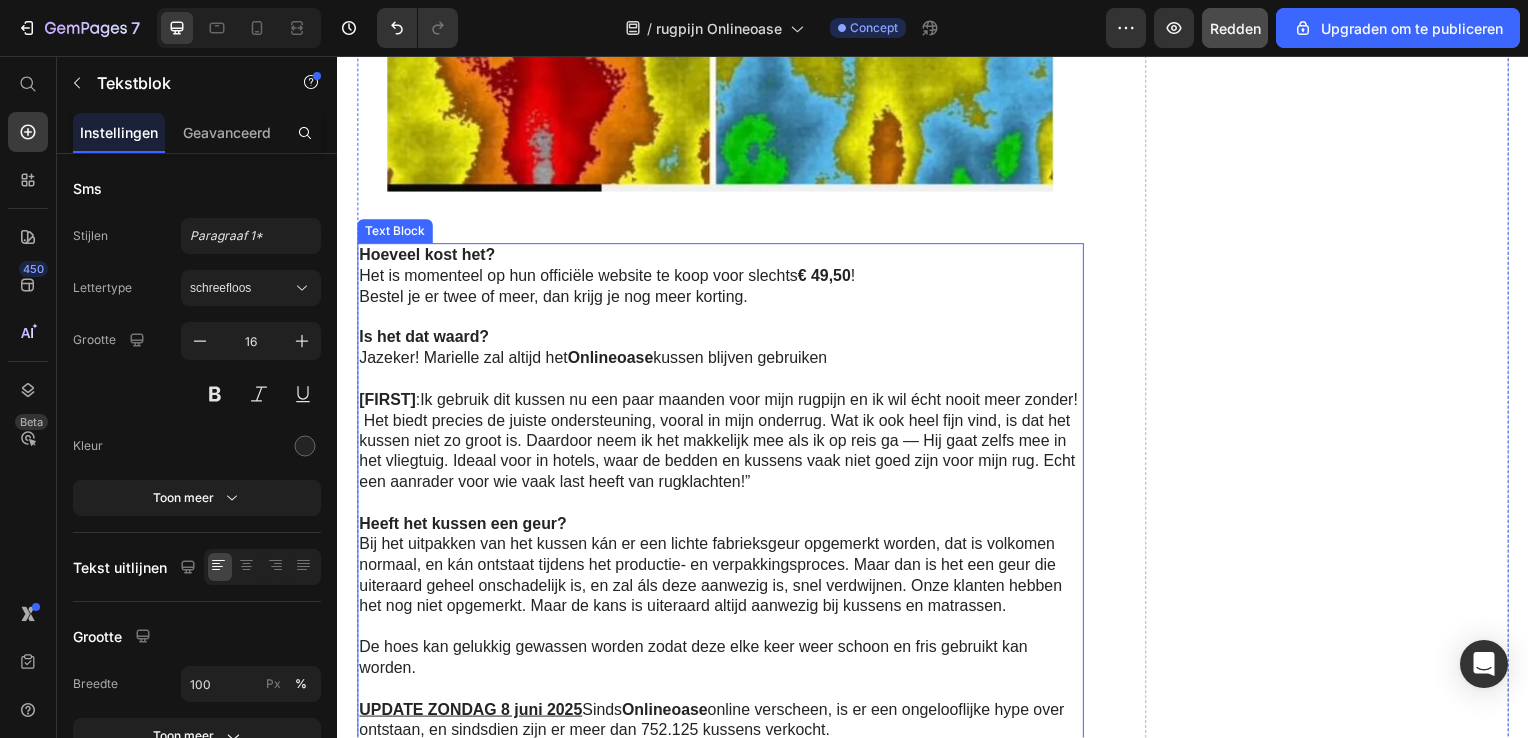click on "Marielle" at bounding box center [387, 402] 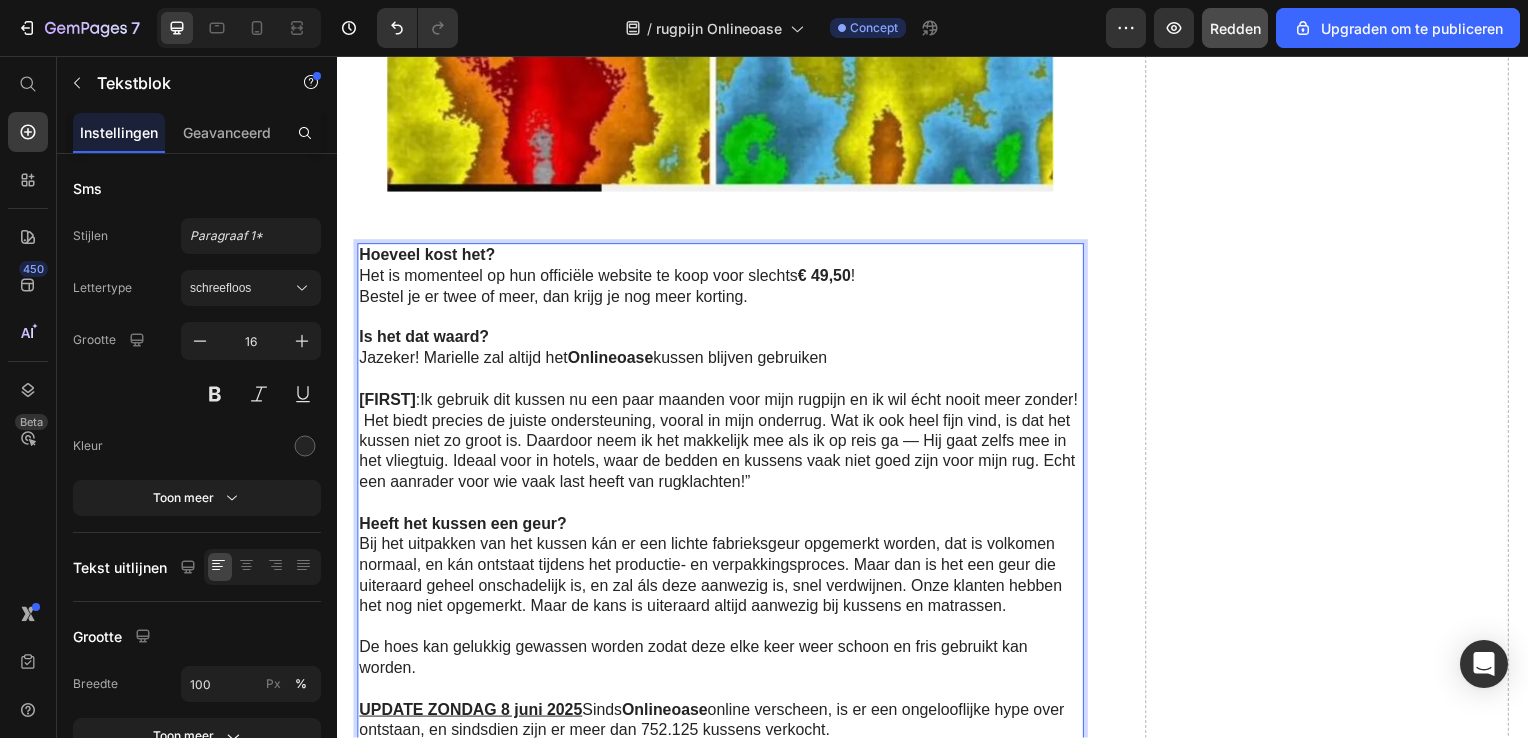 click on "Marielle :  Ik gebruik dit kussen nu een paar maanden voor mijn rugpijn en ik wil écht nooit meer zonder!  Het biedt precies de juiste ondersteuning, vooral in mijn onderrug. Wat ik ook heel fijn vind, is dat het kussen niet zo groot is. Daardoor neem ik het makkelijk mee als ik op reis ga — Hij gaat zelfs mee in het vliegtuig. Ideaal voor in hotels, waar de bedden en kussens vaak niet goed zijn voor mijn rug. Echt een aanrader voor wie vaak last heeft van rugklachten!”" at bounding box center [721, 445] 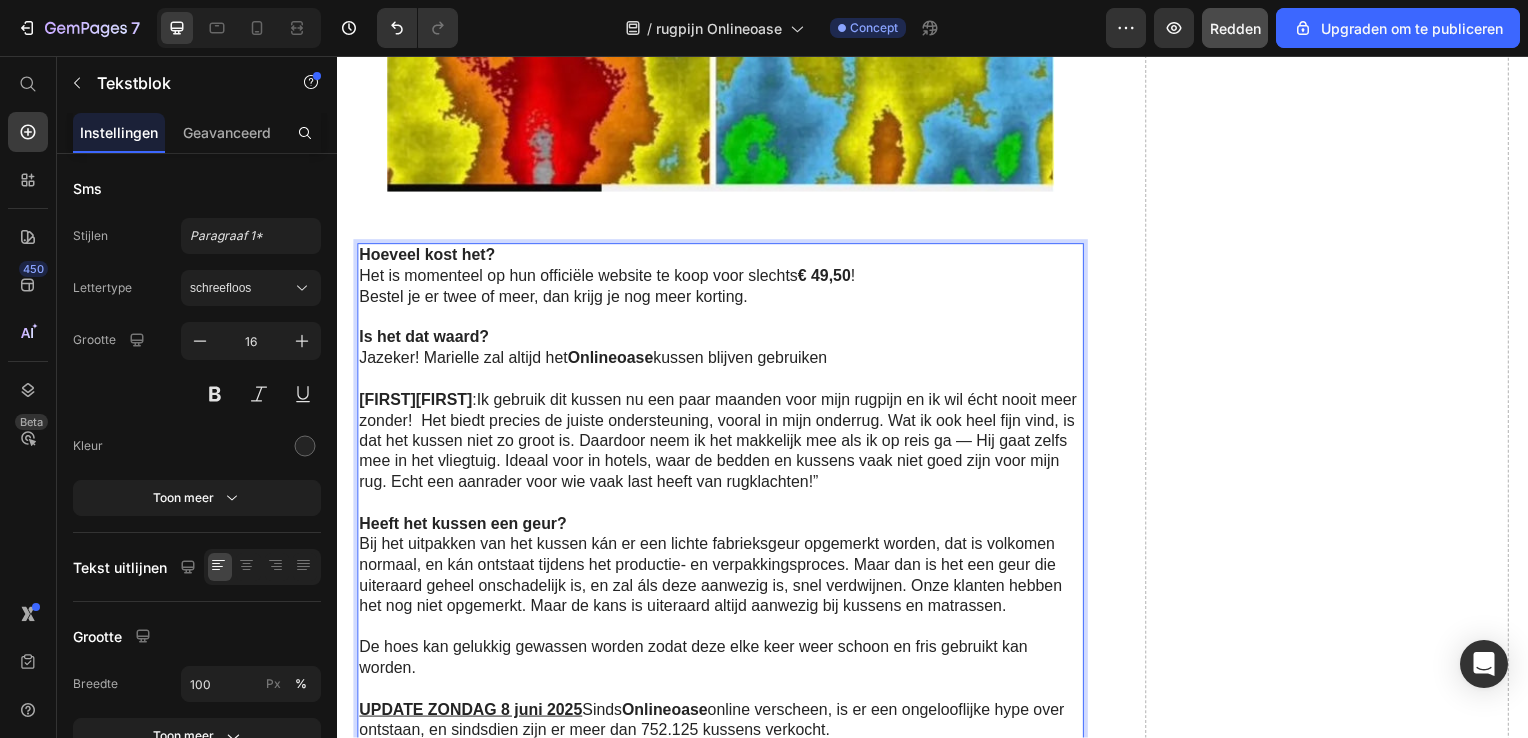 click on "MarielleMariëlle" at bounding box center [416, 402] 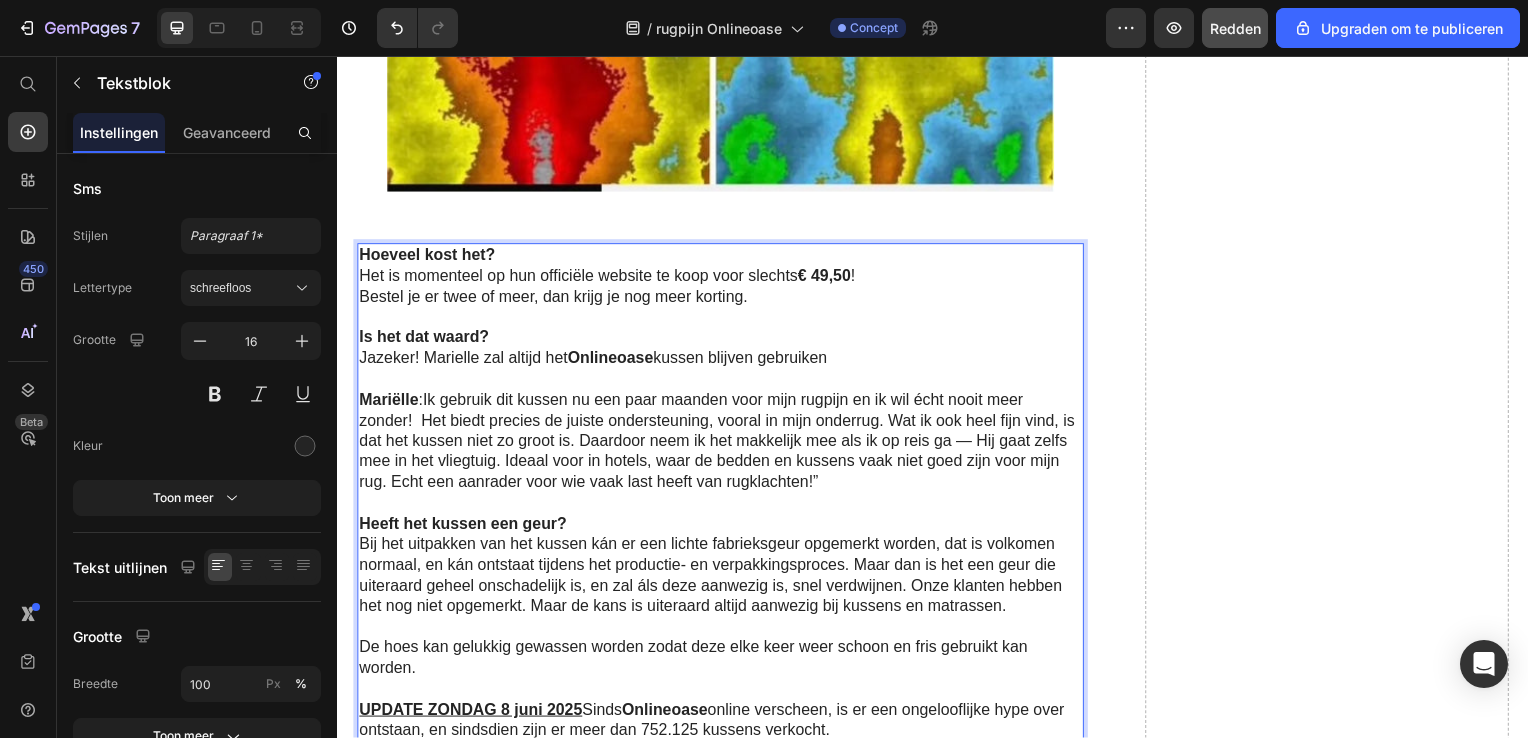 click on "Jazeker! Marielle zal altijd het  Onlineoase  kussen blijven gebruiken" at bounding box center [721, 361] 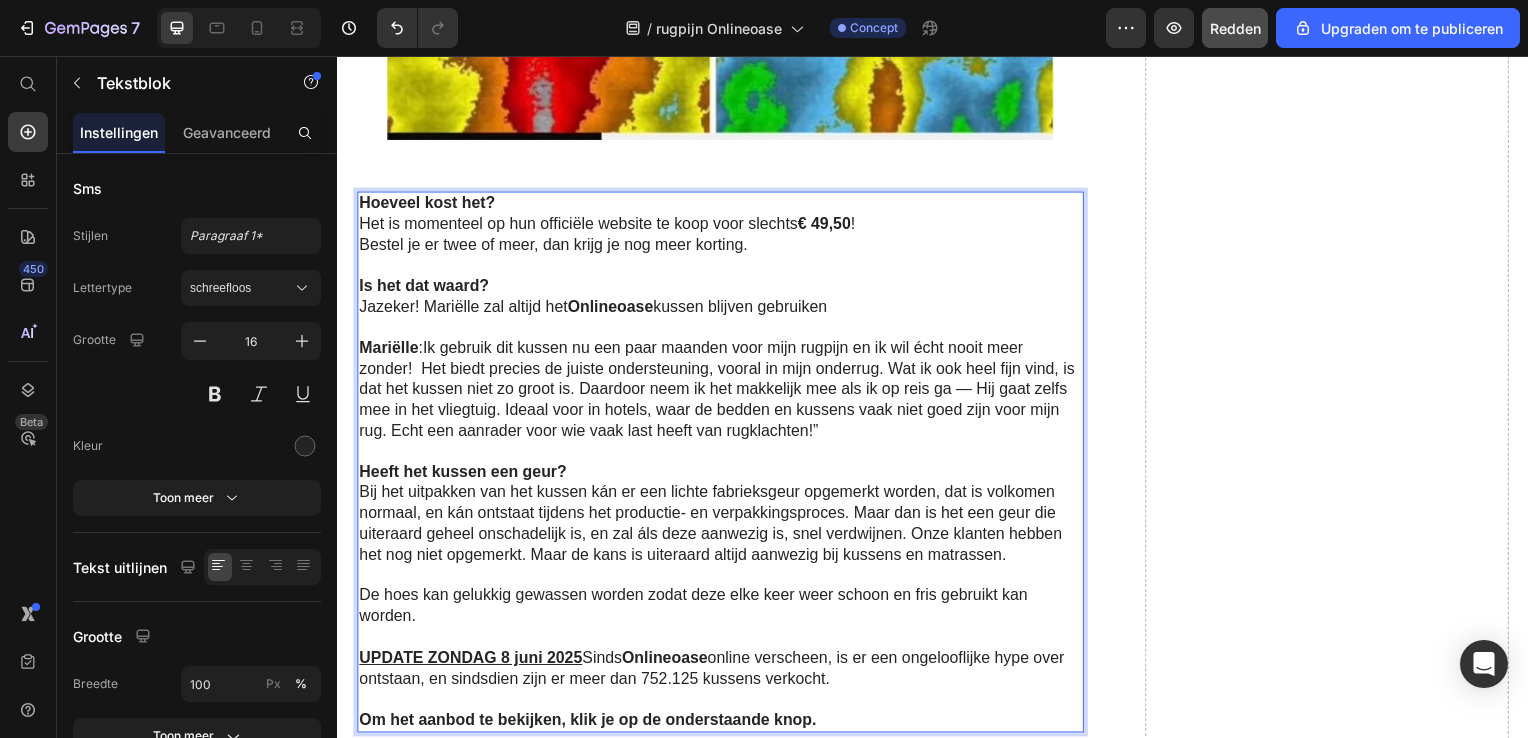 scroll, scrollTop: 7500, scrollLeft: 0, axis: vertical 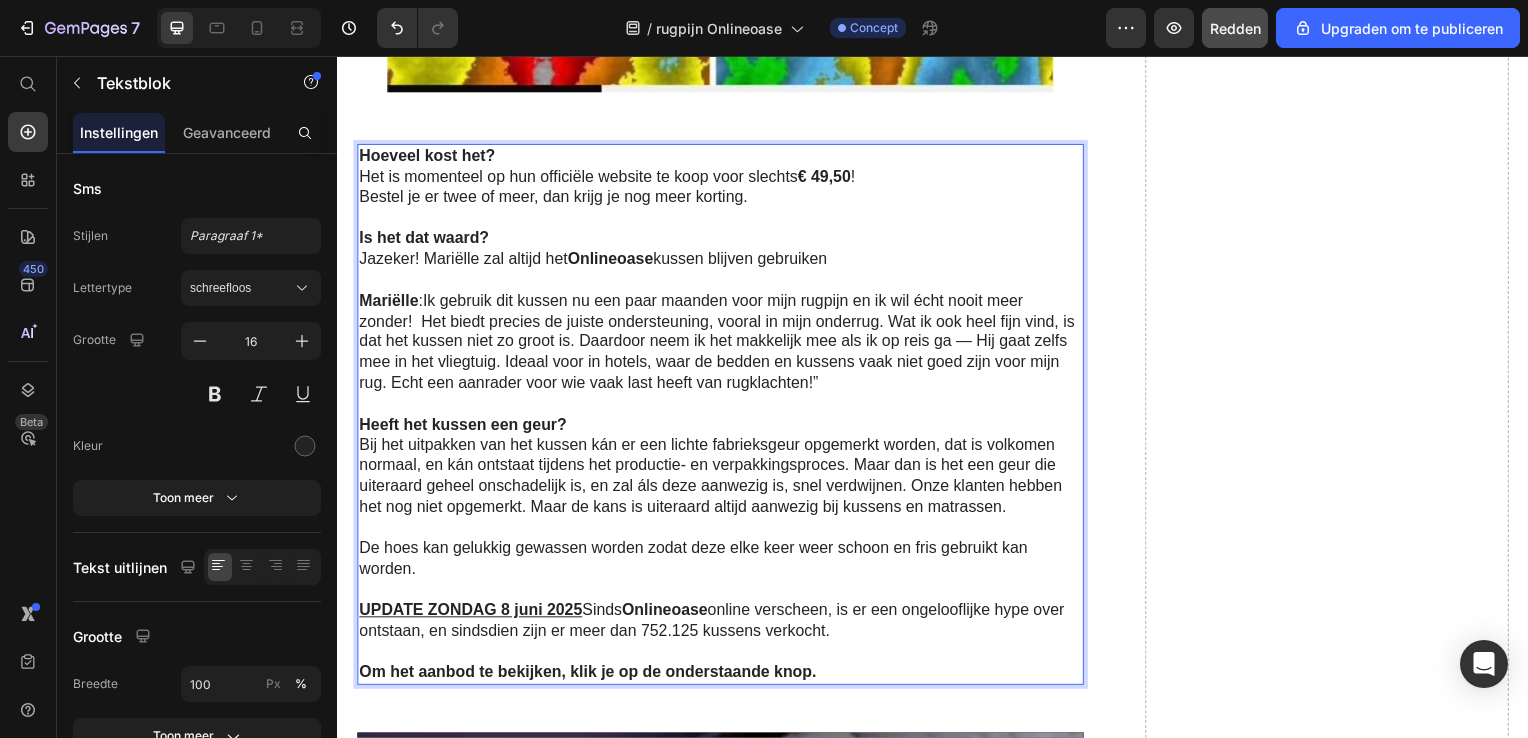 click on "Bij het uitpakken van het kussen kán er een lichte fabrieksgeur opgemerkt worden, dat is volkomen normaal, en kán ontstaat tijdens het productie- en verpakkingsproces. Maar dan is het een geur die uiteraard geheel onschadelijk is, en zal áls deze aanwezig is, snel verdwijnen. Onze klanten hebben het nog niet opgemerkt. Maar de kans is uiteraard altijd aanwezig bij kussens en matrassen." at bounding box center [721, 479] 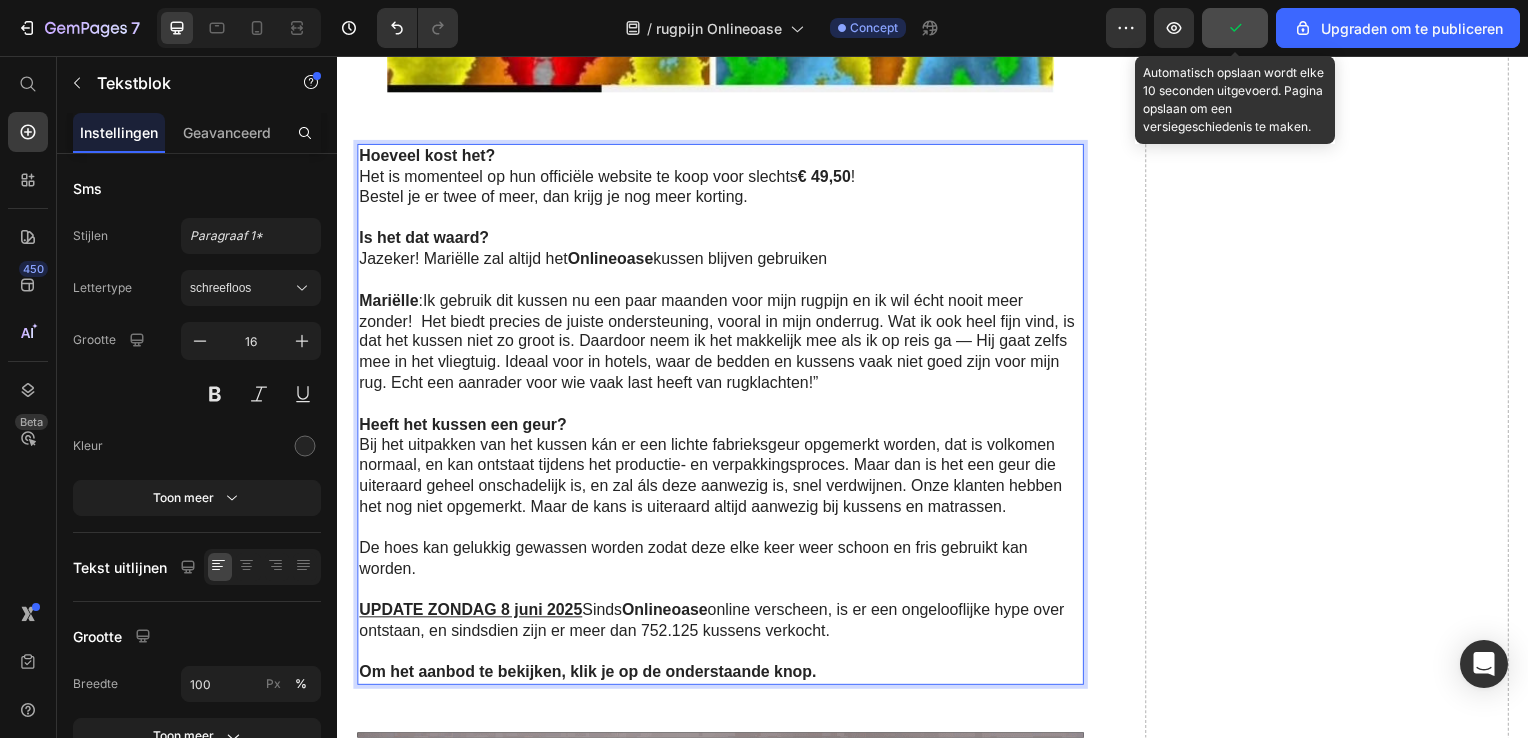 click 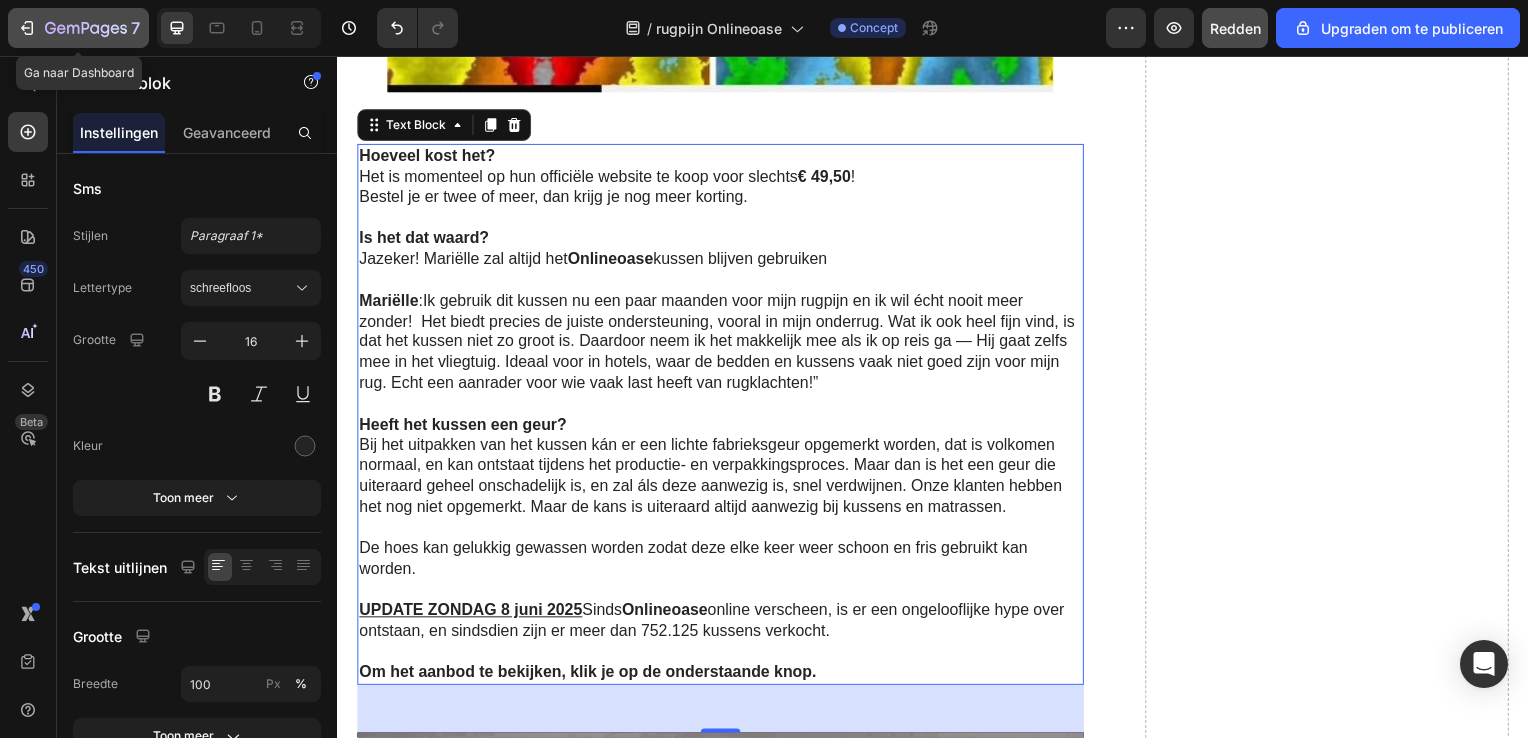 click 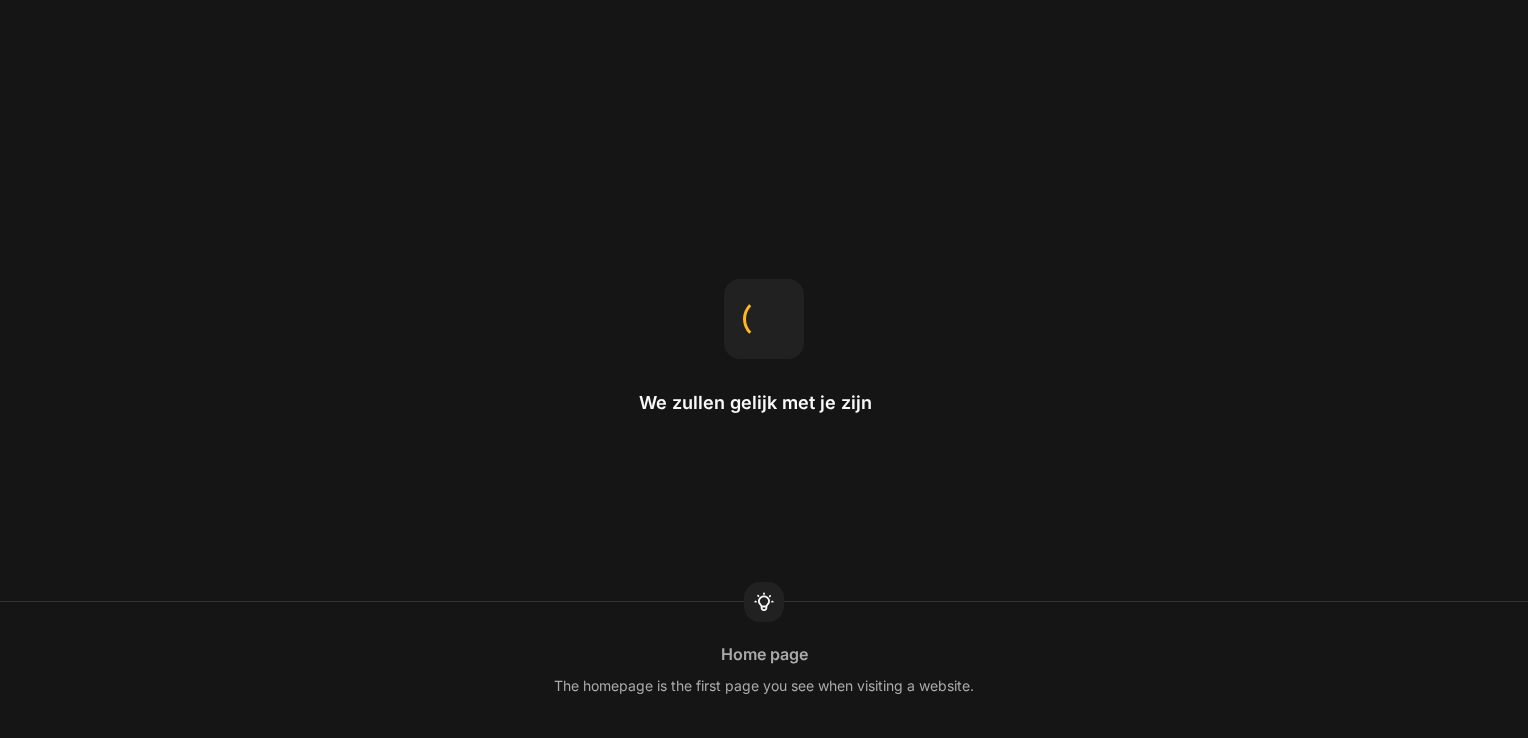 scroll, scrollTop: 0, scrollLeft: 0, axis: both 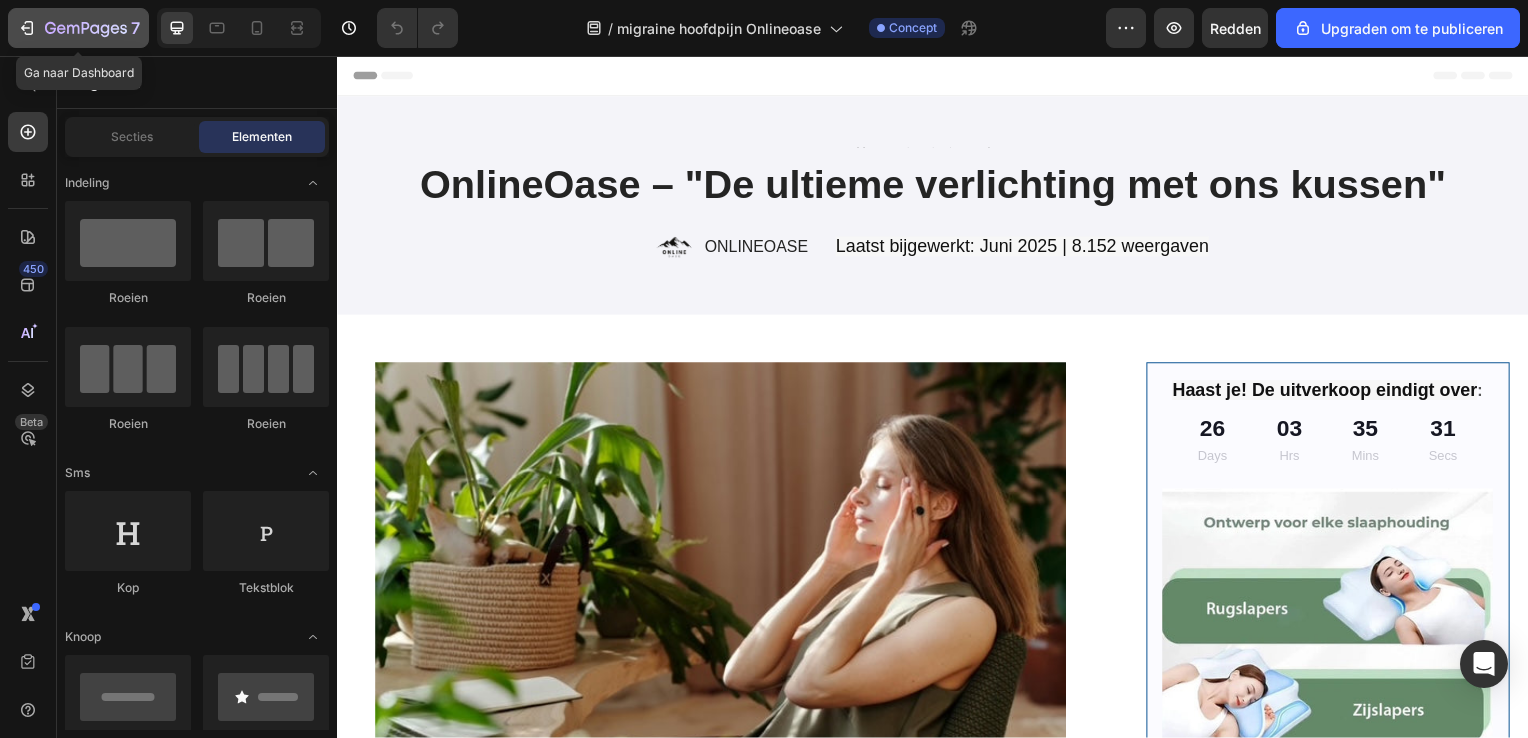 click 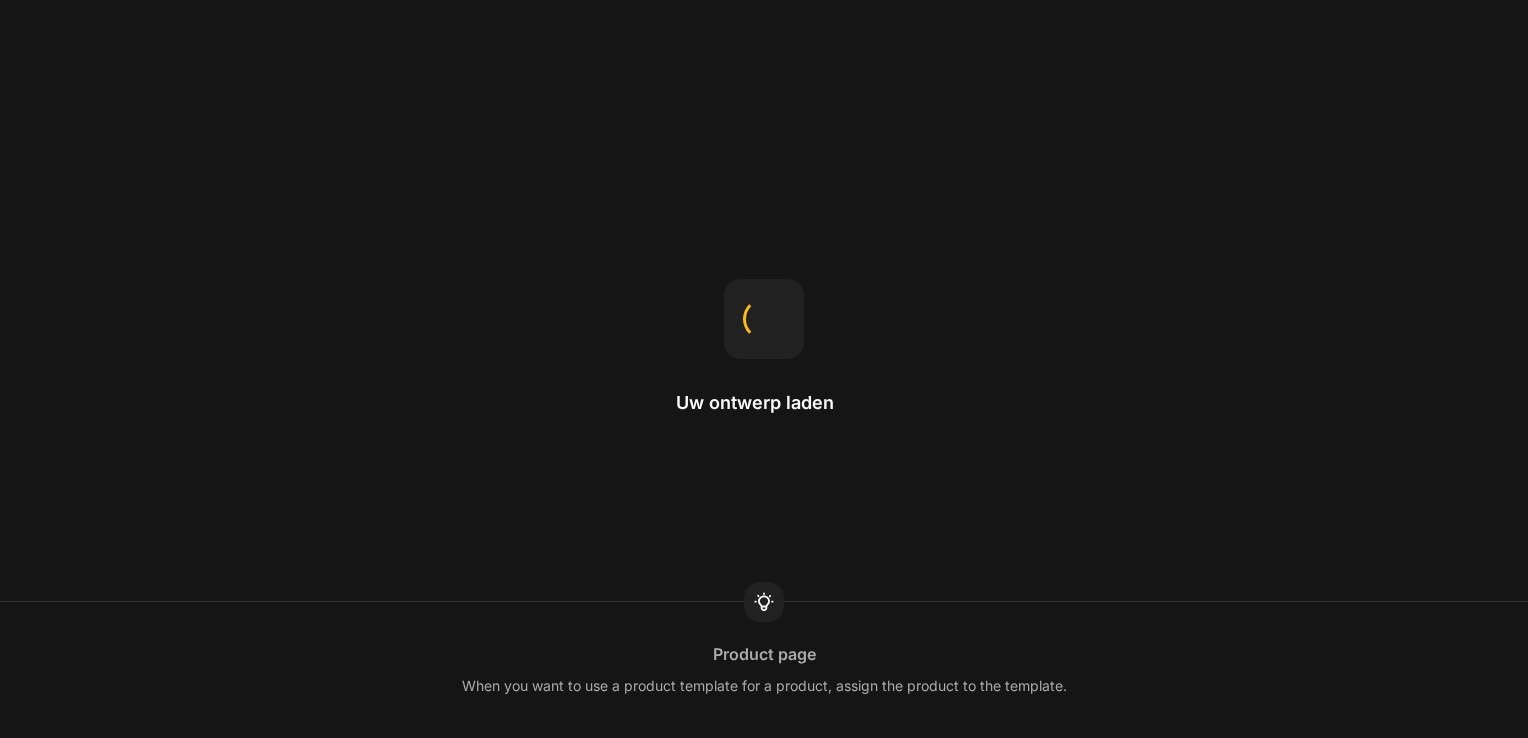 scroll, scrollTop: 0, scrollLeft: 0, axis: both 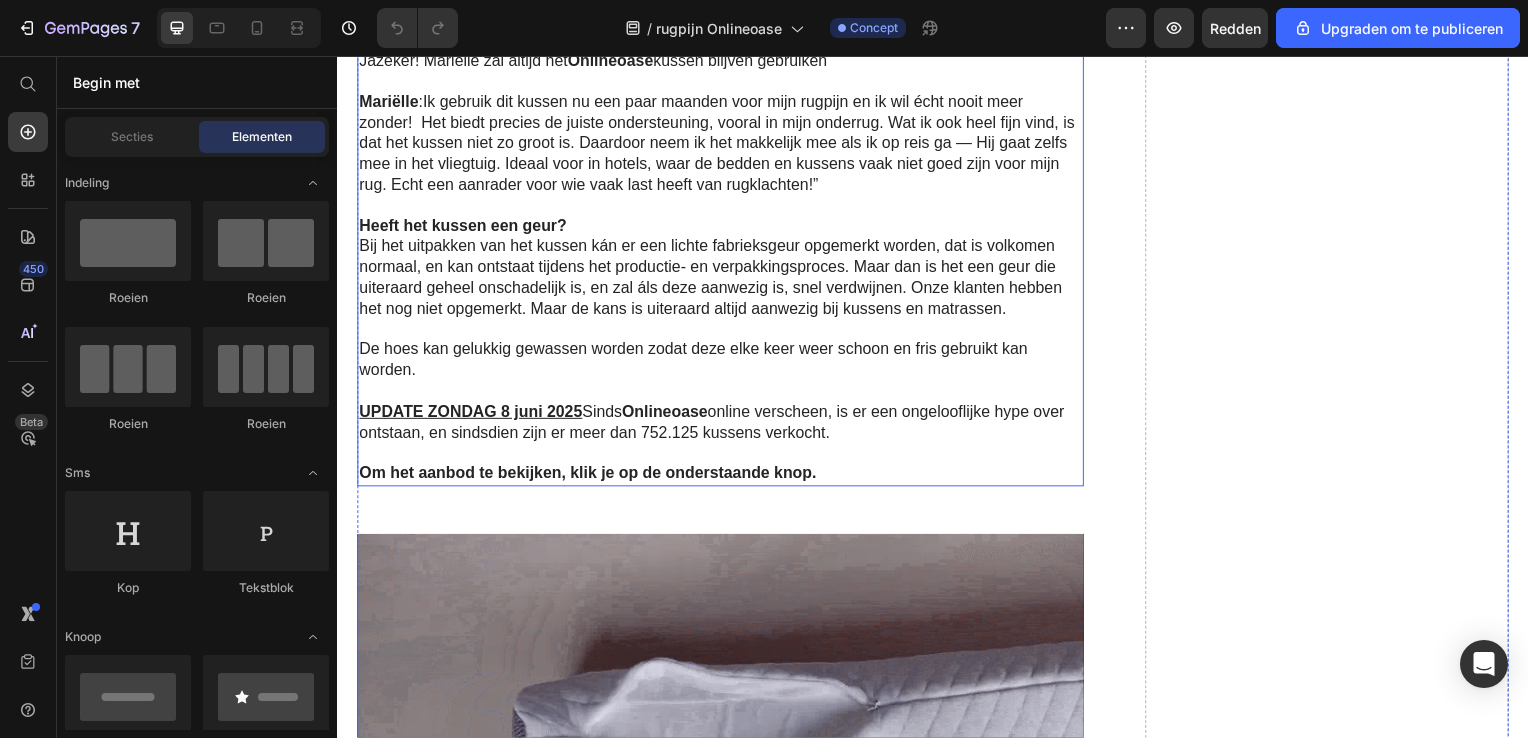 click on "Bij het uitpakken van het kussen kán er een lichte fabrieksgeur opgemerkt worden, dat is volkomen normaal, en kan ontstaat tijdens het productie- en verpakkingsproces. Maar dan is het een geur die uiteraard geheel onschadelijk is, en zal áls deze aanwezig is, snel verdwijnen. Onze klanten hebben het nog niet opgemerkt. Maar de kans is uiteraard altijd aanwezig bij kussens en matrassen." at bounding box center (721, 279) 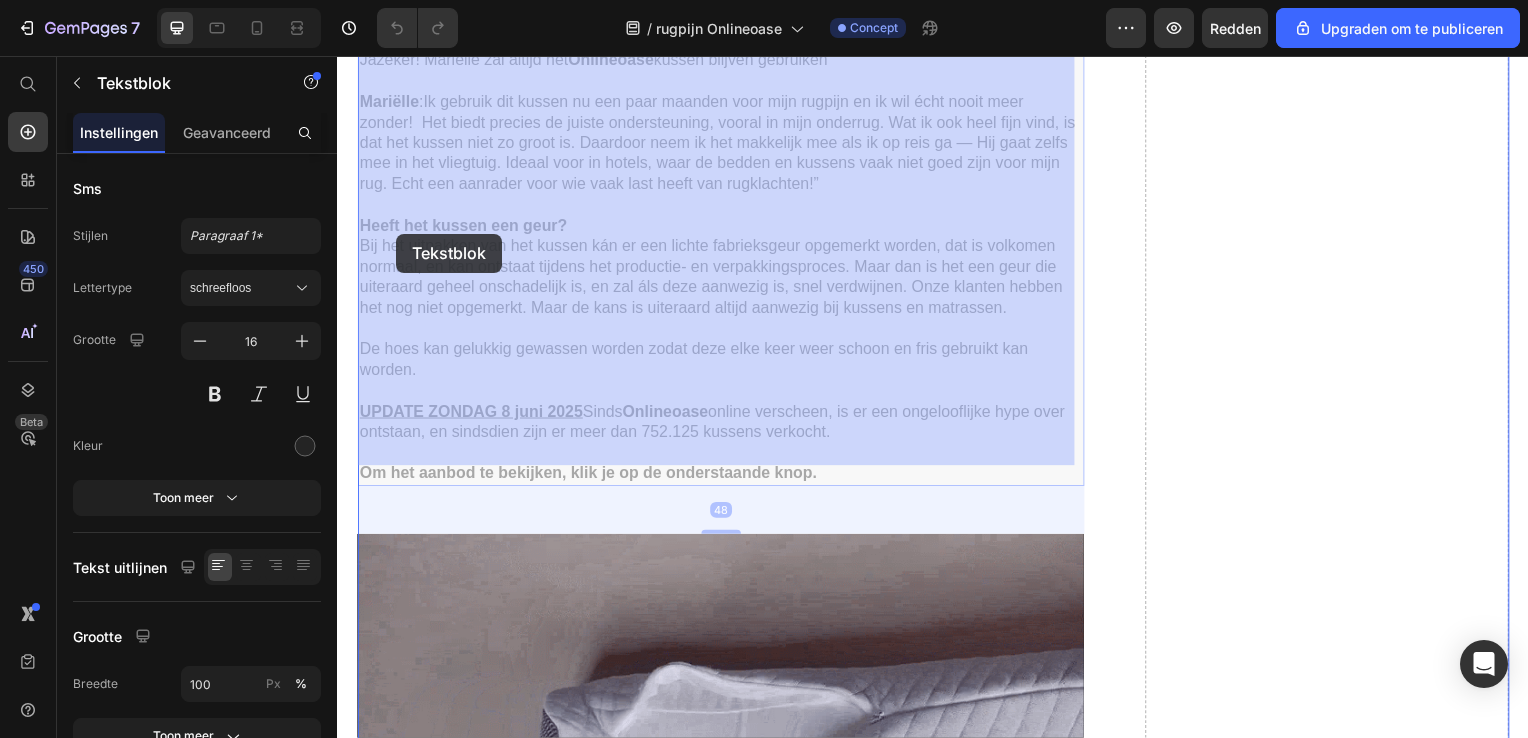 drag, startPoint x: 361, startPoint y: 224, endPoint x: 374, endPoint y: 229, distance: 13.928389 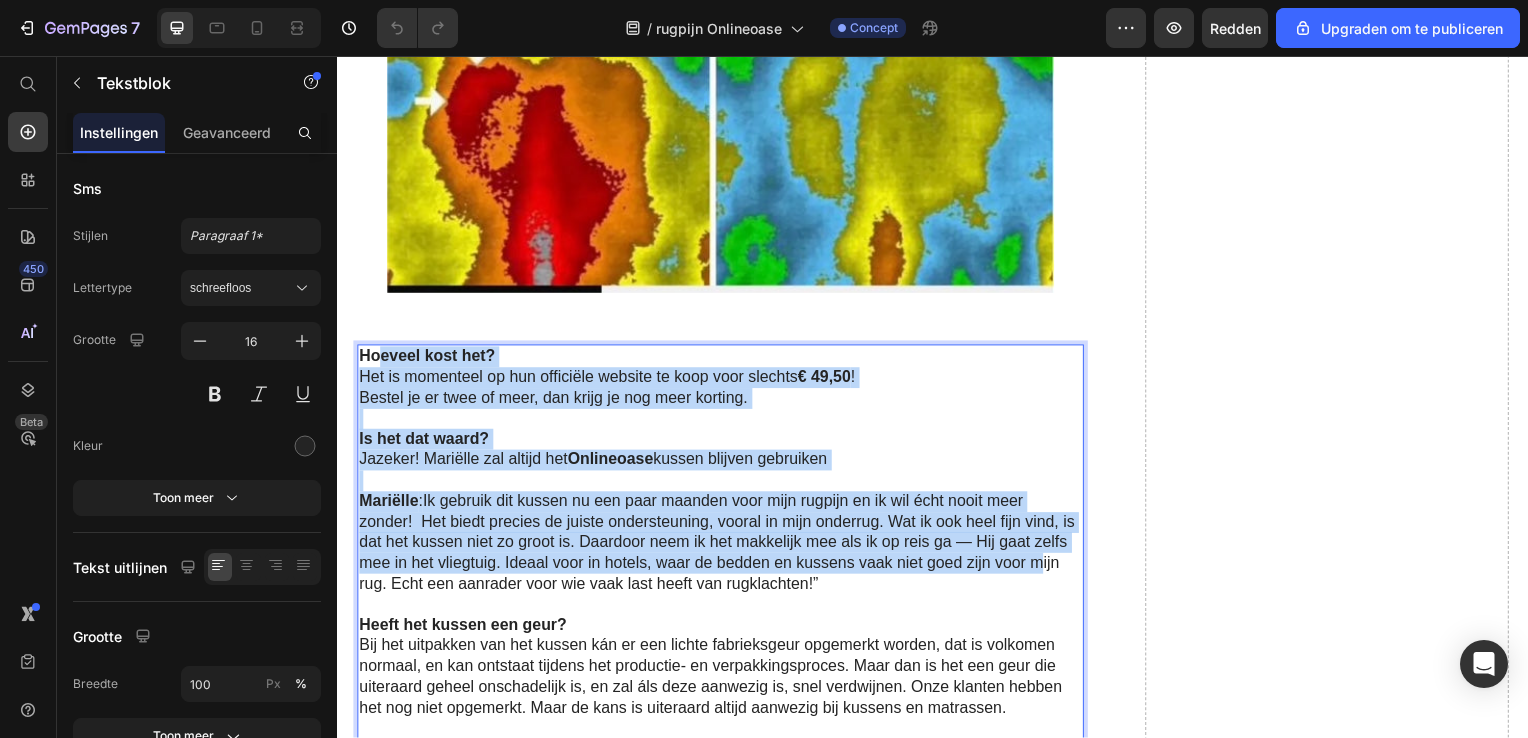 drag, startPoint x: 365, startPoint y: 233, endPoint x: 379, endPoint y: 232, distance: 14.035668 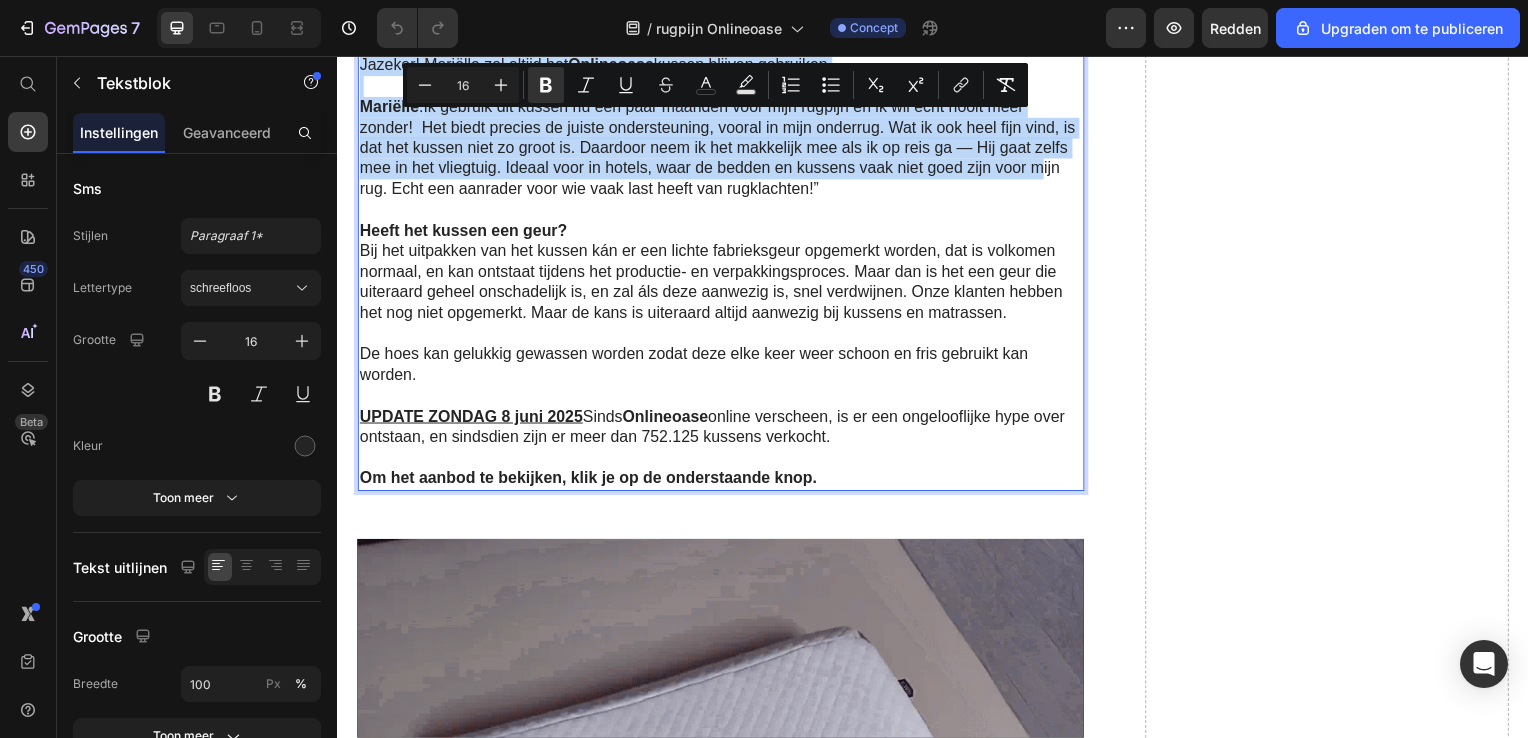 scroll, scrollTop: 7737, scrollLeft: 0, axis: vertical 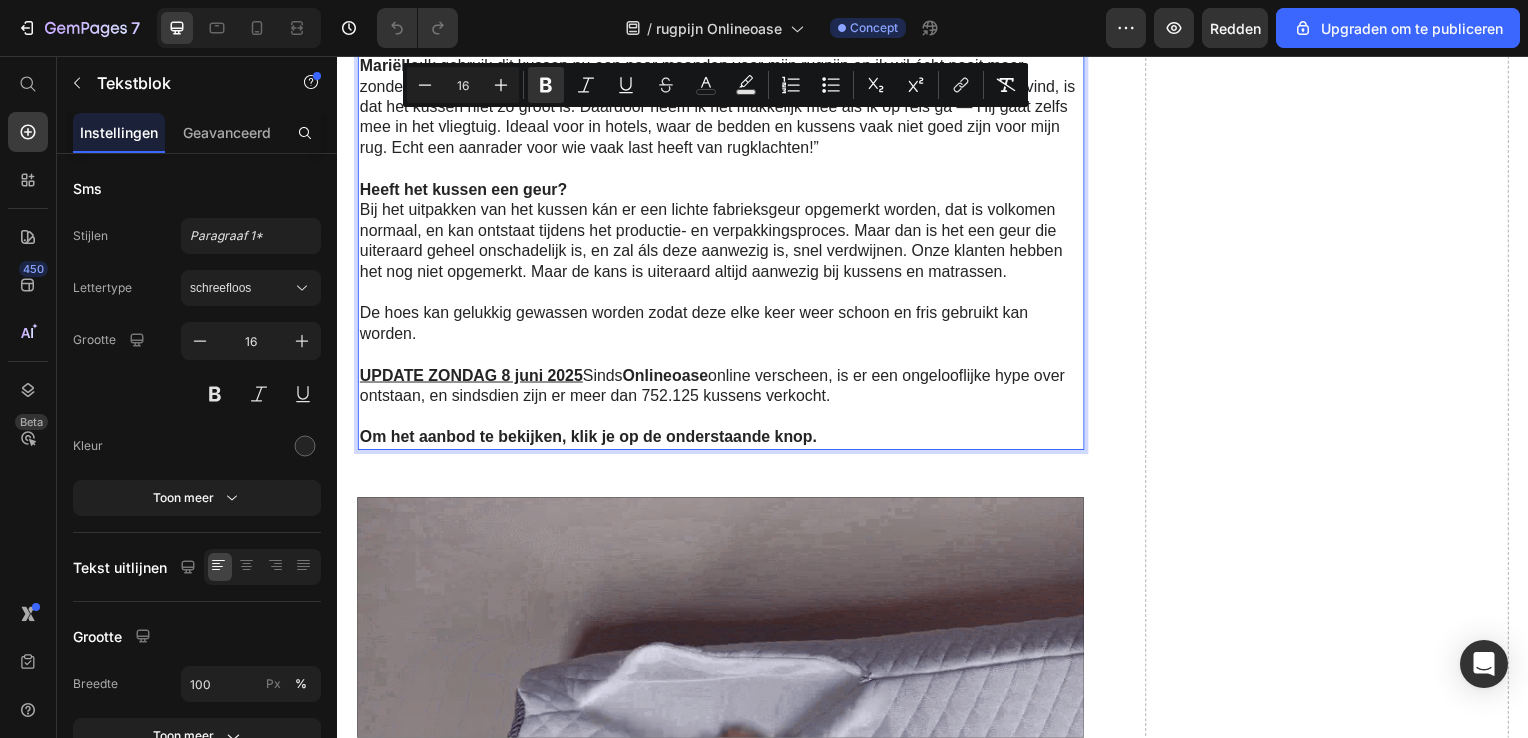 click on "Bij het uitpakken van het kussen kán er een lichte fabrieksgeur opgemerkt worden, dat is volkomen normaal, en kan ontstaat tijdens het productie- en verpakkingsproces. Maar dan is het een geur die uiteraard geheel onschadelijk is, en zal áls deze aanwezig is, snel verdwijnen. Onze klanten hebben het nog niet opgemerkt. Maar de kans is uiteraard altijd aanwezig bij kussens en matrassen." at bounding box center [721, 242] 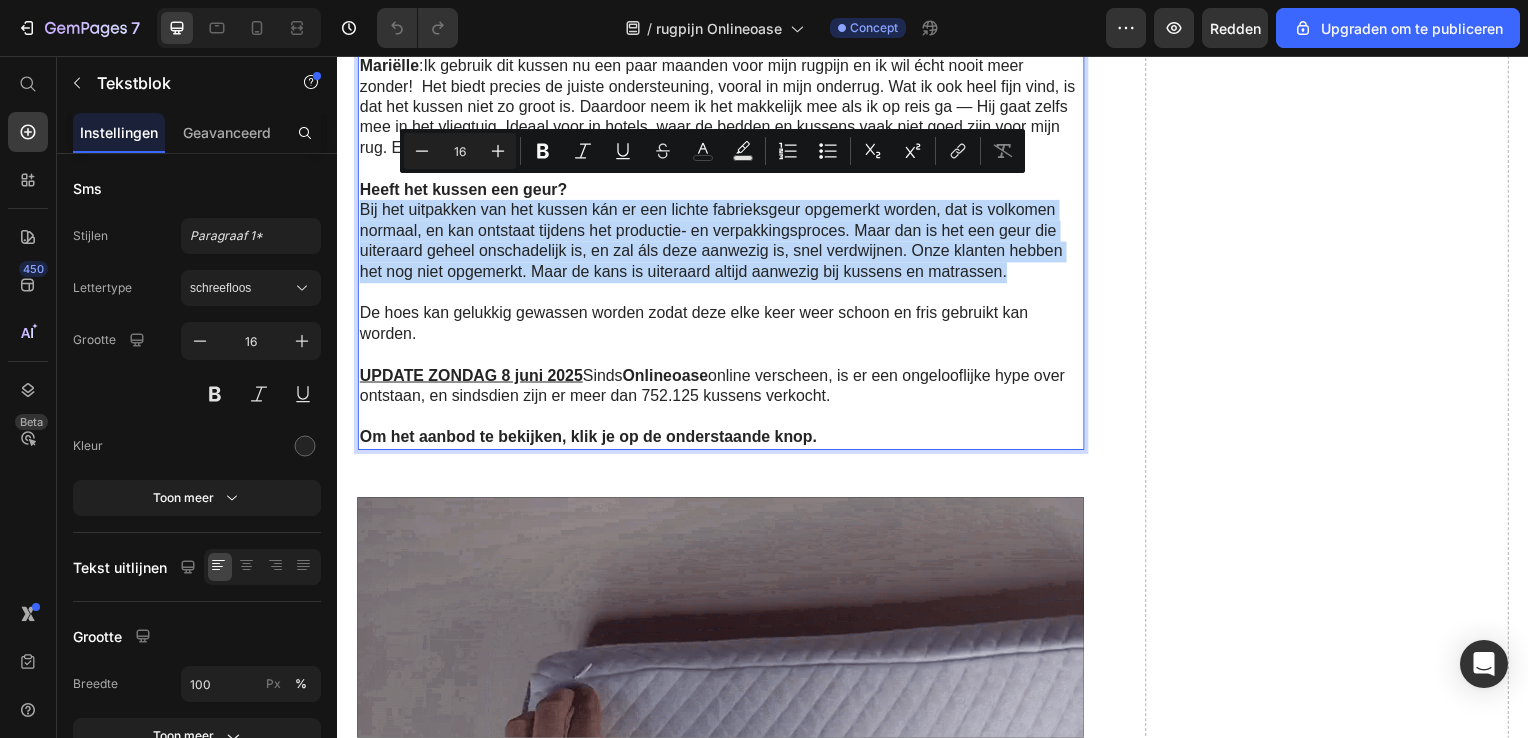 drag, startPoint x: 363, startPoint y: 190, endPoint x: 1027, endPoint y: 259, distance: 667.57544 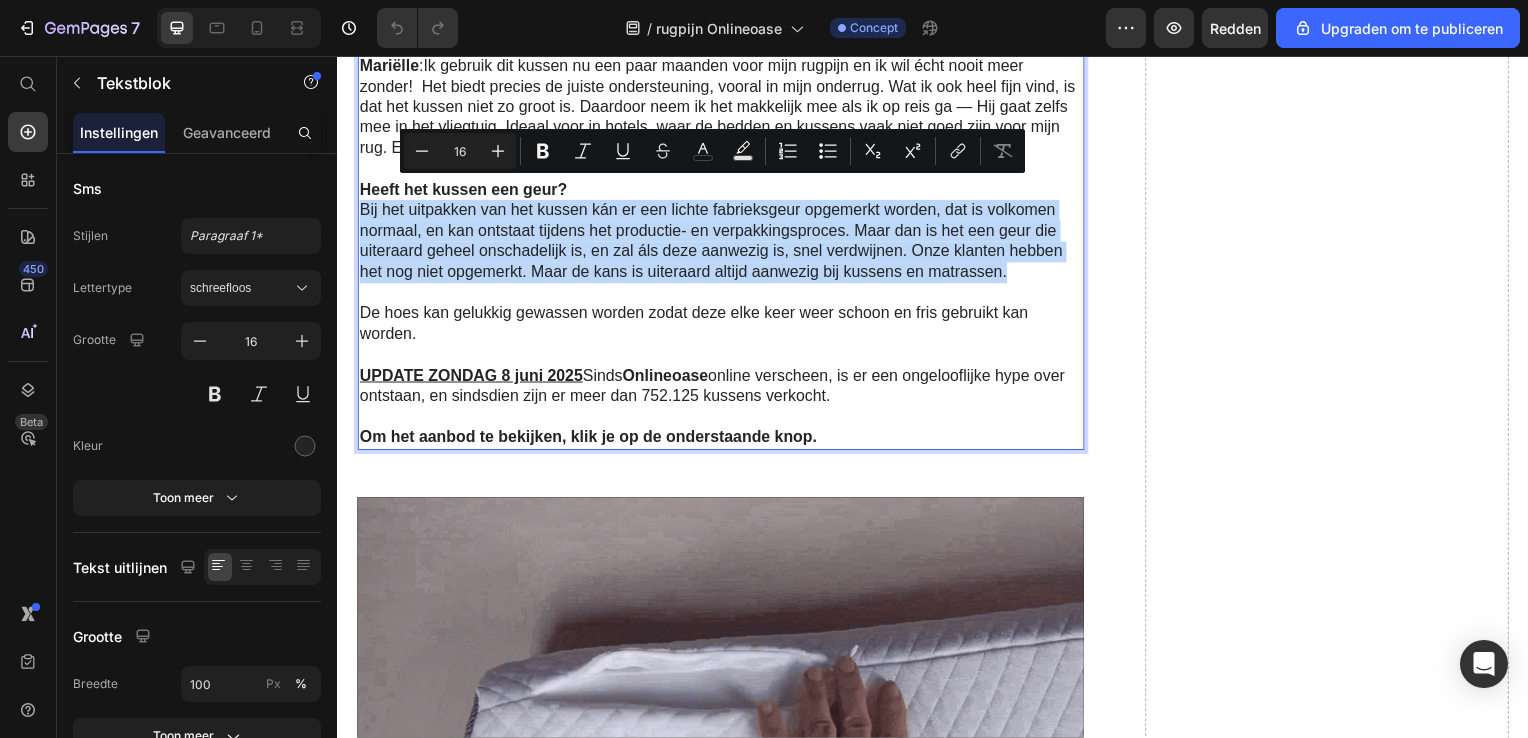 click on "Bij het uitpakken van het kussen kán er een lichte fabrieksgeur opgemerkt worden, dat is volkomen normaal, en kan ontstaat tijdens het productie- en verpakkingsproces. Maar dan is het een geur die uiteraard geheel onschadelijk is, en zal áls deze aanwezig is, snel verdwijnen. Onze klanten hebben het nog niet opgemerkt. Maar de kans is uiteraard altijd aanwezig bij kussens en matrassen." at bounding box center [721, 242] 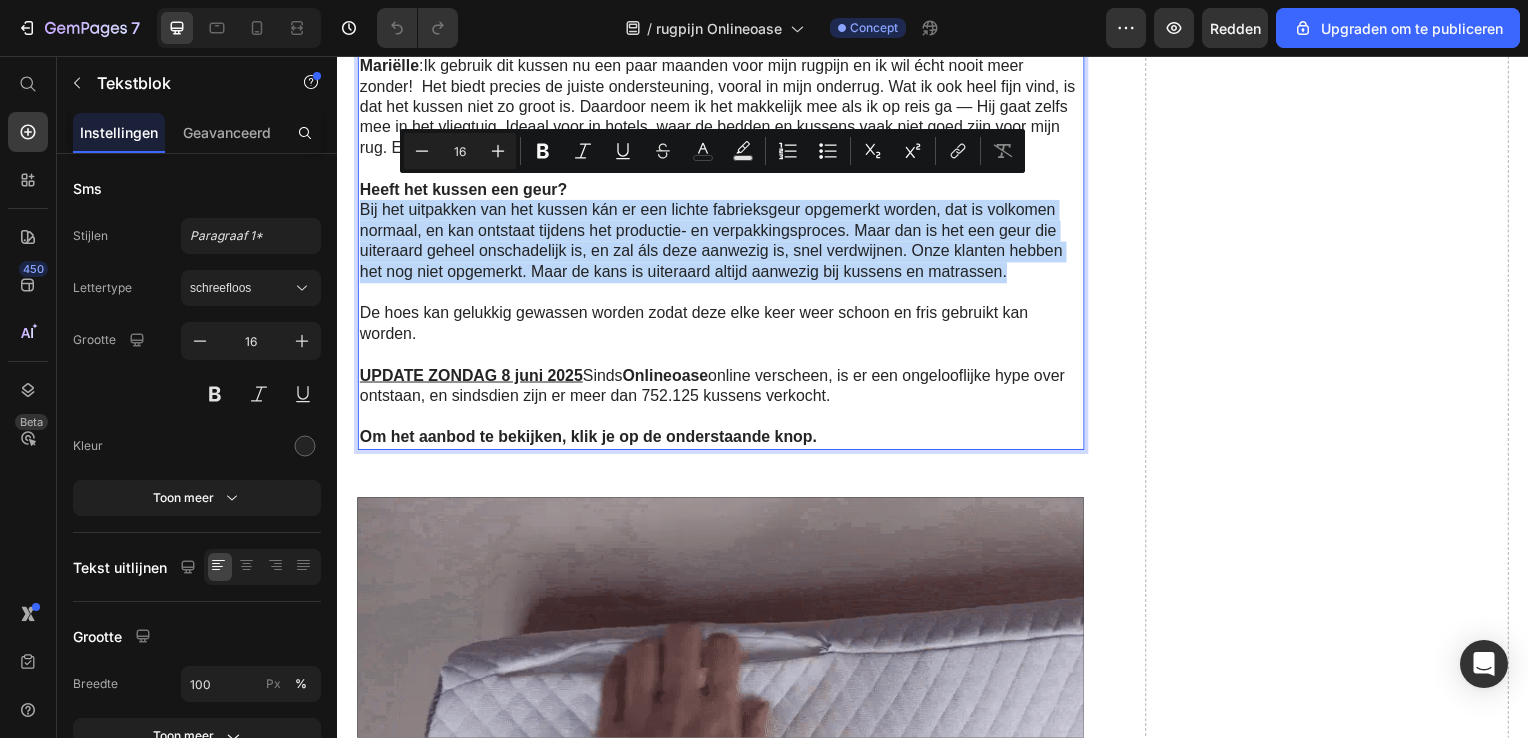copy on "Bij het uitpakken van het kussen kán er een lichte fabrieksgeur opgemerkt worden, dat is volkomen normaal, en kan ontstaat tijdens het productie- en verpakkingsproces. Maar dan is het een geur die uiteraard geheel onschadelijk is, en zal áls deze aanwezig is, snel verdwijnen. Onze klanten hebben het nog niet opgemerkt. Maar de kans is uiteraard altijd aanwezig bij kussens en matrassen." 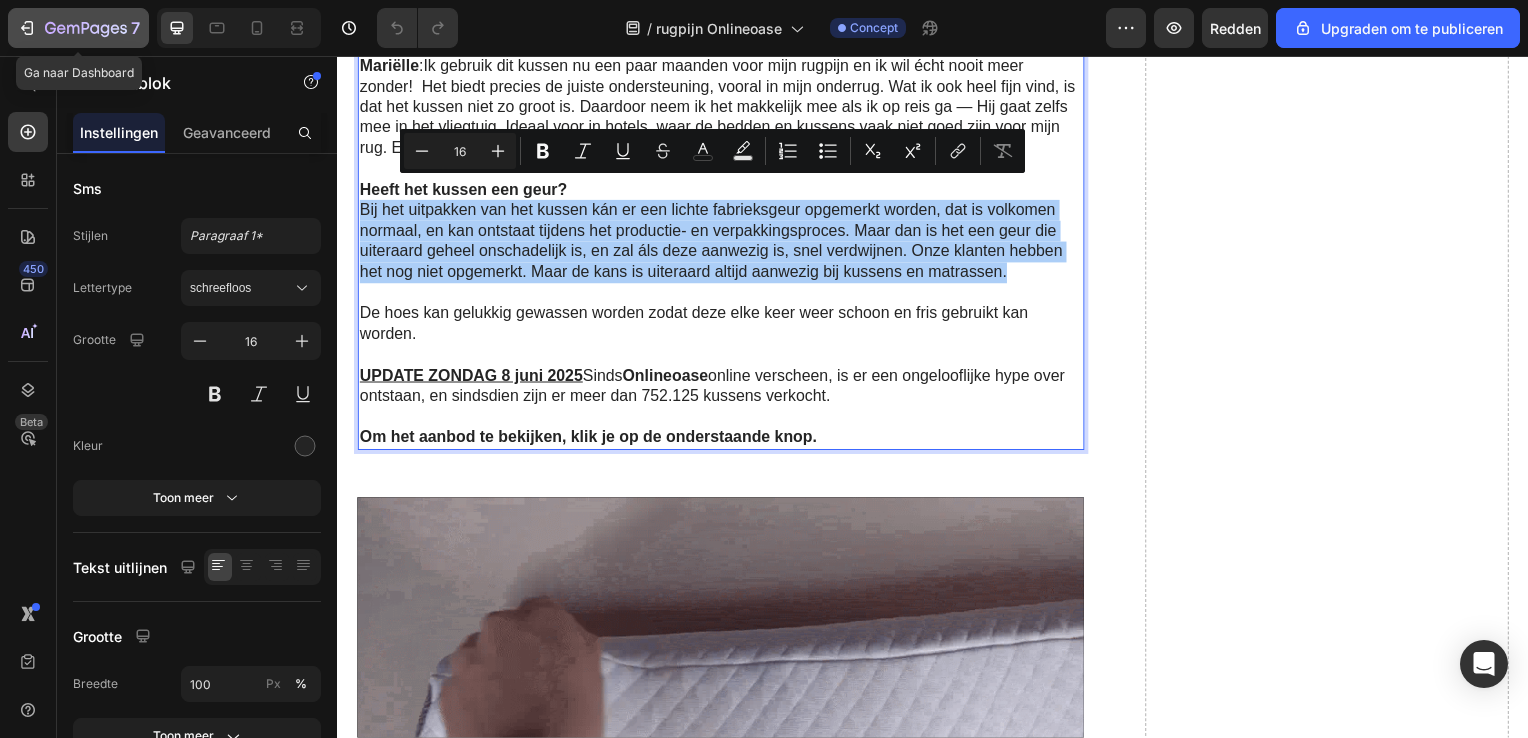 click 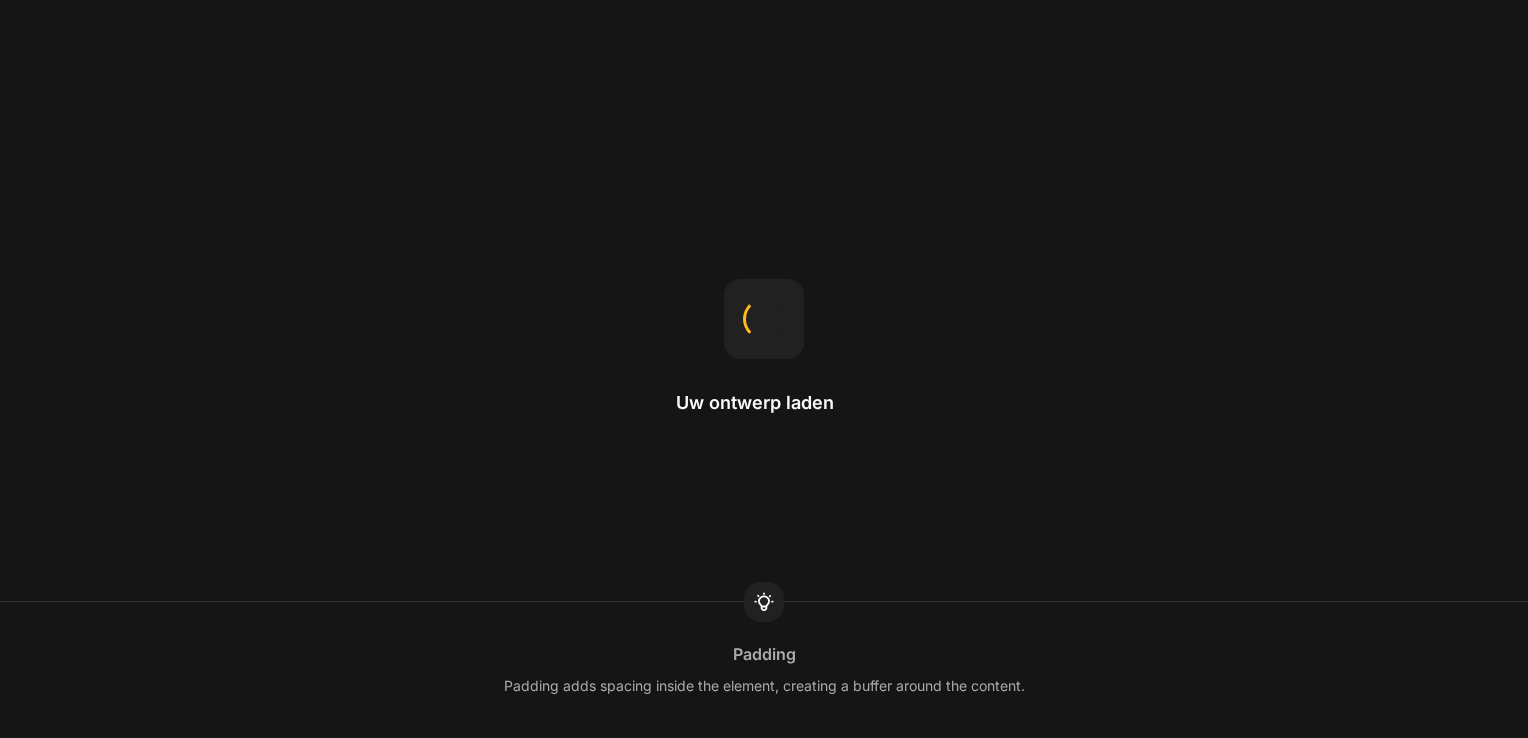 scroll, scrollTop: 0, scrollLeft: 0, axis: both 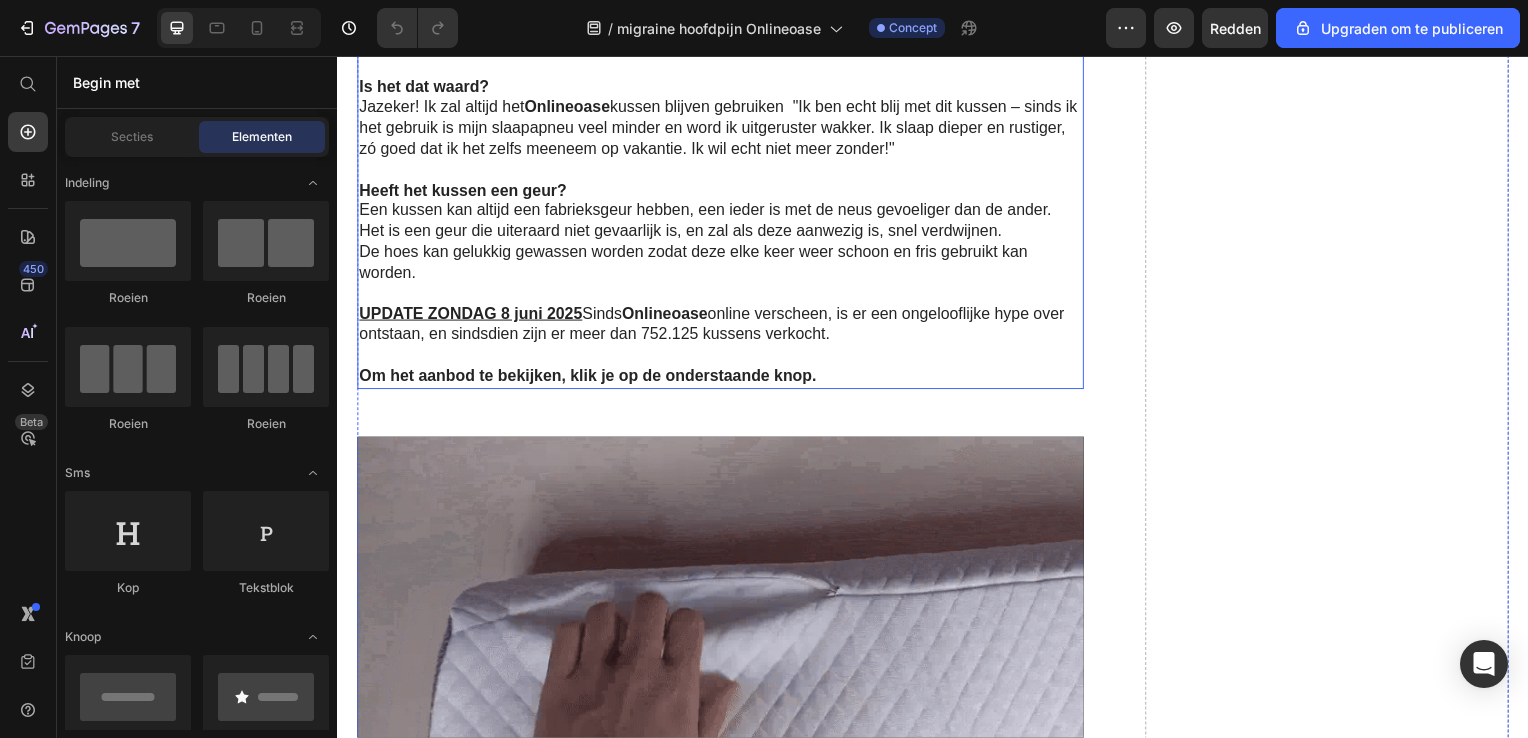 click on "Een kussen kan altijd een fabrieksgeur hebben, een ieder is met de neus gevoeliger dan de ander. Het is een geur die uiteraard niet gevaarlijk is, en zal als deze aanwezig is, snel verdwijnen." at bounding box center (721, 223) 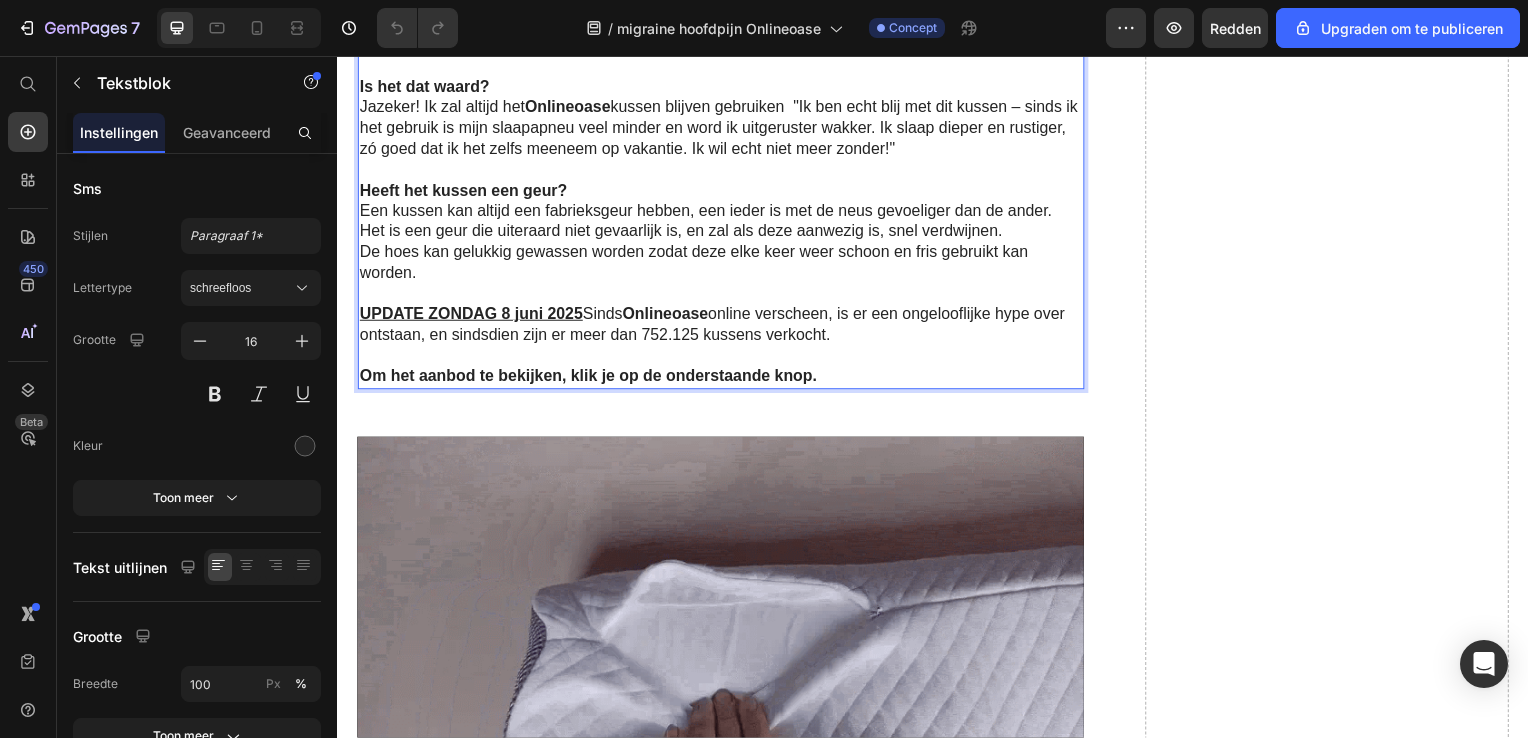 click on "Een kussen kan altijd een fabrieksgeur hebben, een ieder is met de neus gevoeliger dan de ander. Het is een geur die uiteraard niet gevaarlijk is, en zal als deze aanwezig is, snel verdwijnen." at bounding box center (721, 223) 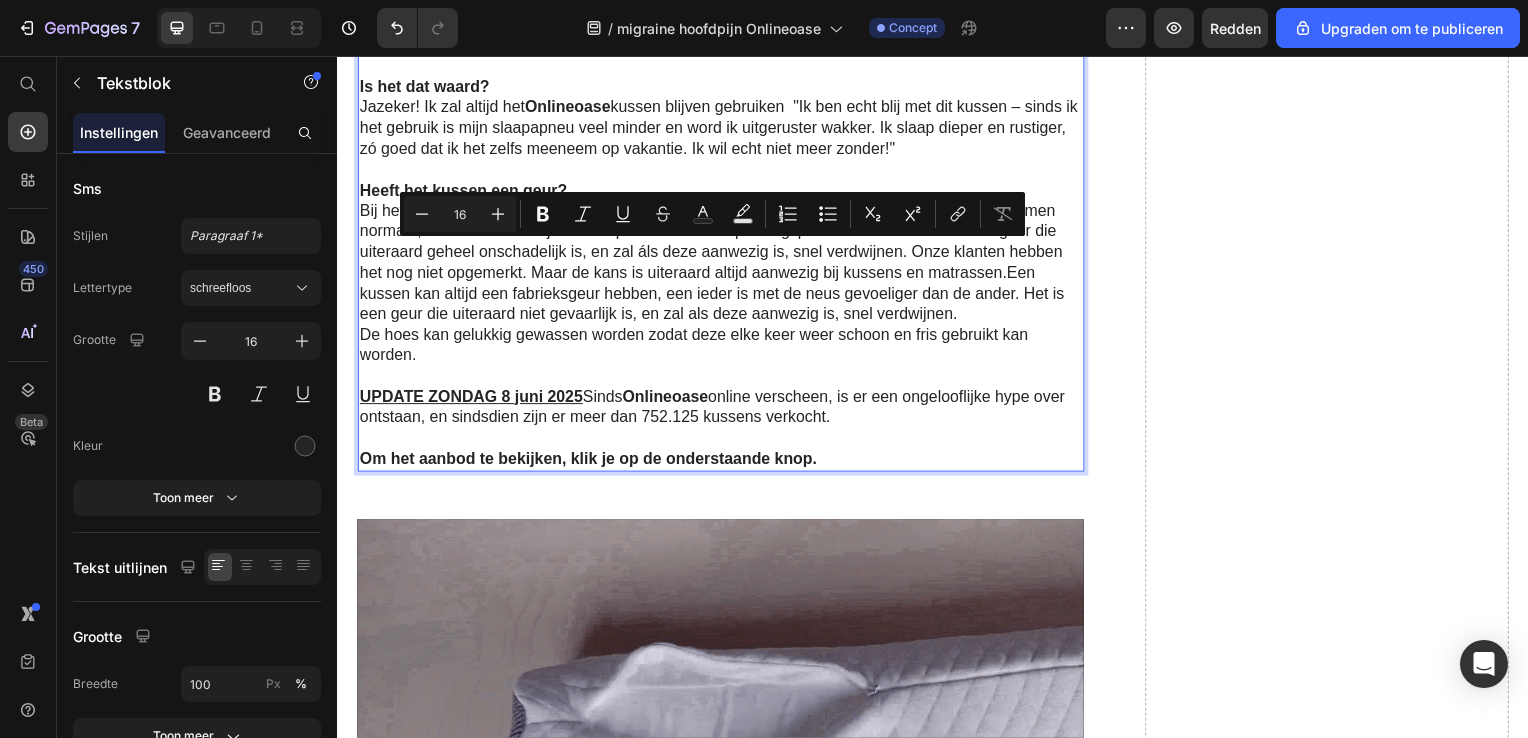 drag, startPoint x: 1013, startPoint y: 253, endPoint x: 1037, endPoint y: 288, distance: 42.43819 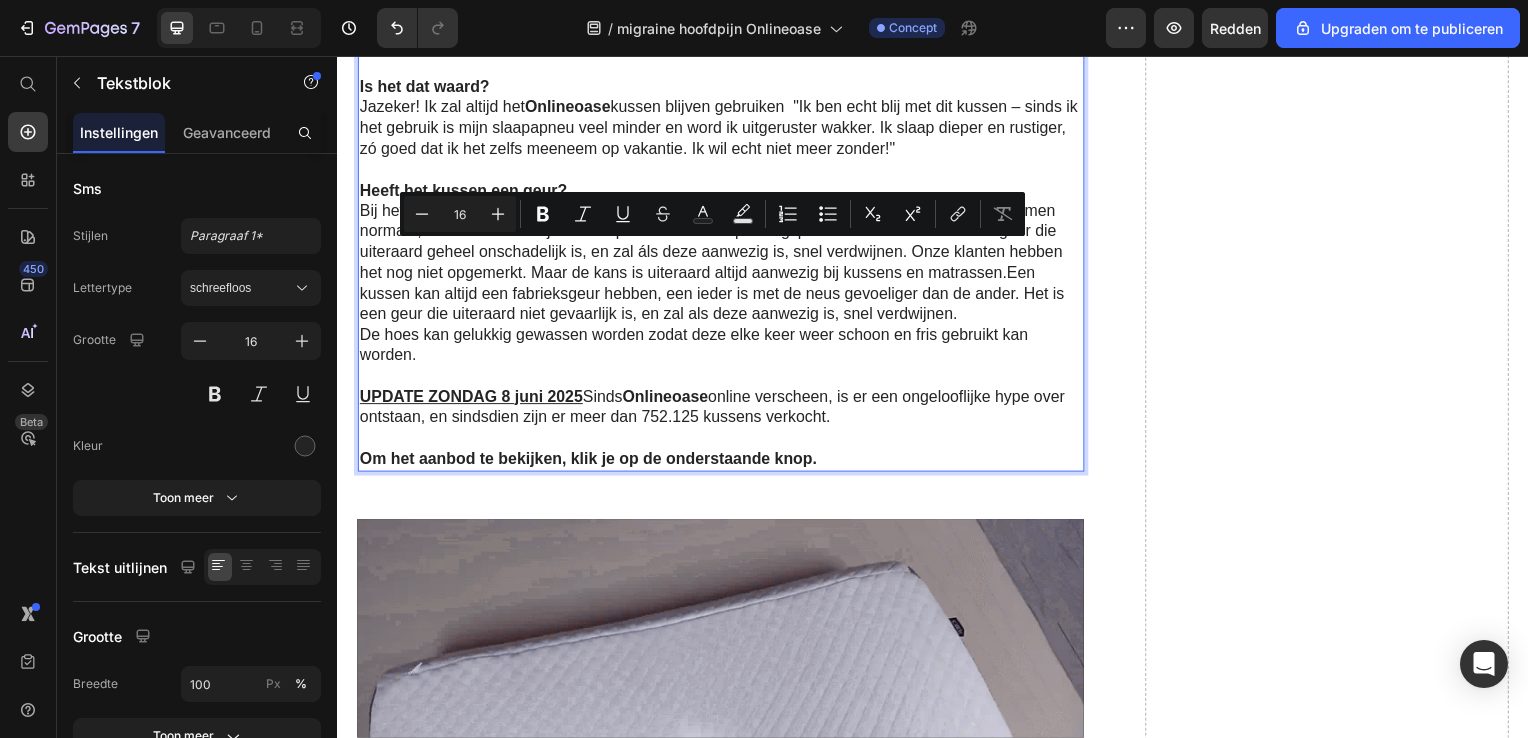 click on "Bij het uitpakken van het kussen kán er een lichte fabrieksgeur opgemerkt worden, dat is volkomen normaal, en kan ontstaat tijdens het productie- en verpakkingsproces. Maar dan is het een geur die uiteraard geheel onschadelijk is, en zal áls deze aanwezig is, snel verdwijnen. Onze klanten hebben het nog niet opgemerkt. Maar de kans is uiteraard altijd aanwezig bij kussens en matrassen.Een kussen kan altijd een fabrieksgeur hebben, een ieder is met de neus gevoeliger dan de ander. Het is een geur die uiteraard niet gevaarlijk is, en zal als deze aanwezig is, snel verdwijnen." at bounding box center (721, 264) 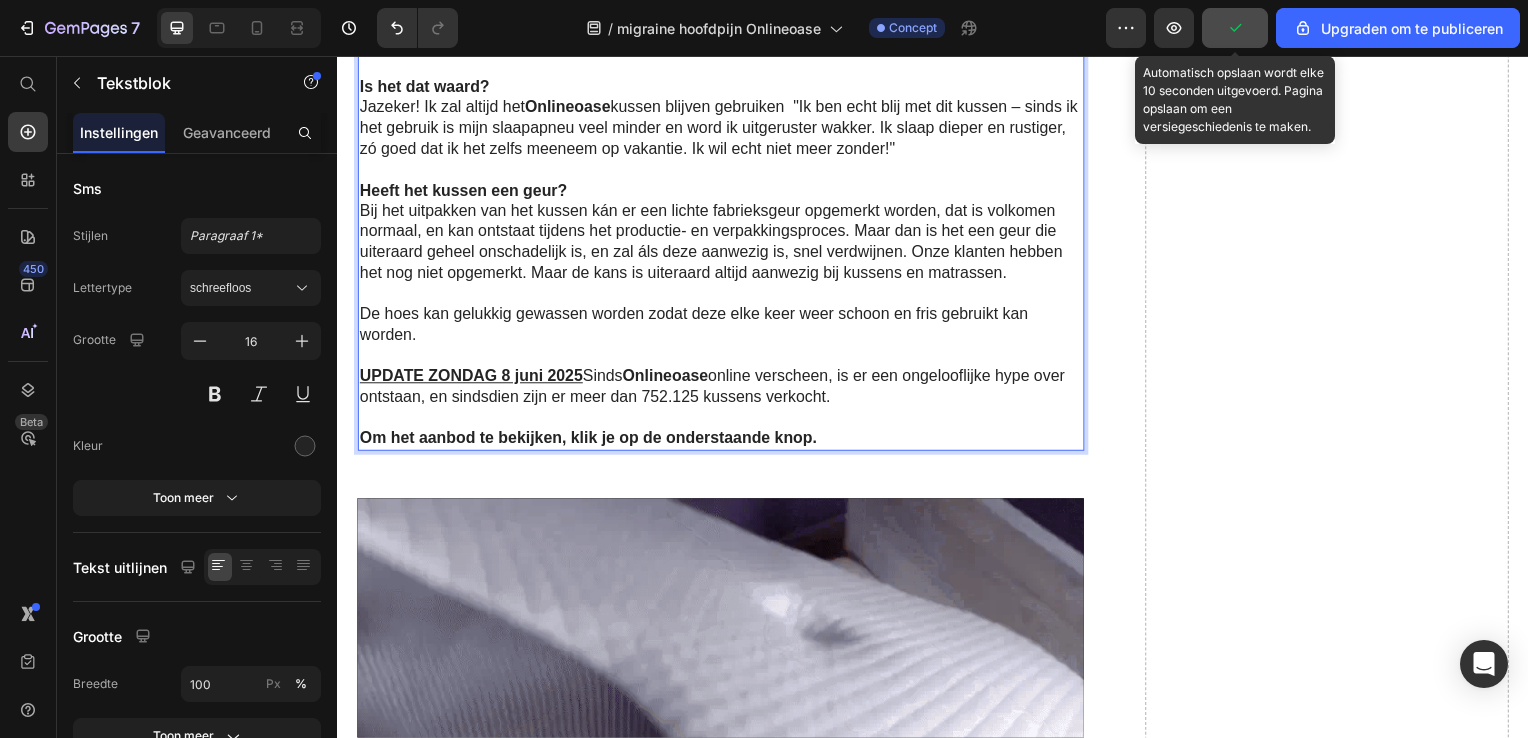 click 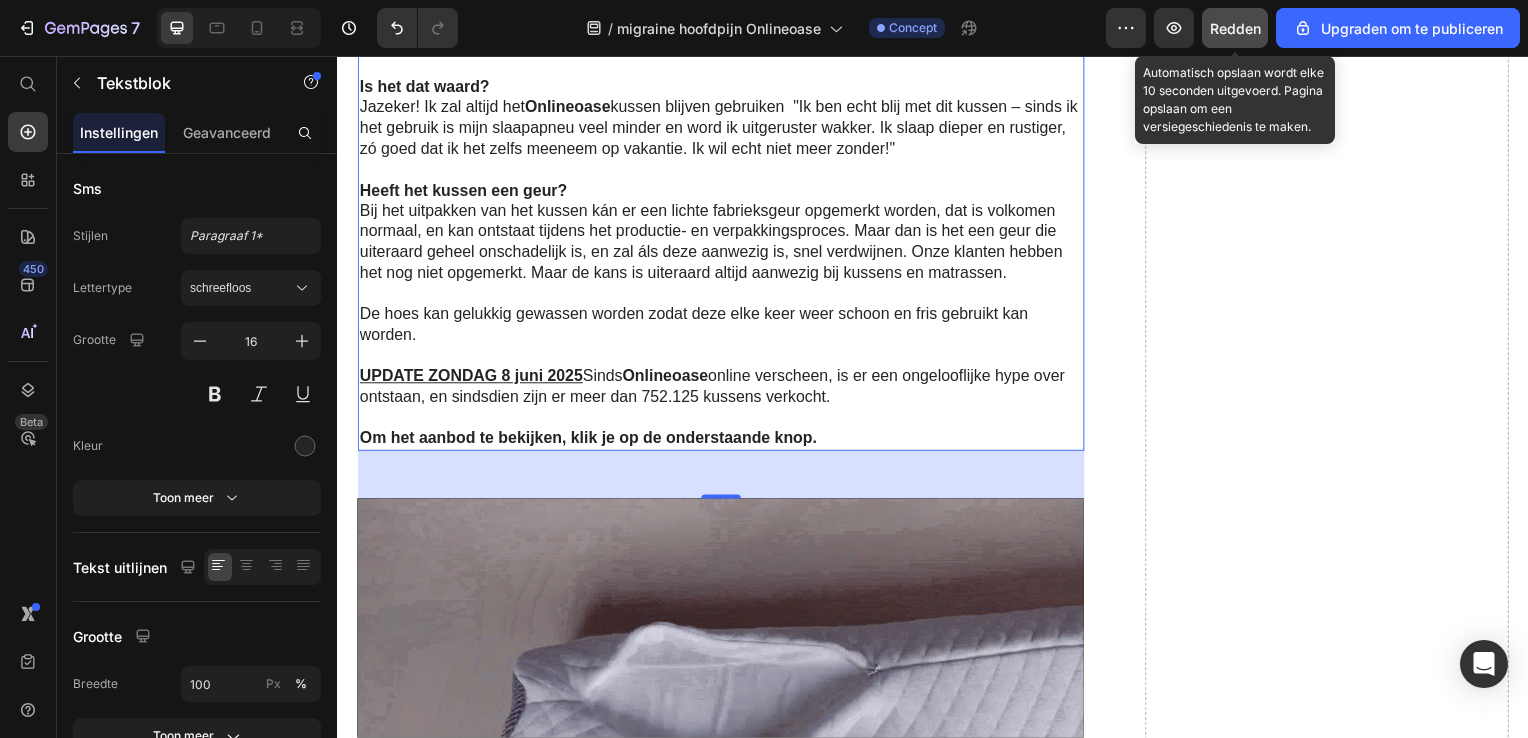 click on "Redden" at bounding box center [1235, 28] 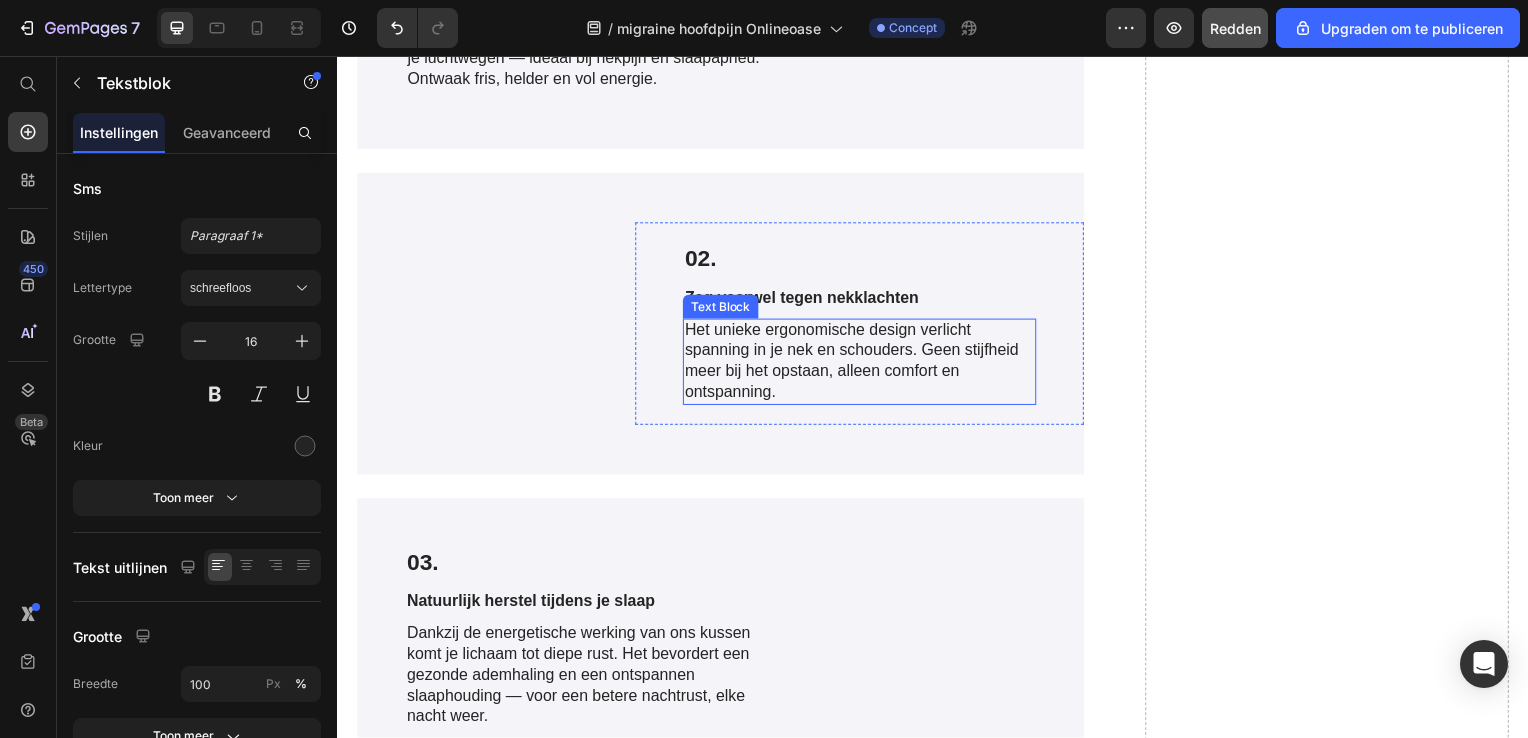 scroll, scrollTop: 4400, scrollLeft: 0, axis: vertical 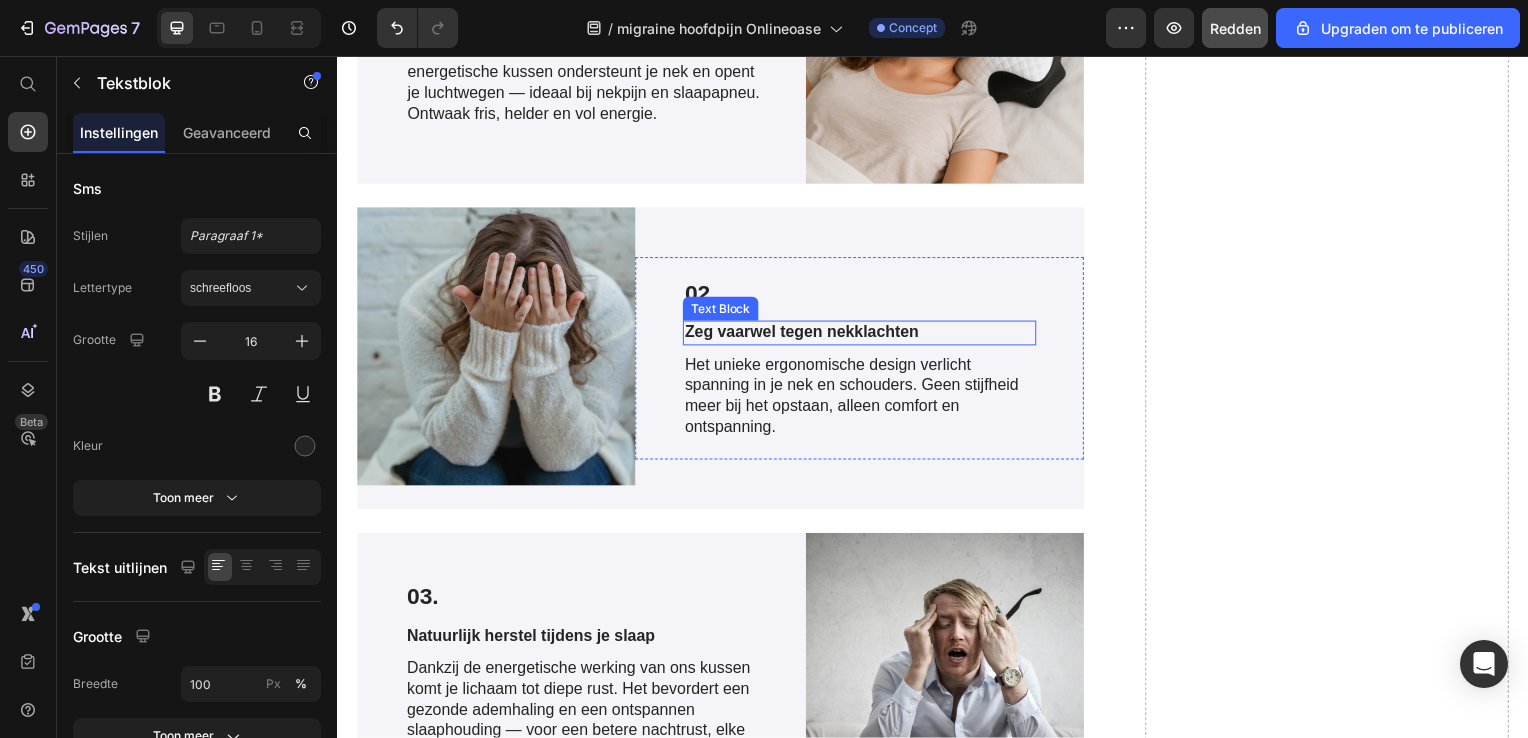 click on "Zeg vaarwel tegen nekklachten" at bounding box center (863, 335) 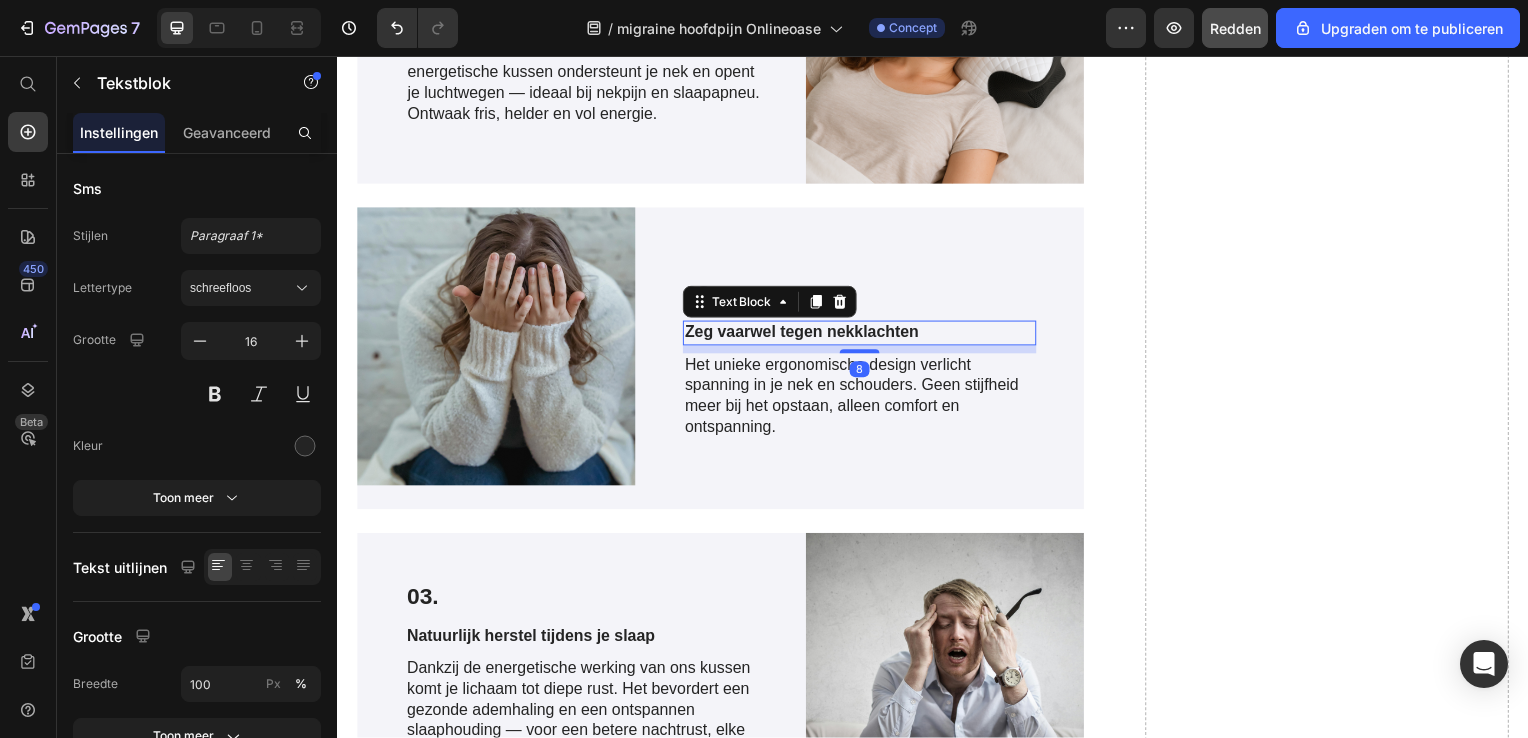 click on "Zeg vaarwel tegen nekklachten" at bounding box center [863, 335] 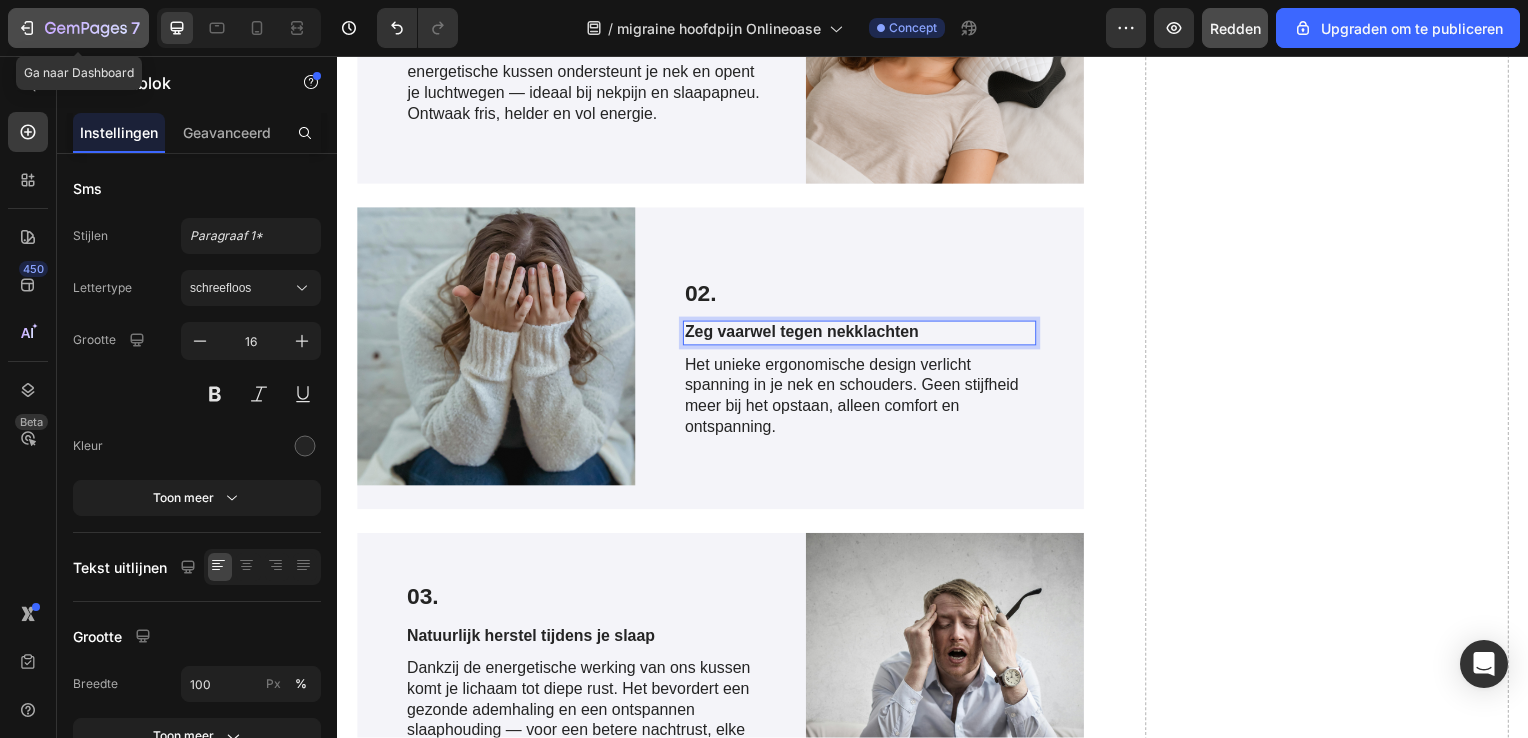 click 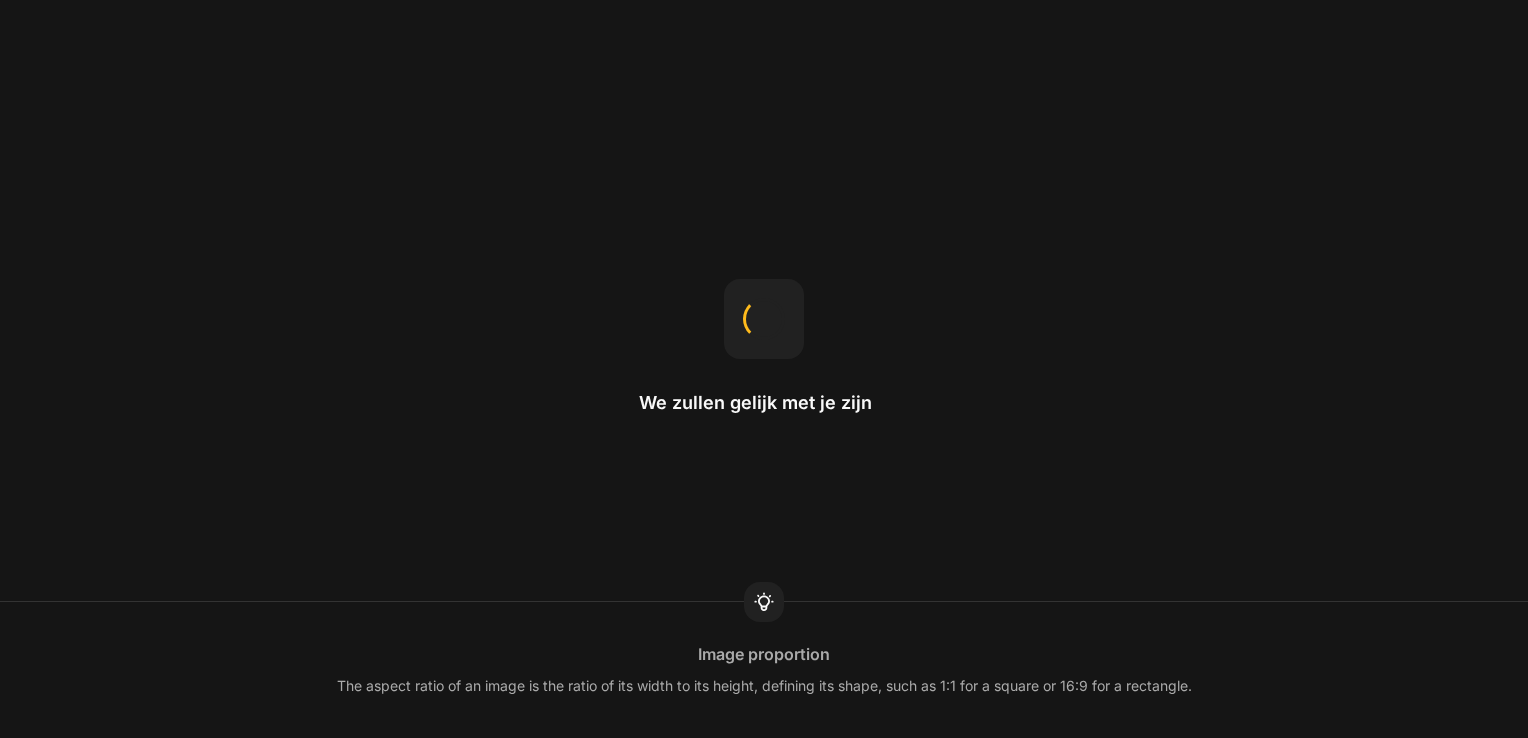 scroll, scrollTop: 0, scrollLeft: 0, axis: both 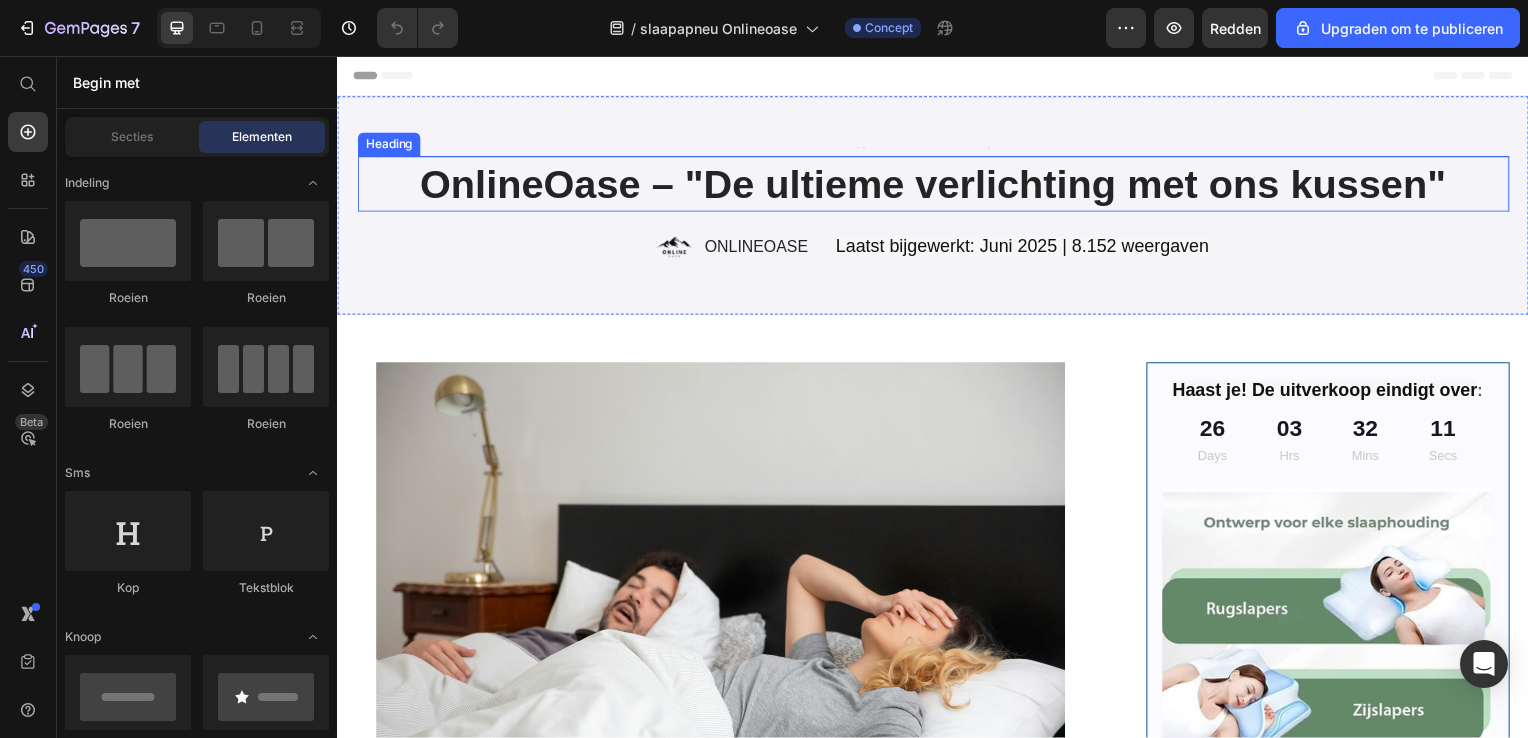 click on "OnlineOase – "De ultieme verlichting met ons kussen"" at bounding box center [937, 185] 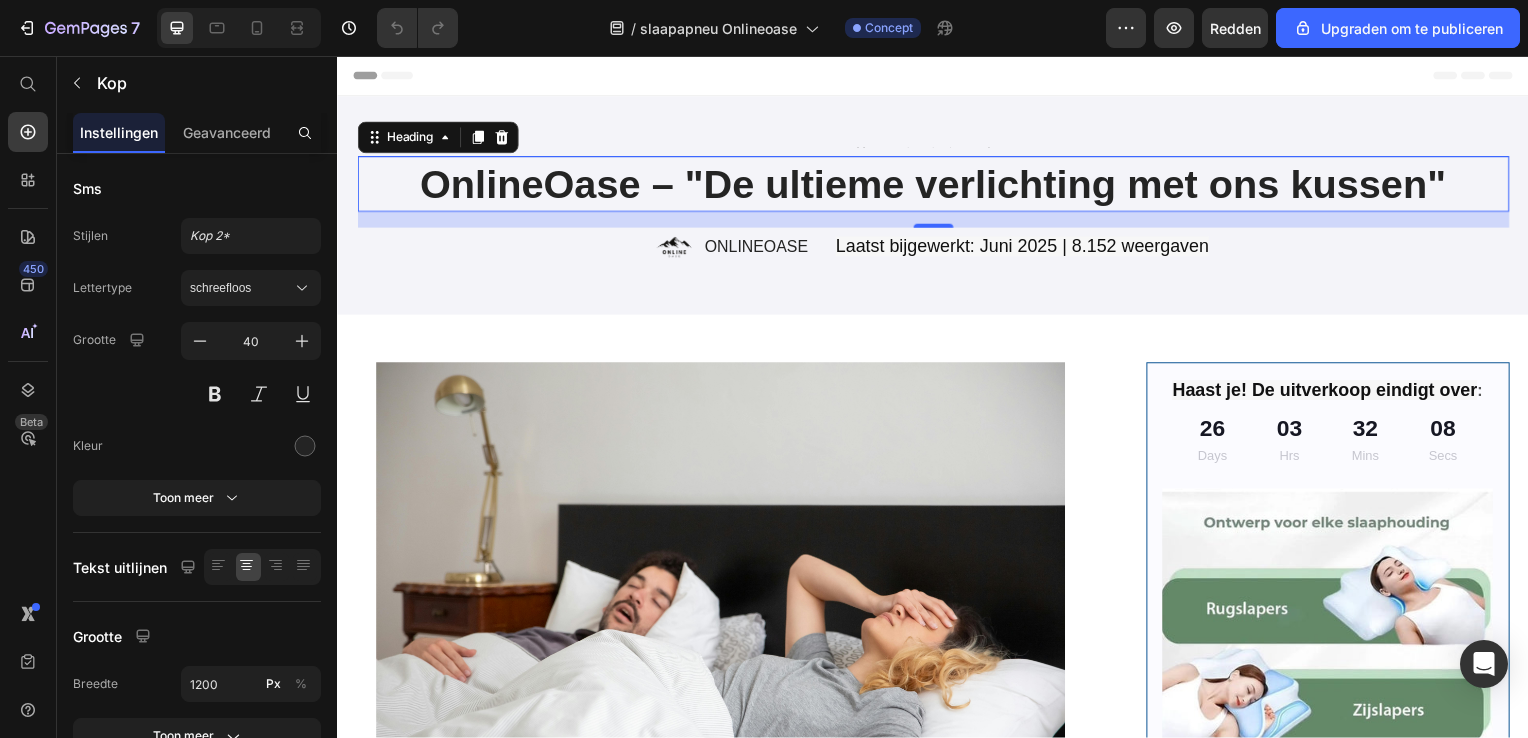 click on "OnlineOase – "De ultieme verlichting met ons kussen"" at bounding box center (937, 185) 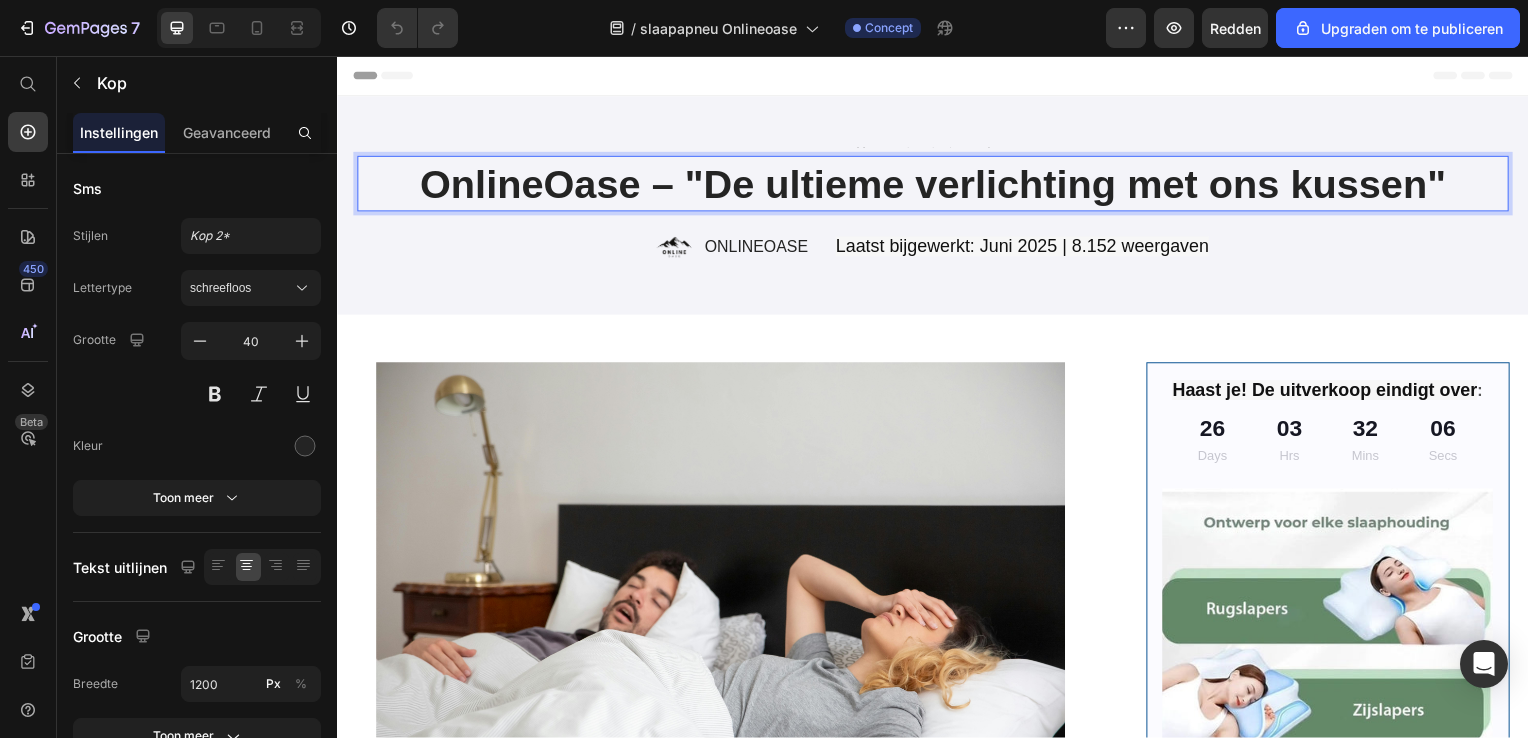 click on "OnlineOase – "De ultieme verlichting met ons kussen"" at bounding box center (937, 185) 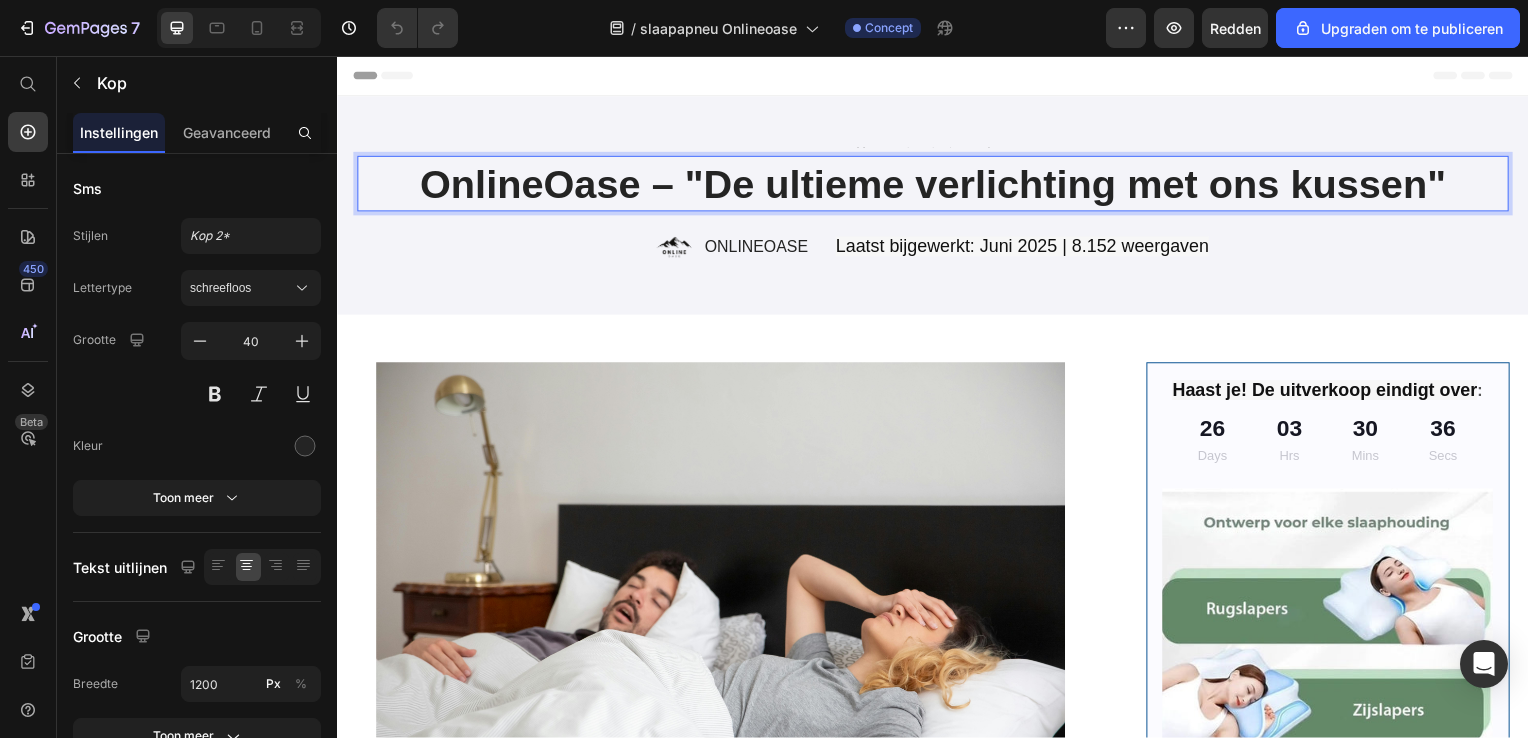 click on "OnlineOase – "De ultieme verlichting met ons kussen"" at bounding box center (937, 185) 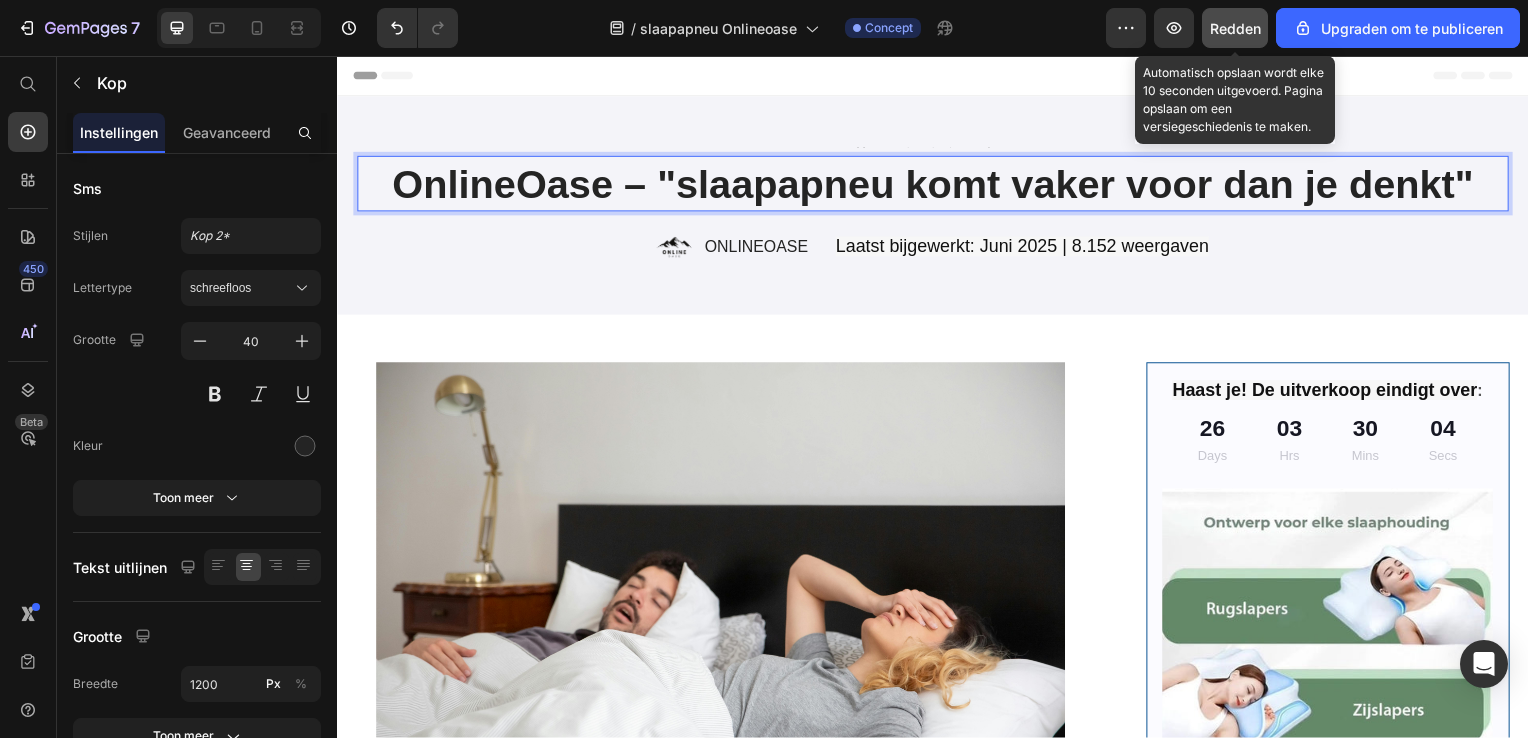 click on "Redden" at bounding box center [1235, 28] 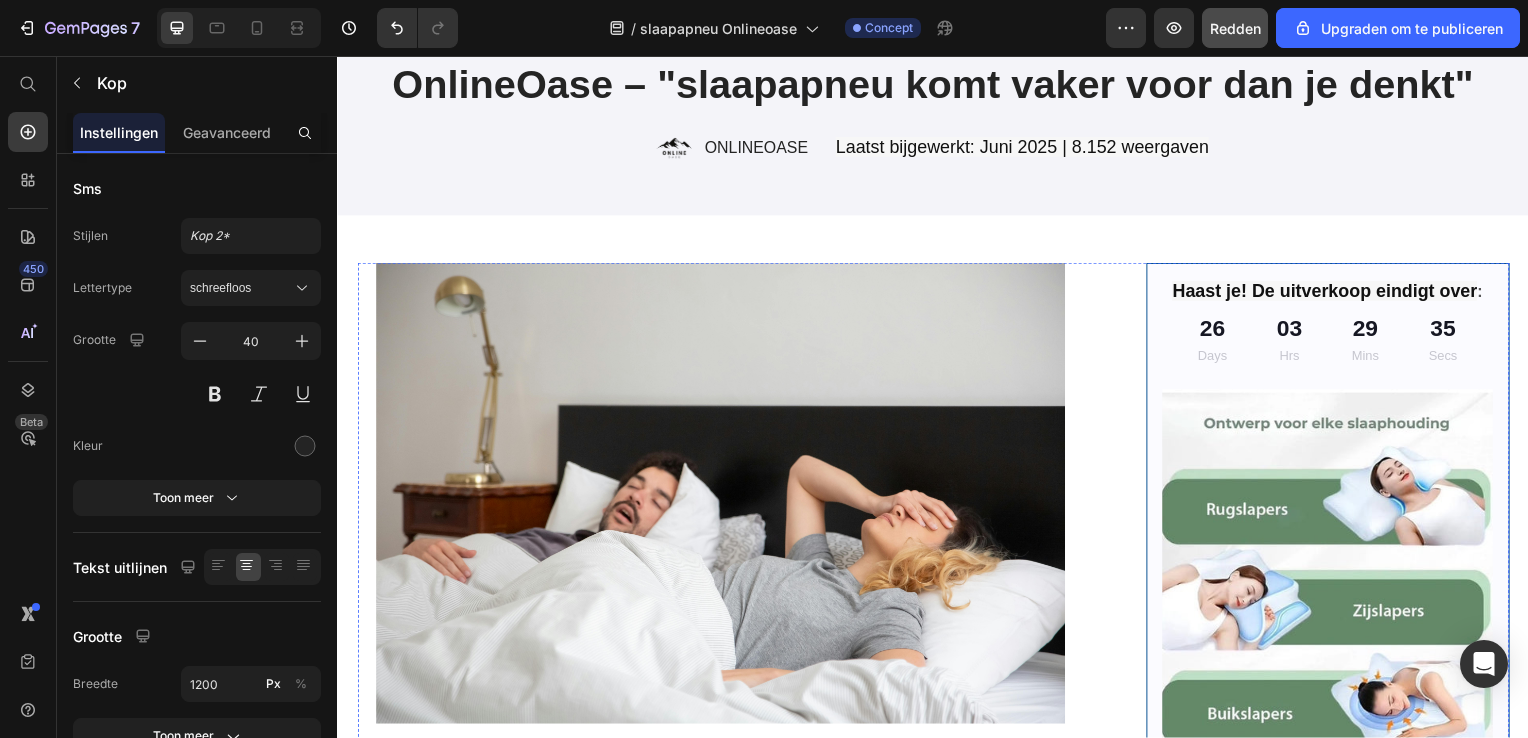 scroll, scrollTop: 0, scrollLeft: 0, axis: both 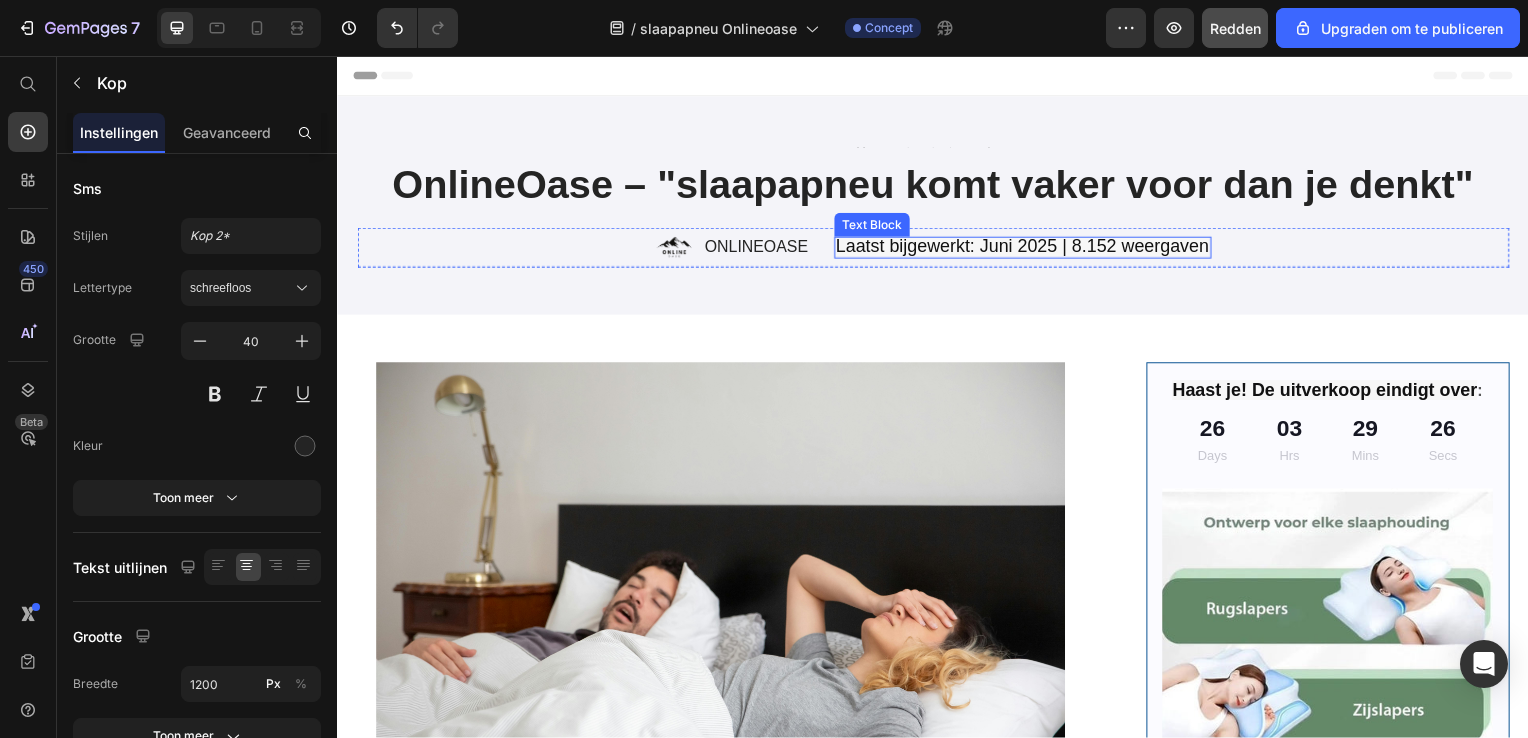 click on "Laatst bijgewerkt: Juni 2025 | 8.152 weergaven" at bounding box center [1027, 248] 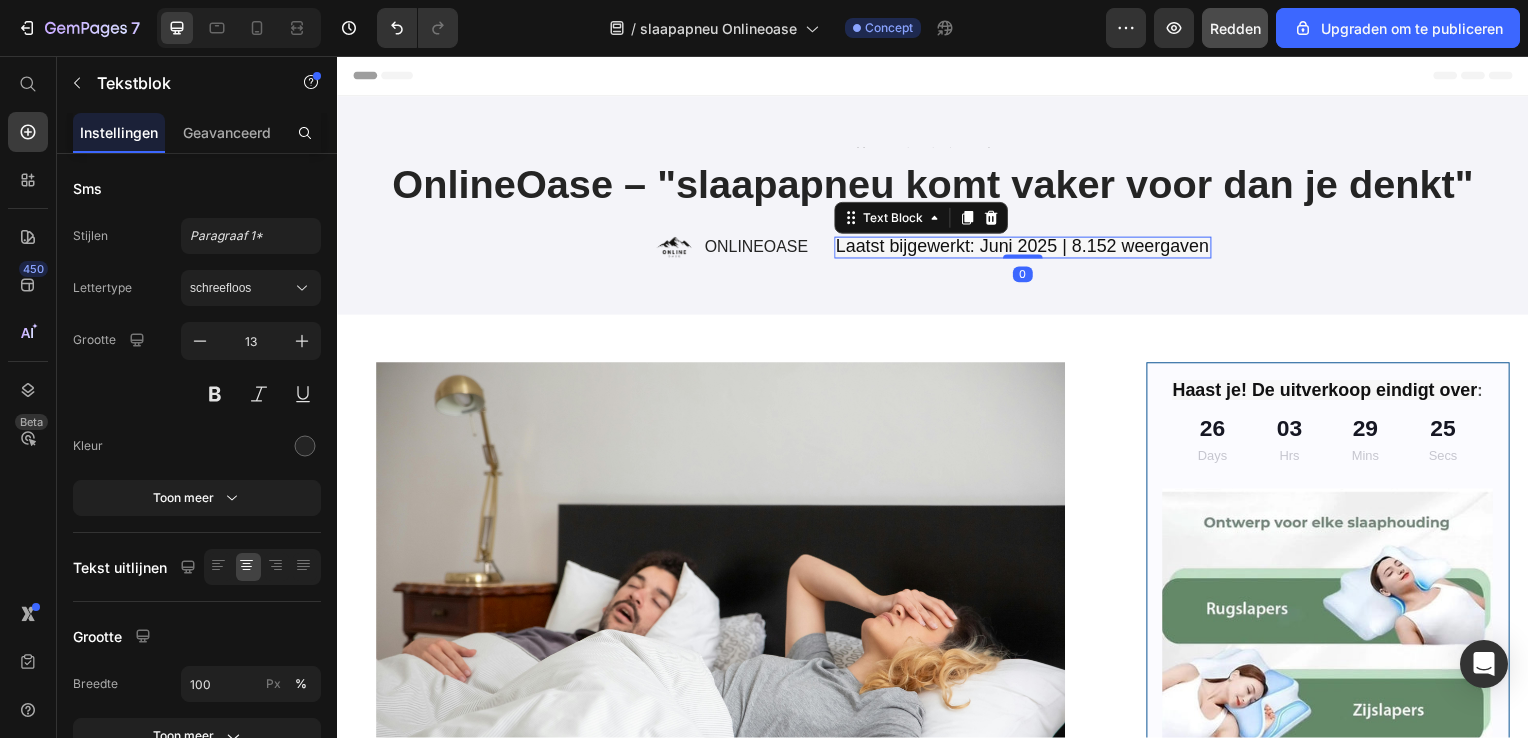 click on "Laatst bijgewerkt: Juni 2025 | 8.152 weergaven" at bounding box center [1027, 248] 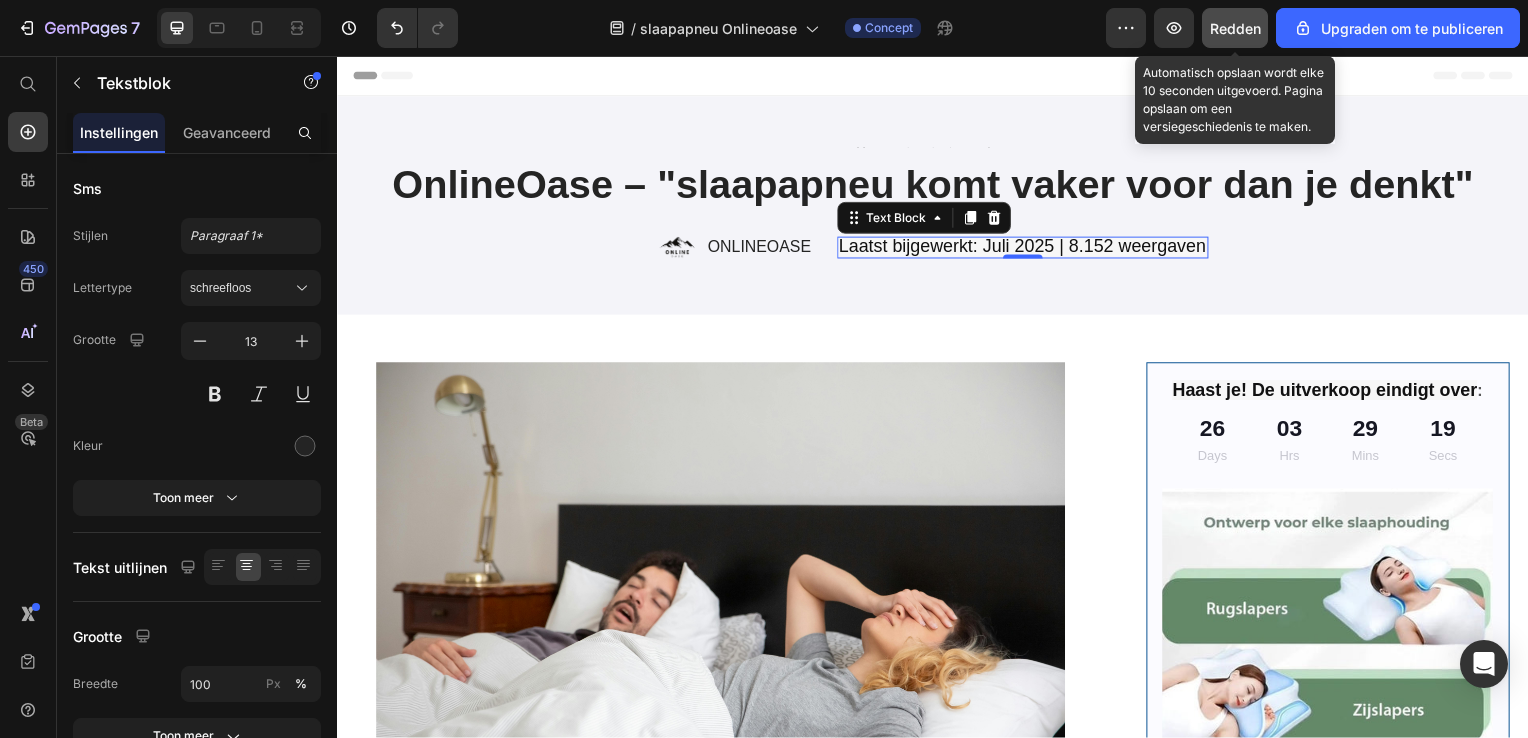 click on "Redden" at bounding box center (1235, 28) 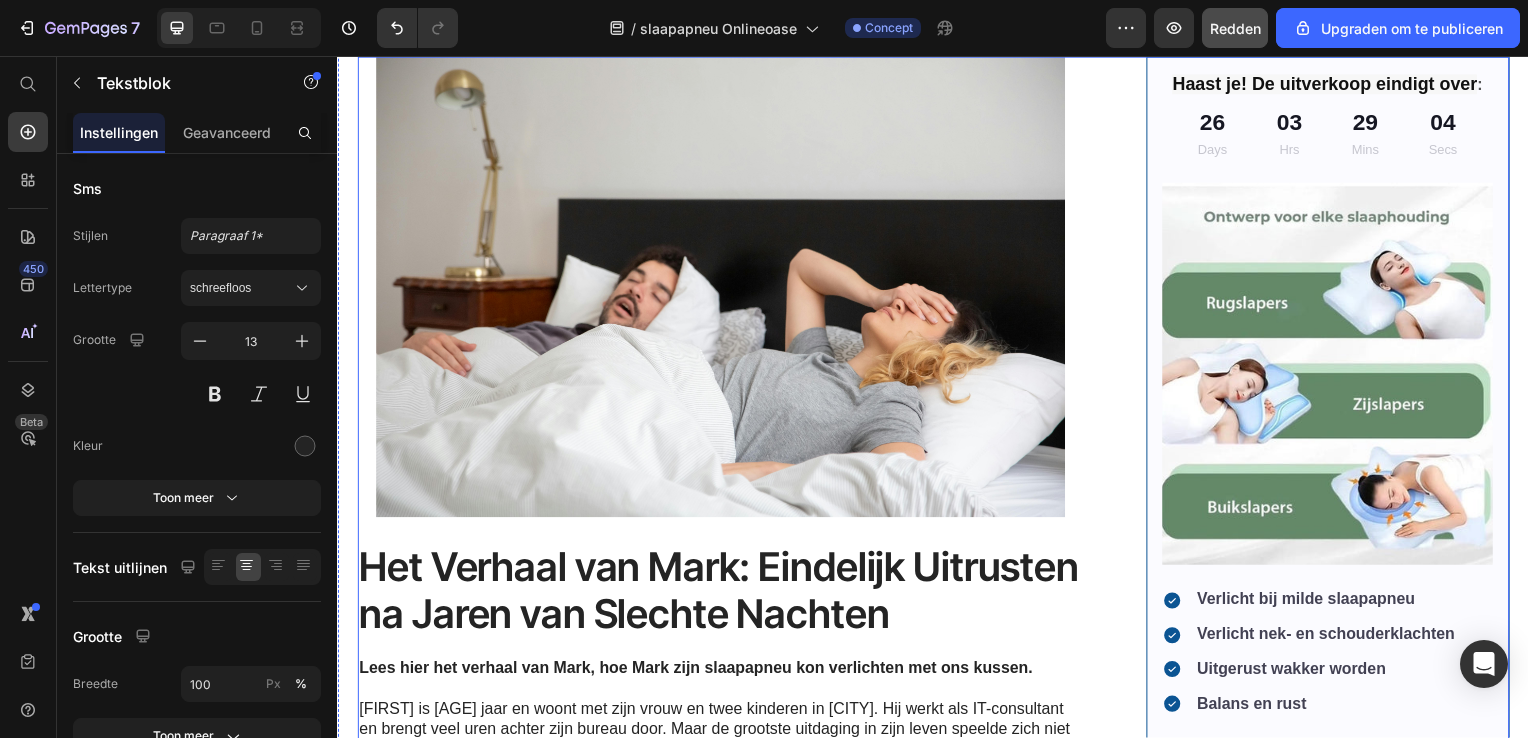 scroll, scrollTop: 0, scrollLeft: 0, axis: both 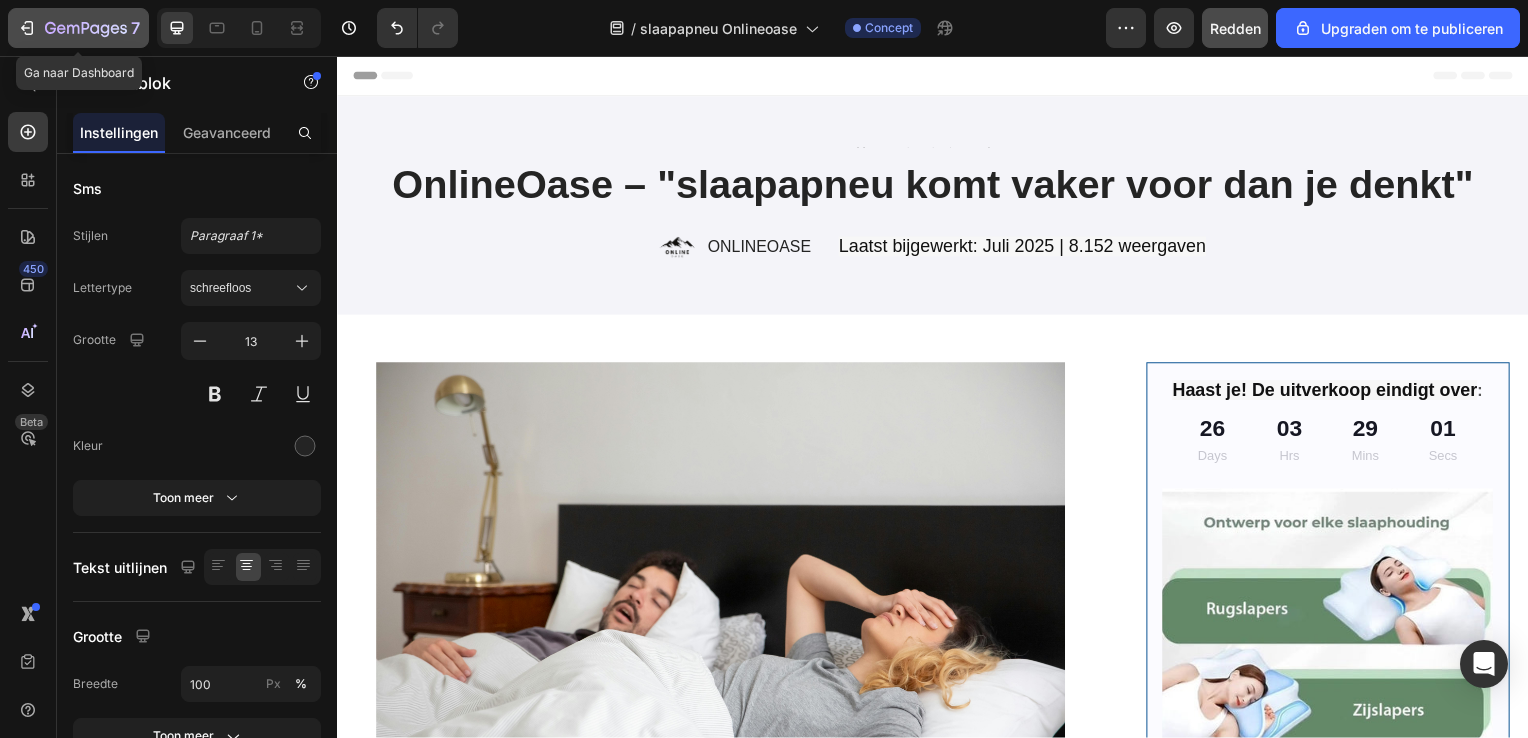 click 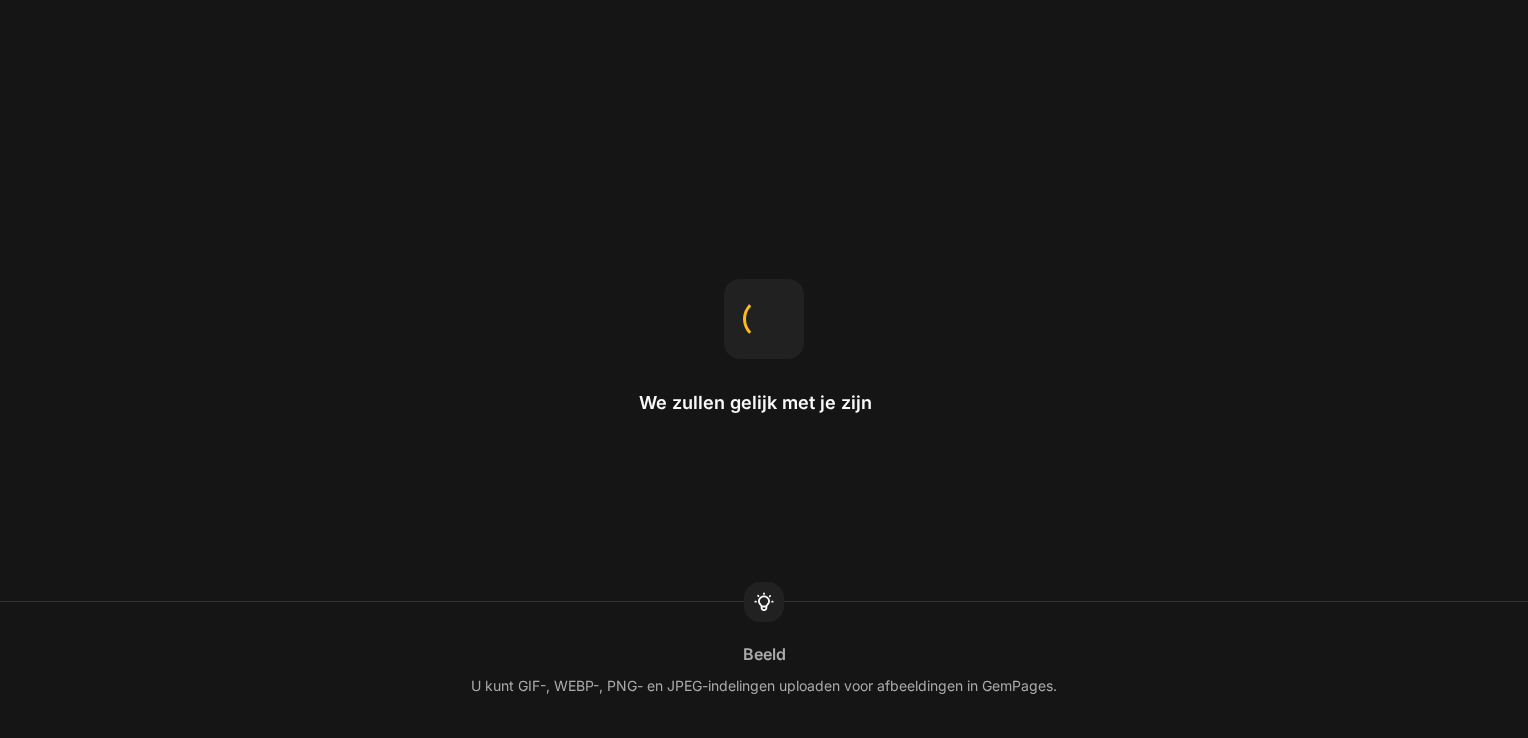 scroll, scrollTop: 0, scrollLeft: 0, axis: both 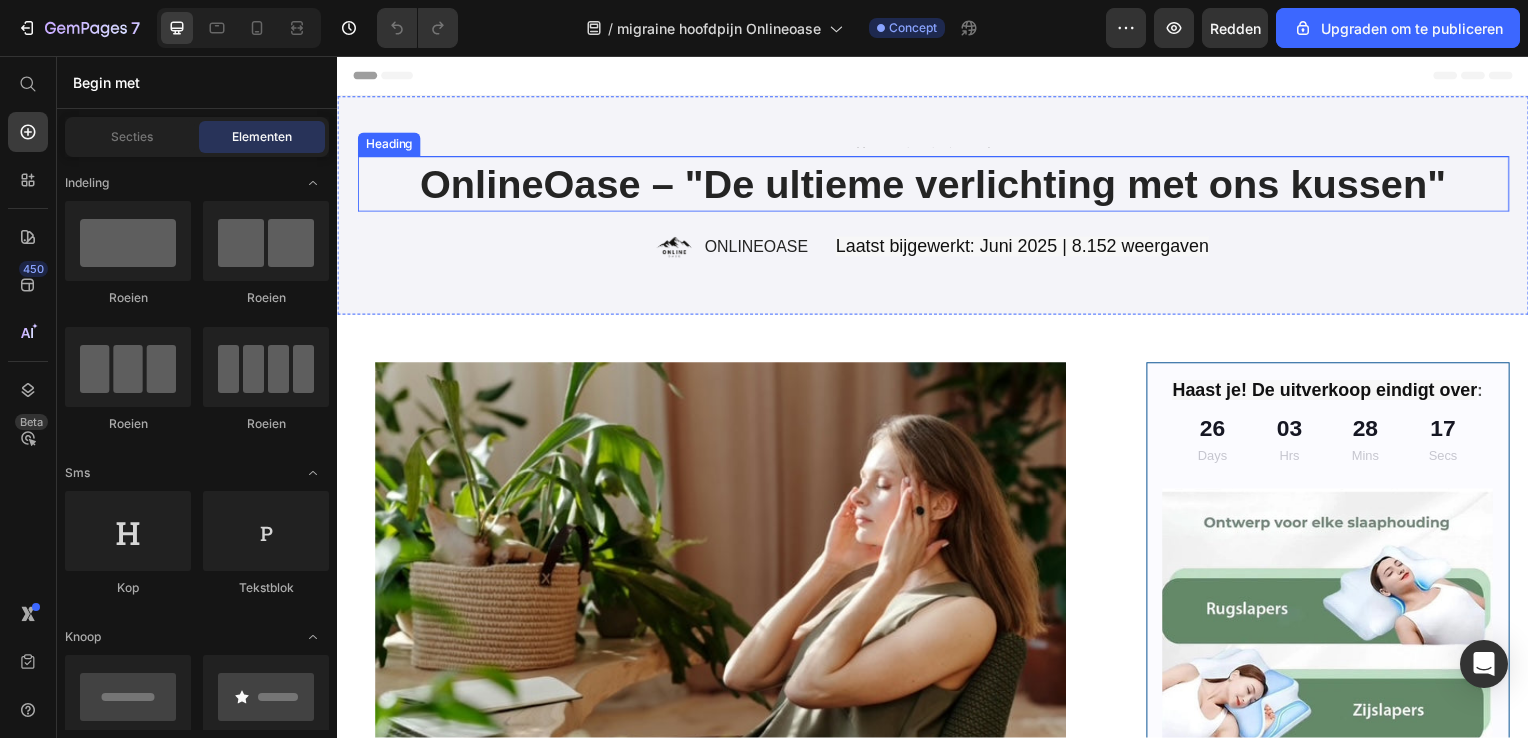 click on "OnlineOase – "De ultieme verlichting met ons kussen"" at bounding box center [937, 185] 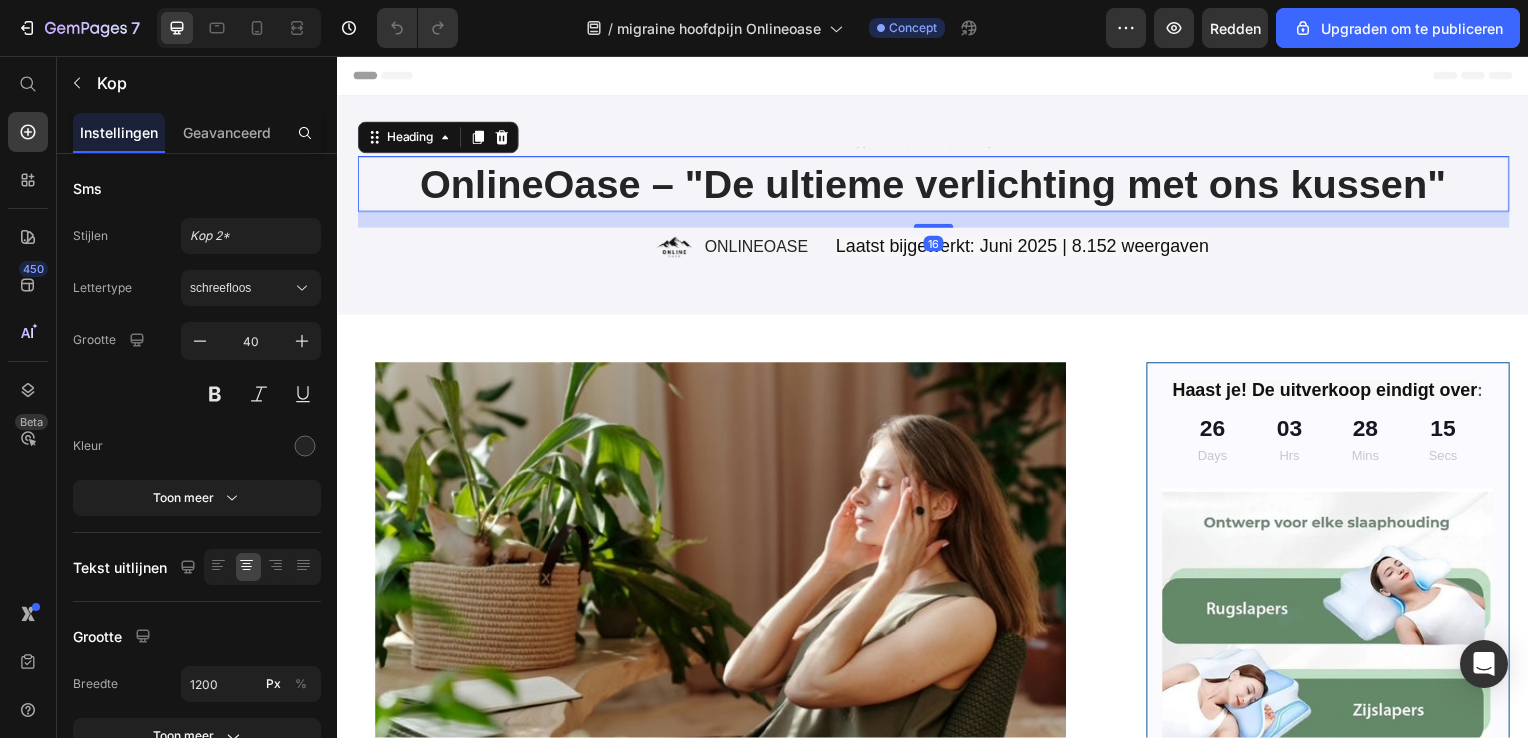 click on "OnlineOase – "De ultieme verlichting met ons kussen"" at bounding box center [937, 185] 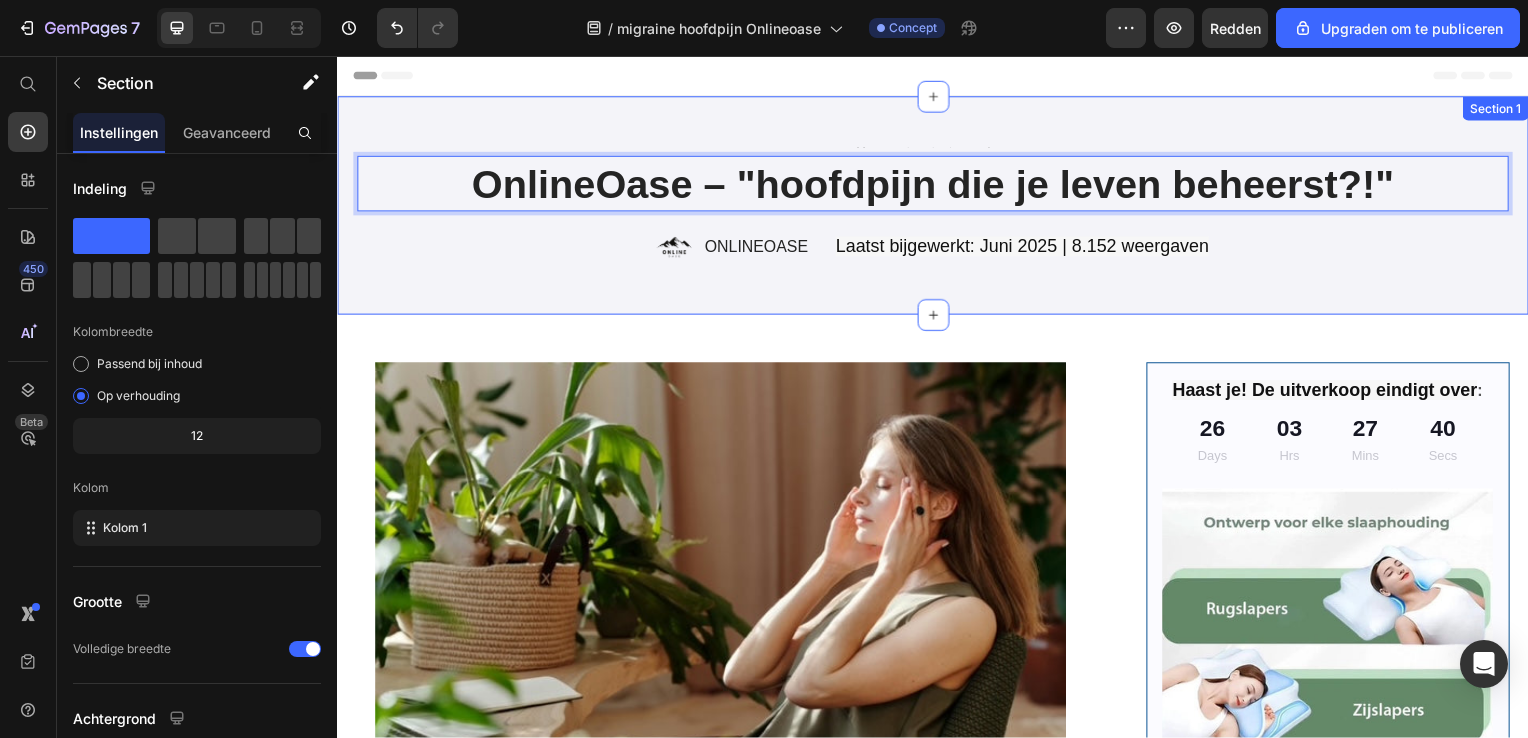 click on "Text Block OnlineOase – "hoofdpijn die je leven beheerst?!" Heading   16 Image ONLINEOASE Text Block Row Laatst bijgewerkt: Juni 2025 | 8.152 weergaven Text Block Row Section 1" at bounding box center [937, 207] 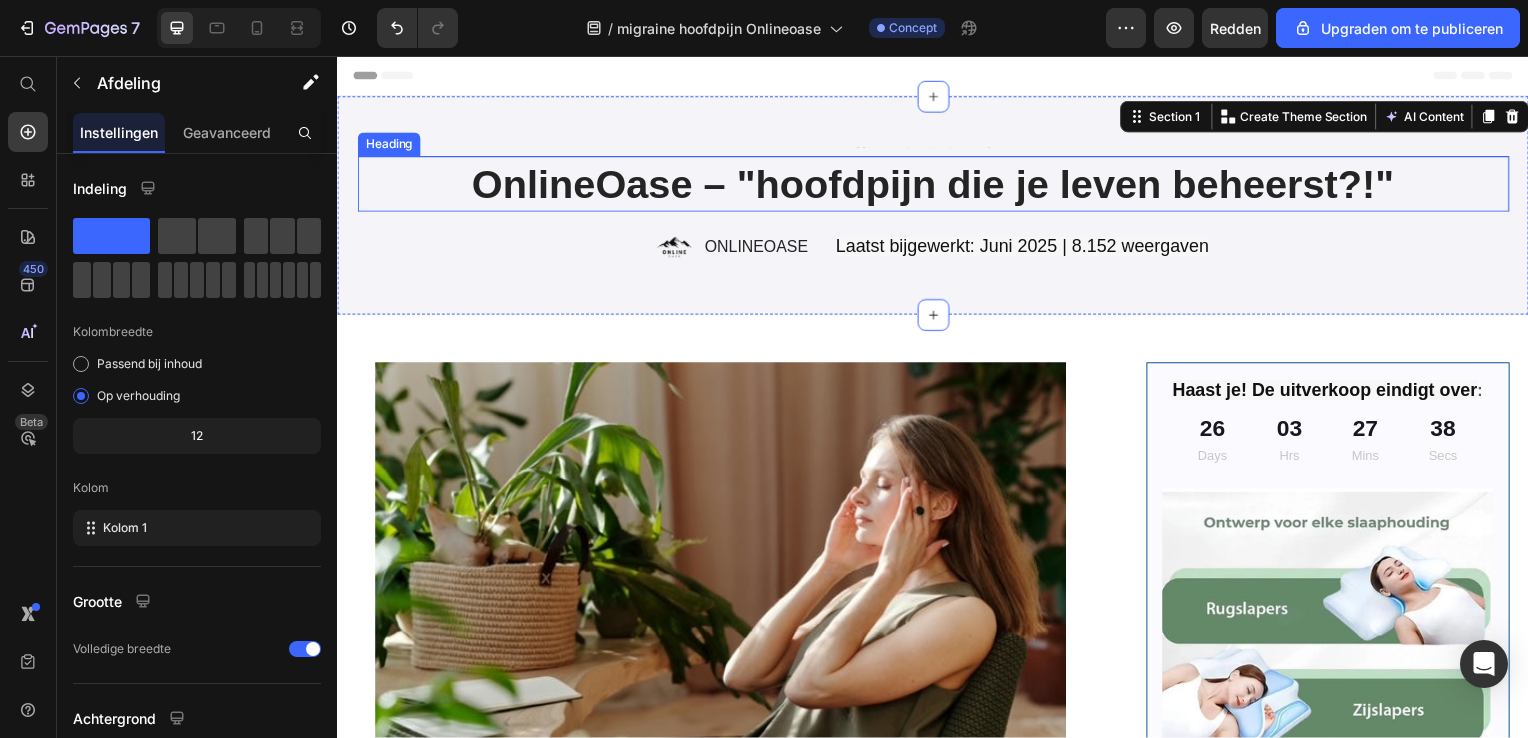 click on "OnlineOase – "hoofdpijn die je leven beheerst?!"" at bounding box center (937, 185) 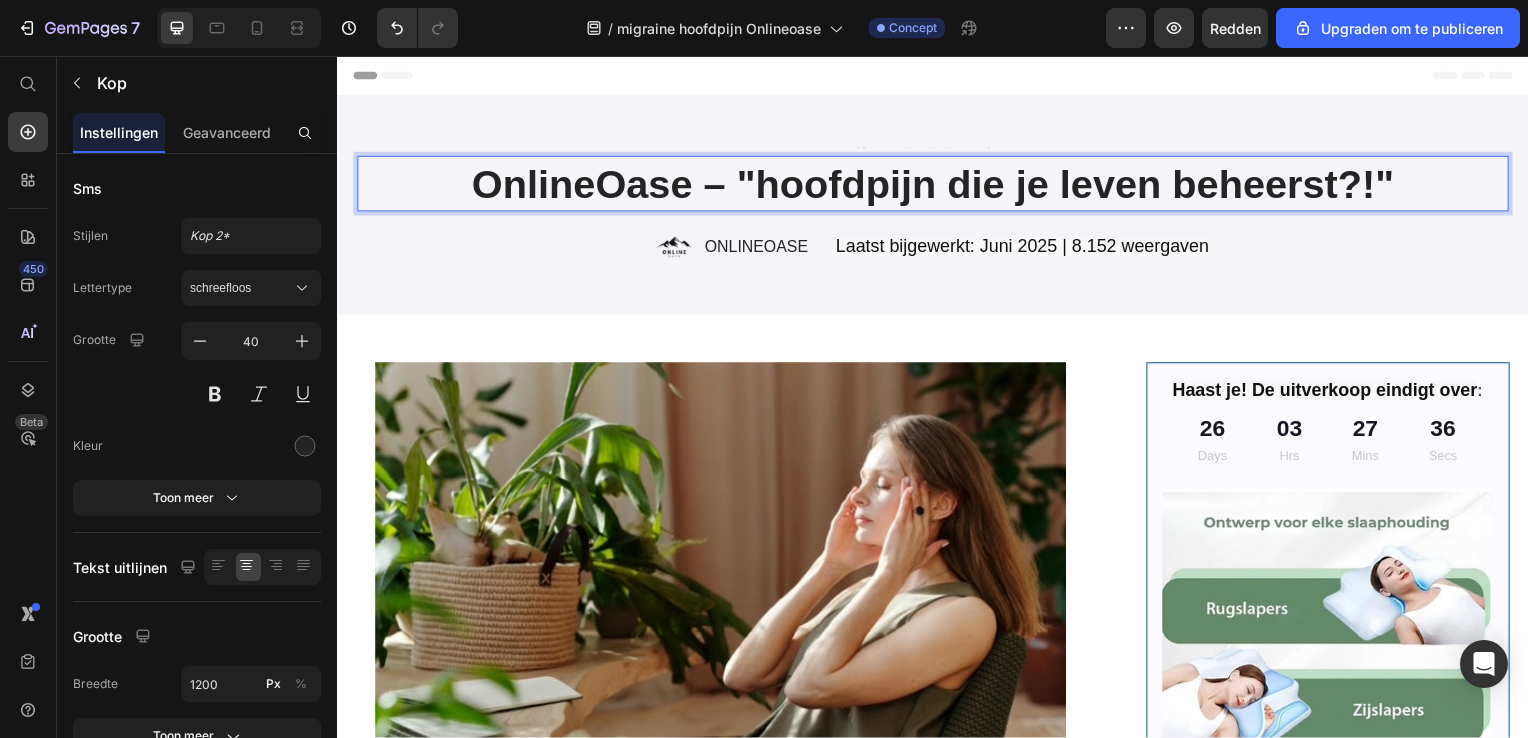 click on "OnlineOase – "hoofdpijn die je leven beheerst?!"" at bounding box center (937, 185) 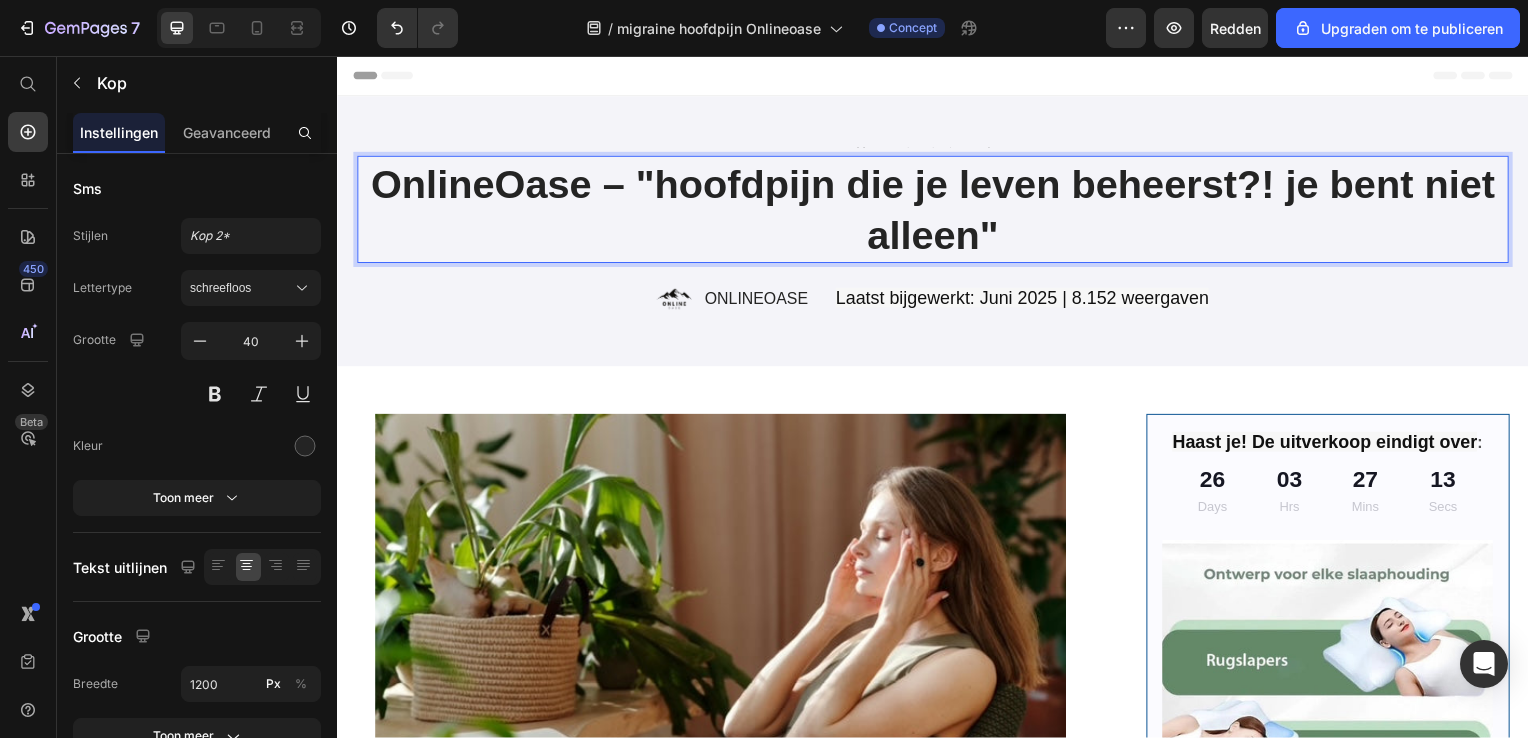 click on "OnlineOase – "hoofdpijn die je leven beheerst?! je bent niet alleen"" at bounding box center (937, 211) 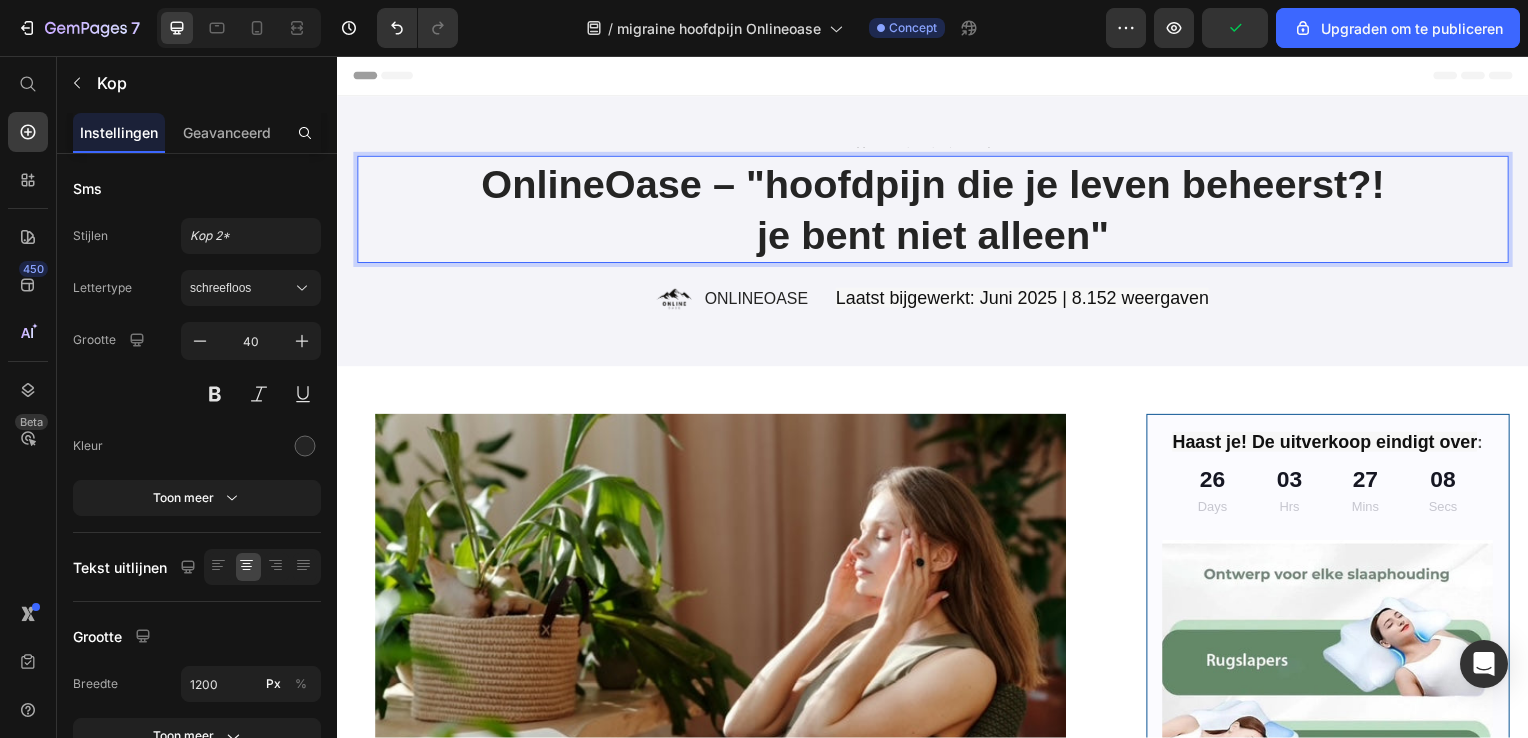 click on "OnlineOase – "hoofdpijn die je leven beheerst?!  je bent niet alleen"" at bounding box center (937, 211) 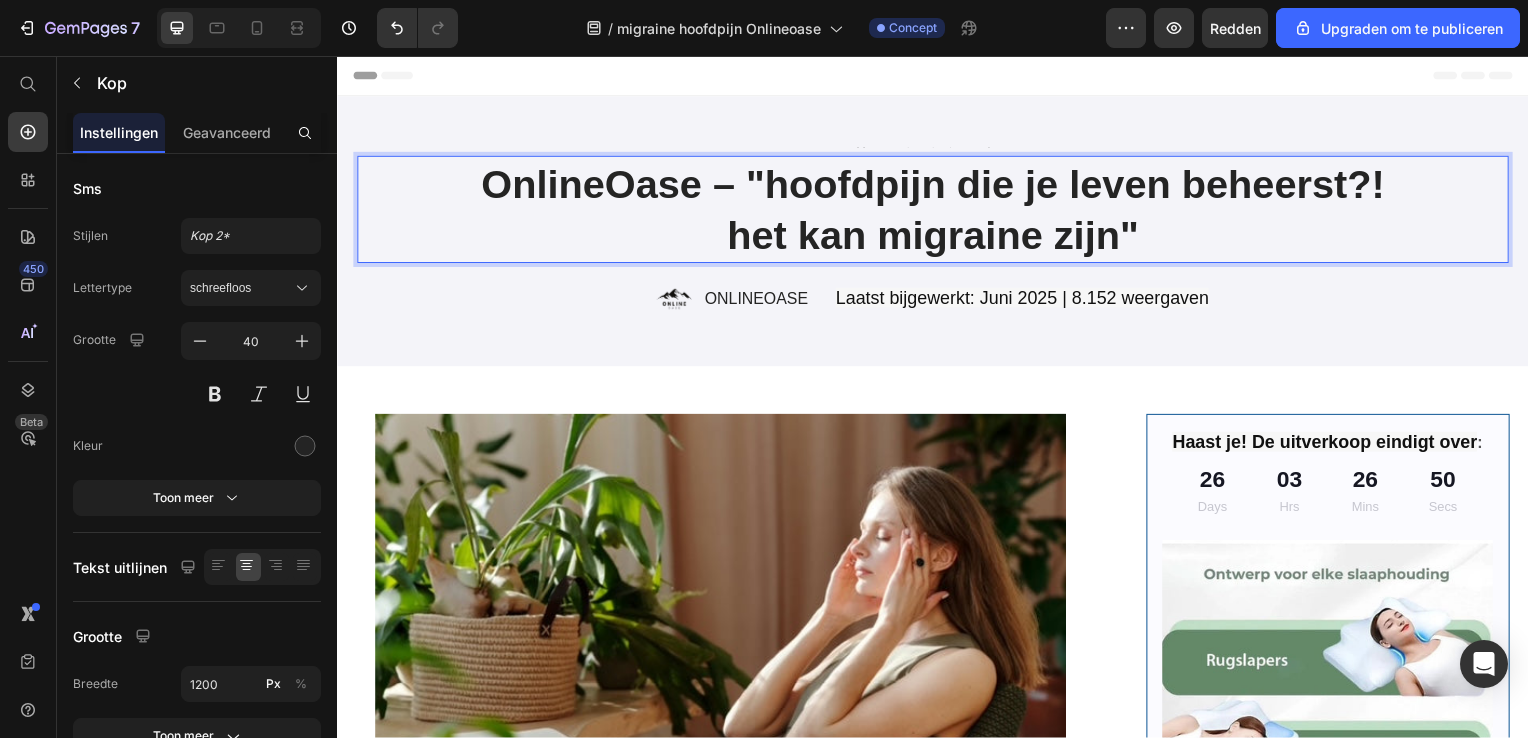 click on "OnlineOase – "hoofdpijn die je leven beheerst?!  het kan migraine zijn"" at bounding box center (937, 211) 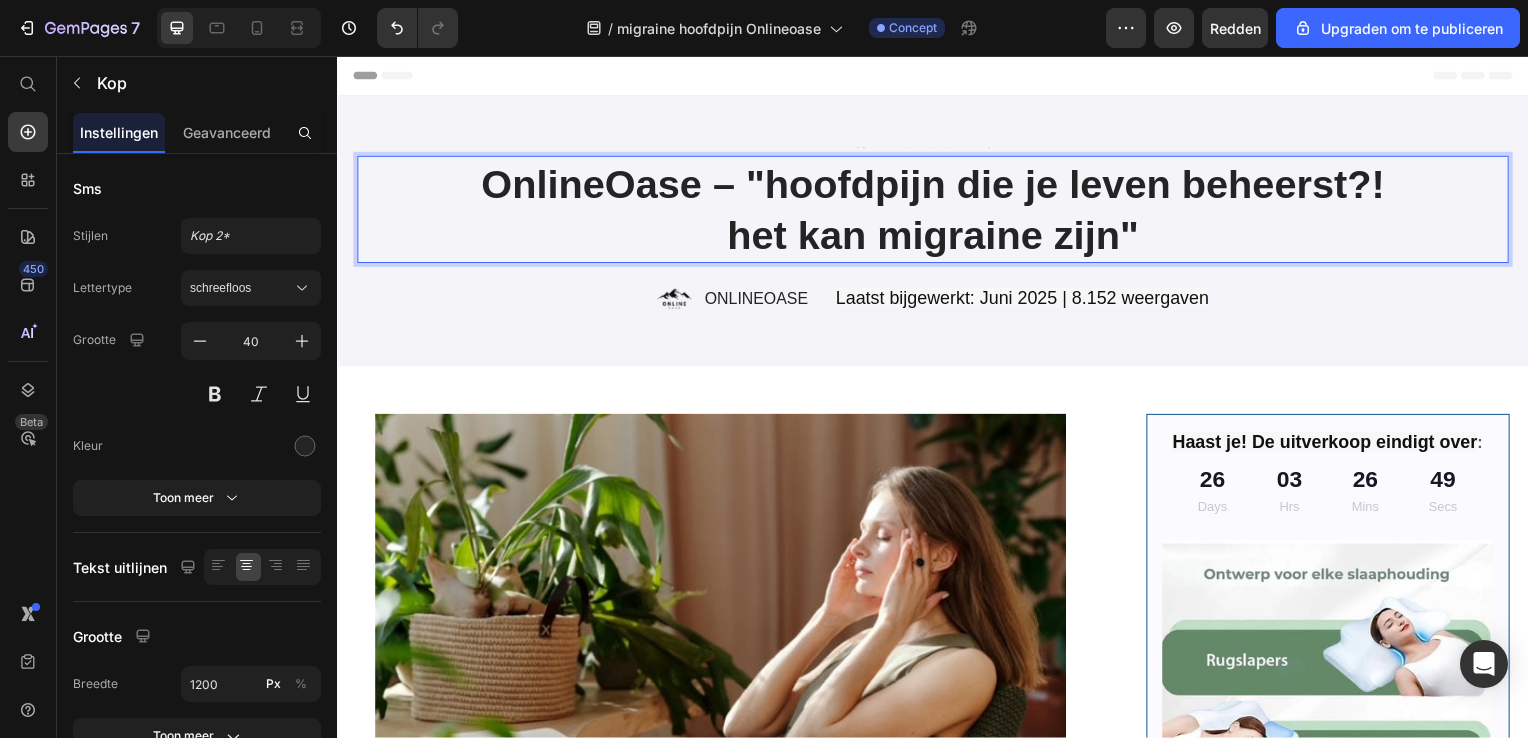 click on "OnlineOase – "hoofdpijn die je leven beheerst?!  het kan migraine zijn"" at bounding box center (937, 211) 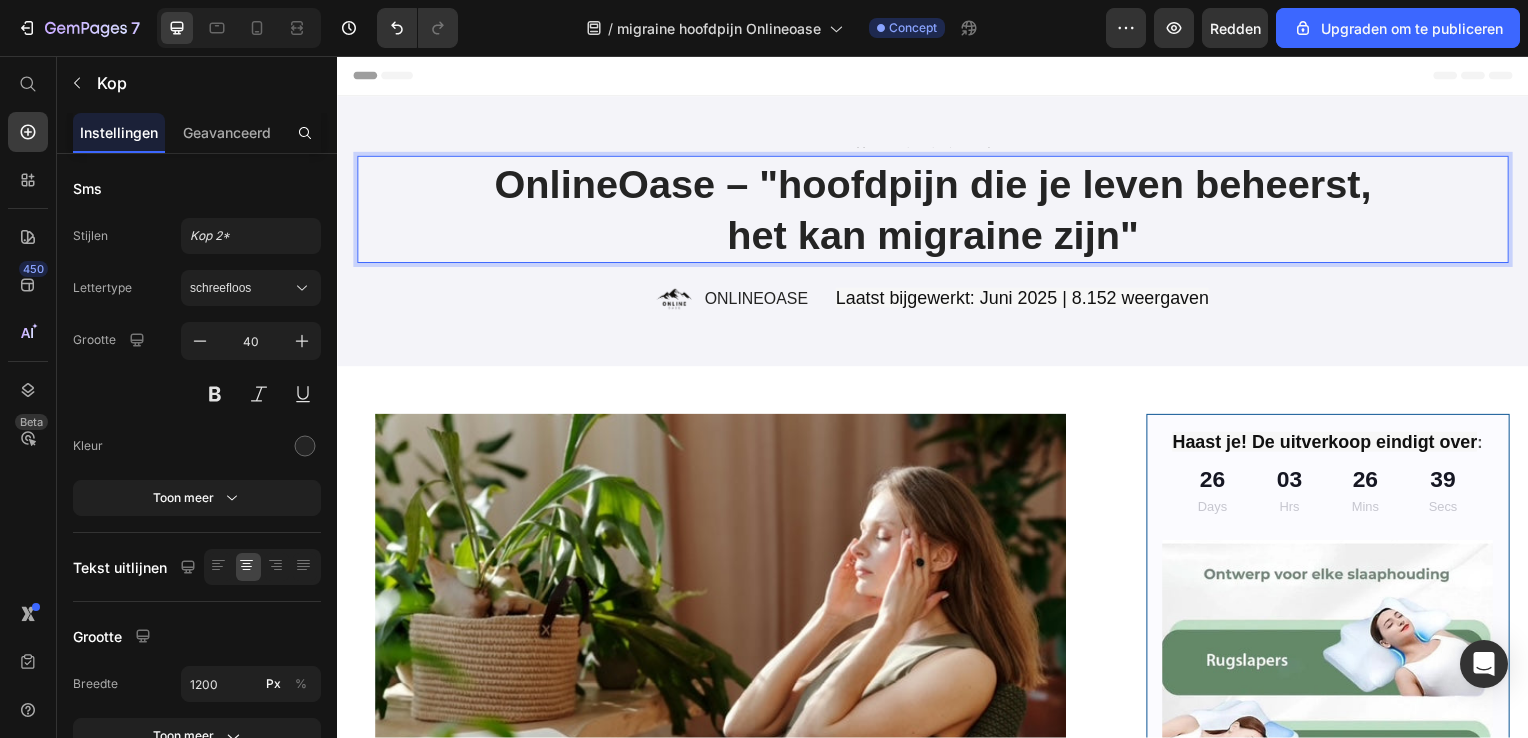 click on "OnlineOase – "hoofdpijn die je leven beheerst,  het kan migraine zijn"" at bounding box center (937, 211) 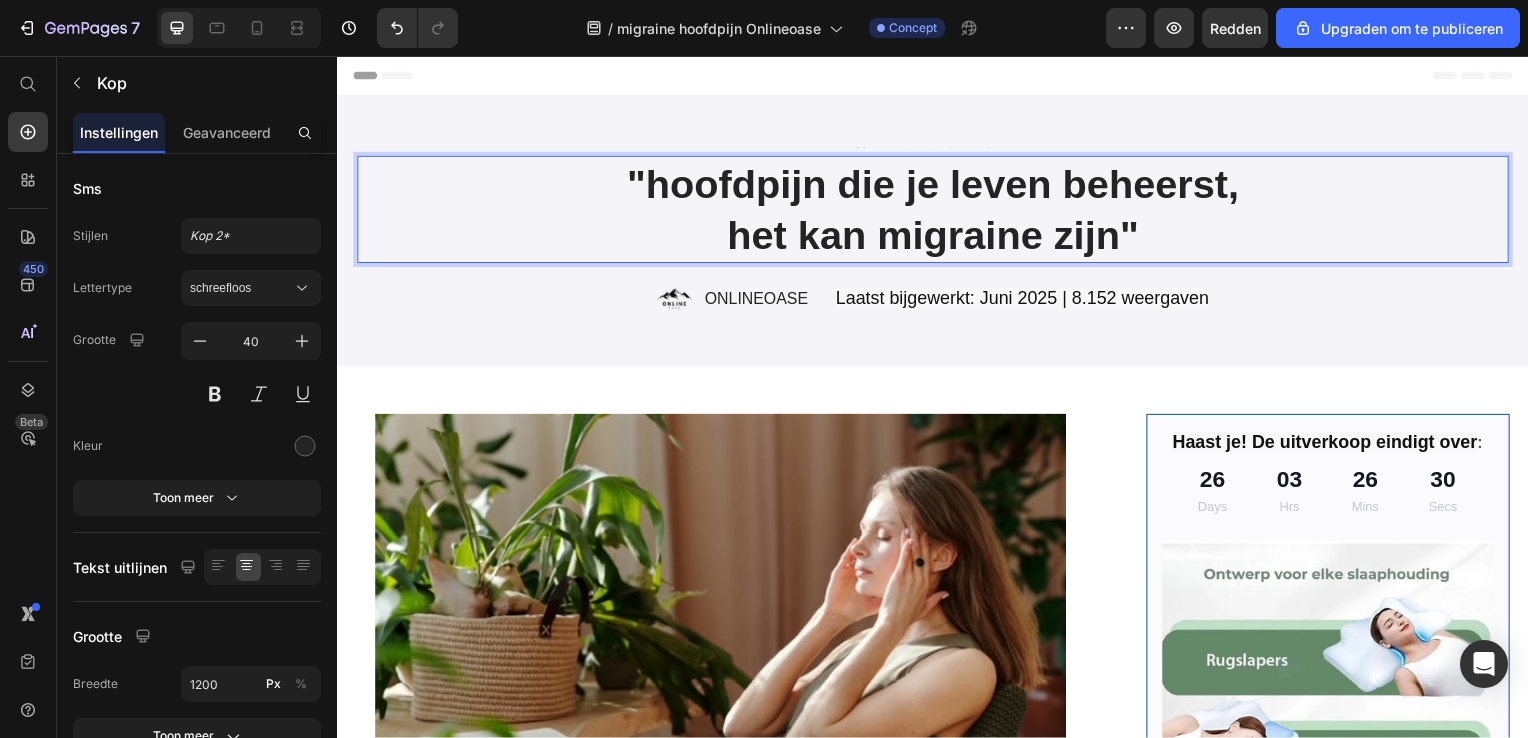 click on ""hoofdpijn die je leven beheerst,  het kan migraine zijn"" at bounding box center [937, 211] 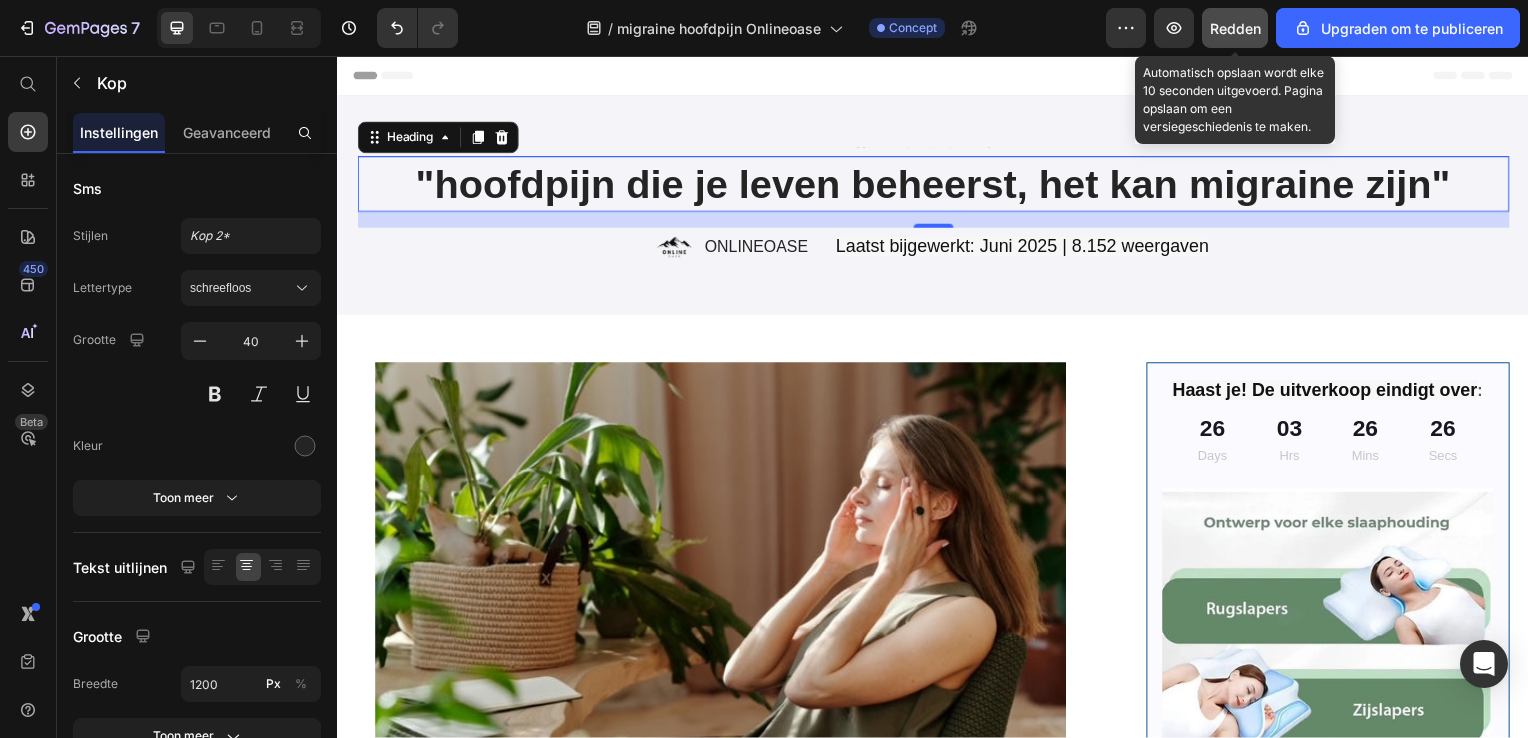 click on "Redden" at bounding box center [1235, 28] 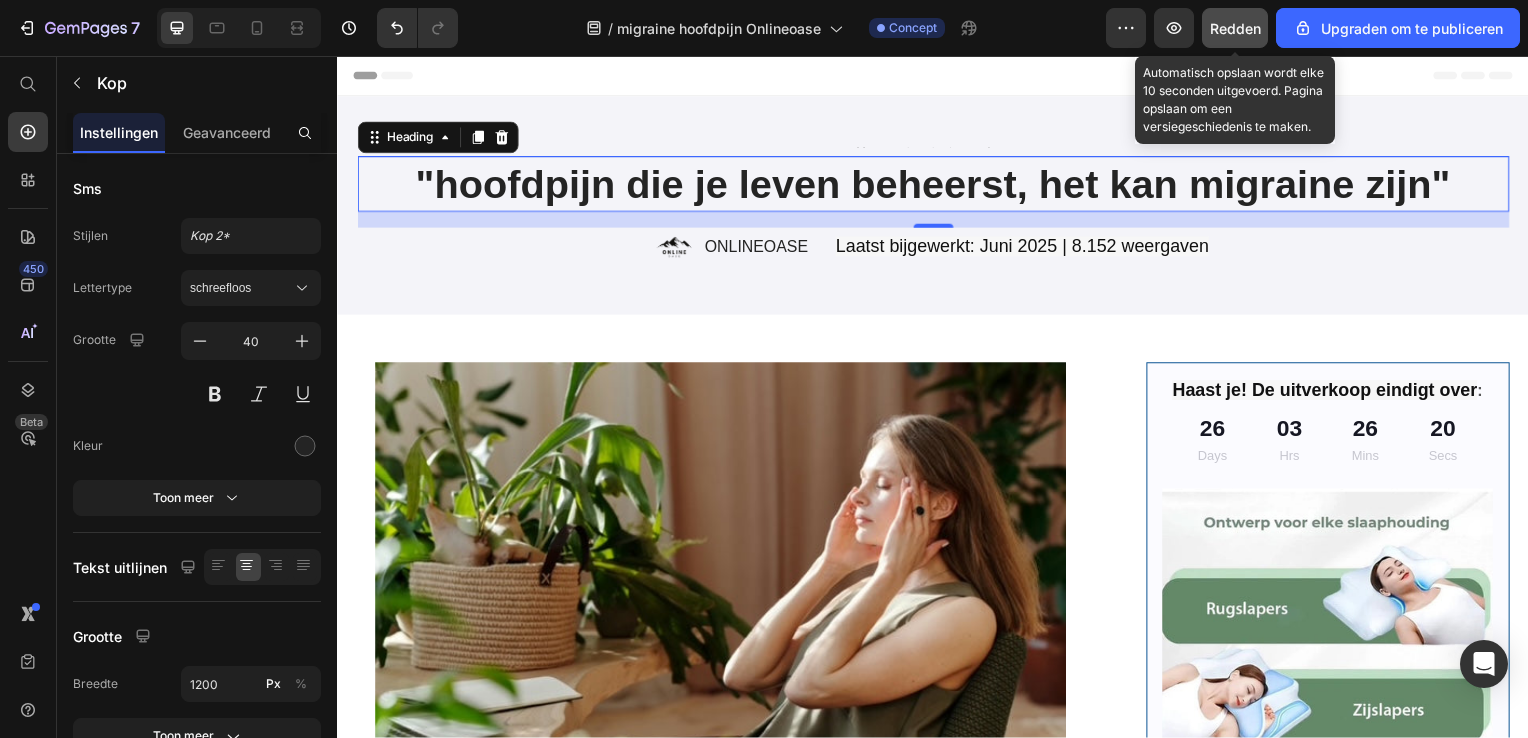click on "Redden" at bounding box center [1235, 28] 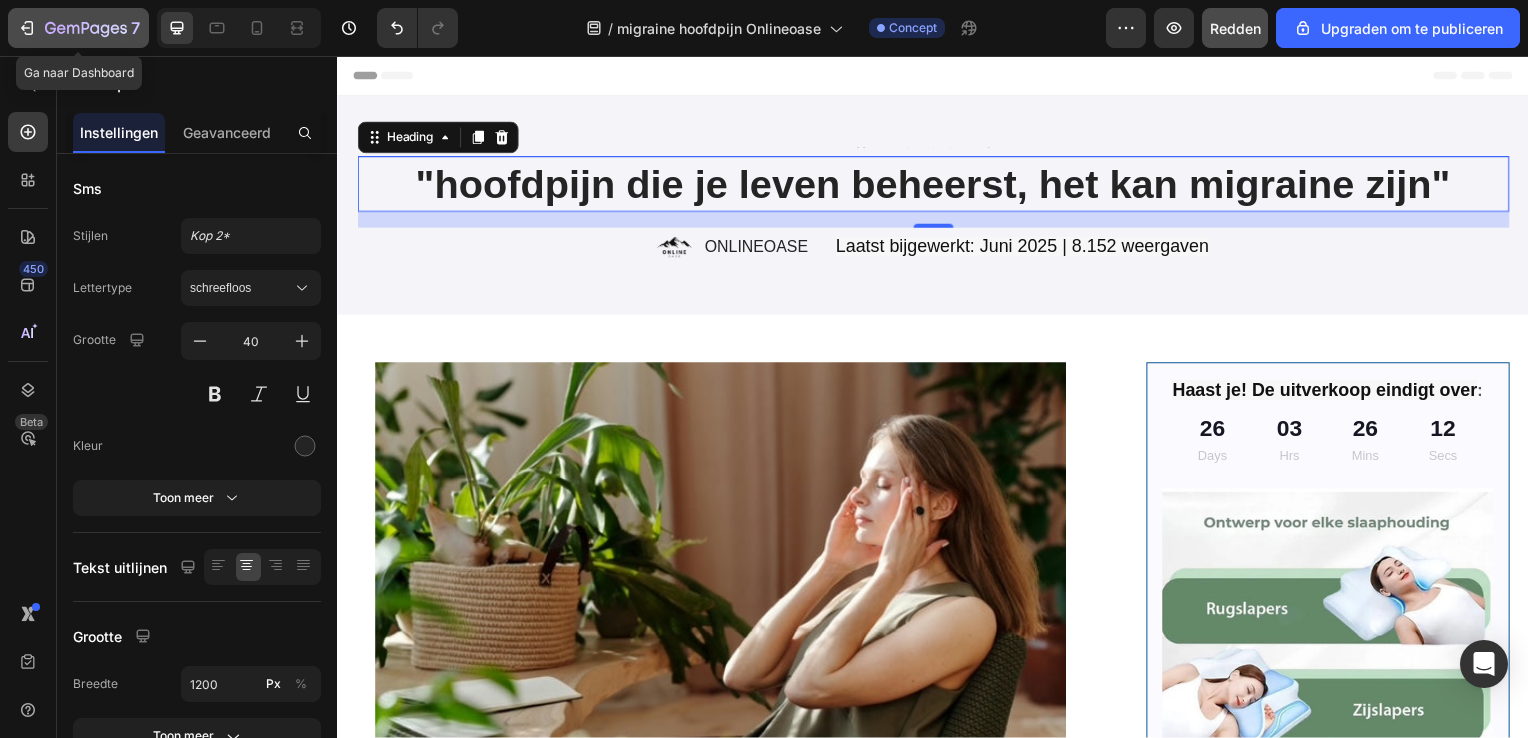 click 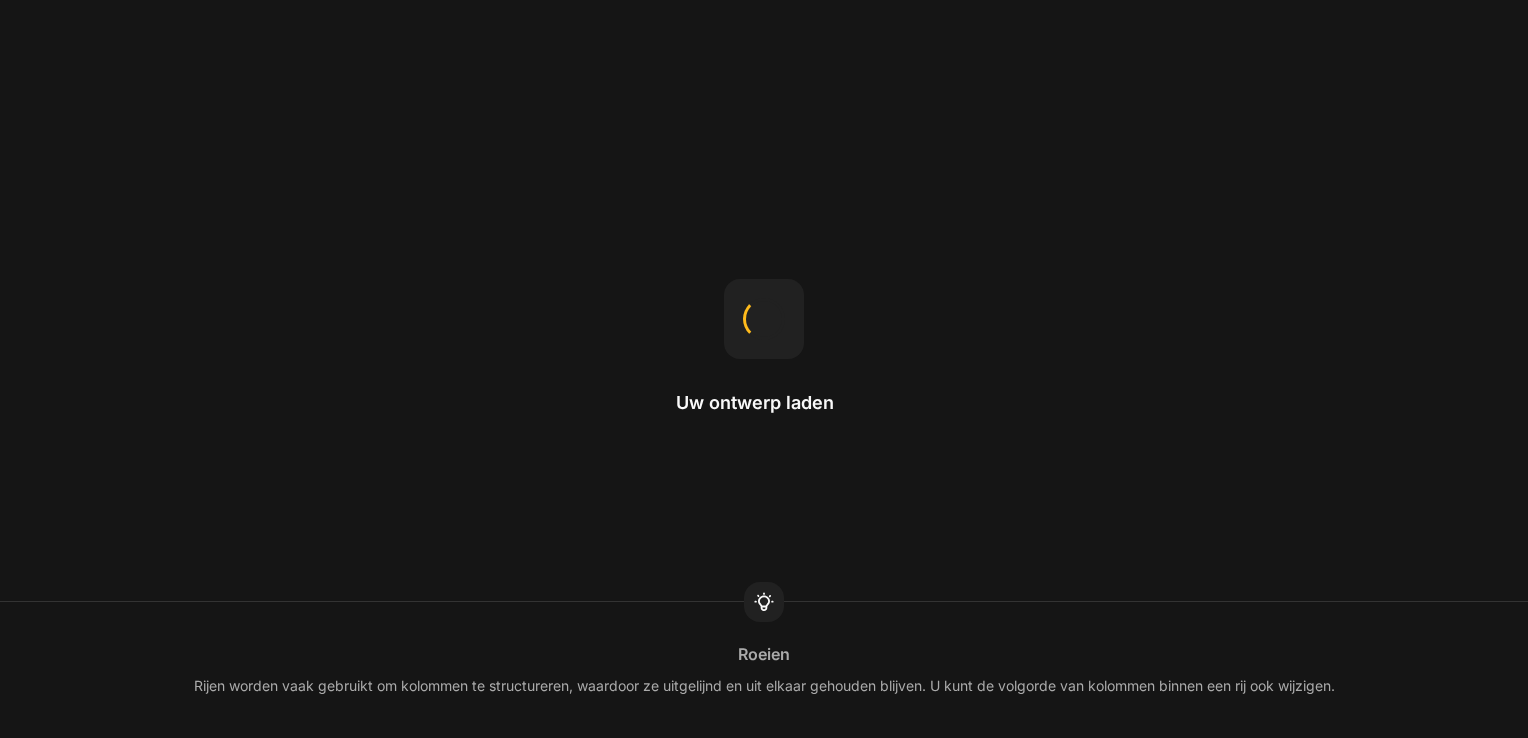 scroll, scrollTop: 0, scrollLeft: 0, axis: both 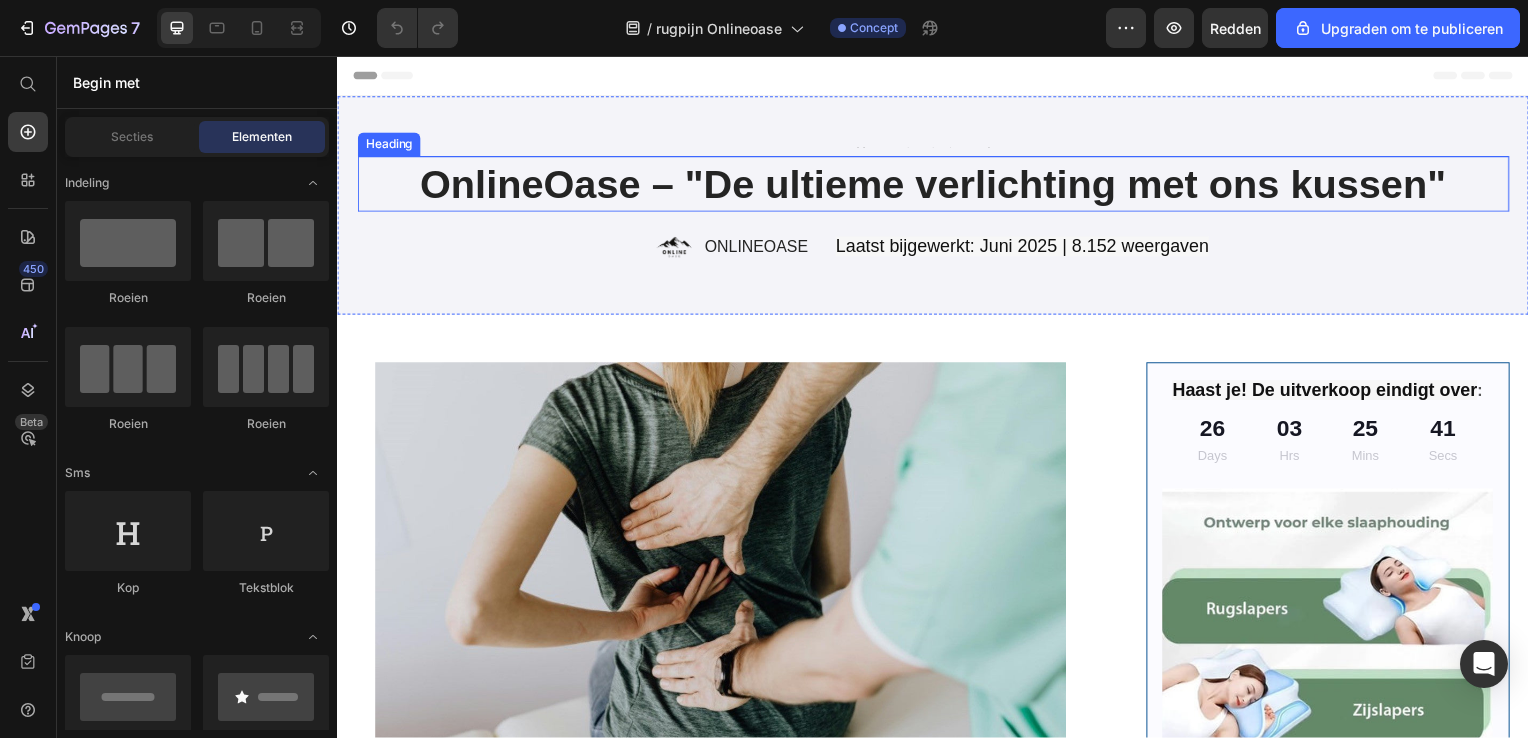 click on "OnlineOase – "De ultieme verlichting met ons kussen"" at bounding box center (937, 185) 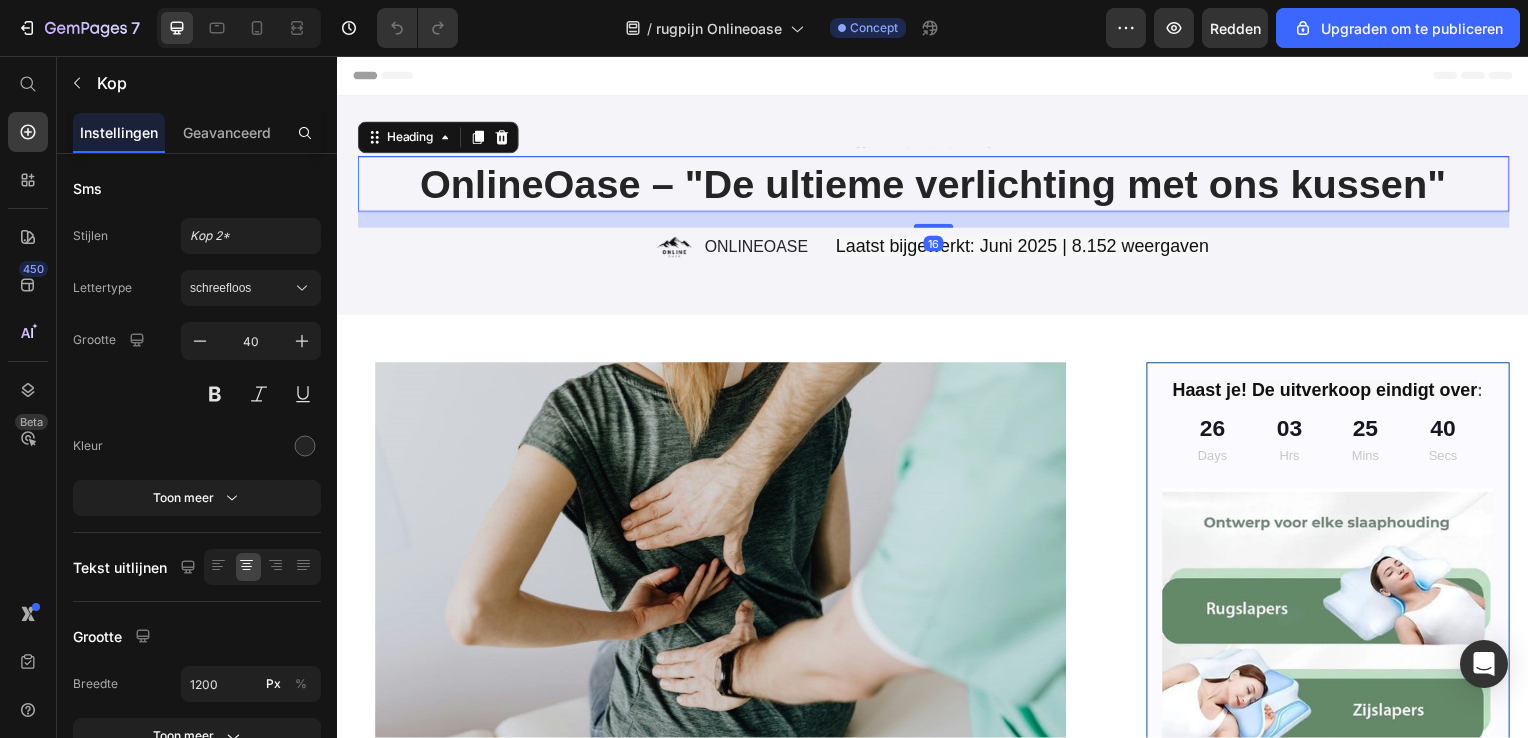 click on "OnlineOase – "De ultieme verlichting met ons kussen"" at bounding box center [937, 185] 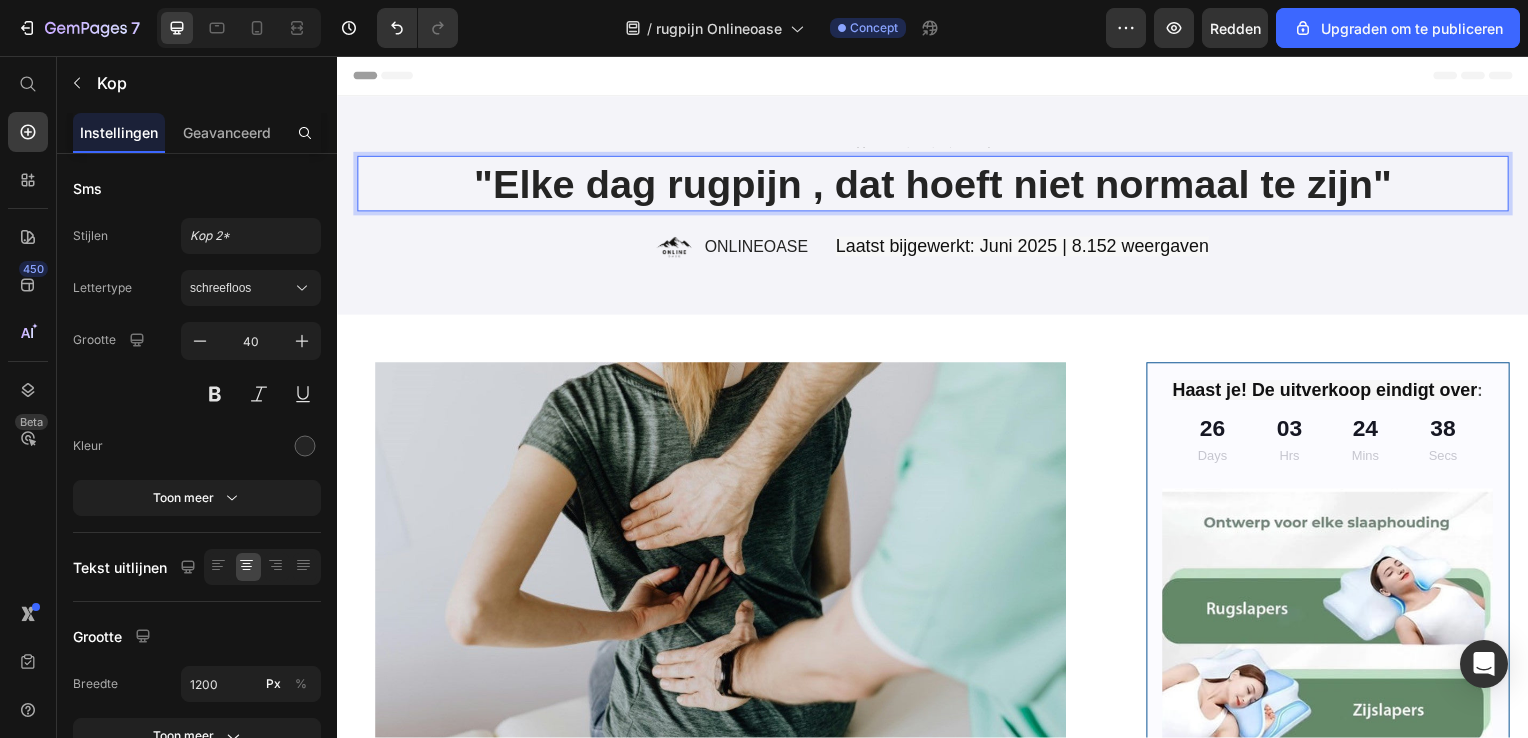 click on ""Elke dag rugpijn , dat hoeft niet normaal te zijn"" at bounding box center [937, 185] 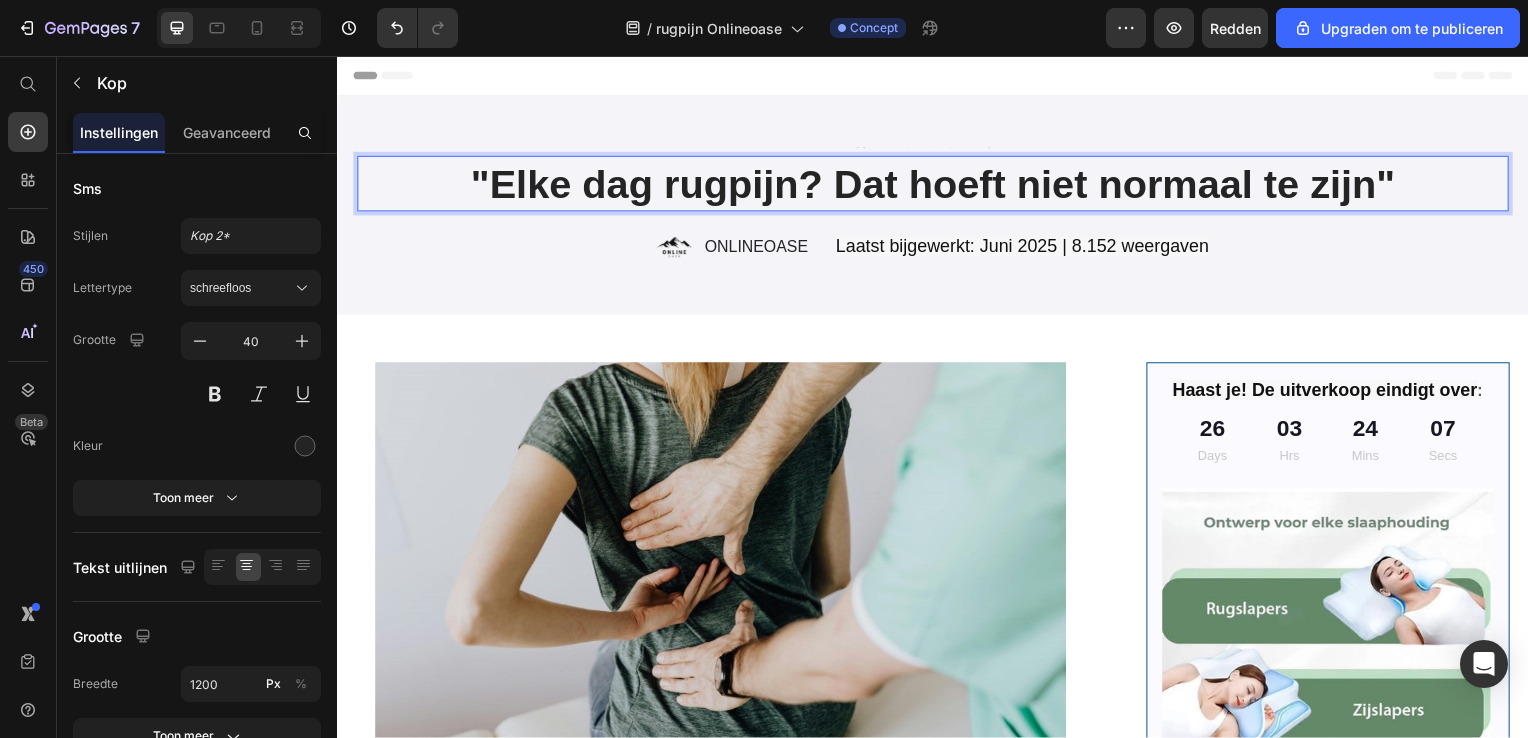 click on ""Elke dag rugpijn? Dat hoeft niet normaal te zijn"" at bounding box center (937, 185) 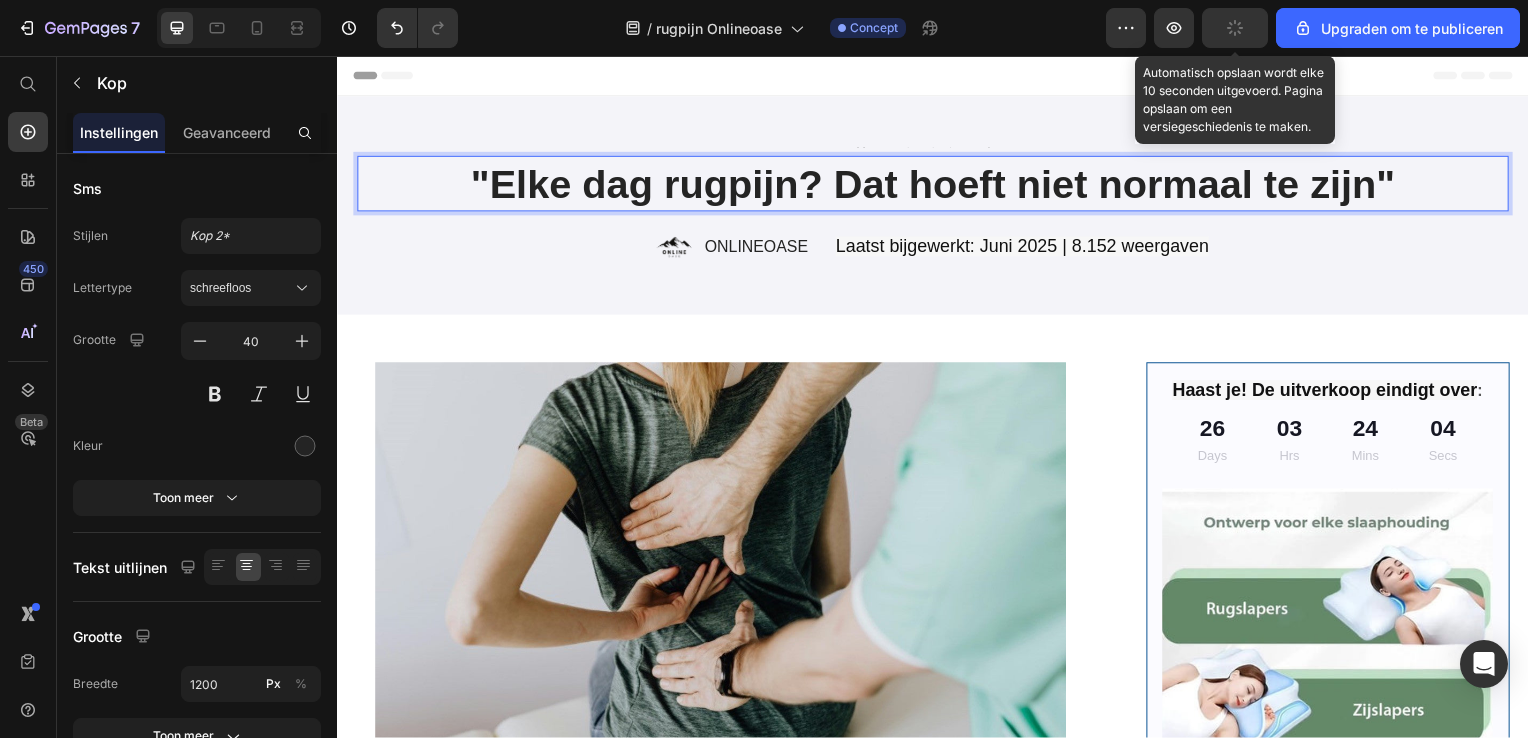 click 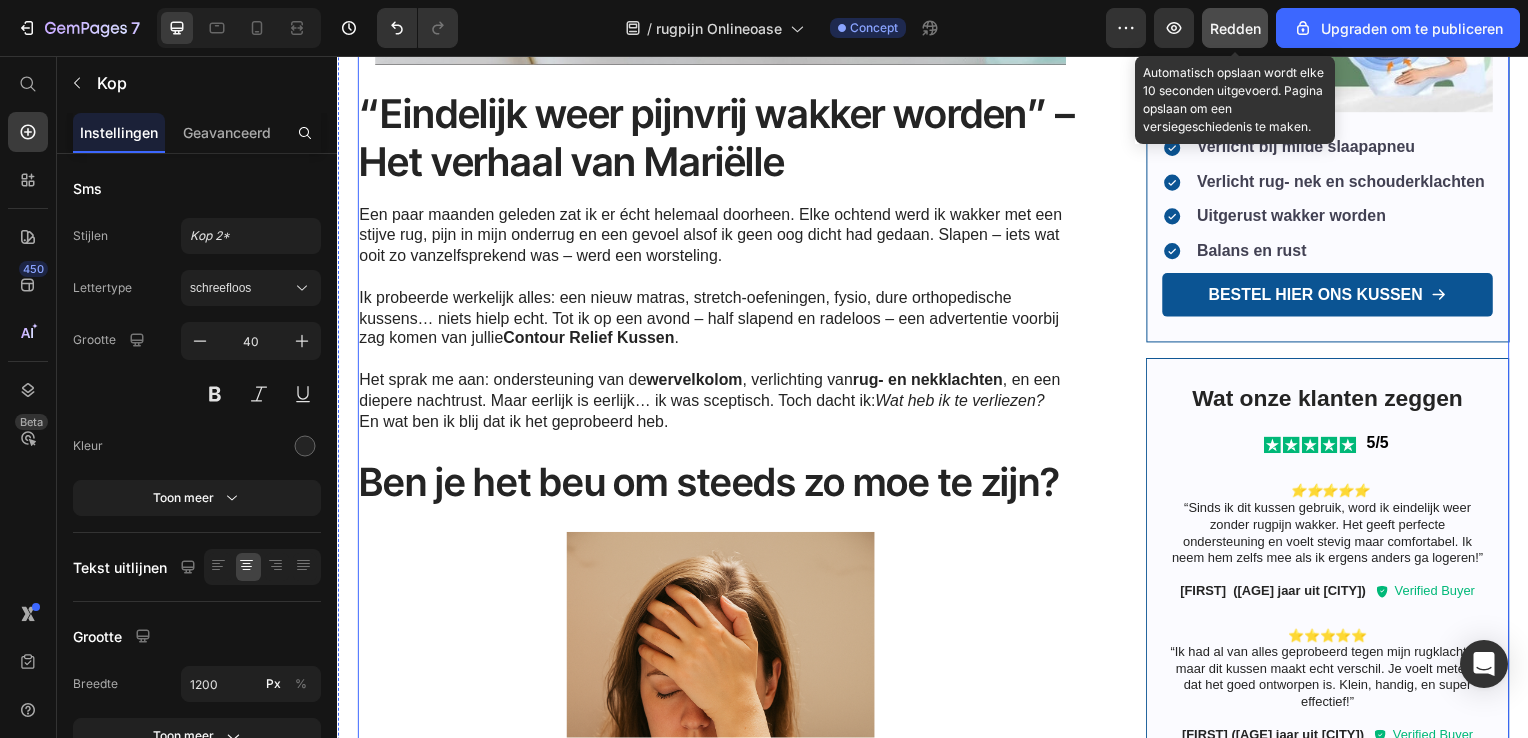 scroll, scrollTop: 800, scrollLeft: 0, axis: vertical 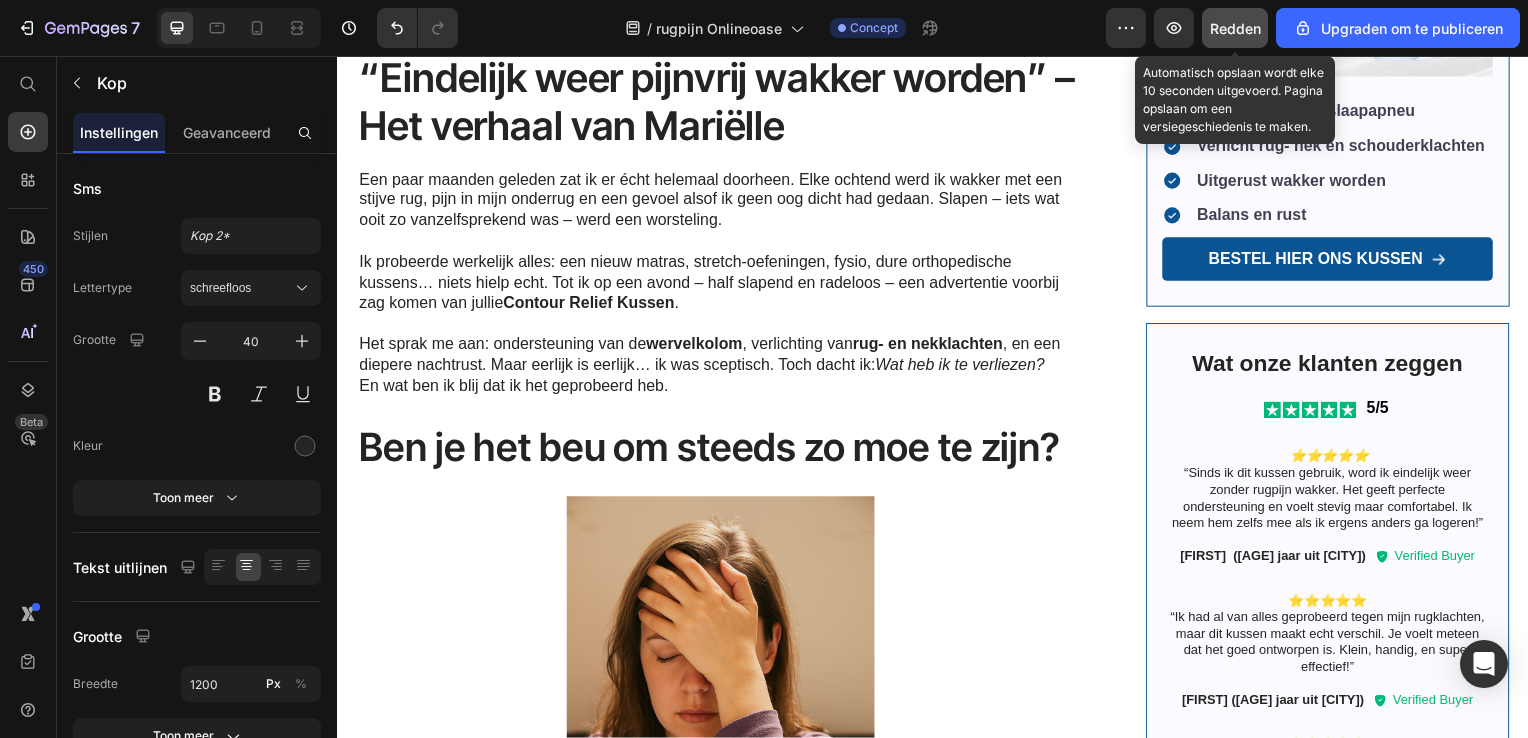 click on "Redden" at bounding box center (1235, 28) 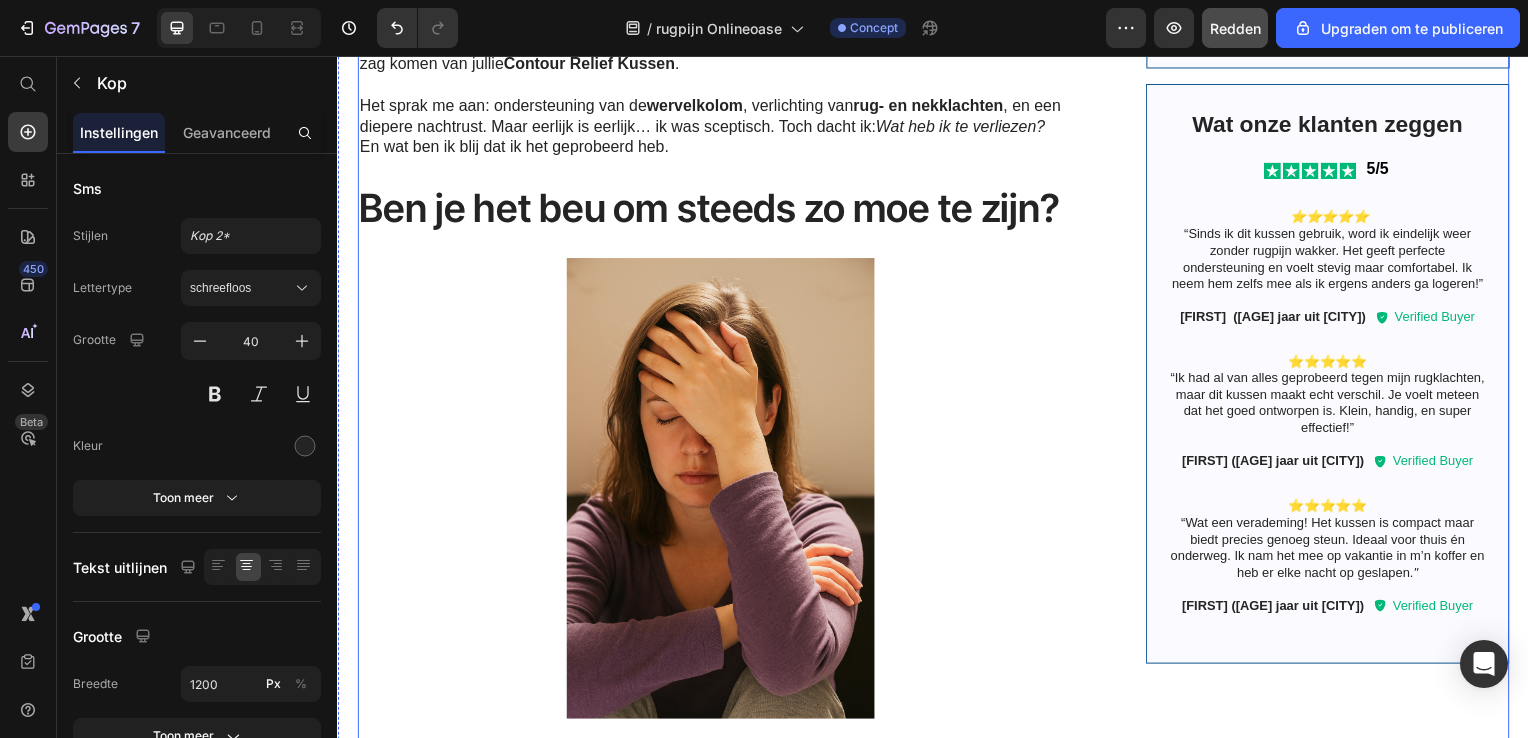 scroll, scrollTop: 900, scrollLeft: 0, axis: vertical 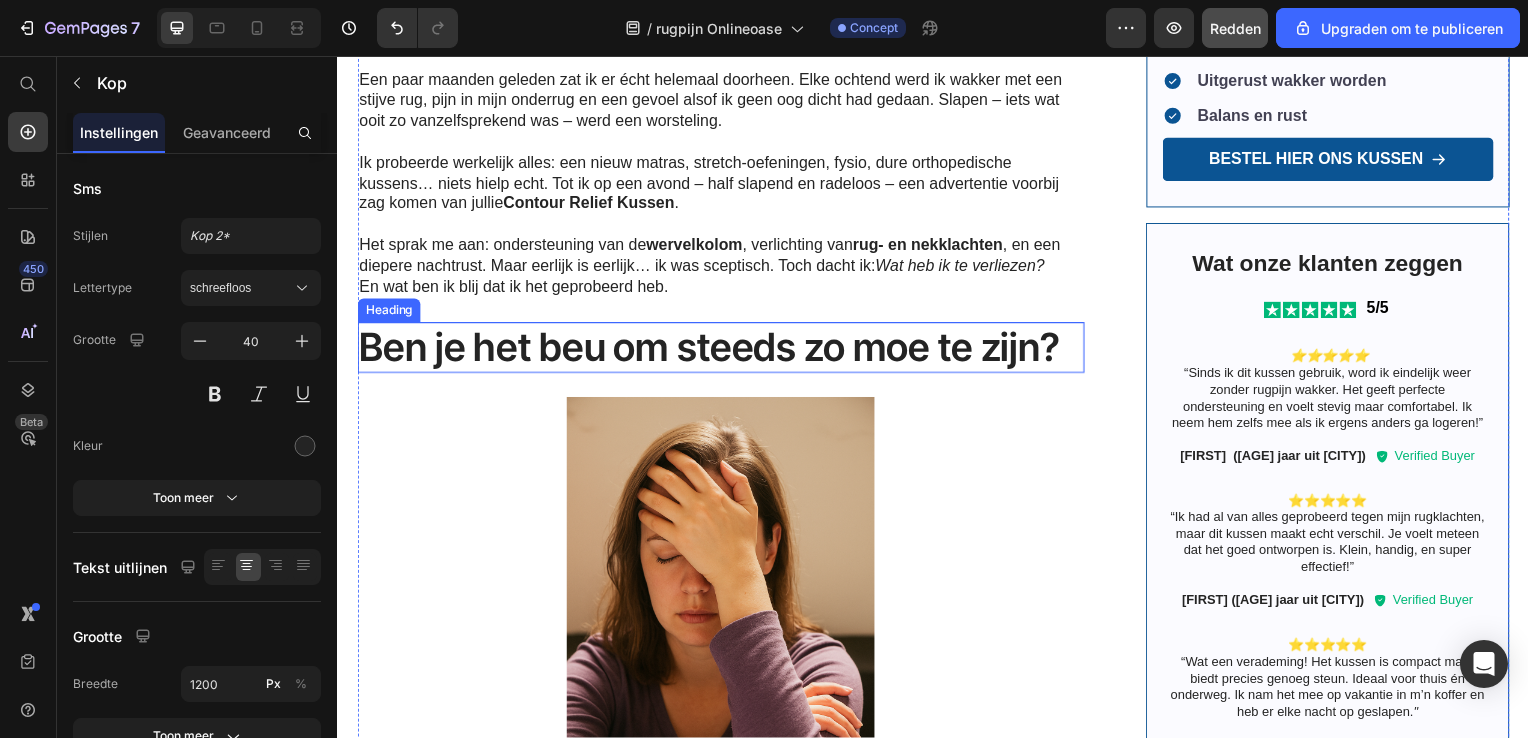 click on "Ben je het beu om steeds zo moe te zijn?" at bounding box center [723, 350] 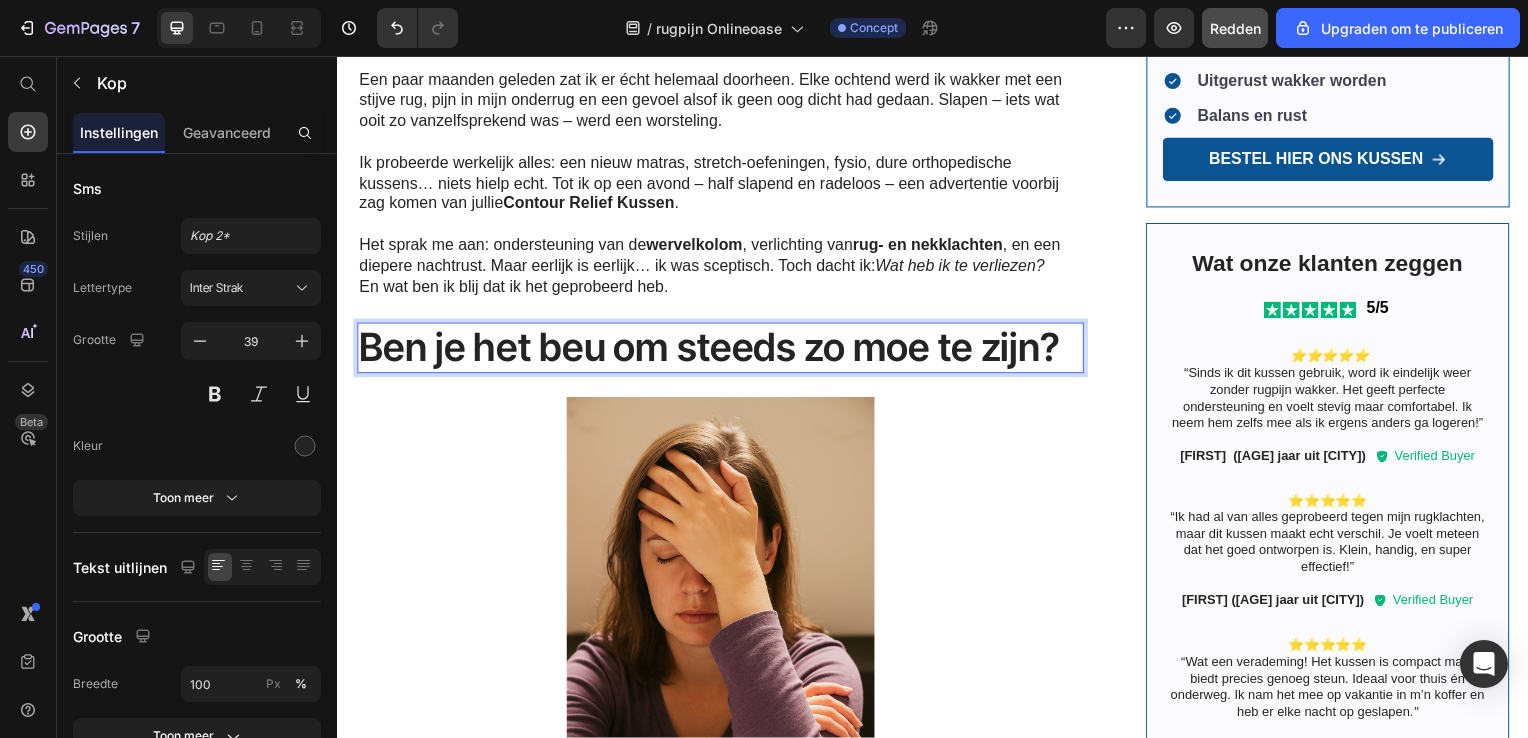click on "Ben je het beu om steeds zo moe te zijn?" at bounding box center [723, 350] 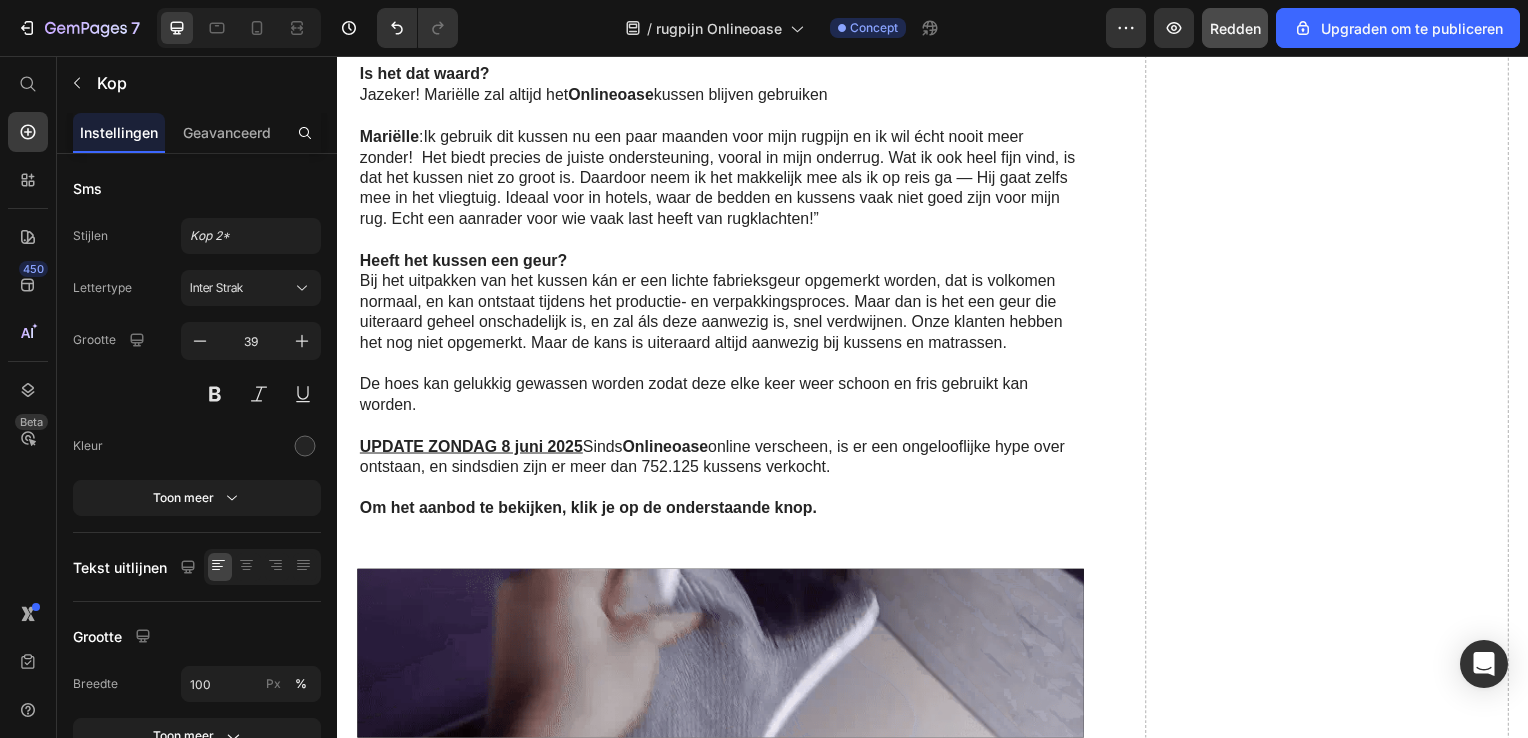 scroll, scrollTop: 7700, scrollLeft: 0, axis: vertical 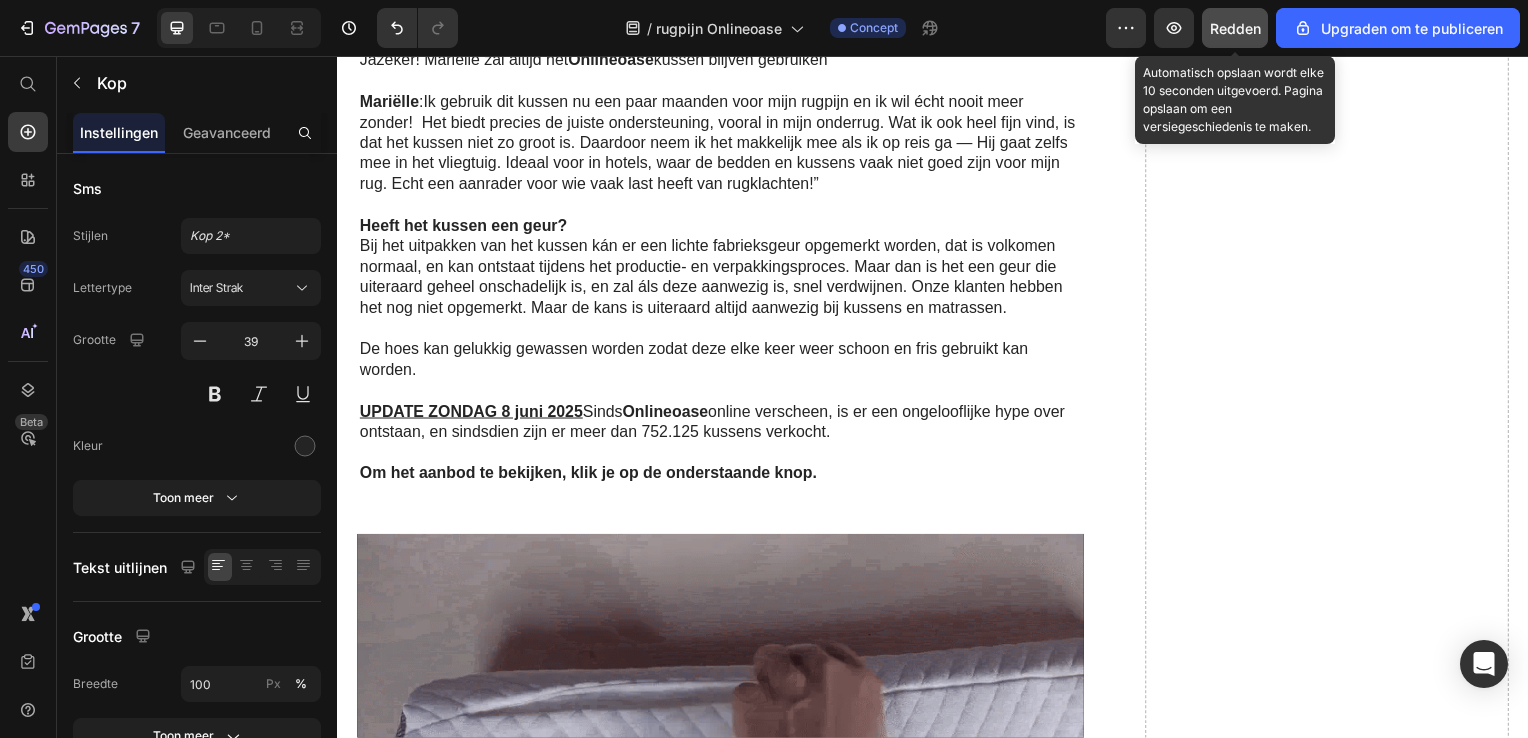 click on "Redden" at bounding box center [1235, 28] 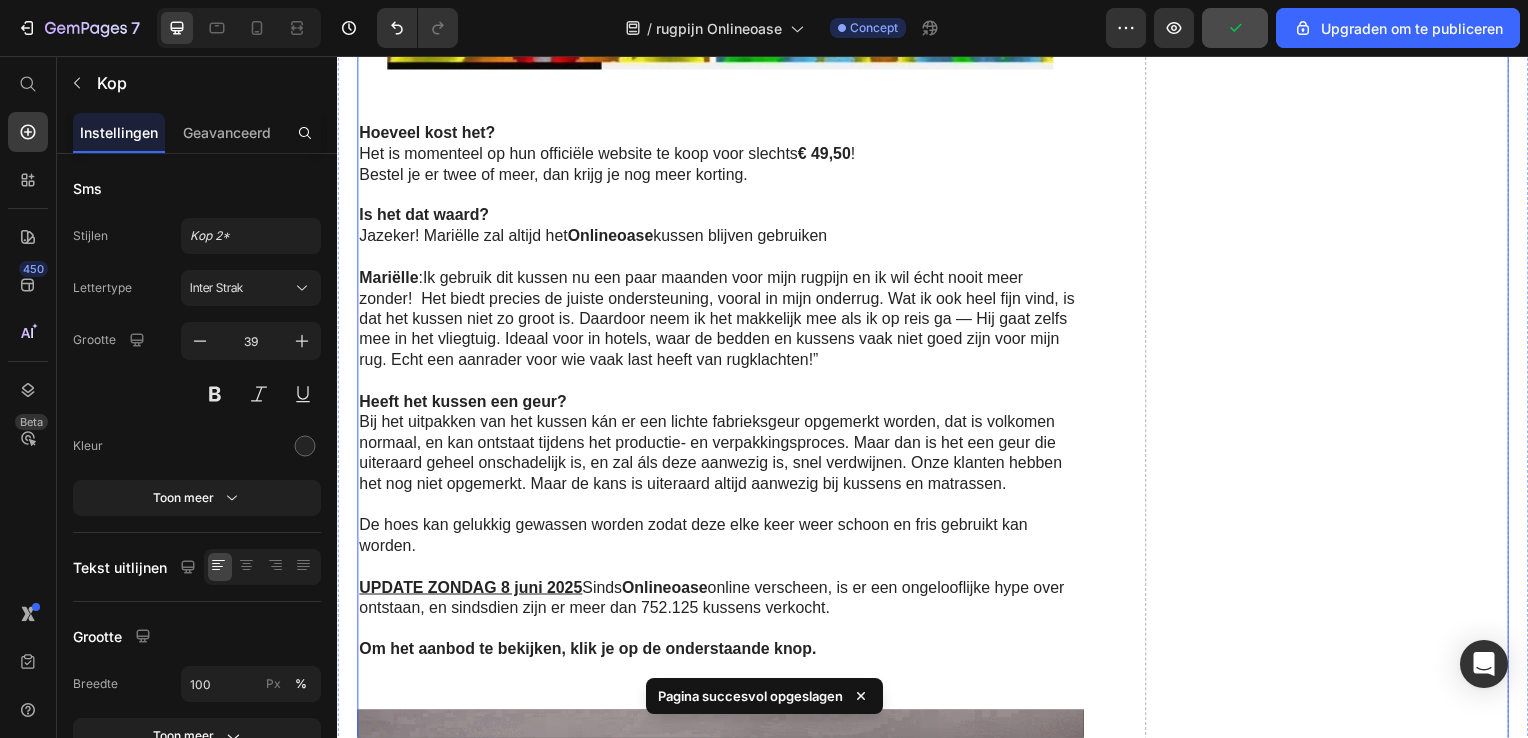 scroll, scrollTop: 7500, scrollLeft: 0, axis: vertical 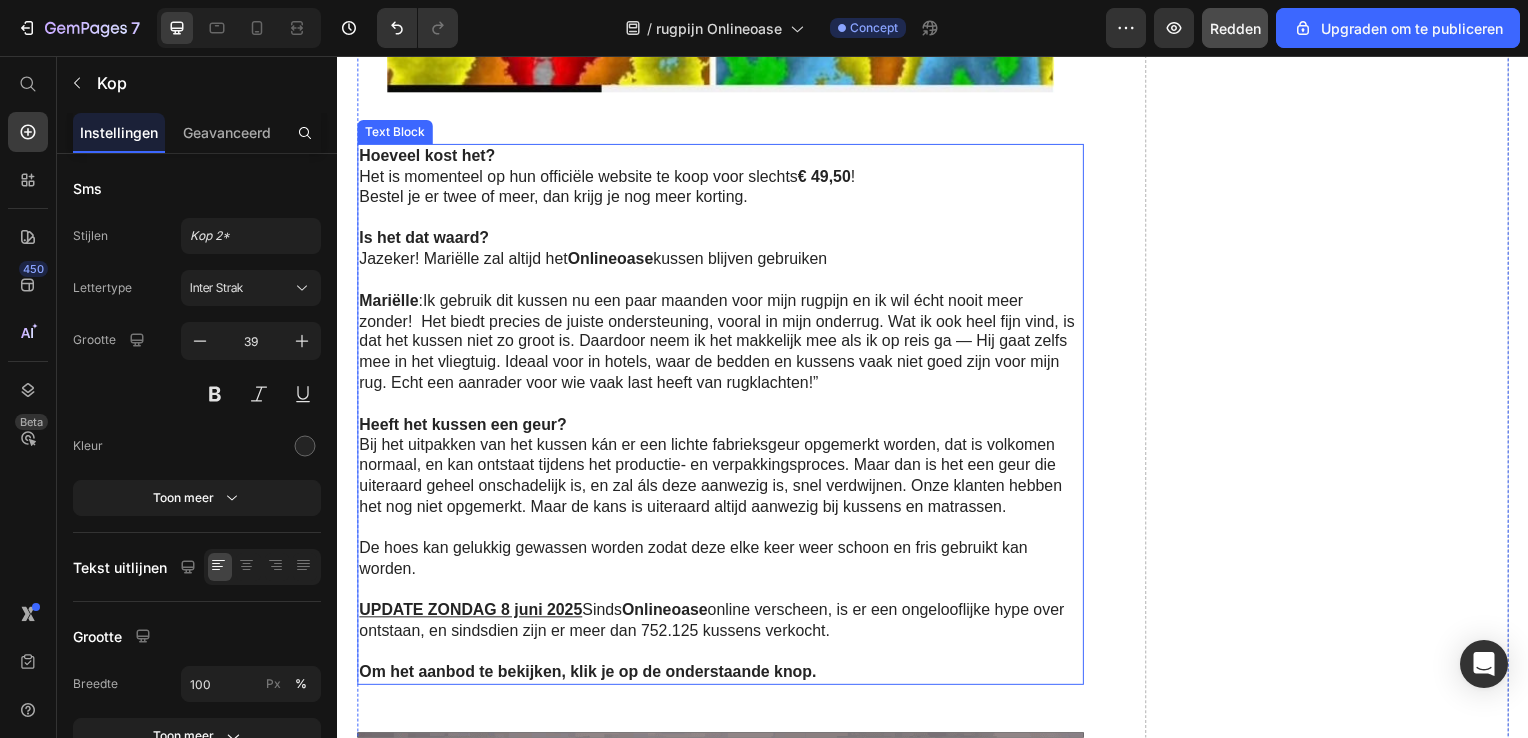click on "Ik gebruik dit kussen nu een paar maanden voor mijn rugpijn en ik wil écht nooit meer zonder!  Het biedt precies de juiste ondersteuning, vooral in mijn onderrug. Wat ik ook heel fijn vind, is dat het kussen niet zo groot is. Daardoor neem ik het makkelijk mee als ik op reis ga — Hij gaat zelfs mee in het vliegtuig. Ideaal voor in hotels, waar de bedden en kussens vaak niet goed zijn voor mijn rug. Echt een aanrader voor wie vaak last heeft van rugklachten!”" at bounding box center [719, 344] 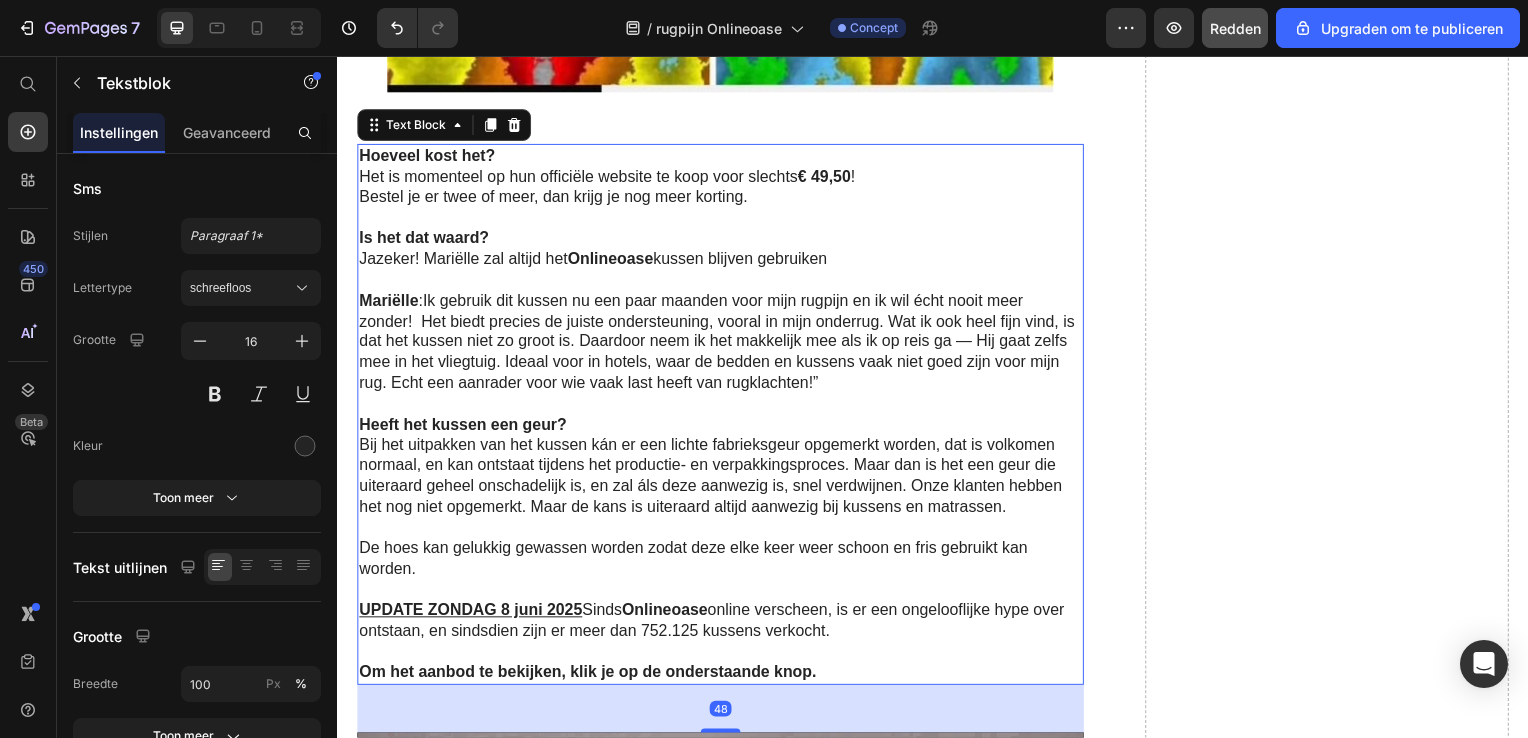 click on "Ik gebruik dit kussen nu een paar maanden voor mijn rugpijn en ik wil écht nooit meer zonder!  Het biedt precies de juiste ondersteuning, vooral in mijn onderrug. Wat ik ook heel fijn vind, is dat het kussen niet zo groot is. Daardoor neem ik het makkelijk mee als ik op reis ga — Hij gaat zelfs mee in het vliegtuig. Ideaal voor in hotels, waar de bedden en kussens vaak niet goed zijn voor mijn rug. Echt een aanrader voor wie vaak last heeft van rugklachten!”" at bounding box center (719, 344) 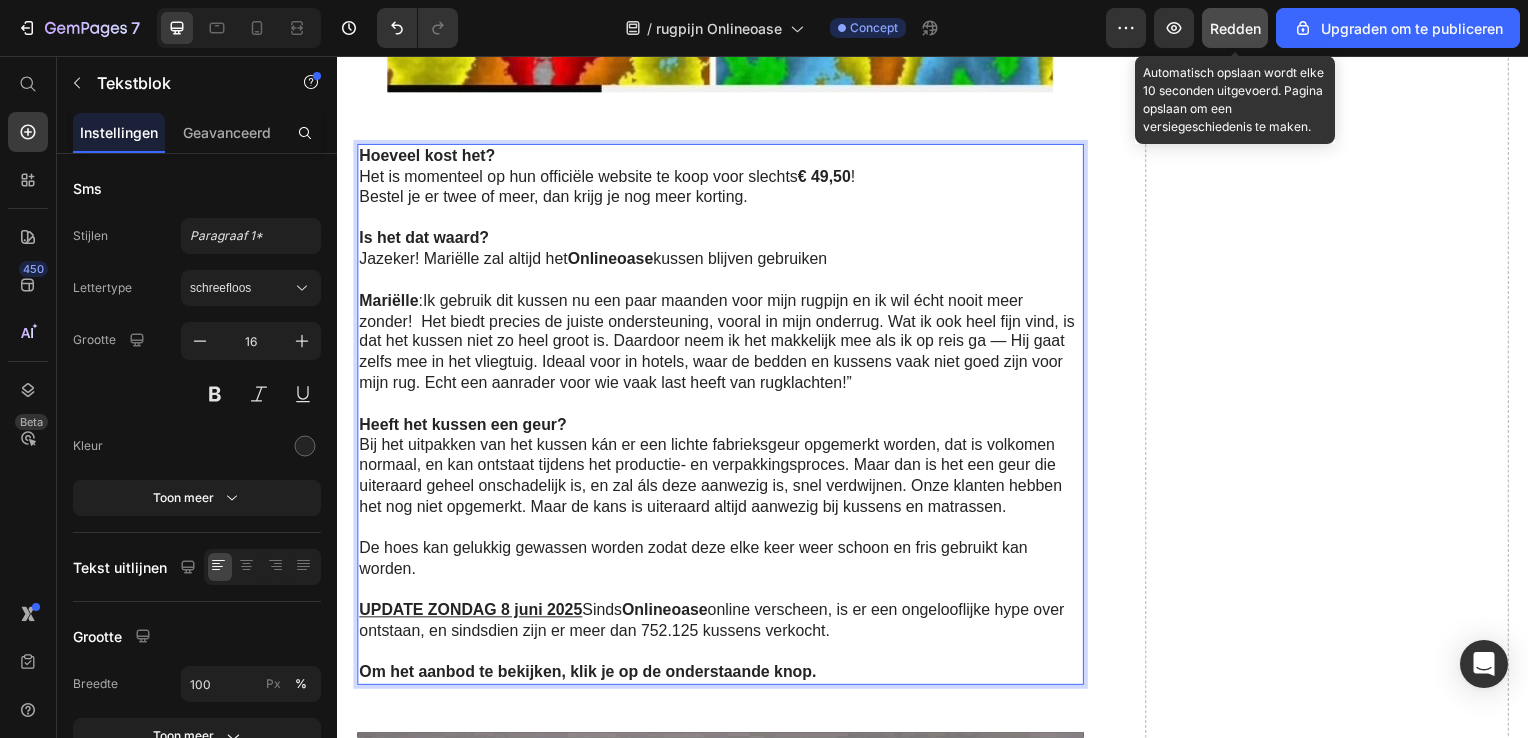 click on "Redden" at bounding box center [1235, 28] 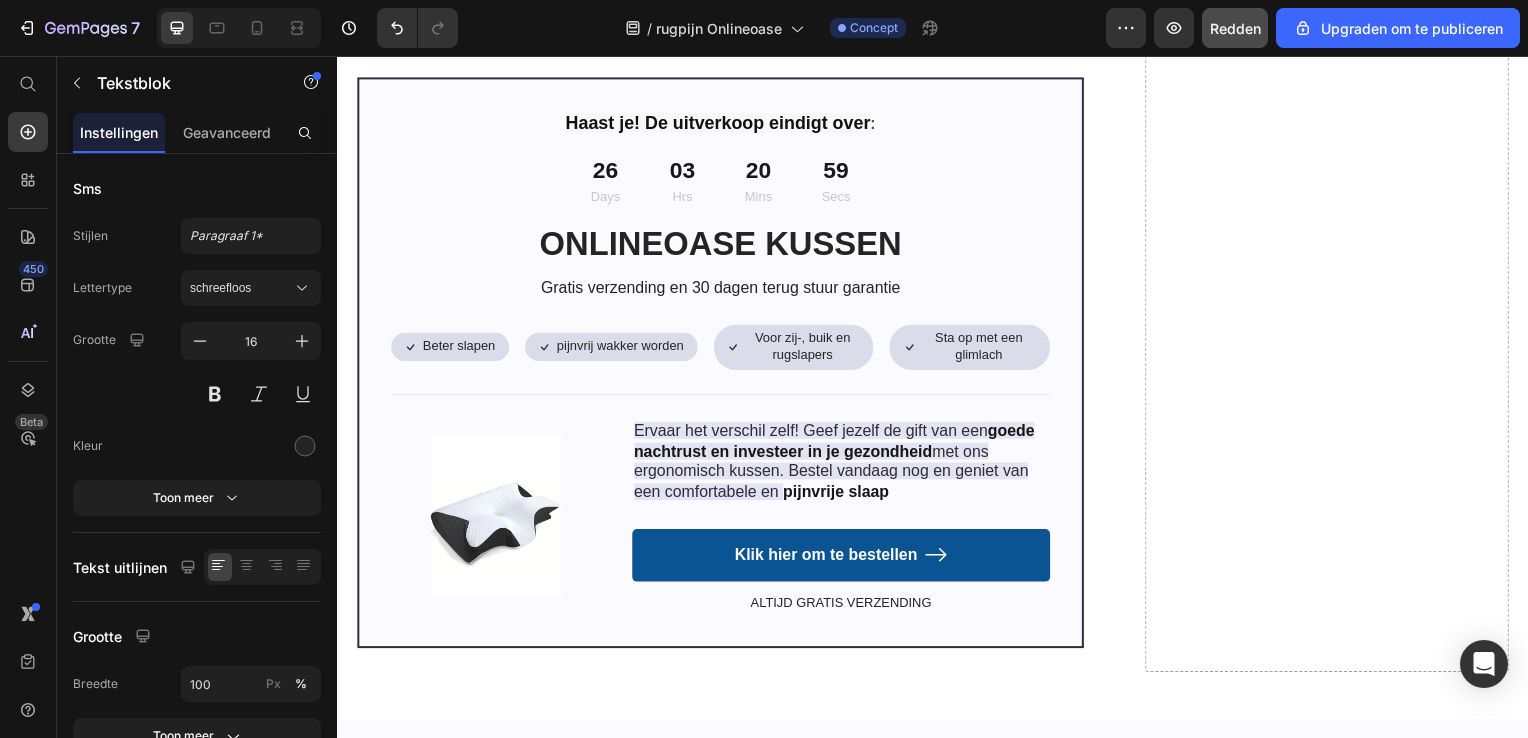 scroll, scrollTop: 8700, scrollLeft: 0, axis: vertical 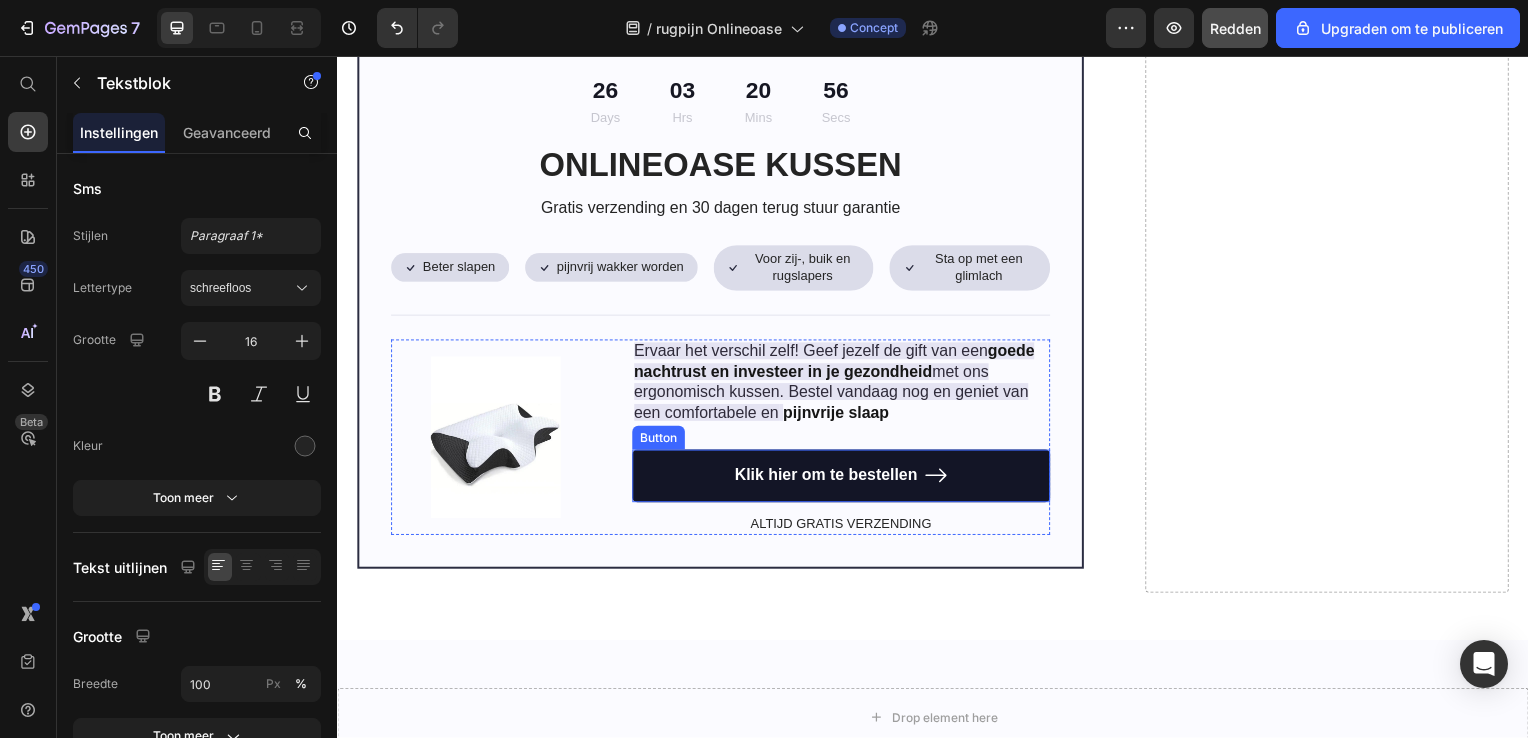 click on "Klik hier om te bestellen" at bounding box center (844, 479) 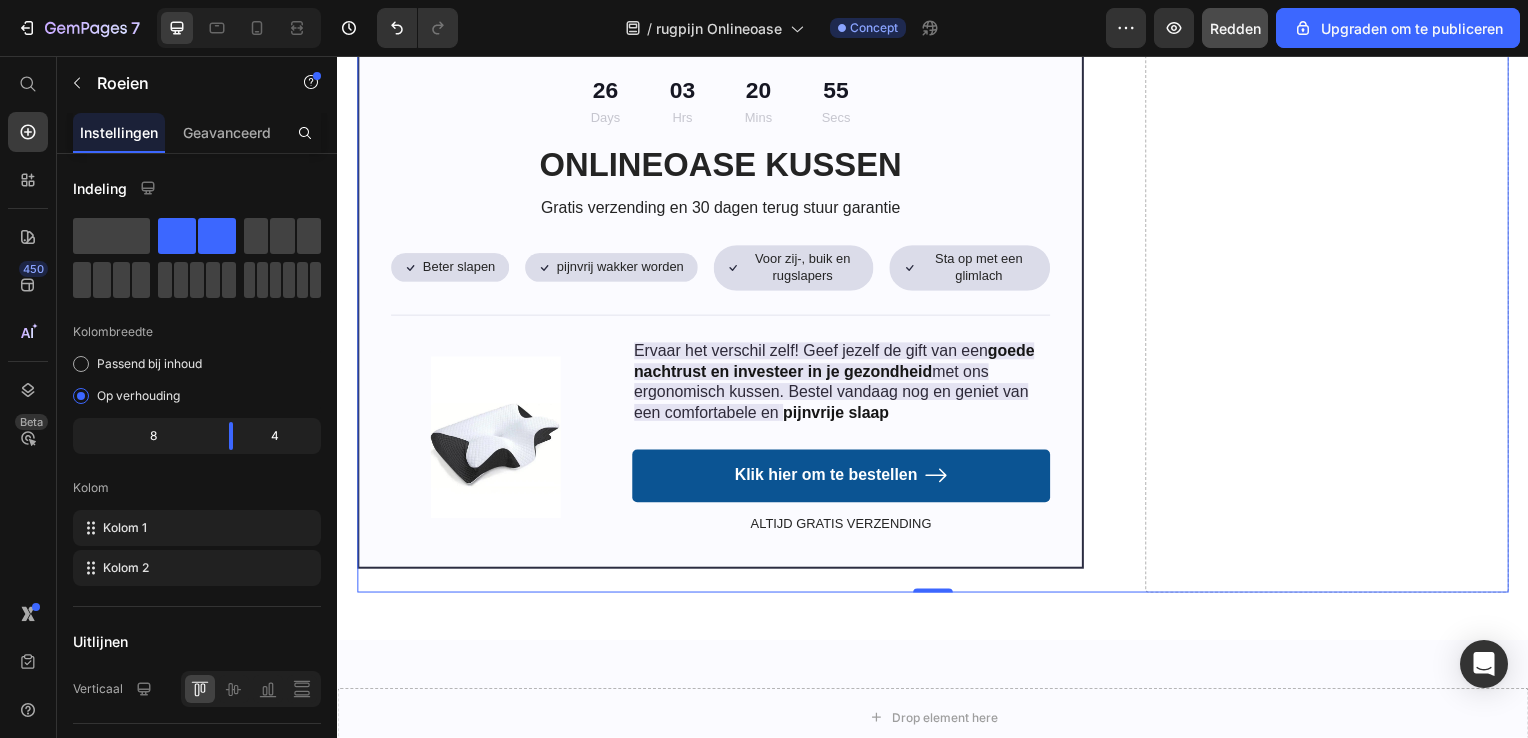 click on "Video Gun jezelf de rust die je verdient. Heading Row Na een week waren de ochtenden zóveel beter. Minder pijn, soepeler uit bed, en ik voelde me écht uitgeslapen. Nu – een paar maanden verder – kan ik zeggen dat mijn rugklachten grotendeels verdwenen zijn. Het enige wat ik heb veranderd? Mijn kussen.   Ik kan met zekerheid zeggen: dit is geen gewoon kussen. Dit is een investering in je gezondheid, in je slaap, in je energie overdag.    En ik gun echt iedereen met rug- of nekklachten deze ontdekking. Dank jullie wel dat jullie dit product op de markt hebben gebracht. Jullie hebben mijn nachten – en eigenlijk ook mijn dagen – veranderd. Text Block 01. Text Block Rugpijn? Moeite met in slaap vallen? Text Block Ons kussen ondersteunt je wervelkolom in de juiste houding. Zo ontspan je volledig, val je sneller in slaap en word je pijnvrij wakker. Text Block Row Image Row Image 02. Text Block Zeg vaarwel tegen rugklachten Text Block Text Block Row Row 03. Text Block Text Block Text Block Row Image Row" at bounding box center (937, -2362) 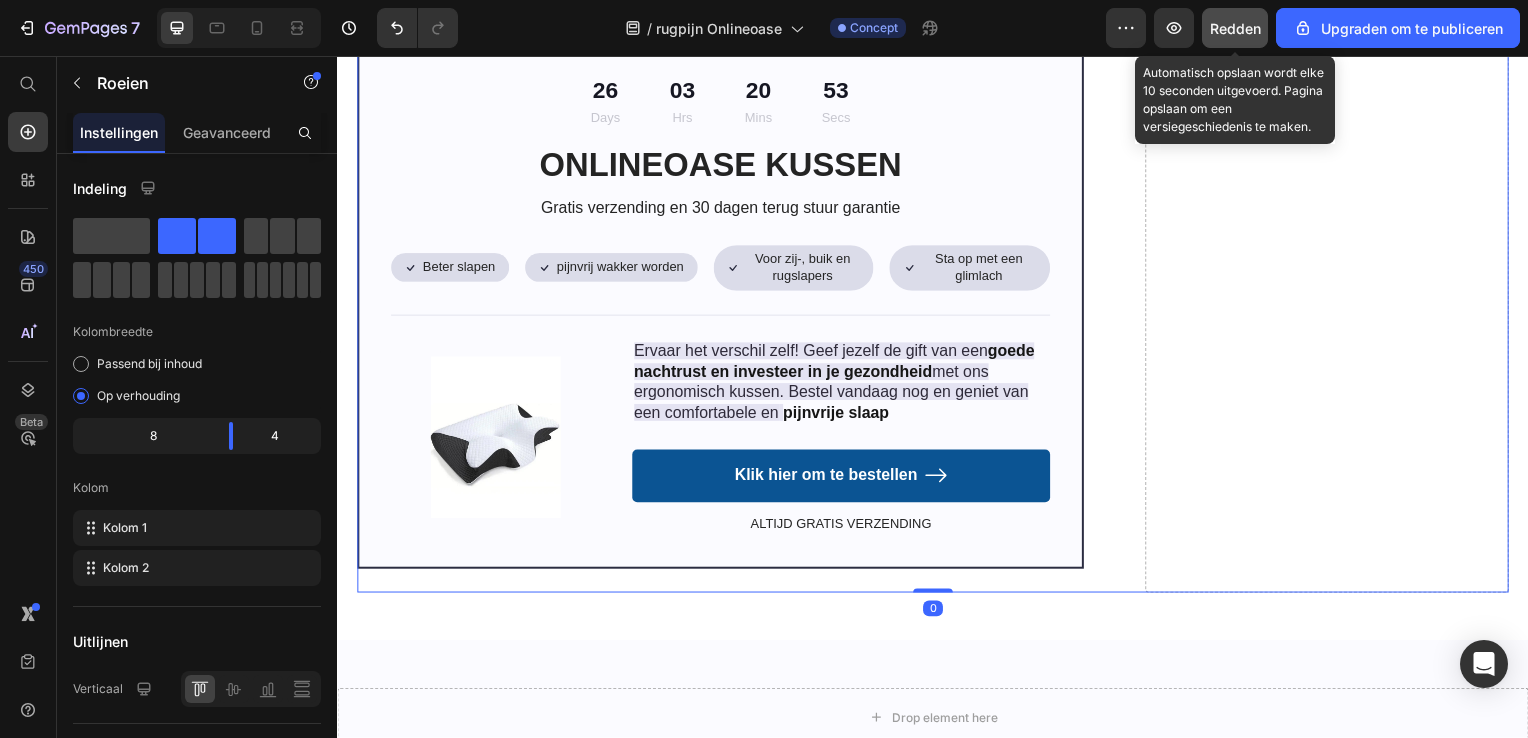click on "Redden" at bounding box center (1235, 28) 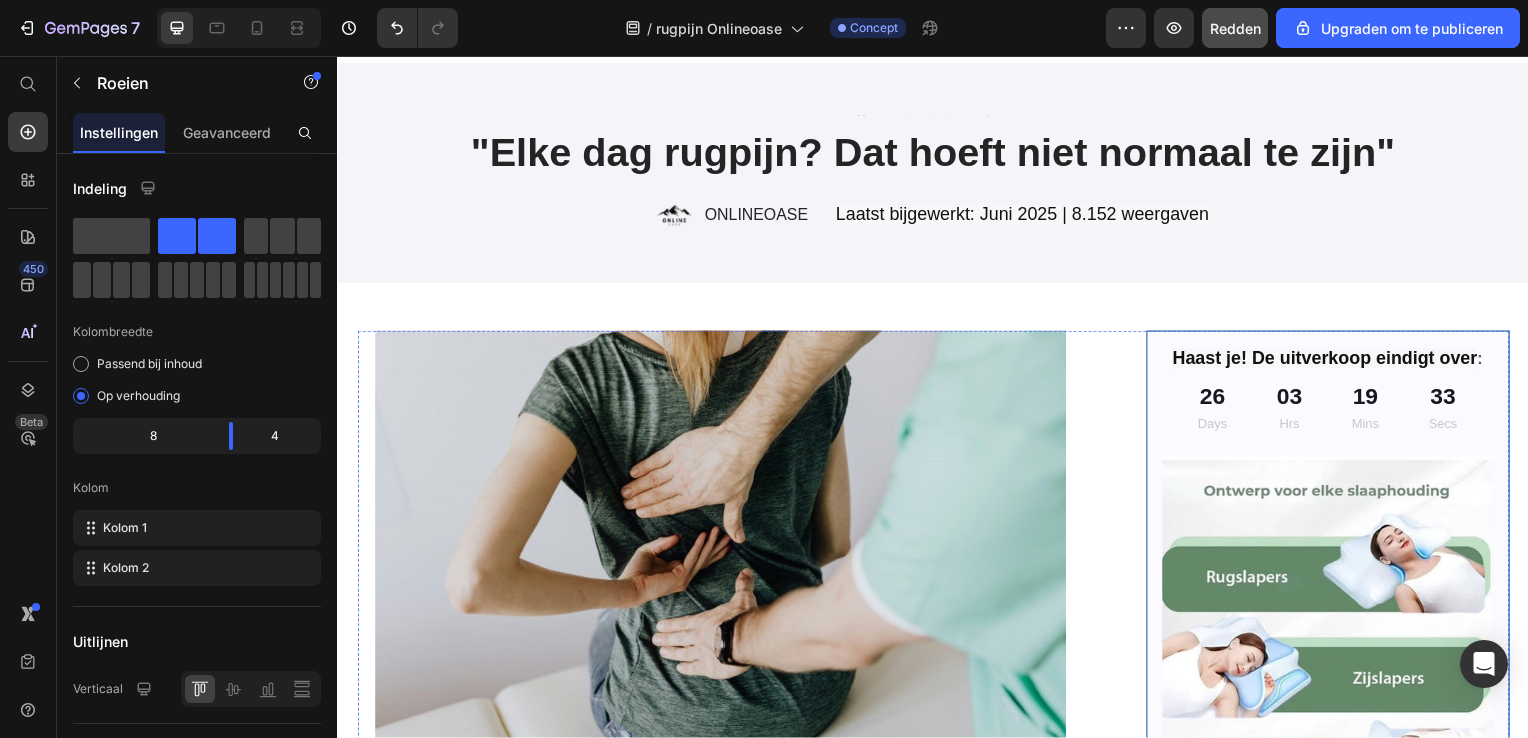 scroll, scrollTop: 0, scrollLeft: 0, axis: both 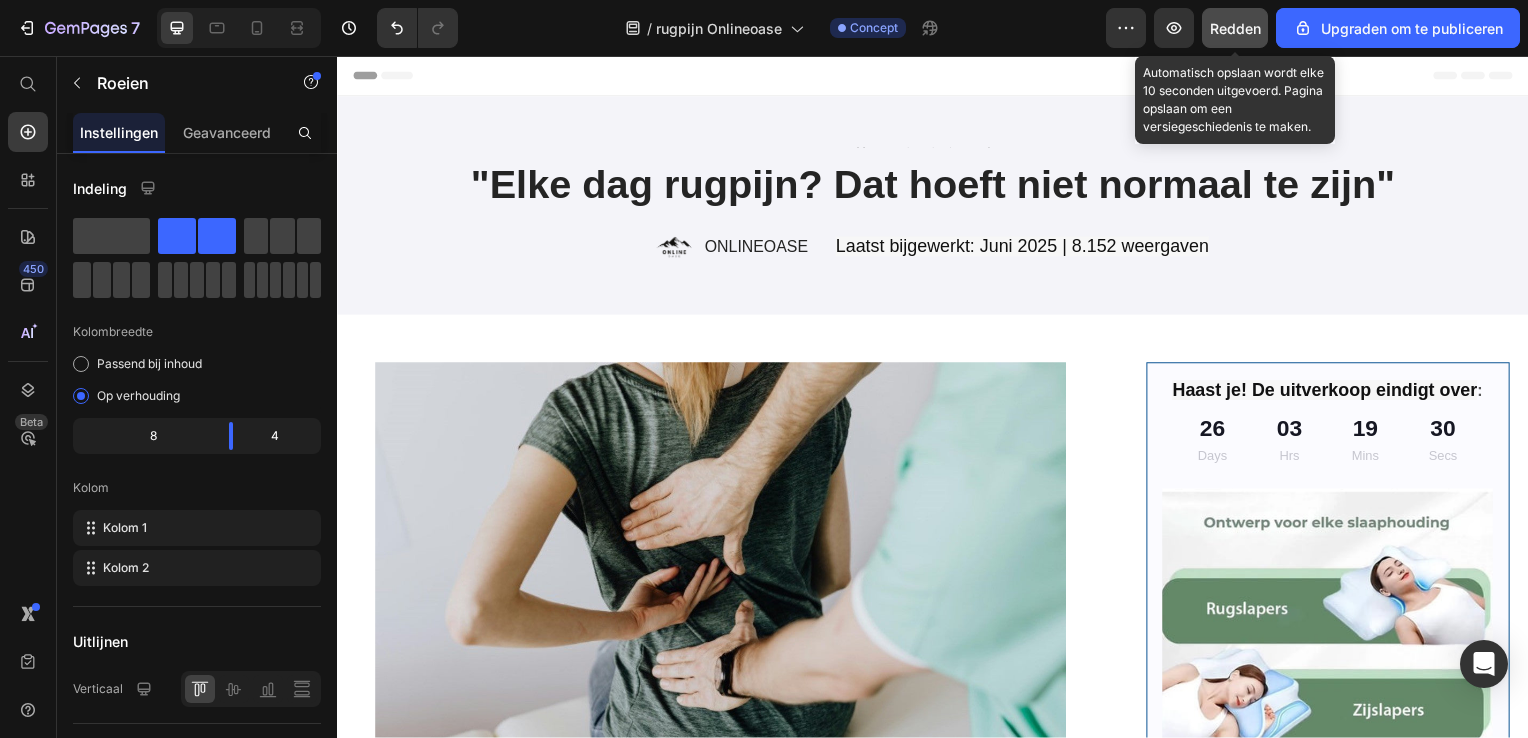 click on "Redden" at bounding box center (1235, 28) 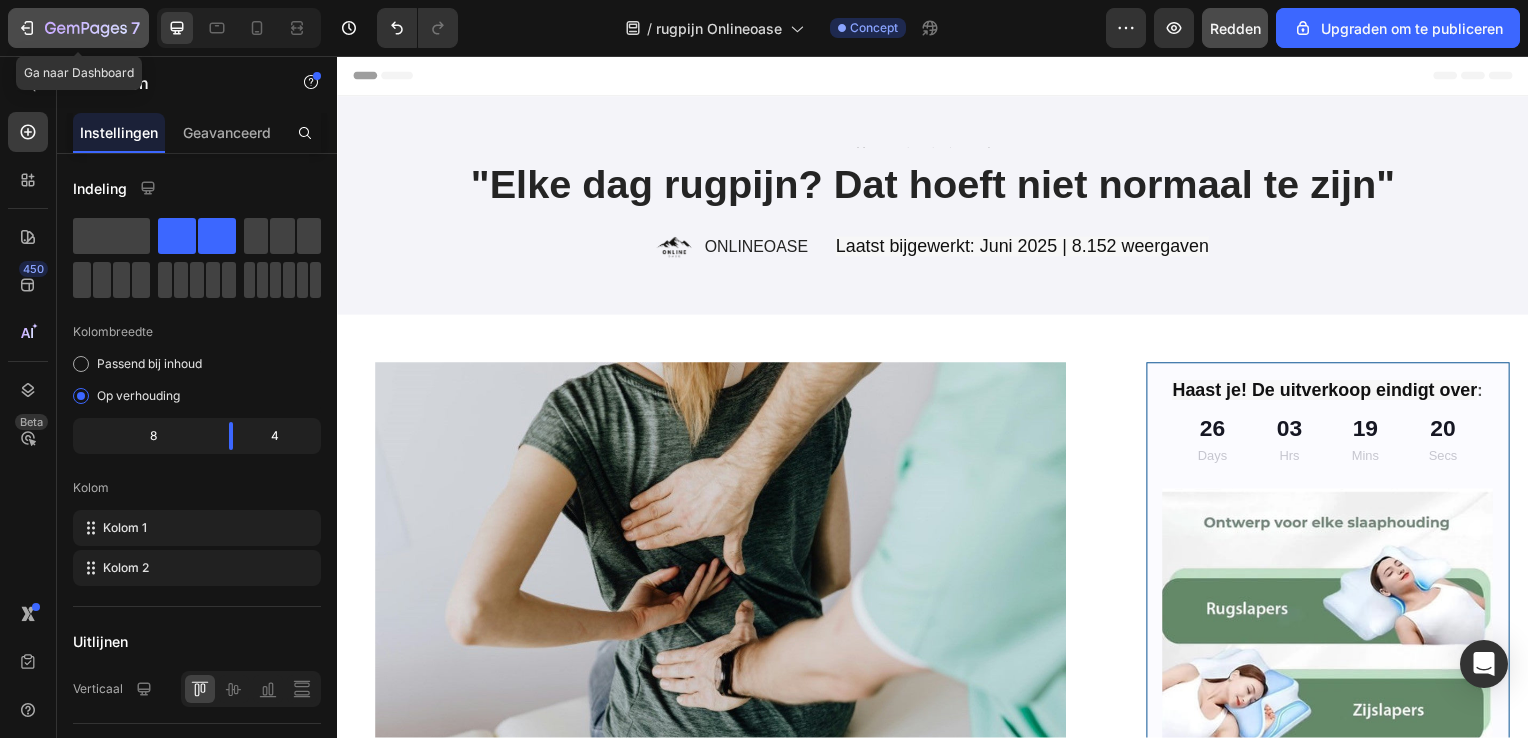 click 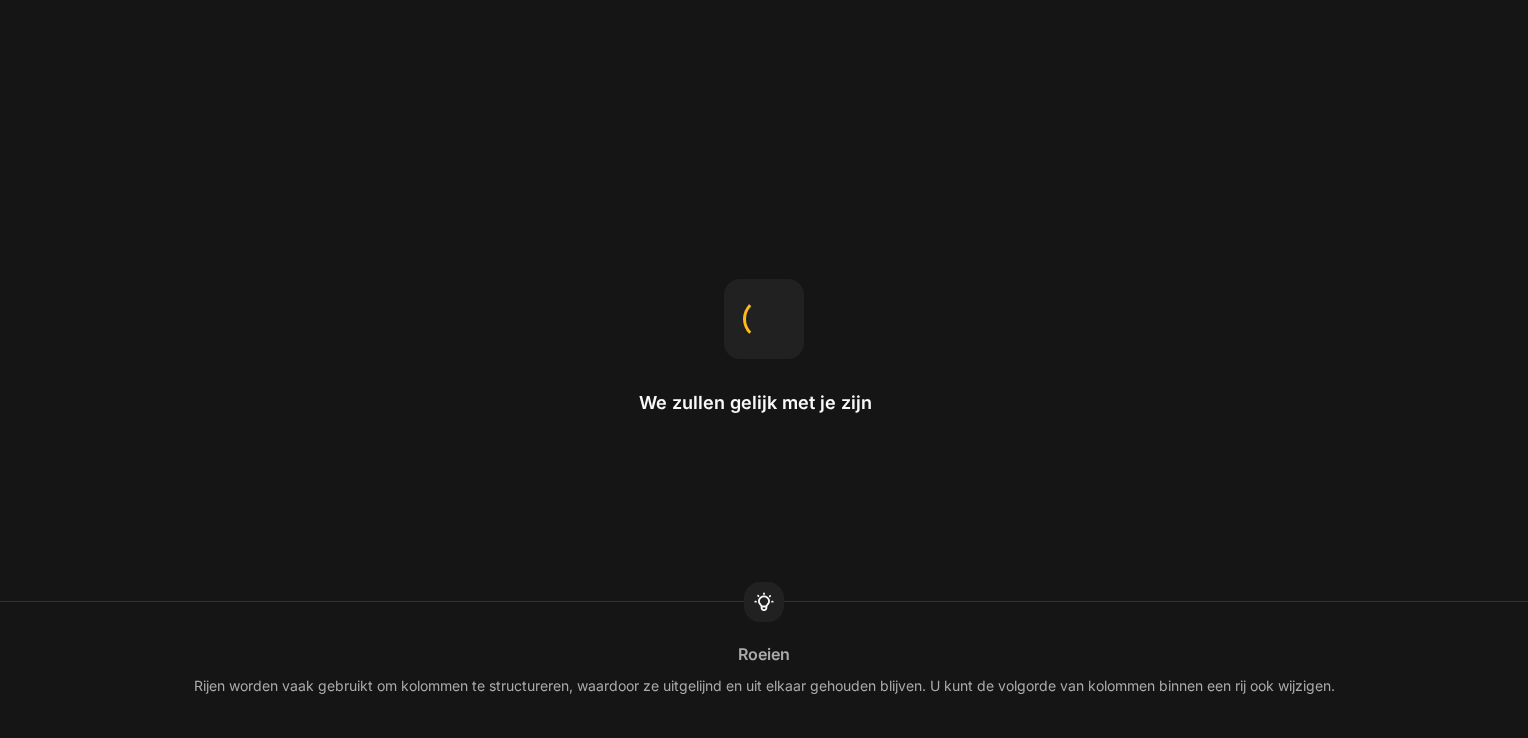 scroll, scrollTop: 0, scrollLeft: 0, axis: both 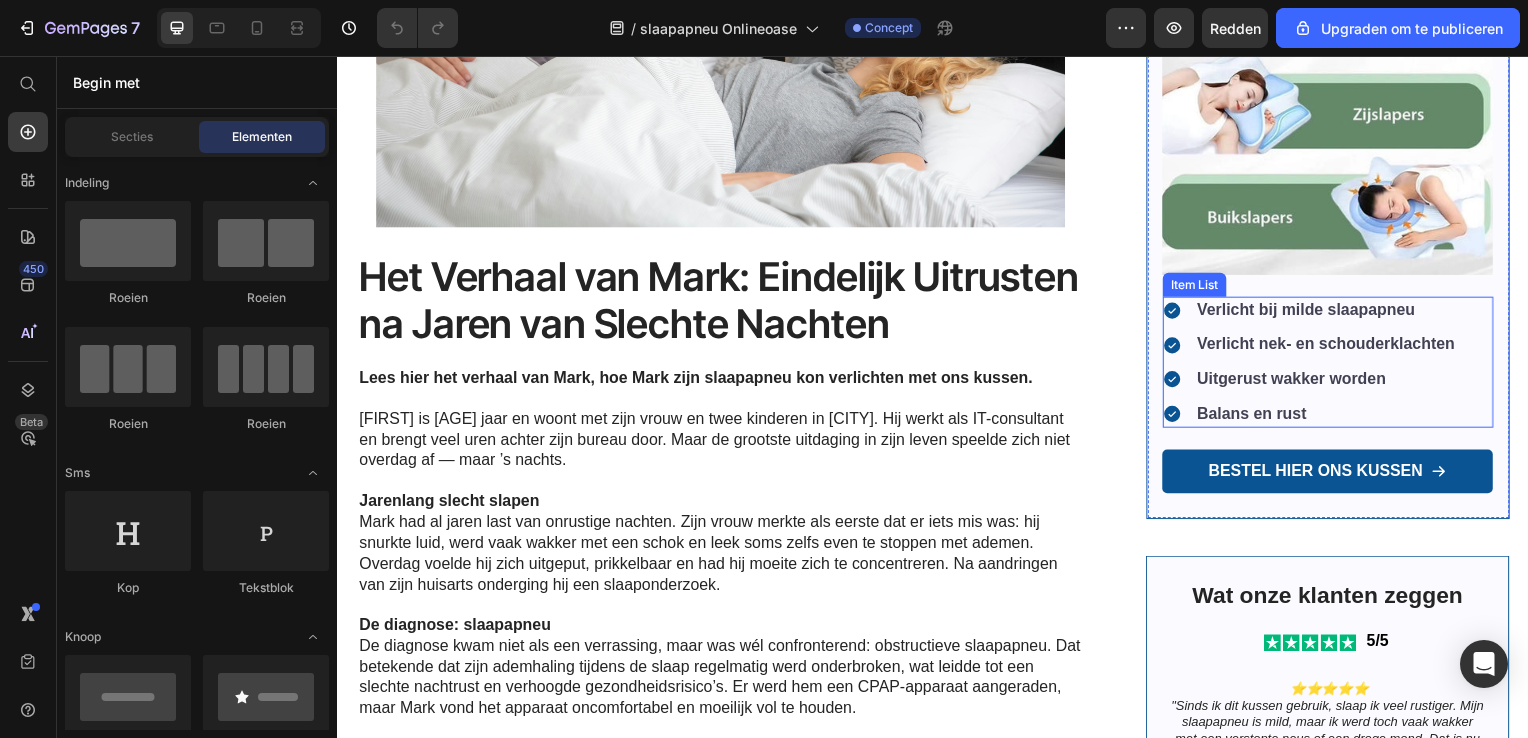 click on "Balans en rust" at bounding box center [1258, 416] 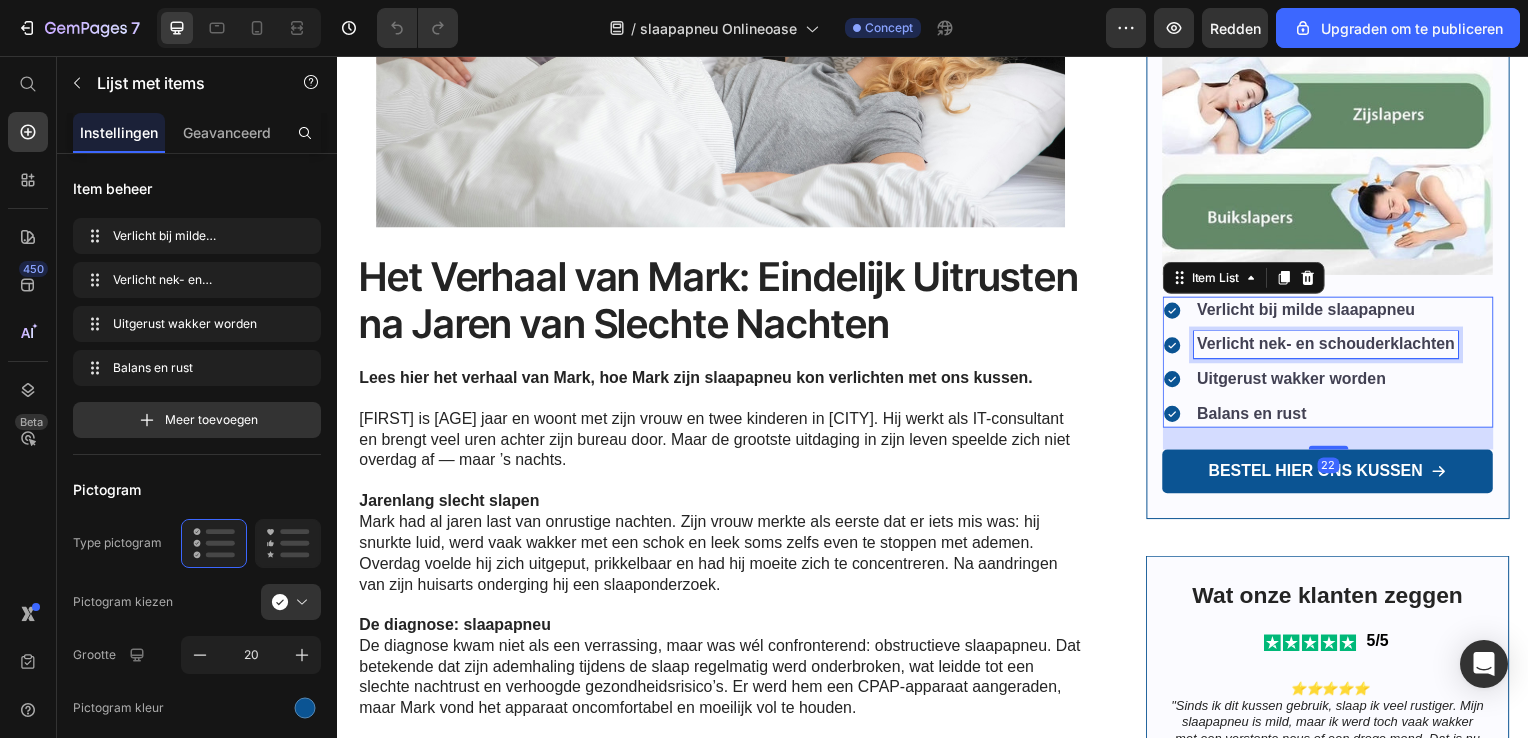 click on "Verlicht nek- en schouderklachten" at bounding box center [1333, 346] 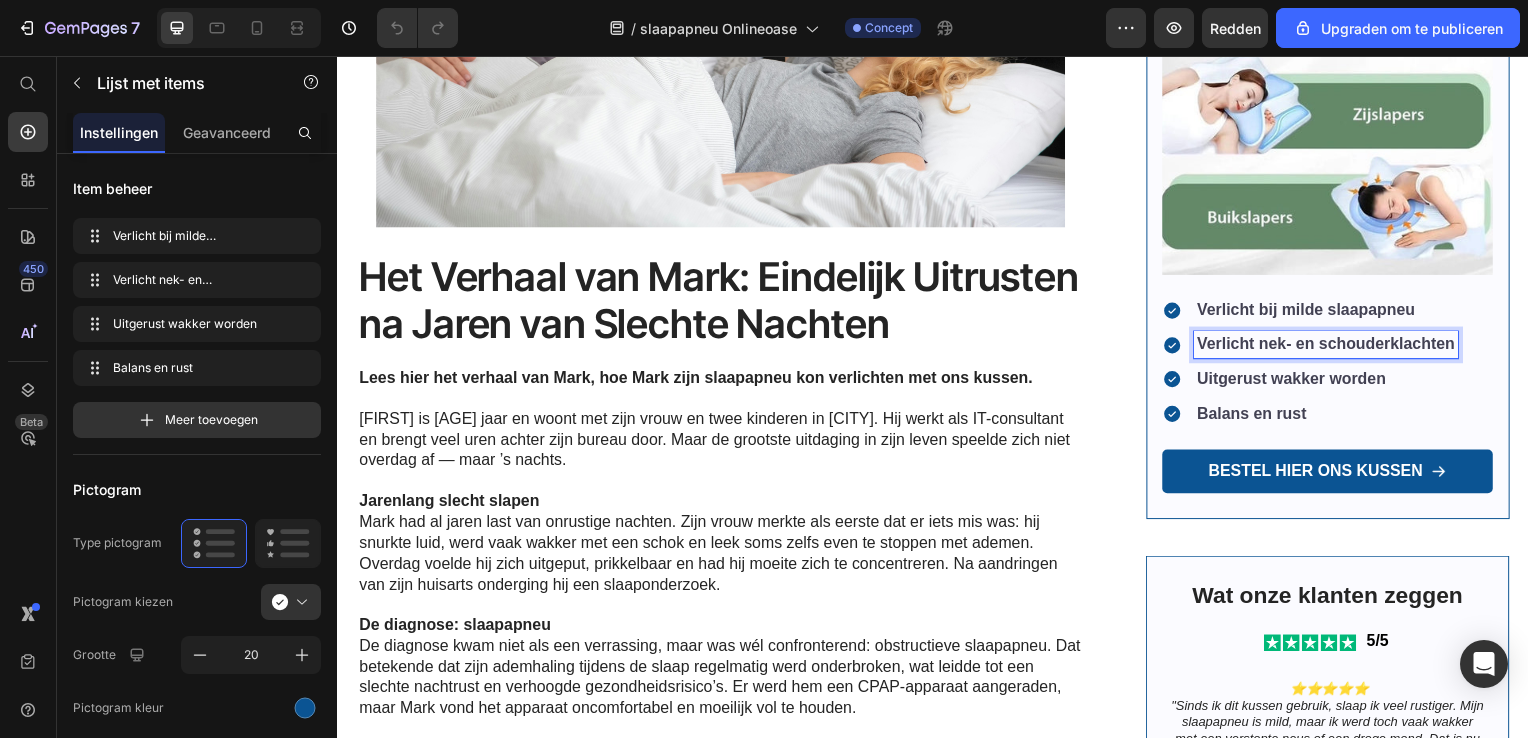 click on "Verlicht nek- en schouderklachten" at bounding box center [1333, 346] 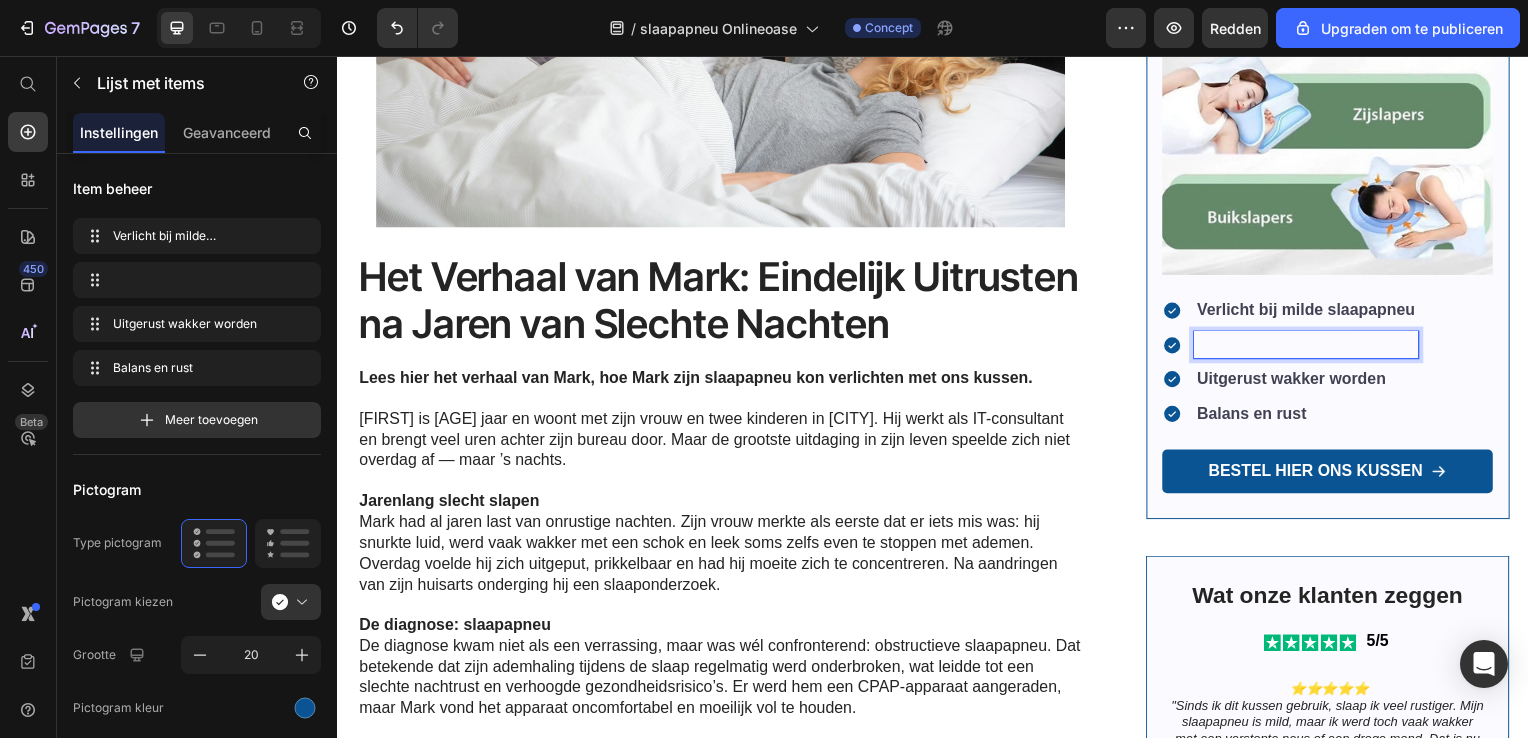 scroll, scrollTop: 592, scrollLeft: 0, axis: vertical 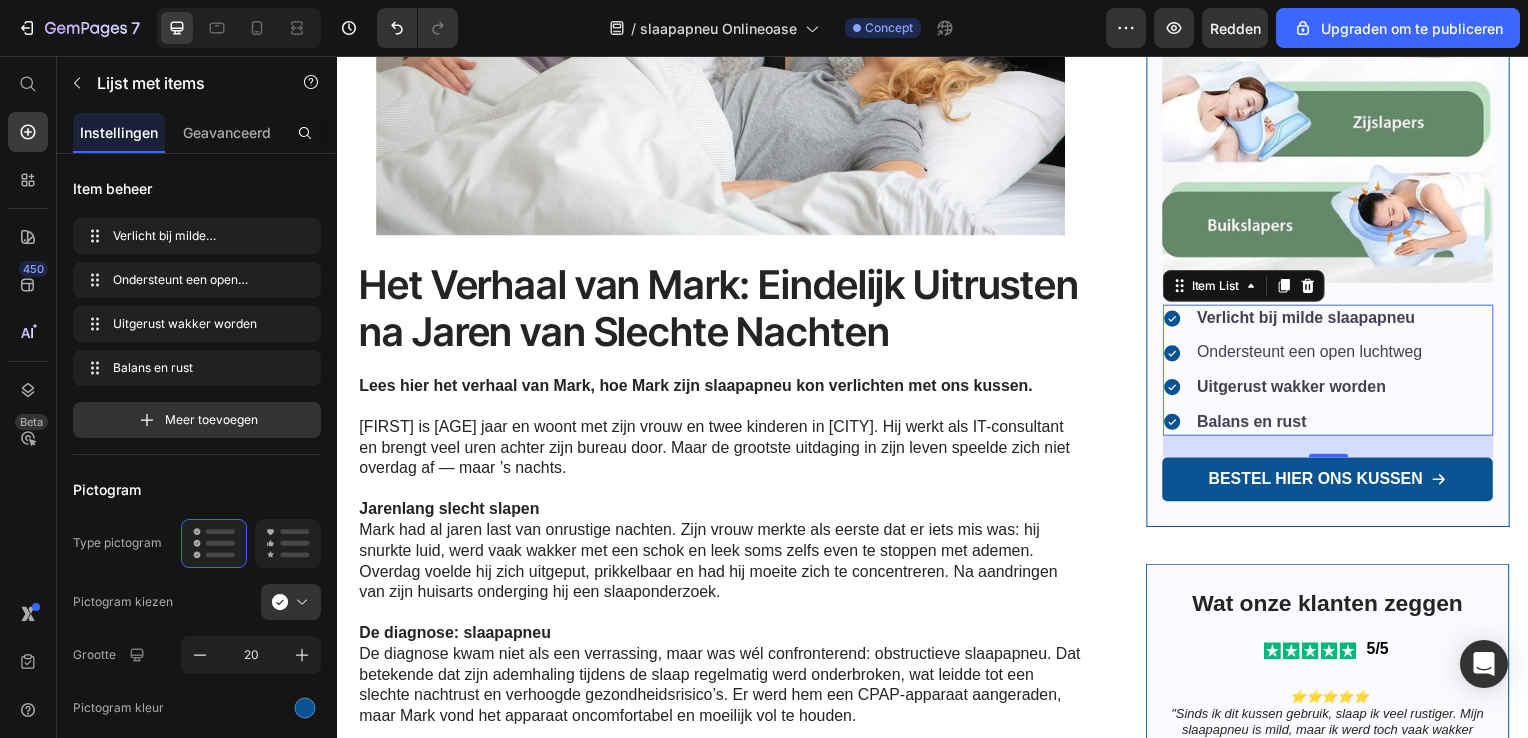 drag, startPoint x: 1431, startPoint y: 348, endPoint x: 1254, endPoint y: 350, distance: 177.01129 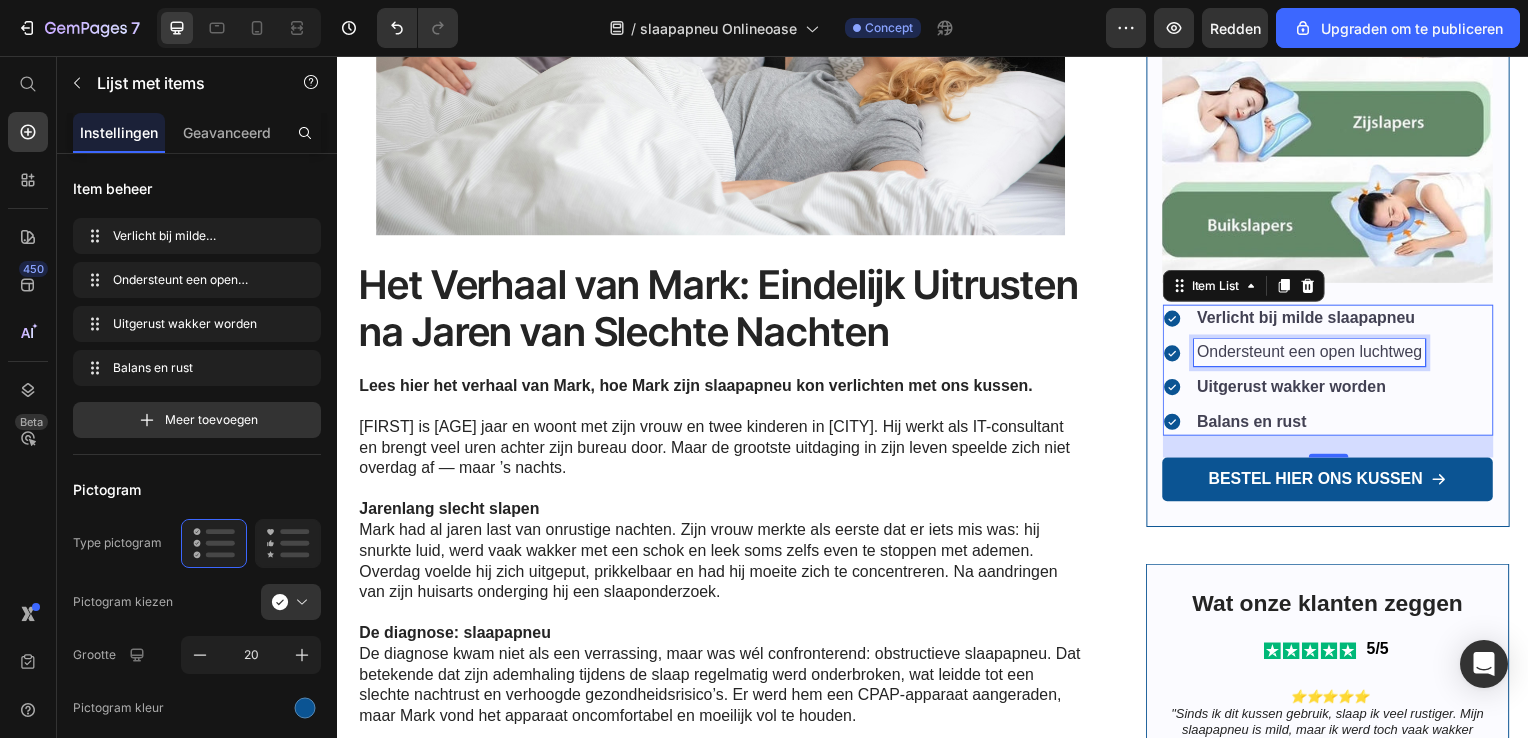click on "Ondersteunt een open luchtweg" at bounding box center [1316, 355] 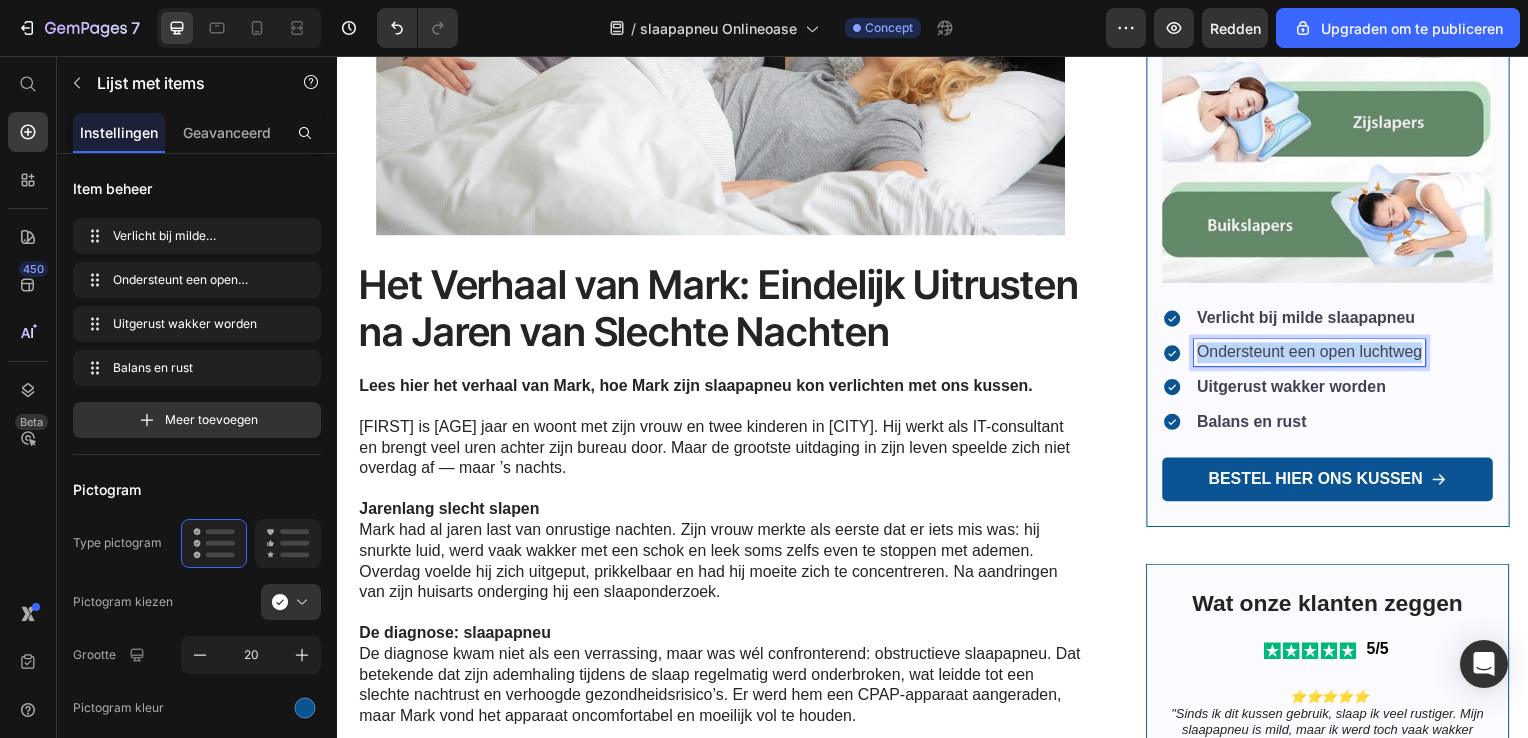 drag, startPoint x: 1417, startPoint y: 347, endPoint x: 1191, endPoint y: 361, distance: 226.43321 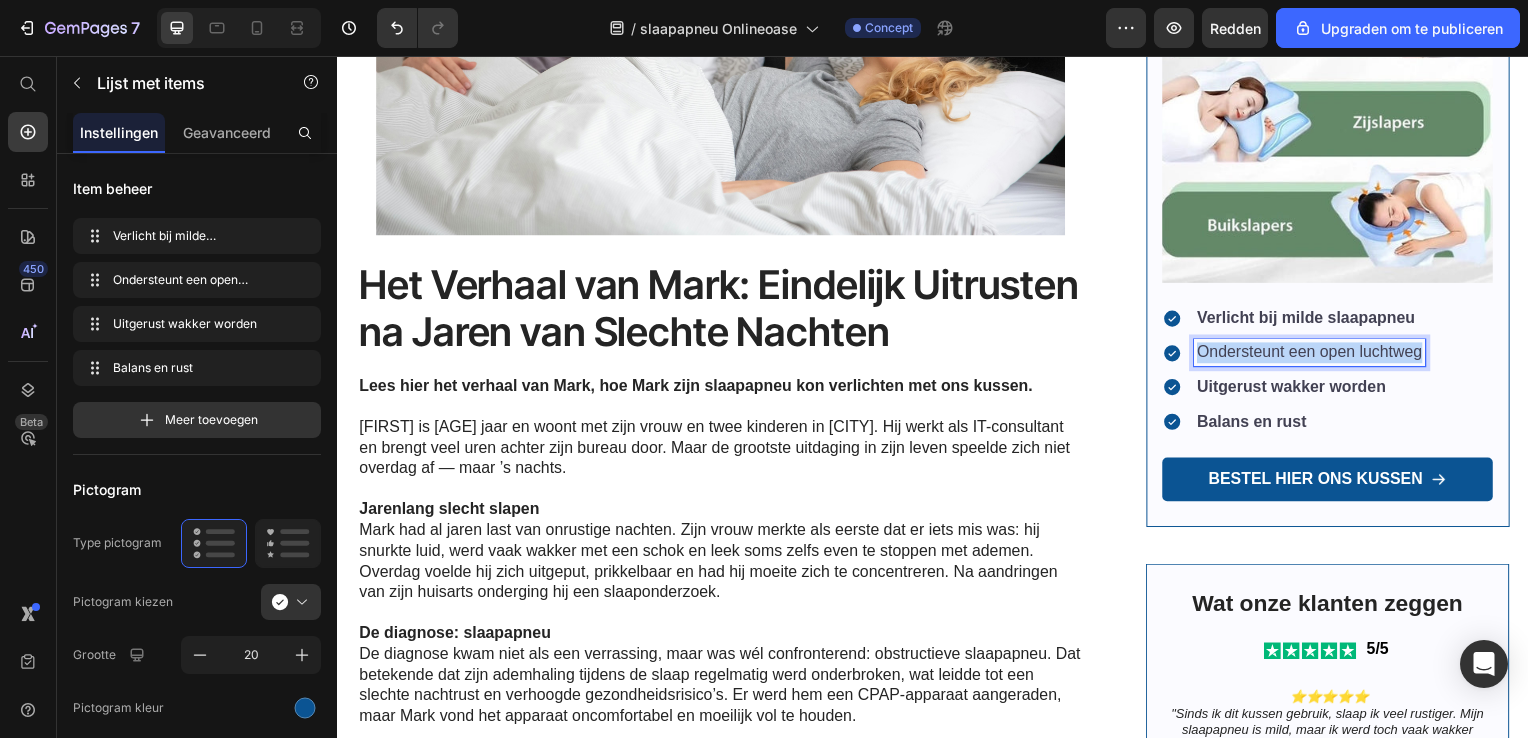 click on "Verlicht bij milde slaapapneu Ondersteunt een open luchtweg Uitgerust wakker worden Balans en rust" at bounding box center (1300, 372) 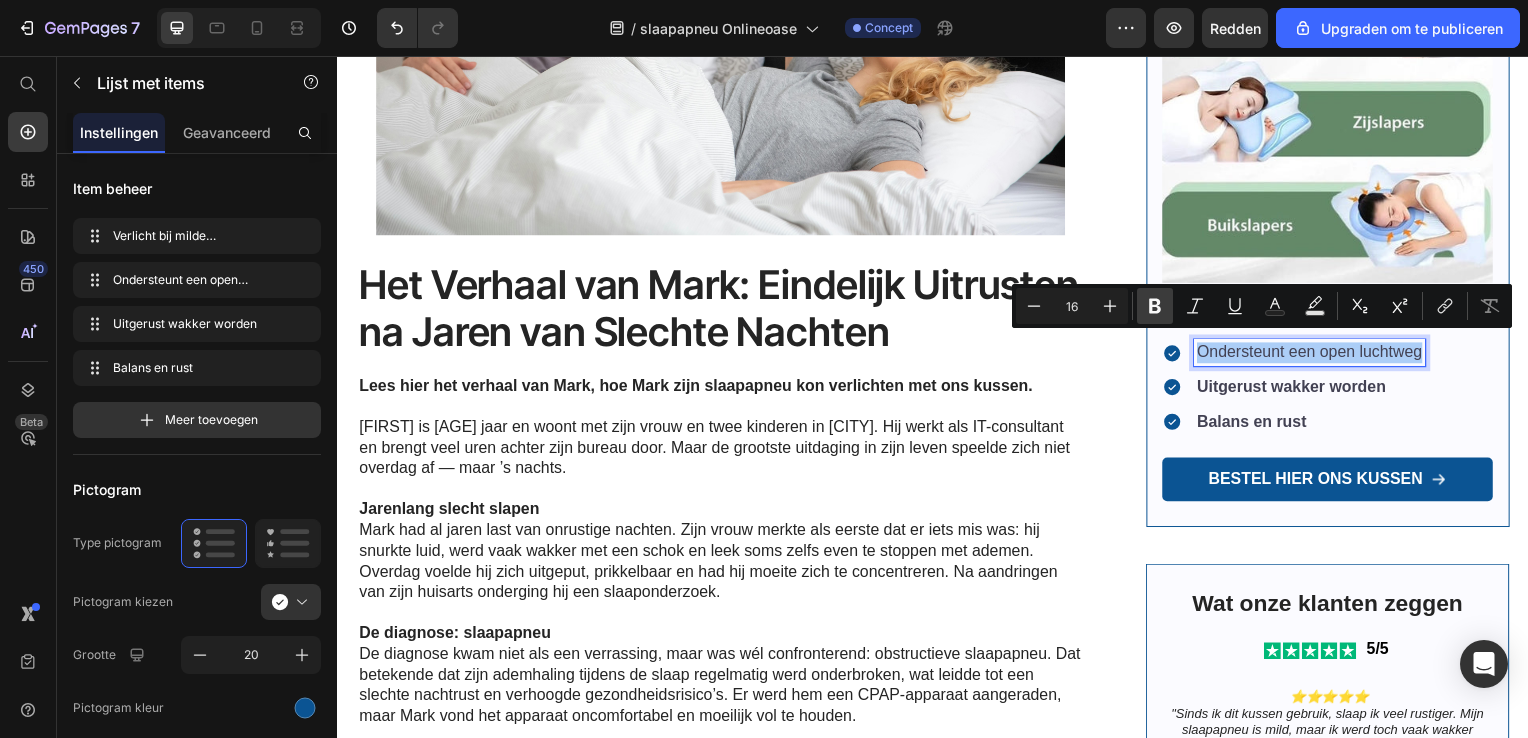 click 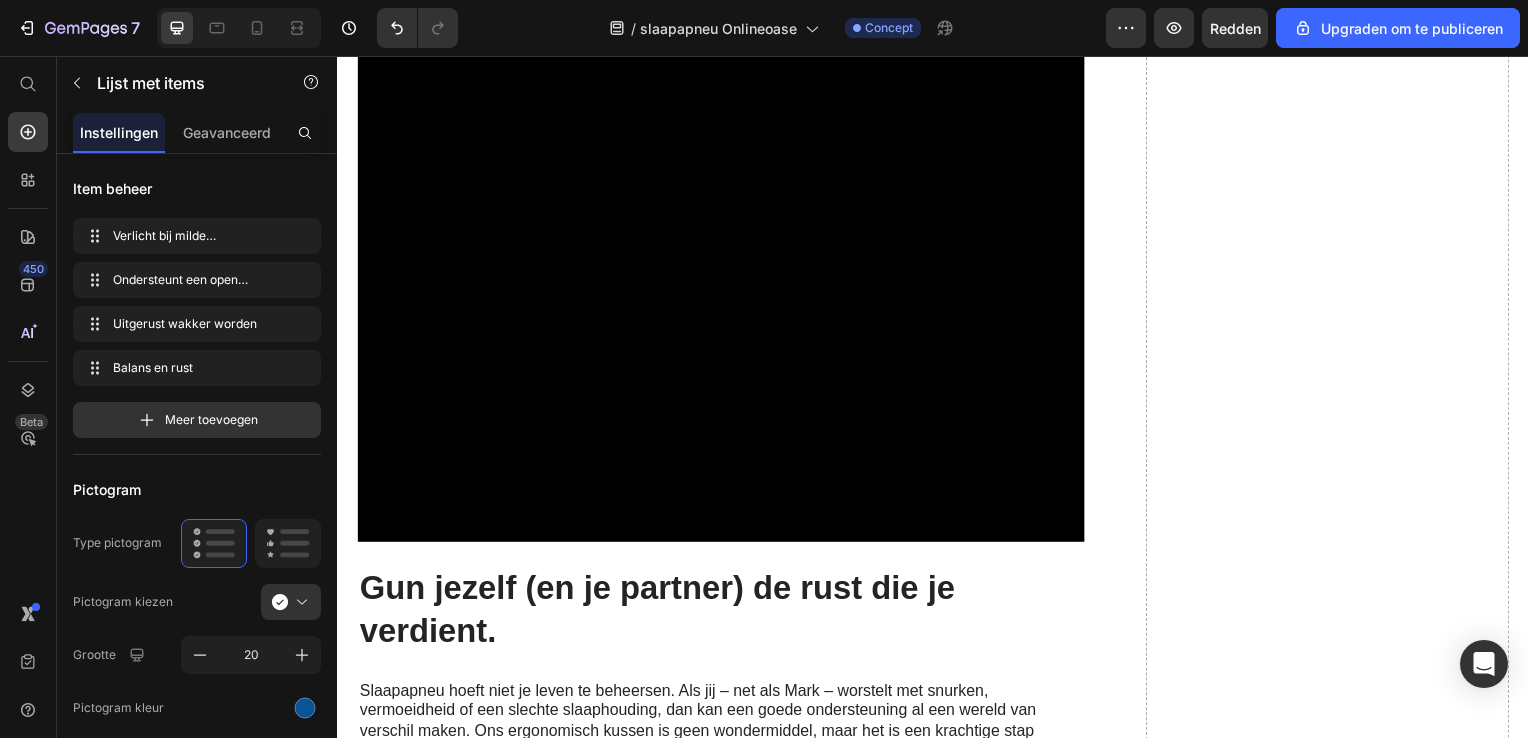 scroll, scrollTop: 2992, scrollLeft: 0, axis: vertical 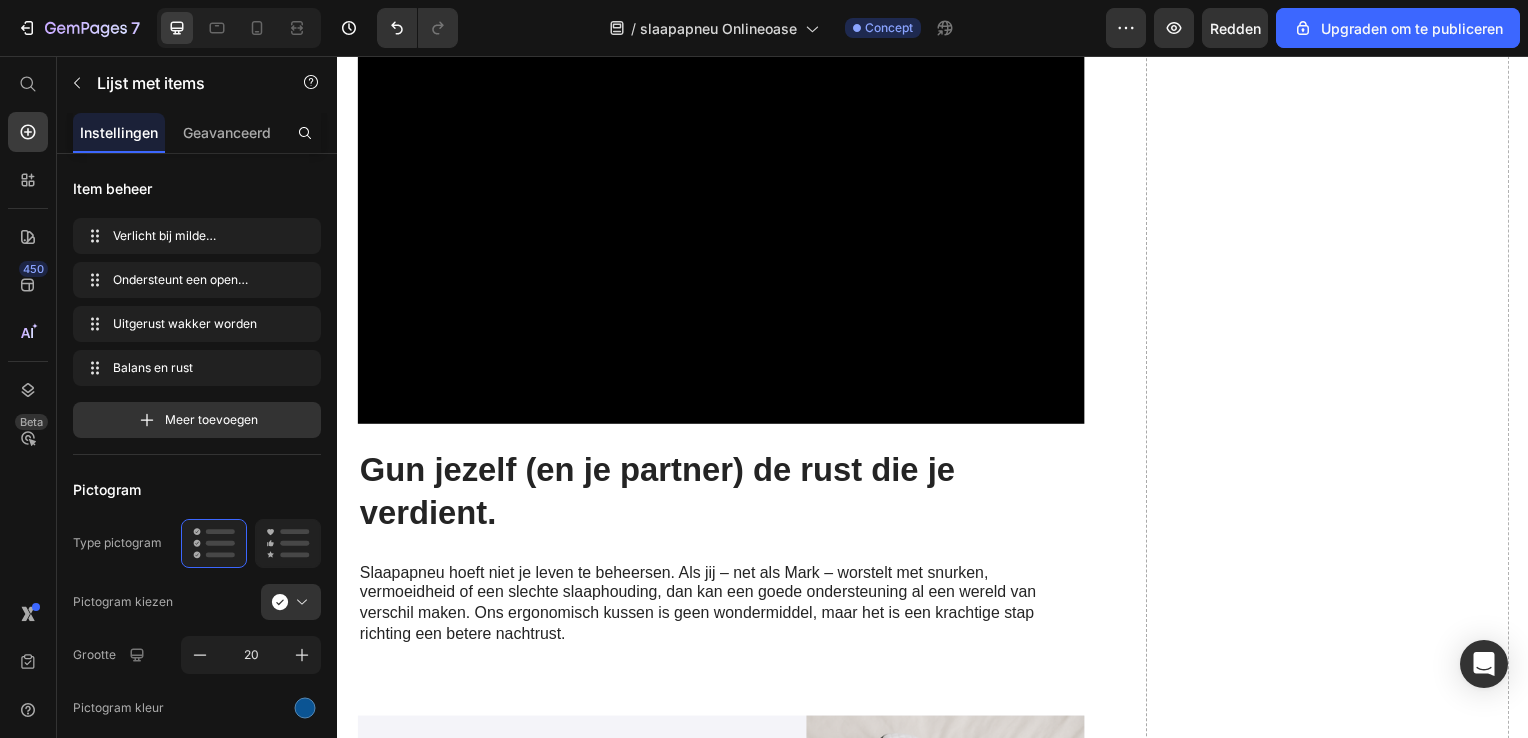 click on "✅Ondersteund je nek en schouders perfect" at bounding box center [723, -333] 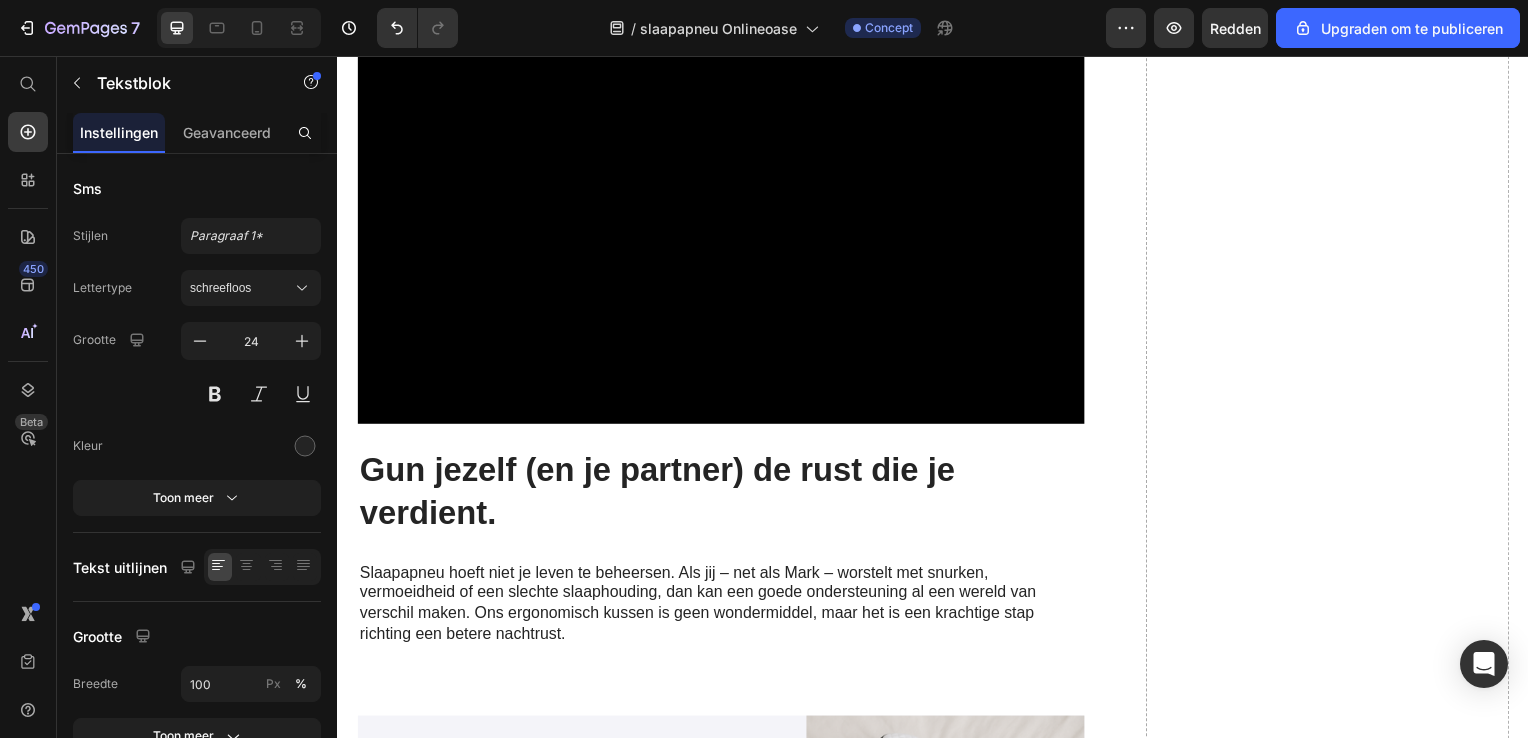 click on "✅Ondersteund je nek en schouders perfect" at bounding box center (723, -333) 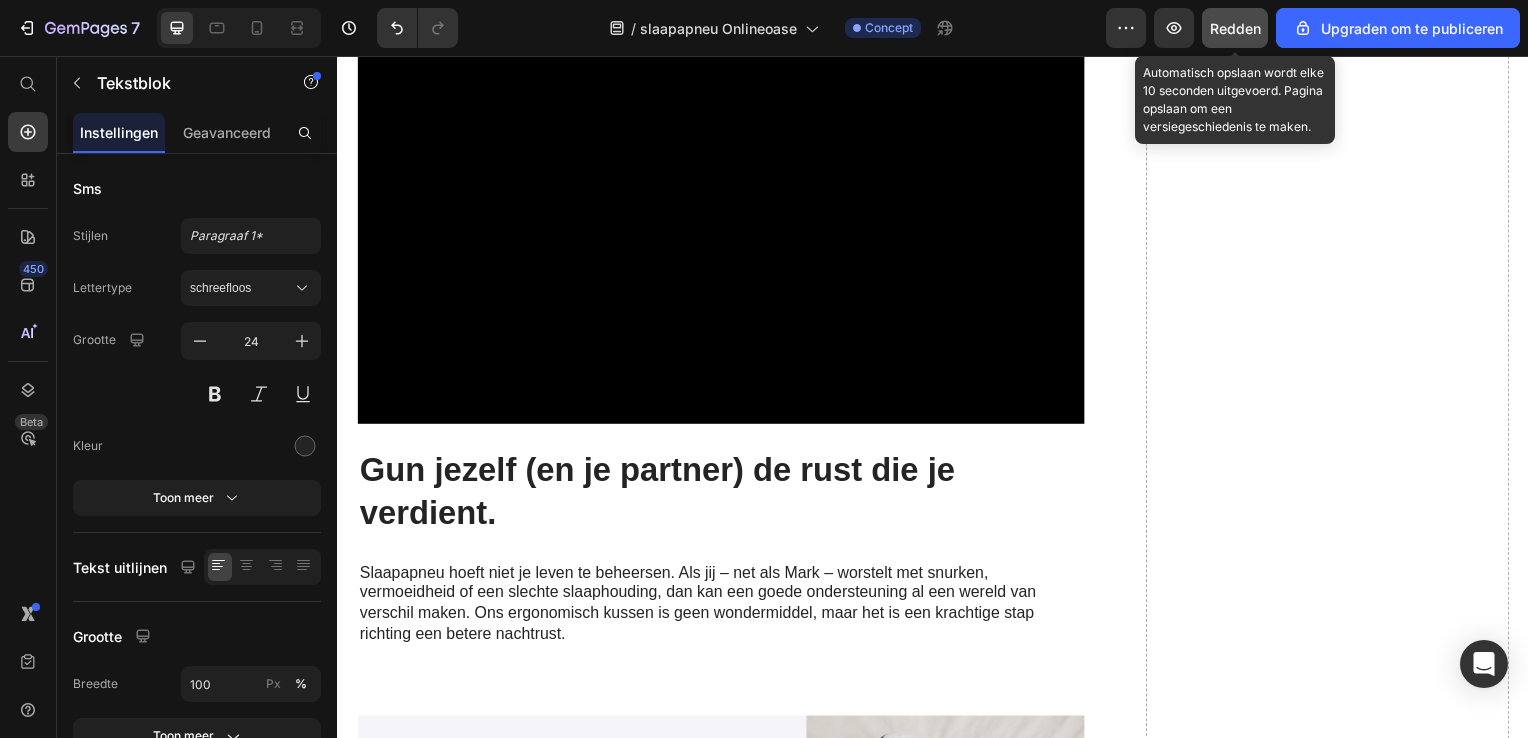 click on "Redden" at bounding box center [1235, 28] 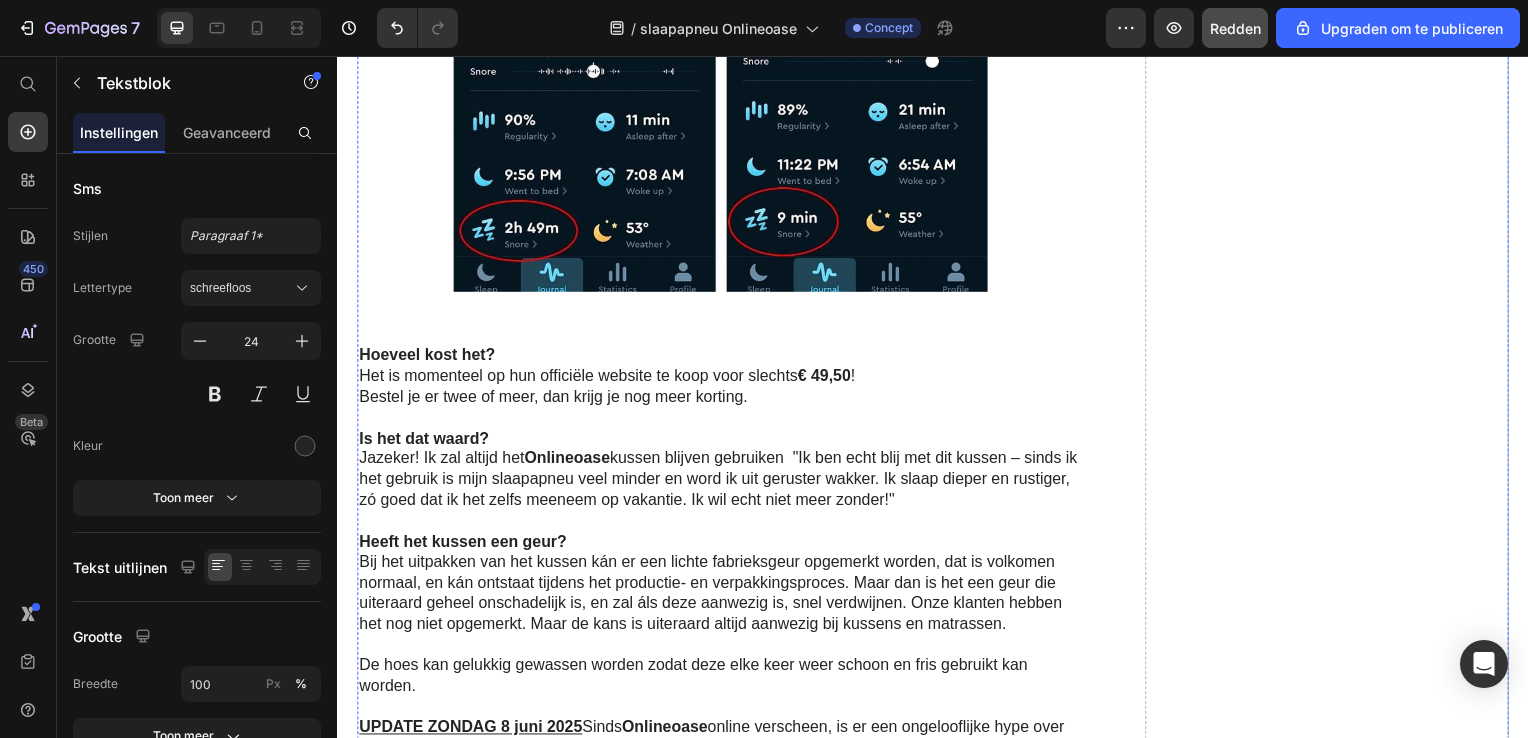 scroll, scrollTop: 7592, scrollLeft: 0, axis: vertical 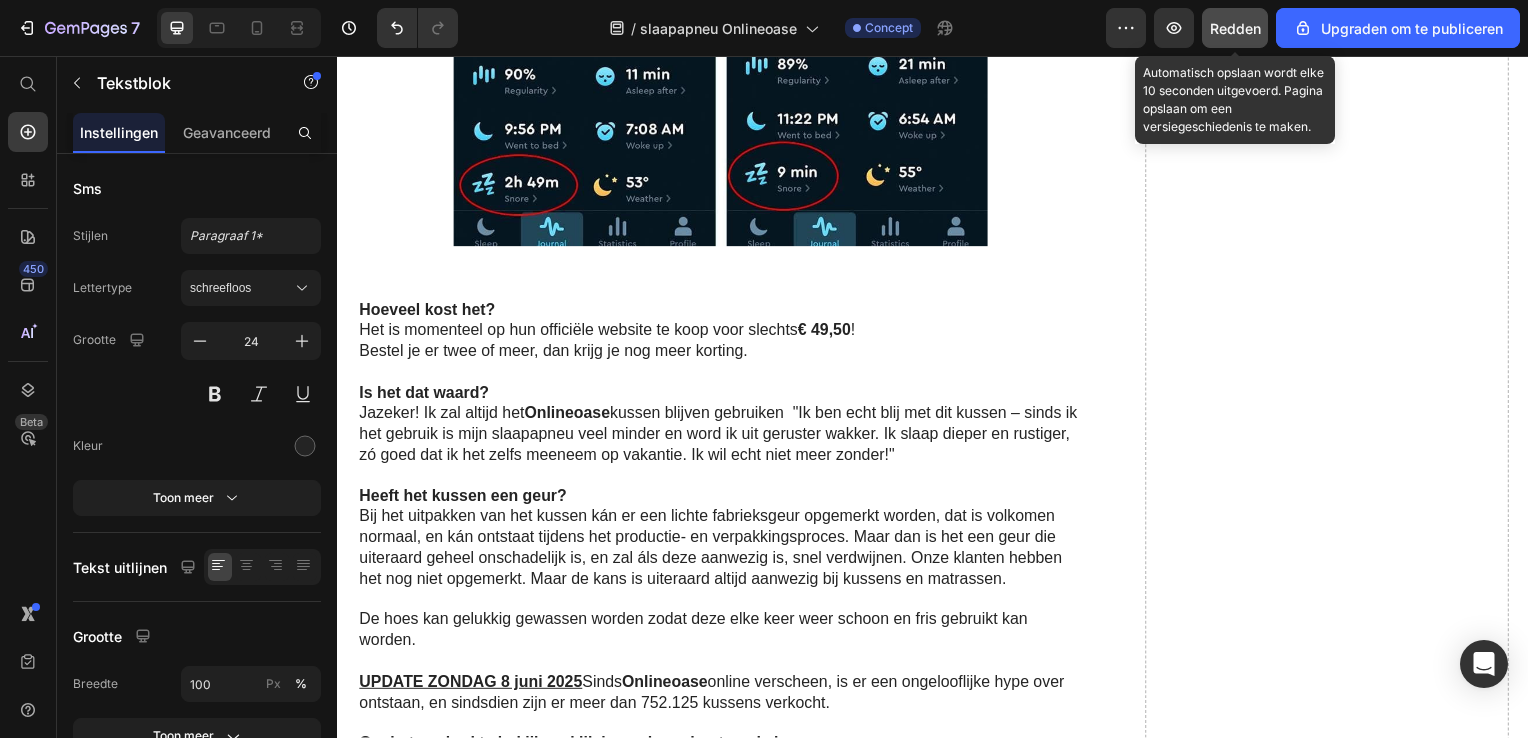 click on "Redden" at bounding box center [1235, 28] 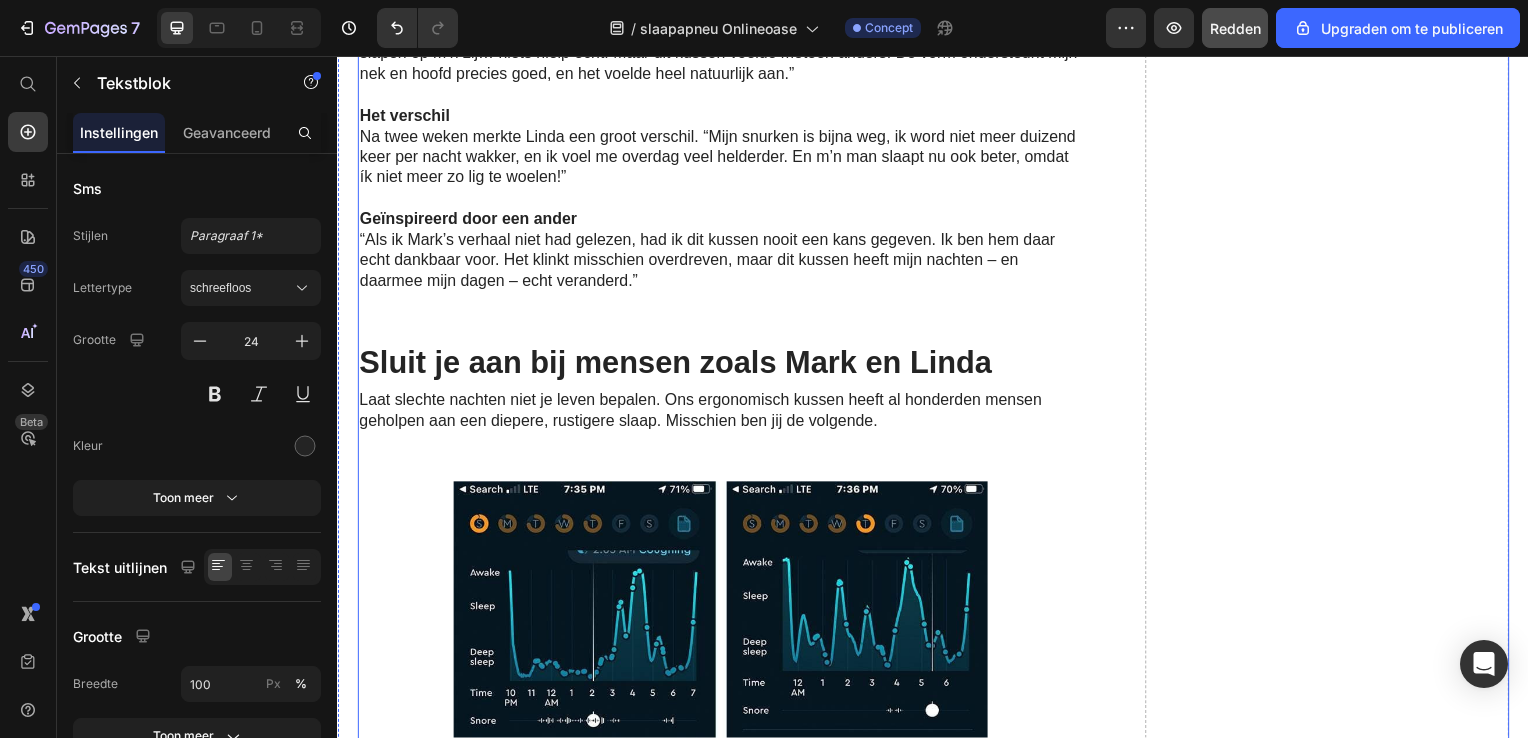 scroll, scrollTop: 6792, scrollLeft: 0, axis: vertical 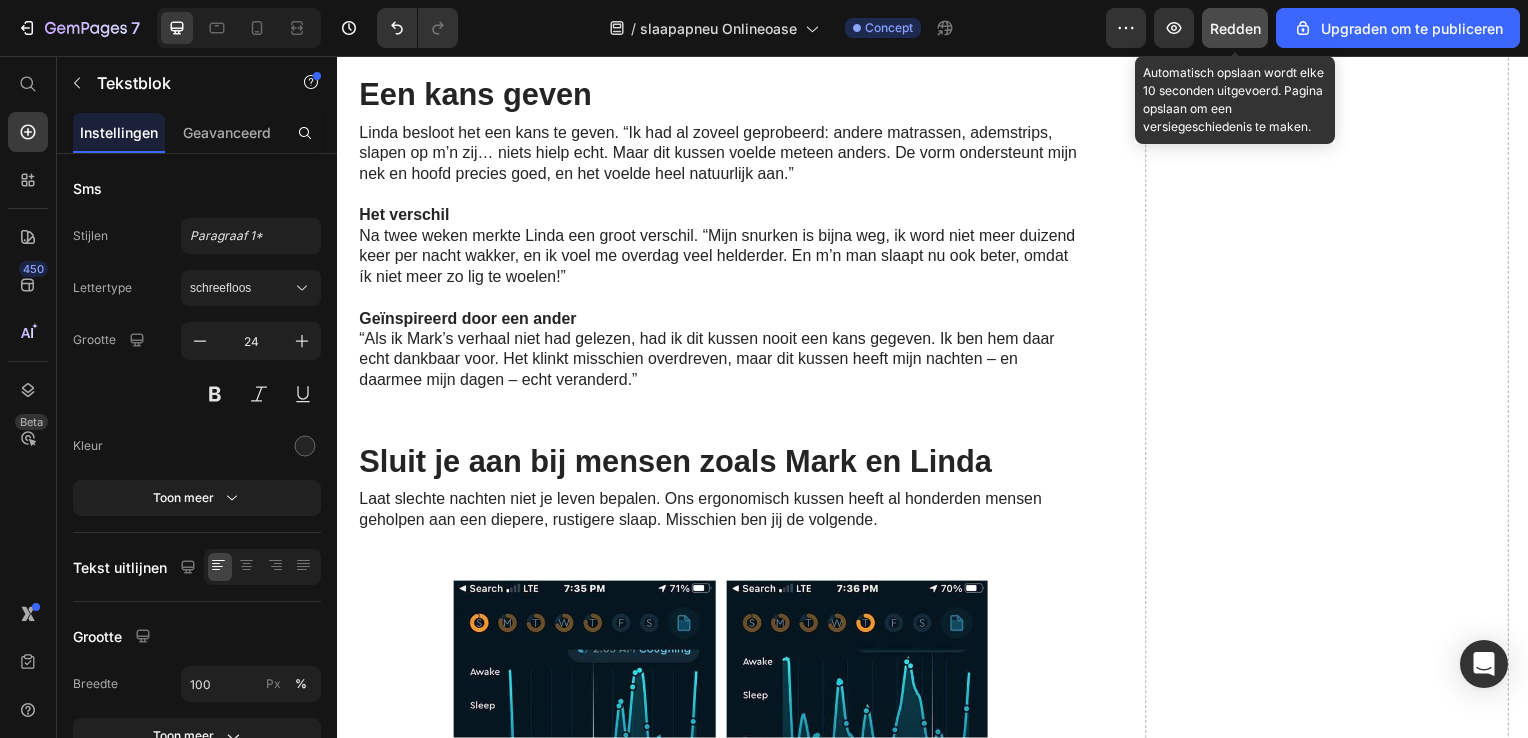 click on "Redden" at bounding box center [1235, 28] 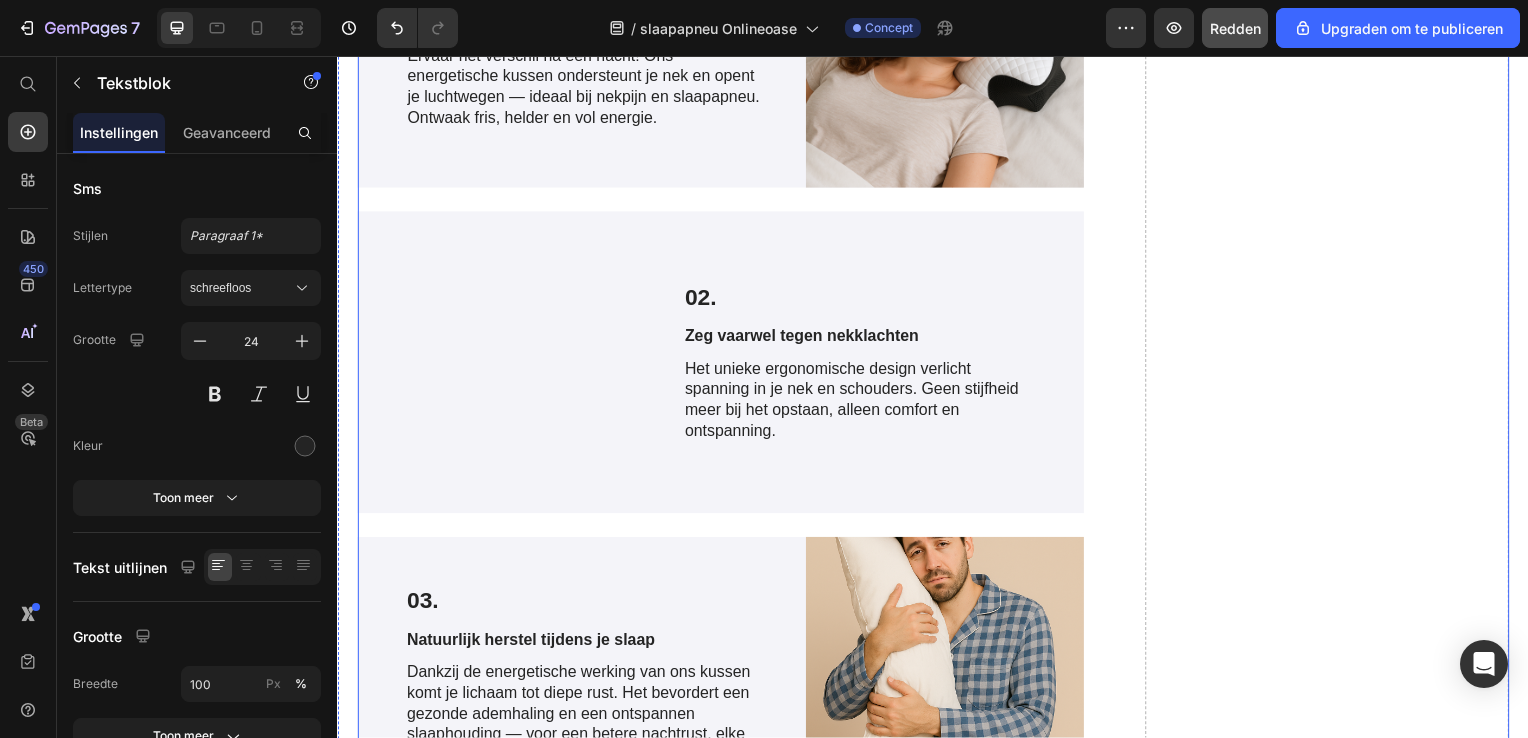 scroll, scrollTop: 4392, scrollLeft: 0, axis: vertical 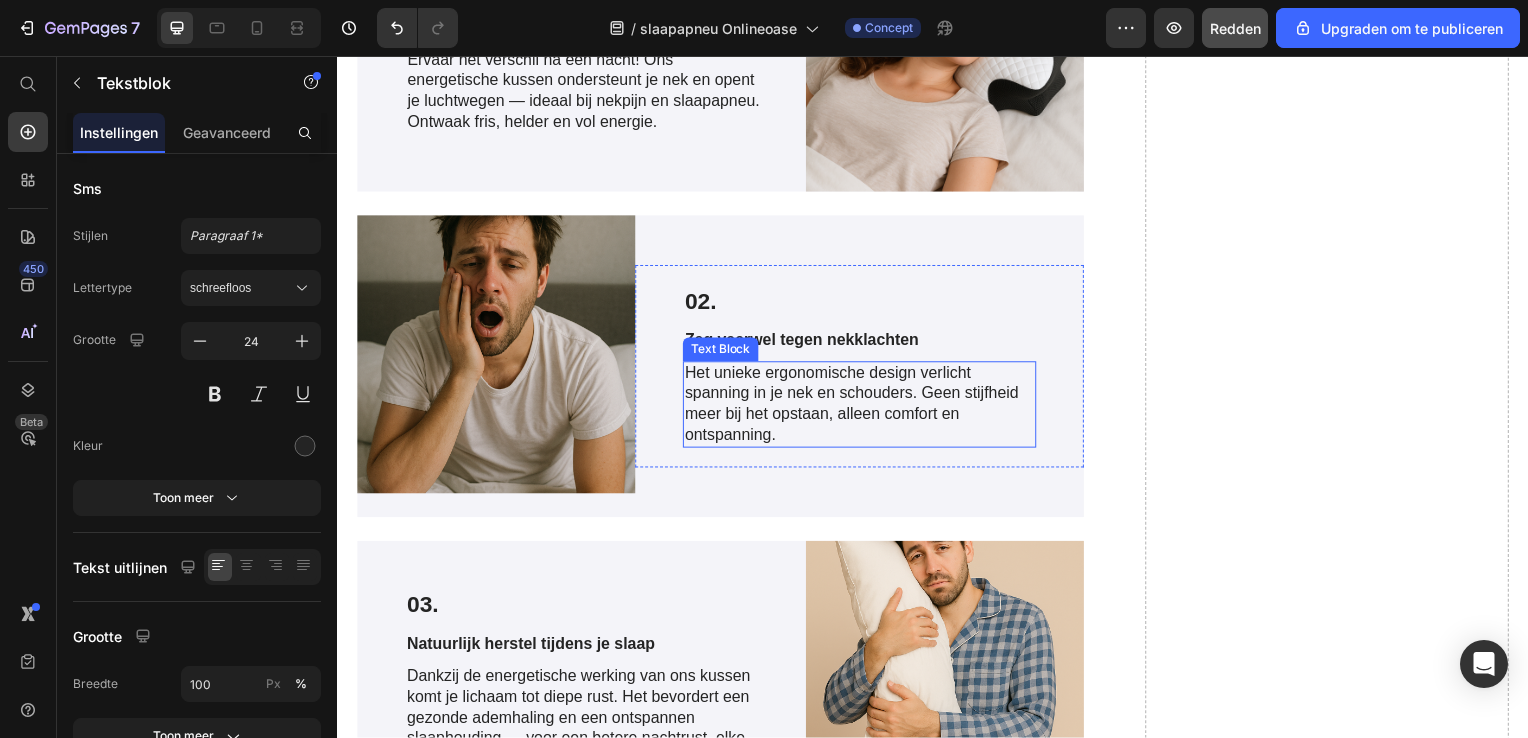 click on "Het unieke ergonomische design verlicht spanning in je nek en schouders. Geen stijfheid meer bij het opstaan, alleen comfort en ontspanning." at bounding box center [863, 407] 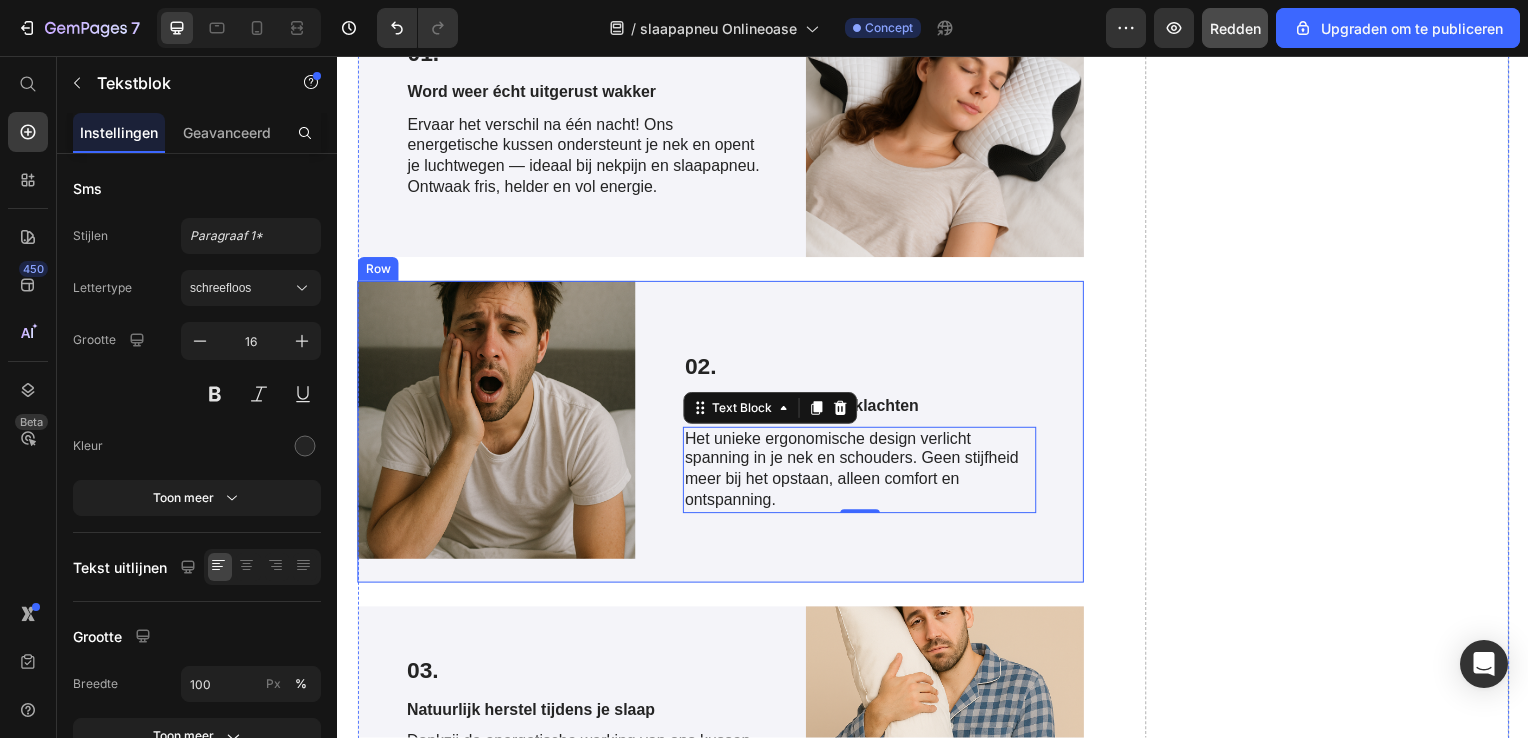 scroll, scrollTop: 4292, scrollLeft: 0, axis: vertical 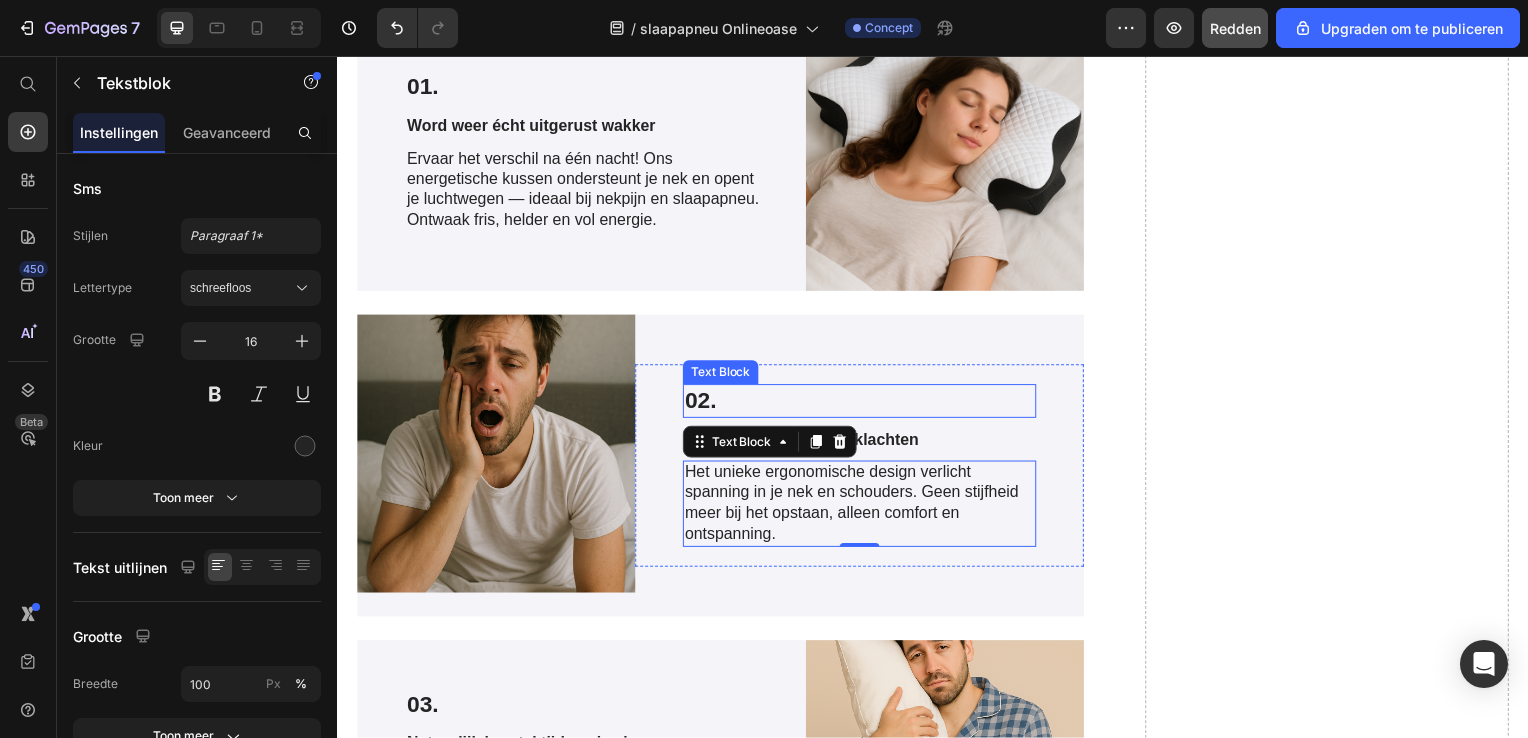 click on "02." at bounding box center (863, 404) 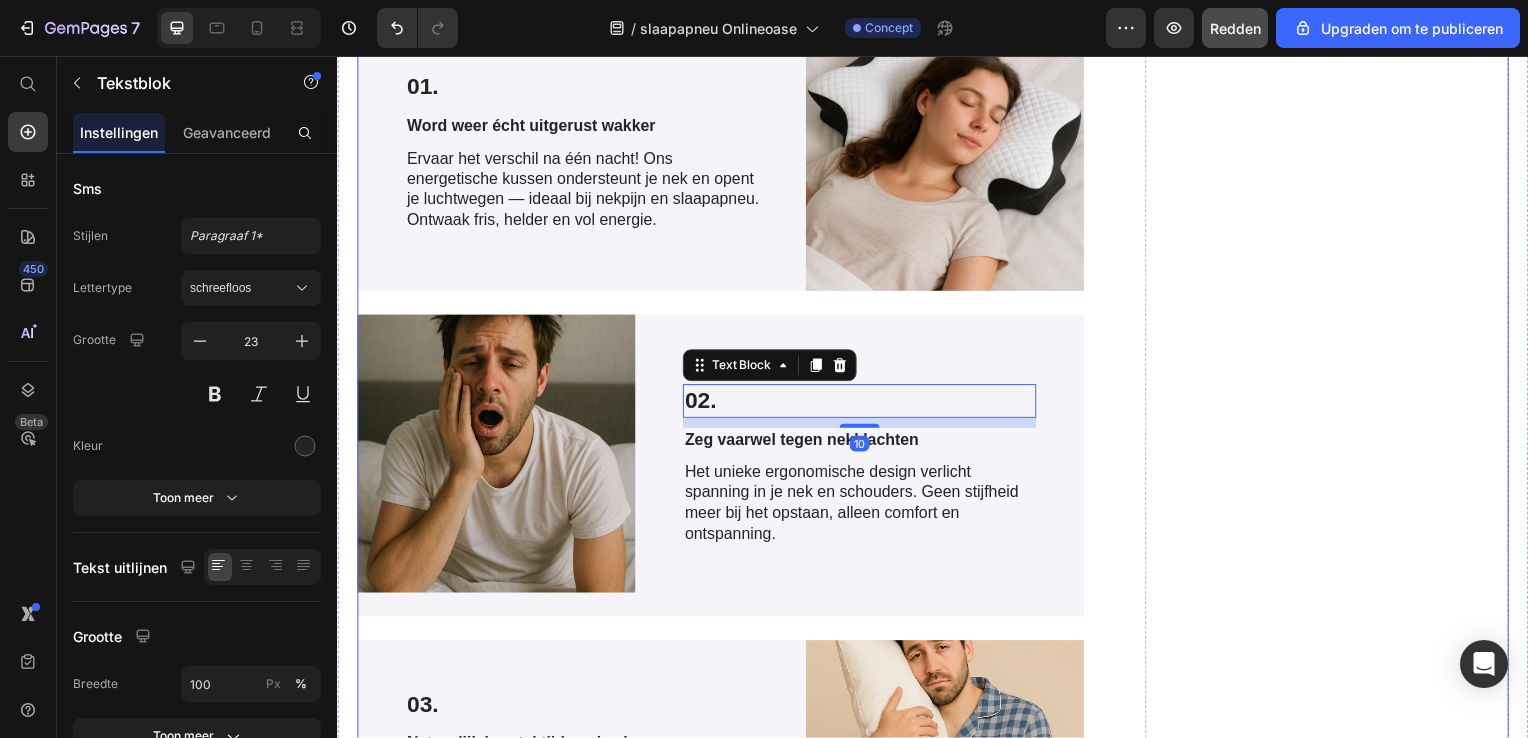 click on "Video Gun jezelf (en je partner) de rust die je verdient. Heading Row Slaapapneu hoeft niet je leven te beheersen. Als jij – net als Mark – worstelt met snurken, vermoeidheid of een slechte slaaphouding, dan kan een goede ondersteuning al een wereld van verschil maken. Ons ergonomisch kussen is geen wondermiddel, maar het is een krachtige stap richting een betere nachtrust.   Text Block 01. Text Block Word weer écht uitgerust wakker Text Block Ervaar het verschil na één nacht! Ons energetische kussen ondersteunt je nek en opent je luchtwegen — ideaal bij nekpijn en slaapapneu. Ontwaak fris, helder en vol energie. Text Block Row Image Row Image 02. Text Block   10 Zeg vaarwel tegen nekklachten Text Block Het unieke ergonomische design verlicht spanning in je nek en schouders. Geen stijfheid meer bij het opstaan, alleen comfort en ontspanning. Text Block Row Row 03. Text Block Natuurlijk herstel tijdens je slaap Text Block Text Block Row Image Row Image 04. Text Block Adem vrij, slaap diep Text Block" at bounding box center (937, 2169) 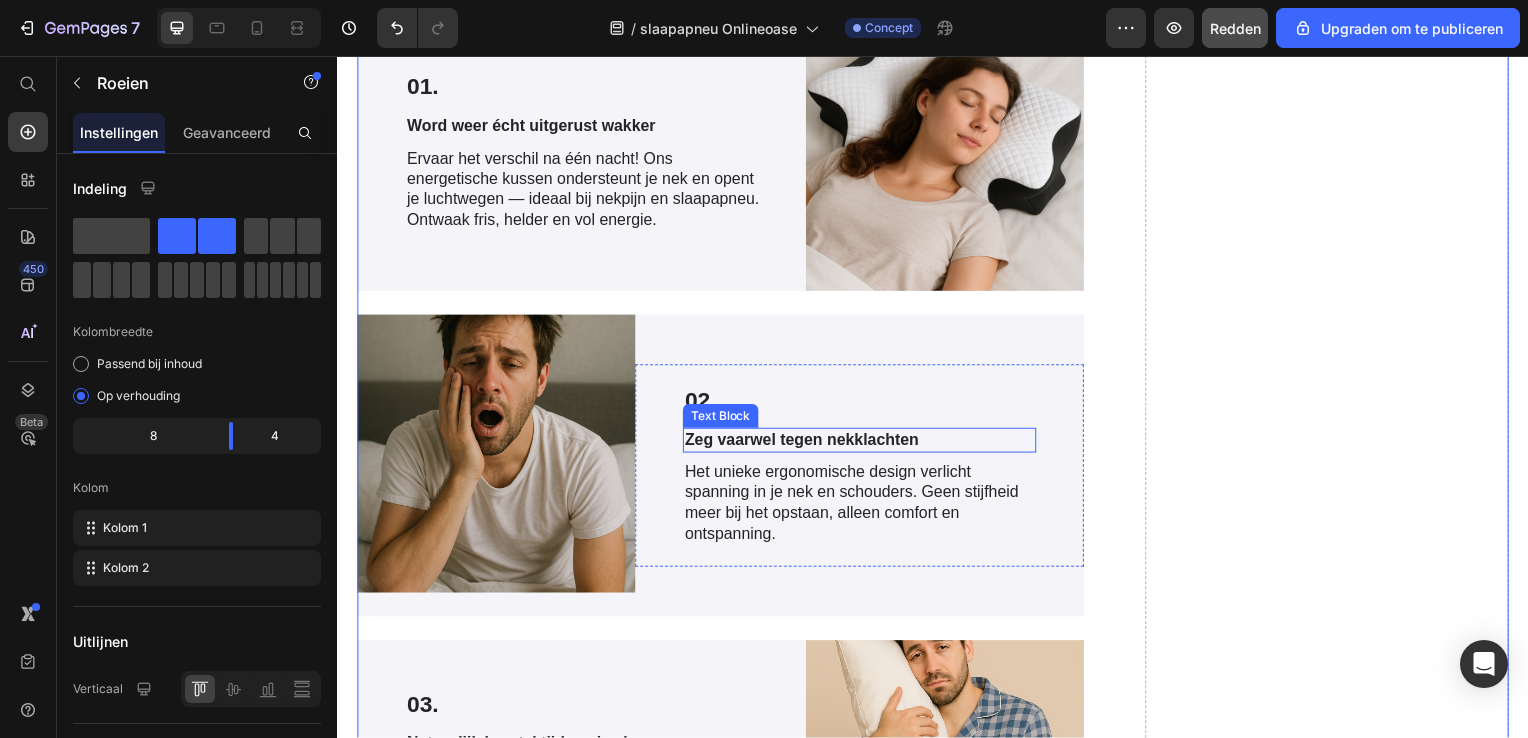 click on "Zeg vaarwel tegen nekklachten" at bounding box center [863, 443] 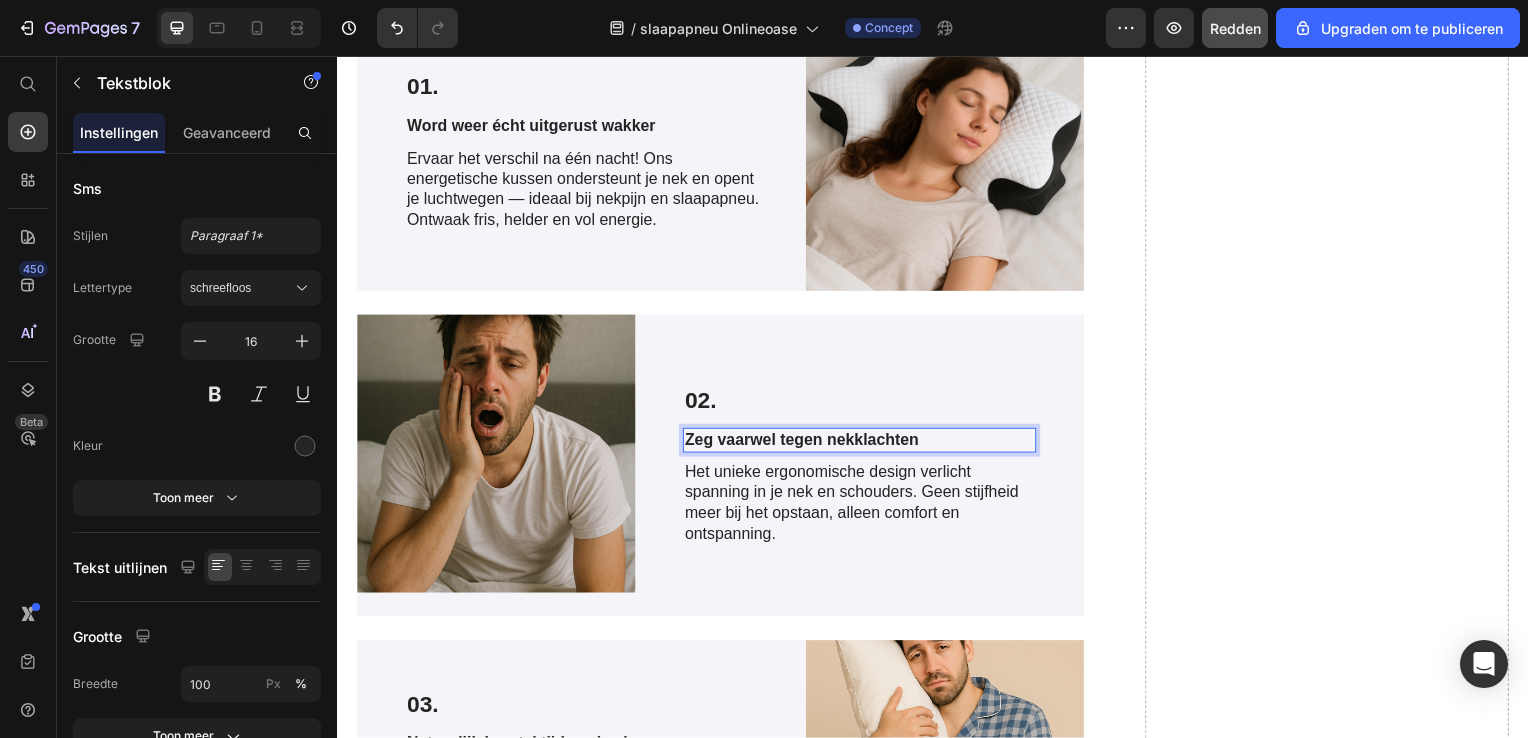 click on "Zeg vaarwel tegen nekklachten" at bounding box center (863, 443) 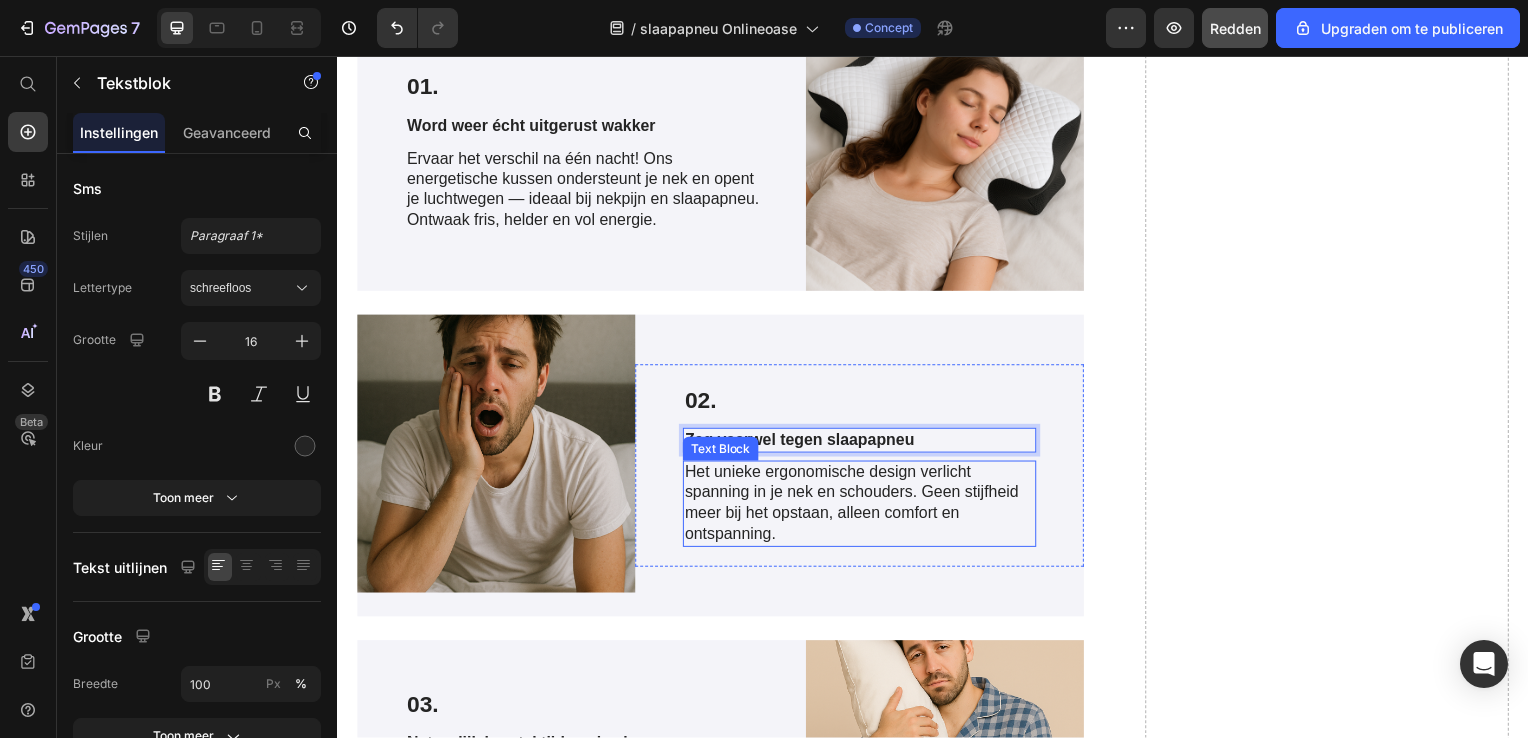 click on "Het unieke ergonomische design verlicht spanning in je nek en schouders. Geen stijfheid meer bij het opstaan, alleen comfort en ontspanning." at bounding box center (863, 507) 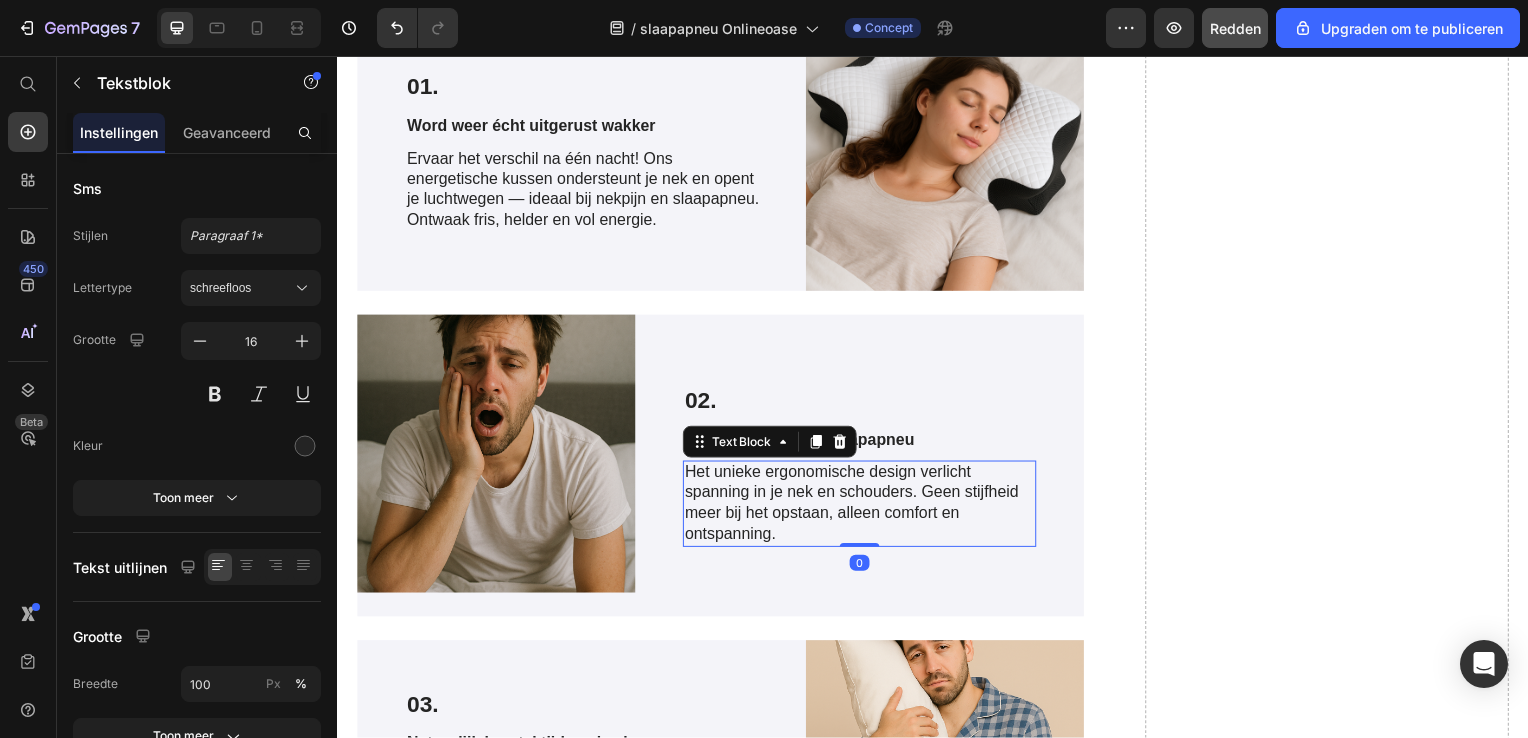 click on "Het unieke ergonomische design verlicht spanning in je nek en schouders. Geen stijfheid meer bij het opstaan, alleen comfort en ontspanning." at bounding box center [863, 507] 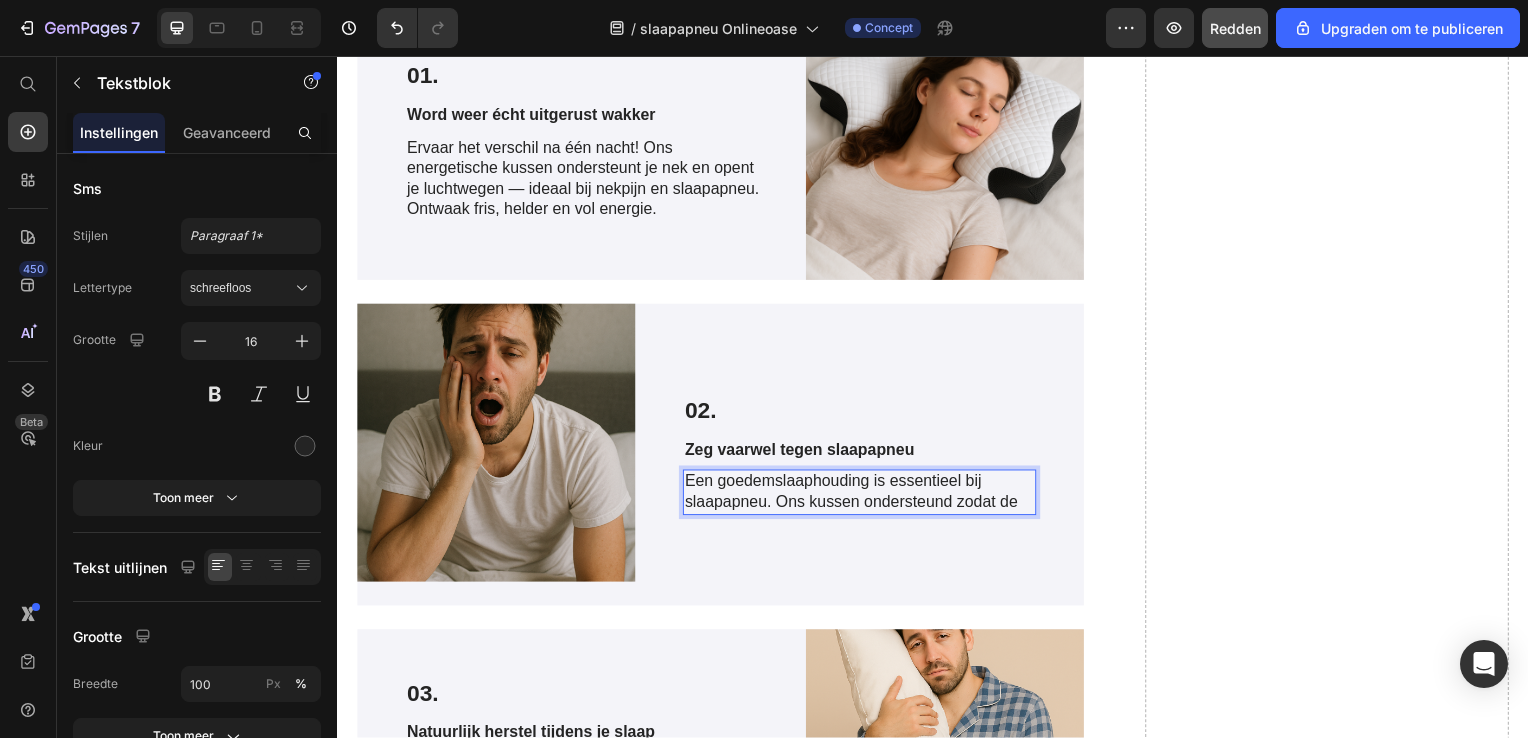 scroll, scrollTop: 4292, scrollLeft: 0, axis: vertical 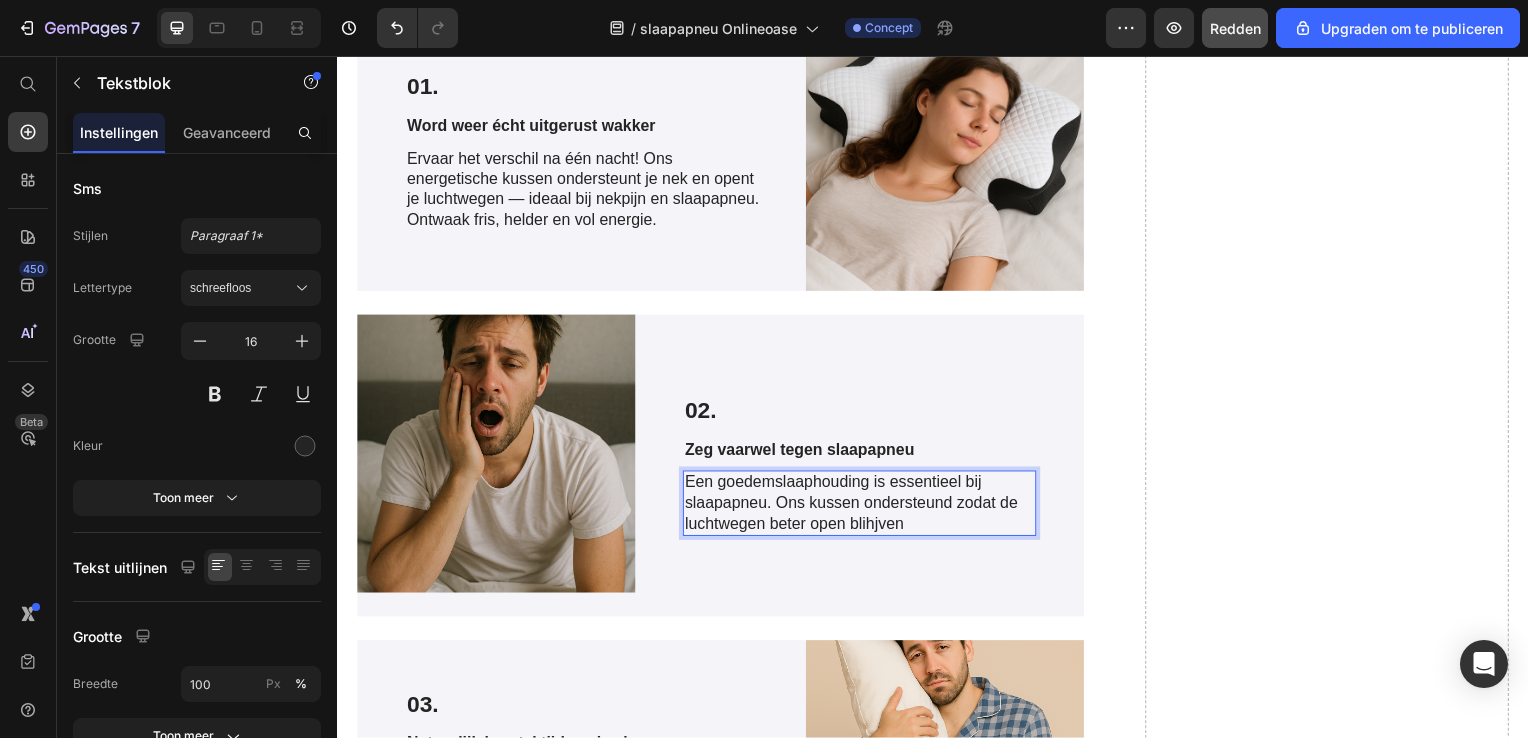 click on "Een goedemslaaphouding is essentieel bij slaapapneu. Ons kussen ondersteund zodat de luchtwegen beter open blihjven" at bounding box center [863, 507] 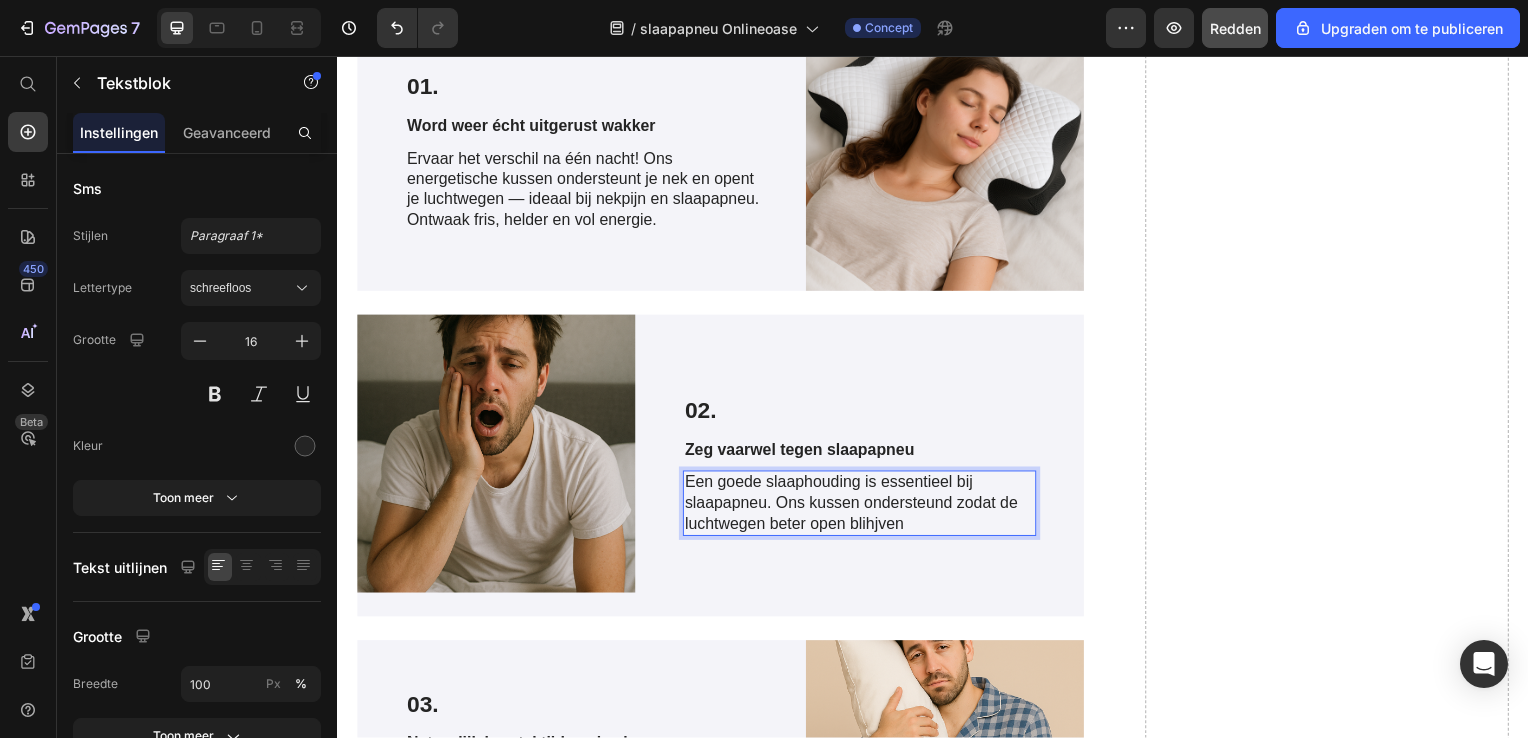 click on "Een goede slaaphouding is essentieel bij slaapapneu. Ons kussen ondersteund zodat de luchtwegen beter open blihjven" at bounding box center (863, 507) 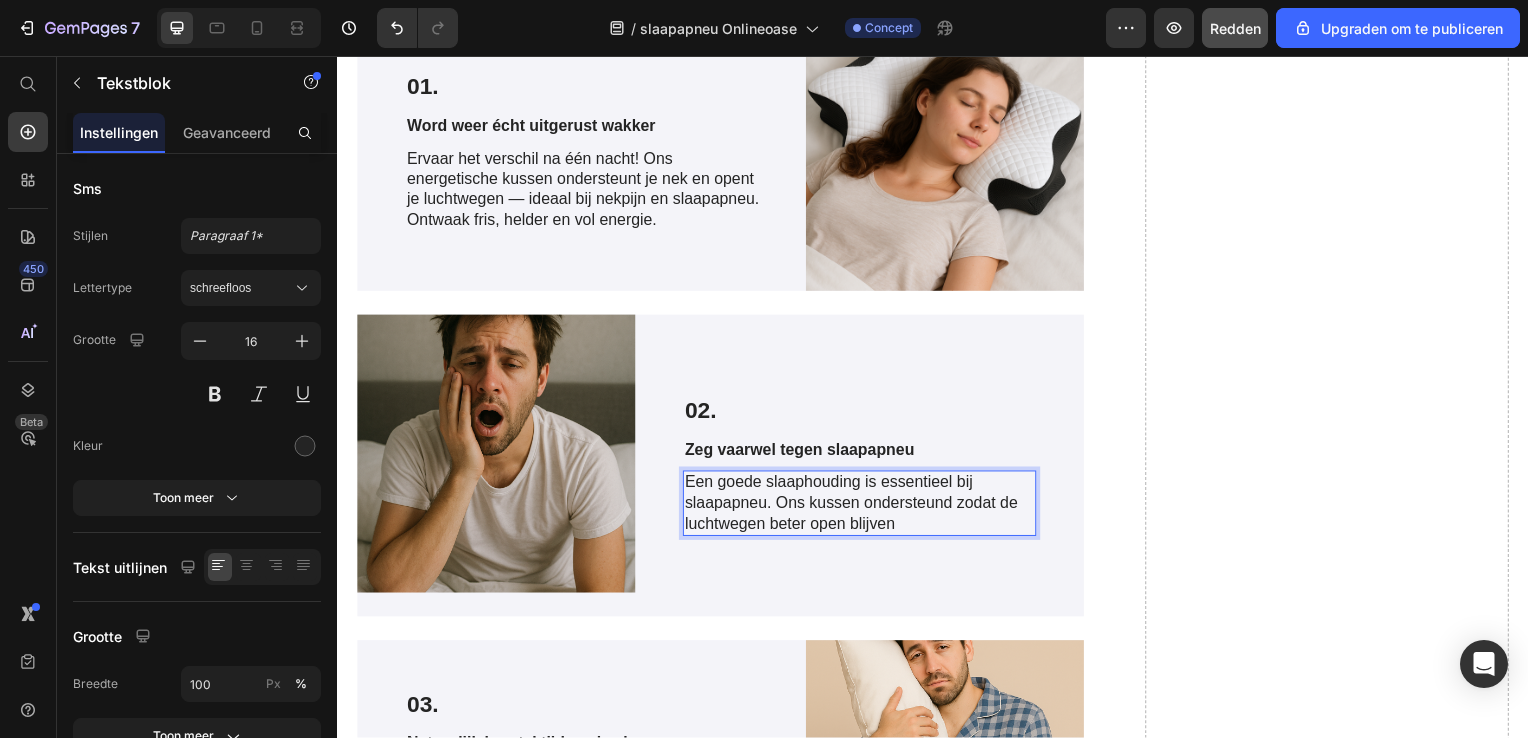 click on "Een goede slaaphouding is essentieel bij slaapapneu. Ons kussen ondersteund zodat de luchtwegen beter open blijven" at bounding box center (863, 507) 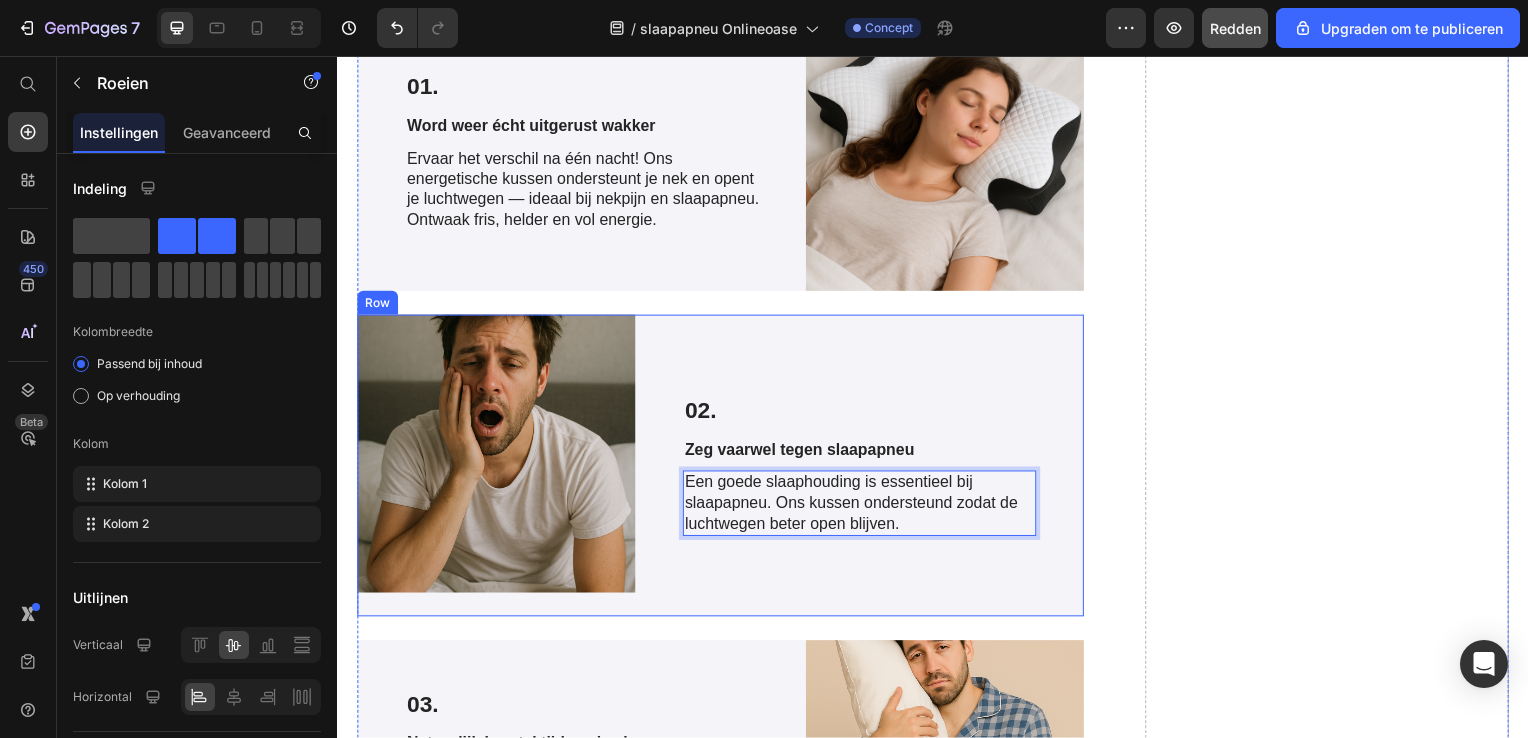 click on "02. Text Block Zeg vaarwel tegen slaapapneu Text Block Een goede slaaphouding is essentieel bij slaapapneu. Ons kussen ondersteund zodat de luchtwegen beter open blijven. Text Block   0 Row" at bounding box center (863, 469) 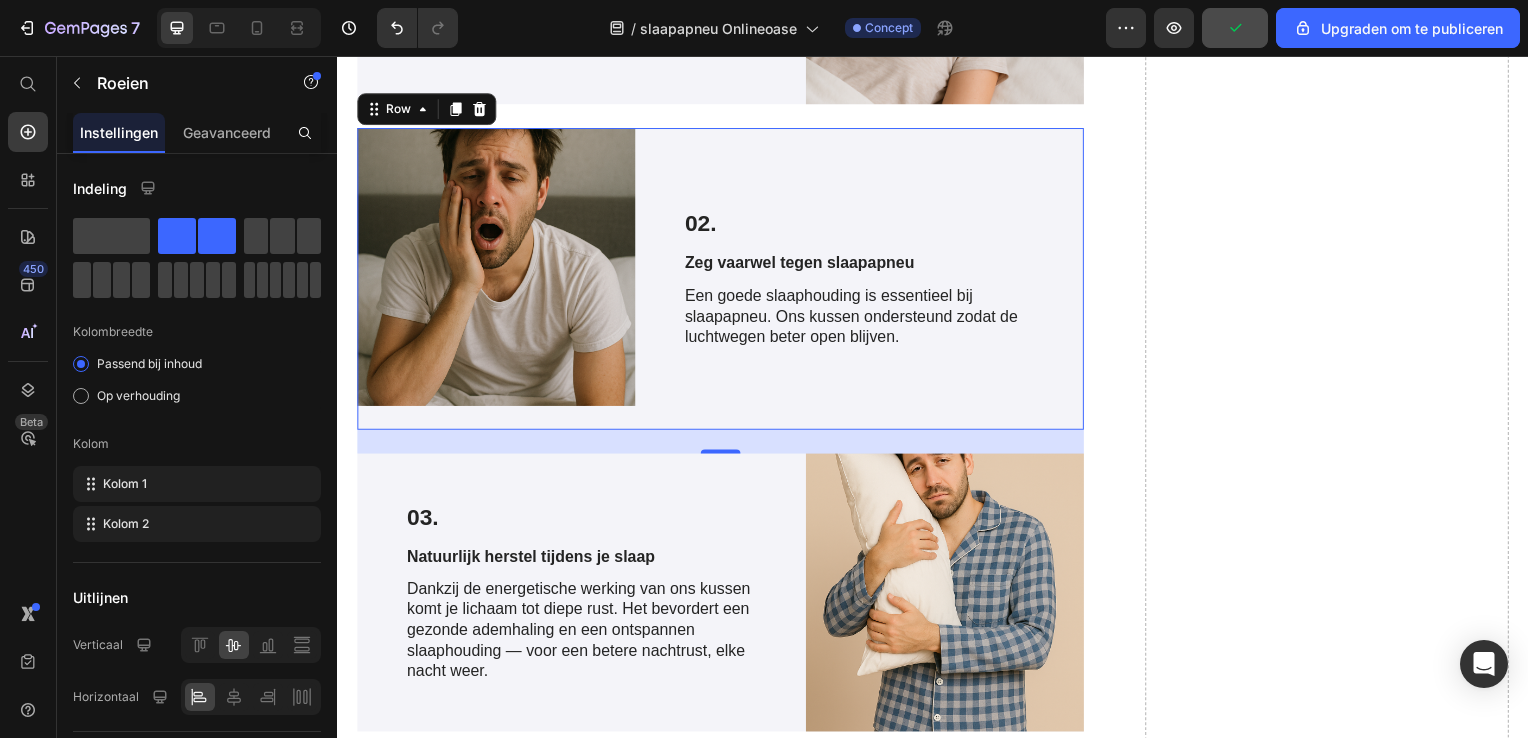 scroll, scrollTop: 4592, scrollLeft: 0, axis: vertical 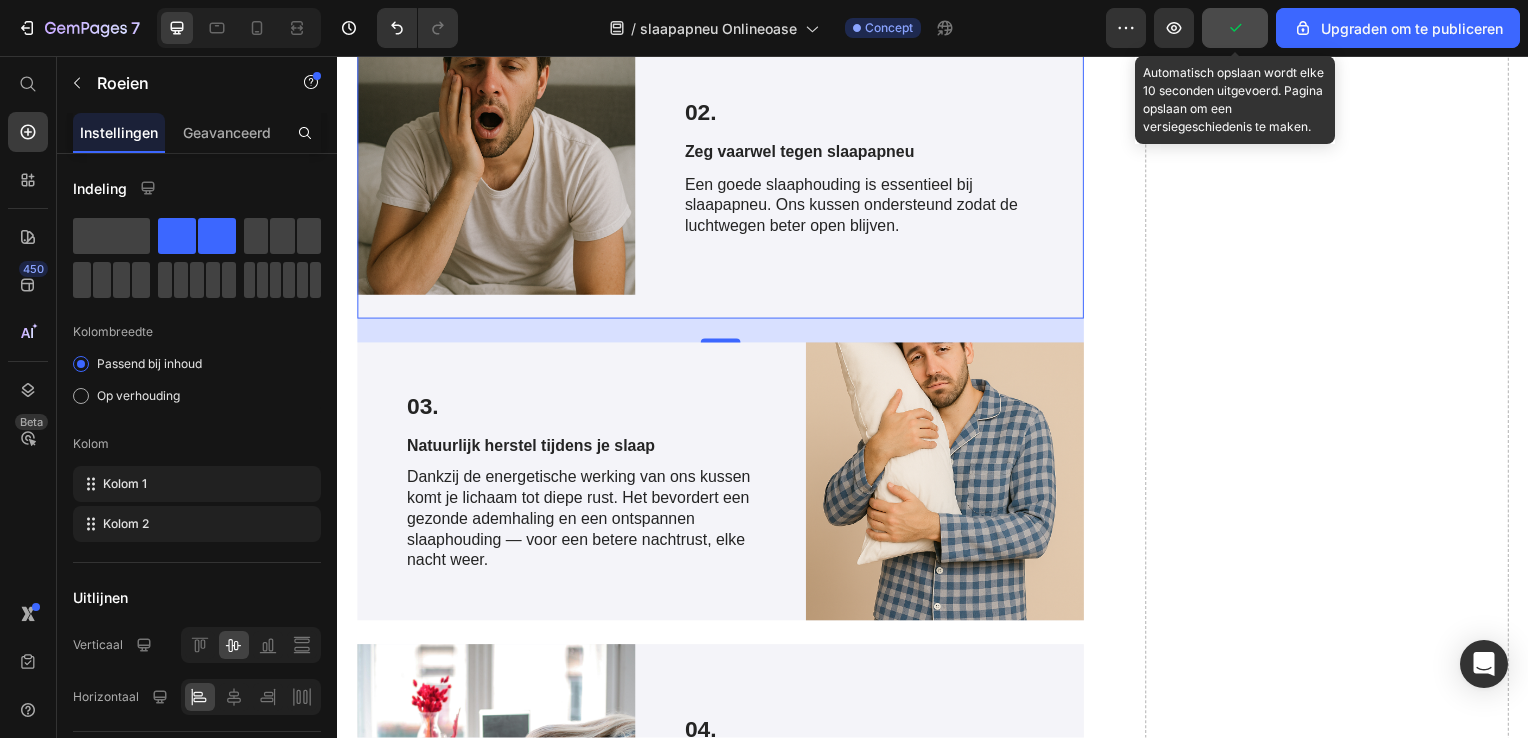 click 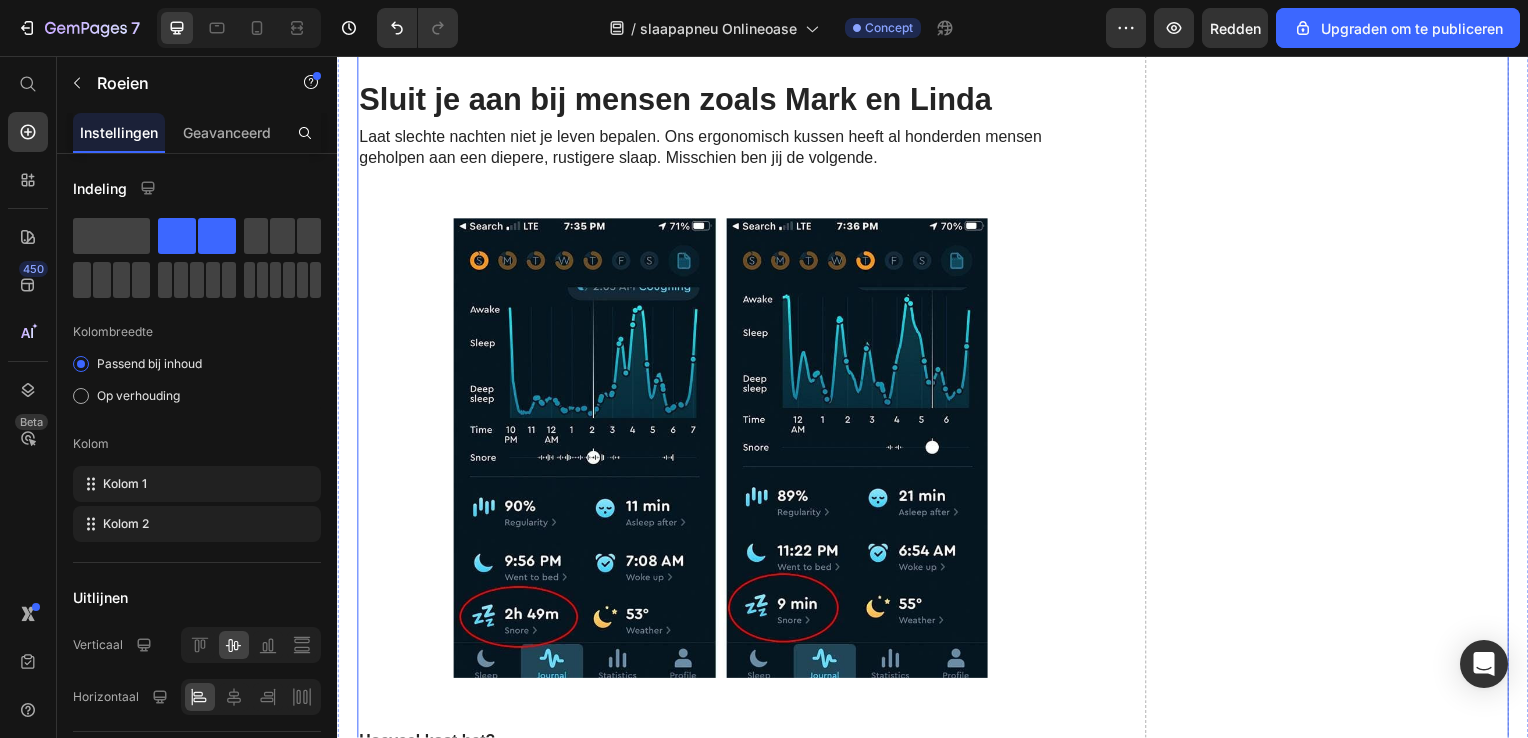 scroll, scrollTop: 7192, scrollLeft: 0, axis: vertical 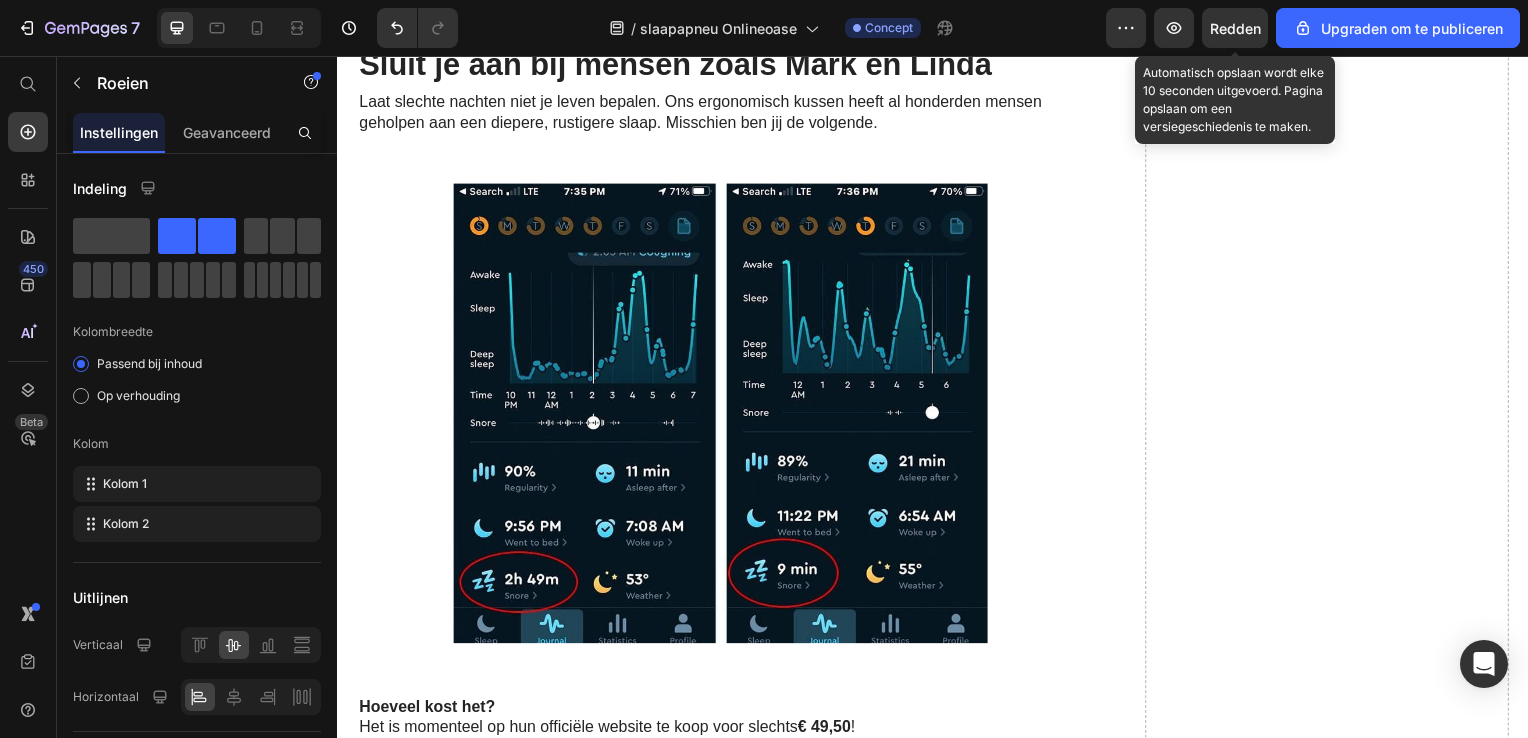 click on "Redden" at bounding box center (1235, 28) 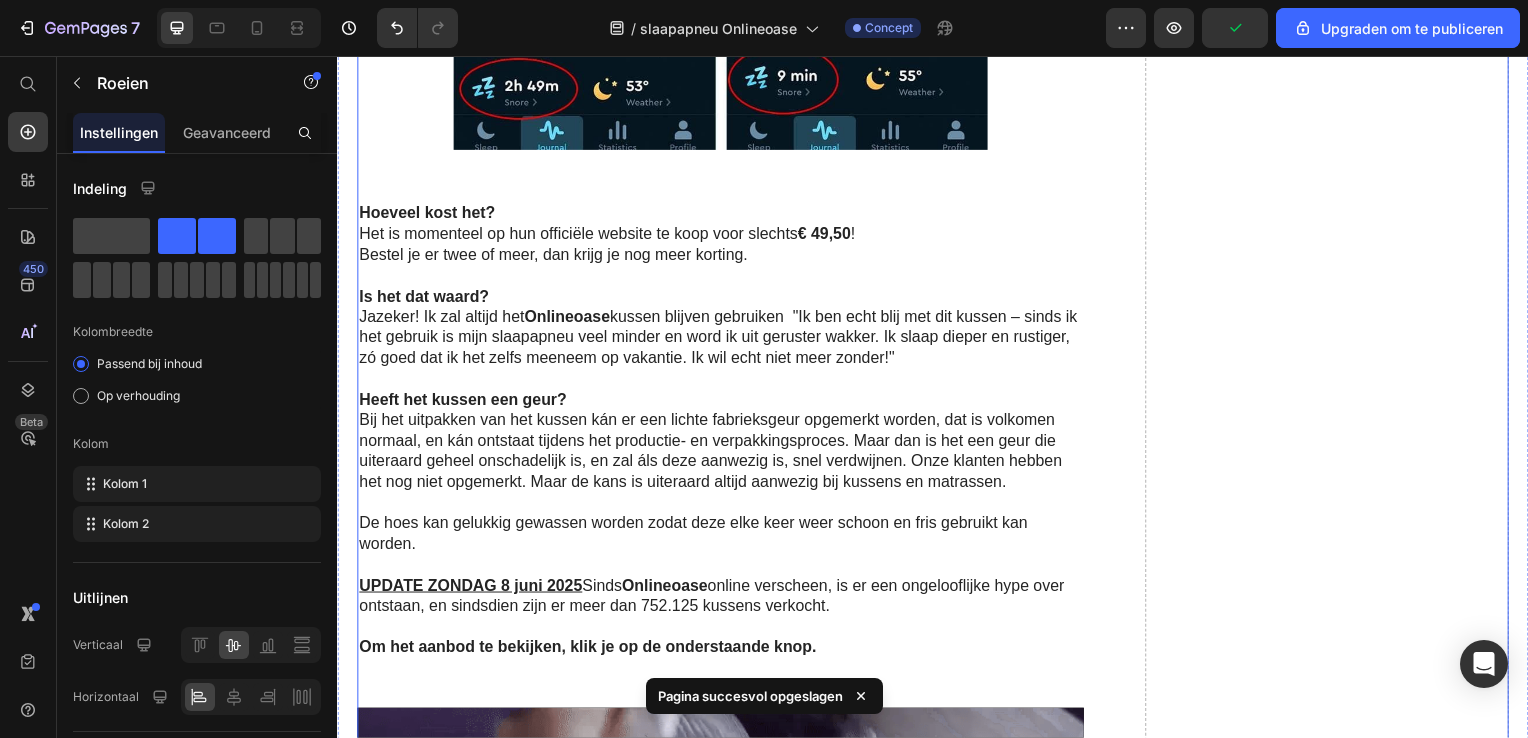 scroll, scrollTop: 7692, scrollLeft: 0, axis: vertical 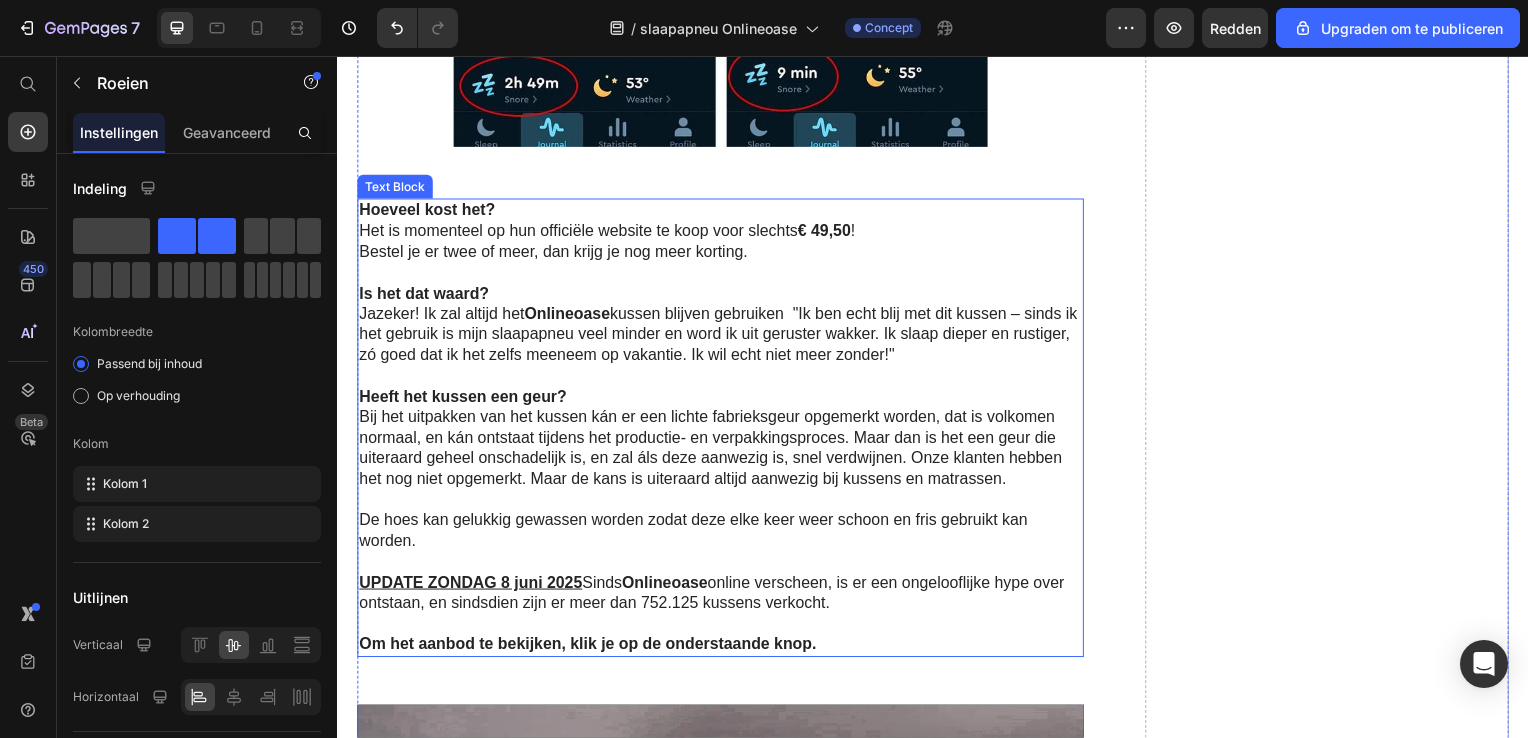 click on "Bij het uitpakken van het kussen kán er een lichte fabrieksgeur opgemerkt worden, dat is volkomen normaal, en kán ontstaat tijdens het productie- en verpakkingsproces. Maar dan is het een geur die uiteraard geheel onschadelijk is, en zal áls deze aanwezig is, snel verdwijnen. Onze klanten hebben het nog niet opgemerkt. Maar de kans is uiteraard altijd aanwezig bij kussens en matrassen." at bounding box center (721, 451) 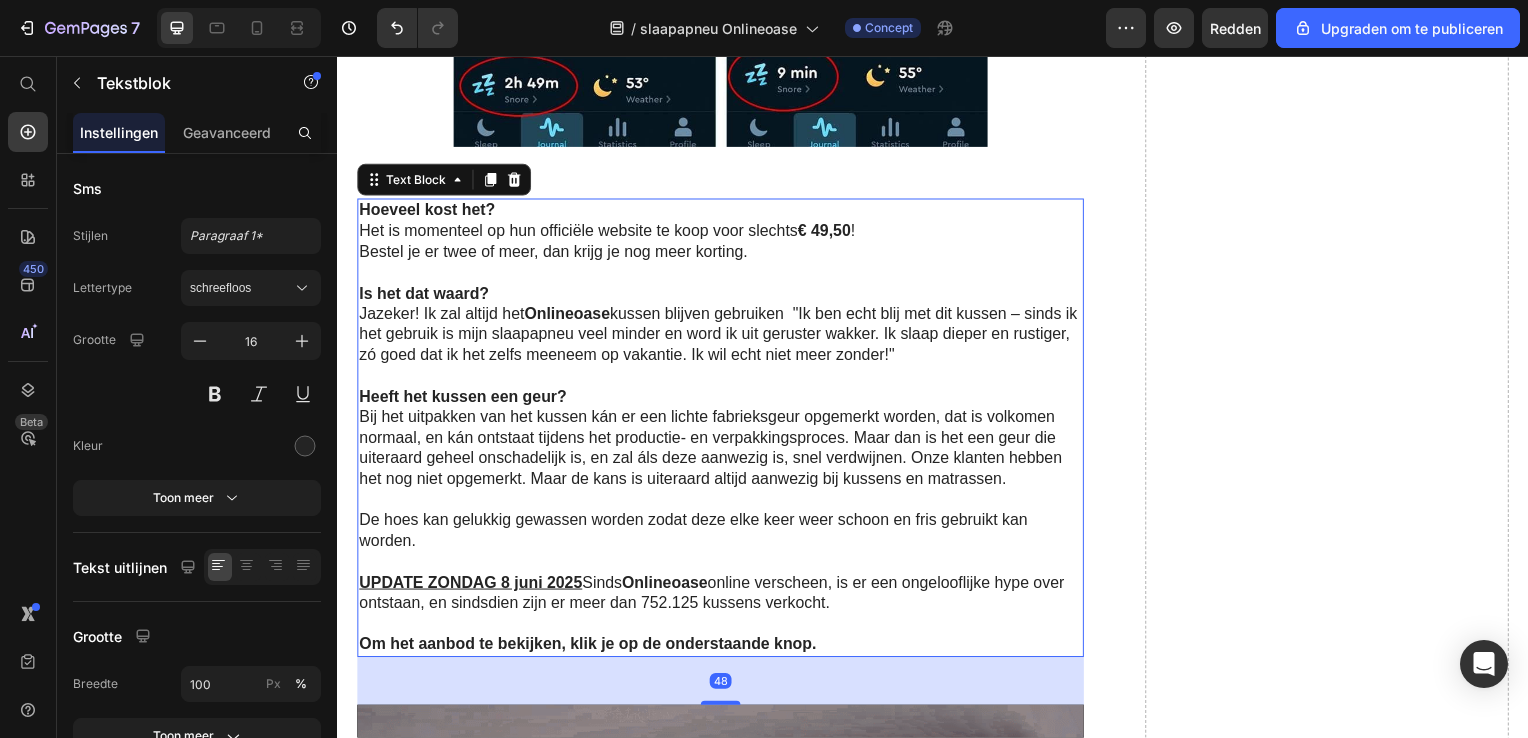 click on "Bij het uitpakken van het kussen kán er een lichte fabrieksgeur opgemerkt worden, dat is volkomen normaal, en kán ontstaat tijdens het productie- en verpakkingsproces. Maar dan is het een geur die uiteraard geheel onschadelijk is, en zal áls deze aanwezig is, snel verdwijnen. Onze klanten hebben het nog niet opgemerkt. Maar de kans is uiteraard altijd aanwezig bij kussens en matrassen." at bounding box center [721, 451] 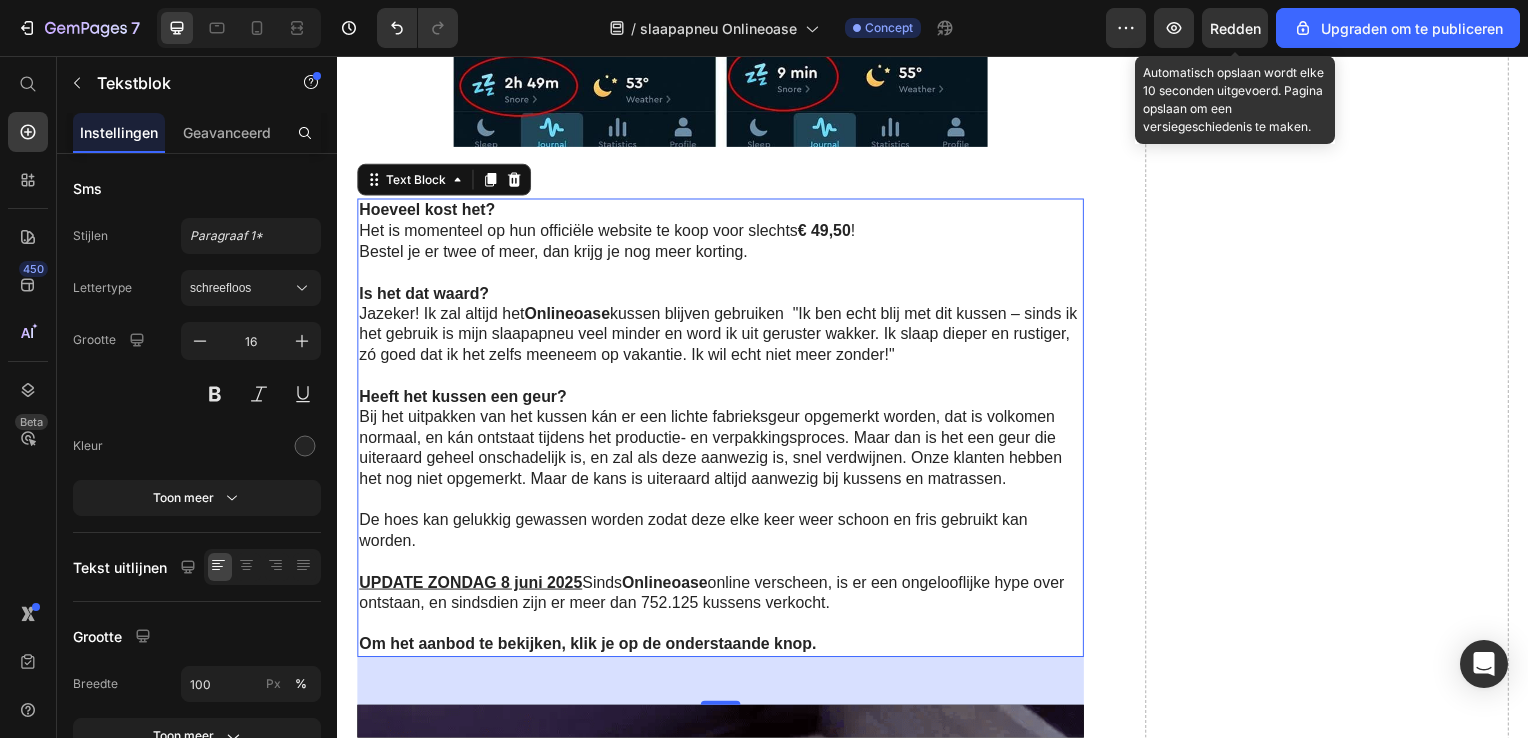 click on "Redden" at bounding box center (1235, 28) 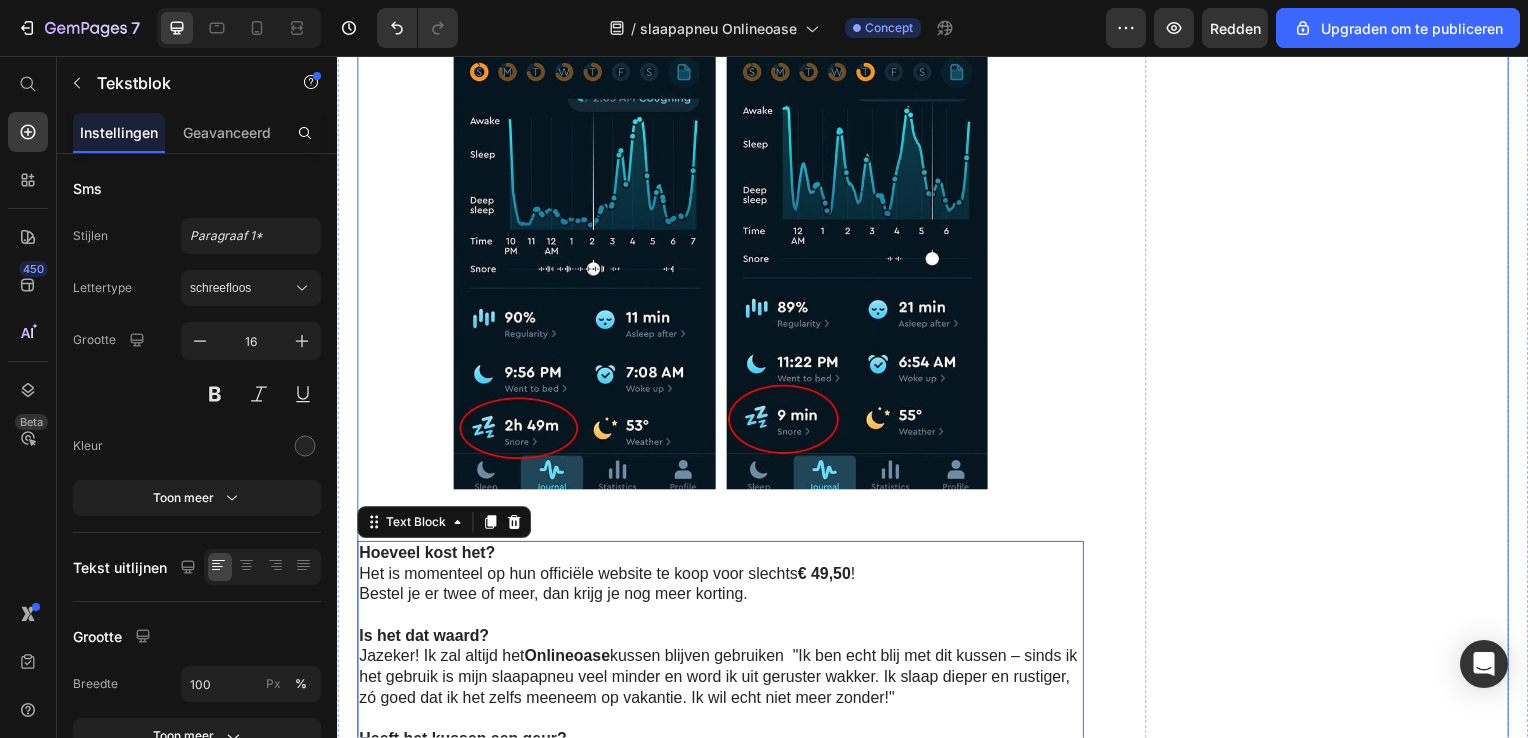 scroll, scrollTop: 7292, scrollLeft: 0, axis: vertical 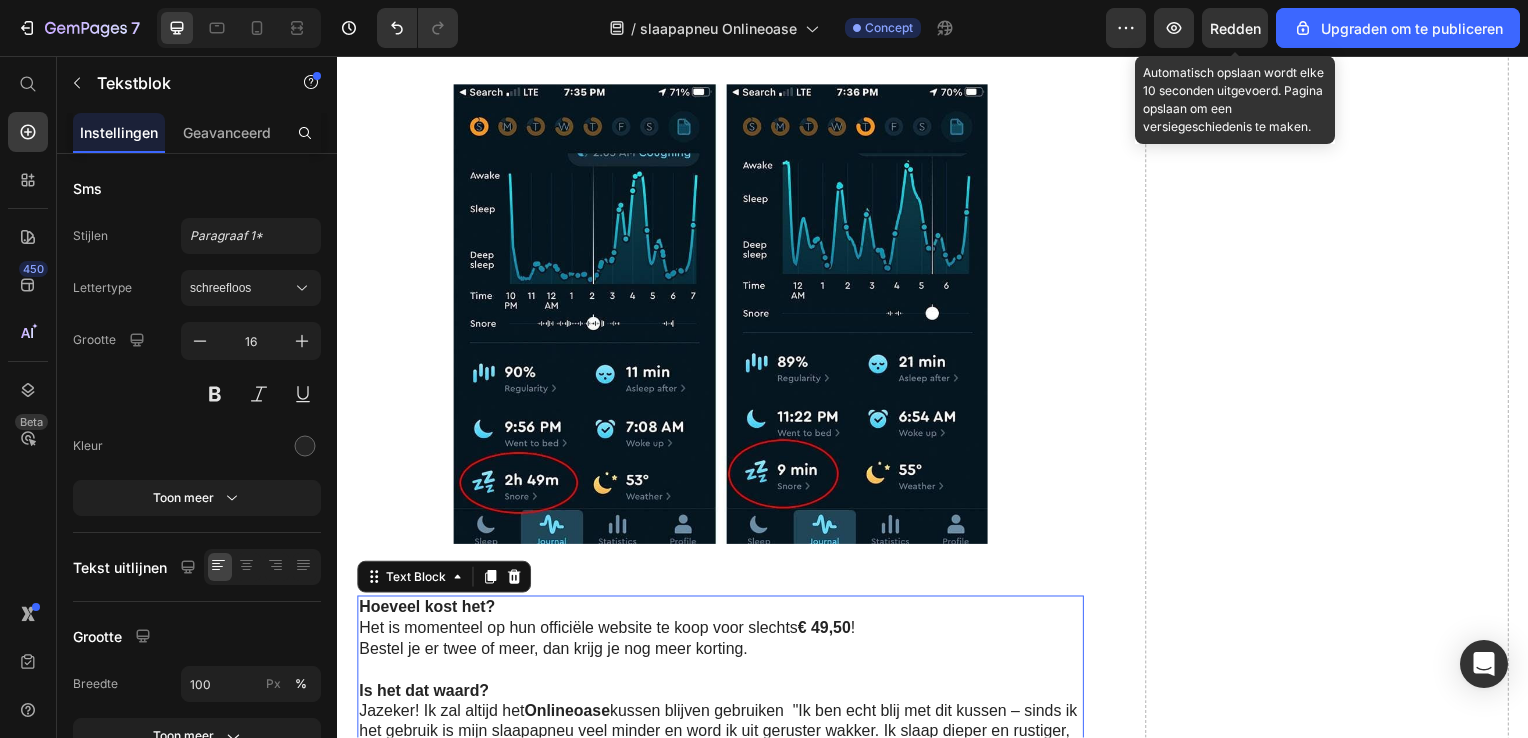 click on "Redden" at bounding box center [1235, 28] 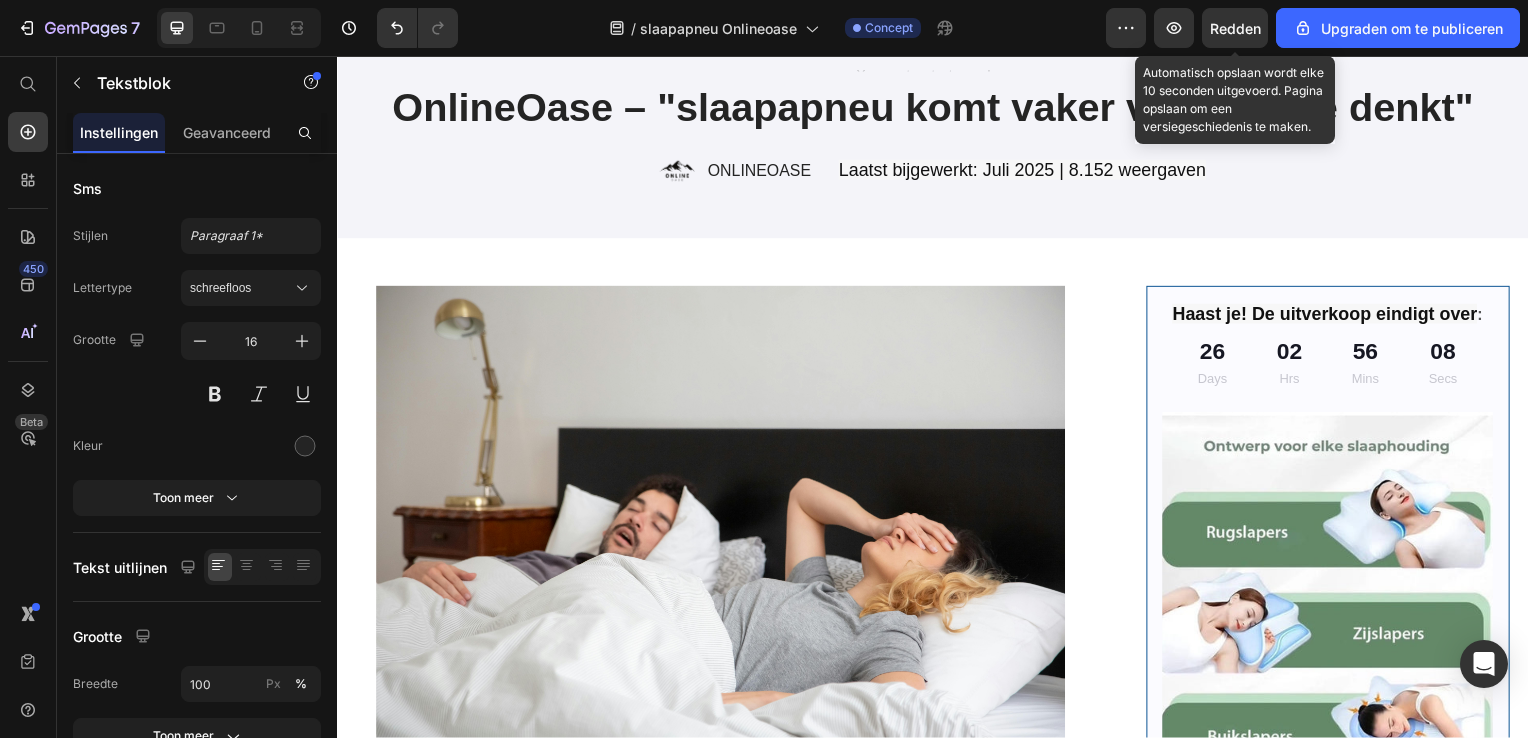 scroll, scrollTop: 0, scrollLeft: 0, axis: both 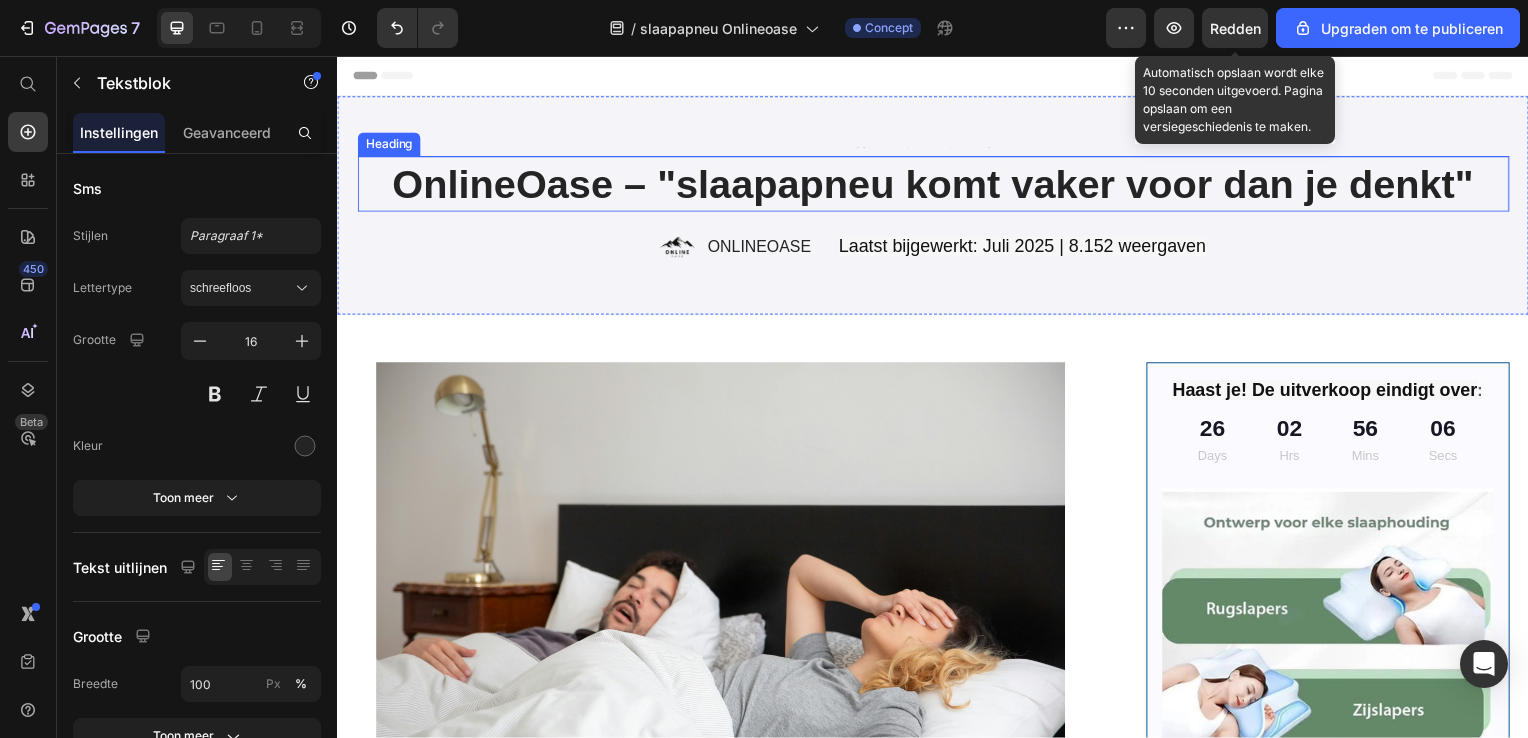 click on "OnlineOase – "slaapapneu komt vaker voor dan je denkt"" at bounding box center (937, 185) 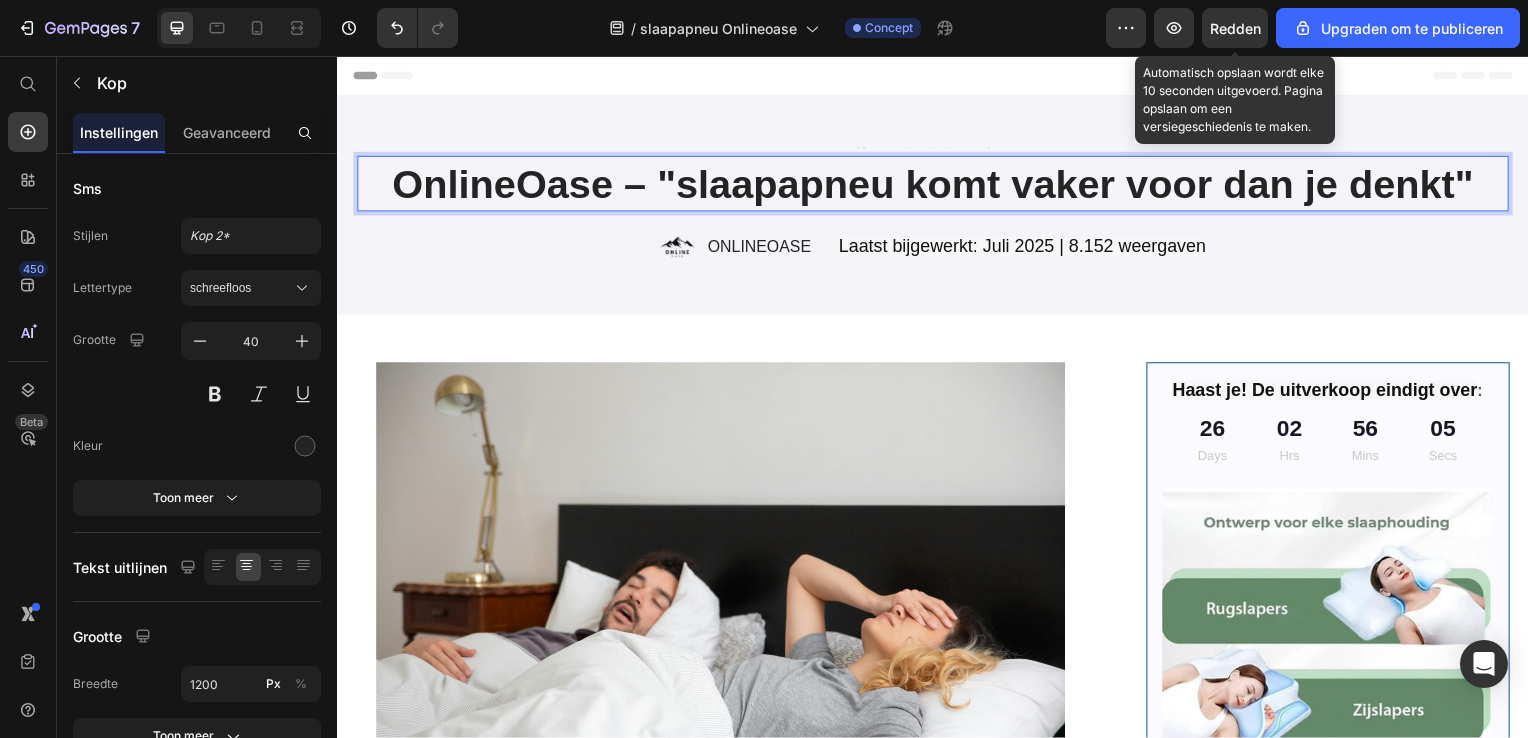 click on "OnlineOase – "slaapapneu komt vaker voor dan je denkt"" at bounding box center (937, 185) 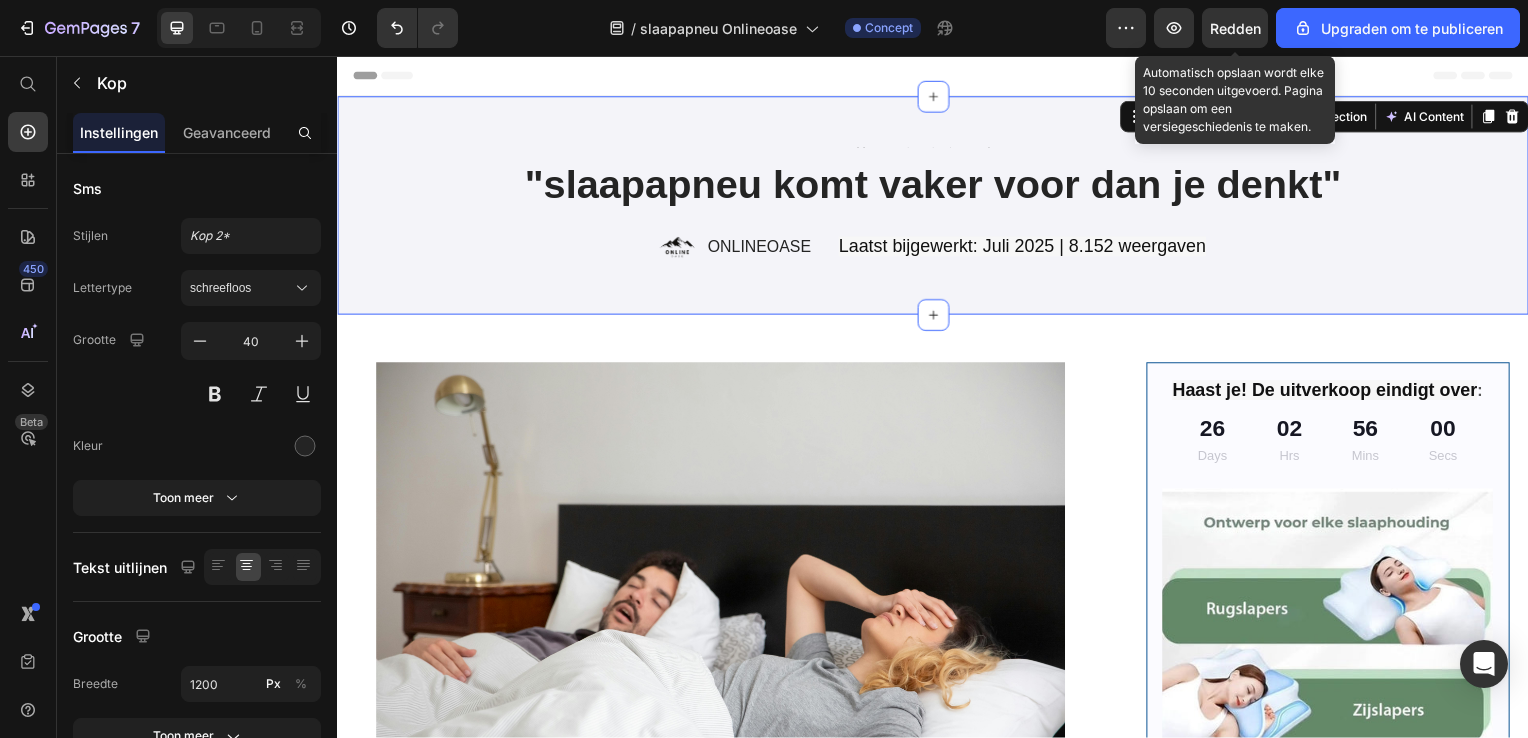 click on "Text Block  "slaapapneu komt vaker voor dan je denkt" Heading Image ONLINEOASE Text Block Row Laatst bijgewerkt: Juli 2025 | 8.152 weergaven Text Block Row Section 1   You can create reusable sections Create Theme Section AI Content Write with GemAI What would you like to describe here? Tone and Voice Persuasive Product Getting products... Show more Generate" at bounding box center (937, 207) 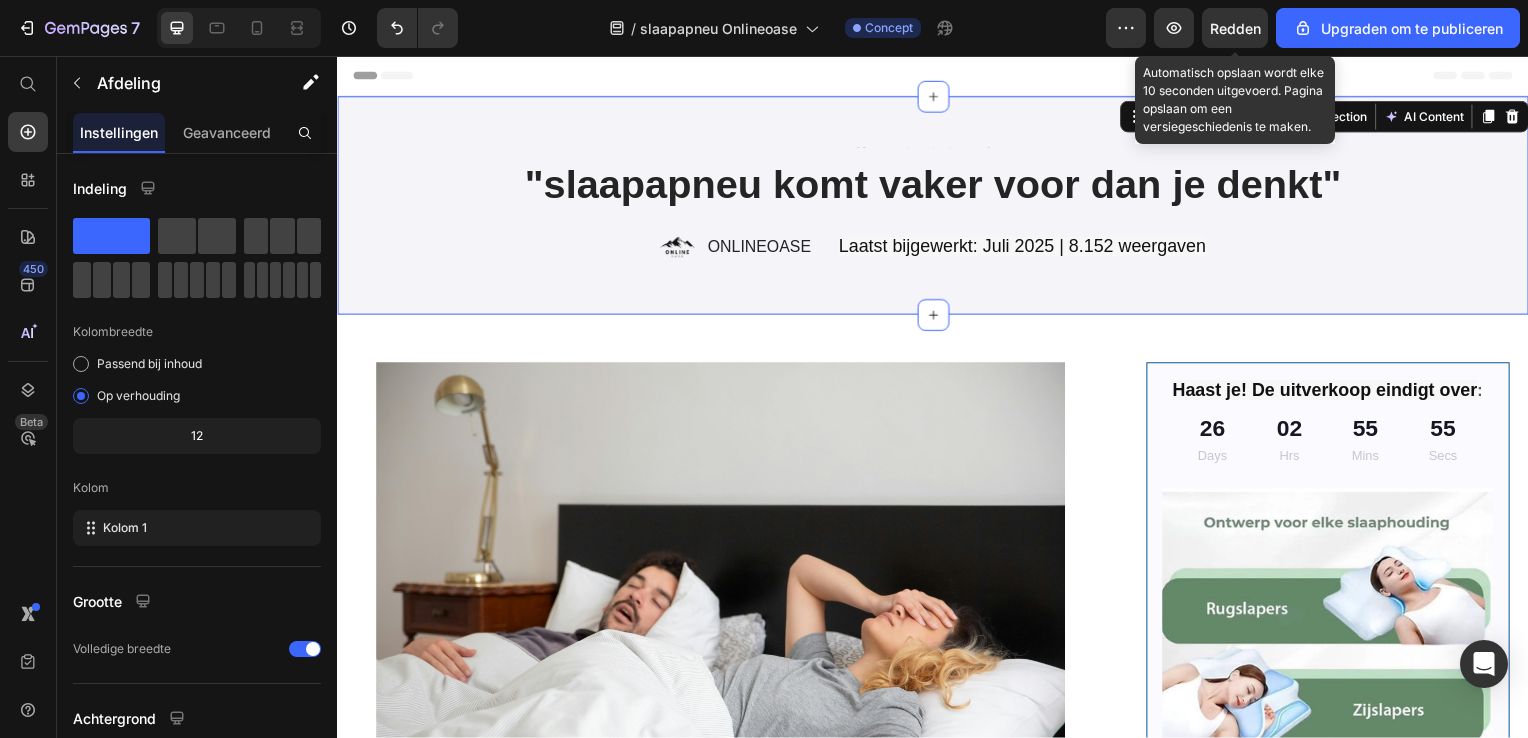 click on "Redden" at bounding box center [1235, 28] 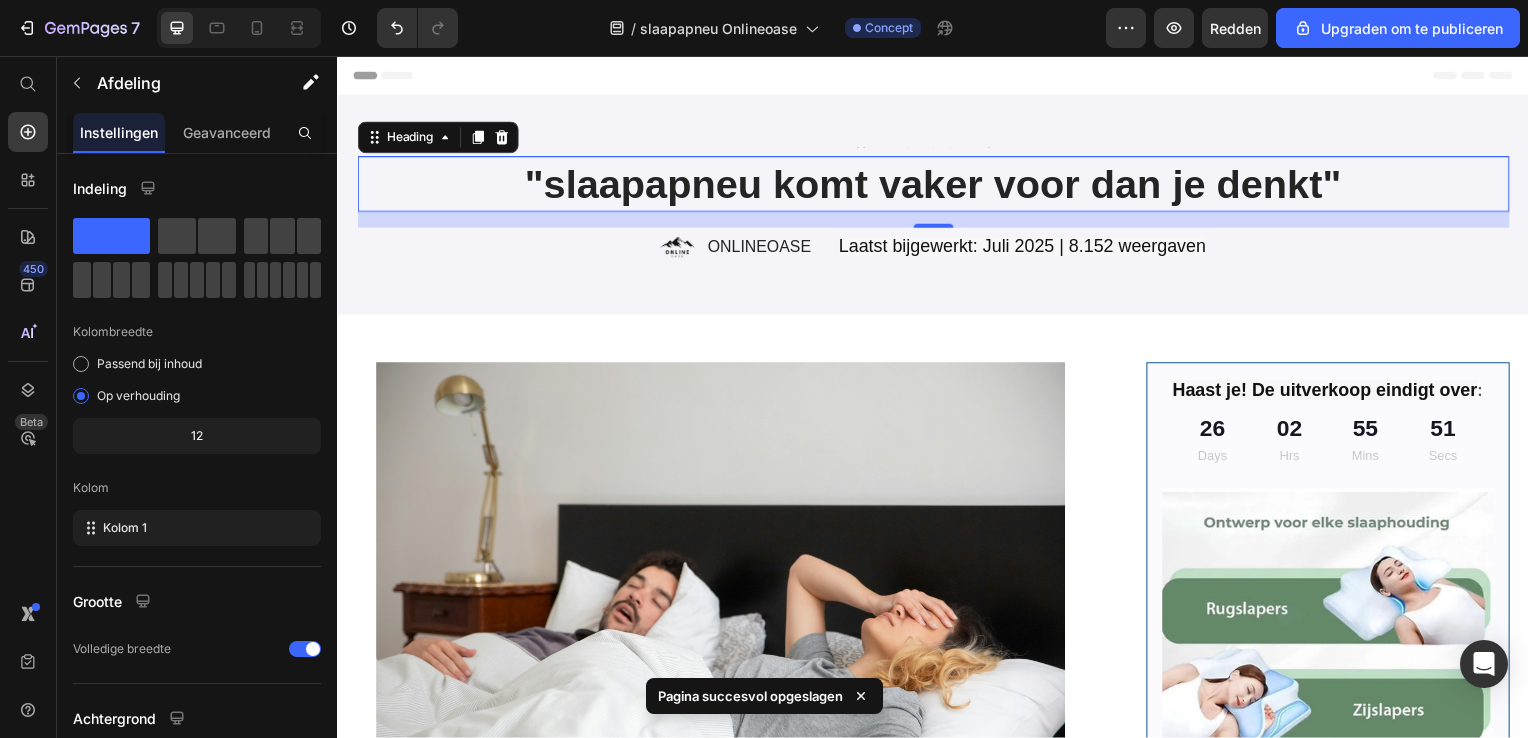 click on ""slaapapneu komt vaker voor dan je denkt"" at bounding box center (937, 185) 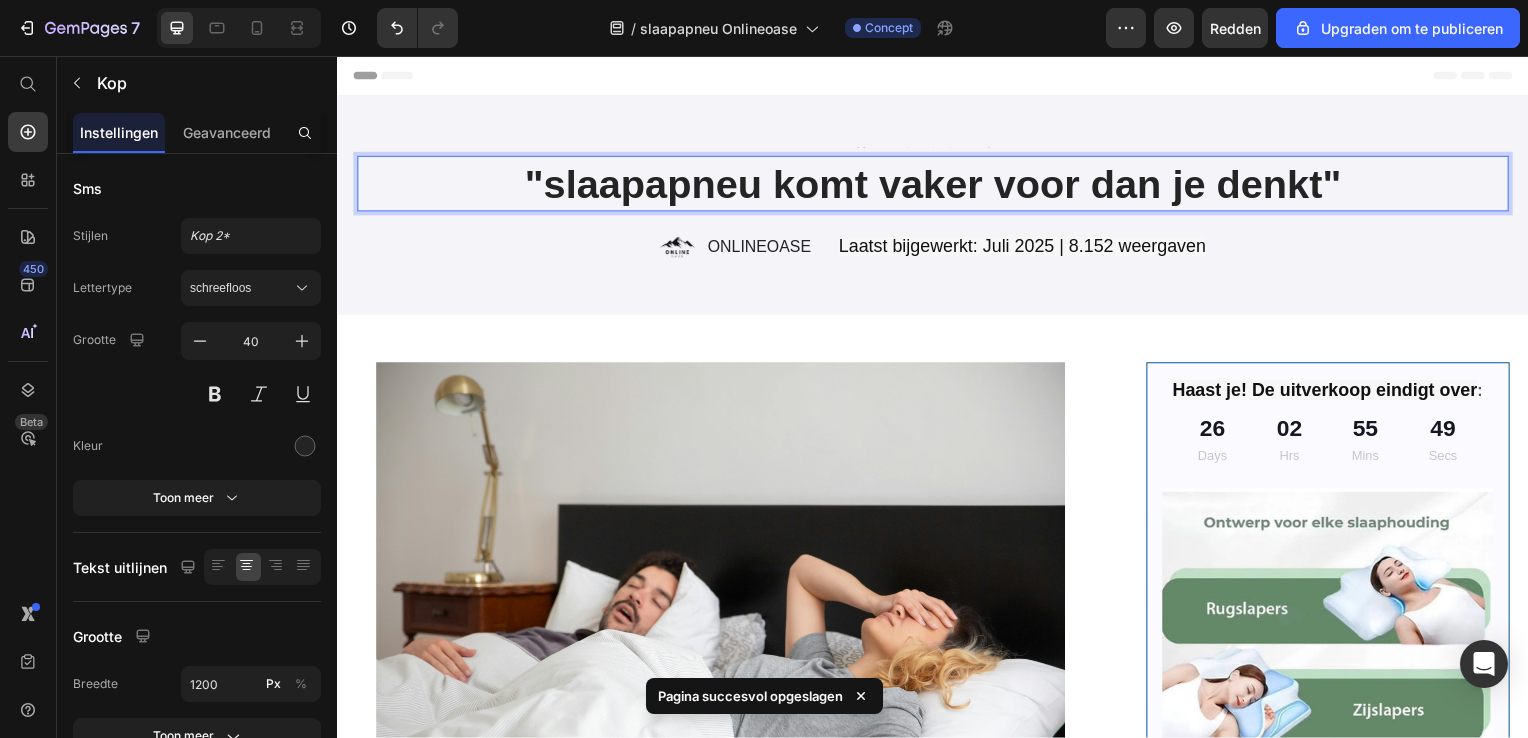 click on ""slaapapneu komt vaker voor dan je denkt"" at bounding box center (937, 185) 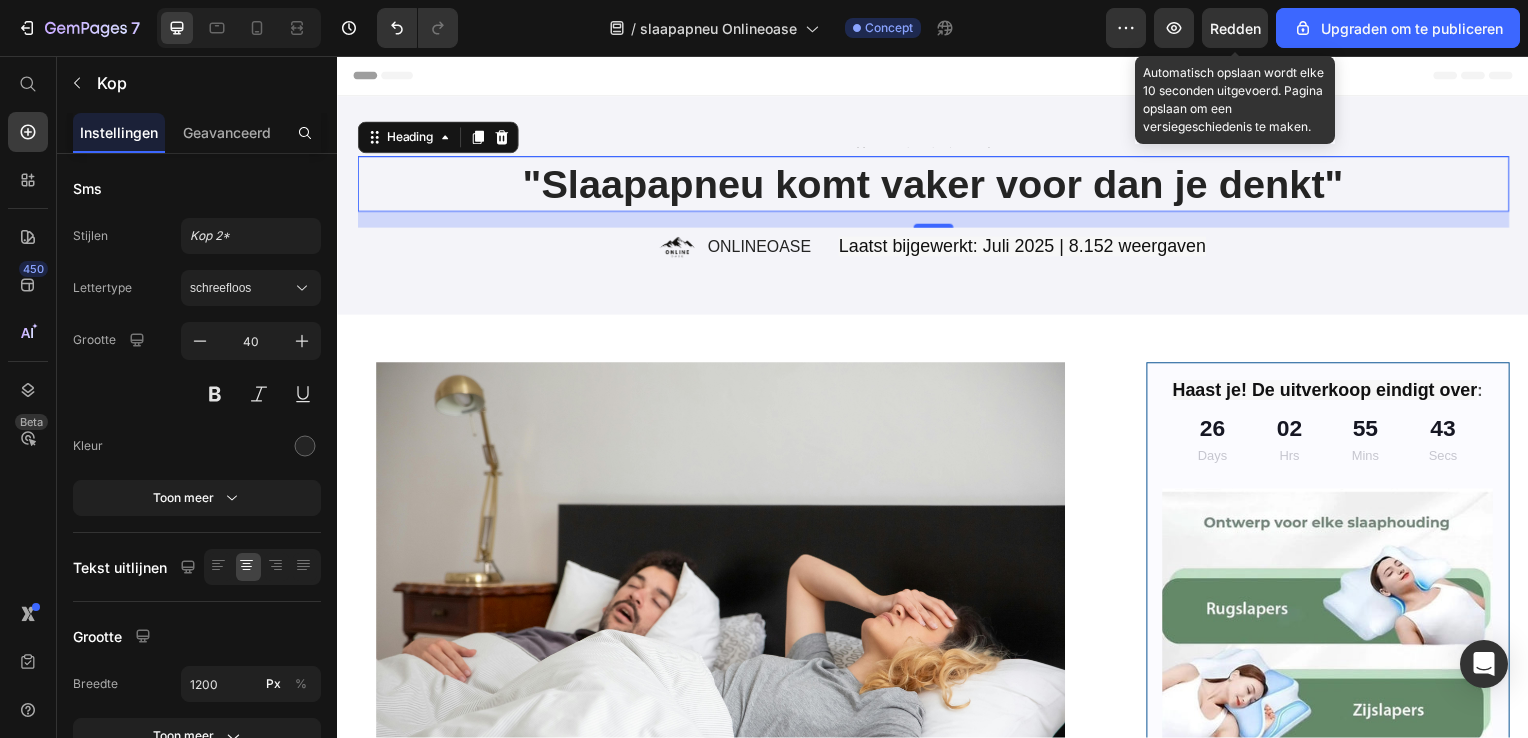 click on "Redden" at bounding box center [1235, 28] 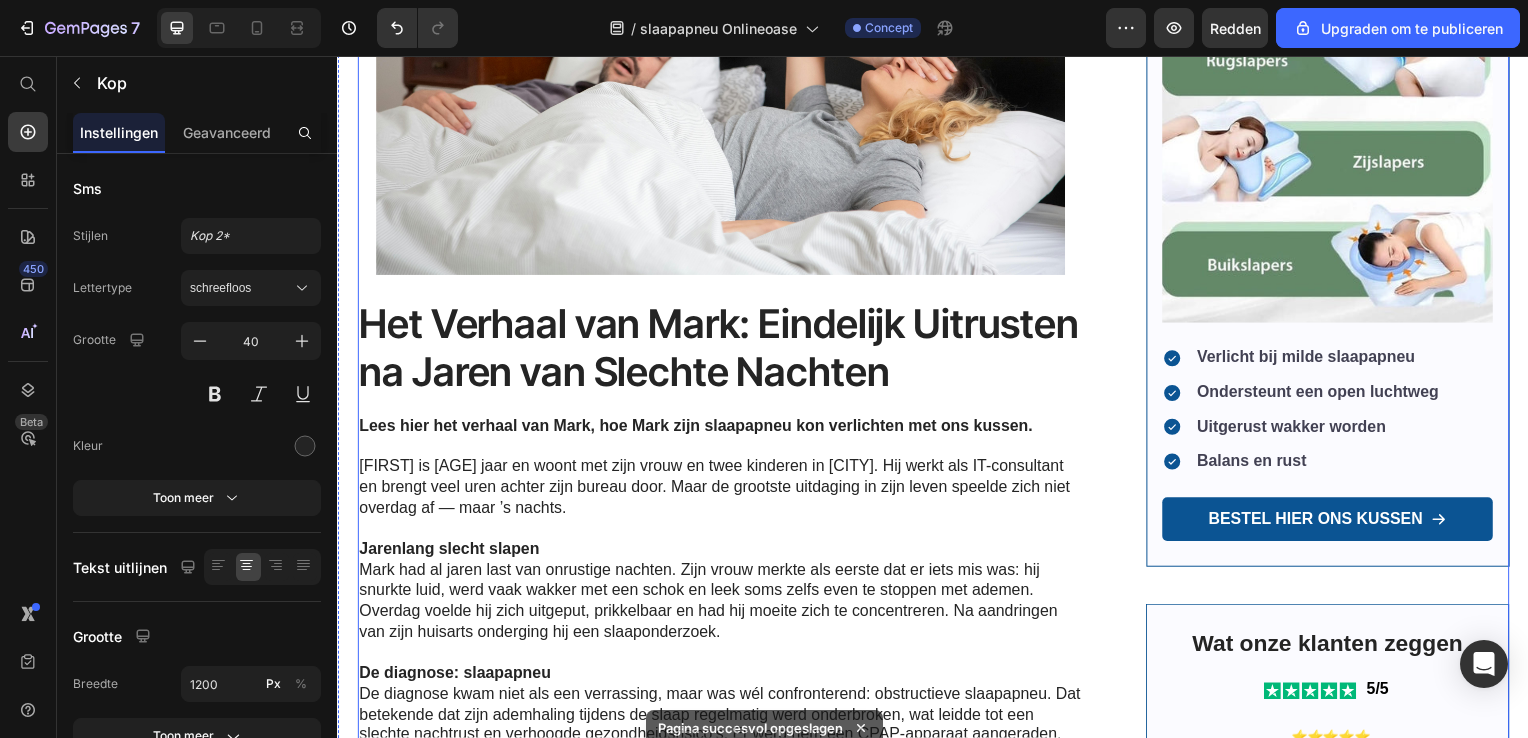 scroll, scrollTop: 600, scrollLeft: 0, axis: vertical 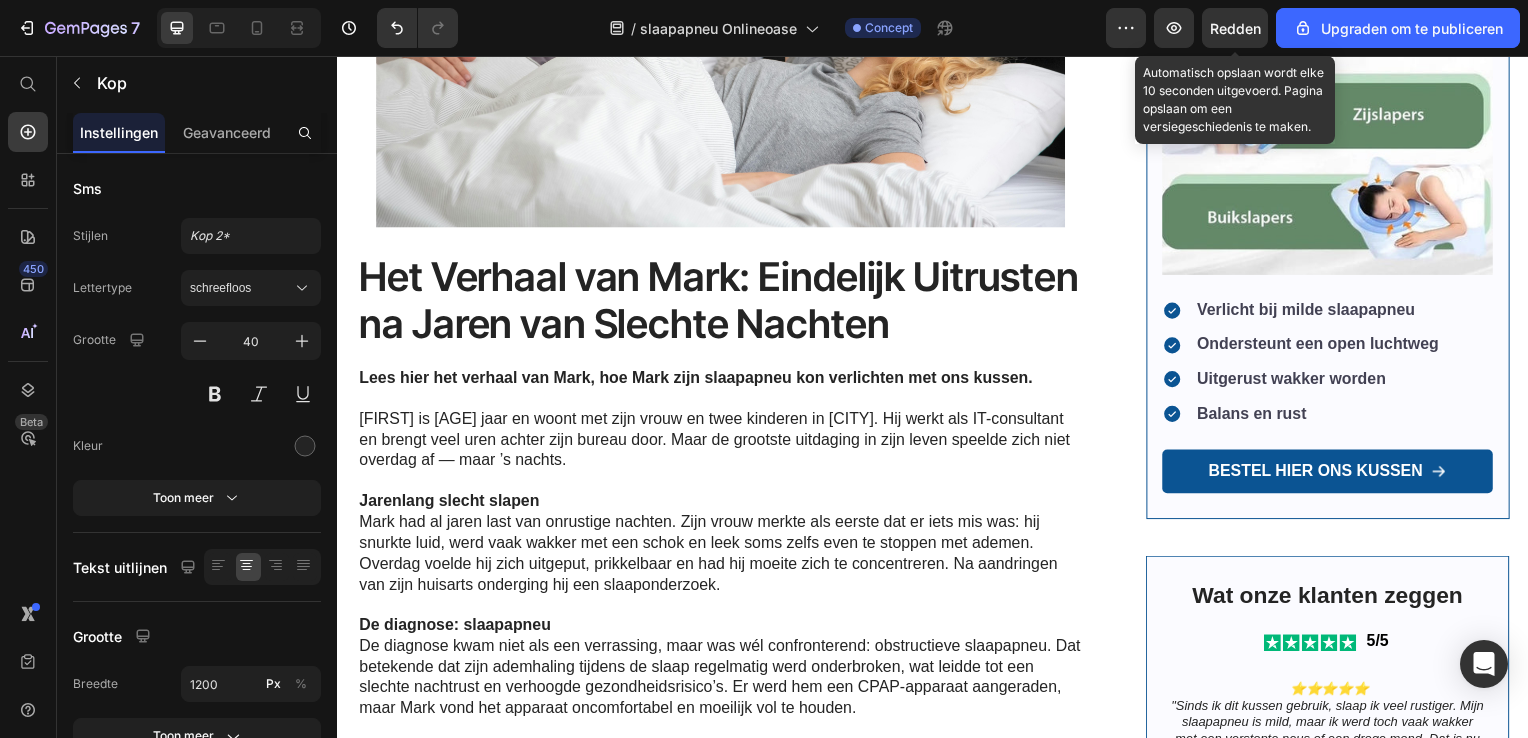 click on "Redden" at bounding box center (1235, 28) 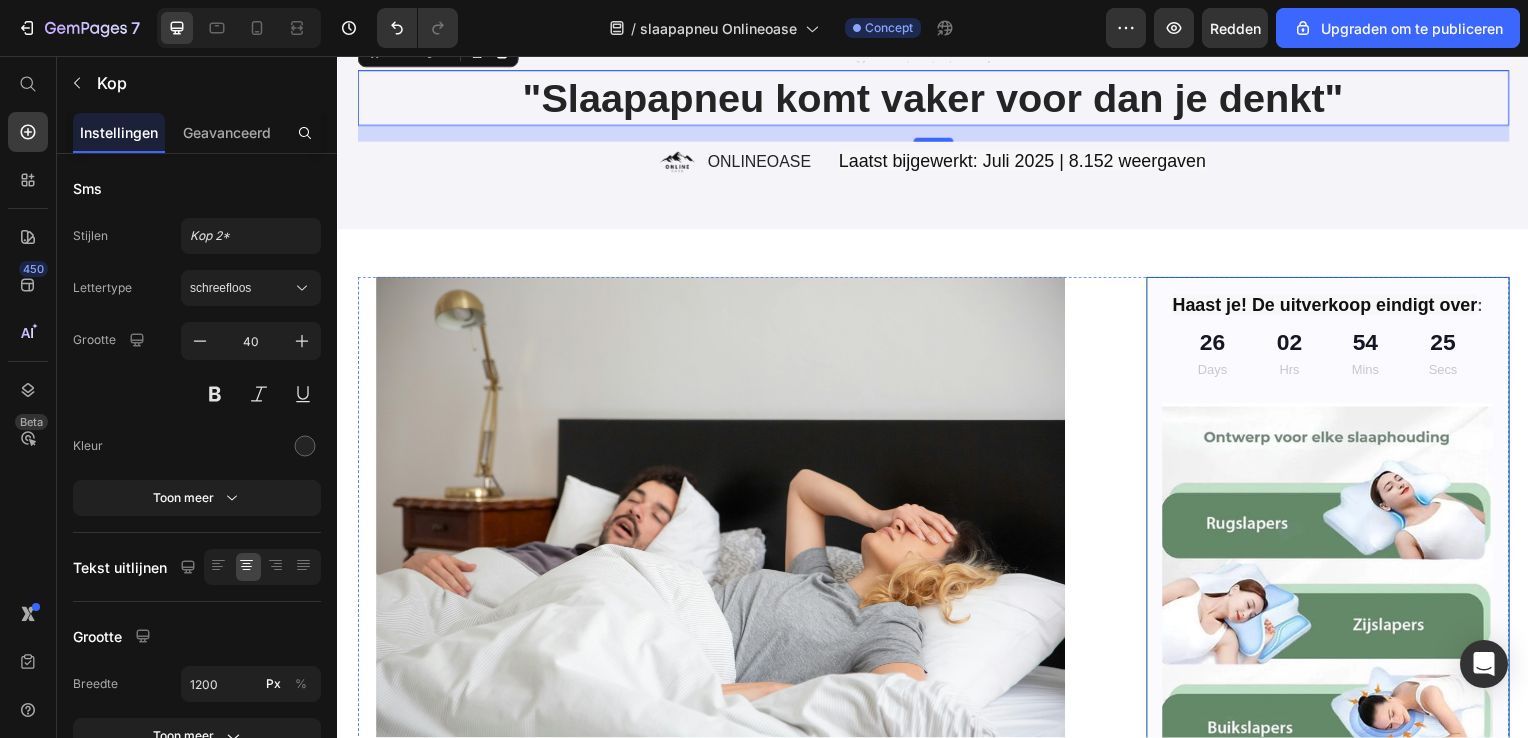 scroll, scrollTop: 0, scrollLeft: 0, axis: both 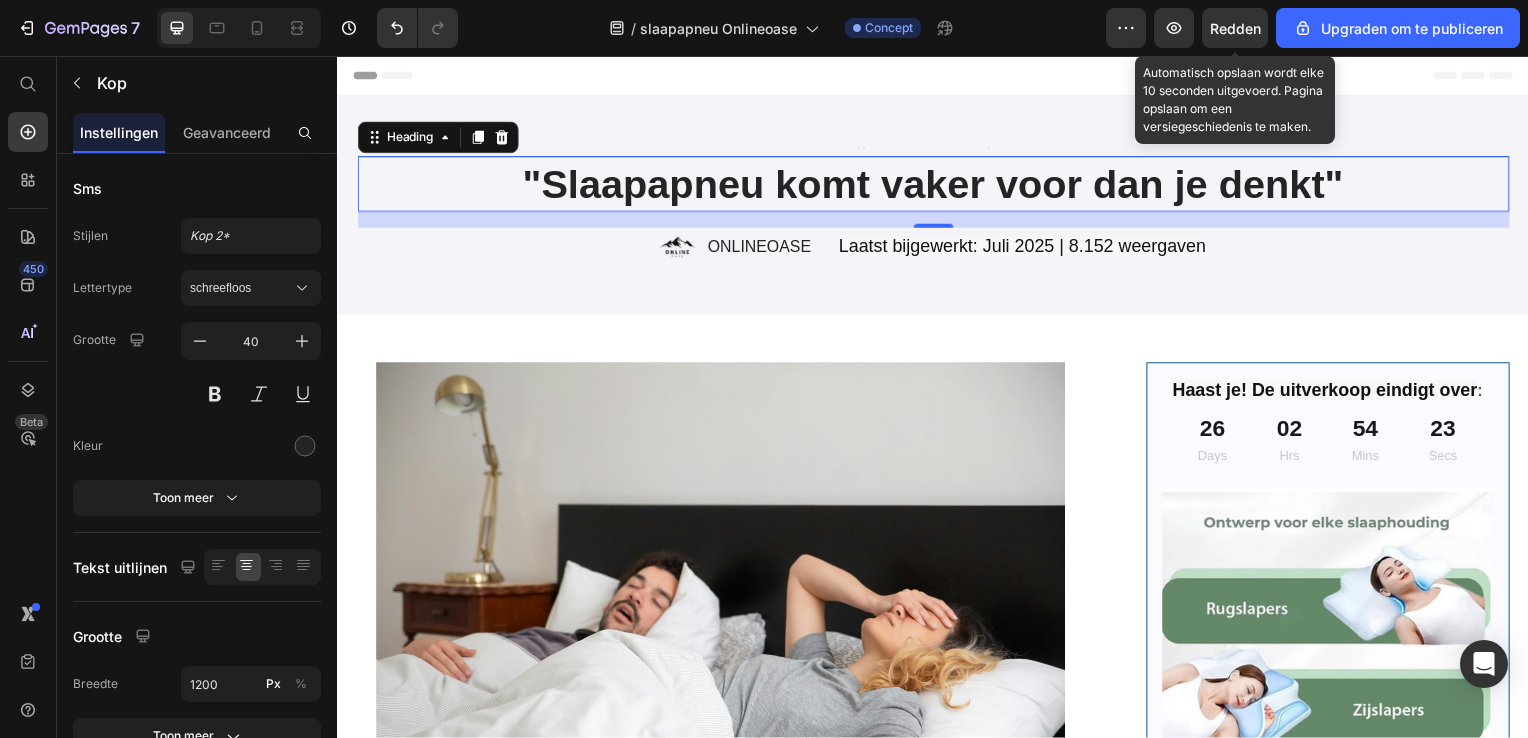 click on "Redden" at bounding box center [1235, 28] 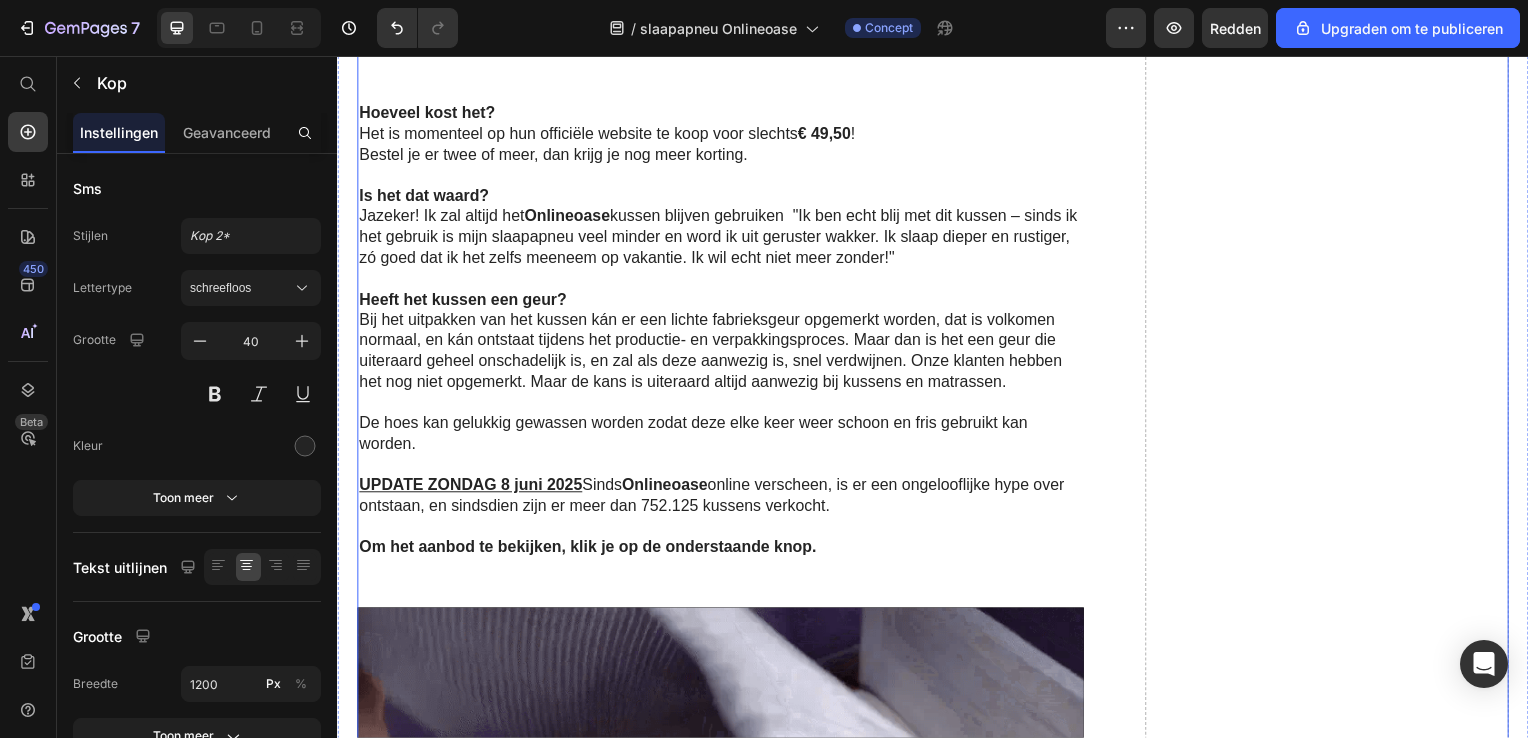 scroll, scrollTop: 7800, scrollLeft: 0, axis: vertical 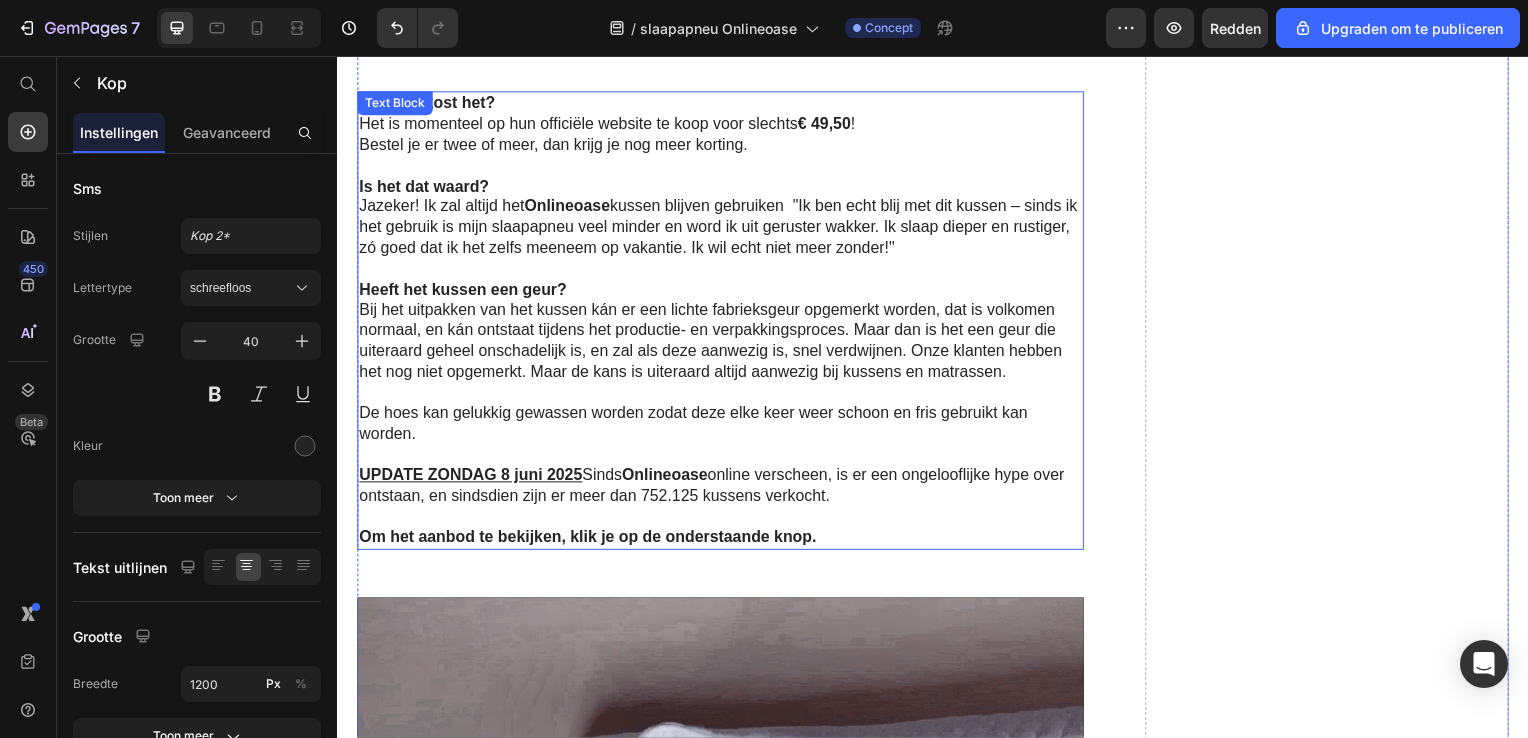 click on "UPDATE ZONDAG 8 juni 2025" at bounding box center (471, 478) 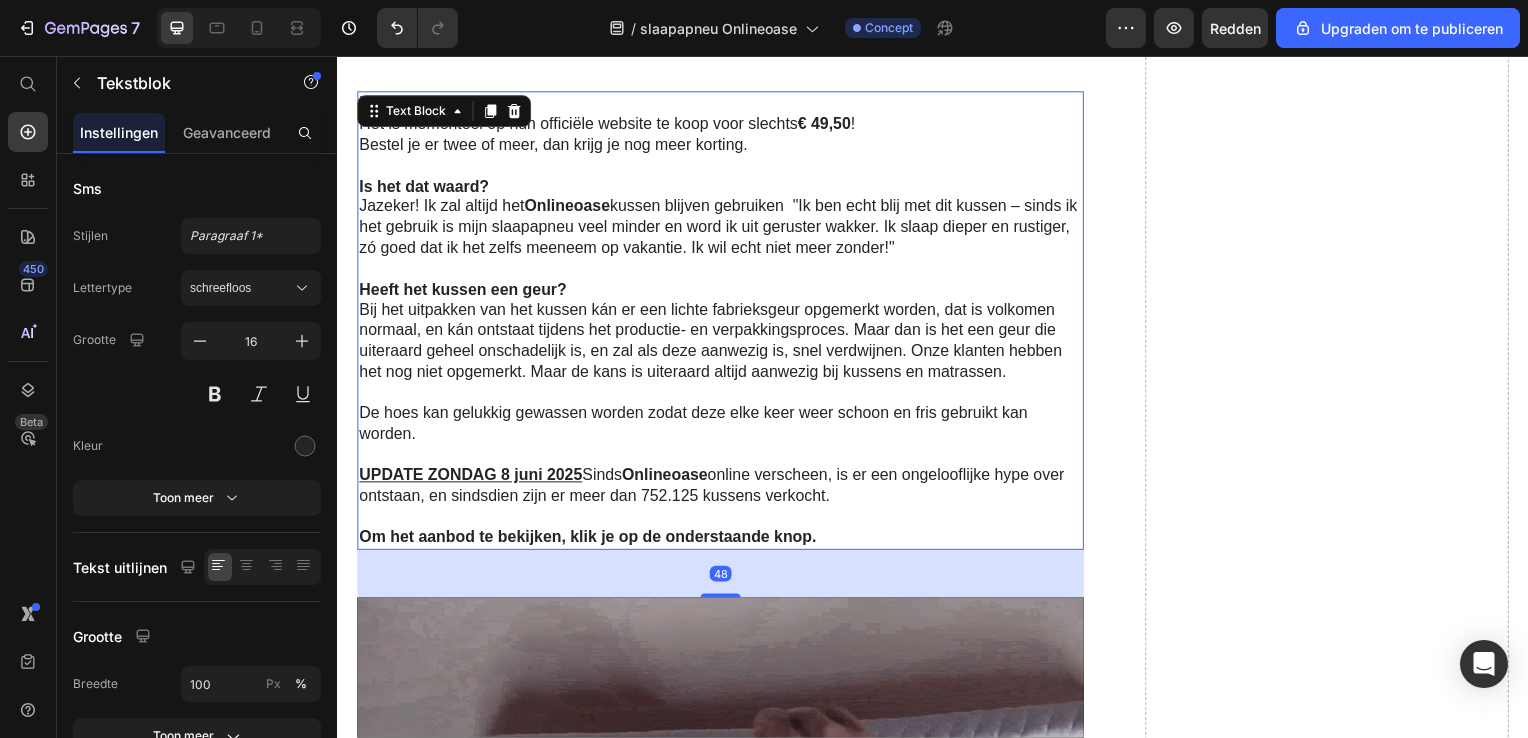 click on "UPDATE ZONDAG 8 juni 2025" at bounding box center [471, 478] 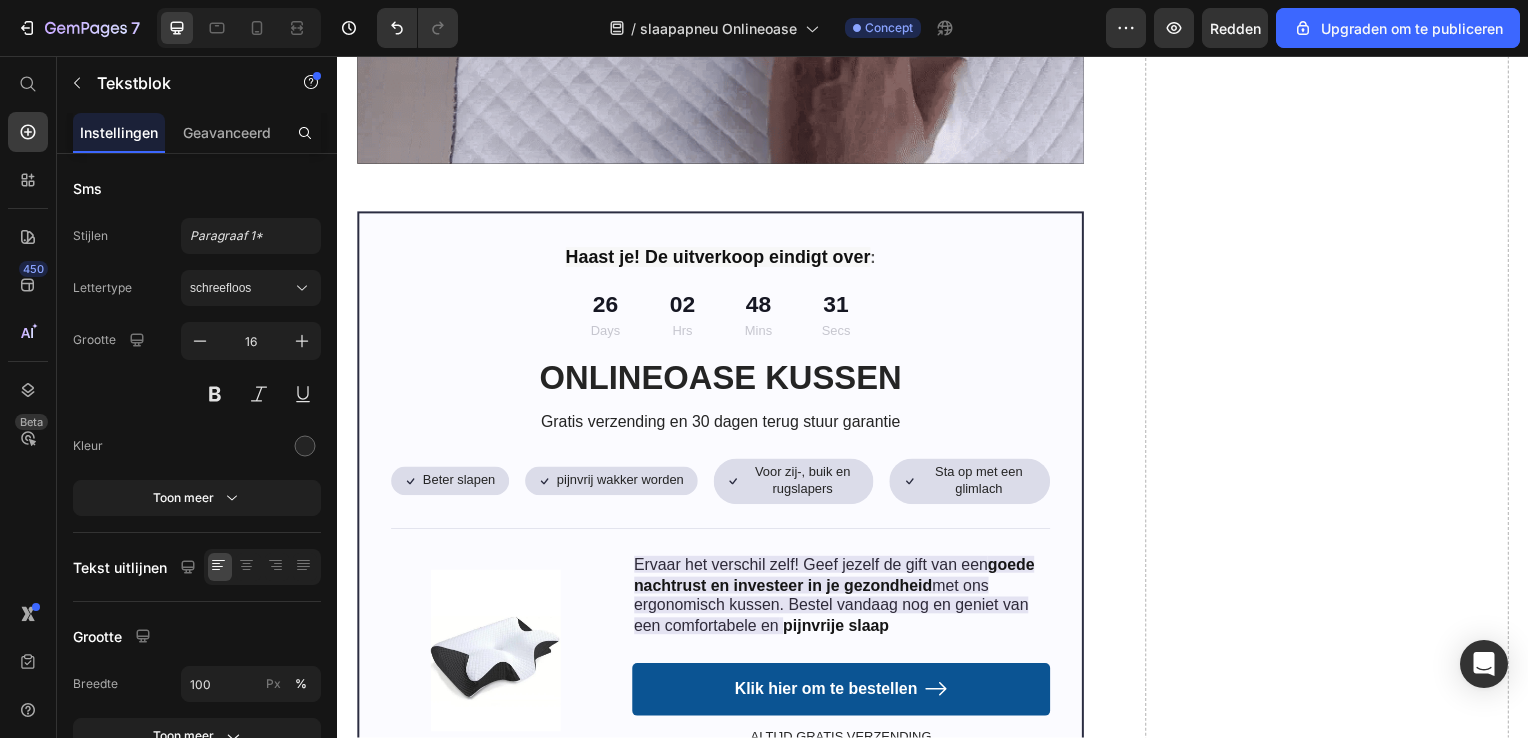 scroll, scrollTop: 8700, scrollLeft: 0, axis: vertical 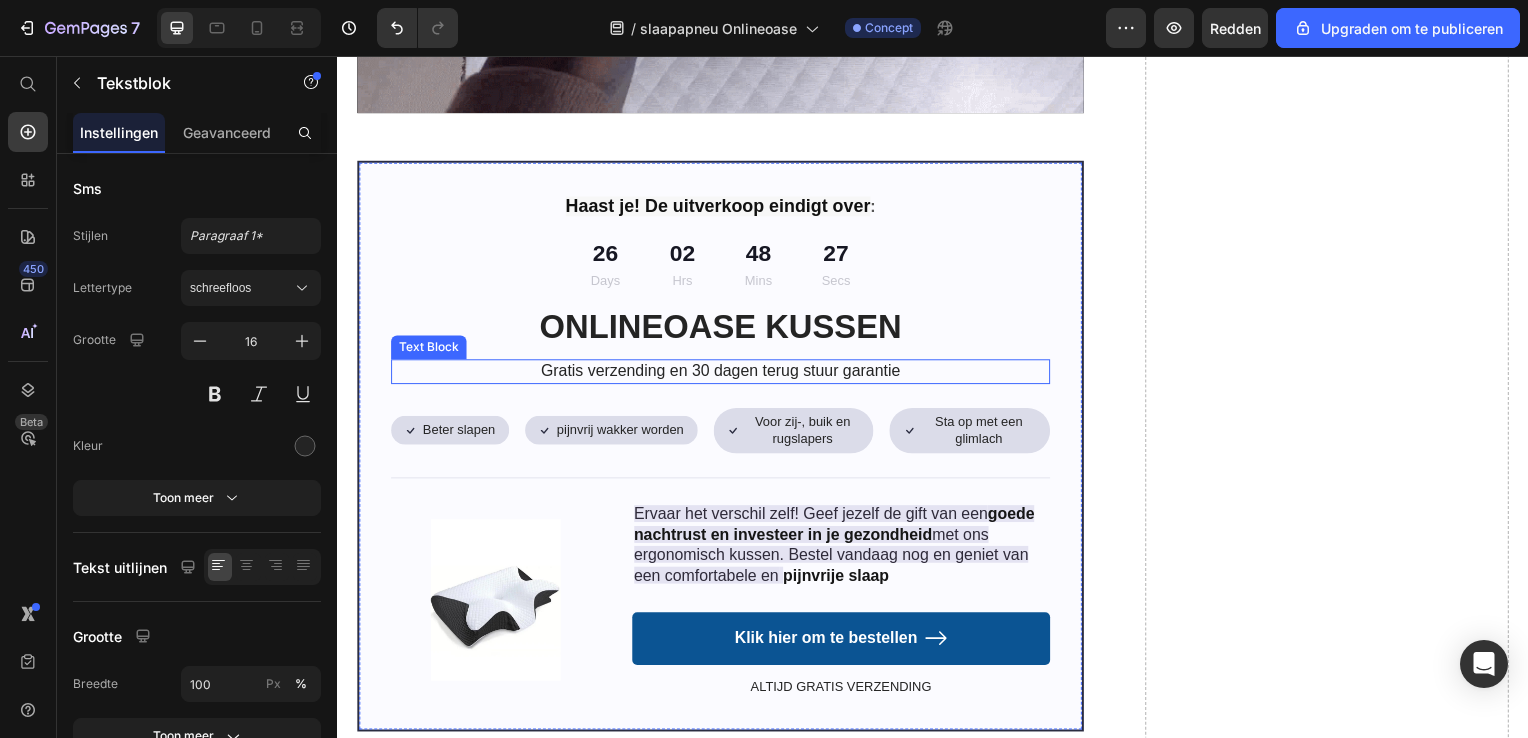 click on "Gratis verzending en 30 dagen terug stuur garantie" at bounding box center [723, 374] 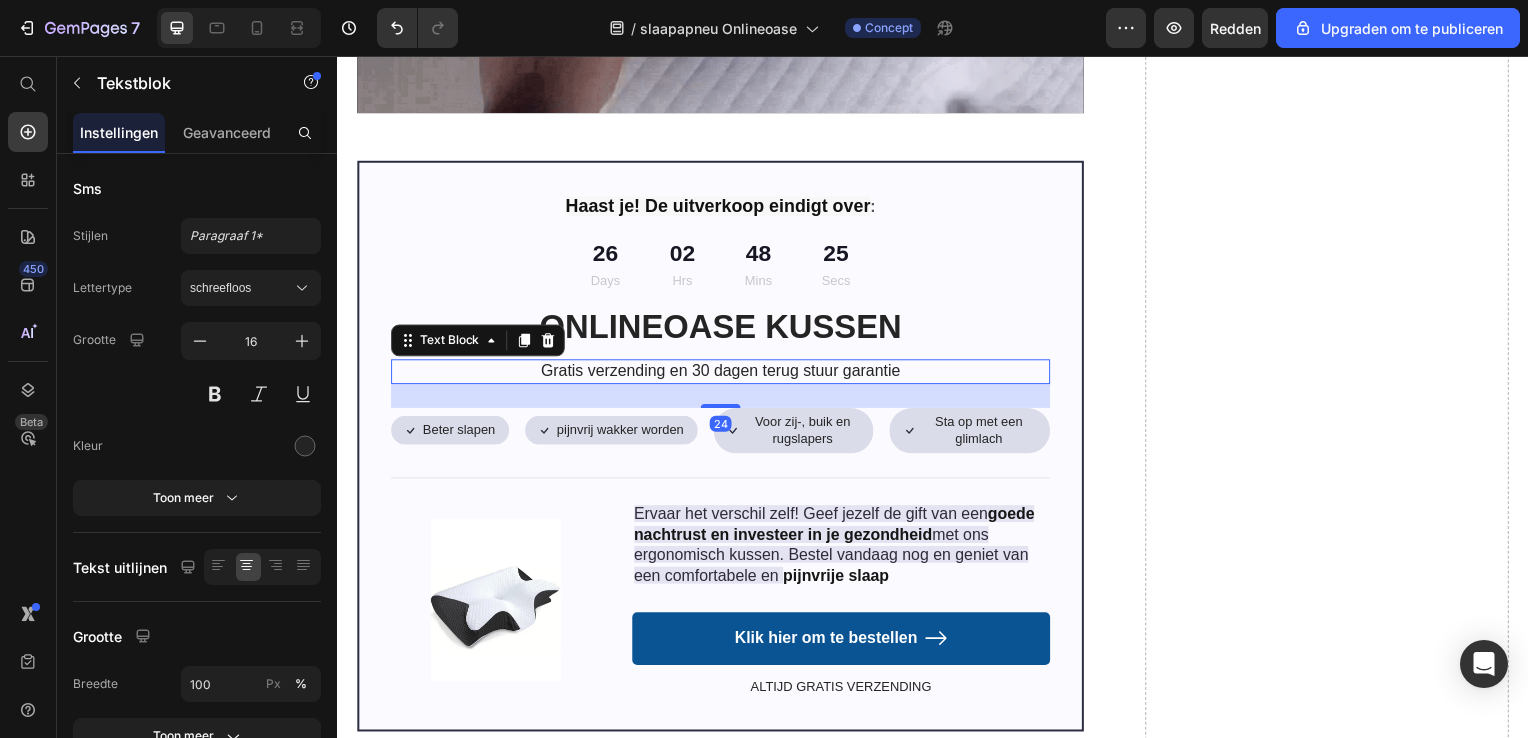 click on "Gratis verzending en 30 dagen terug stuur garantie" at bounding box center (723, 374) 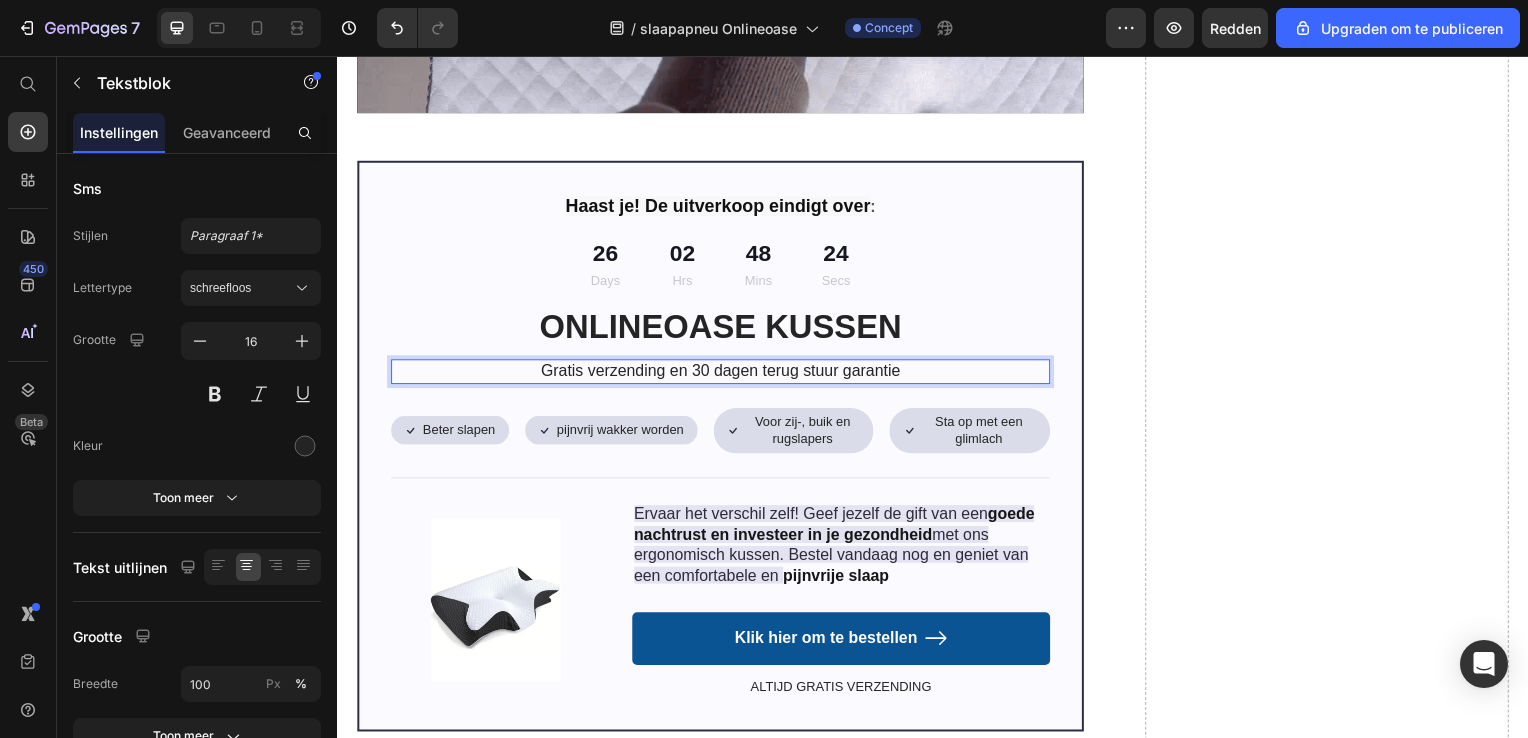 click on "Gratis verzending en 30 dagen terug stuur garantie" at bounding box center [723, 374] 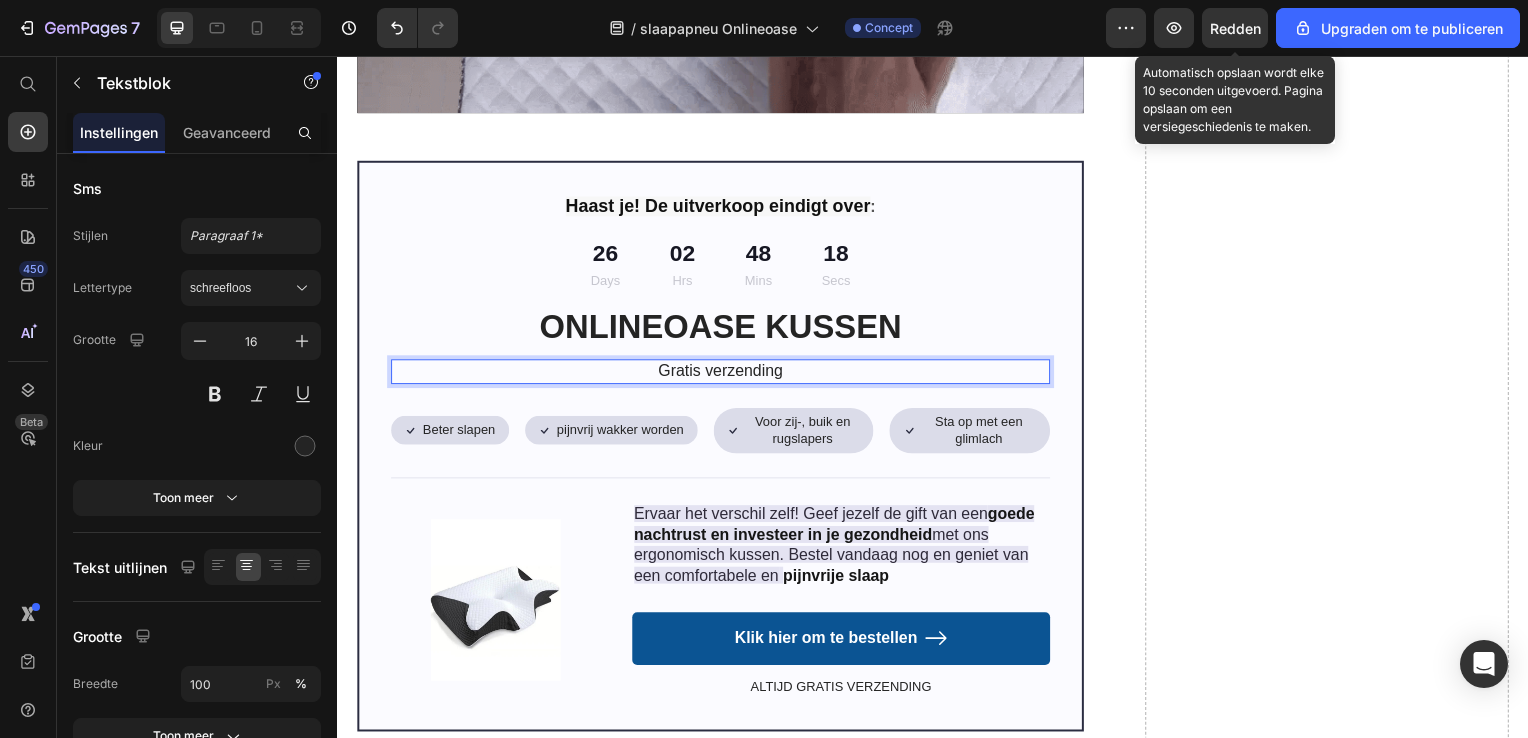 click on "Redden" at bounding box center [1235, 28] 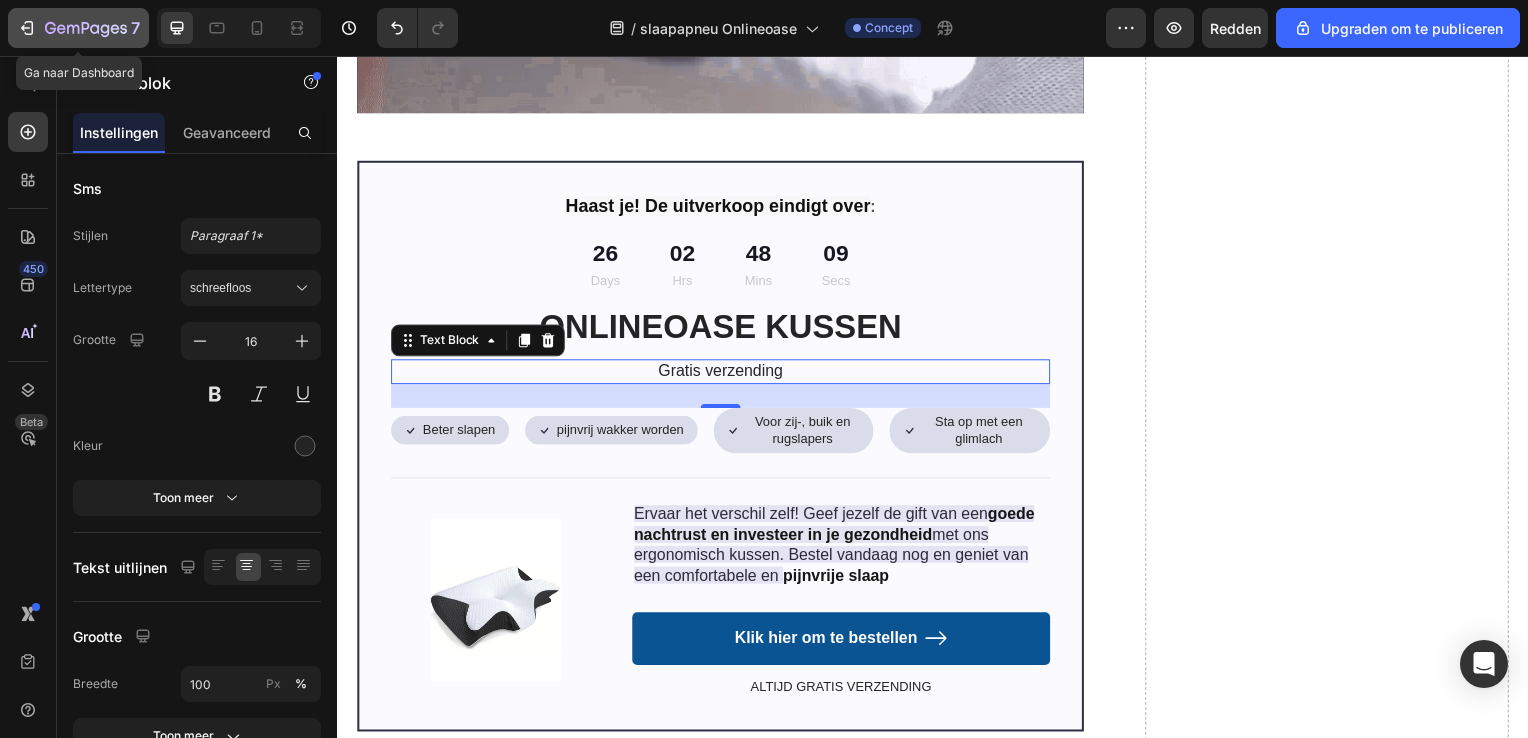 click 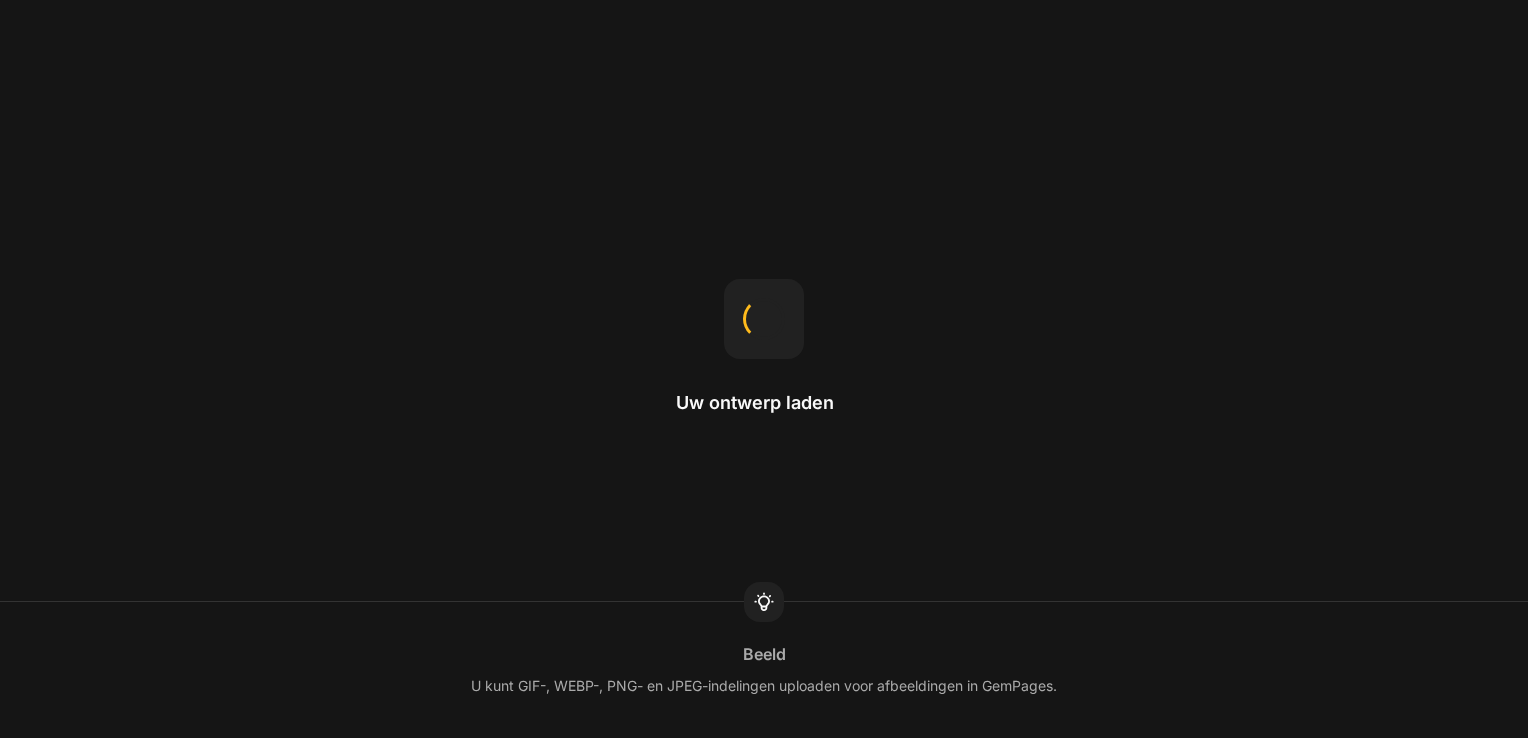 scroll, scrollTop: 0, scrollLeft: 0, axis: both 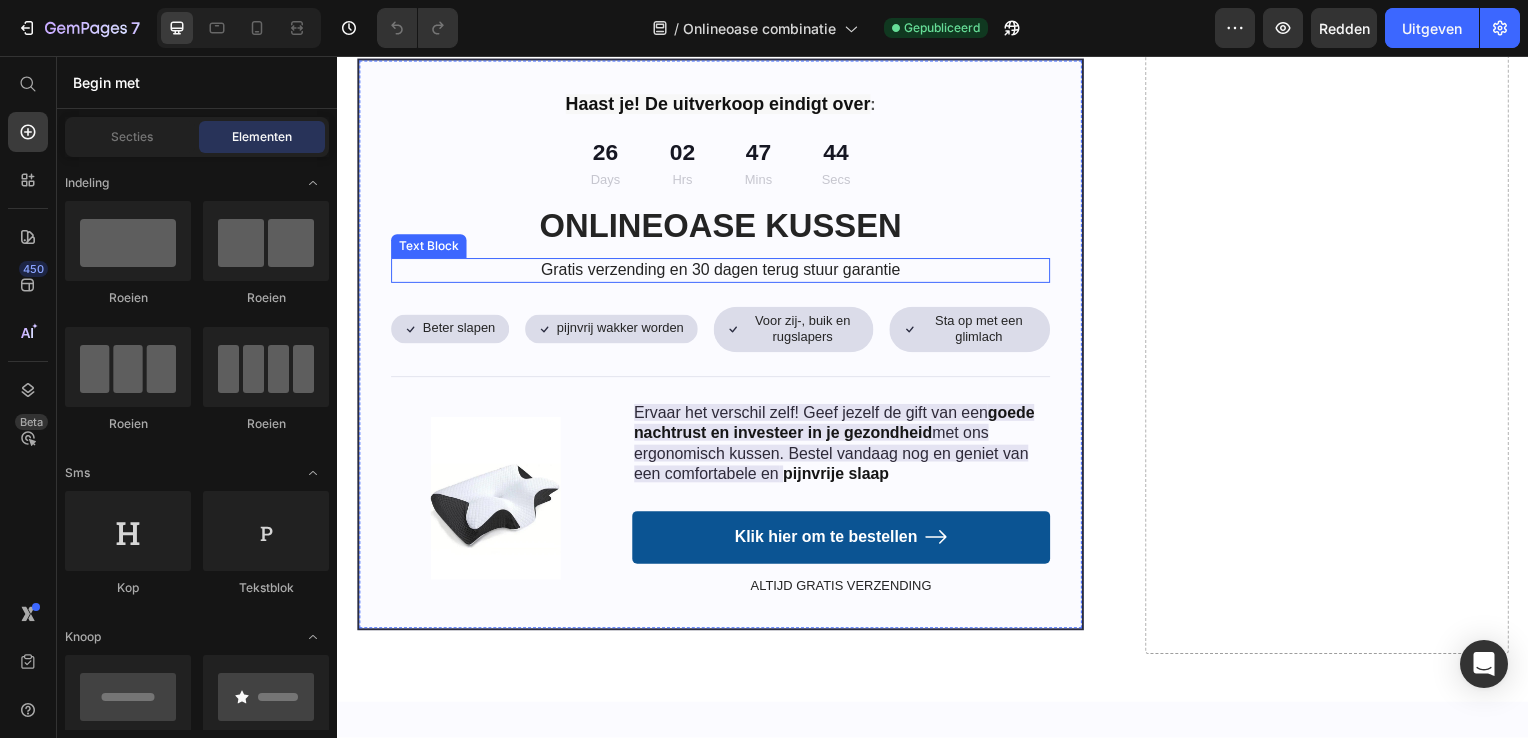 click on "Gratis verzending en 30 dagen terug stuur garantie" at bounding box center (723, 272) 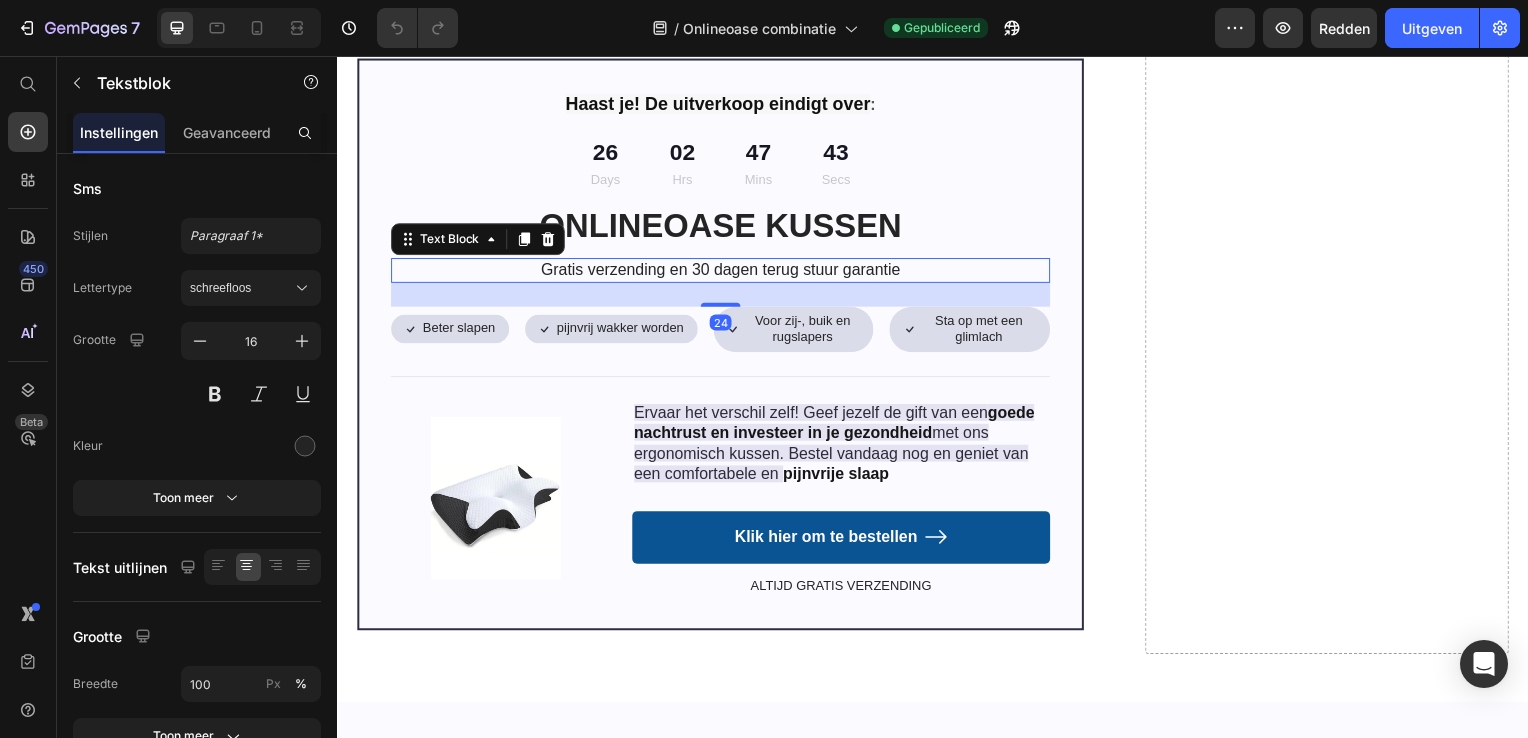 click on "Gratis verzending en 30 dagen terug stuur garantie" at bounding box center [723, 272] 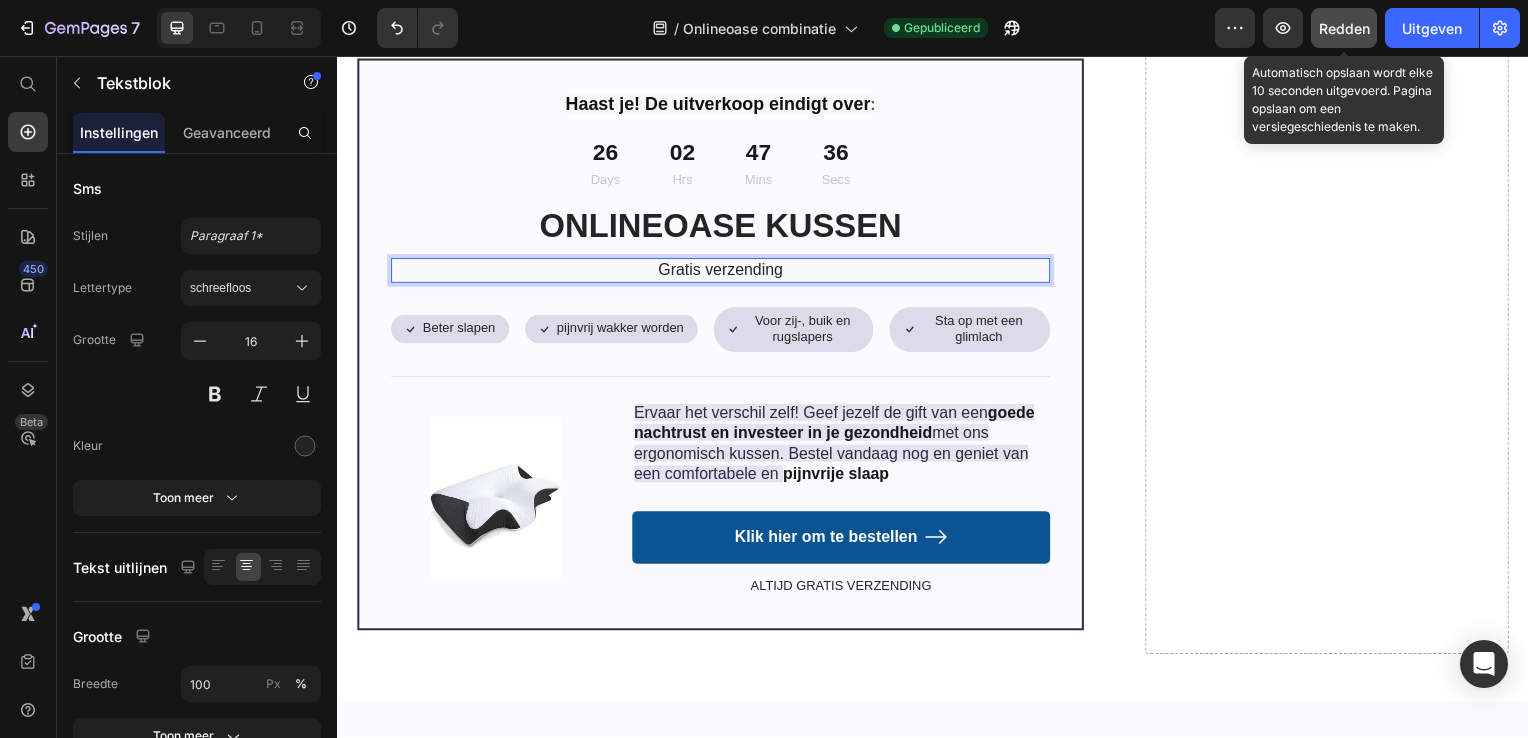 click on "Redden" at bounding box center (1344, 28) 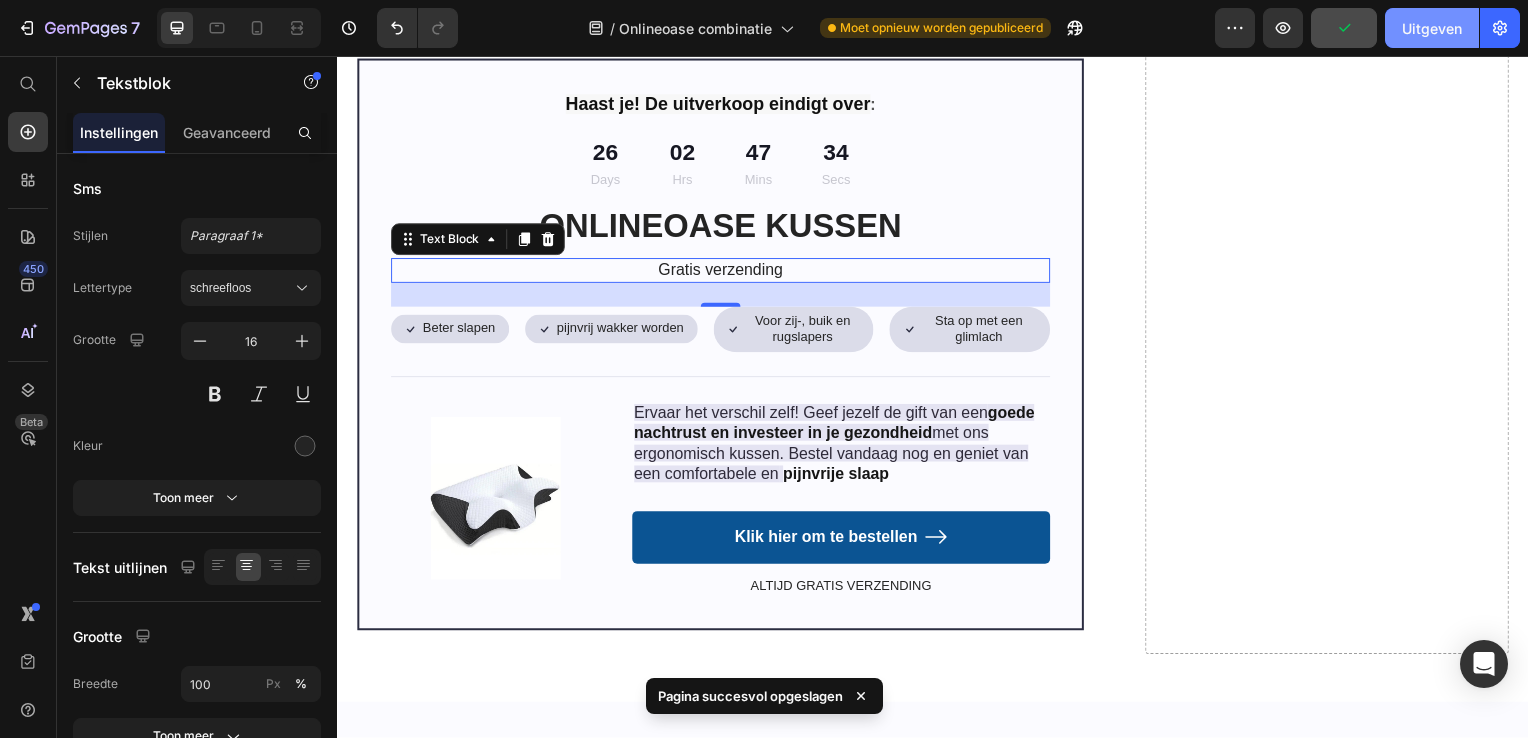 click on "Uitgeven" 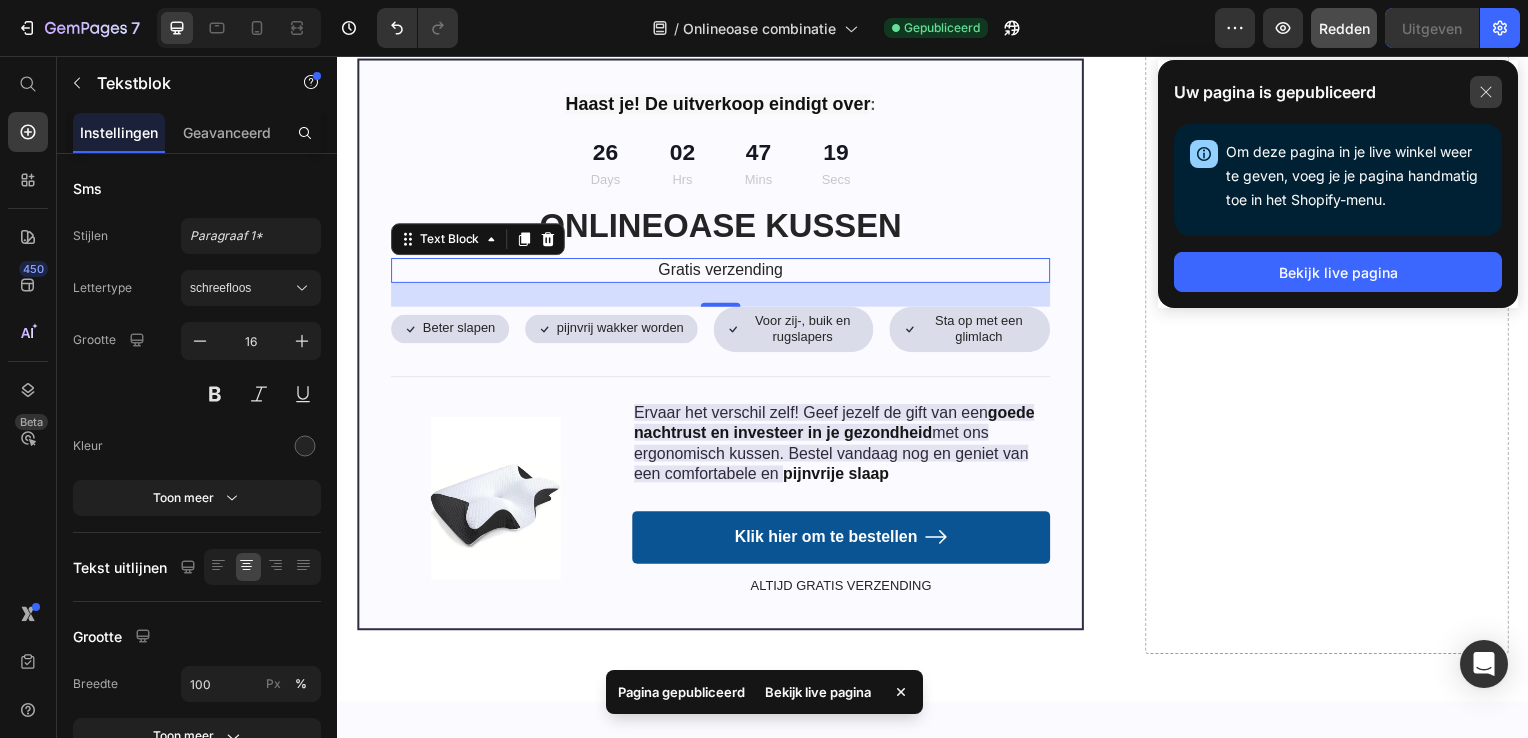 click 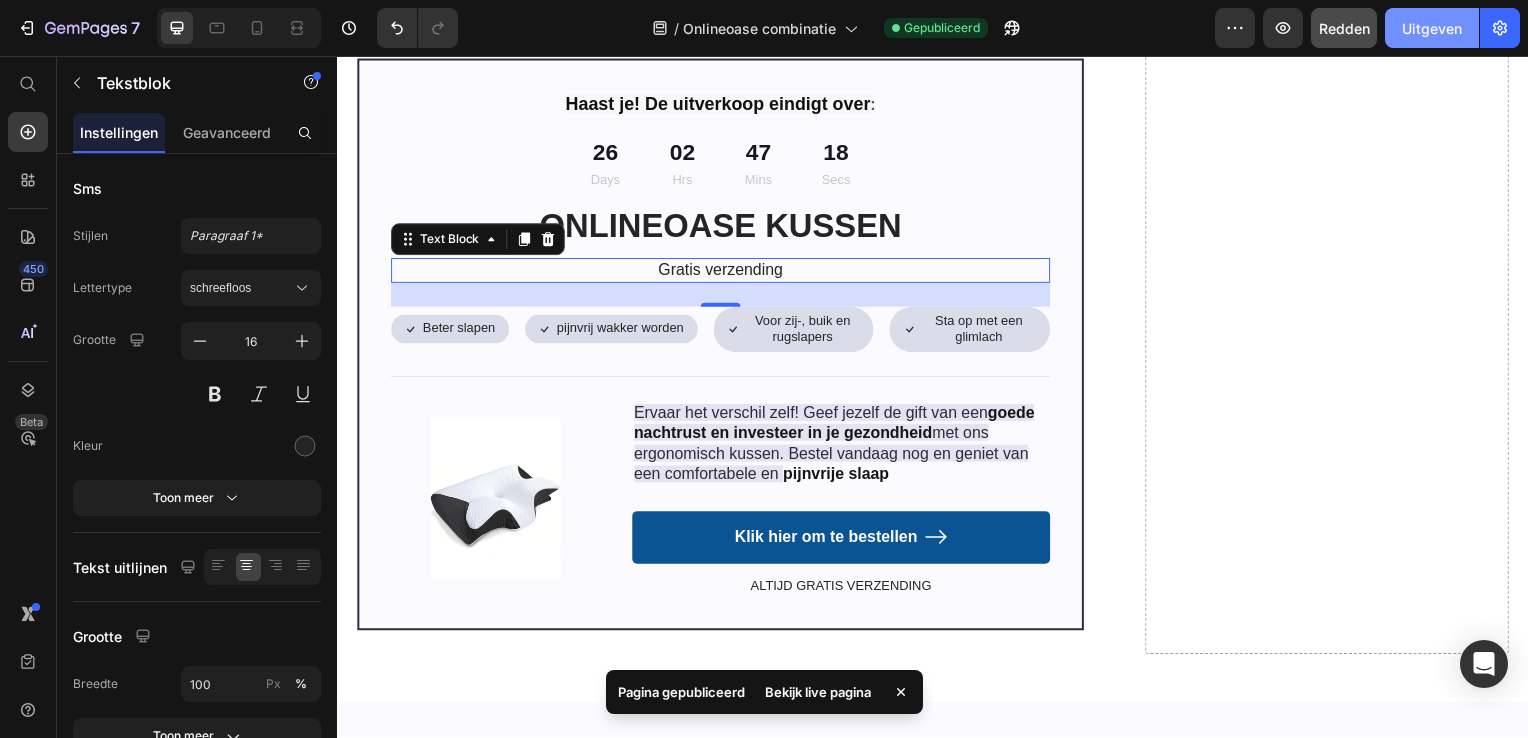 drag, startPoint x: 1440, startPoint y: 30, endPoint x: 1083, endPoint y: 53, distance: 357.74014 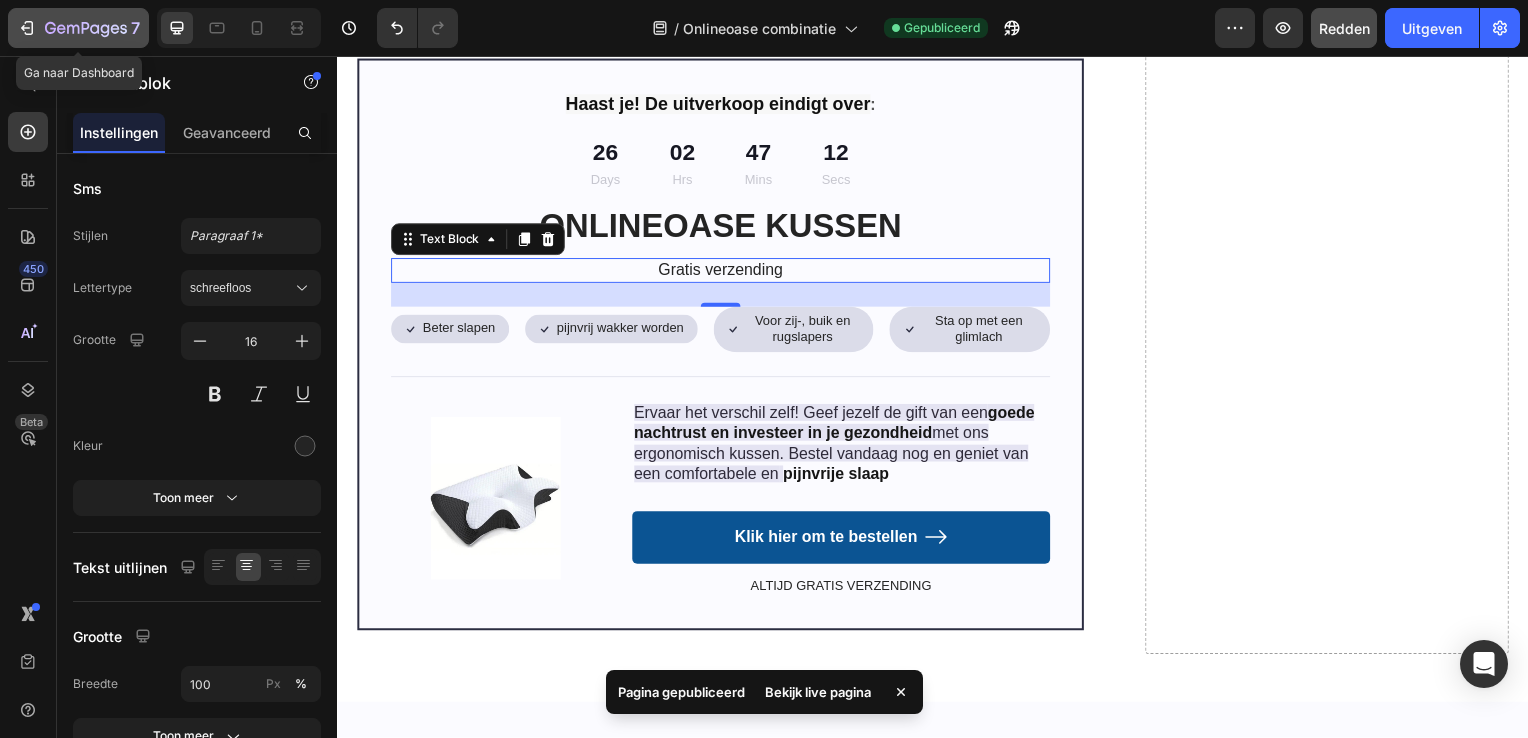 click 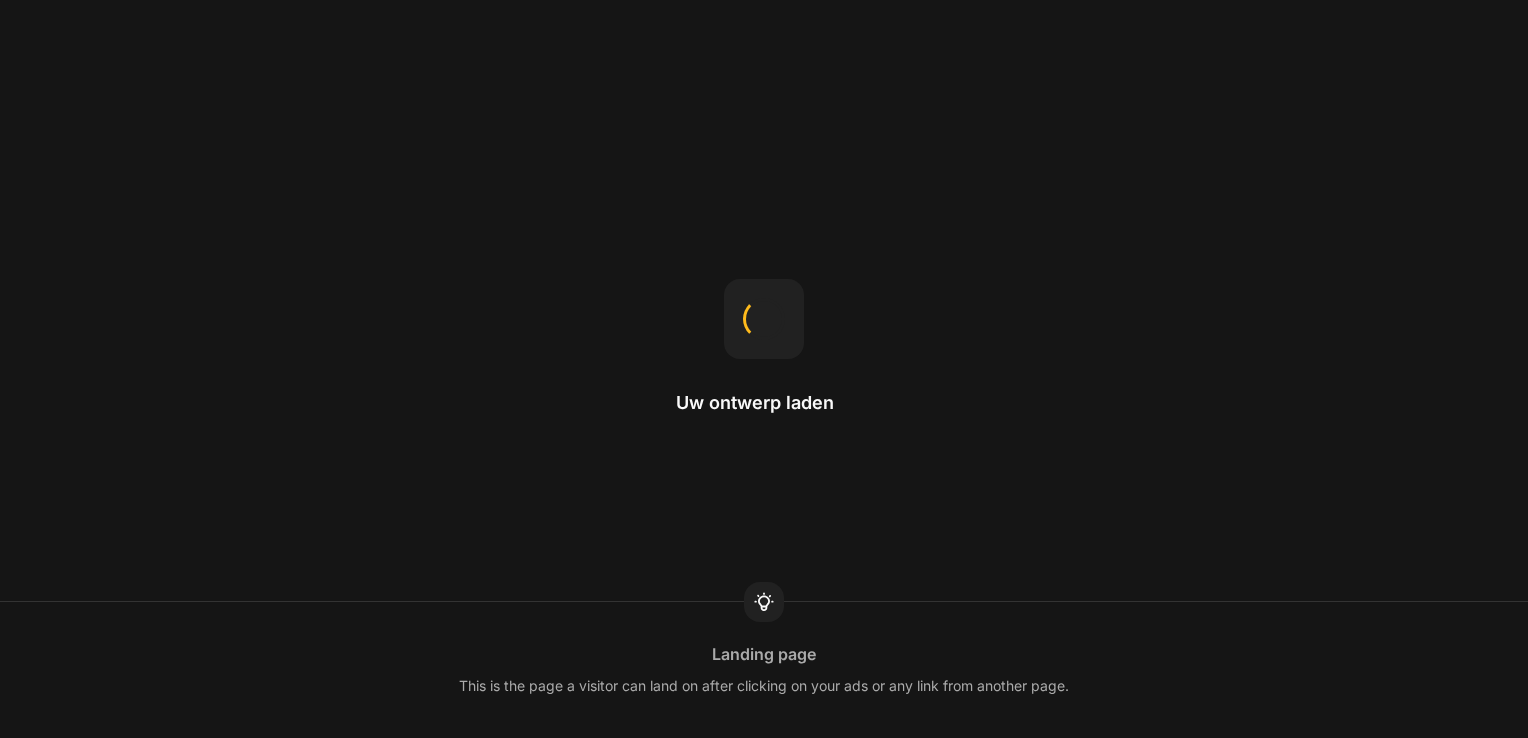 scroll, scrollTop: 0, scrollLeft: 0, axis: both 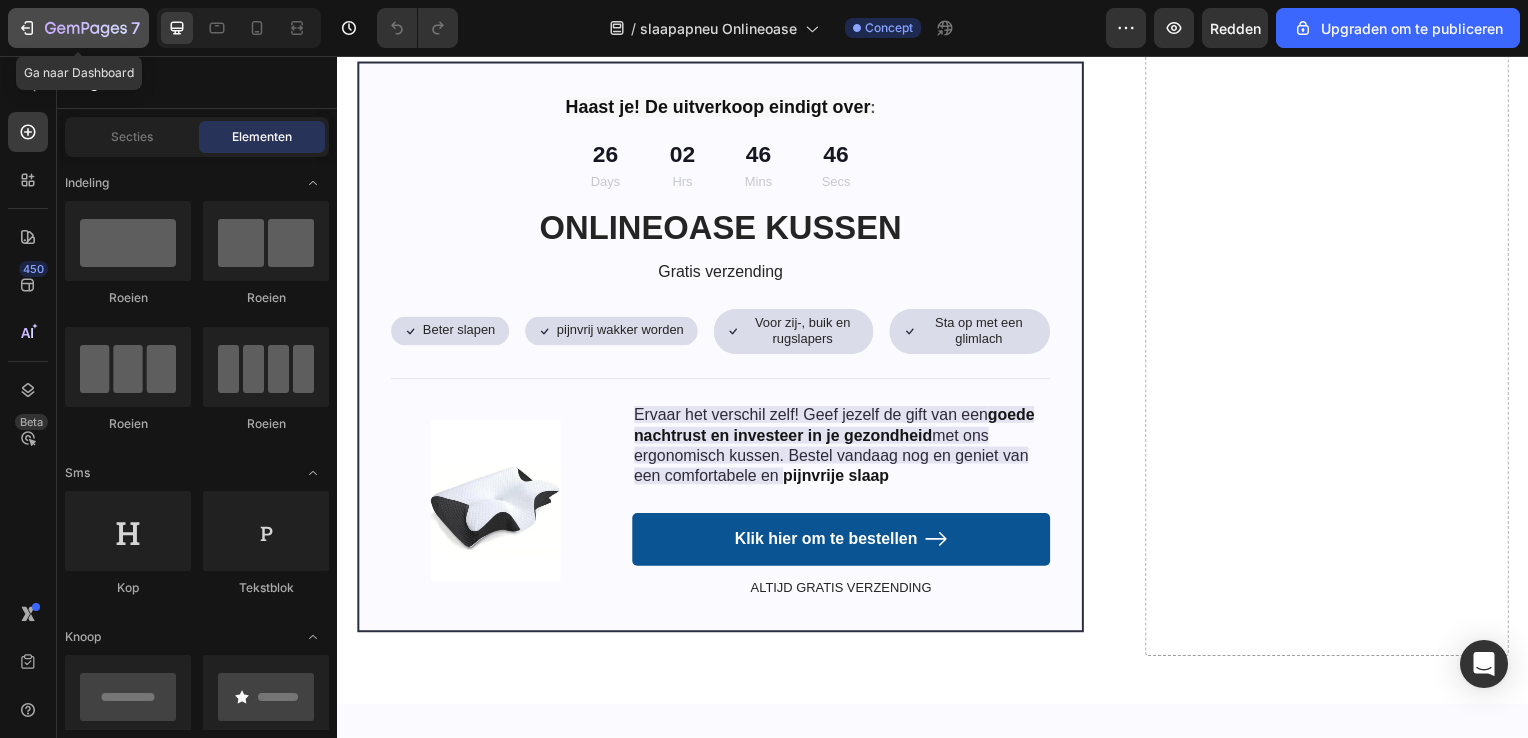 click on "7" 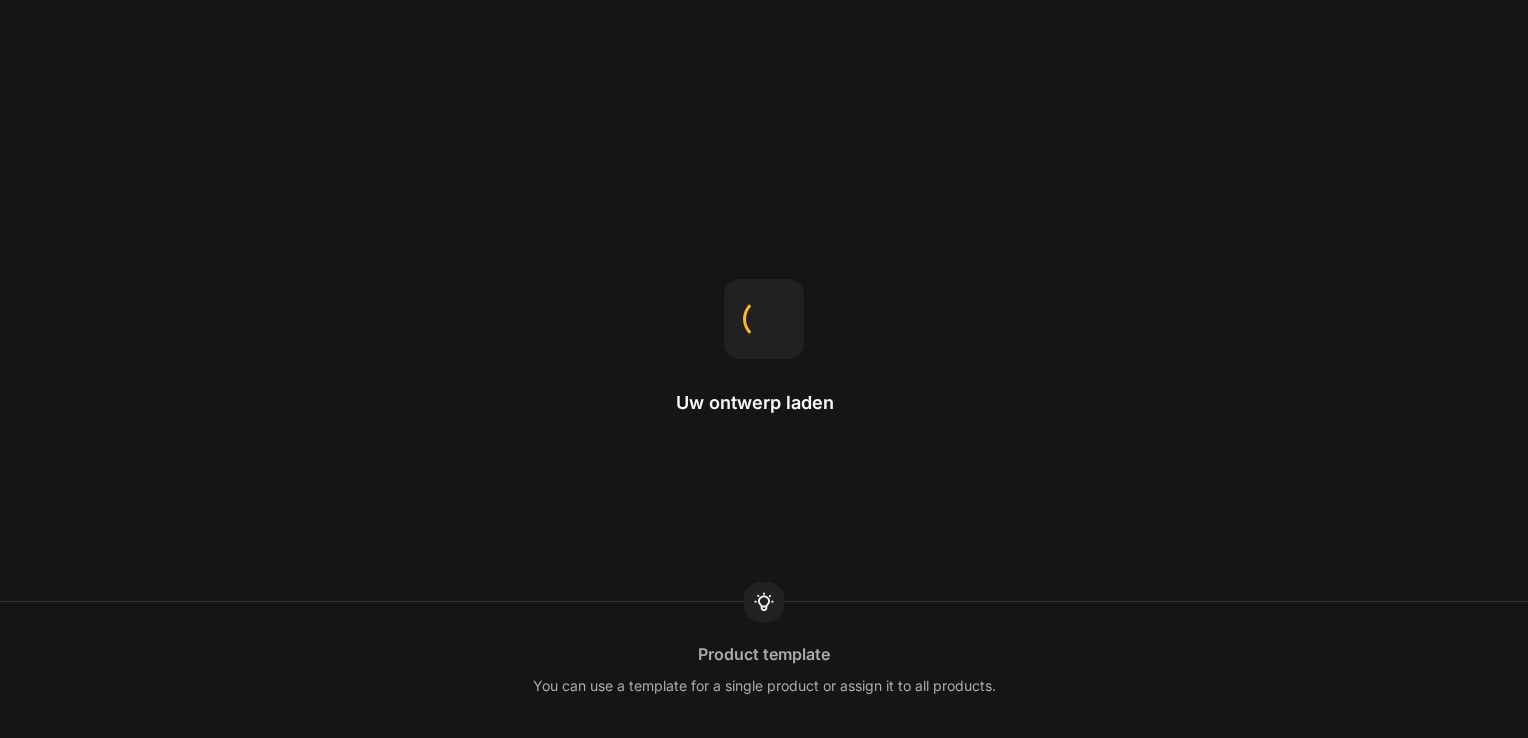 scroll, scrollTop: 0, scrollLeft: 0, axis: both 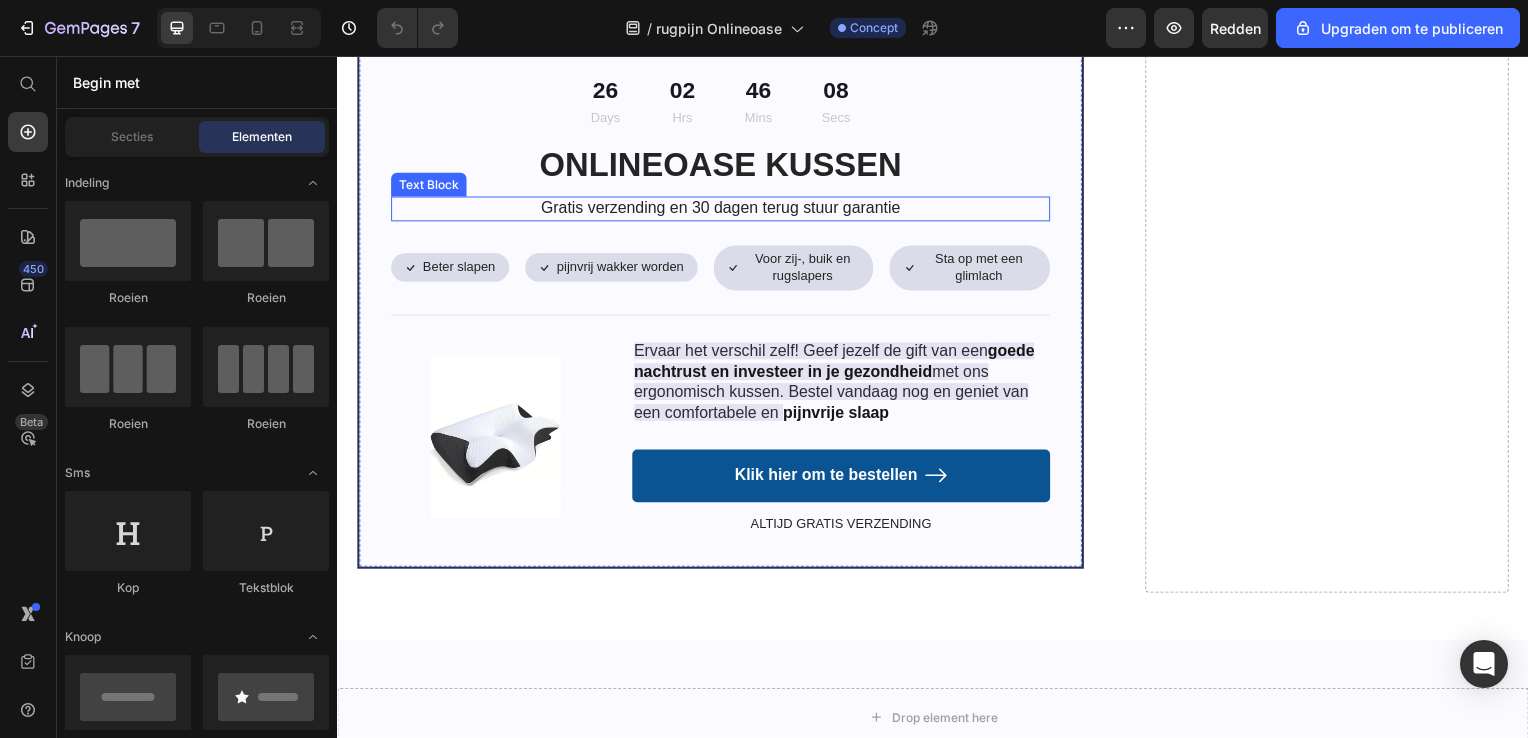click on "Gratis verzending en 30 dagen terug stuur garantie" at bounding box center [723, 210] 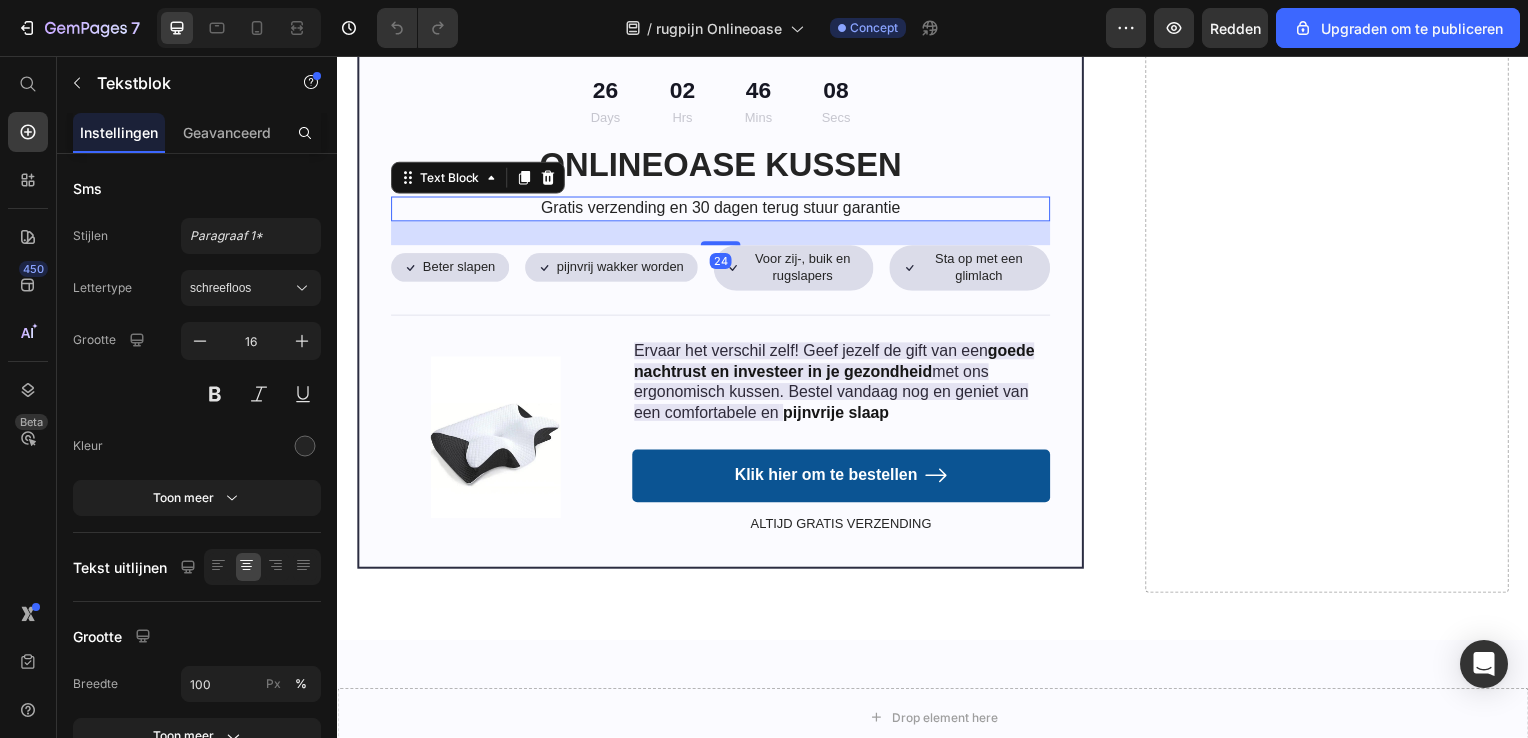 click on "Gratis verzending en 30 dagen terug stuur garantie" at bounding box center [723, 210] 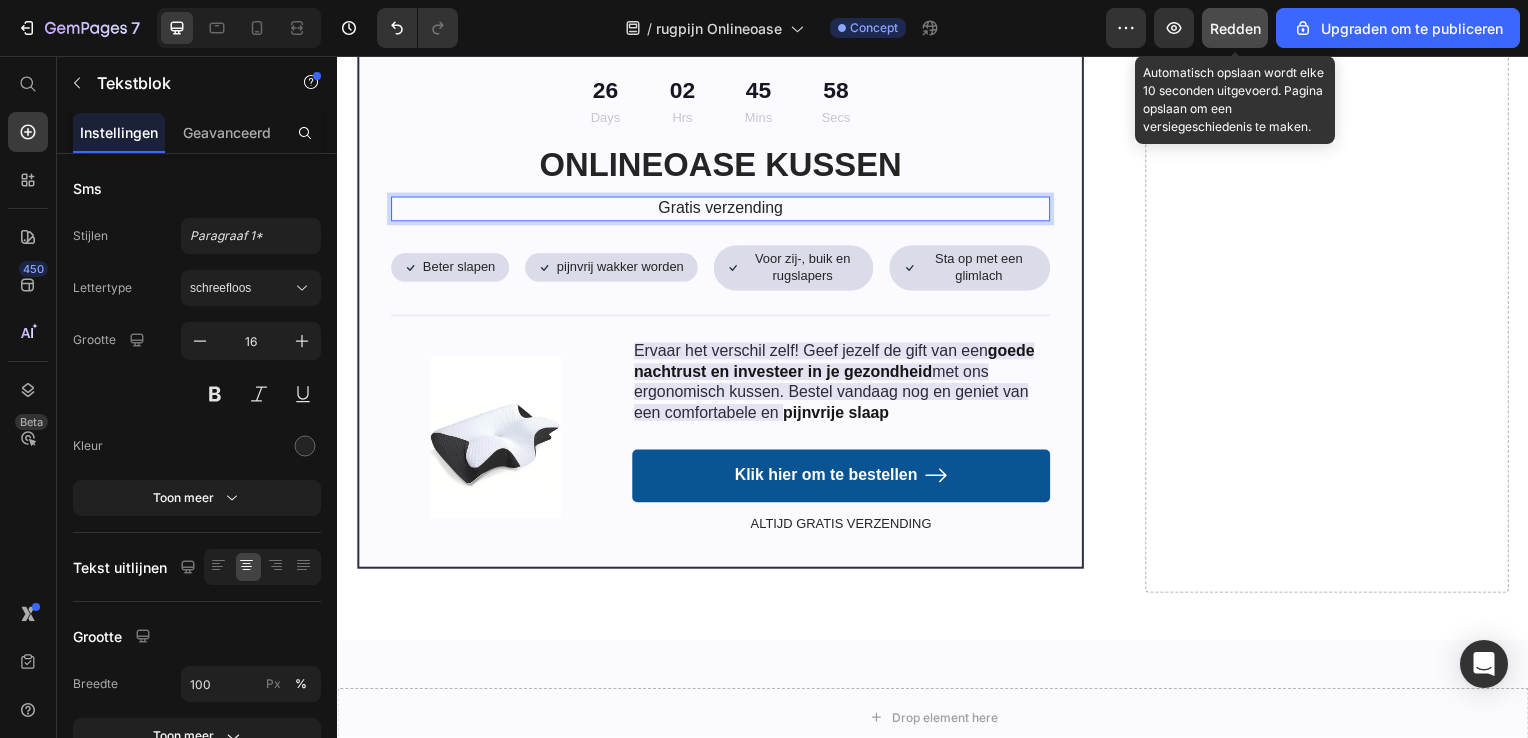 click on "Redden" 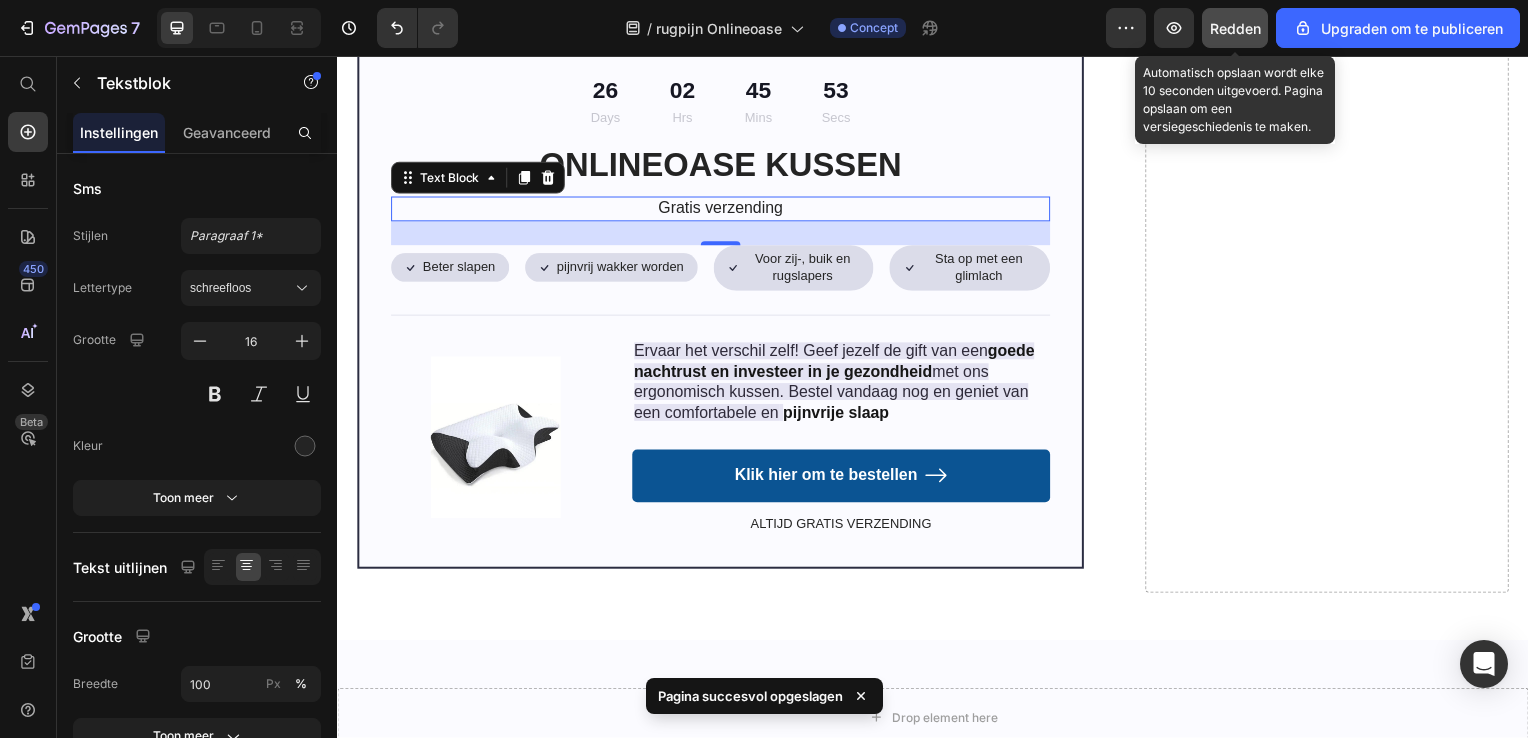 click on "Redden" at bounding box center [1235, 28] 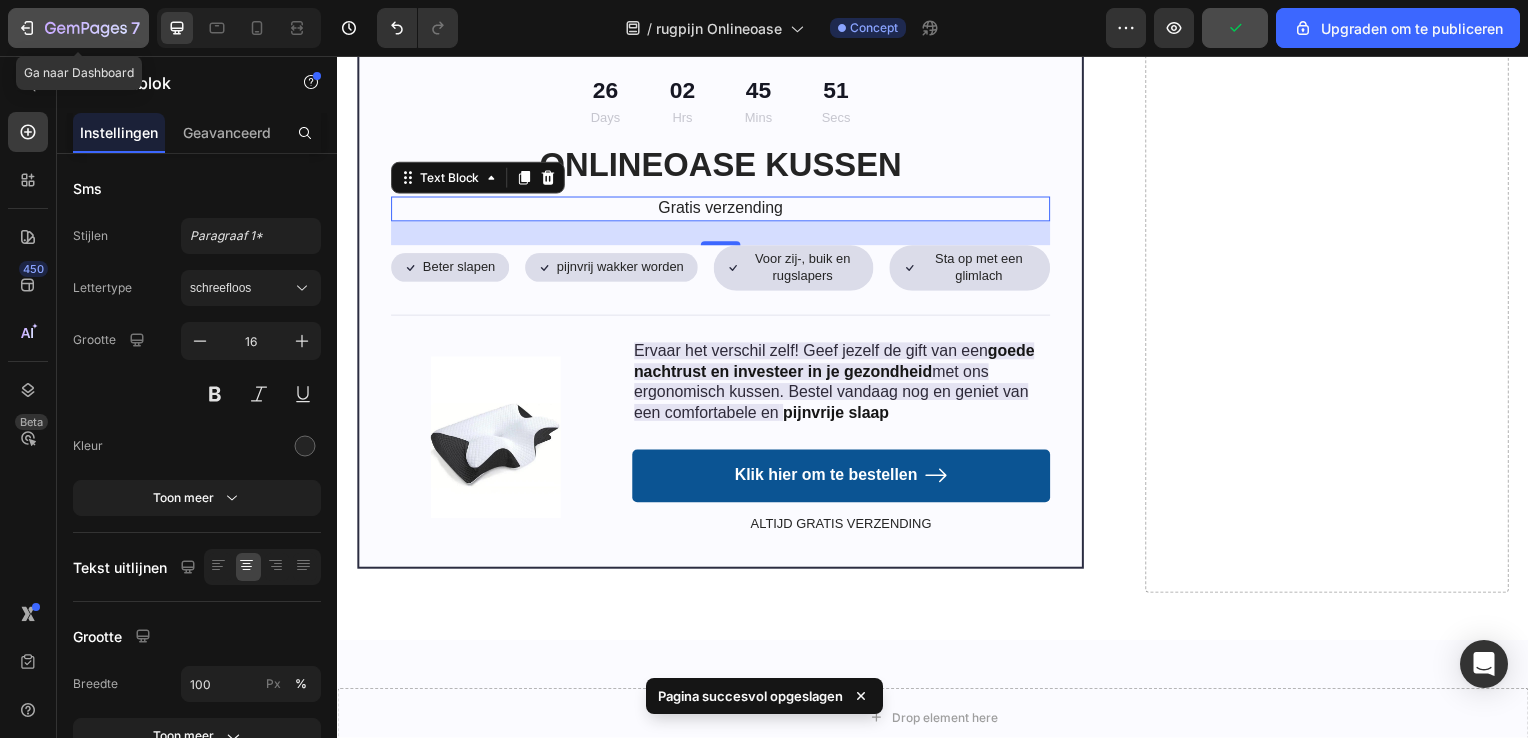 click 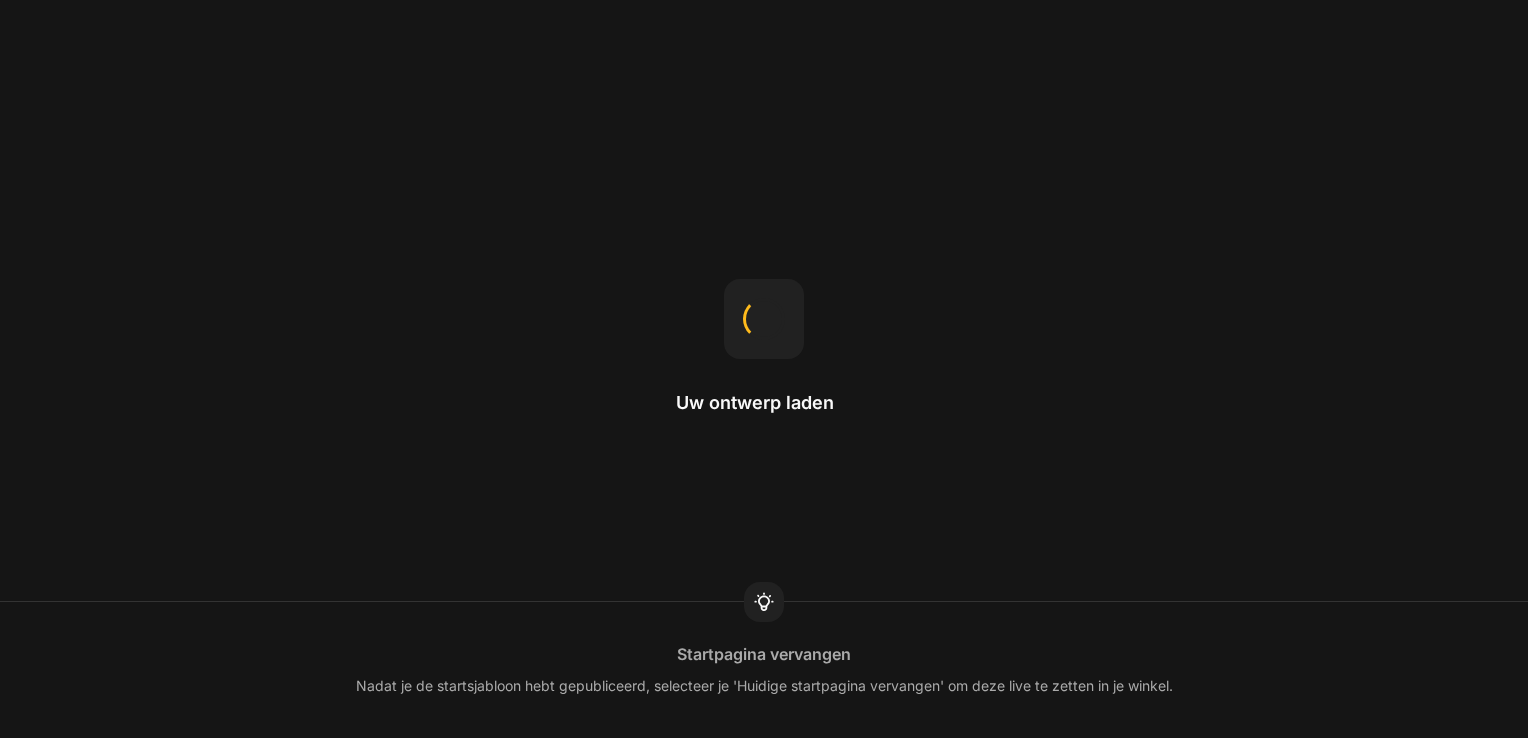 scroll, scrollTop: 0, scrollLeft: 0, axis: both 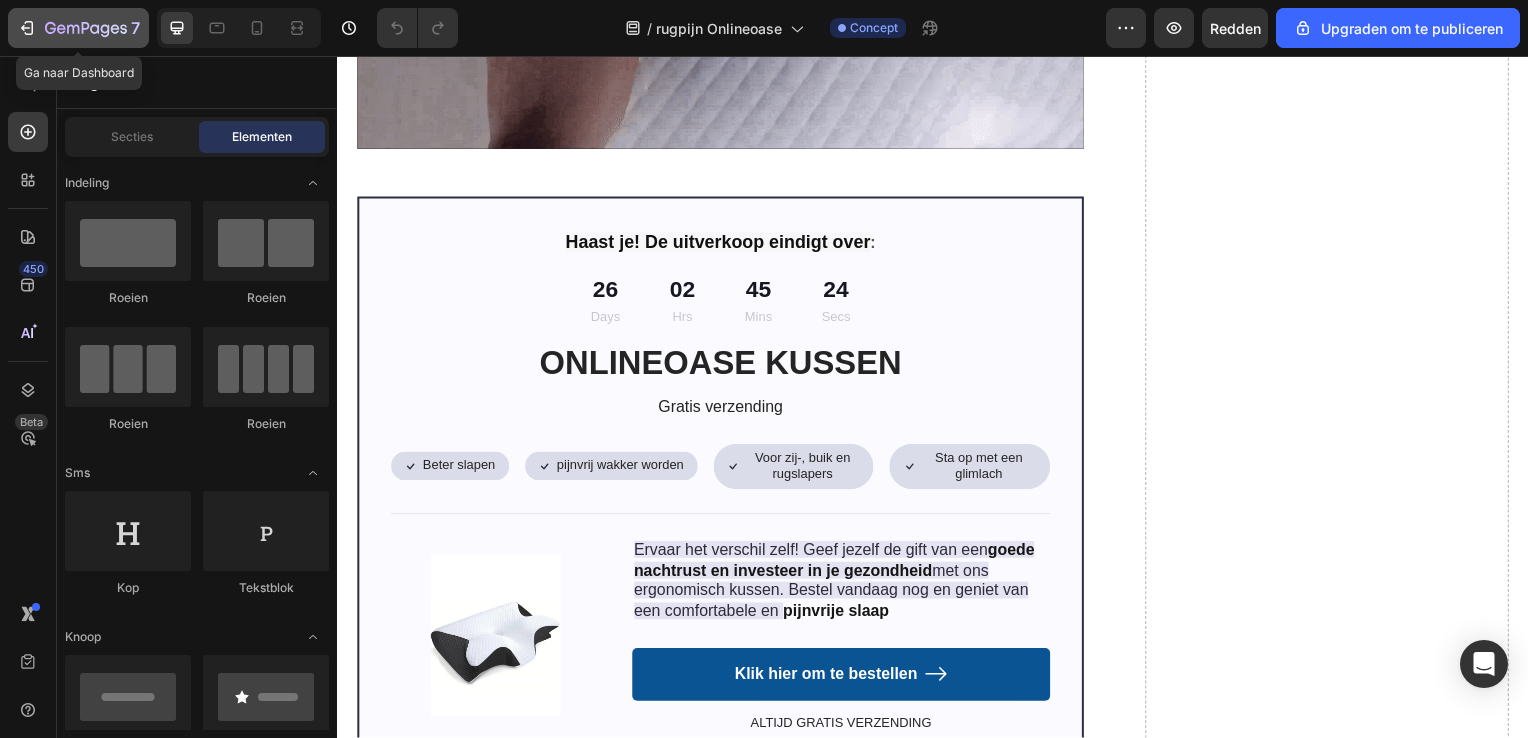 click 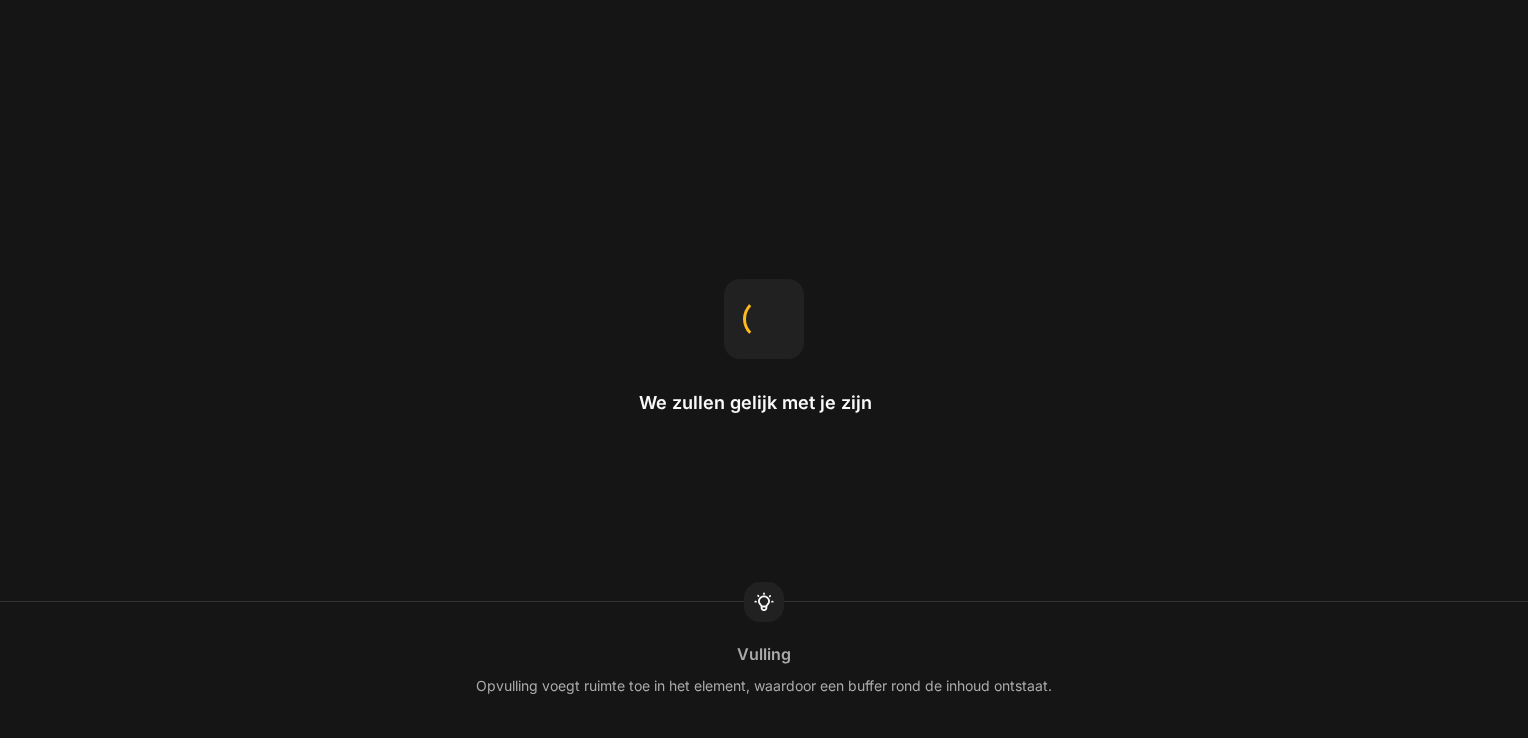 scroll, scrollTop: 0, scrollLeft: 0, axis: both 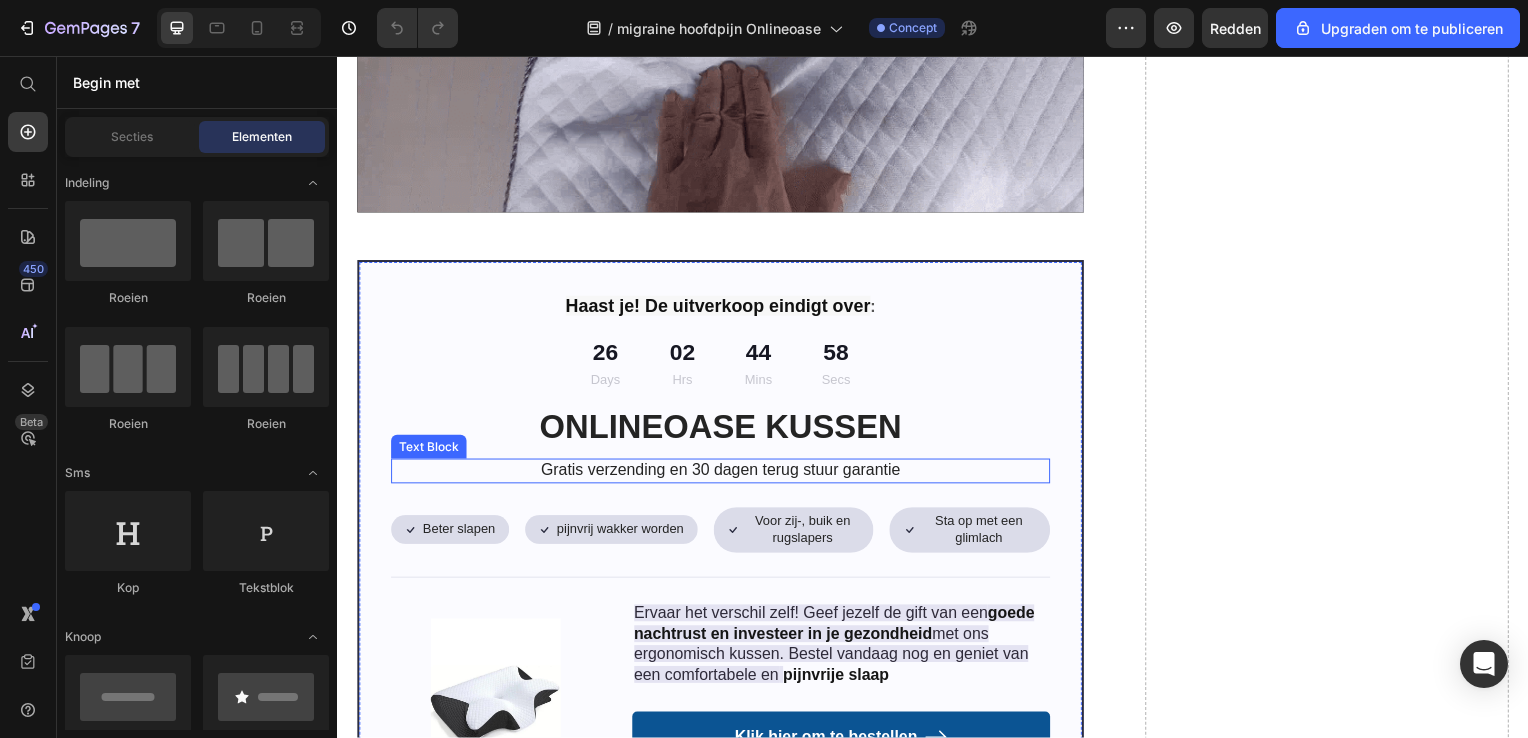 click on "Gratis verzending en 30 dagen terug stuur garantie" at bounding box center [723, 474] 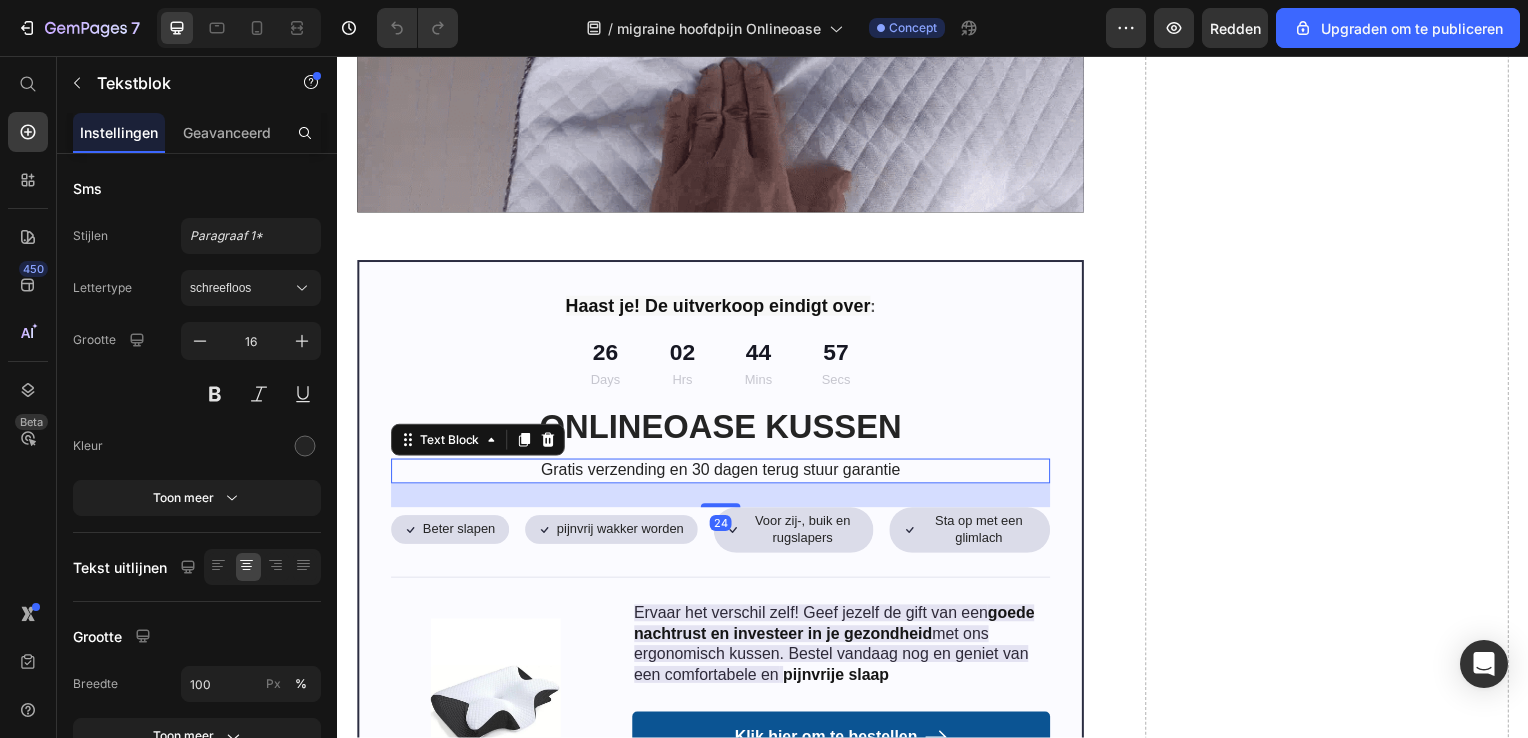 click on "Gratis verzending en 30 dagen terug stuur garantie" at bounding box center [723, 474] 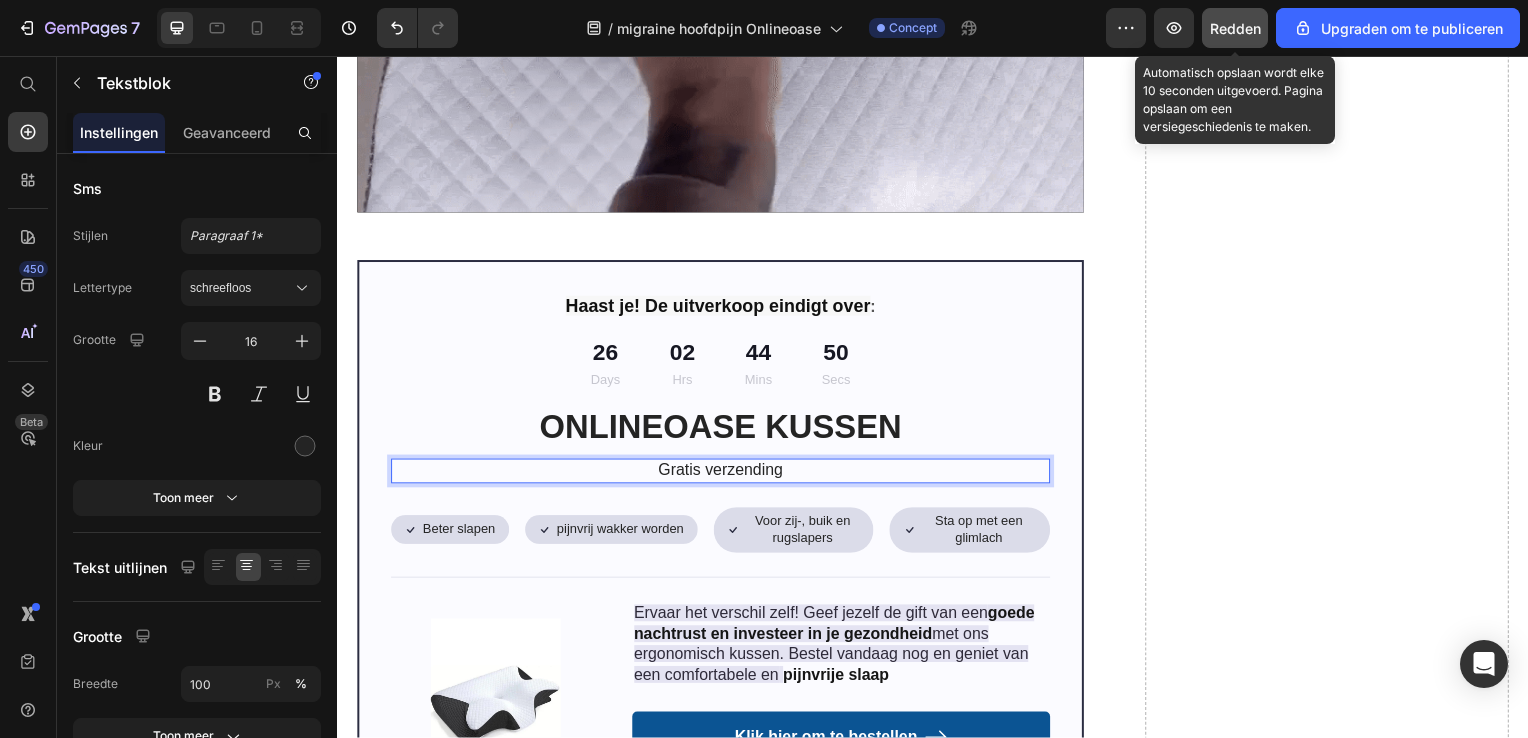 click on "Redden" at bounding box center [1235, 28] 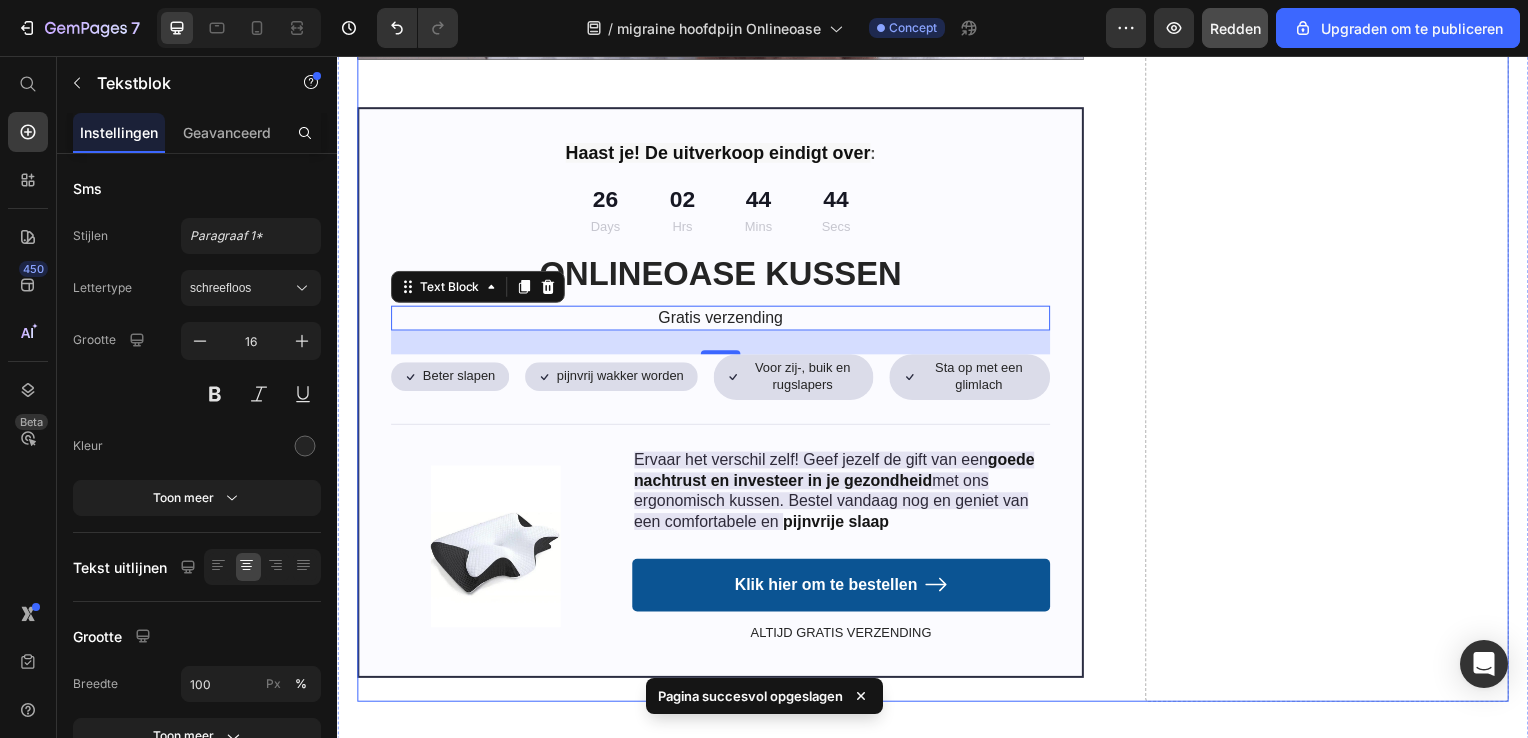 scroll, scrollTop: 8800, scrollLeft: 0, axis: vertical 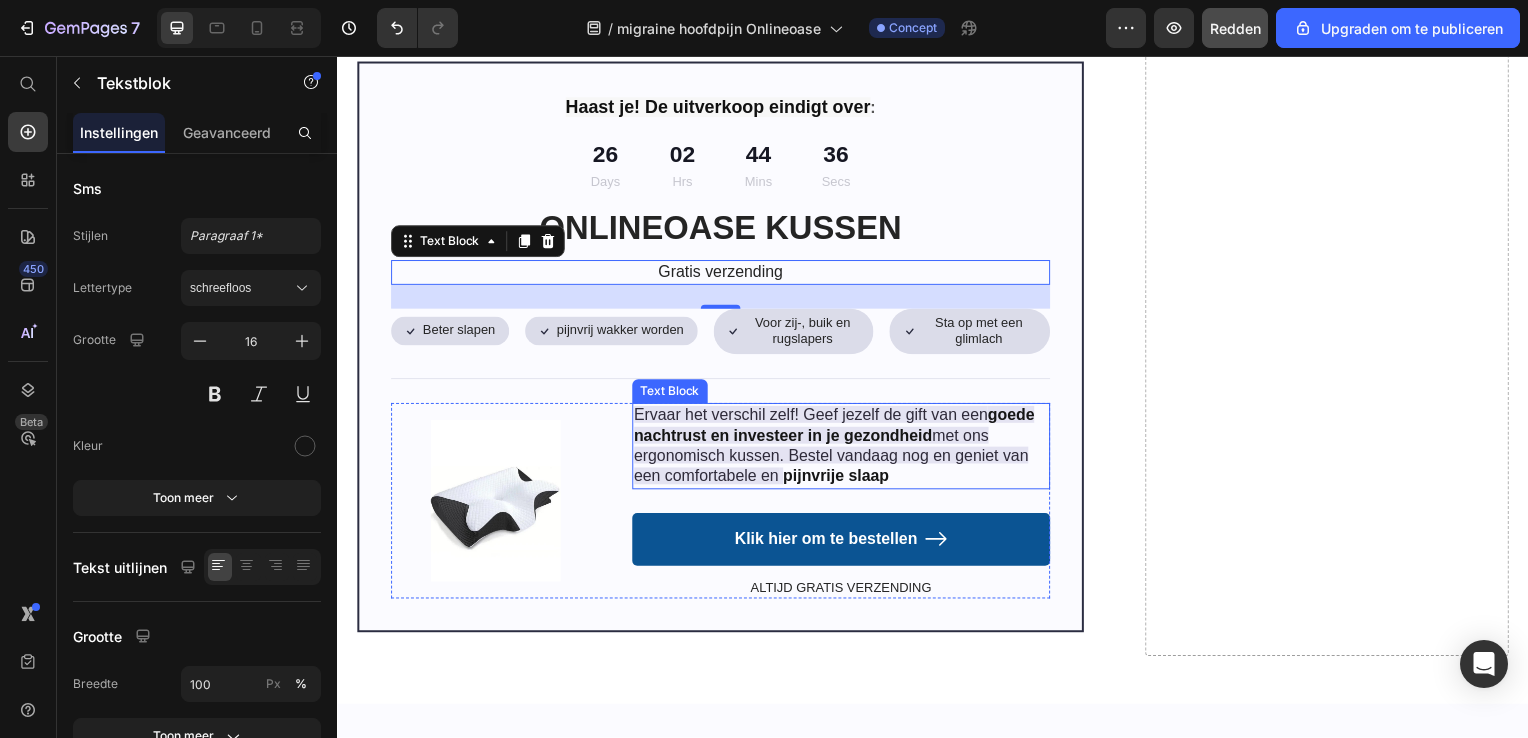 click on "Ervaar het verschil zelf! Geef jezelf de gift van een  goede nachtrust en investeer in je gezondheid  met ons ergonomisch kussen. Bestel vandaag nog en geniet van een comfortabele en   pijnvrije slaap" at bounding box center [844, 449] 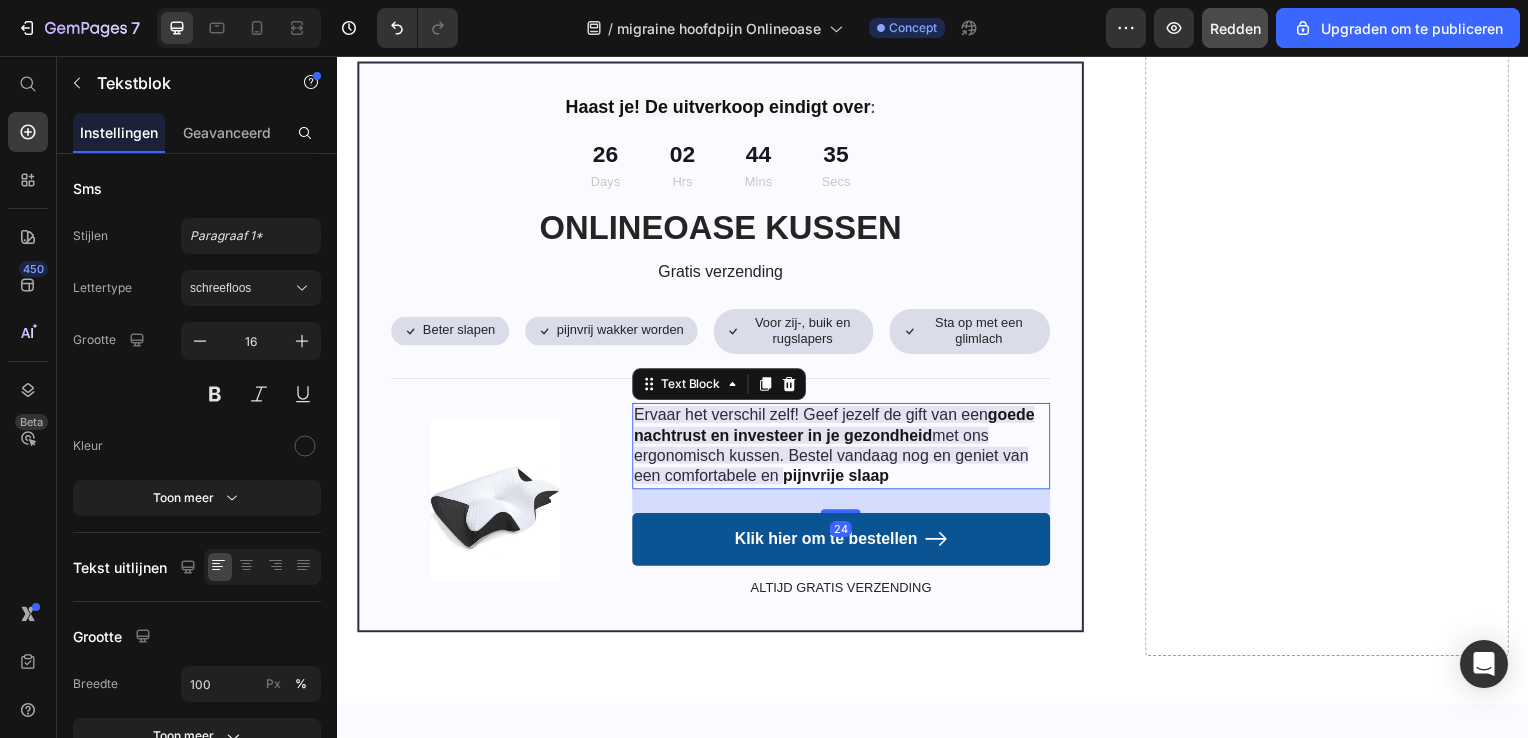 click on "Ervaar het verschil zelf! Geef jezelf de gift van een  goede nachtrust en investeer in je gezondheid  met ons ergonomisch kussen. Bestel vandaag nog en geniet van een comfortabele en   pijnvrije slaap" at bounding box center (844, 449) 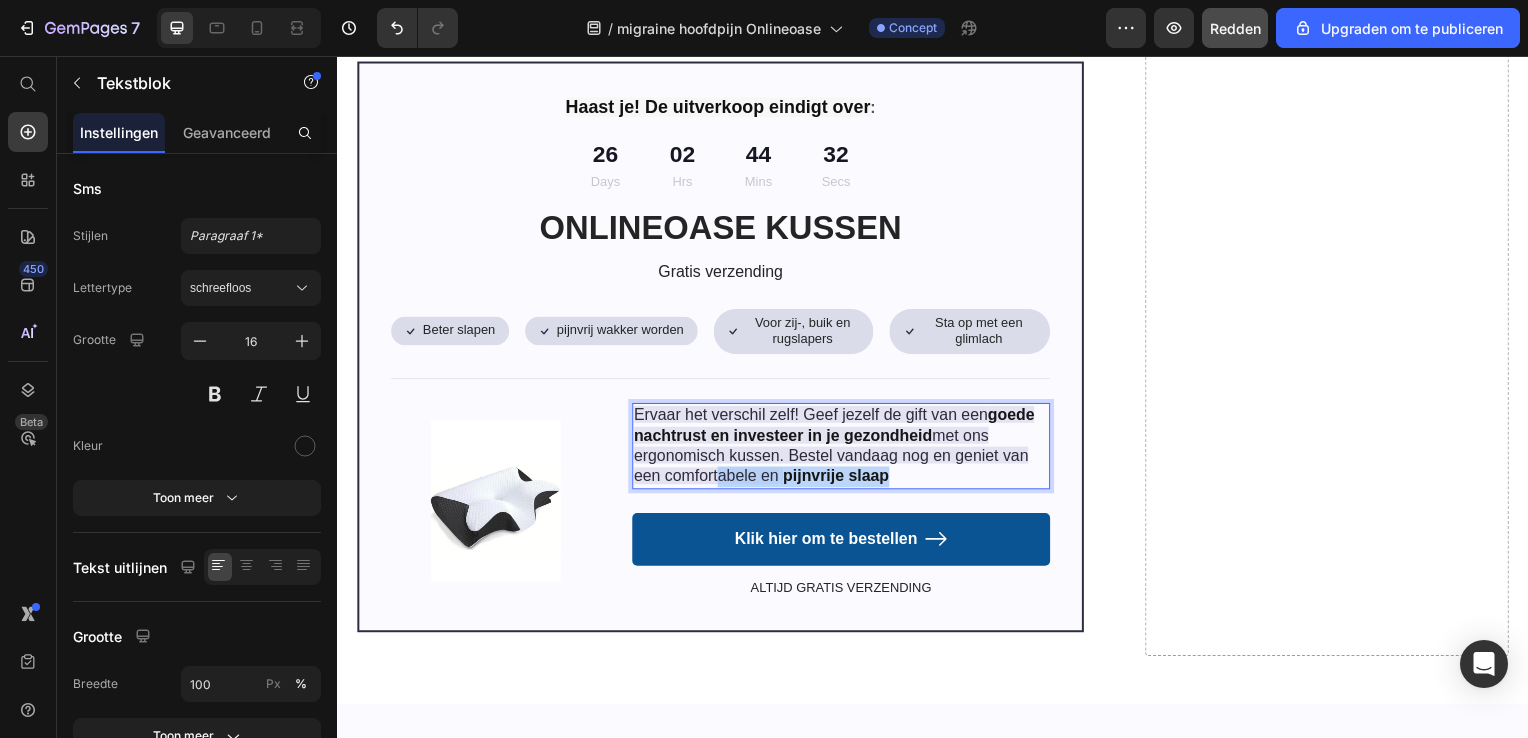 drag, startPoint x: 896, startPoint y: 452, endPoint x: 716, endPoint y: 455, distance: 180.025 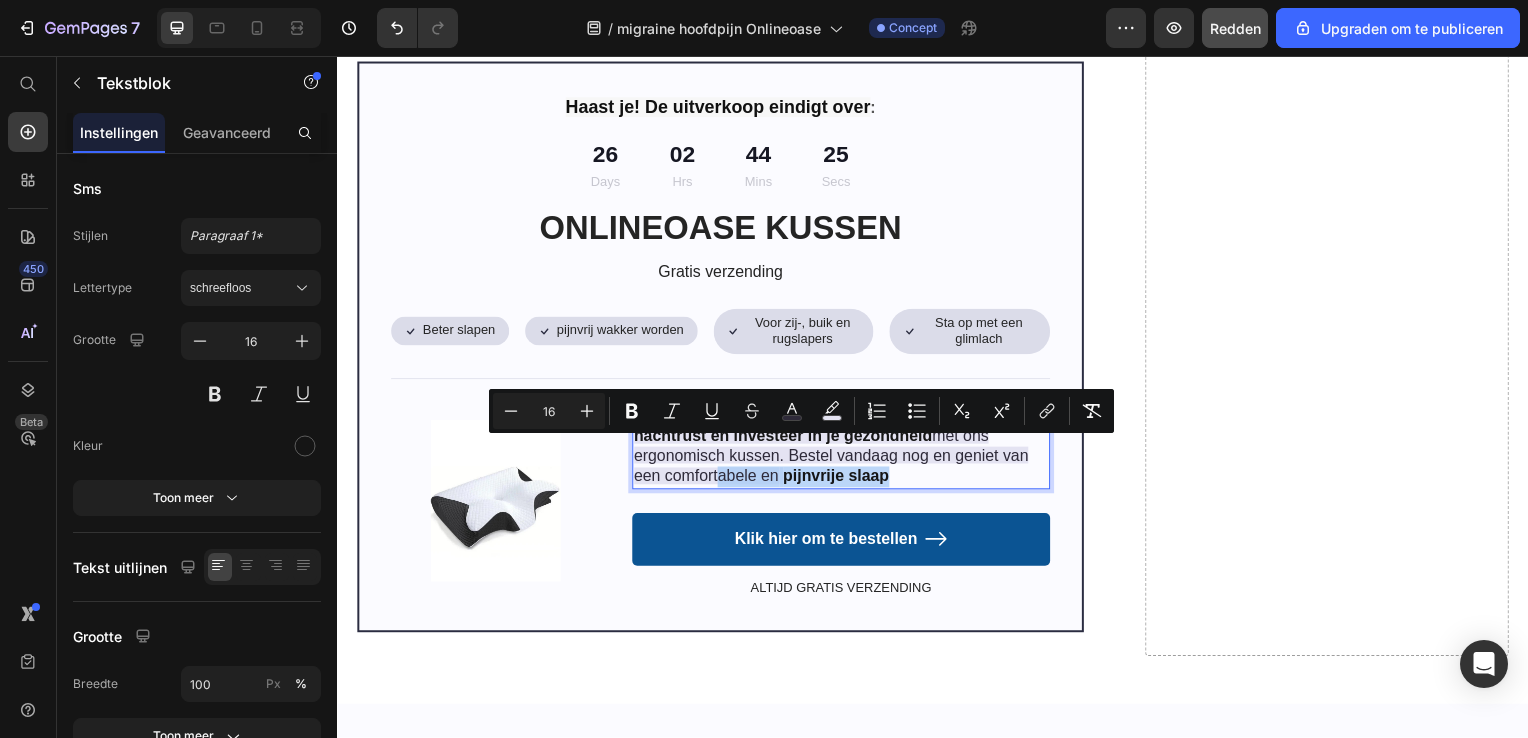 drag, startPoint x: 733, startPoint y: 457, endPoint x: 761, endPoint y: 455, distance: 28.071337 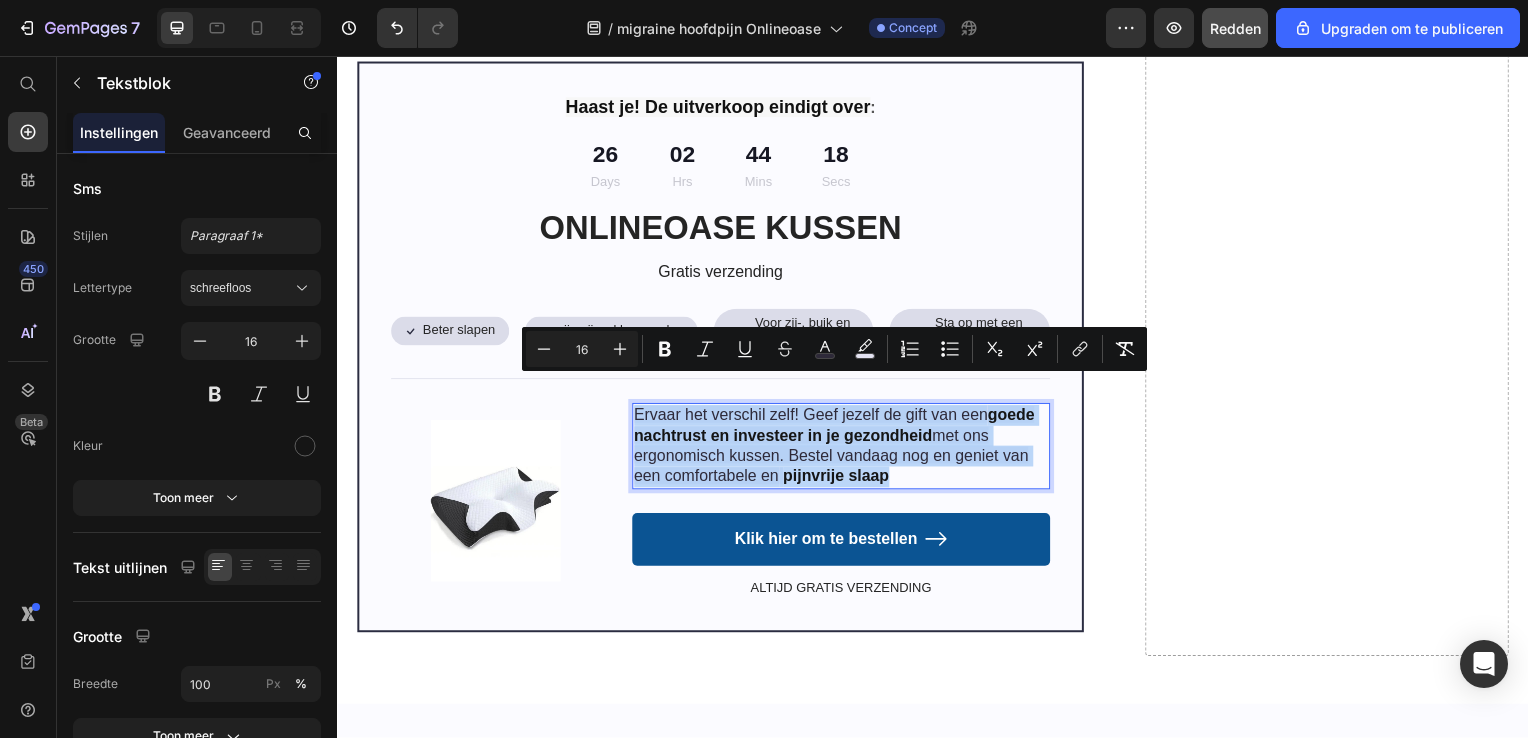 drag, startPoint x: 900, startPoint y: 454, endPoint x: 631, endPoint y: 394, distance: 275.61023 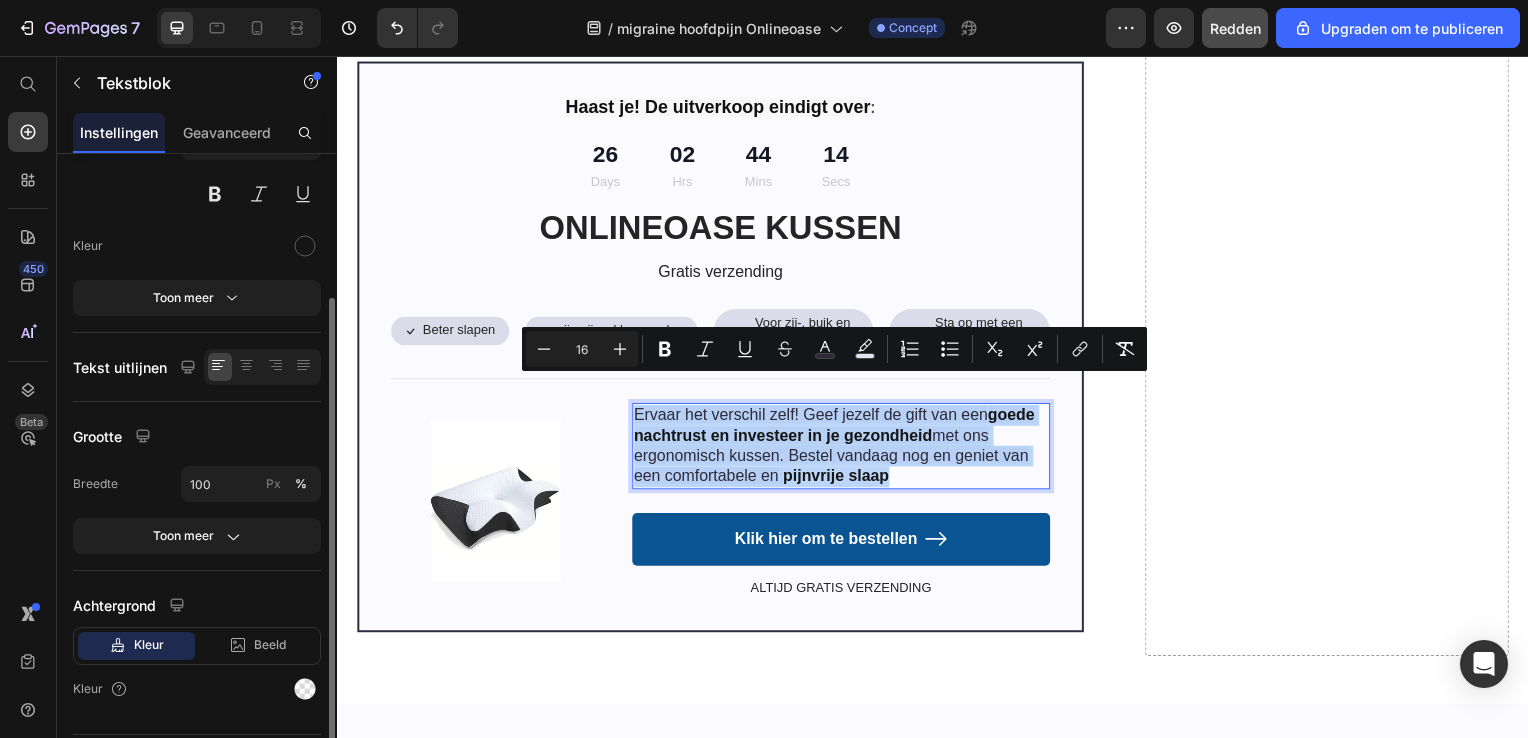 scroll, scrollTop: 251, scrollLeft: 0, axis: vertical 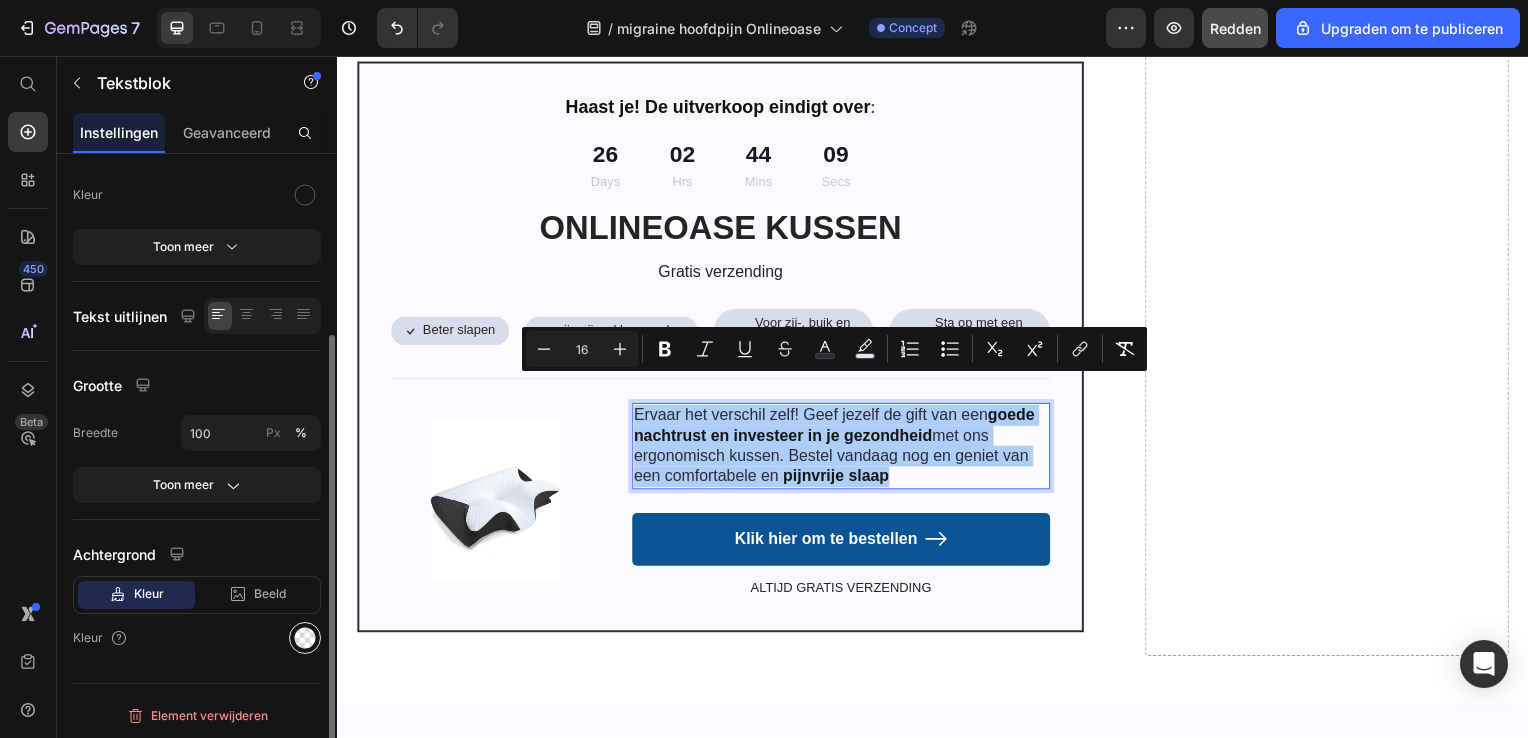 click at bounding box center (305, 638) 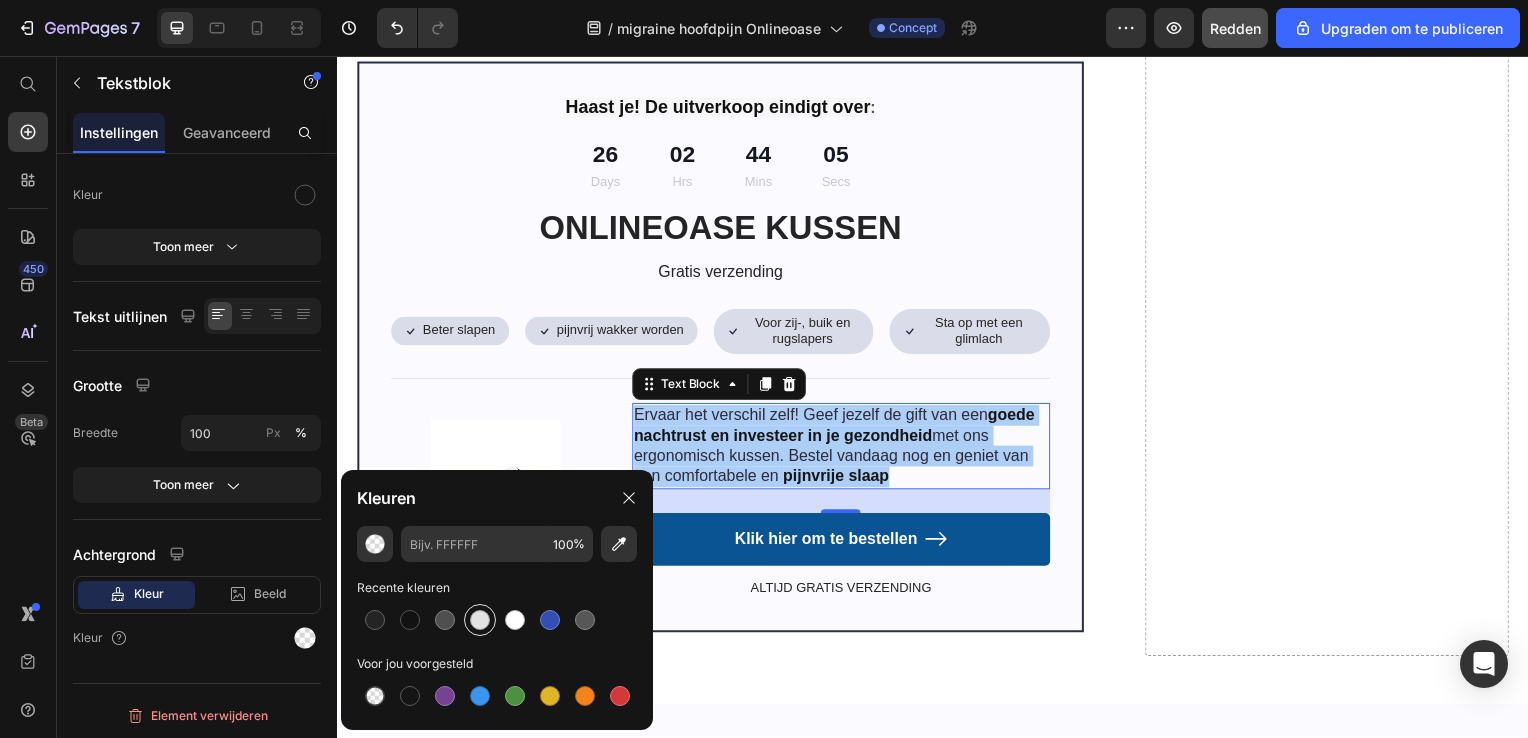 click at bounding box center [480, 620] 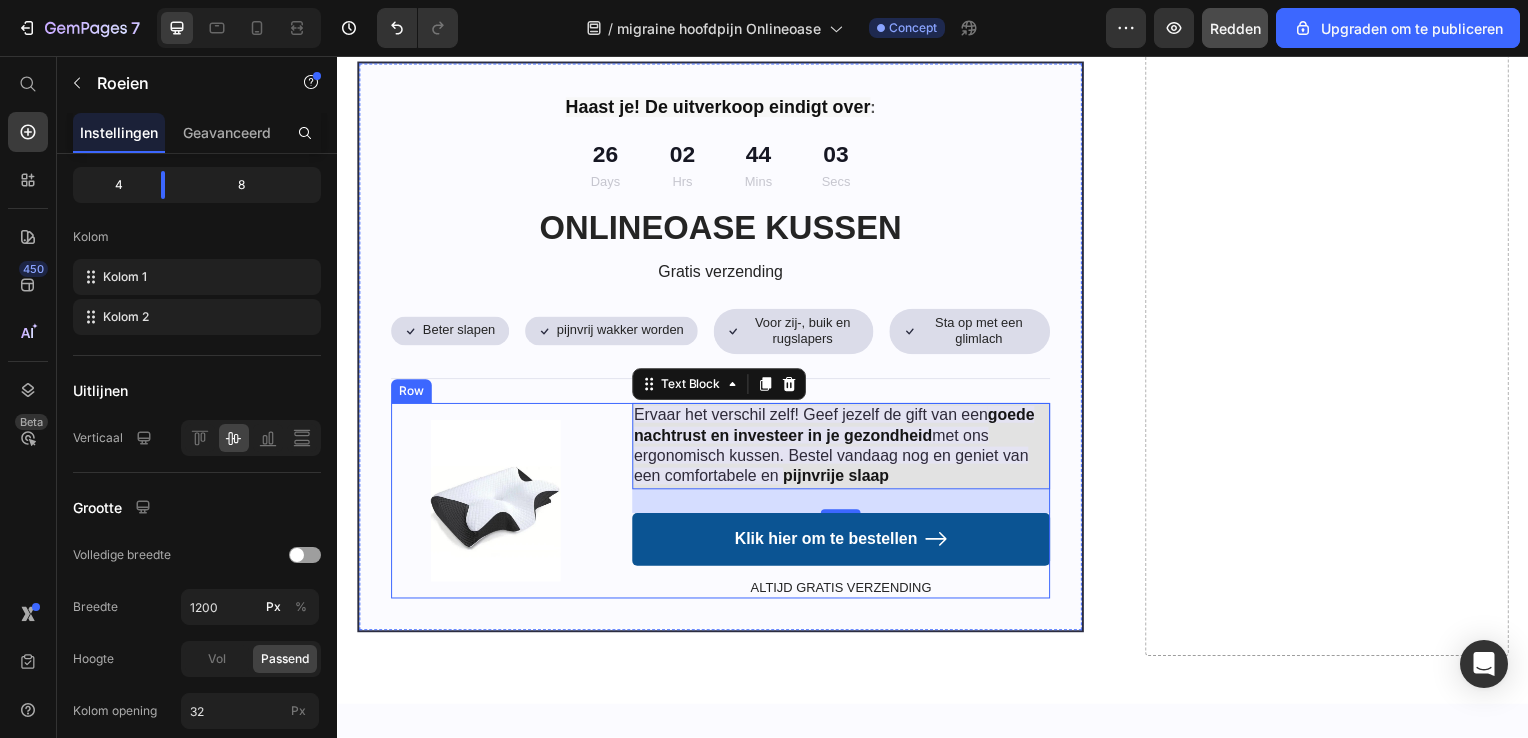 click on "Image" at bounding box center [496, 504] 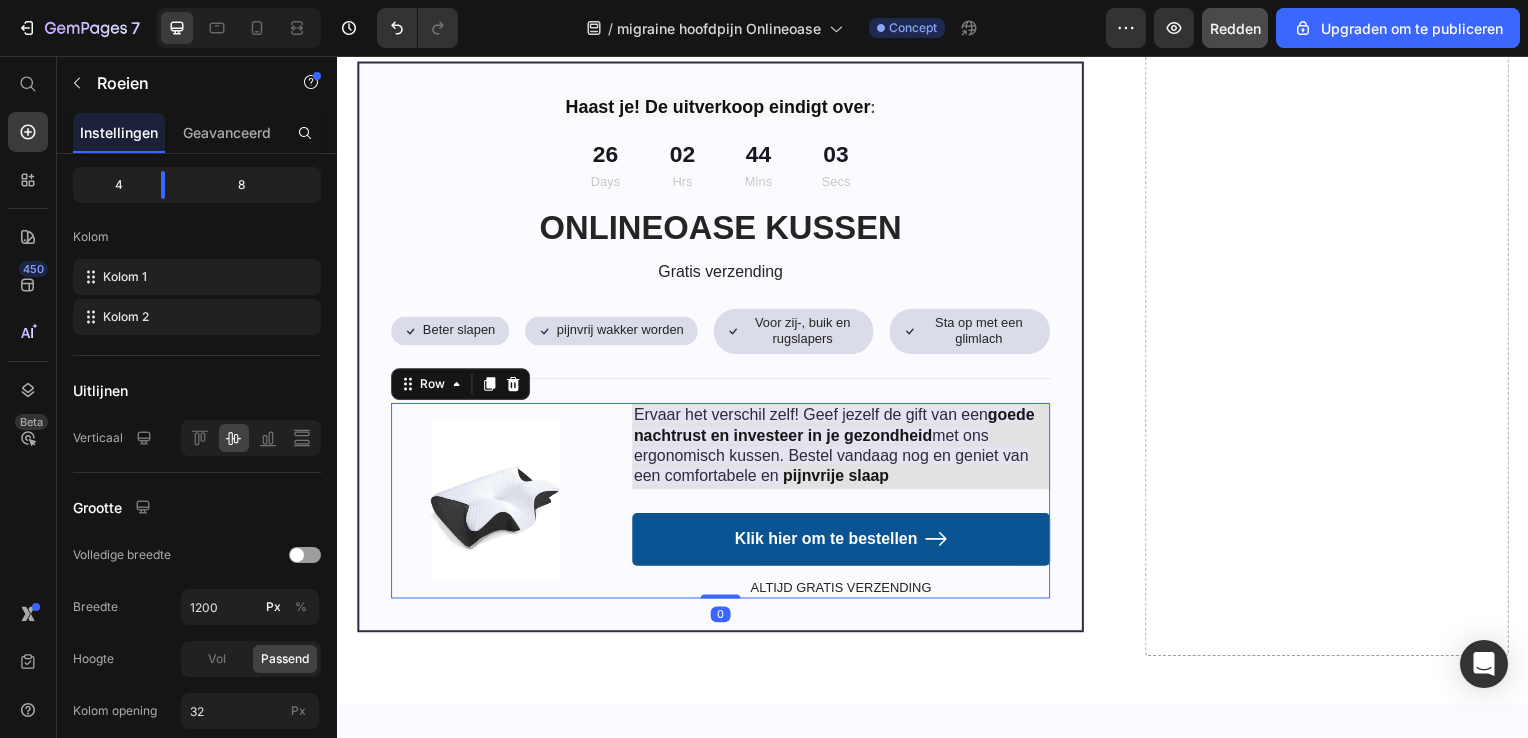 scroll, scrollTop: 0, scrollLeft: 0, axis: both 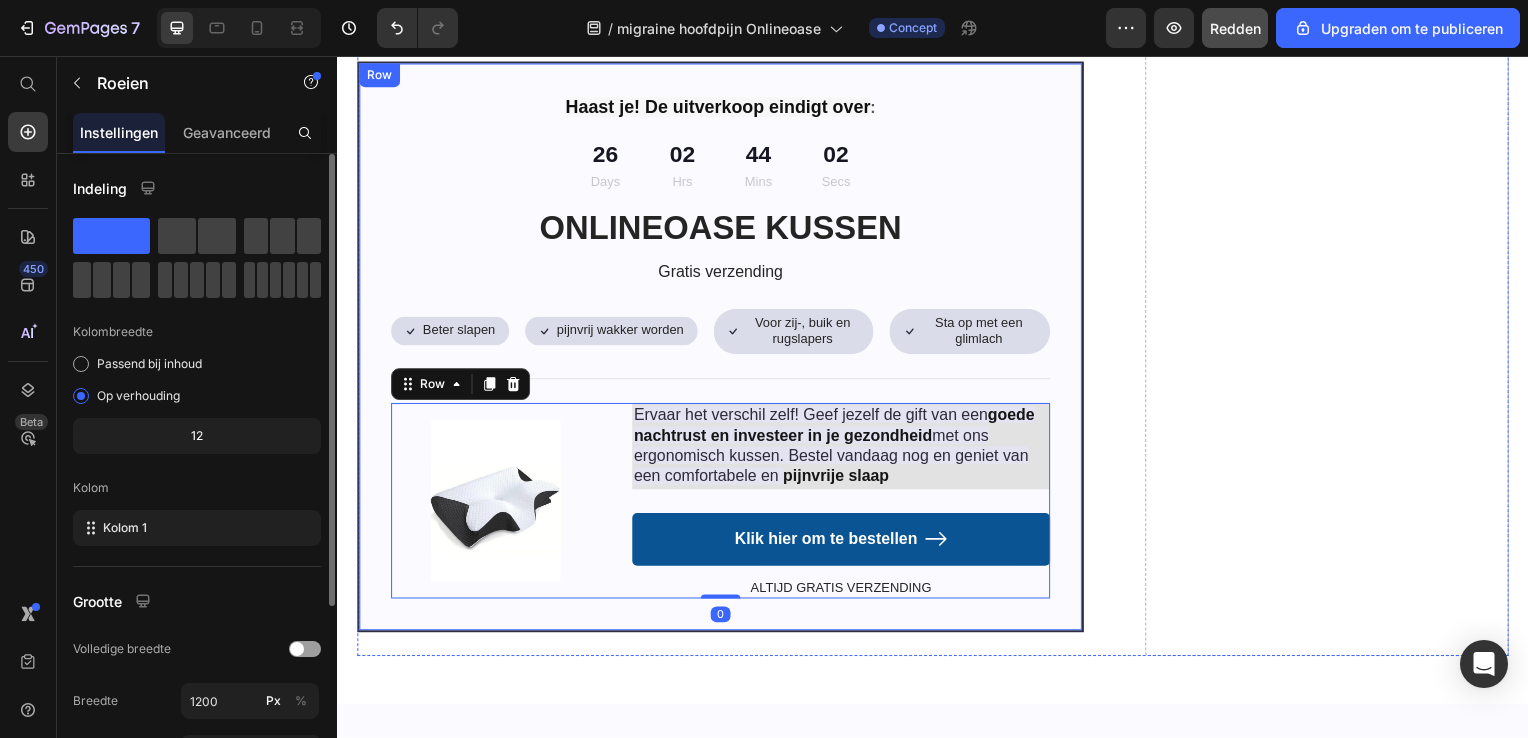 click on "Haast je! De uitverkoop eindigt over : Text Block 26 Days 02 Hrs 44 Mins 02 Secs Countdown Timer ONLINEOASE KUSSEN Heading Gratis verzending Text Block
Icon Beter slapen Text Block Row
Icon pijnvrij wakker worden Text Block Row Row
Icon Voor zij-, buik en rugslapers Text Block Row
Icon Sta op met een glimlach Text Block Row Row Row Image Ervaar het verschil zelf! Geef jezelf de gift van een  goede nachtrust en investeer in je gezondheid  met ons ergonomisch kussen. Bestel vandaag nog en geniet van een comfortabele en   pijnvrije slaap Text Block
Klik hier om te bestellen Button ALTIJD GRATIS VERZENDING Text Block Row   0" at bounding box center [723, 349] 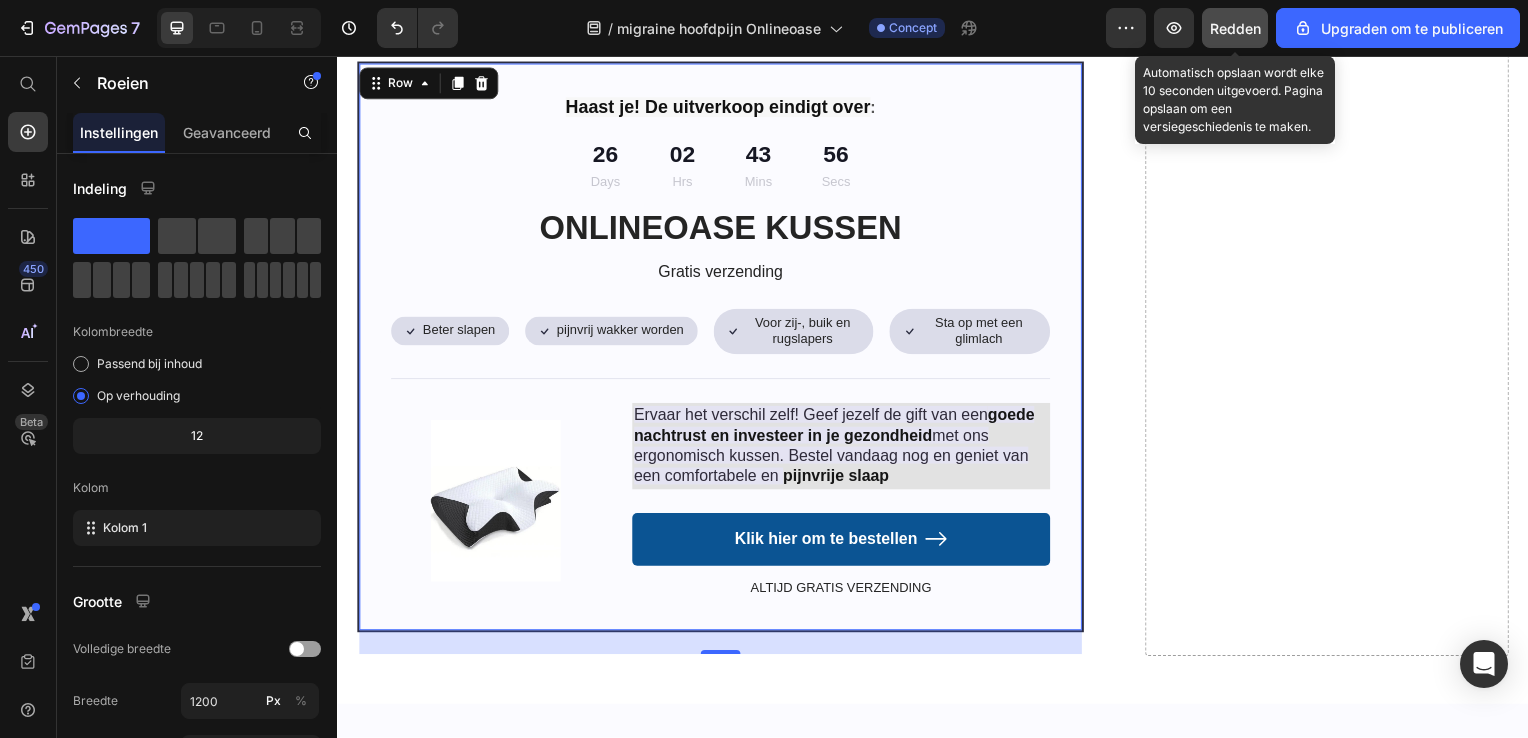 click on "Redden" at bounding box center [1235, 28] 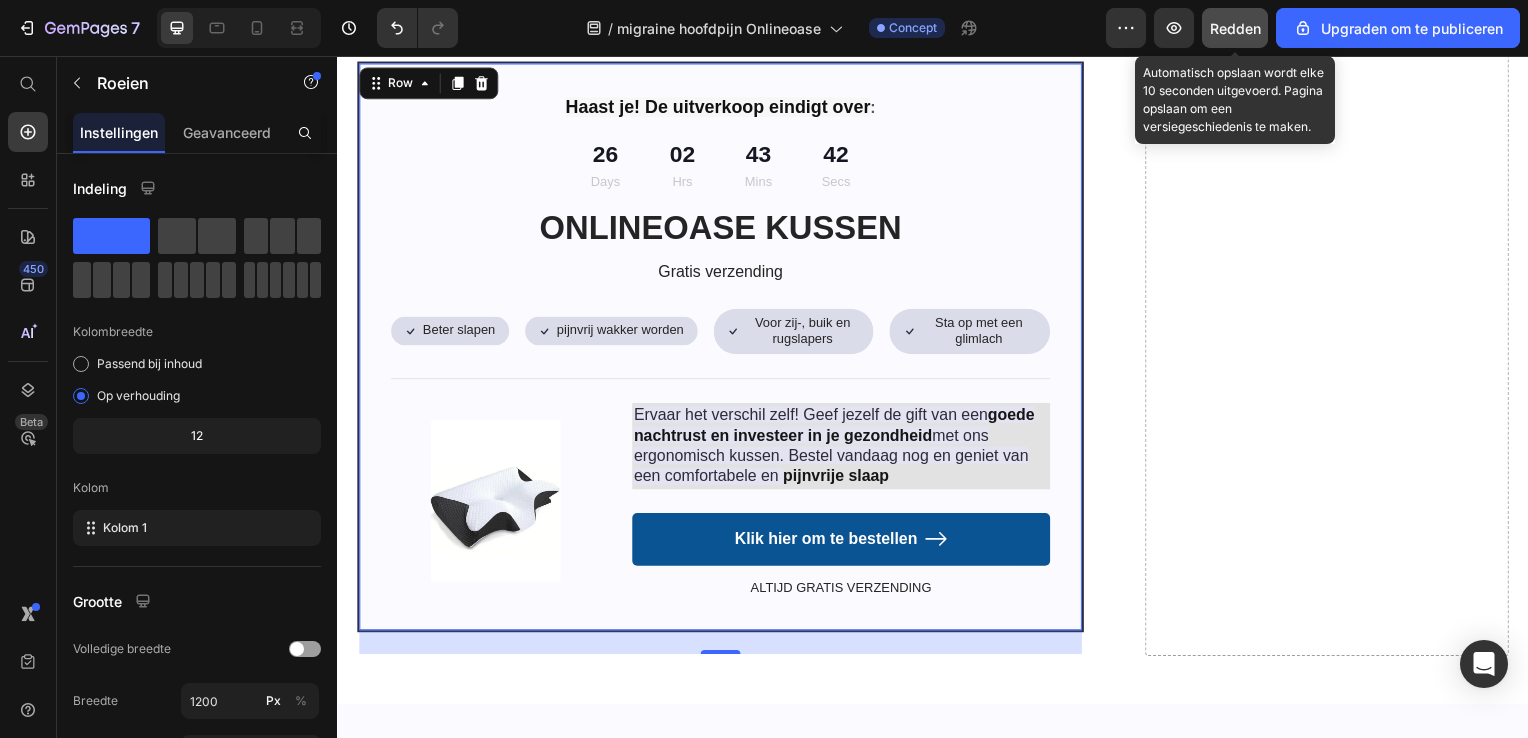 click on "Redden" at bounding box center [1235, 28] 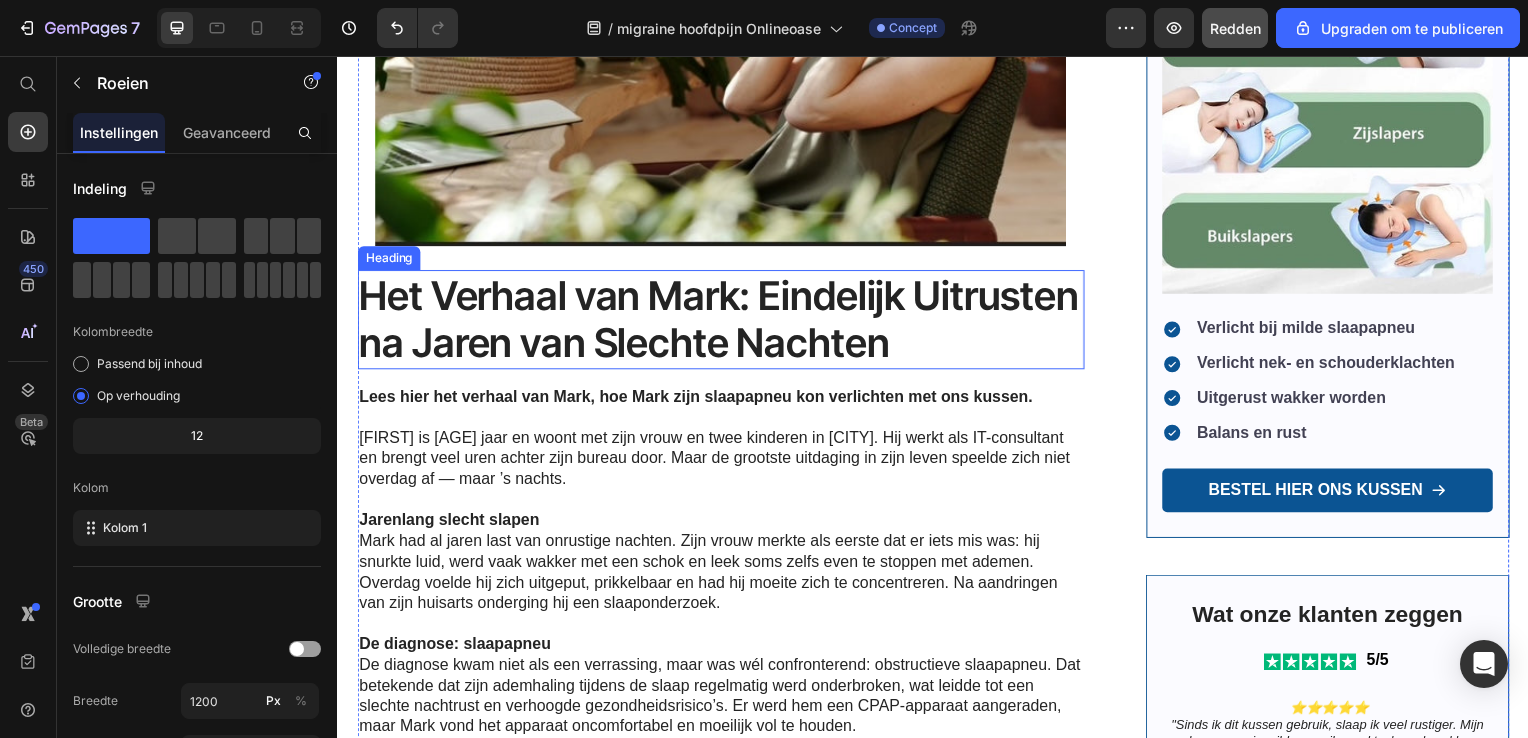 scroll, scrollTop: 800, scrollLeft: 0, axis: vertical 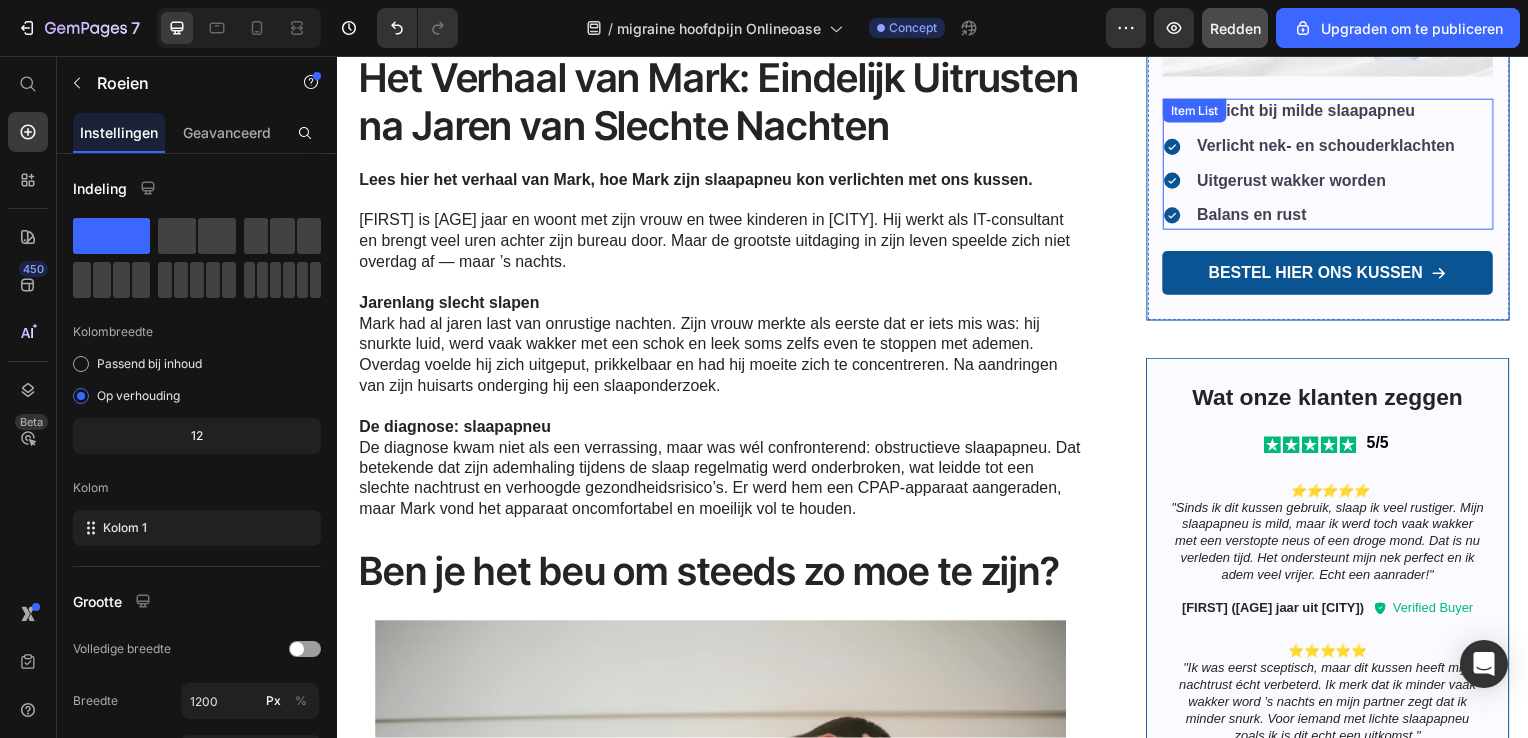 click on "Verlicht nek- en schouderklachten" at bounding box center (1333, 146) 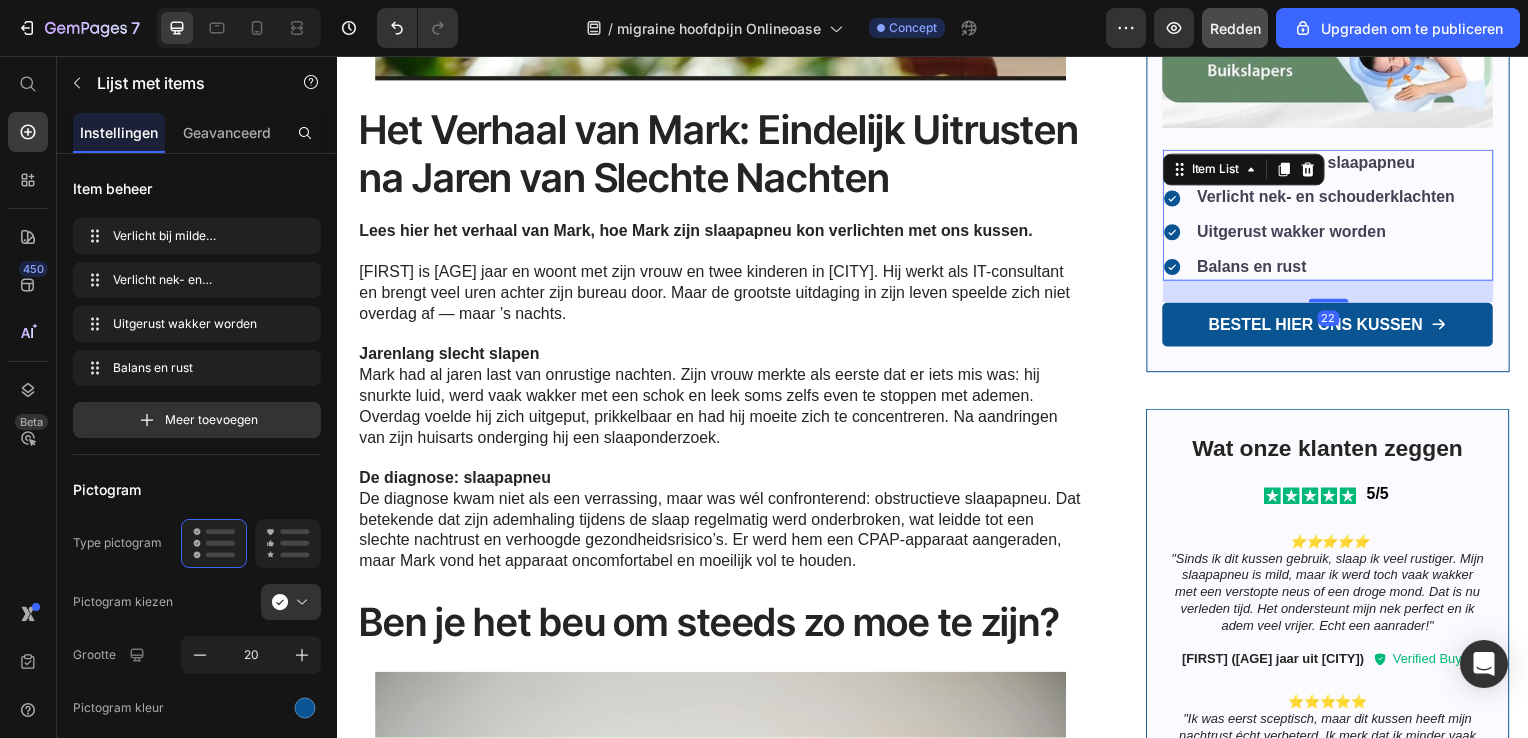 scroll, scrollTop: 700, scrollLeft: 0, axis: vertical 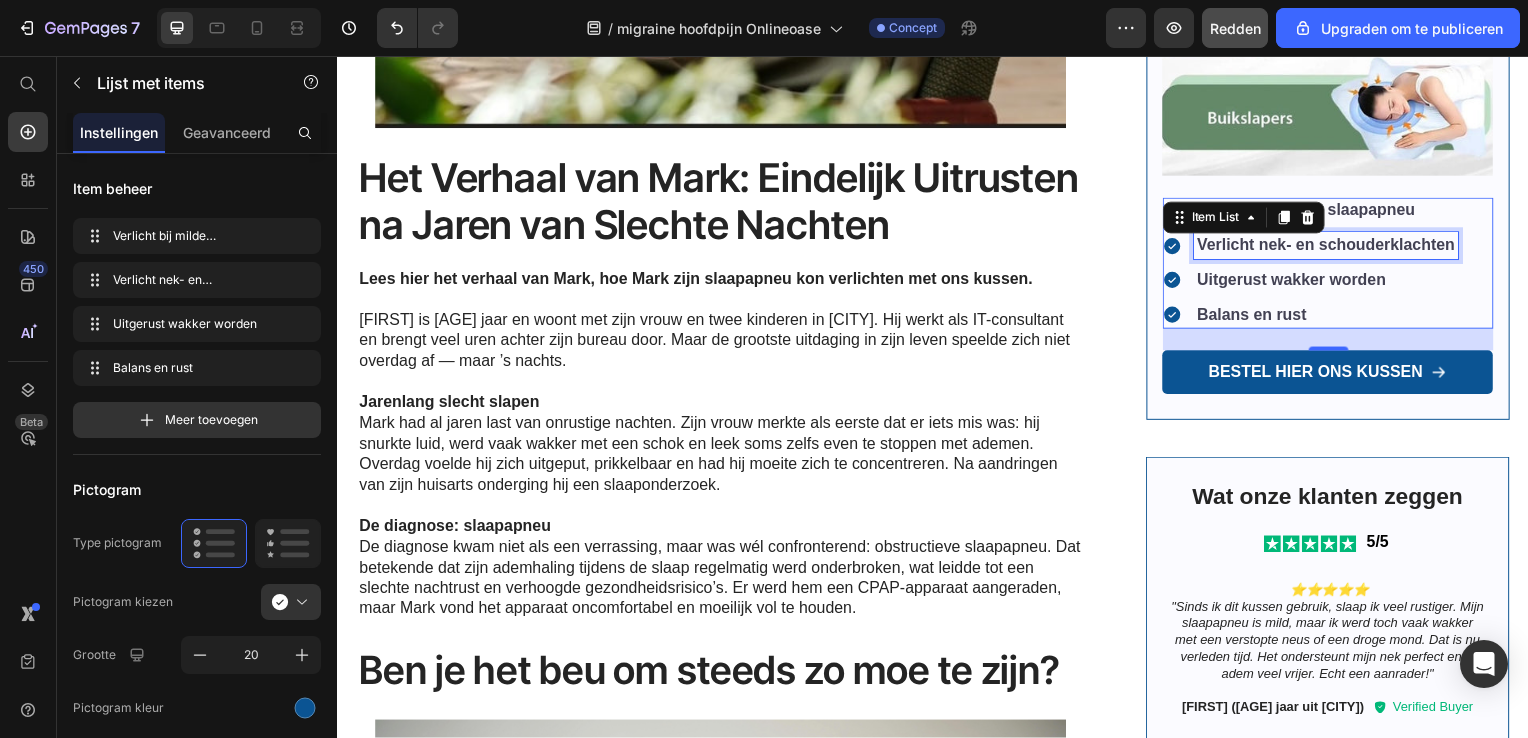 click on "Verlicht nek- en schouderklachten" at bounding box center [1333, 247] 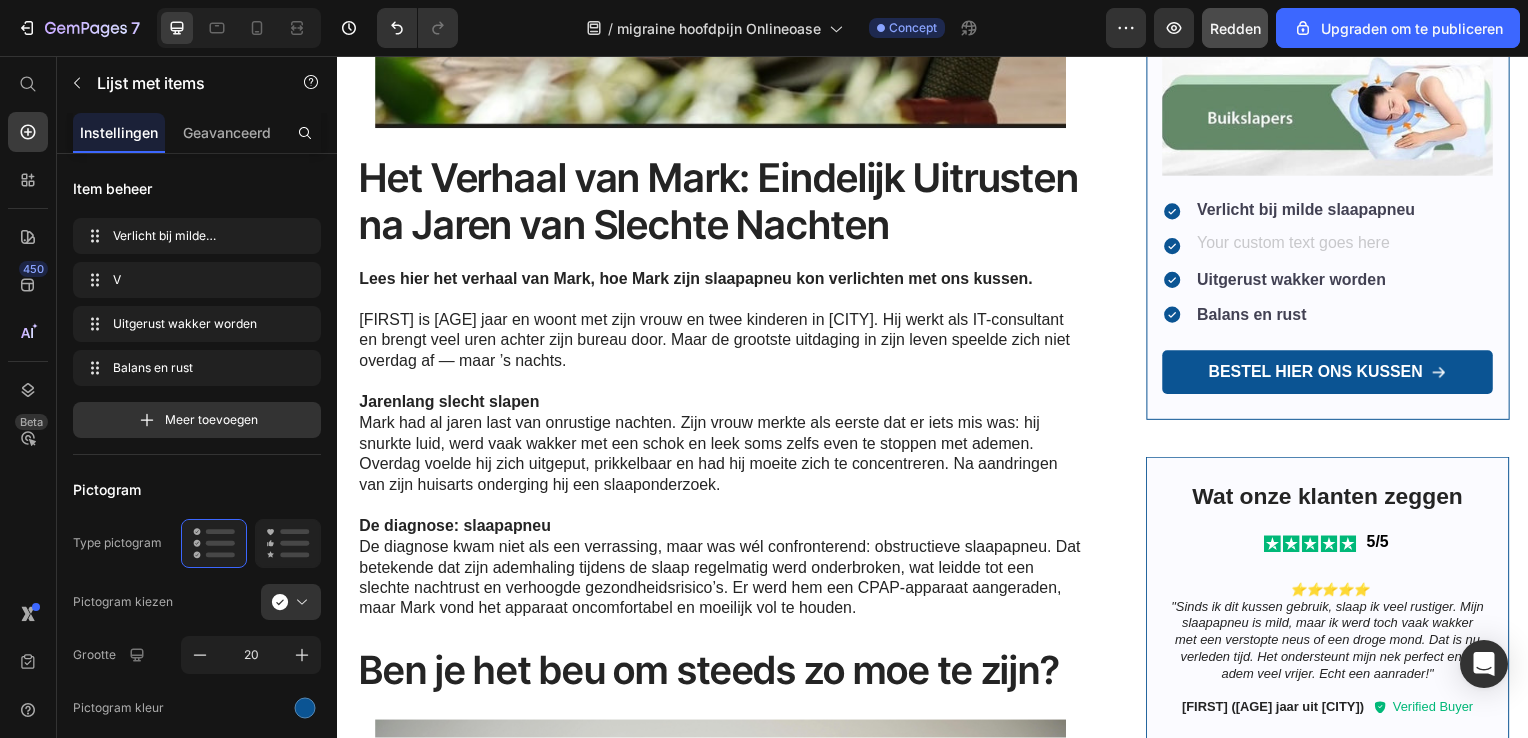 scroll, scrollTop: 692, scrollLeft: 0, axis: vertical 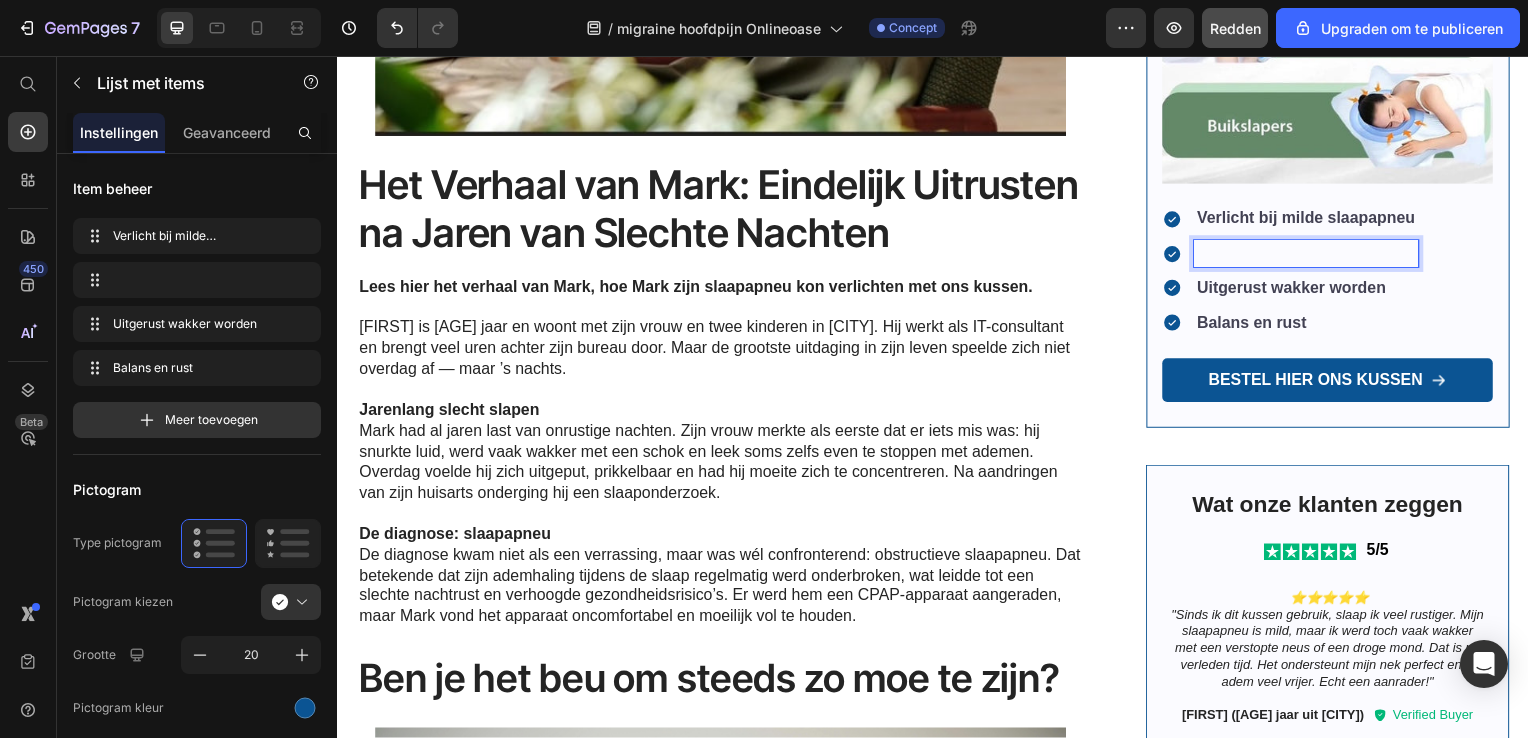 click at bounding box center [1313, 255] 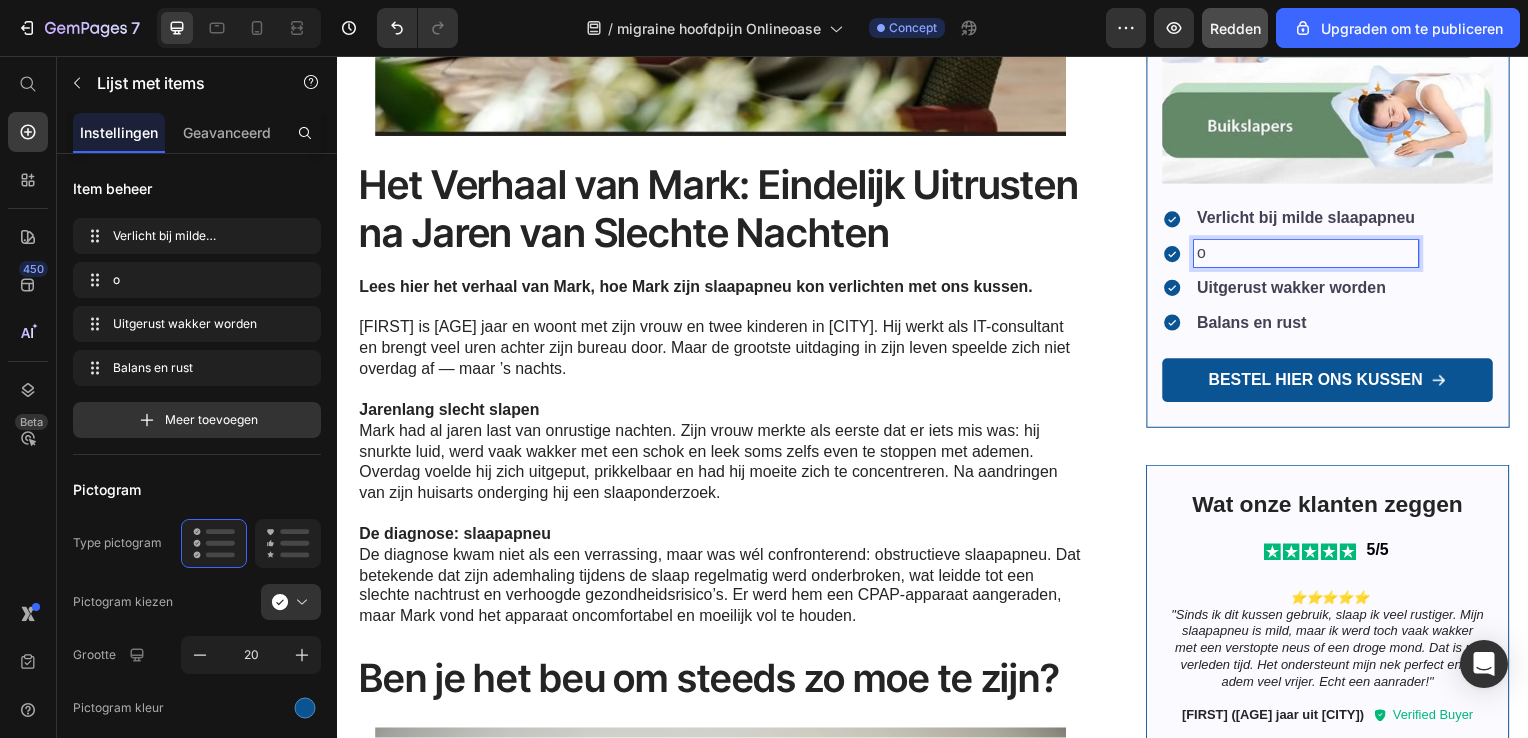 click on "o" at bounding box center [1313, 255] 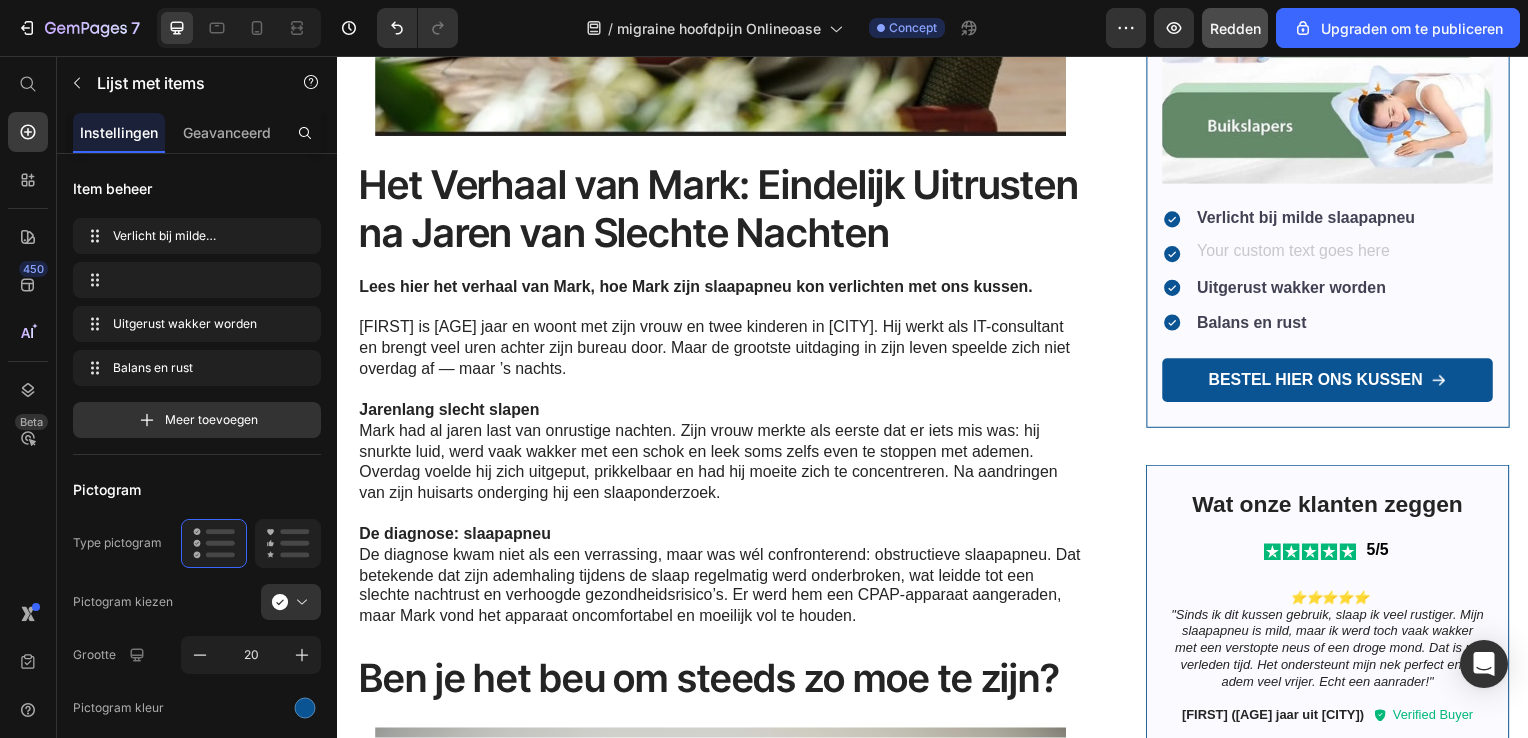 scroll, scrollTop: 685, scrollLeft: 0, axis: vertical 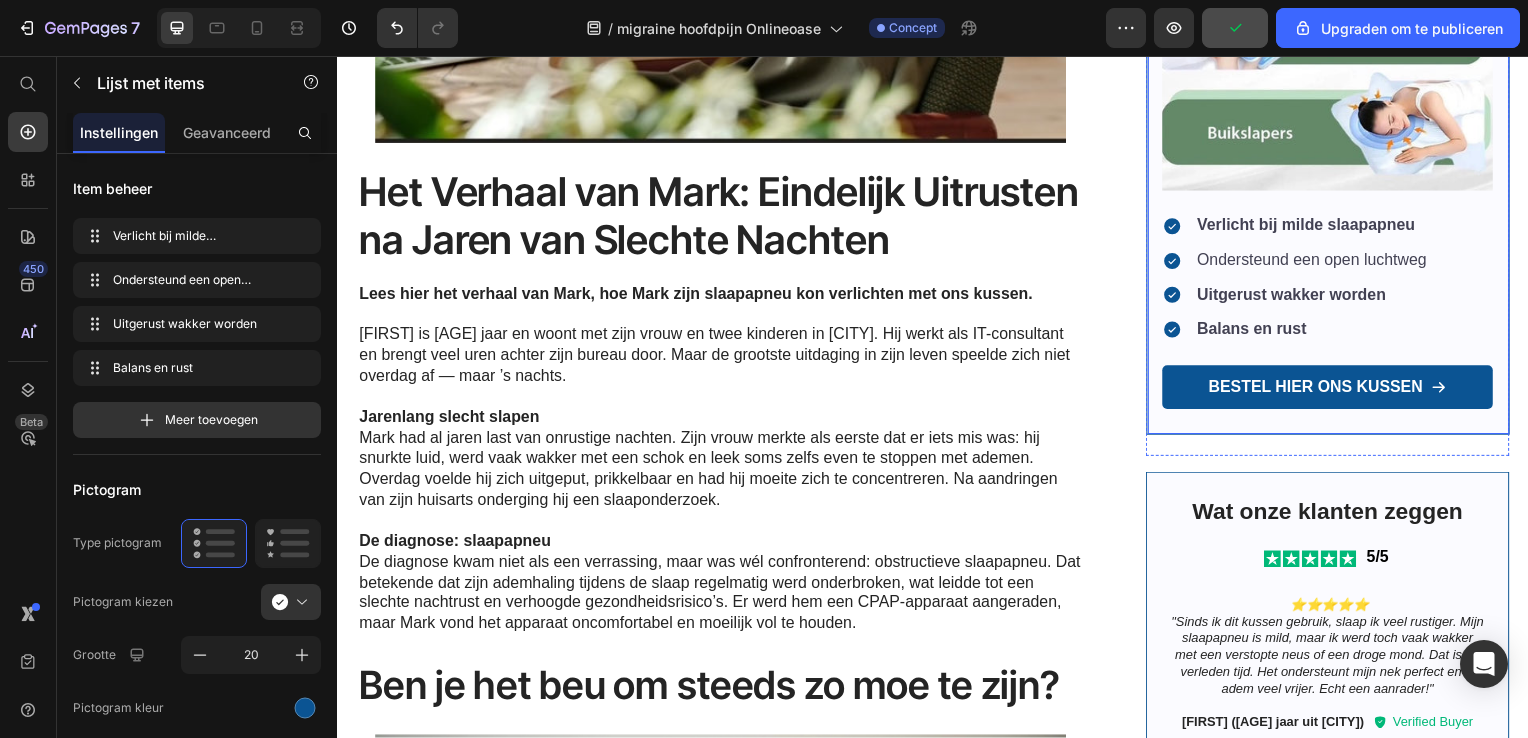 click on "Haast je! De uitverkoop eindigt over : Text Block 26 Days 02 Hrs 41 Mins 00 Secs Countdown Timer Image Verlicht bij milde slaapapneu Ondersteund een open luchtweg Uitgerust wakker worden Balans en rust Item List   22
Bestel hier ons kussen Button" at bounding box center [1334, 59] 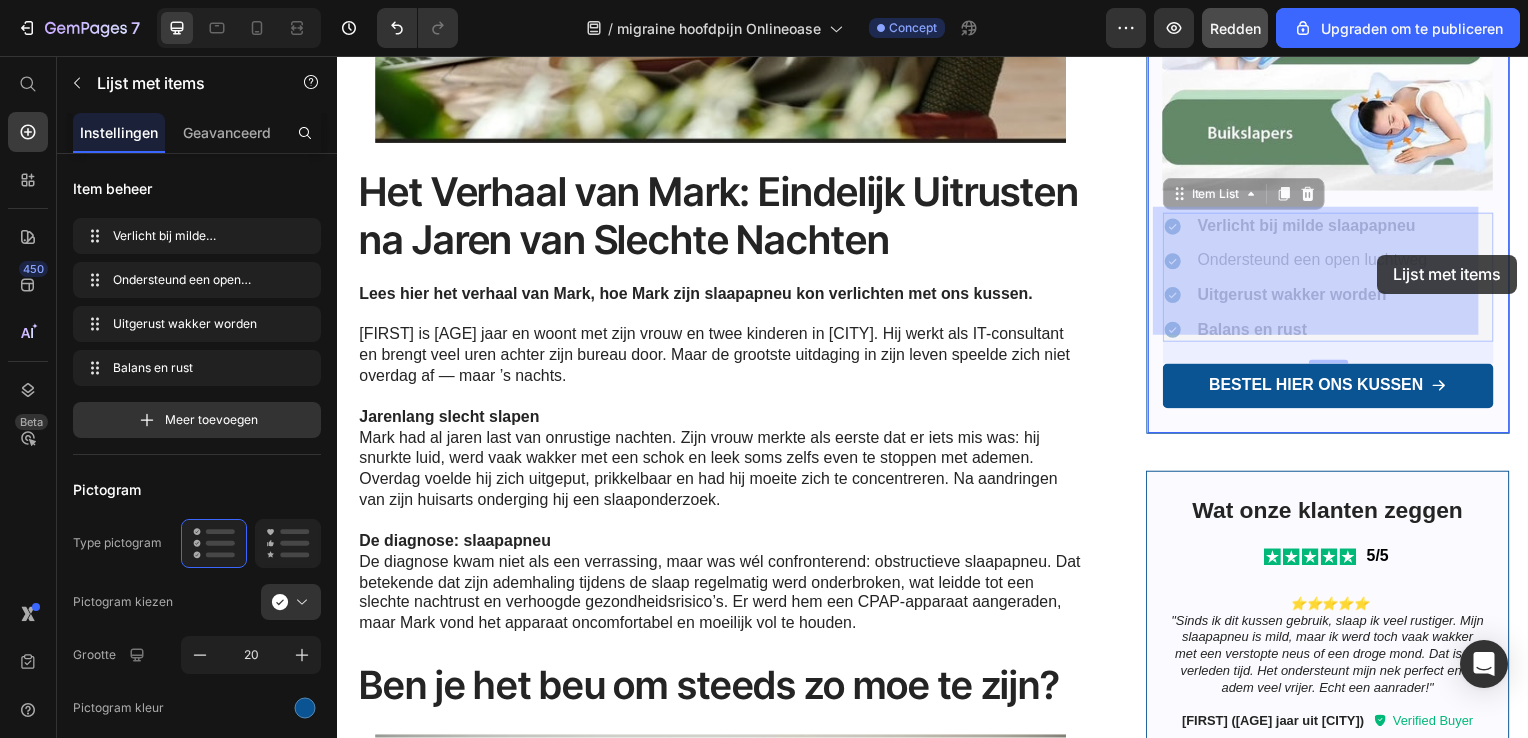 drag, startPoint x: 1423, startPoint y: 256, endPoint x: 1385, endPoint y: 256, distance: 38 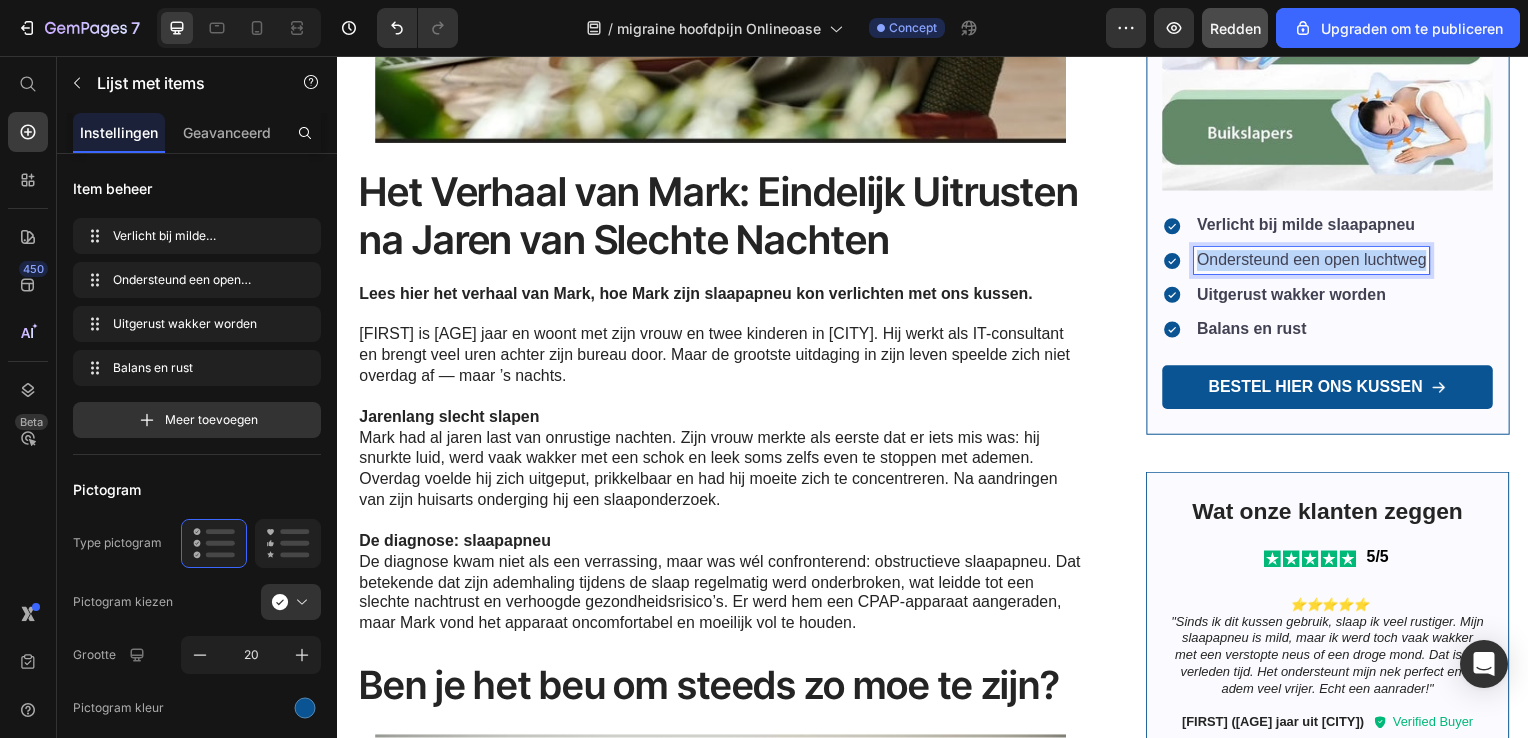 drag, startPoint x: 1192, startPoint y: 251, endPoint x: 1434, endPoint y: 259, distance: 242.1322 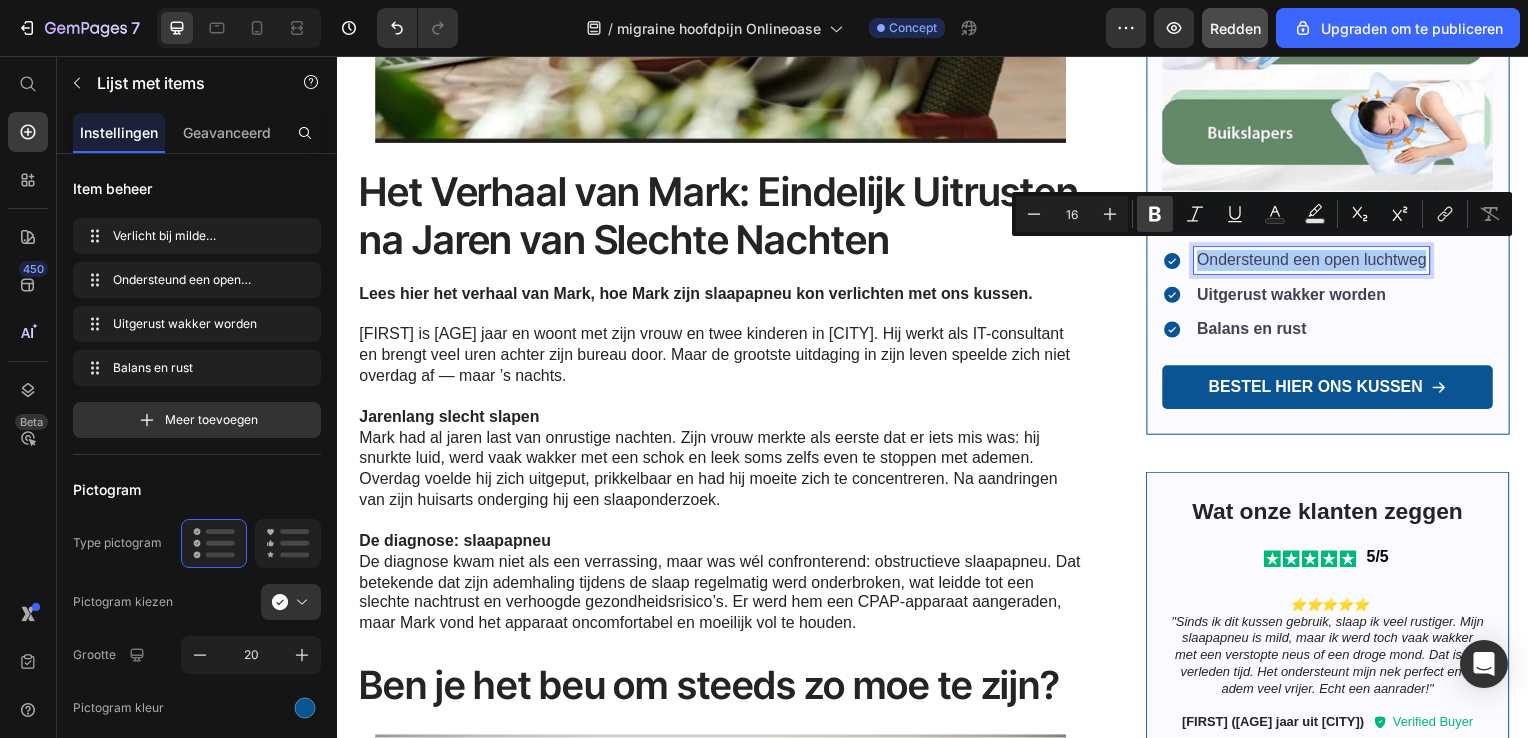 click 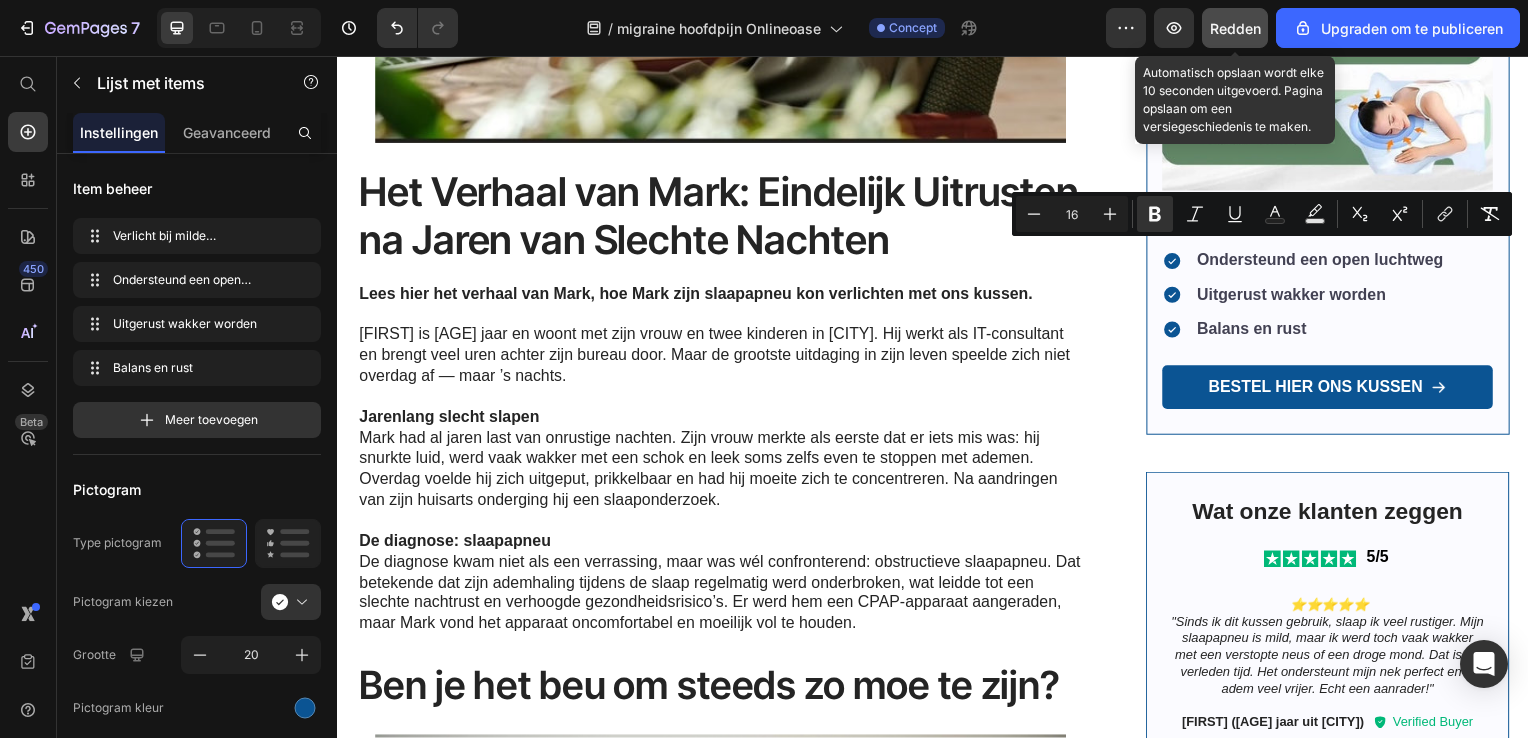 click on "Redden" at bounding box center [1235, 28] 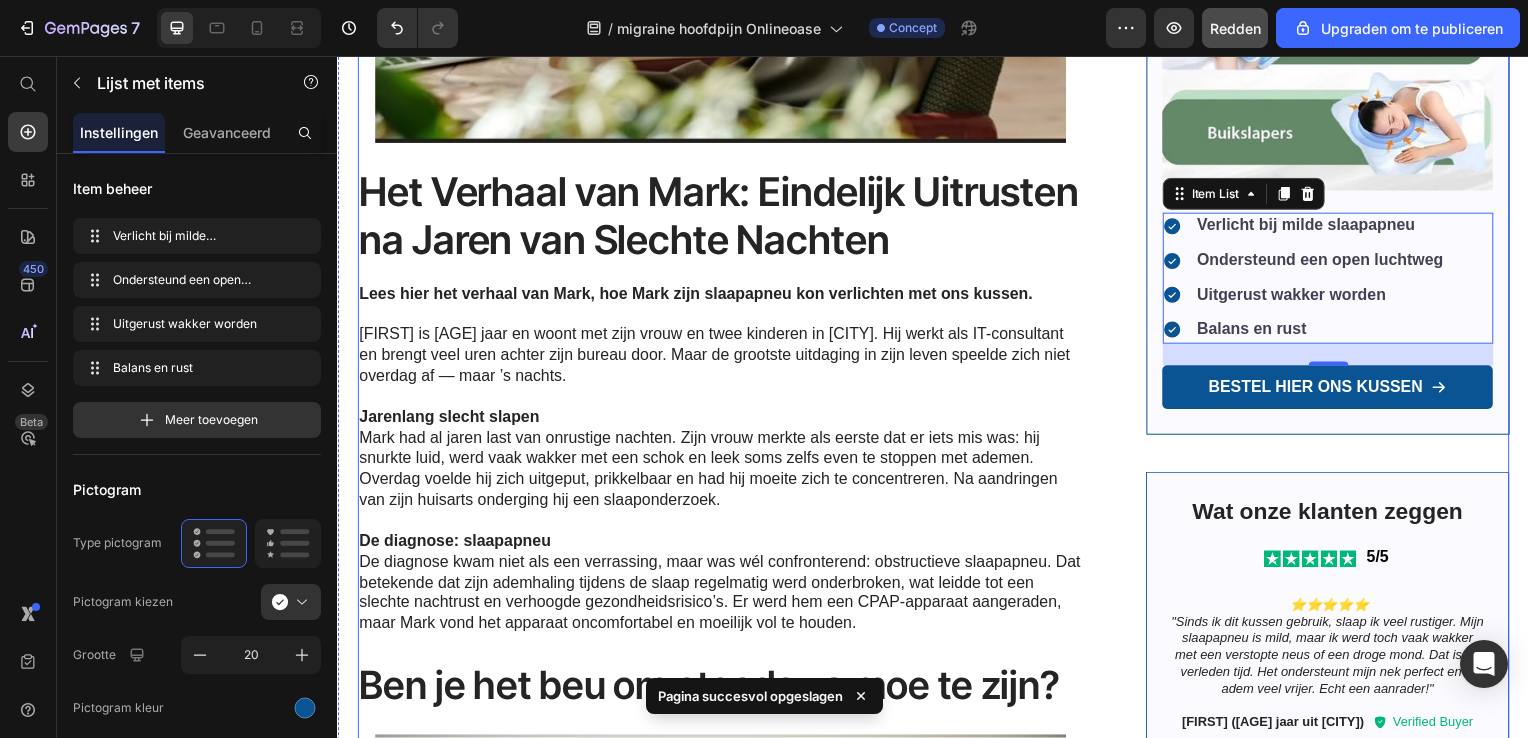 click on "Image Het Verhaal van Mark: Eindelijk Uitrusten na Jaren van Slechte Nachten Heading Lees hier het verhaal van Mark, hoe Mark zijn slaapapneu kon verlichten met ons kussen.   Mark is 47 jaar en woont met zijn vrouw en twee kinderen in Utrecht. Hij werkt als IT-consultant en brengt veel uren achter zijn bureau door. Maar de grootste uitdaging in zijn leven speelde zich niet overdag af — maar ’s nachts.   Jarenlang slecht slapen Mark had al jaren last van onrustige nachten. Zijn vrouw merkte als eerste dat er iets mis was: hij snurkte luid, werd vaak wakker met een schok en leek soms zelfs even te stoppen met ademen. Overdag voelde hij zich uitgeput, prikkelbaar en had hij moeite zich te concentreren. Na aandringen van zijn huisarts onderging hij een slaaponderzoek.   De diagnose: slaapapneu Text Block Ben je het beu om steeds zo moe te zijn? Heading Image Op zoek naar een alternatief Heading Mark ging op zoek naar andere oplossingen om zijn slaap te verbeteren. Zo kwam hij terecht bij ons      Heading" at bounding box center (937, 908) 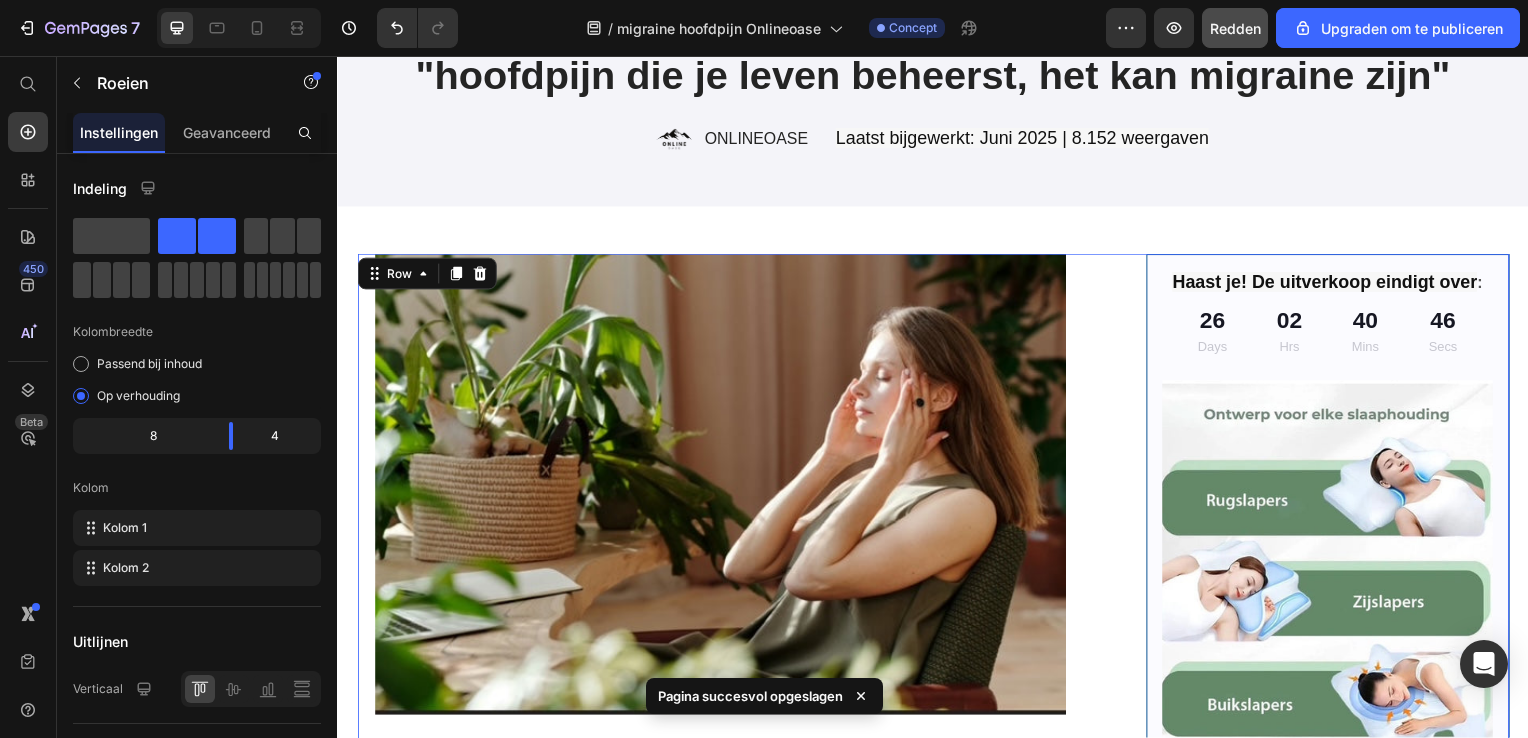 scroll, scrollTop: 0, scrollLeft: 0, axis: both 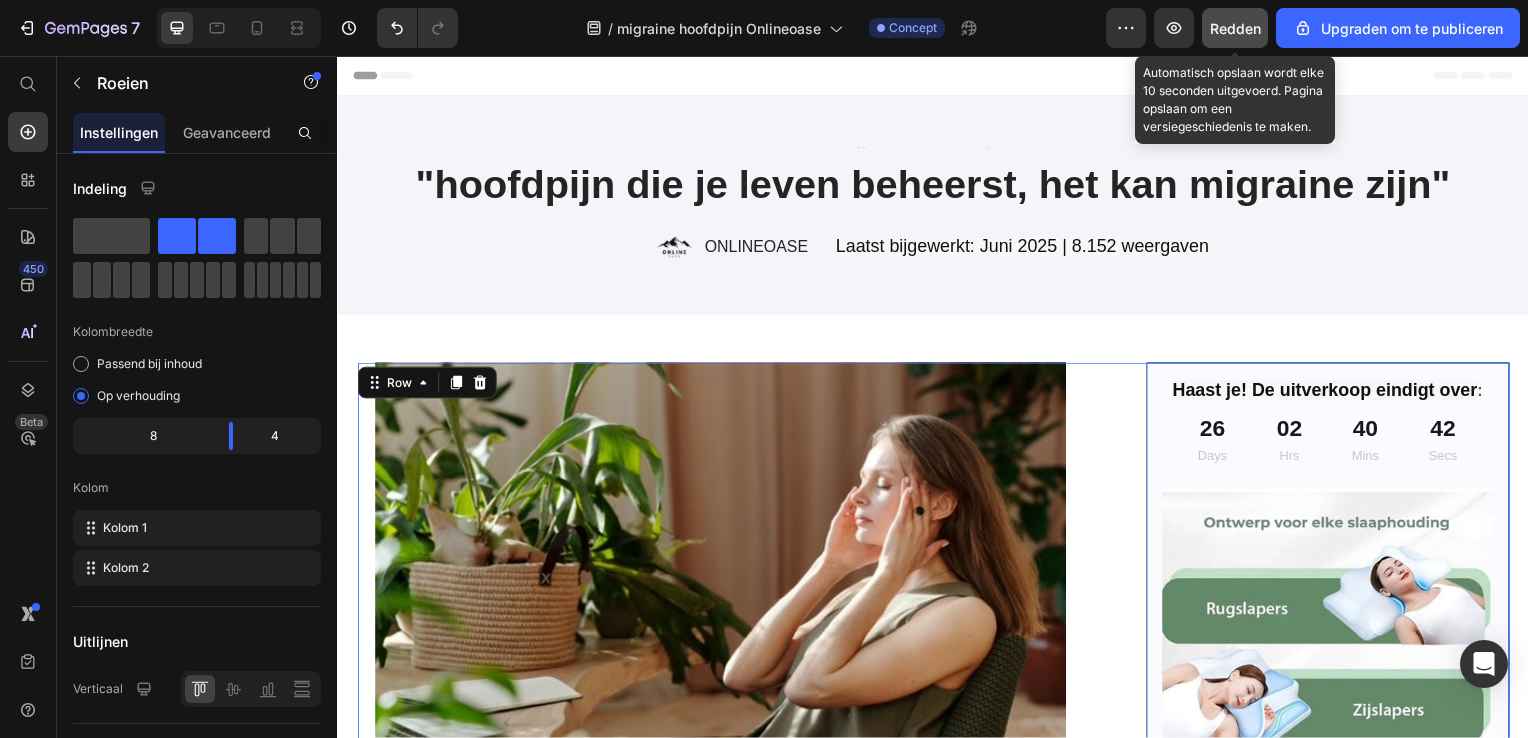 click on "Redden" at bounding box center [1235, 28] 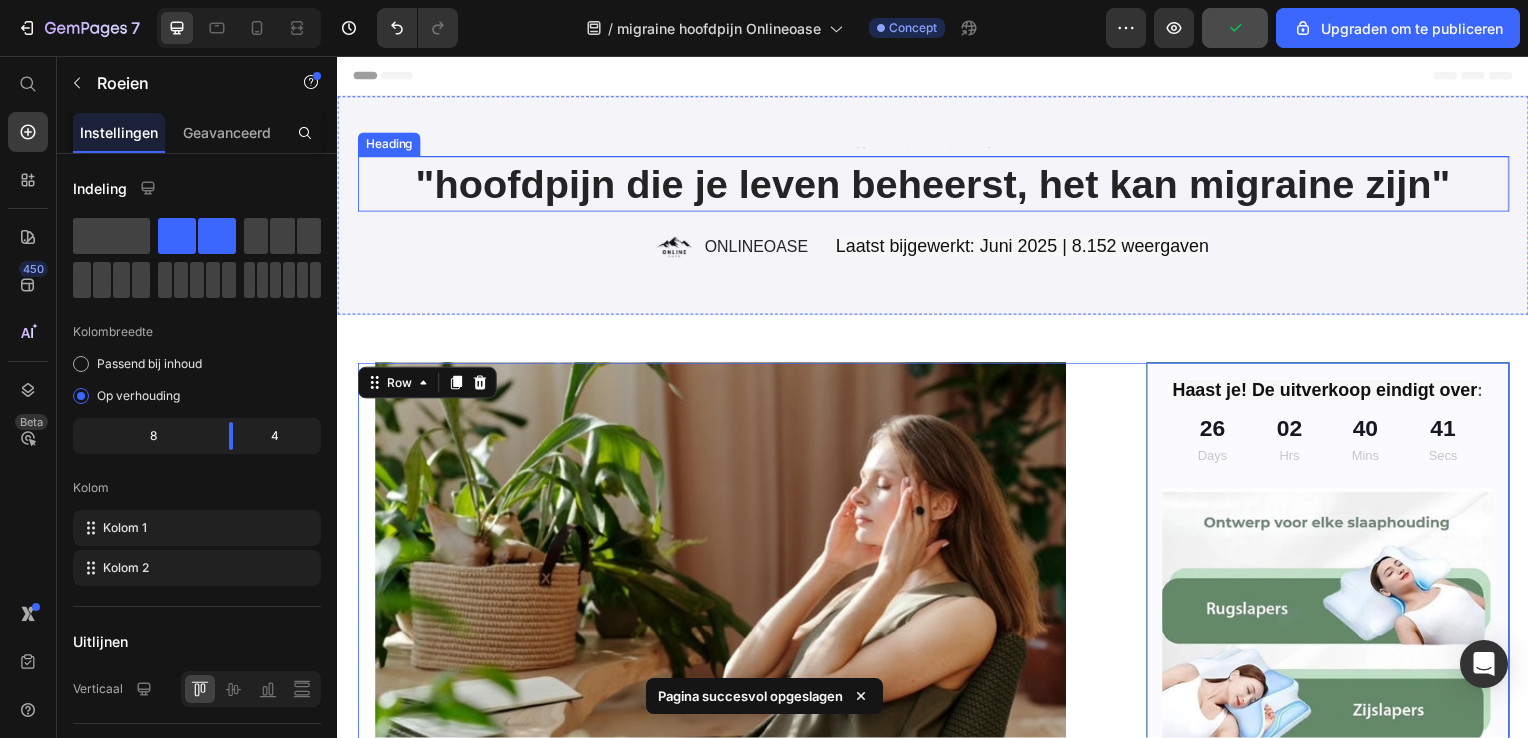 click on ""hoofdpijn die je leven beheerst, het kan migraine zijn"" at bounding box center (937, 185) 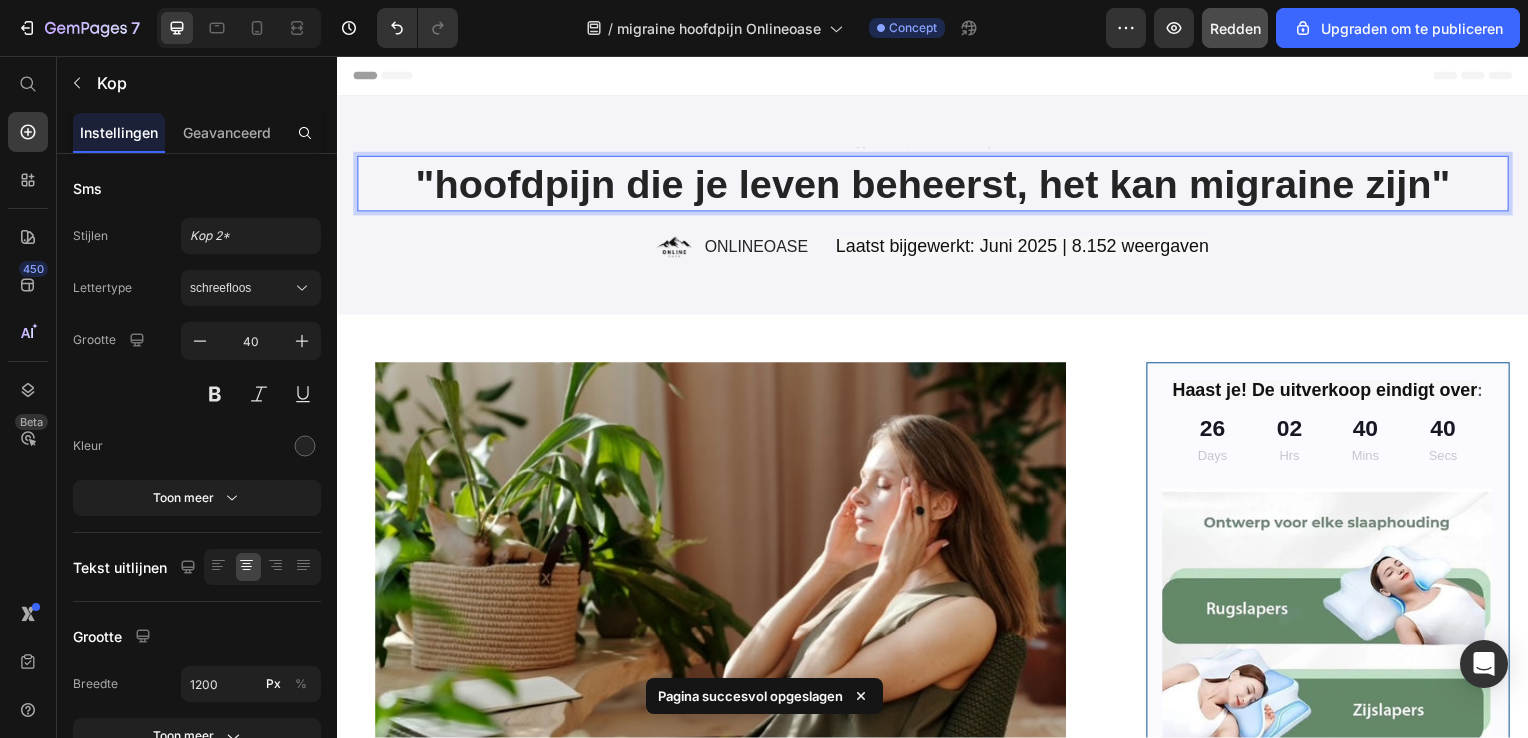 click on ""hoofdpijn die je leven beheerst, het kan migraine zijn"" at bounding box center [937, 185] 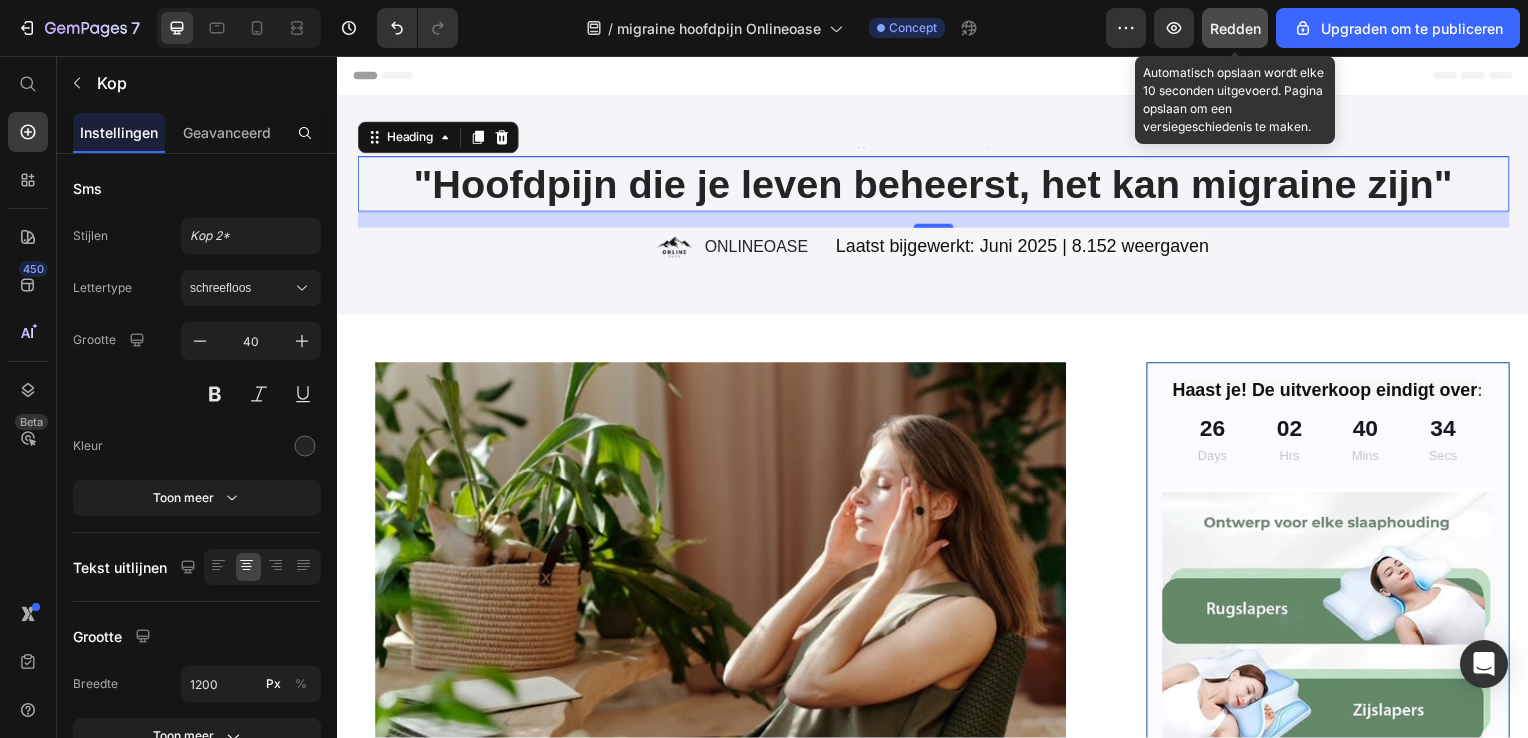click on "Redden" at bounding box center [1235, 28] 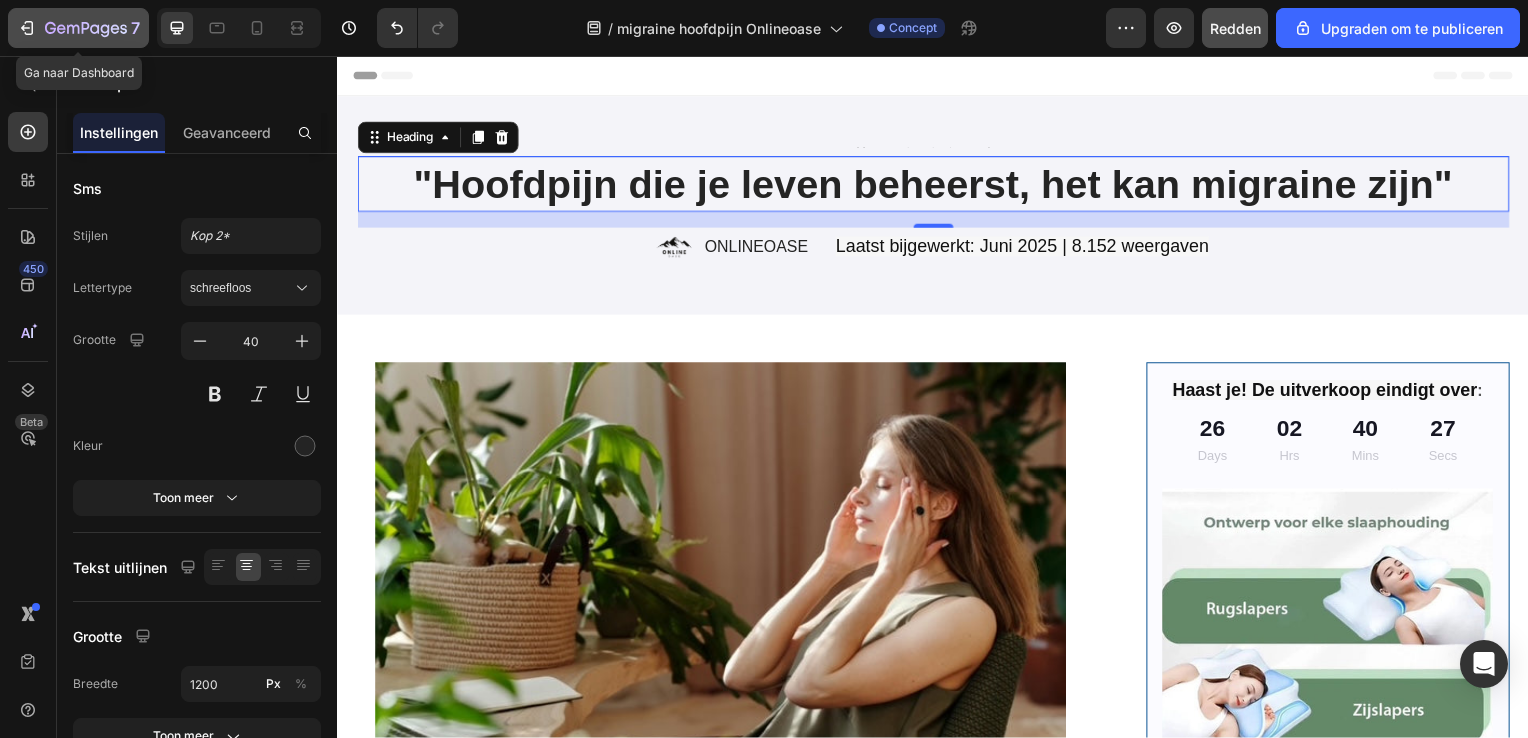 click 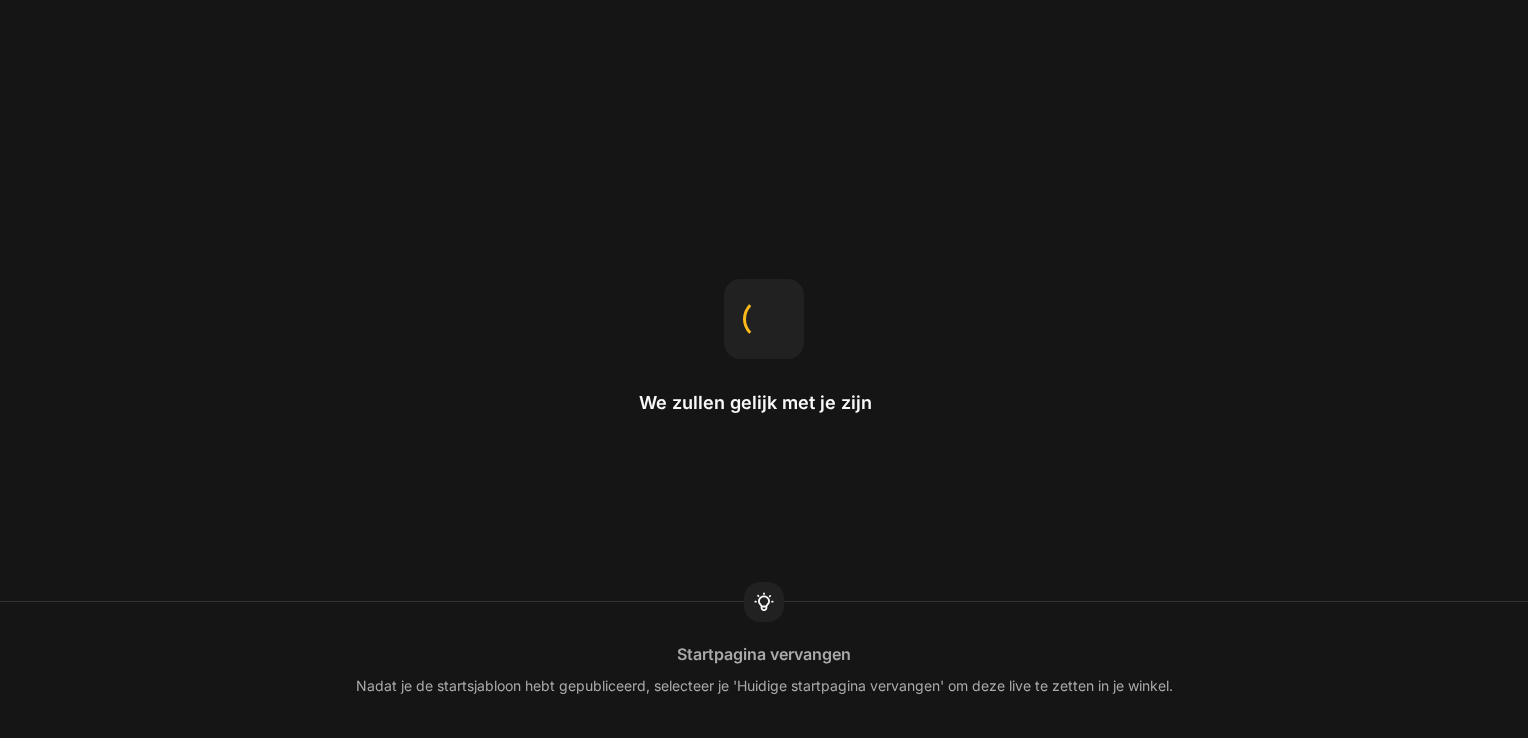 scroll, scrollTop: 0, scrollLeft: 0, axis: both 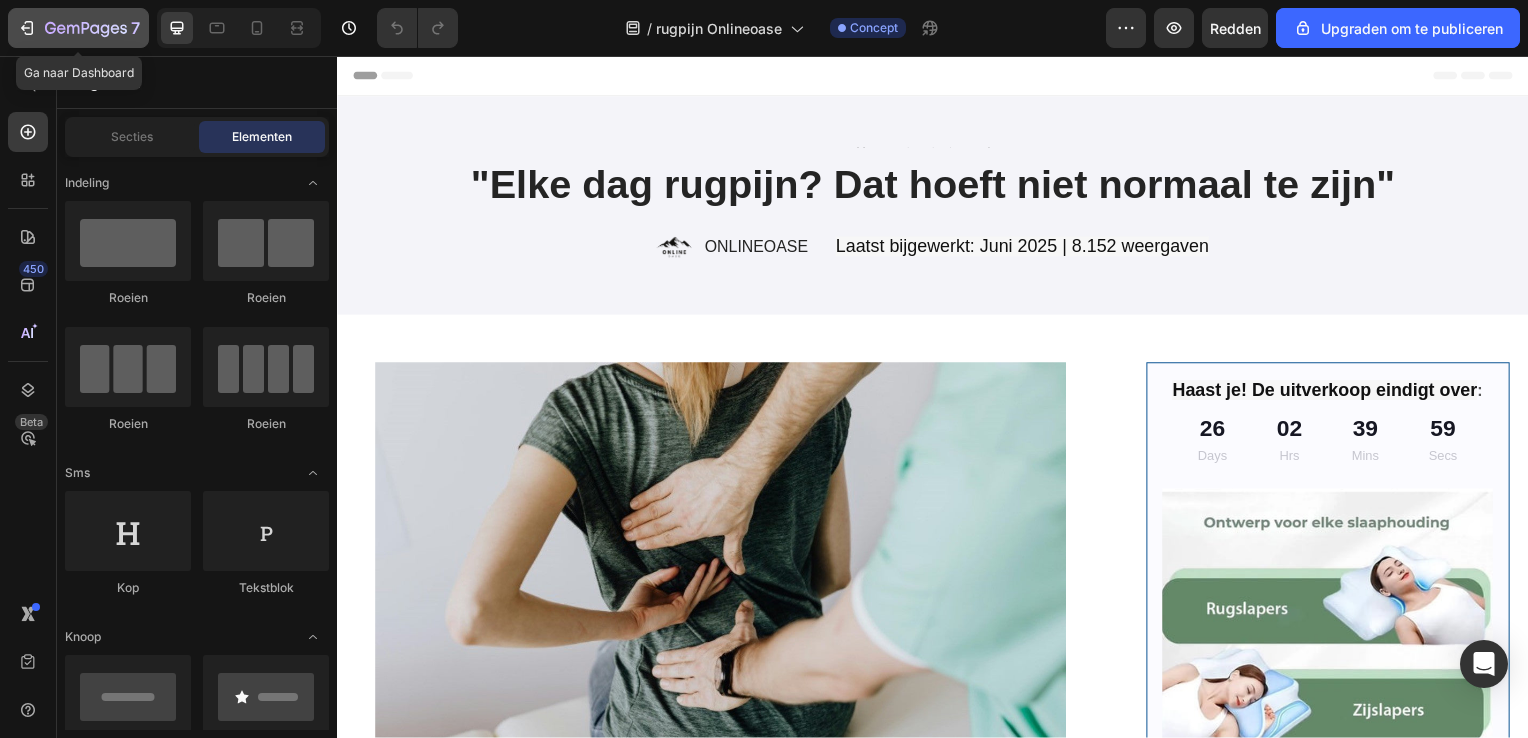 click on "7" 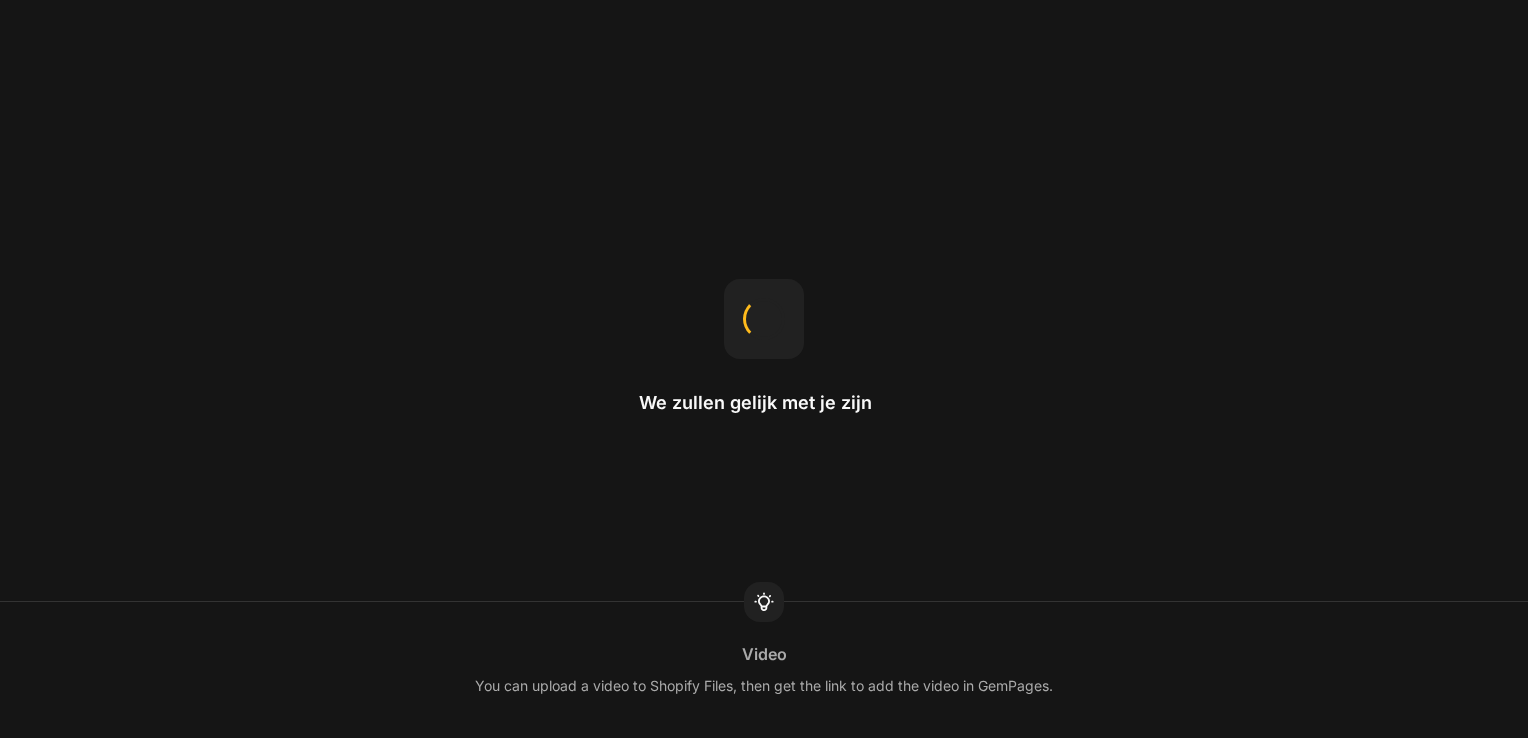 scroll, scrollTop: 0, scrollLeft: 0, axis: both 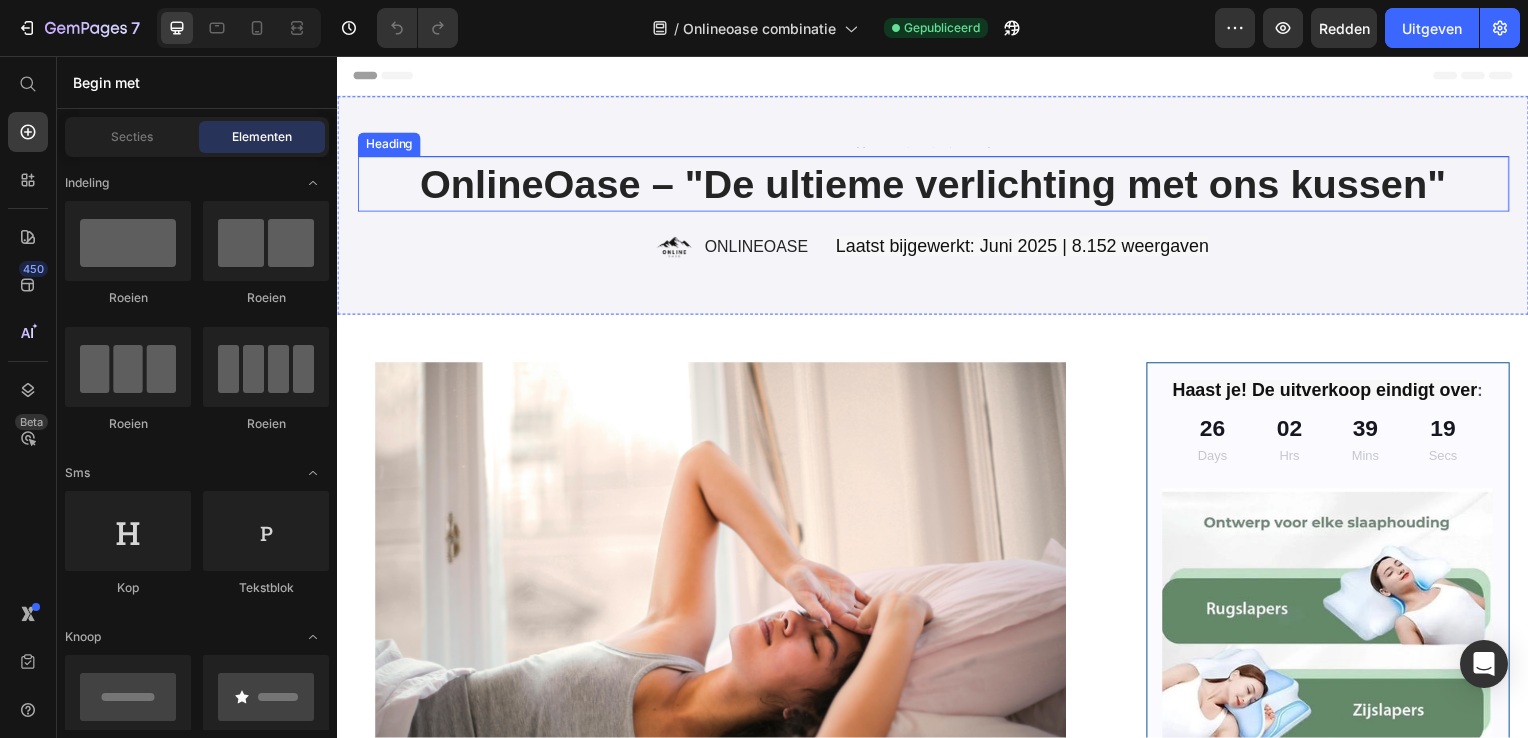 click on "OnlineOase – "De ultieme verlichting met ons kussen"" at bounding box center (937, 185) 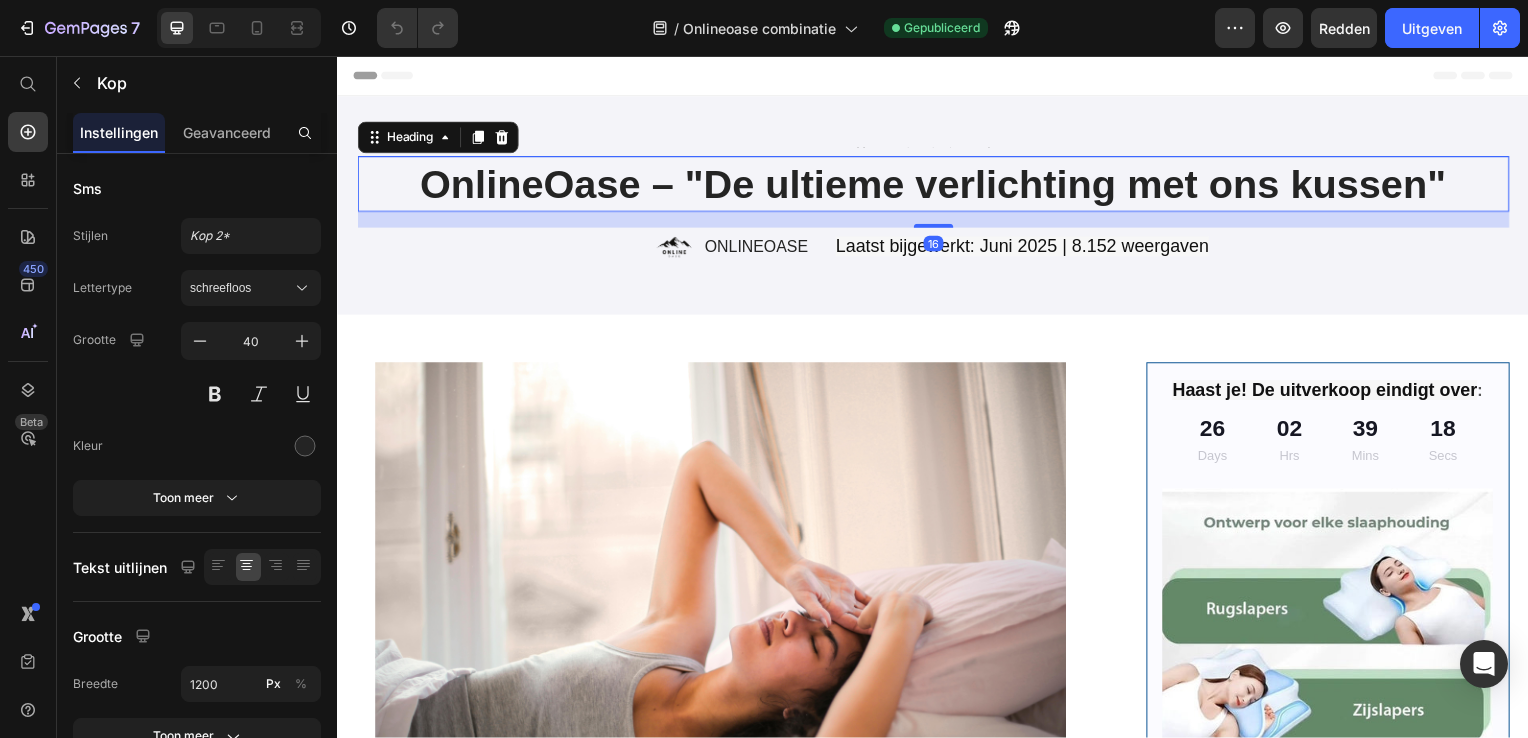 click on "OnlineOase – "De ultieme verlichting met ons kussen"" at bounding box center (937, 185) 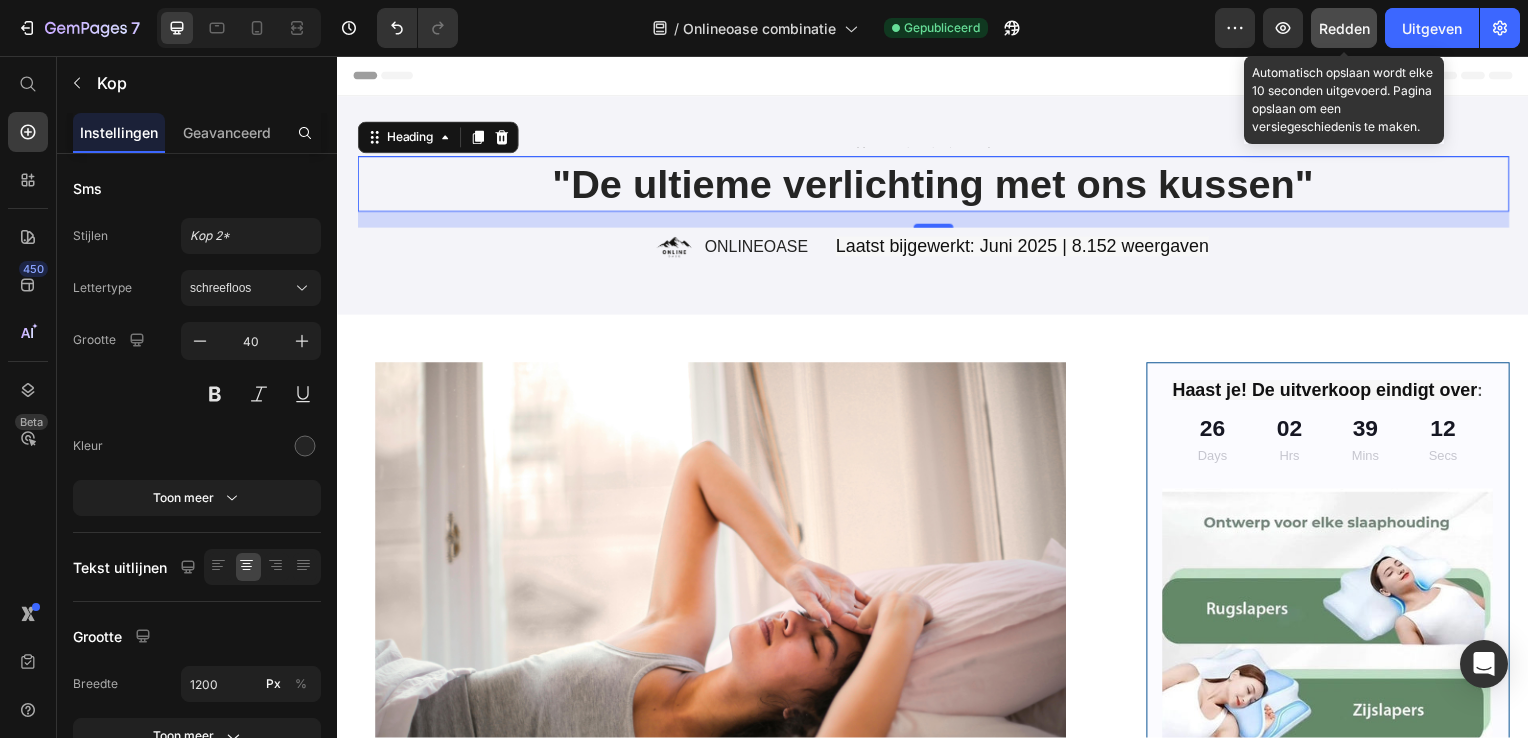 click on "Redden" at bounding box center [1344, 28] 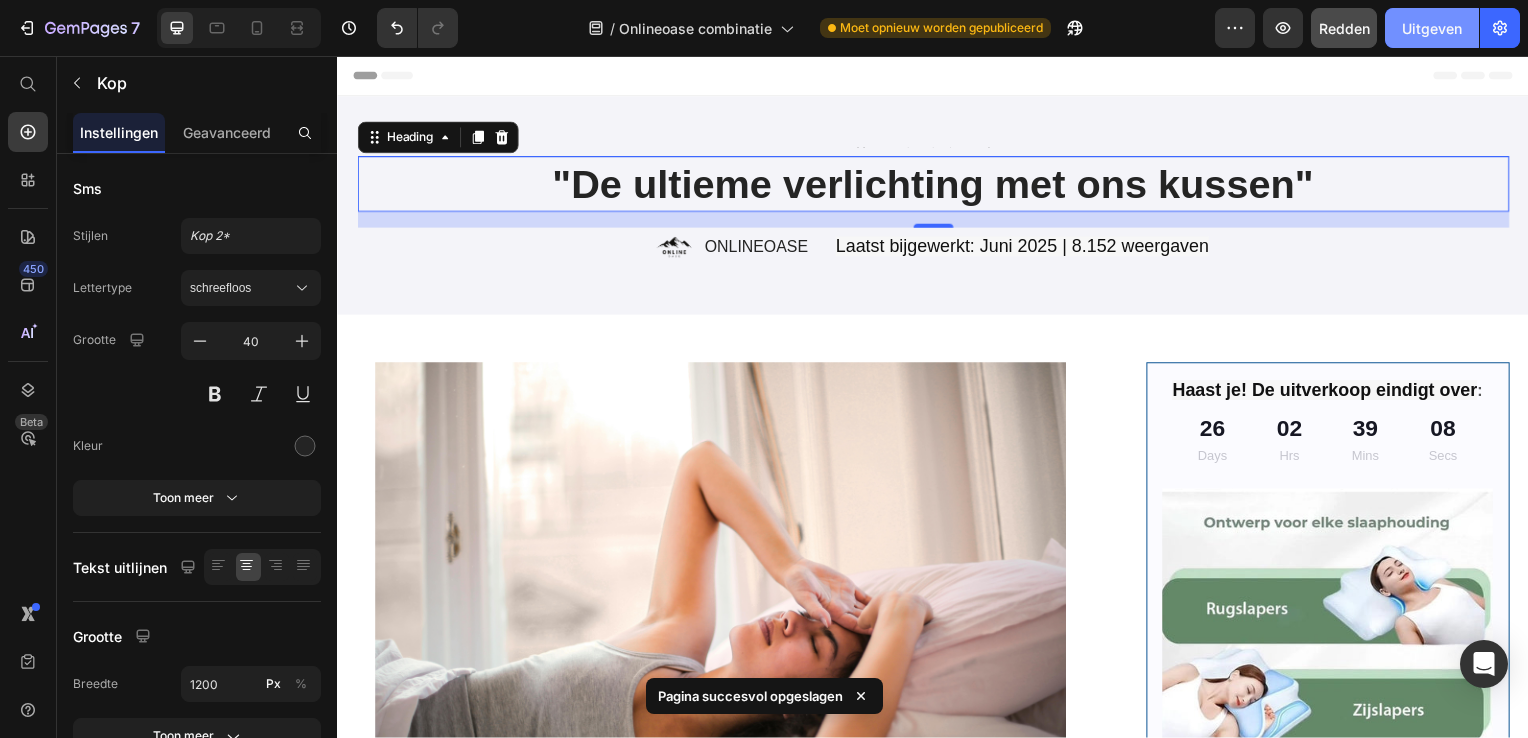 click on "Uitgeven" 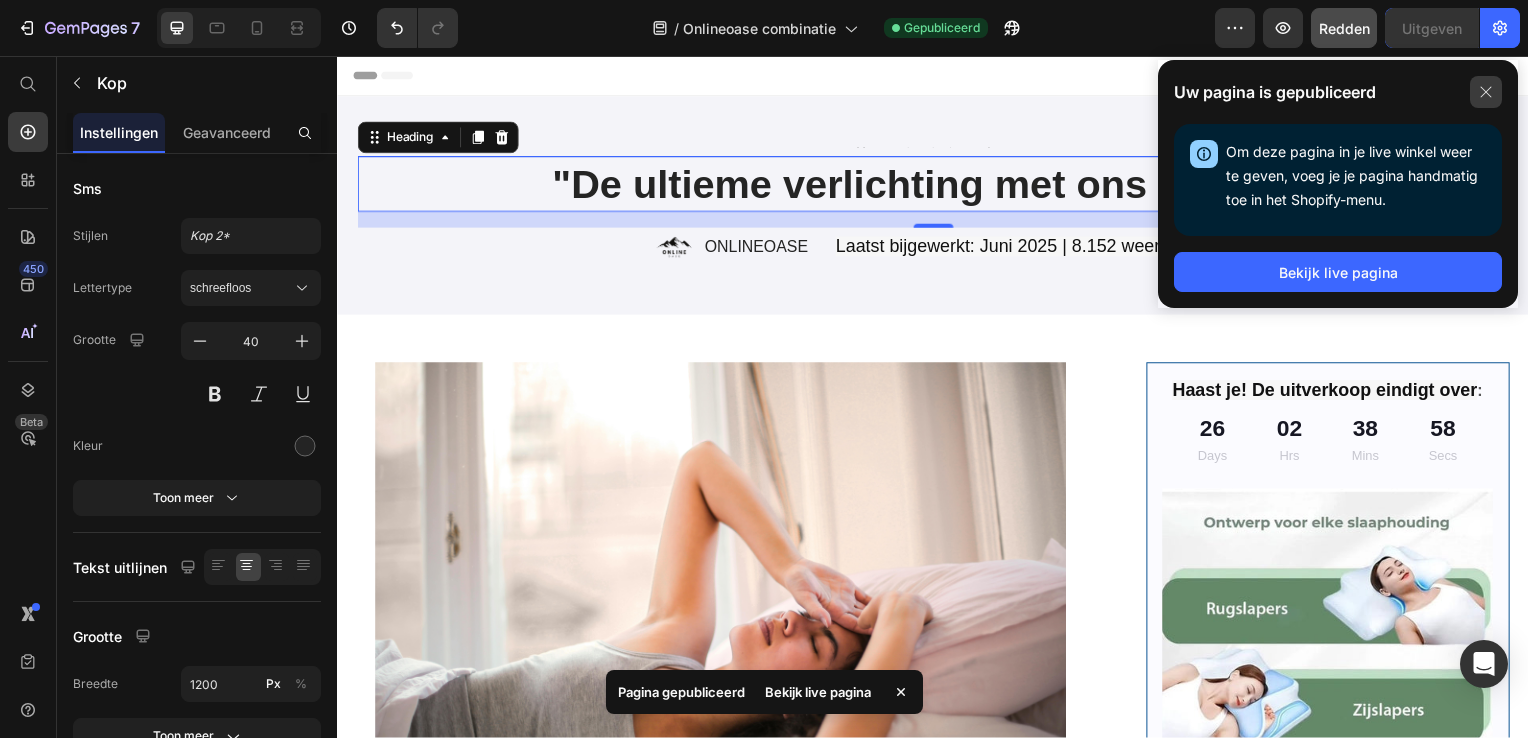 click 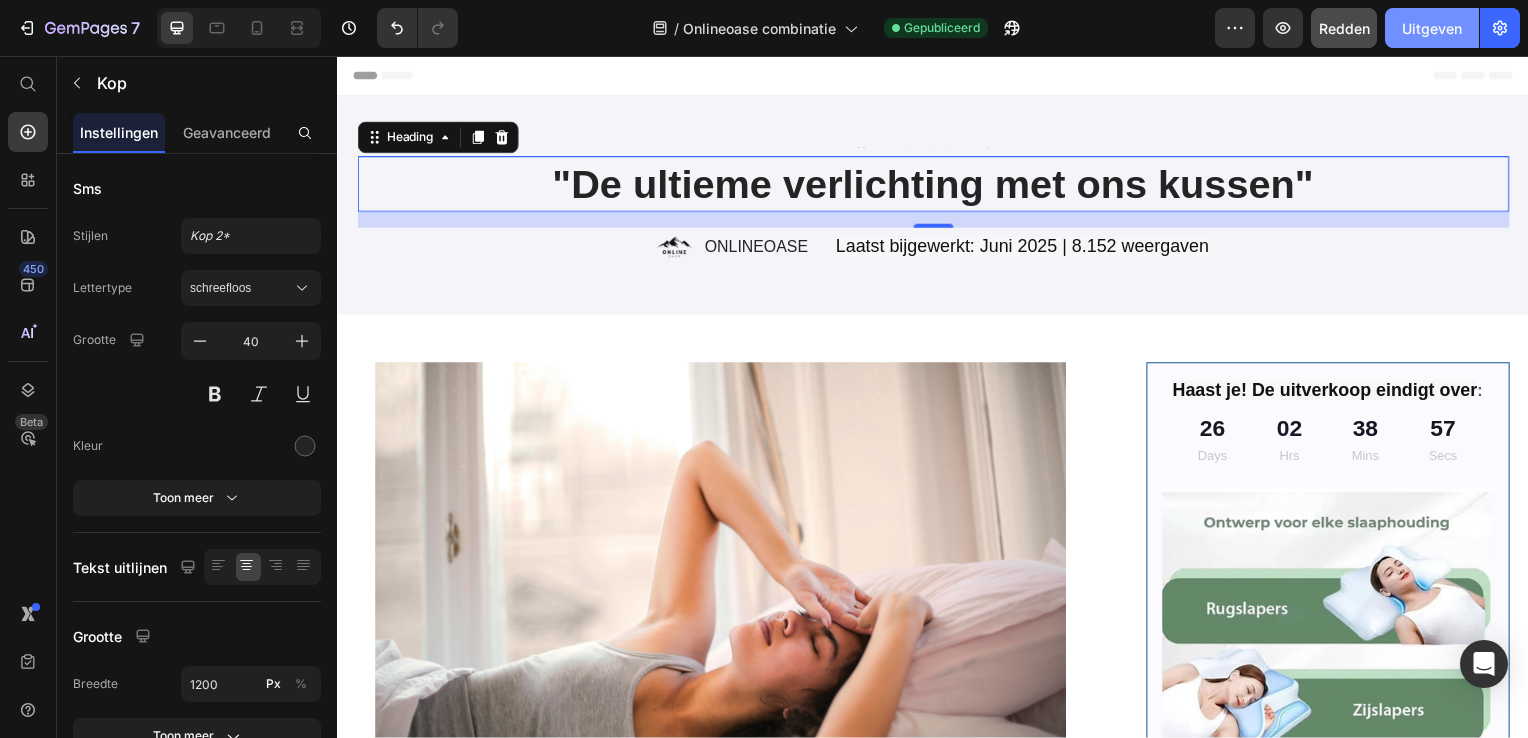click on "Uitgeven" 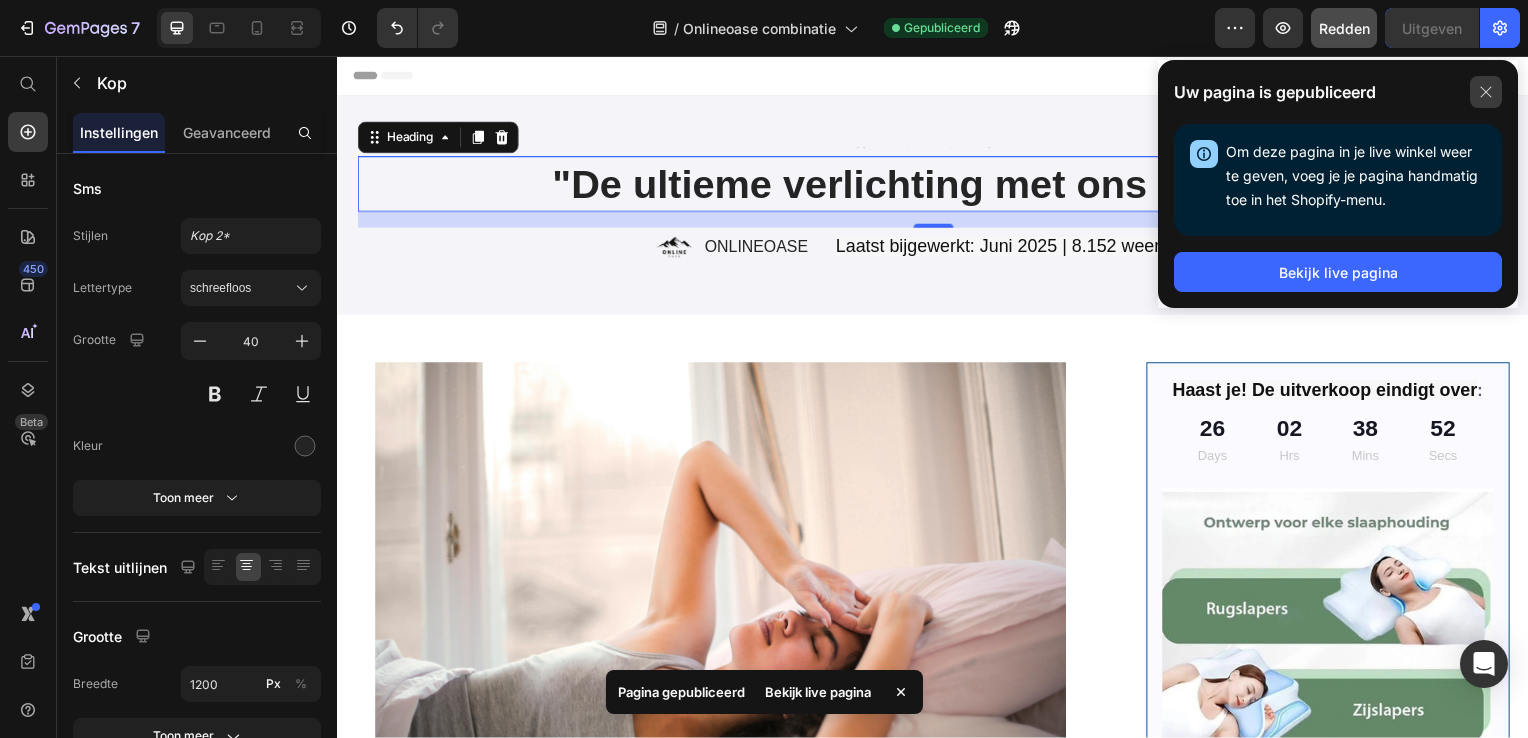click 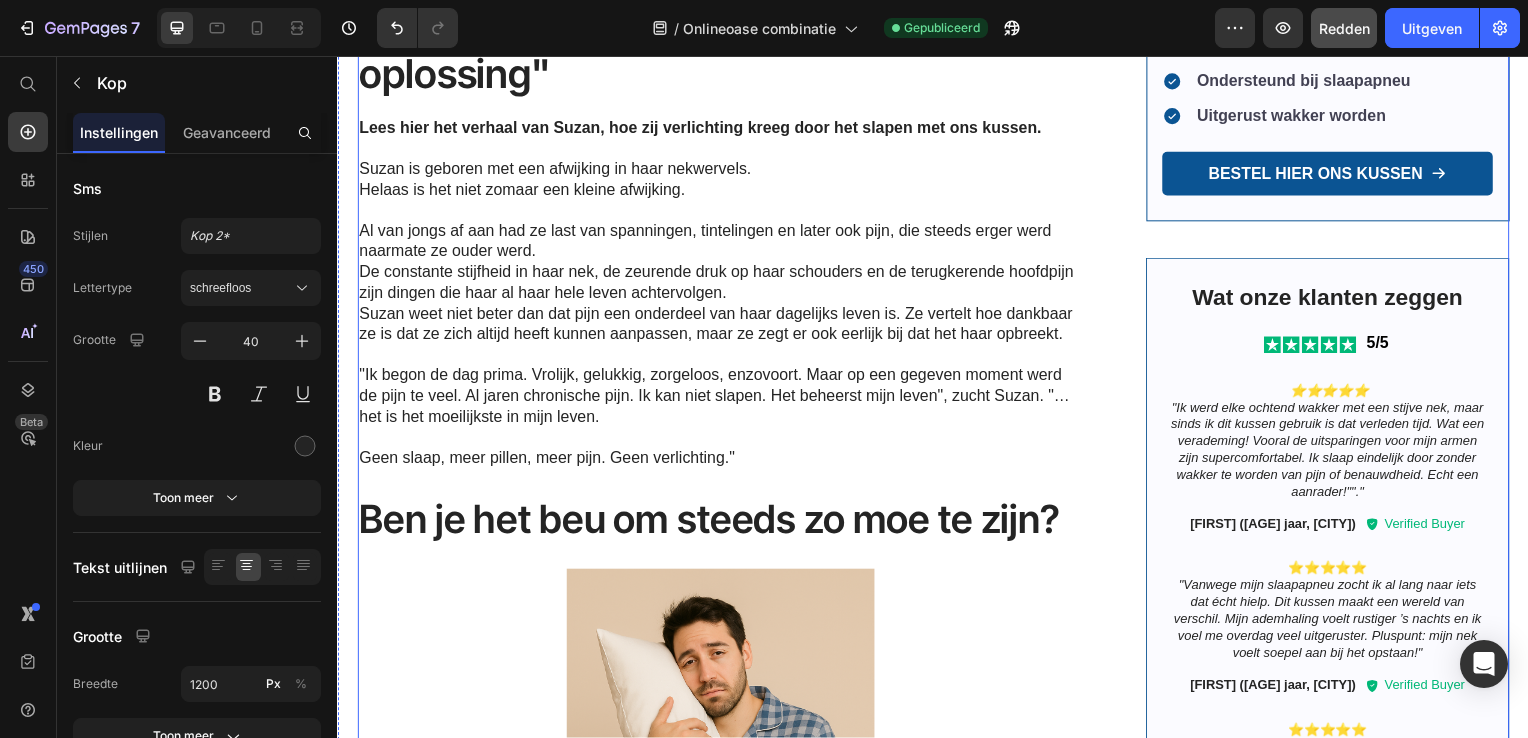 scroll, scrollTop: 500, scrollLeft: 0, axis: vertical 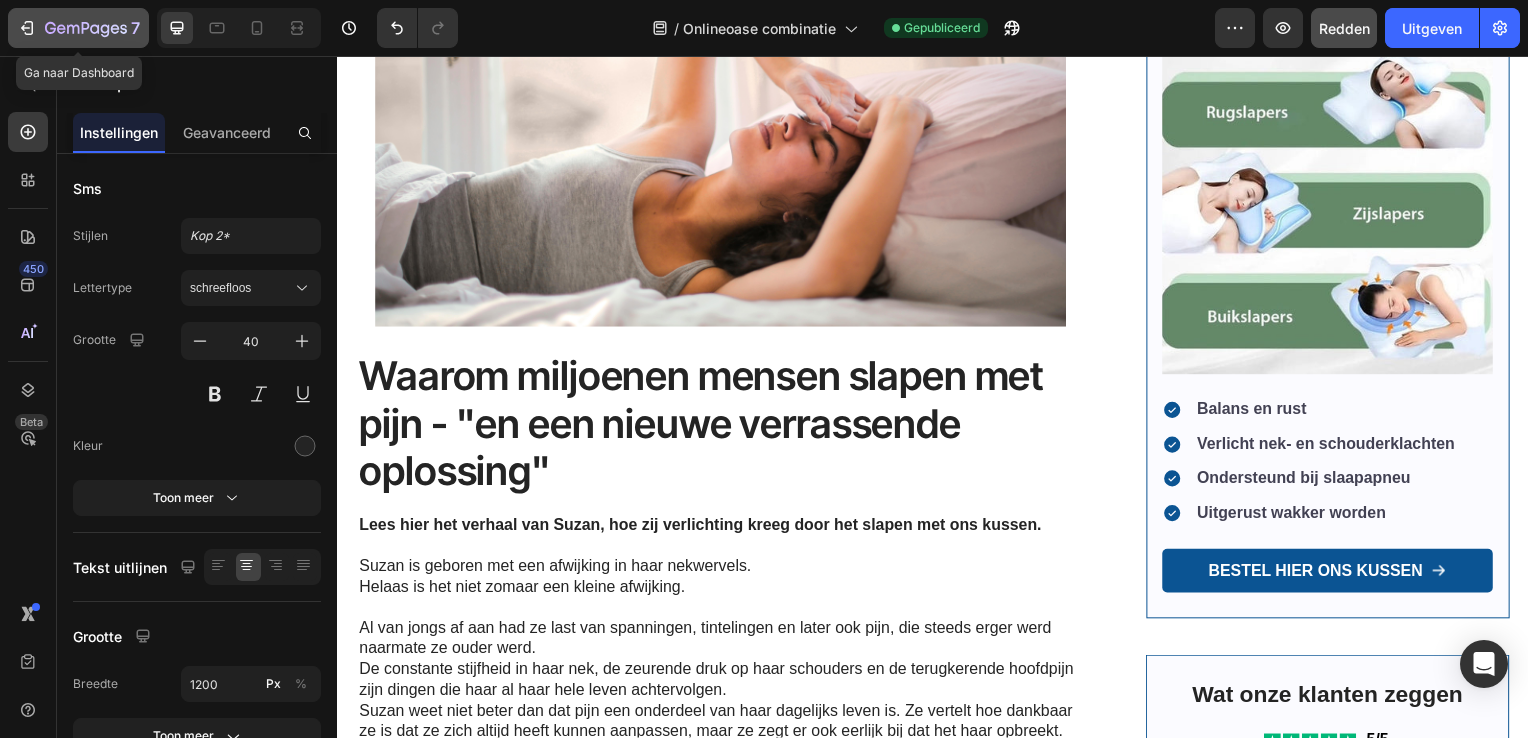 click 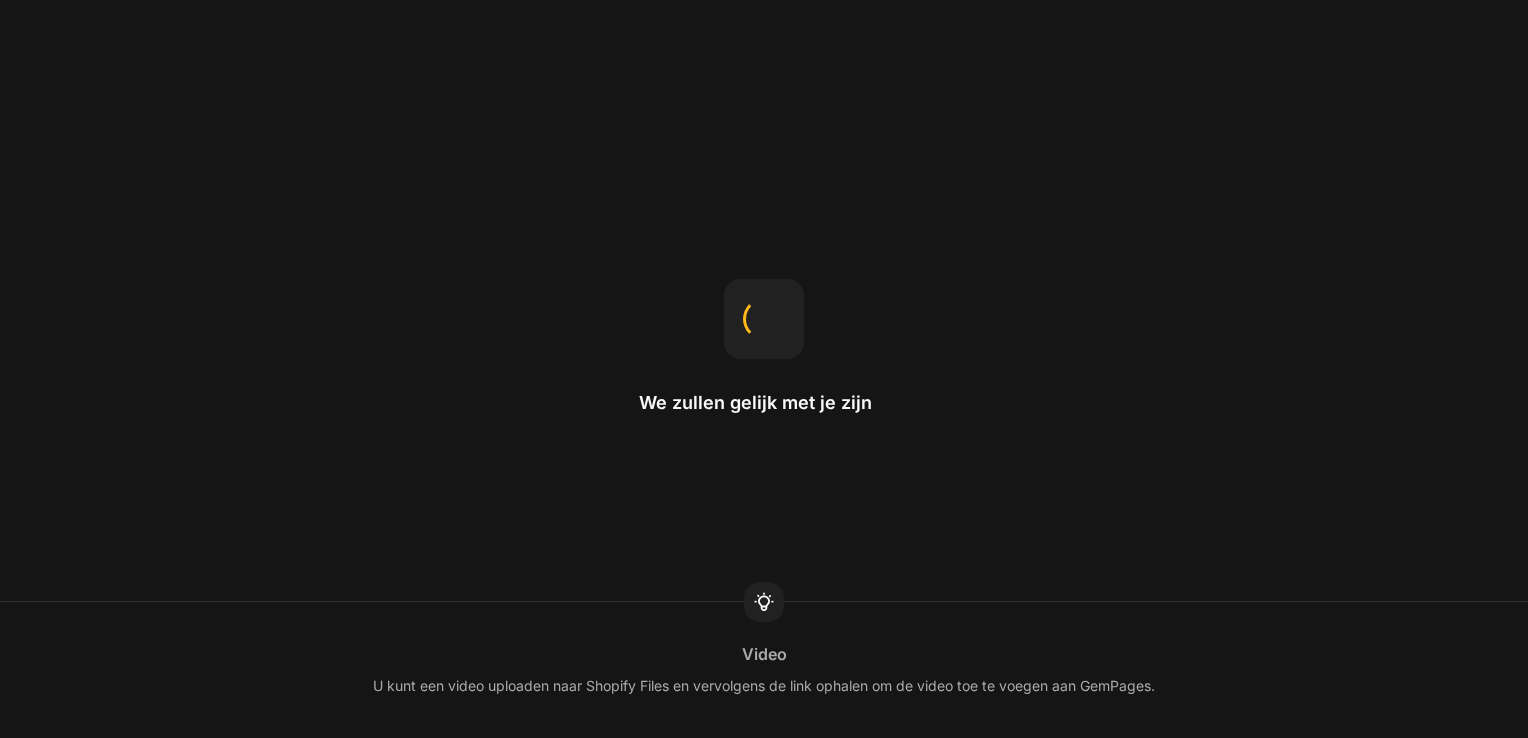 scroll, scrollTop: 0, scrollLeft: 0, axis: both 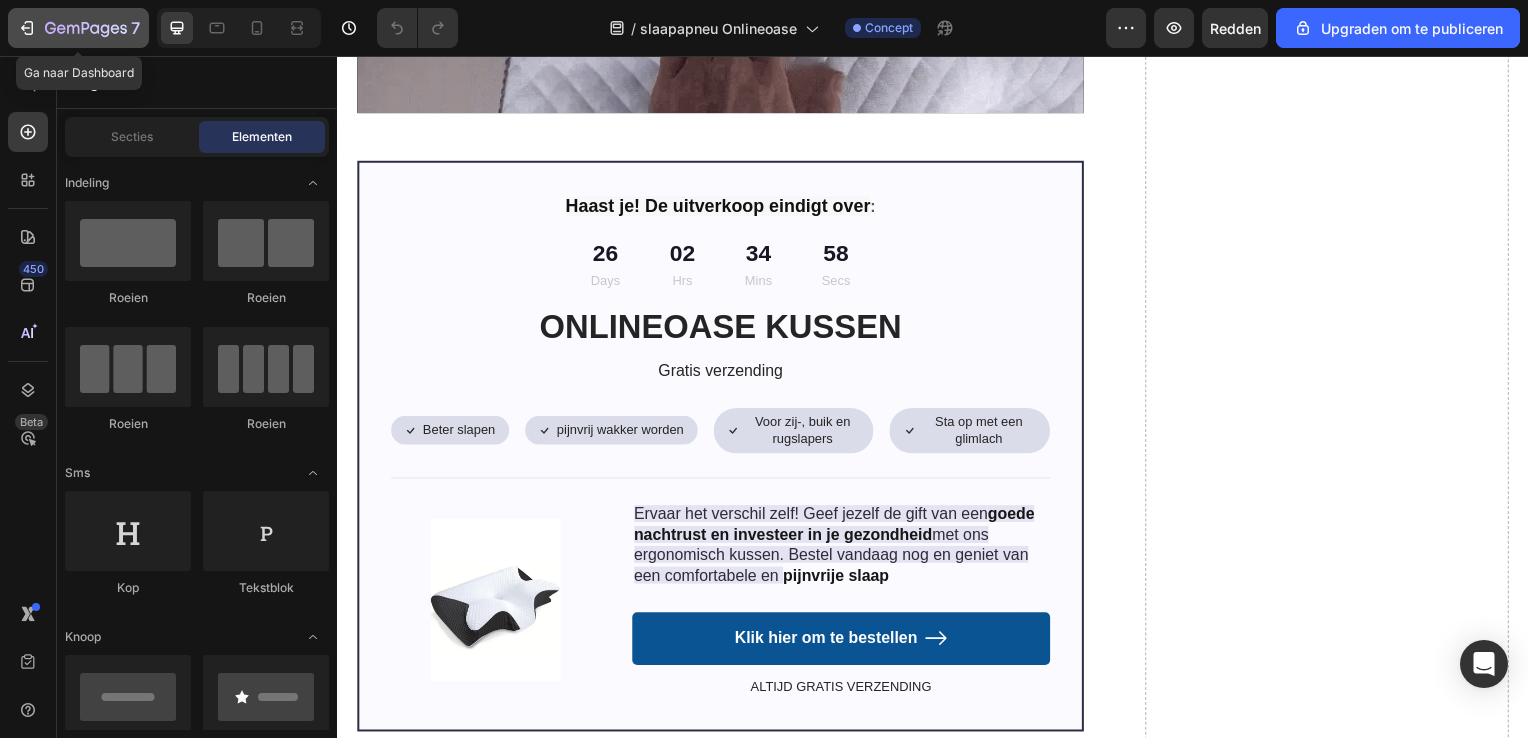 click 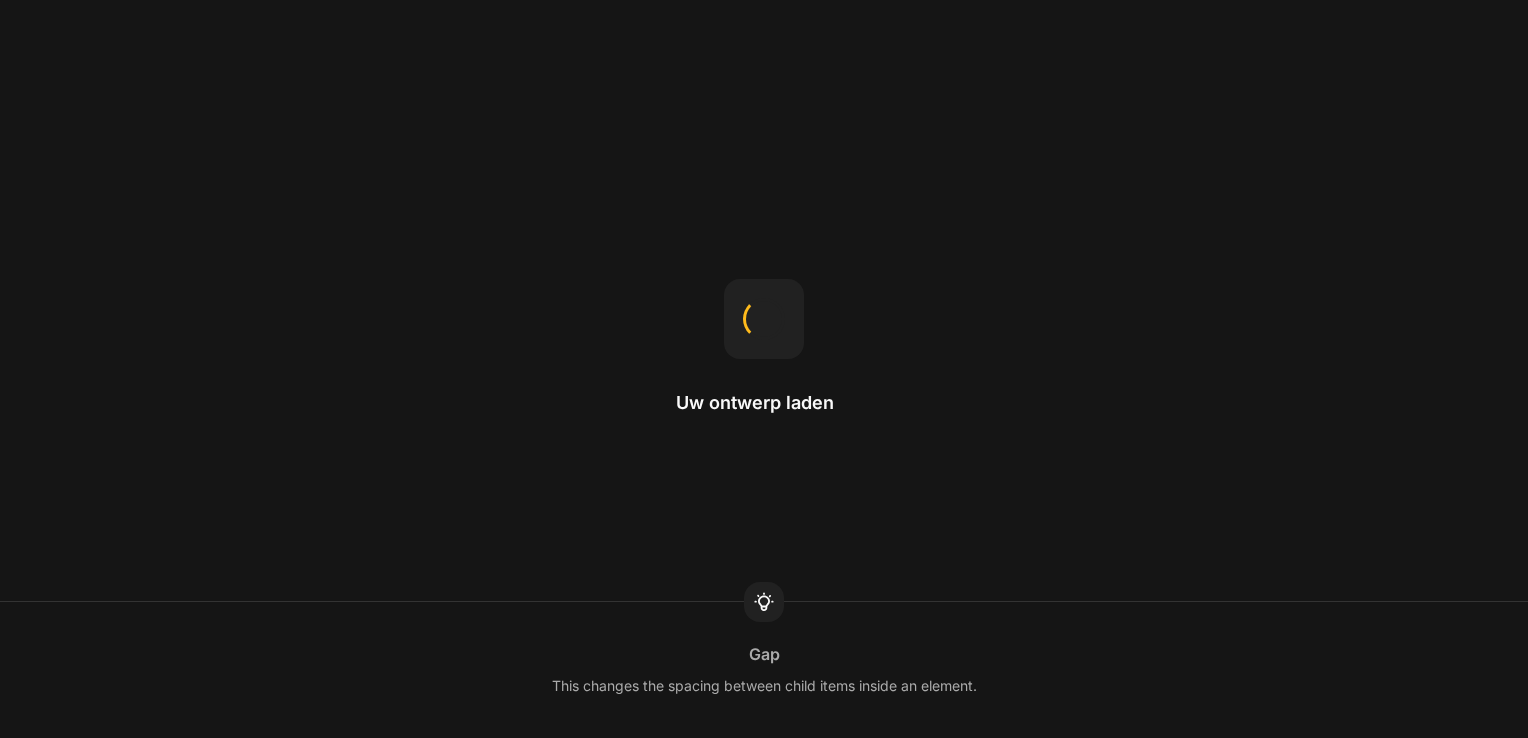 scroll, scrollTop: 0, scrollLeft: 0, axis: both 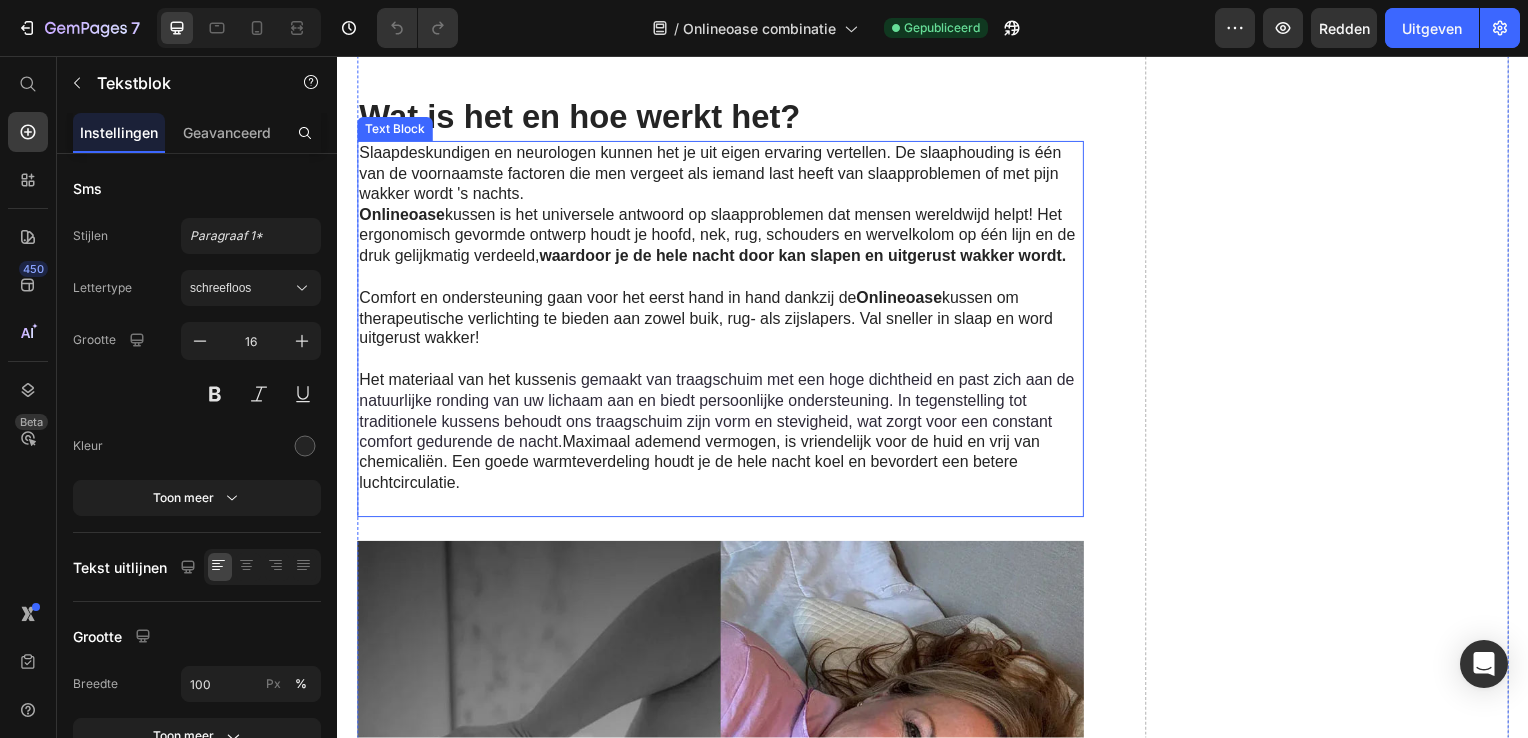 click on "Slaapdeskundigen en neurologen kunnen het je uit eigen ervaring vertellen. De slaaphouding is één van de voornaamste factoren die men vergeet als iemand last heeft van slaapproblemen of met pijn wakker wordt 's nachts." at bounding box center (724, 175) 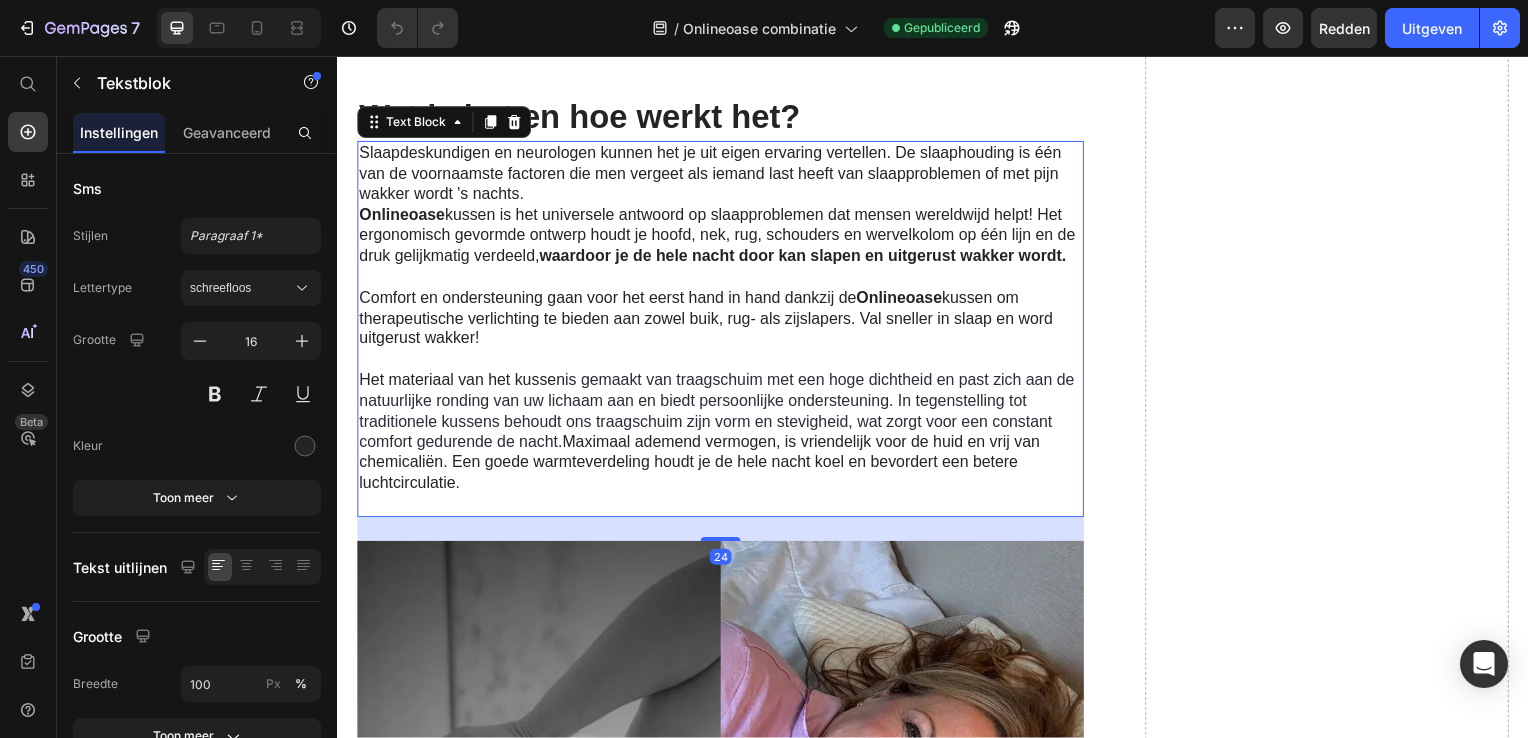 click on "Slaapdeskundigen en neurologen kunnen het je uit eigen ervaring vertellen. De slaaphouding is één van de voornaamste factoren die men vergeet als iemand last heeft van slaapproblemen of met pijn wakker wordt 's nachts." at bounding box center (724, 175) 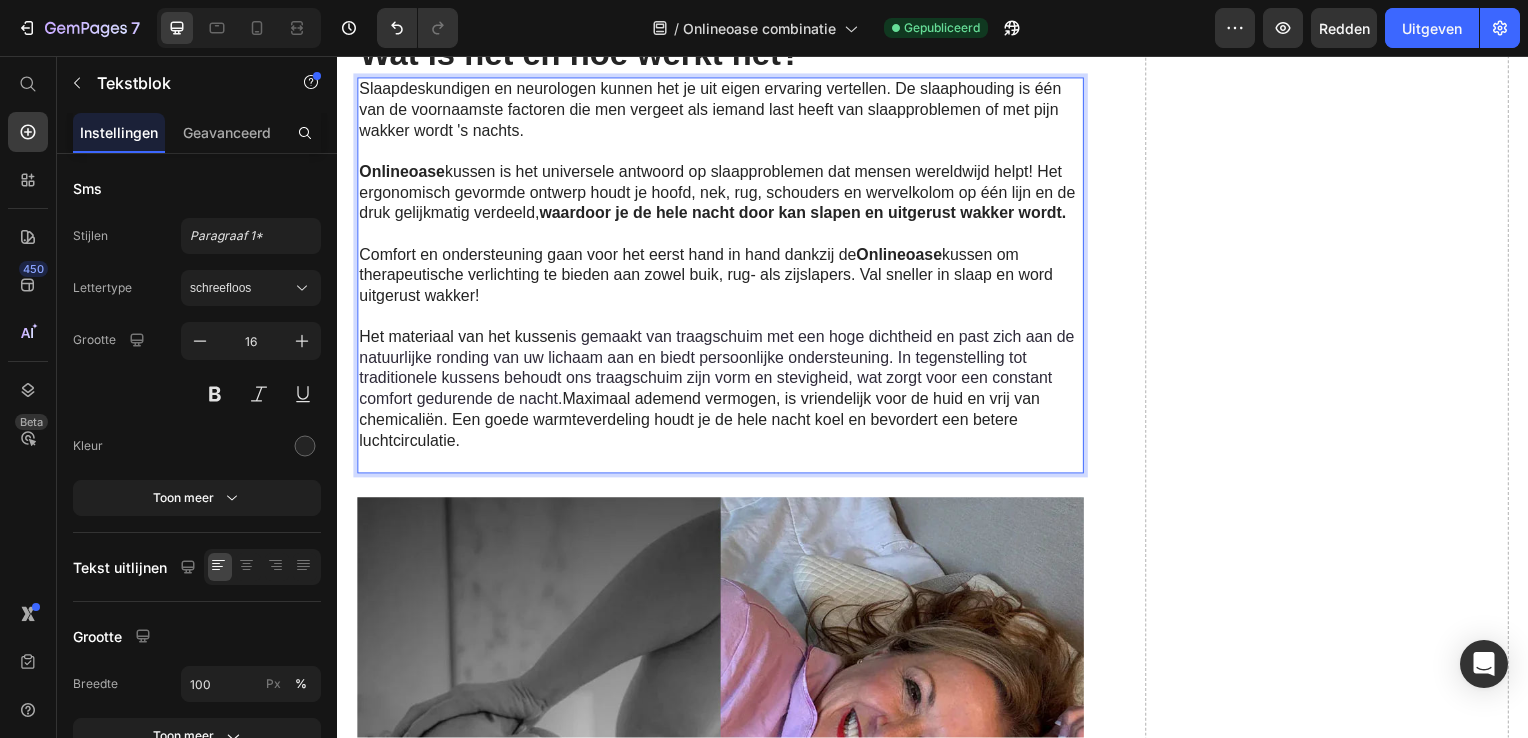 scroll, scrollTop: 5800, scrollLeft: 0, axis: vertical 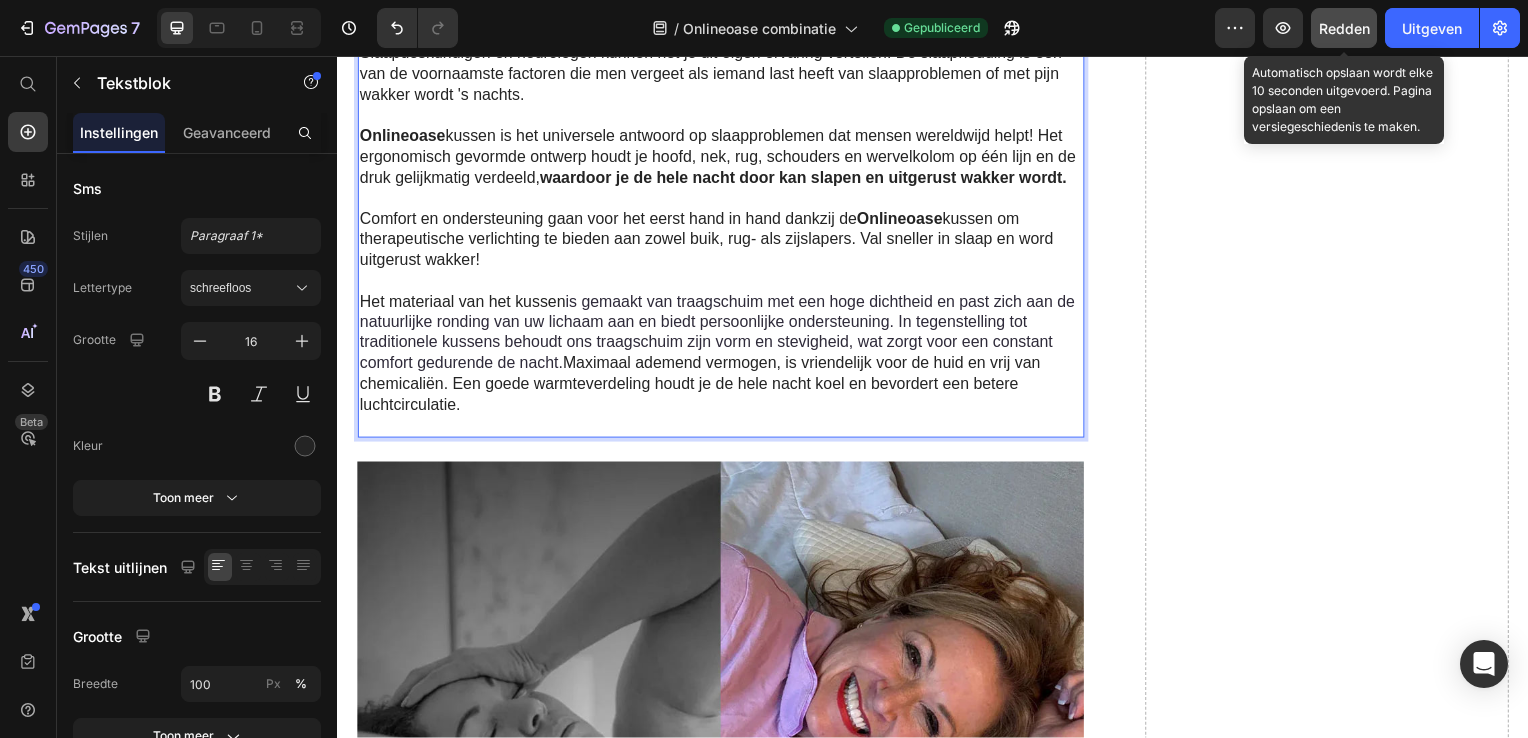 drag, startPoint x: 1336, startPoint y: 33, endPoint x: 966, endPoint y: 6, distance: 370.98383 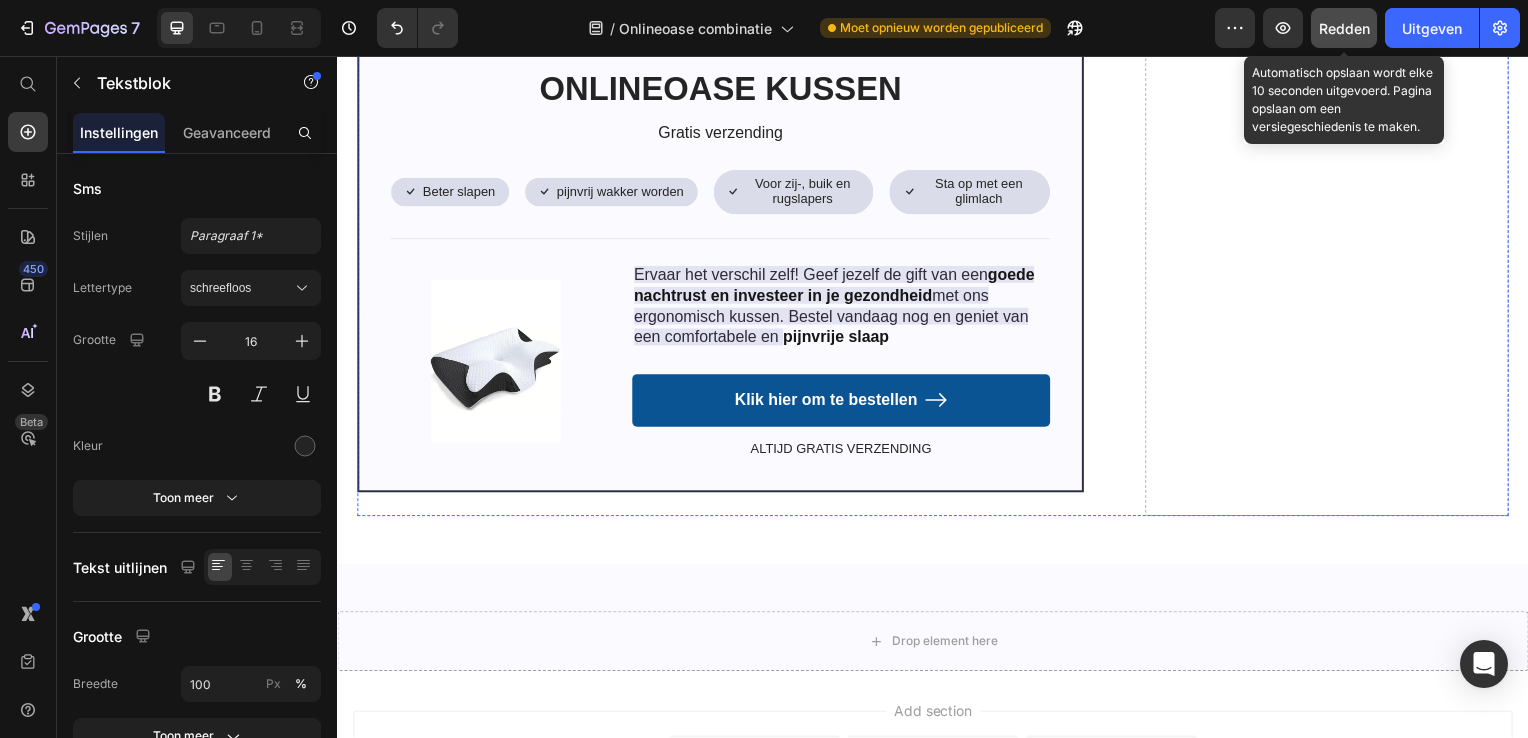 scroll, scrollTop: 9900, scrollLeft: 0, axis: vertical 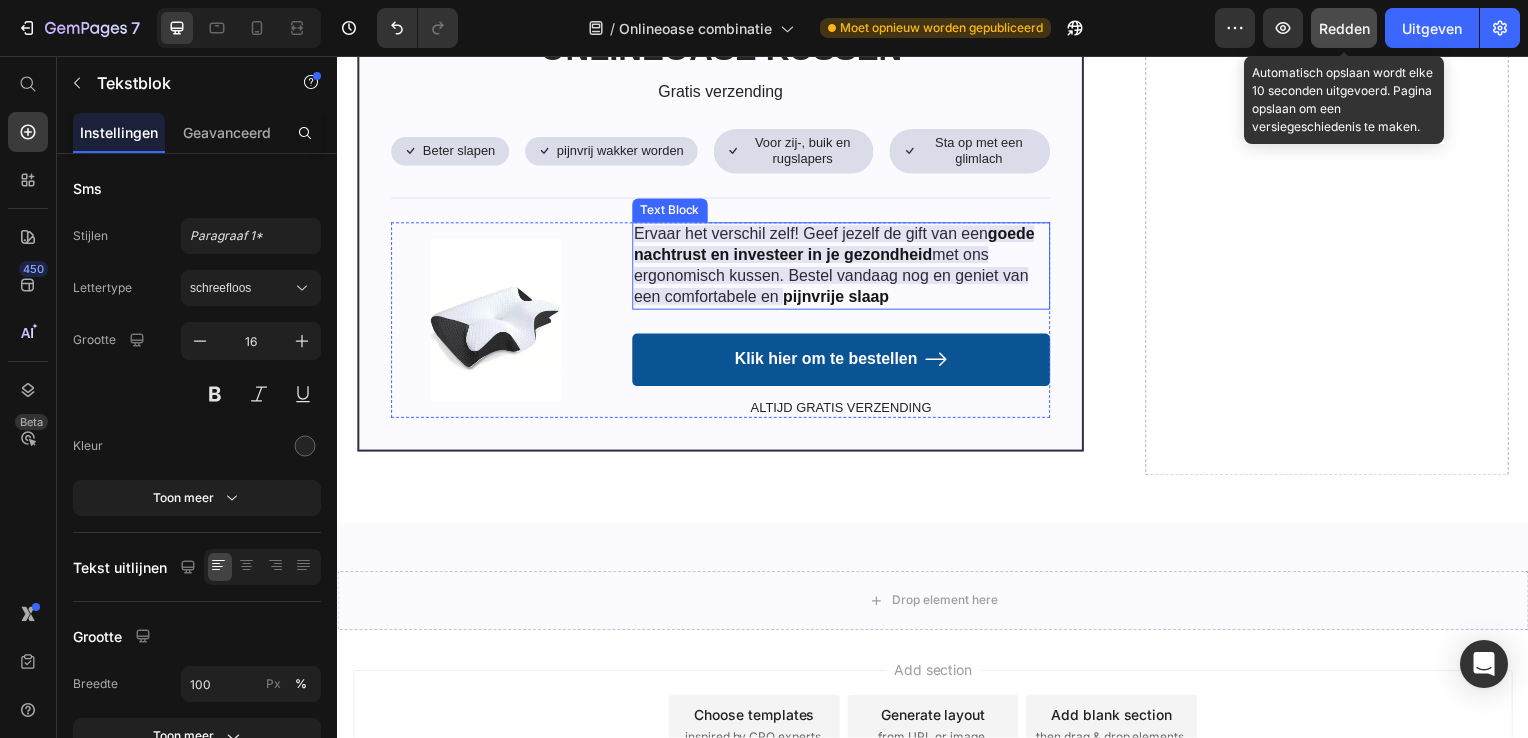 click on "Ervaar het verschil zelf! Geef jezelf de gift van een  goede nachtrust en investeer in je gezondheid  met ons ergonomisch kussen. Bestel vandaag nog en geniet van een comfortabele en   pijnvrije slaap" at bounding box center (844, 267) 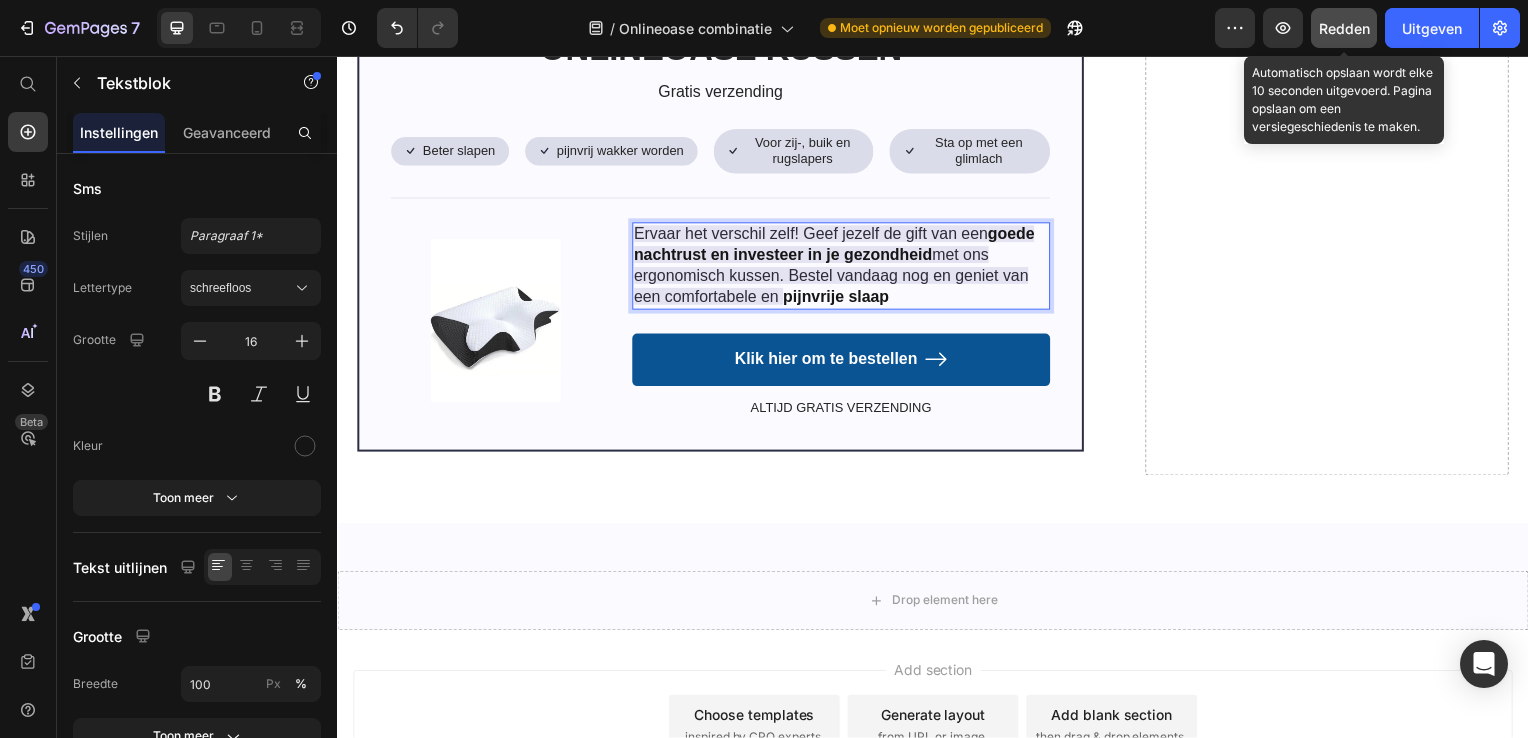 click on "Ervaar het verschil zelf! Geef jezelf de gift van een  goede nachtrust en investeer in je gezondheid  met ons ergonomisch kussen. Bestel vandaag nog en geniet van een comfortabele en   pijnvrije slaap" at bounding box center [844, 267] 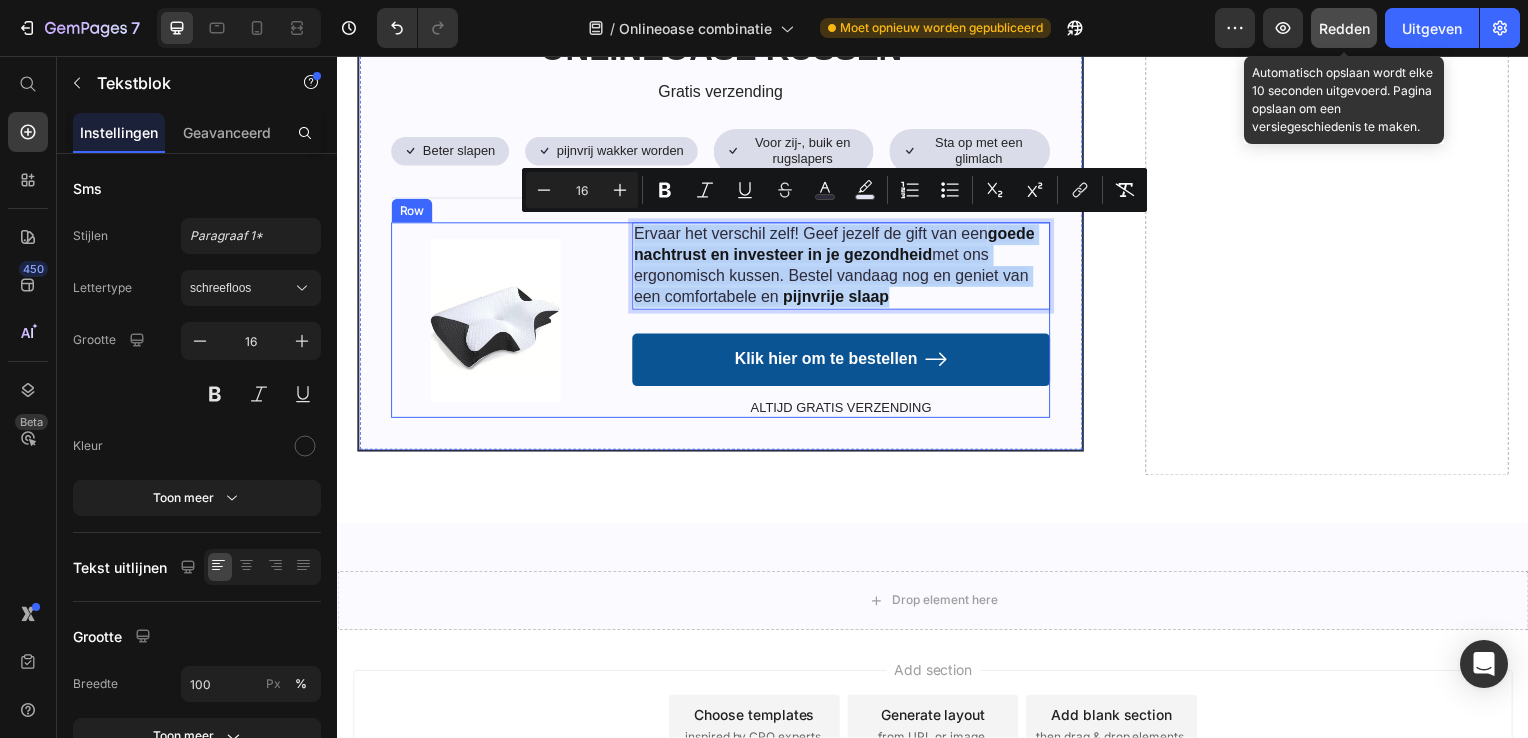 drag, startPoint x: 902, startPoint y: 290, endPoint x: 627, endPoint y: 225, distance: 282.57742 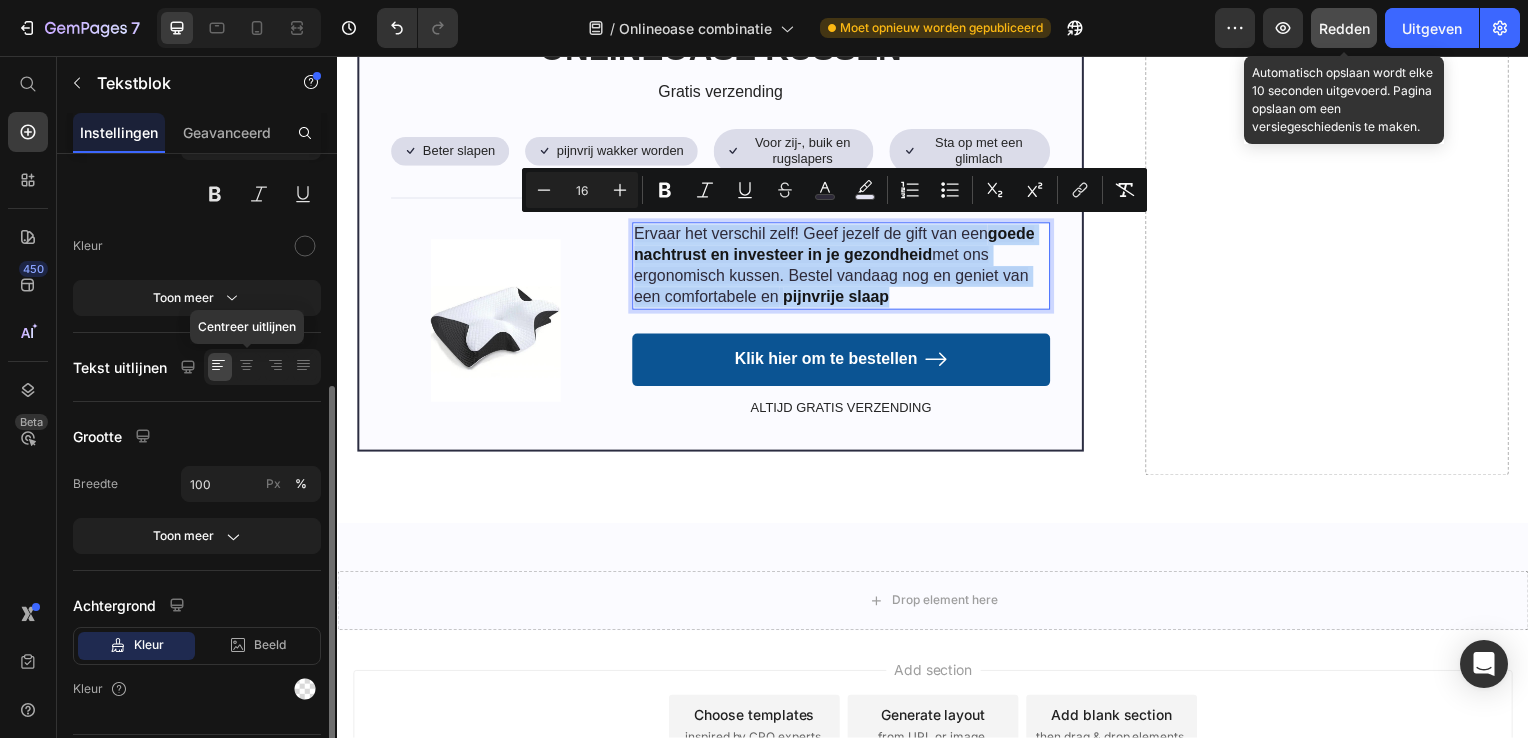 scroll, scrollTop: 251, scrollLeft: 0, axis: vertical 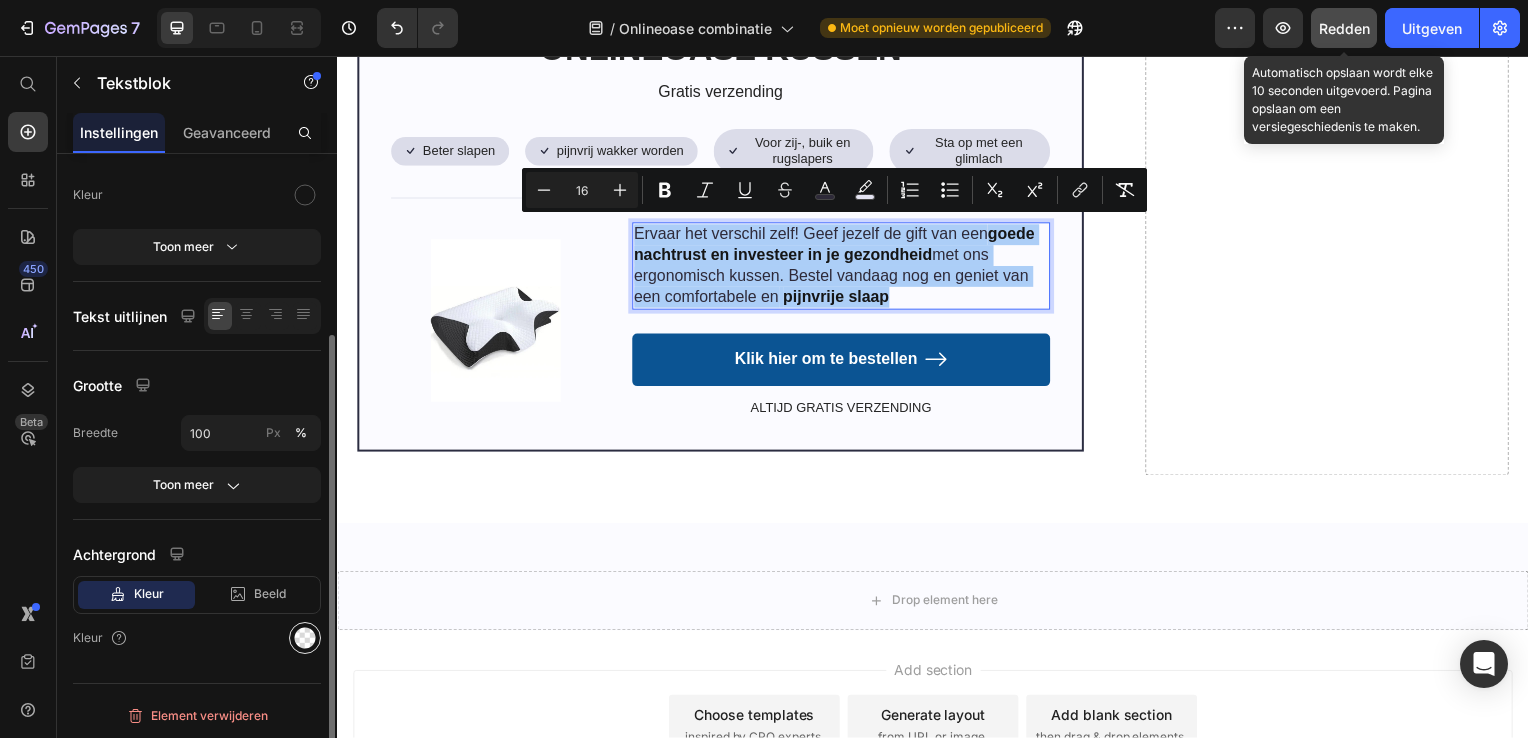 click at bounding box center (305, 638) 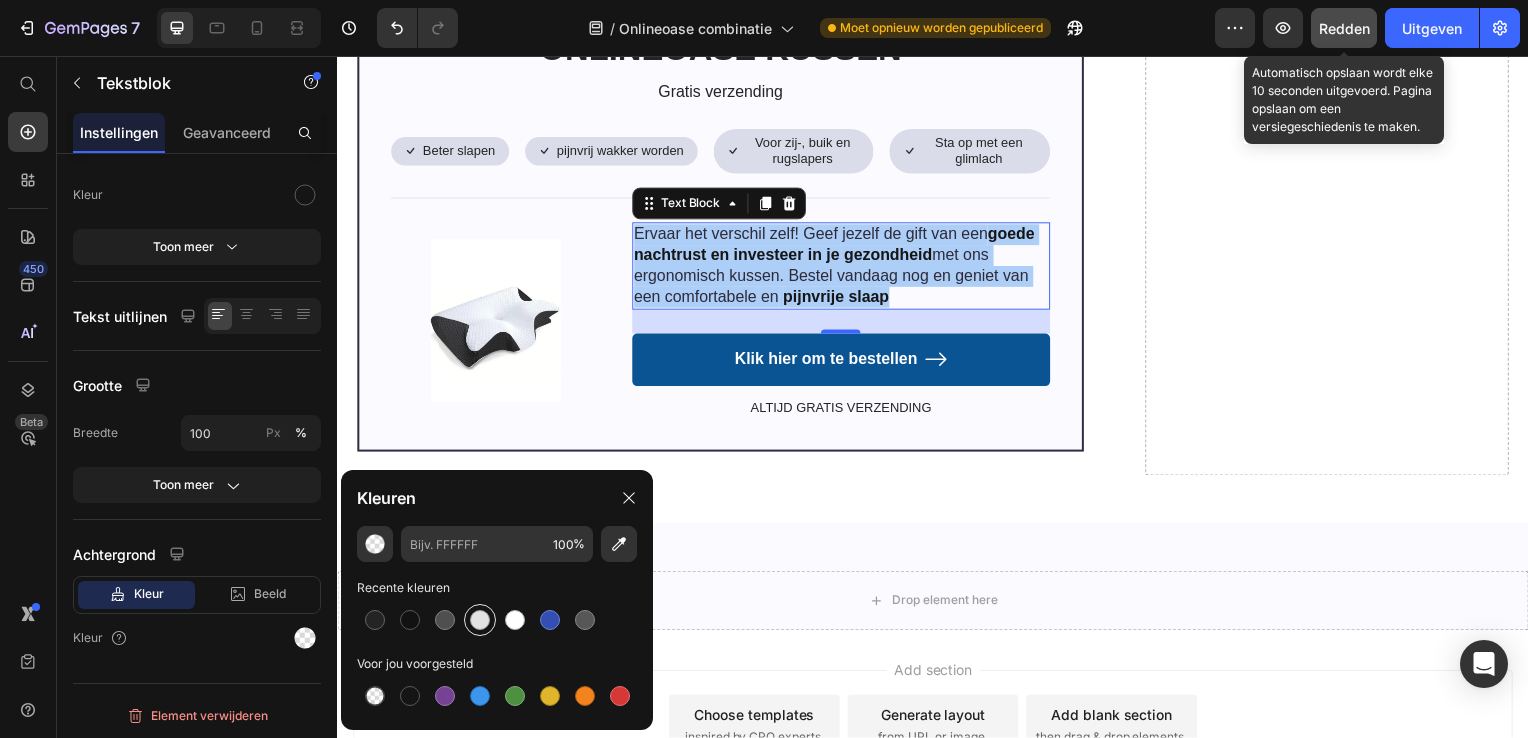 click at bounding box center (480, 620) 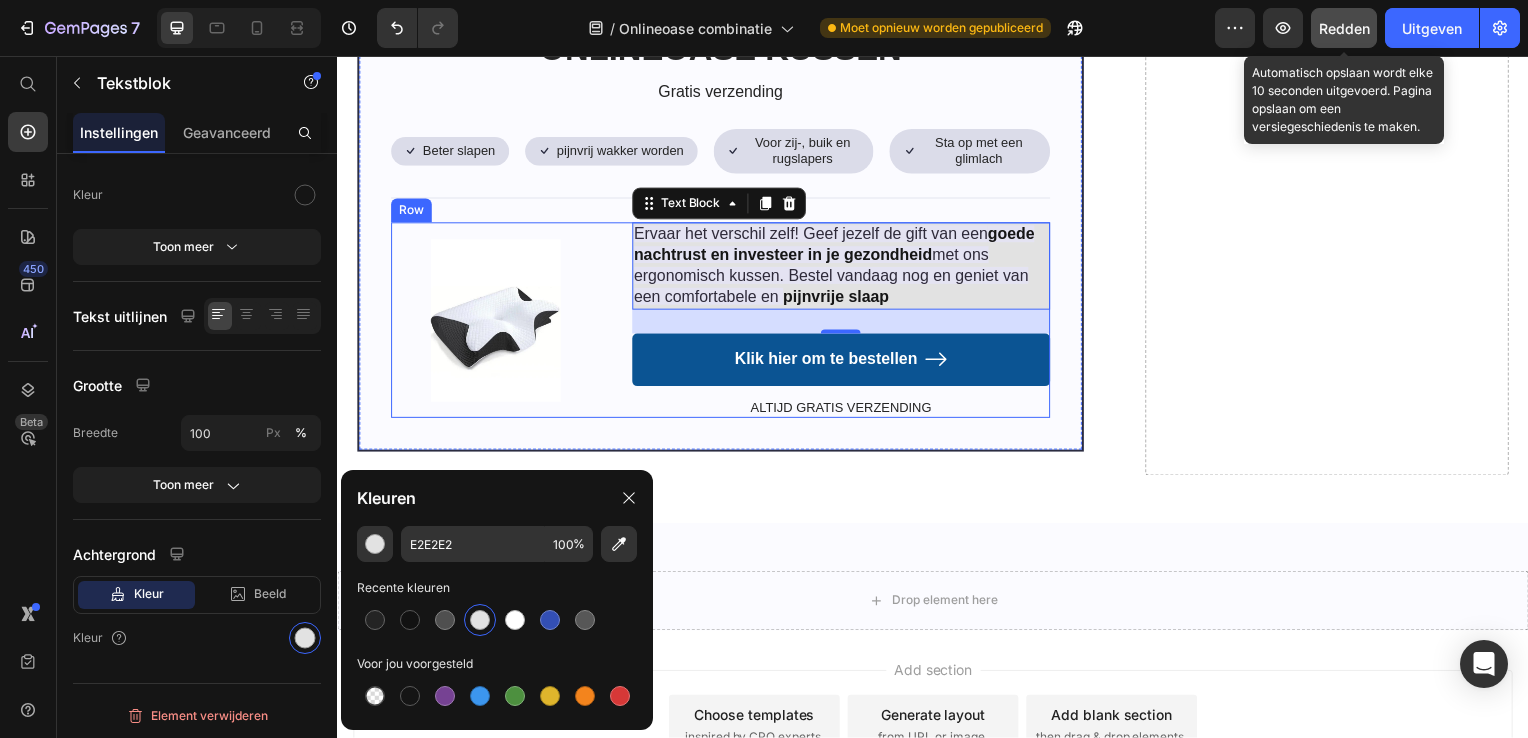 click at bounding box center [496, 322] 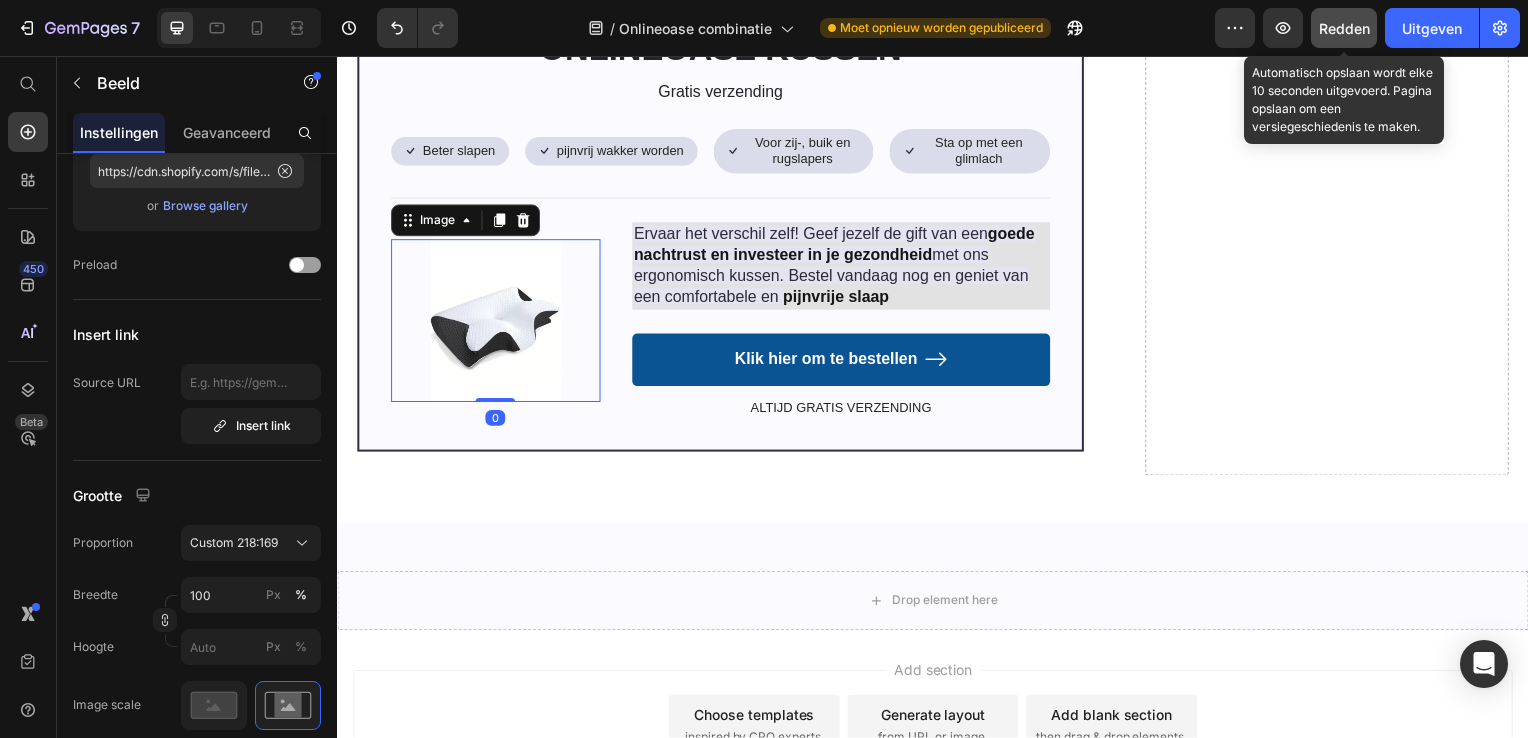scroll, scrollTop: 0, scrollLeft: 0, axis: both 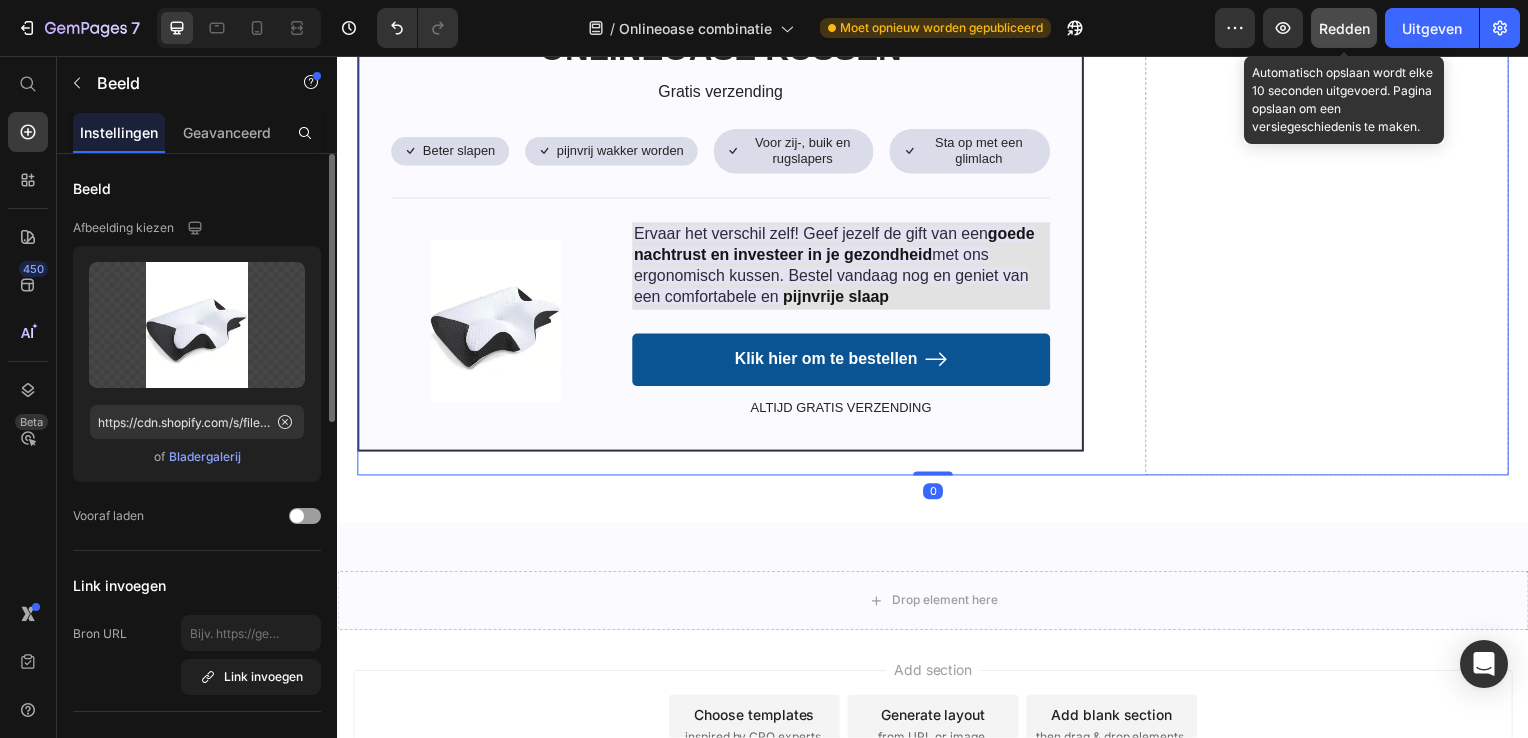 click on "Video Kan een kussen echt zo’n groot verschil maken in iemands leven? Heading Row "Dat kan en dat zal het ook doen", vertelt dr. Brock ons. "Of je nu chronische pijn hebt of niet… of je nu migraine hebt, hoofdpijn, slapeloosheid of gewoon moeite hebt om een rustgevende slaap te krijgen, de  Onlineoase  werkt voor jou. Mijn medewerkers en ik deden uitvoerig onderzoek naar de effecten van buik-rugslapers versus zijslapers, hoeveel vulling voor de nek tijdens het slapen nodig is en allerlei andere dingen. Al deze studies resulteerden in een kussen dat universeel de beste pasvorm, maat, vorm en dikte voor iedereen heeft." Text Block 01. Text Block Word weer écht uitgerust wakker Text Block Ervaar het verschil na één nacht! Ons energetische kussen ondersteunt je nek en opent je luchtwegen — ideaal bij nekpijn en slaapapneu. Ontwaak fris, helder en vol energie. Text Block Row Image Row Image 02. Text Block Zeg vaarwel tegen nekklachten Text Block Text Block Row Row 03. Text Block Text Block Text Block" at bounding box center [937, -2902] 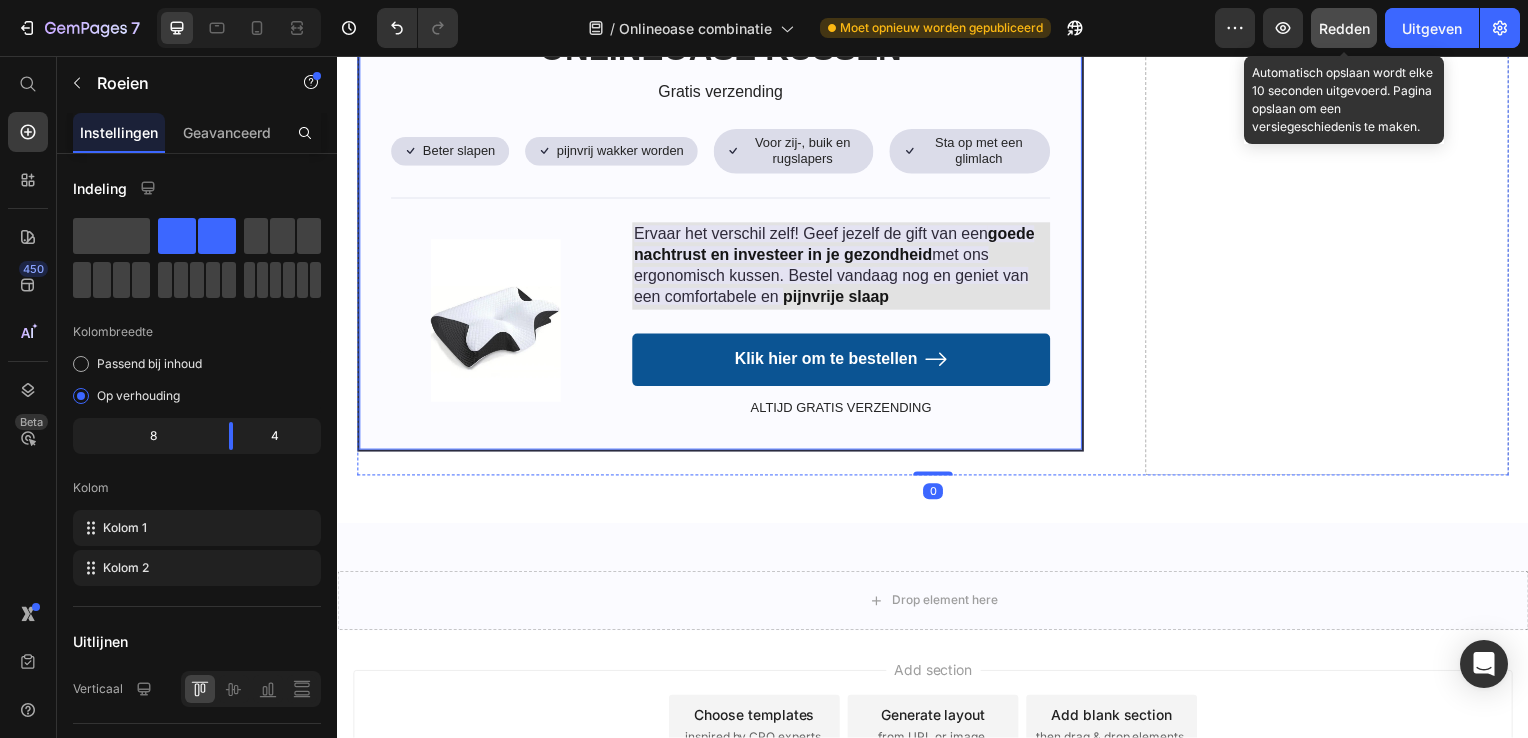 click on "Haast je! De uitverkoop eindigt over : Text Block 26 Days 02 Hrs 28 Mins 33 Secs Countdown Timer ONLINEOASE KUSSEN Heading Gratis verzending  Text Block
Icon Beter slapen Text Block Row
Icon pijnvrij wakker worden Text Block Row Row
Icon Voor zij-, buik en rugslapers Text Block Row
Icon Sta op met een glimlach Text Block Row Row Row Image Ervaar het verschil zelf! Geef jezelf de gift van een  goede nachtrust en investeer in je gezondheid  met ons ergonomisch kussen. Bestel vandaag nog en geniet van een comfortabele en   pijnvrije slaap Text Block
Klik hier om te bestellen Button ALTIJD GRATIS VERZENDING Text Block Row Row" at bounding box center (723, 167) 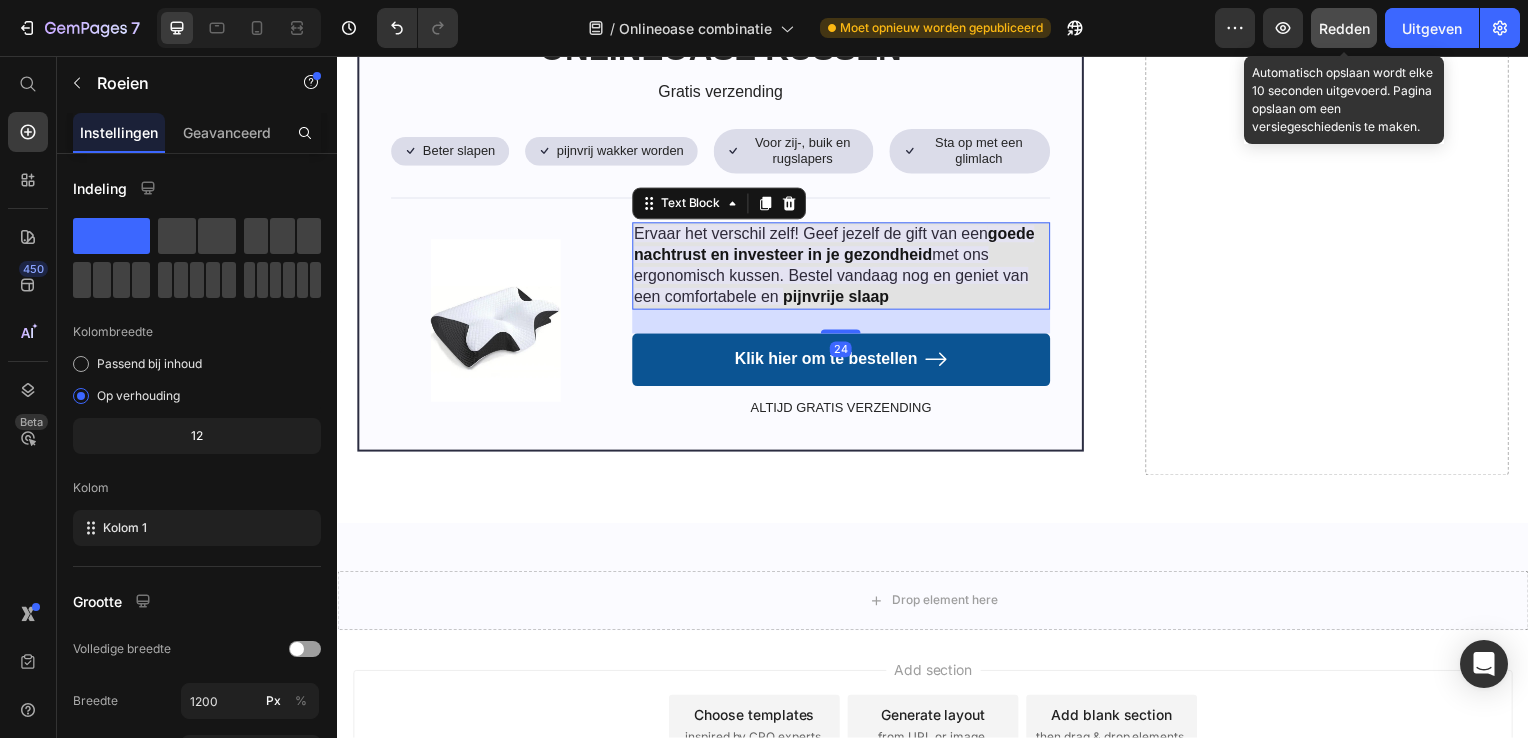 click on "Ervaar het verschil zelf! Geef jezelf de gift van een  goede nachtrust en investeer in je gezondheid  met ons ergonomisch kussen. Bestel vandaag nog en geniet van een comfortabele en   pijnvrije slaap" at bounding box center (844, 267) 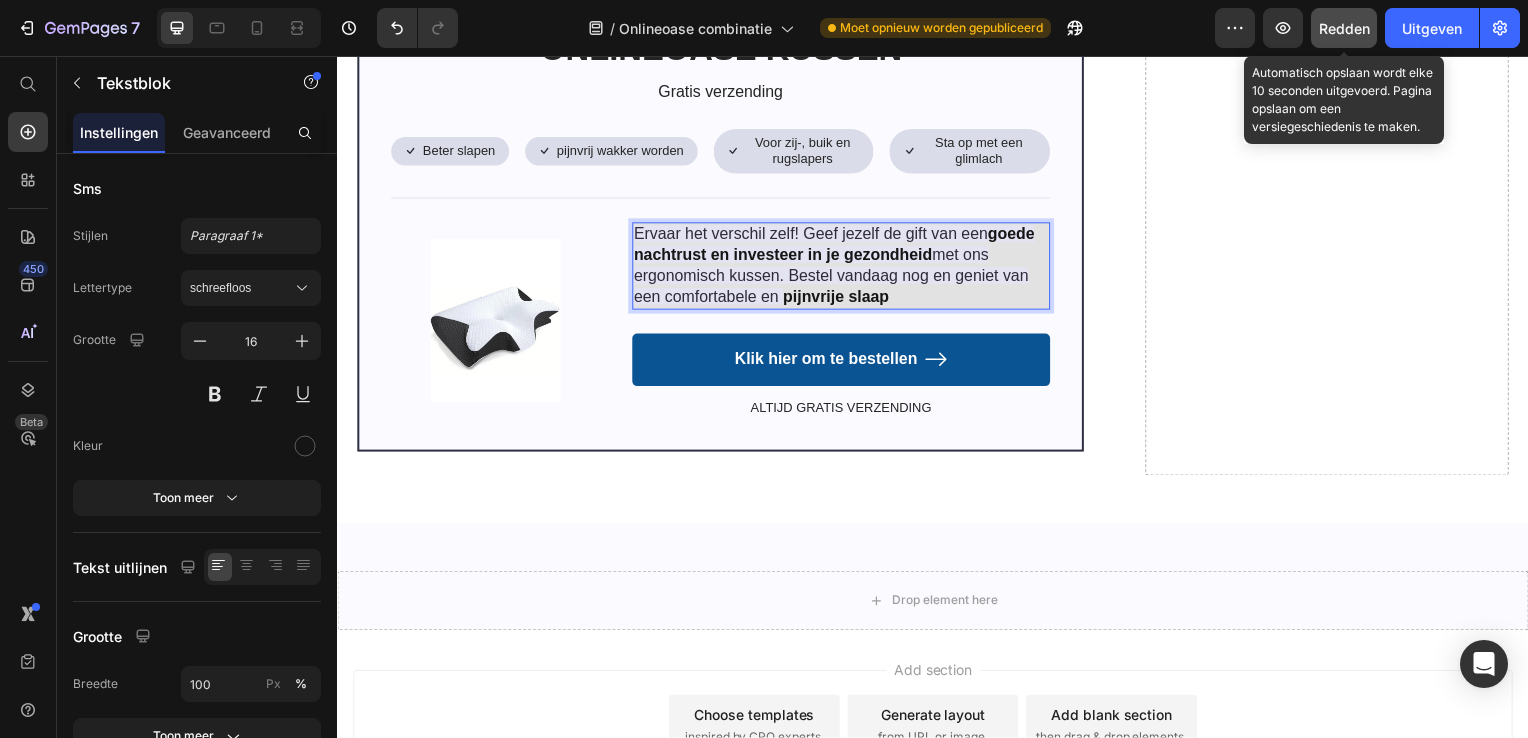drag, startPoint x: 1029, startPoint y: 286, endPoint x: 926, endPoint y: 284, distance: 103.01942 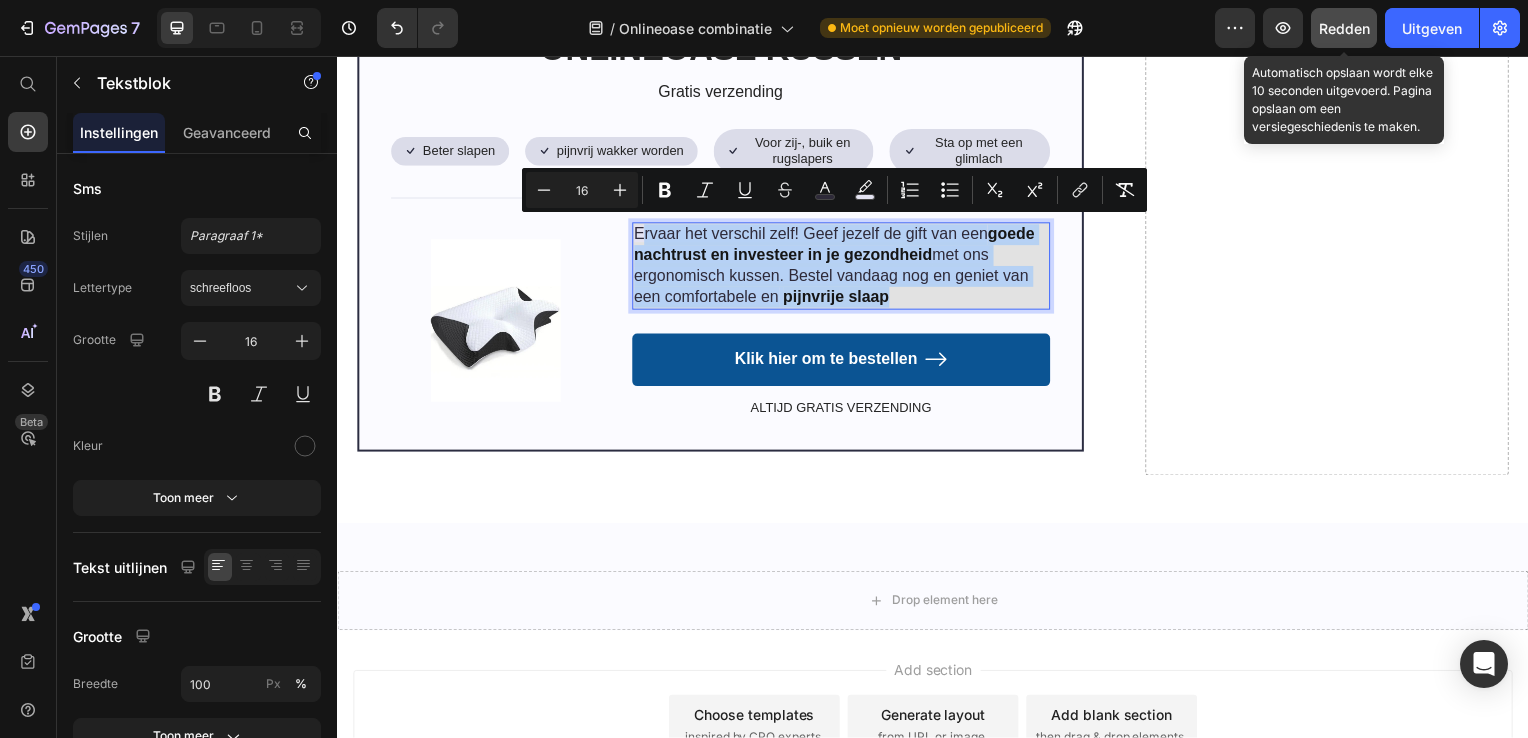 drag, startPoint x: 868, startPoint y: 290, endPoint x: 643, endPoint y: 220, distance: 235.63744 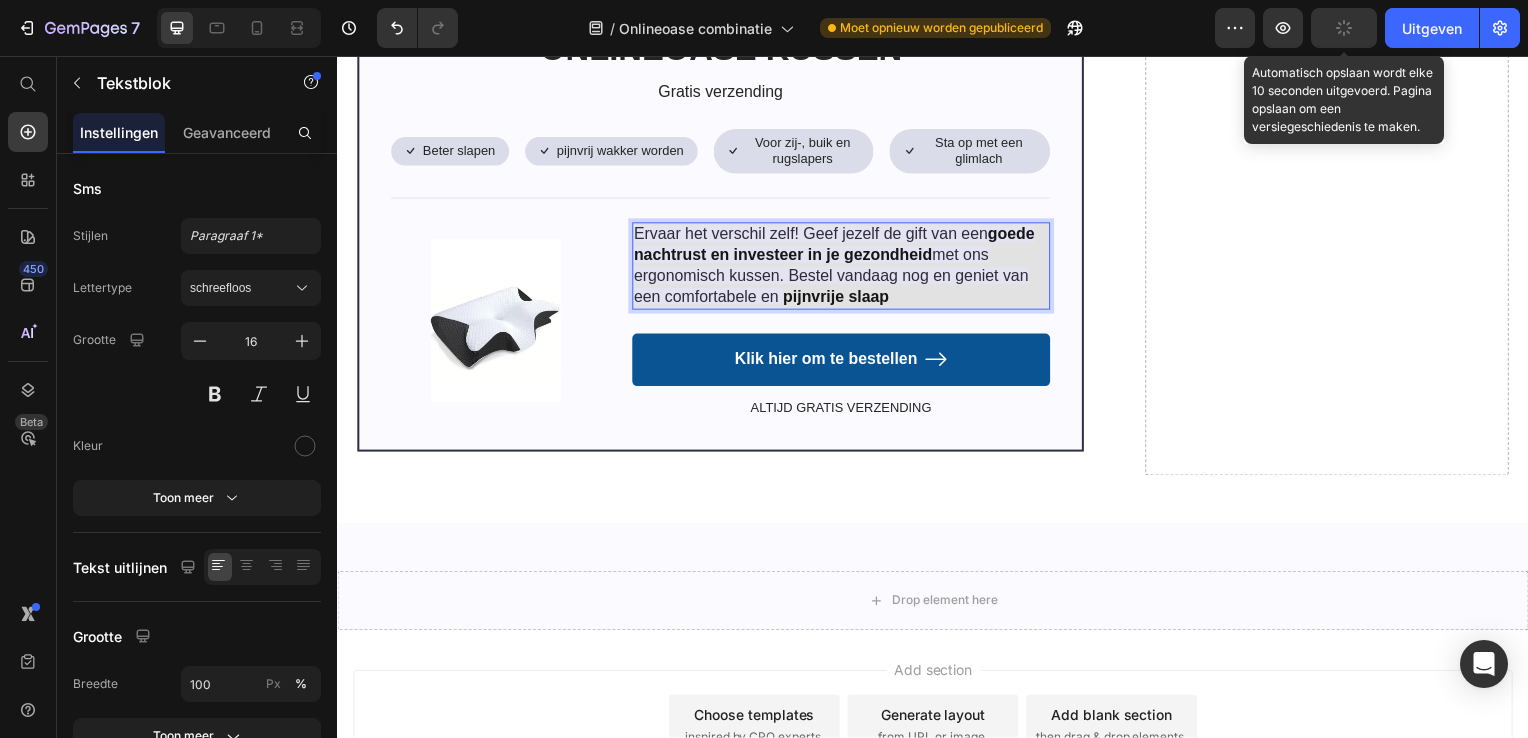 click on "Ervaar het verschil zelf! Geef jezelf de gift van een  goede nachtrust en investeer in je gezondheid  met ons ergonomisch kussen. Bestel vandaag nog en geniet van een comfortabele en   pijnvrije slaap" at bounding box center [844, 267] 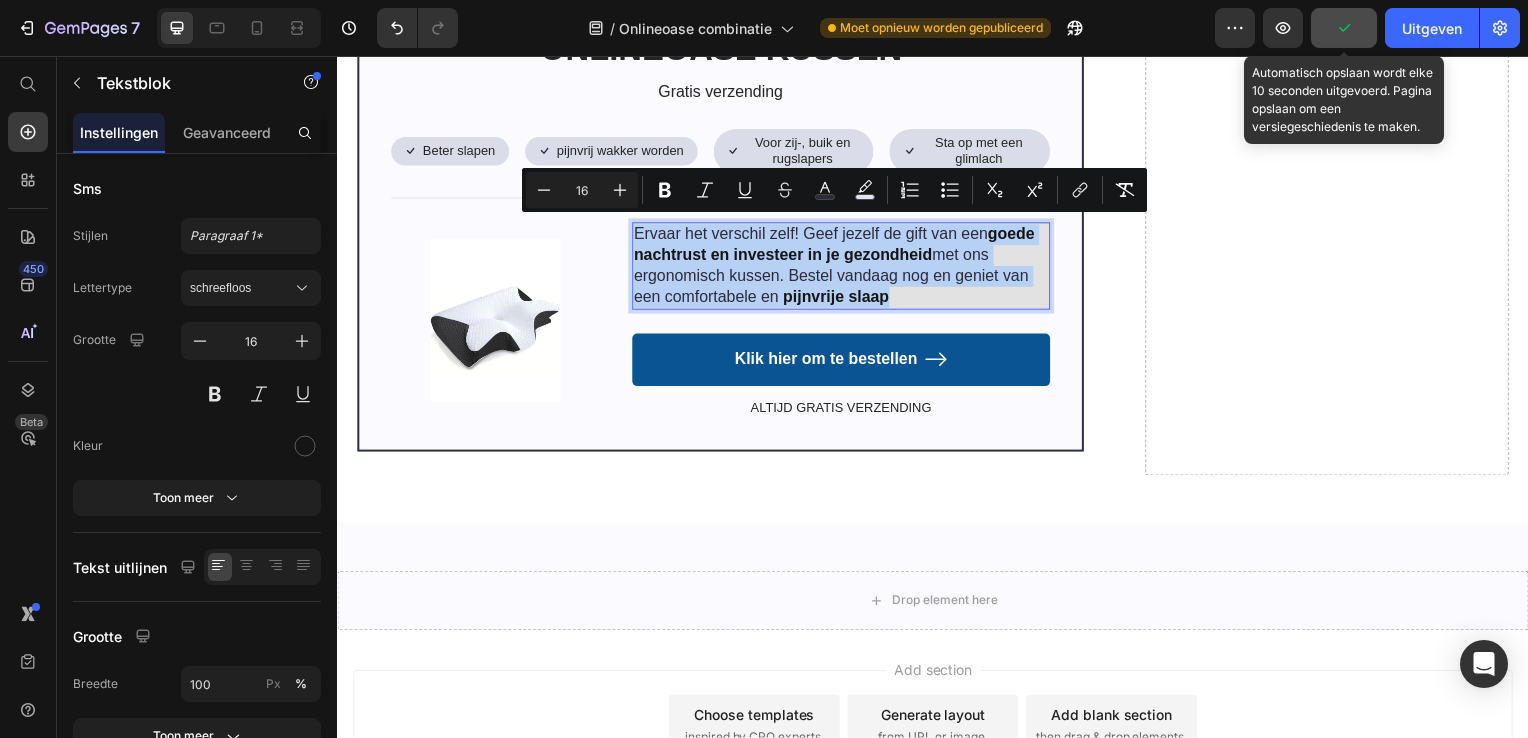 drag, startPoint x: 630, startPoint y: 220, endPoint x: 1040, endPoint y: 300, distance: 417.73196 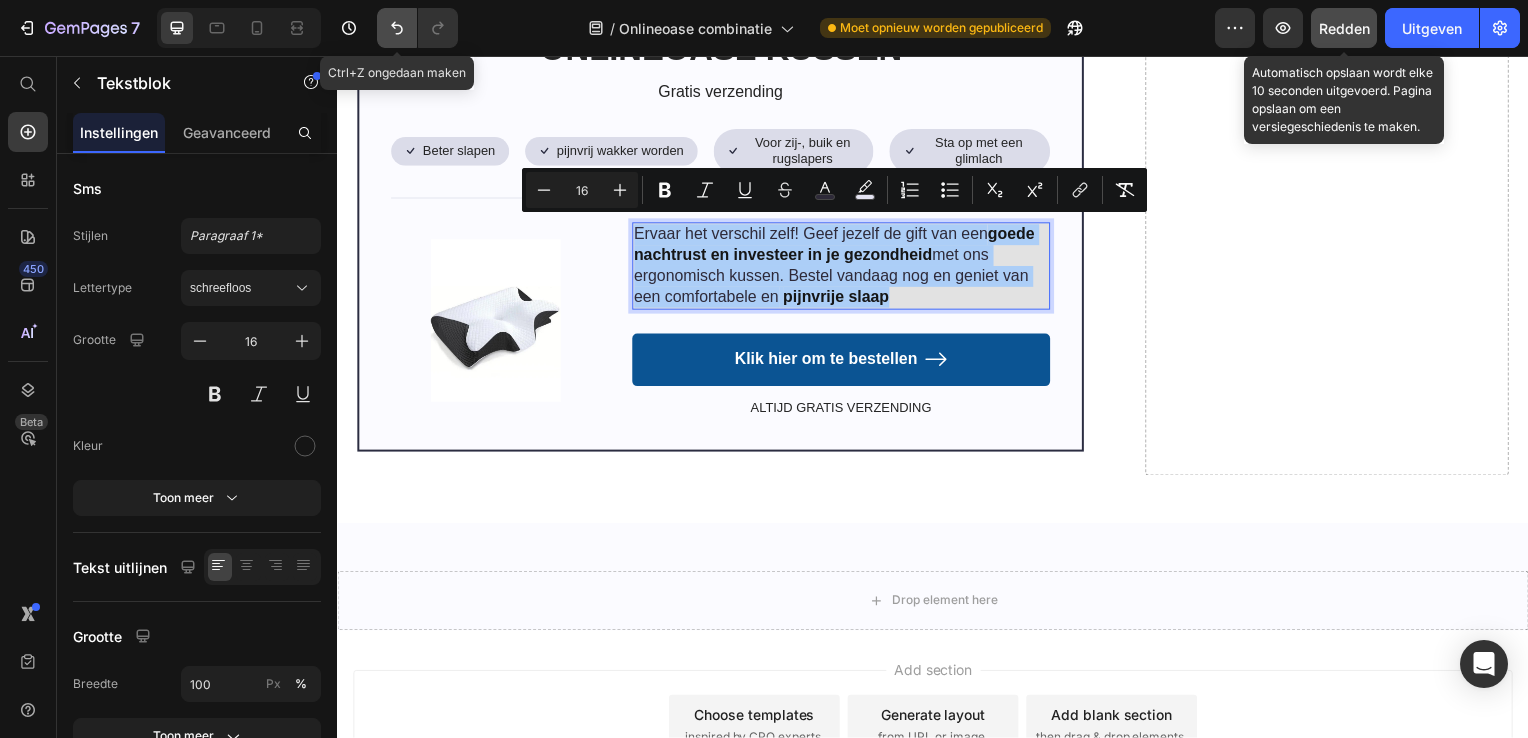 click 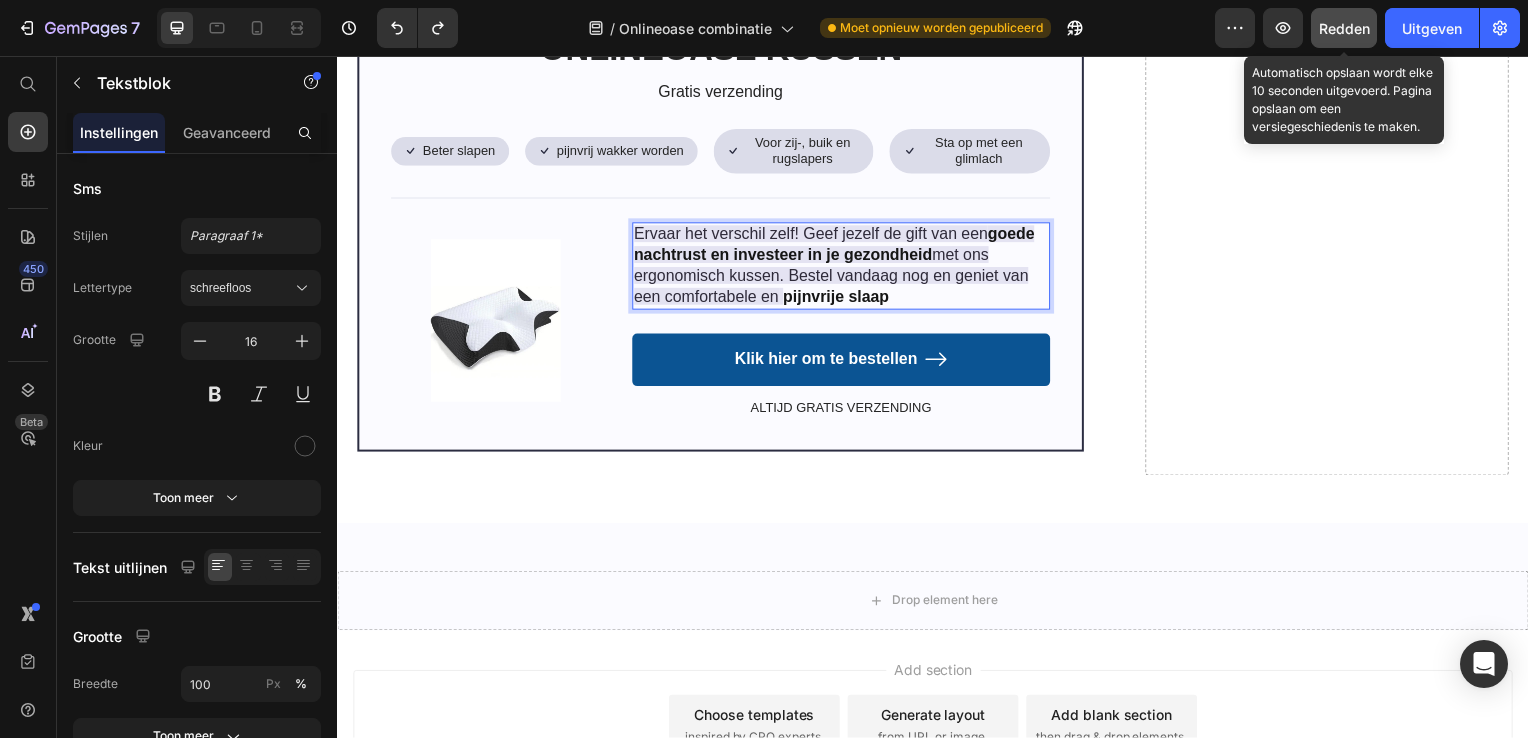click on "Ervaar het verschil zelf! Geef jezelf de gift van een  goede nachtrust en investeer in je gezondheid  met ons ergonomisch kussen. Bestel vandaag nog en geniet van een comfortabele en   pijnvrije slaap" at bounding box center [844, 267] 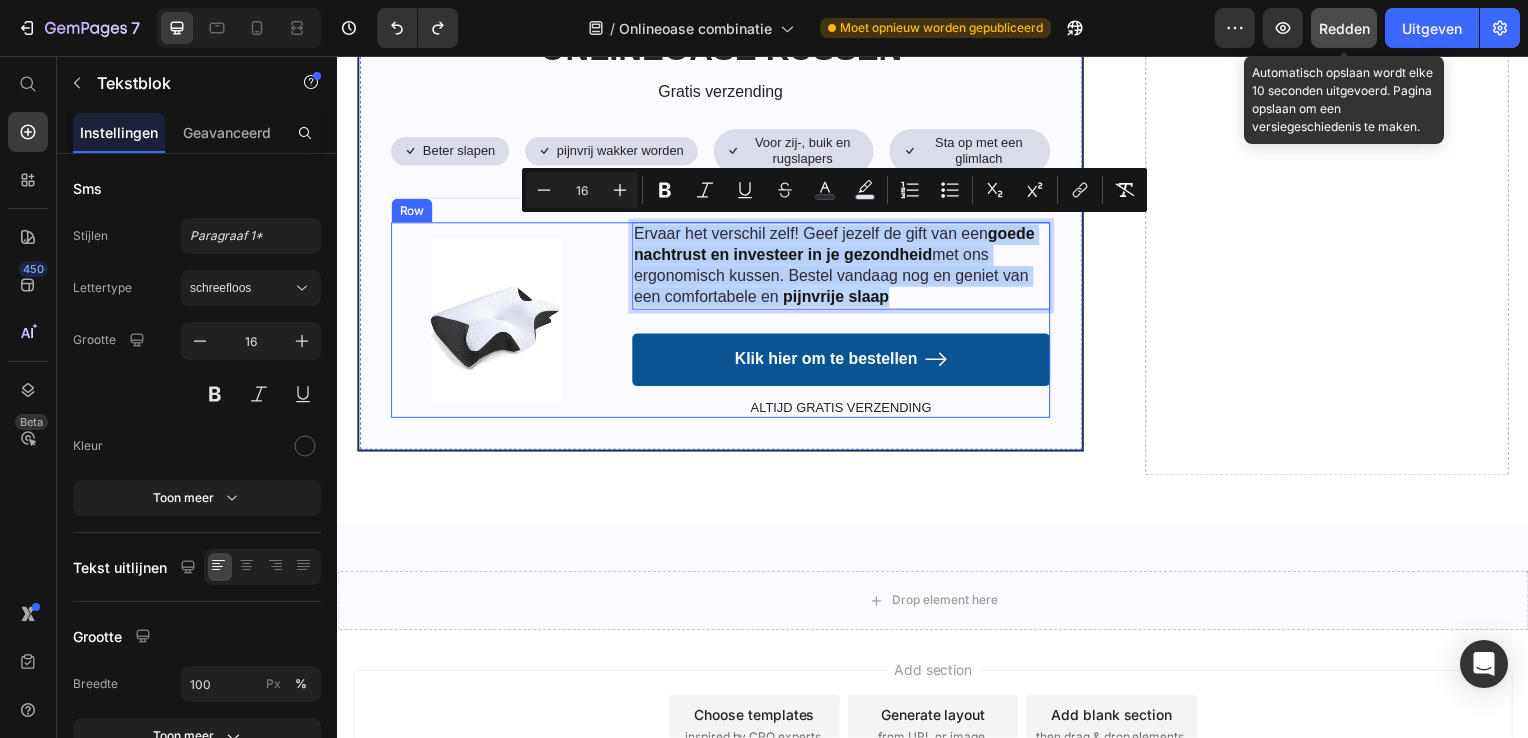 drag, startPoint x: 898, startPoint y: 288, endPoint x: 624, endPoint y: 217, distance: 283.04947 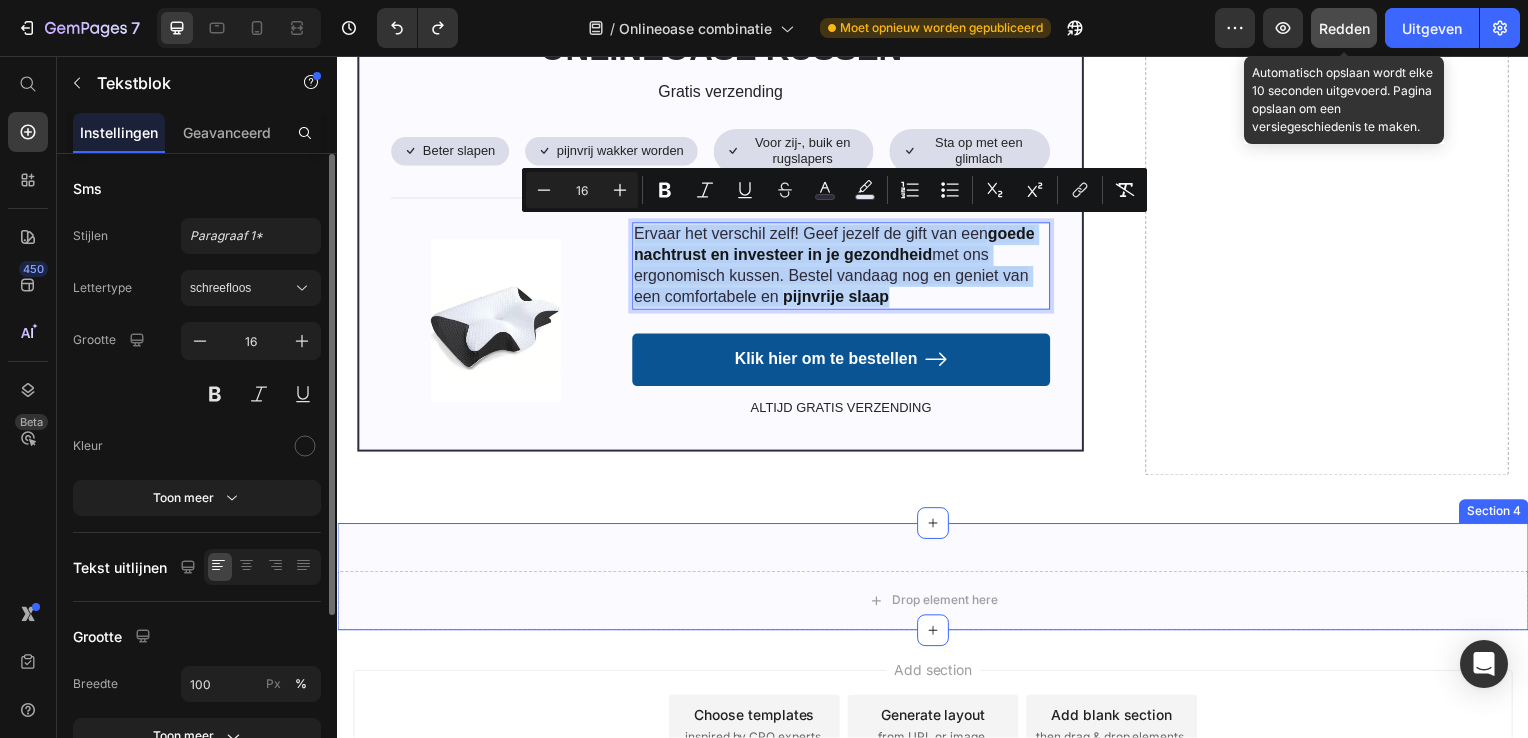 scroll, scrollTop: 9952, scrollLeft: 0, axis: vertical 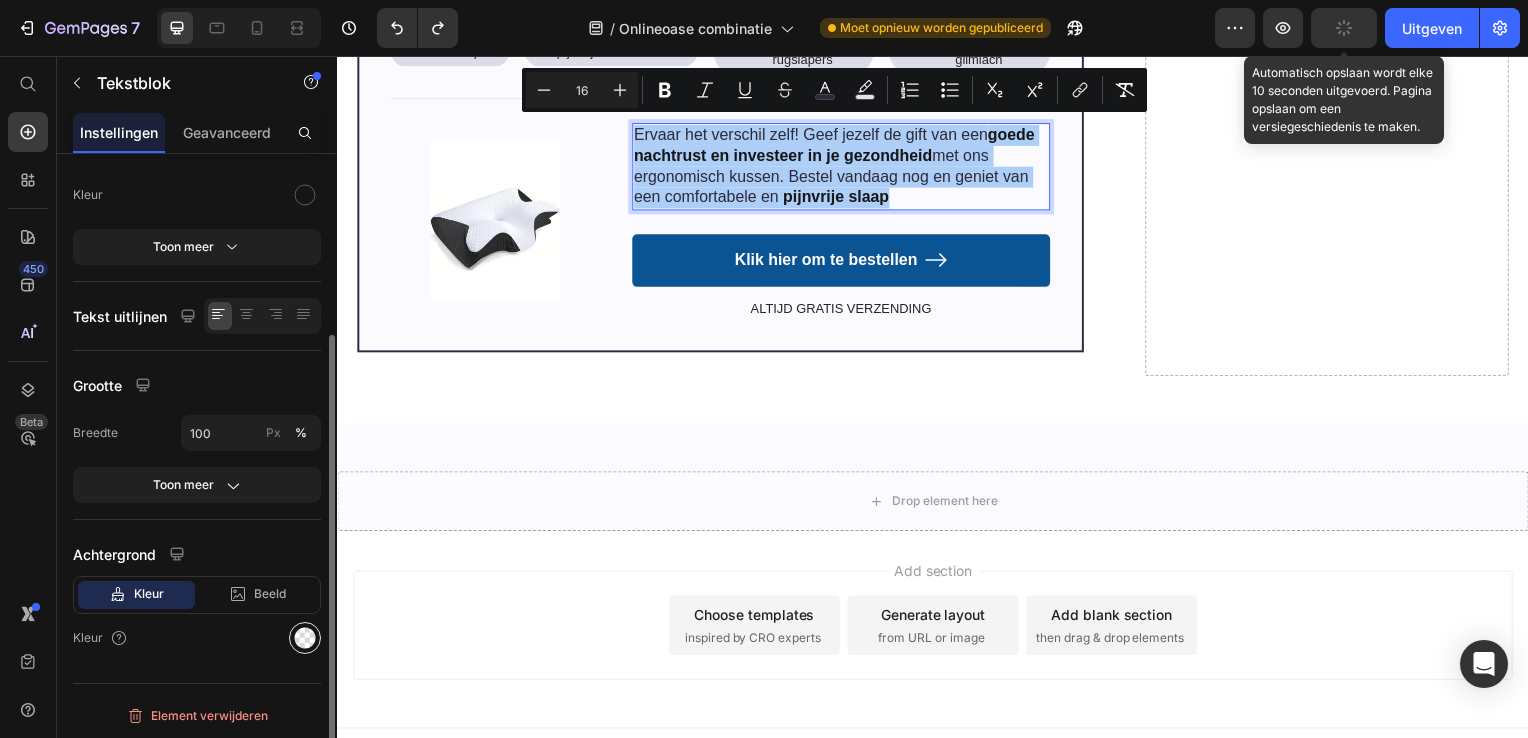 click at bounding box center (305, 638) 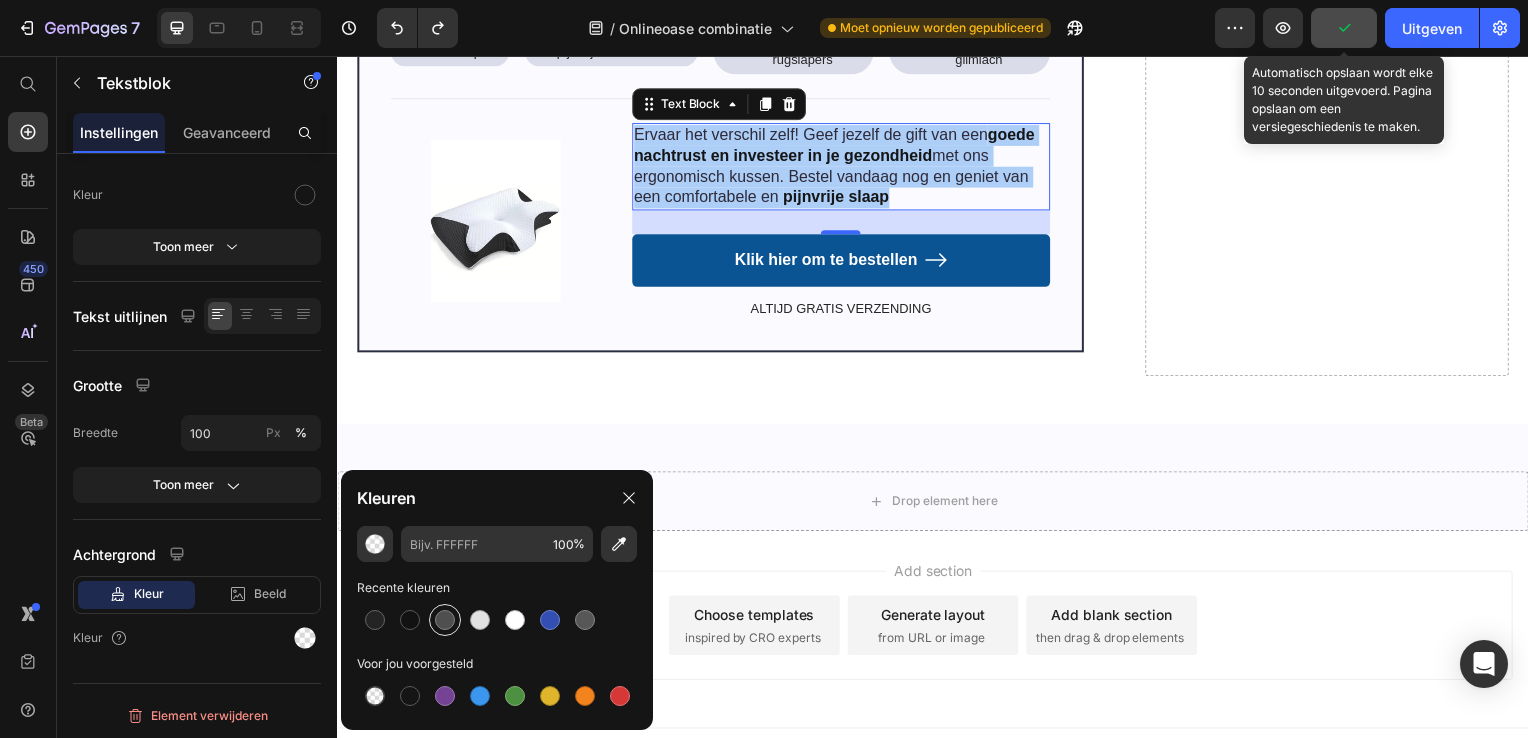 click at bounding box center (445, 620) 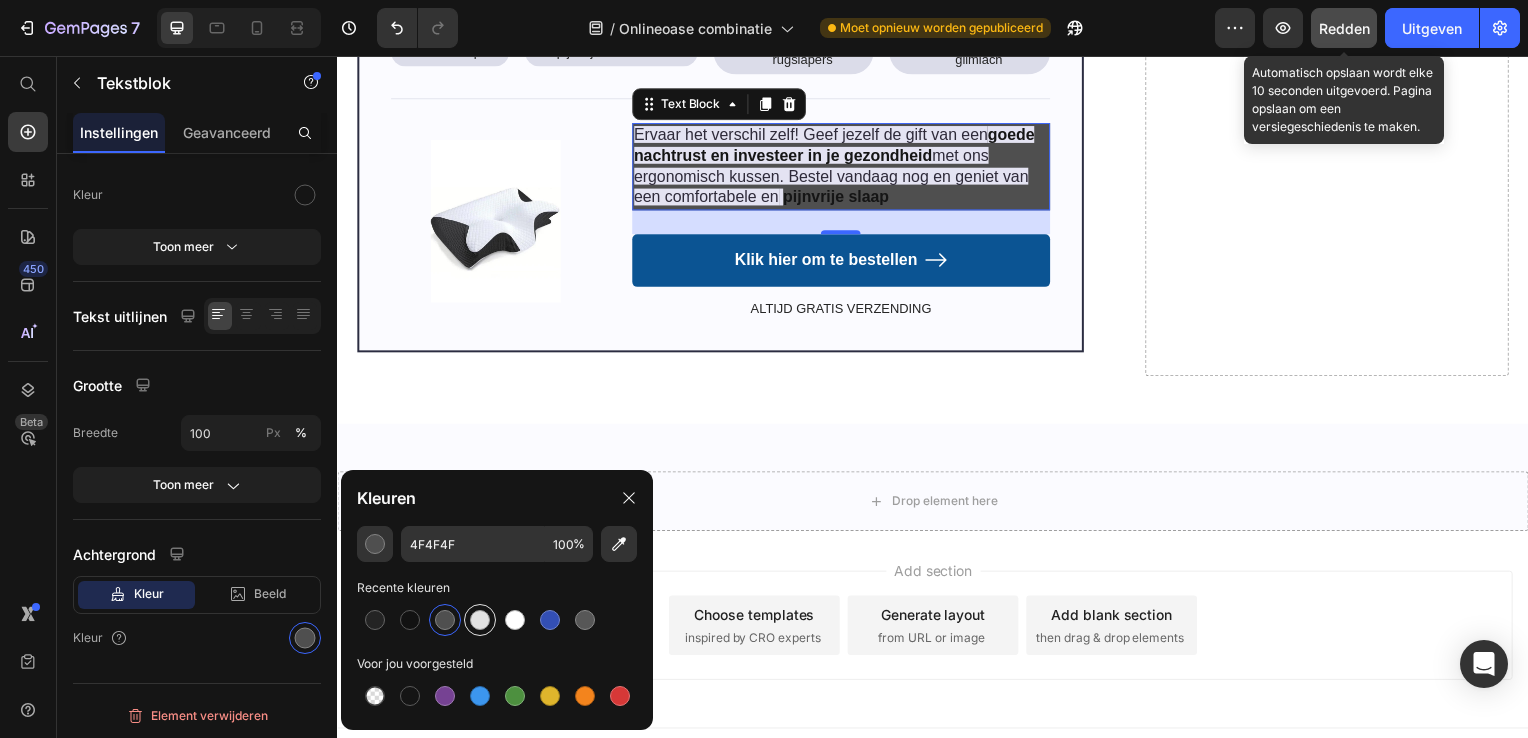 click at bounding box center (480, 620) 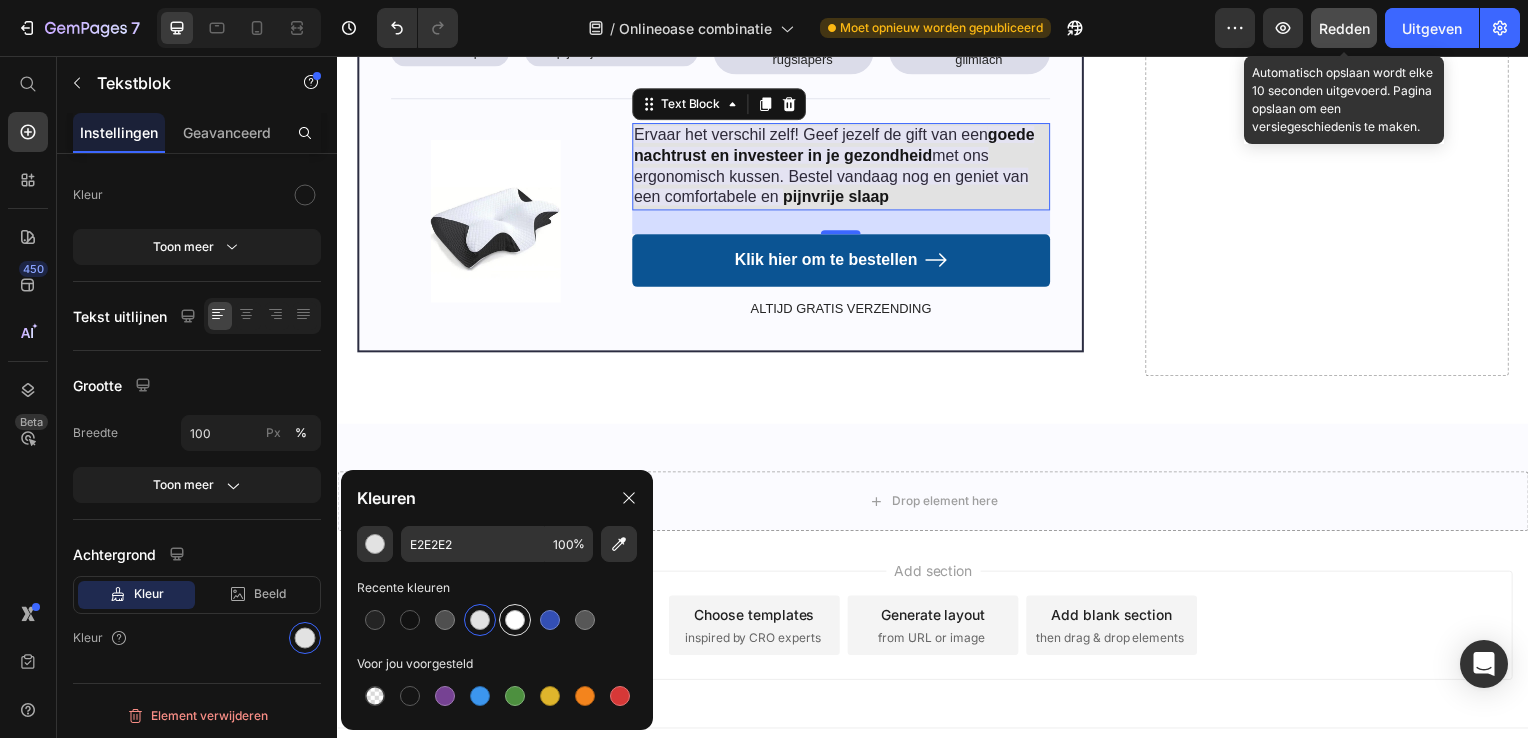 click at bounding box center [515, 620] 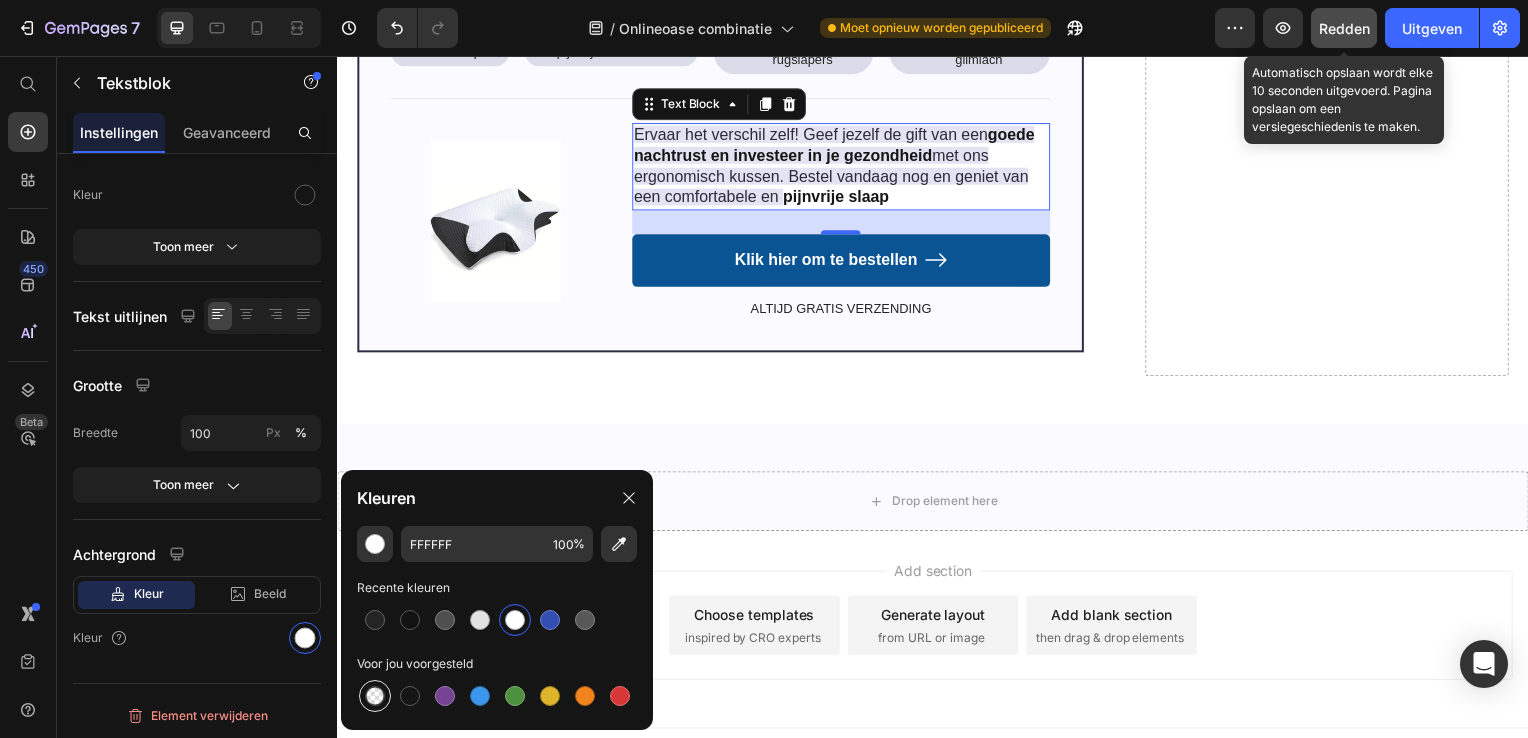 click at bounding box center [375, 696] 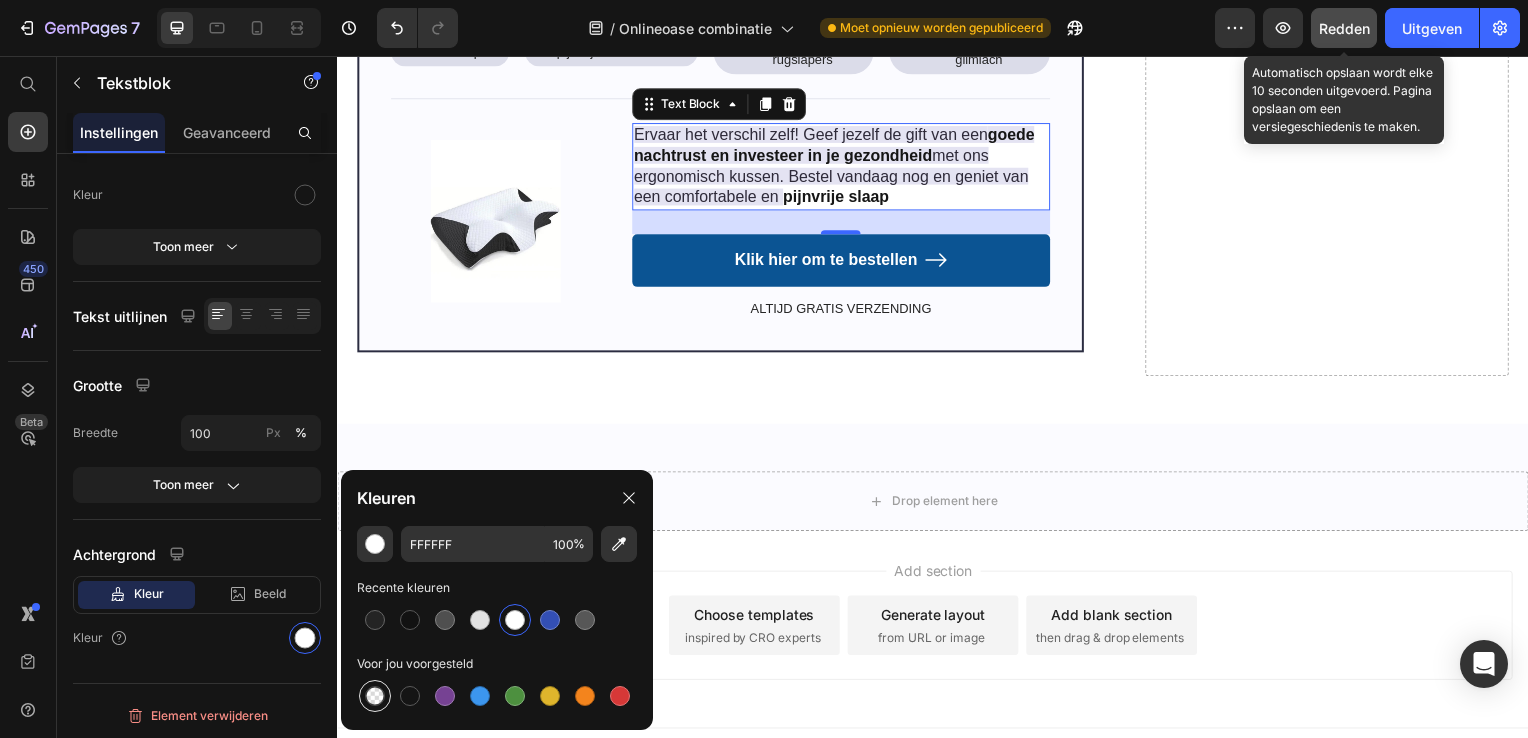 type on "000000" 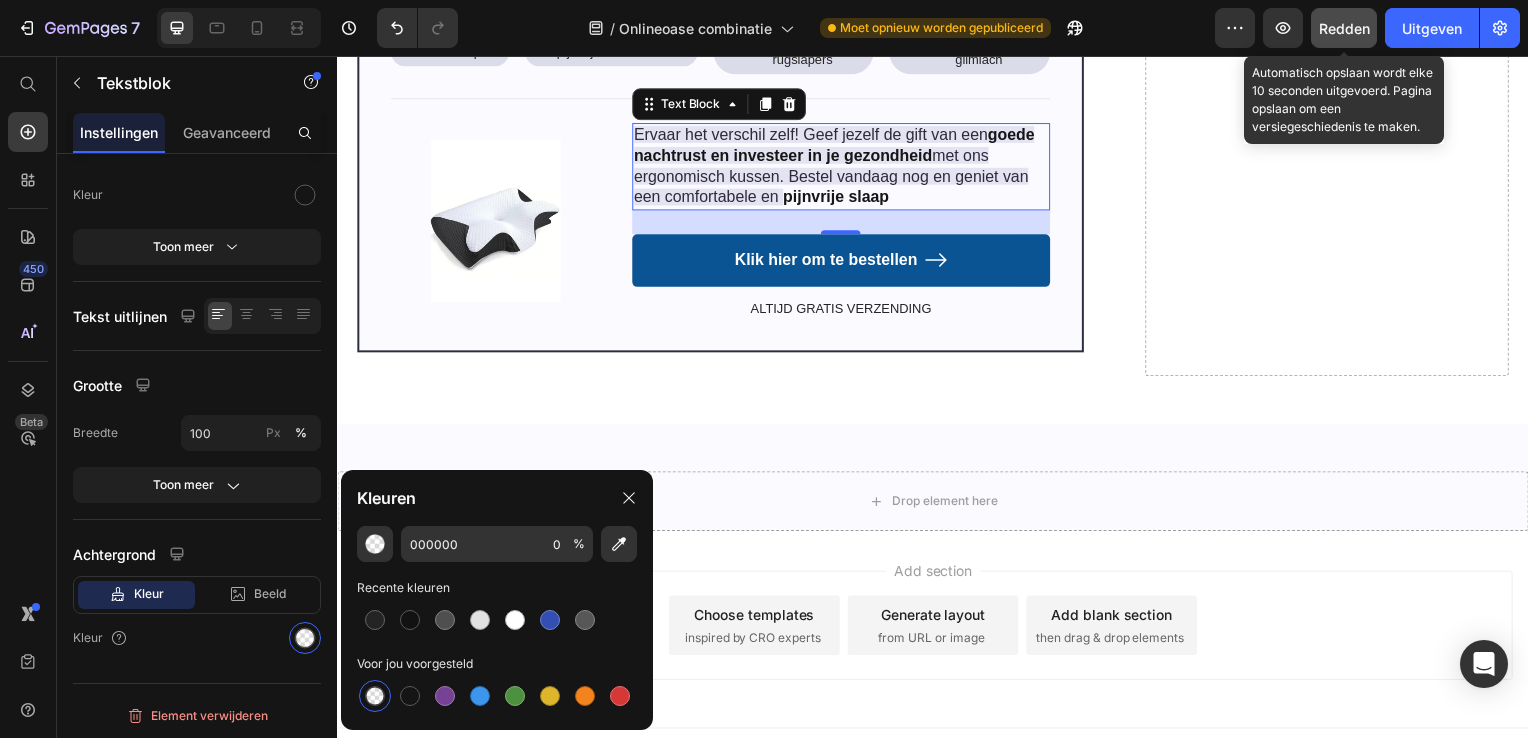 click at bounding box center (375, 696) 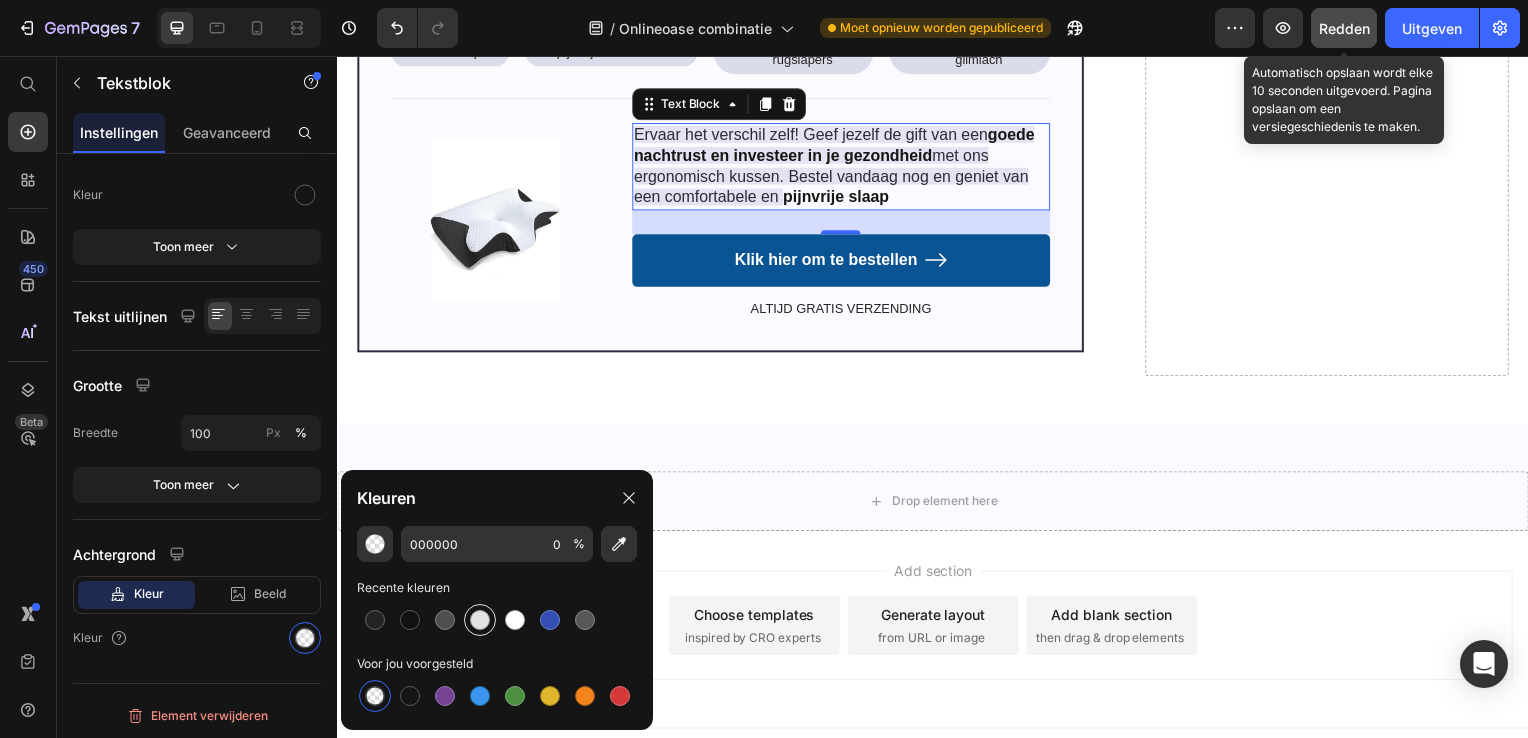 click at bounding box center [480, 620] 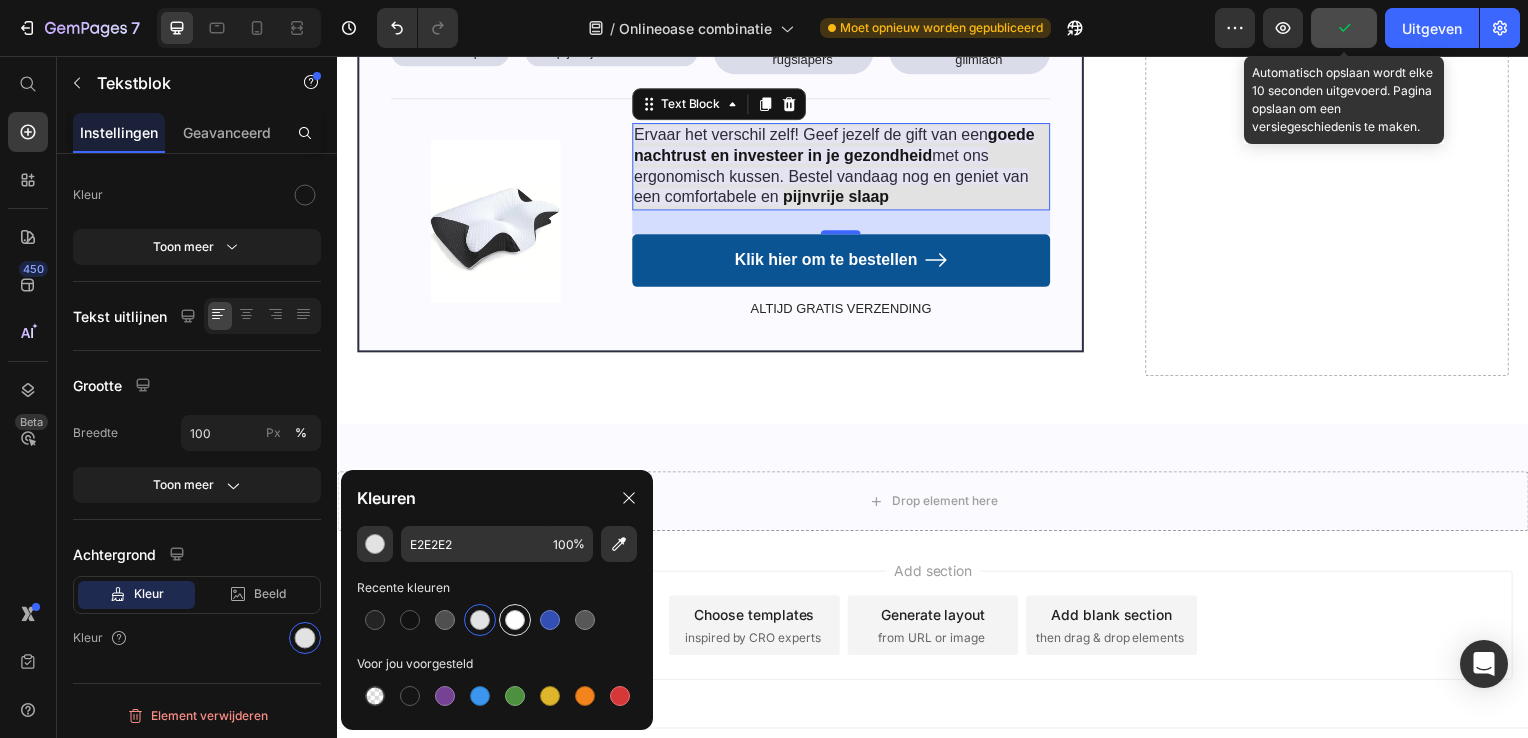 click at bounding box center [515, 620] 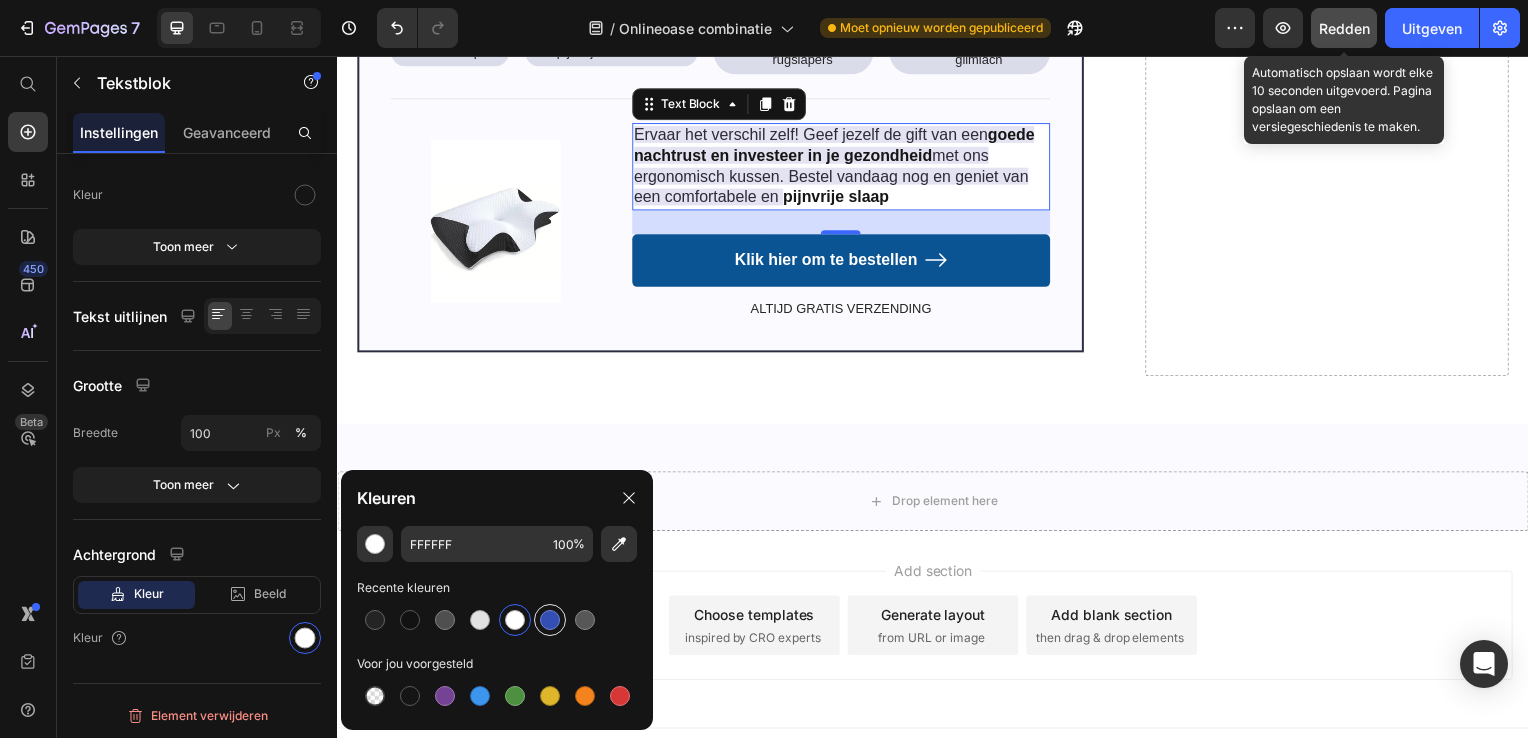 click at bounding box center [550, 620] 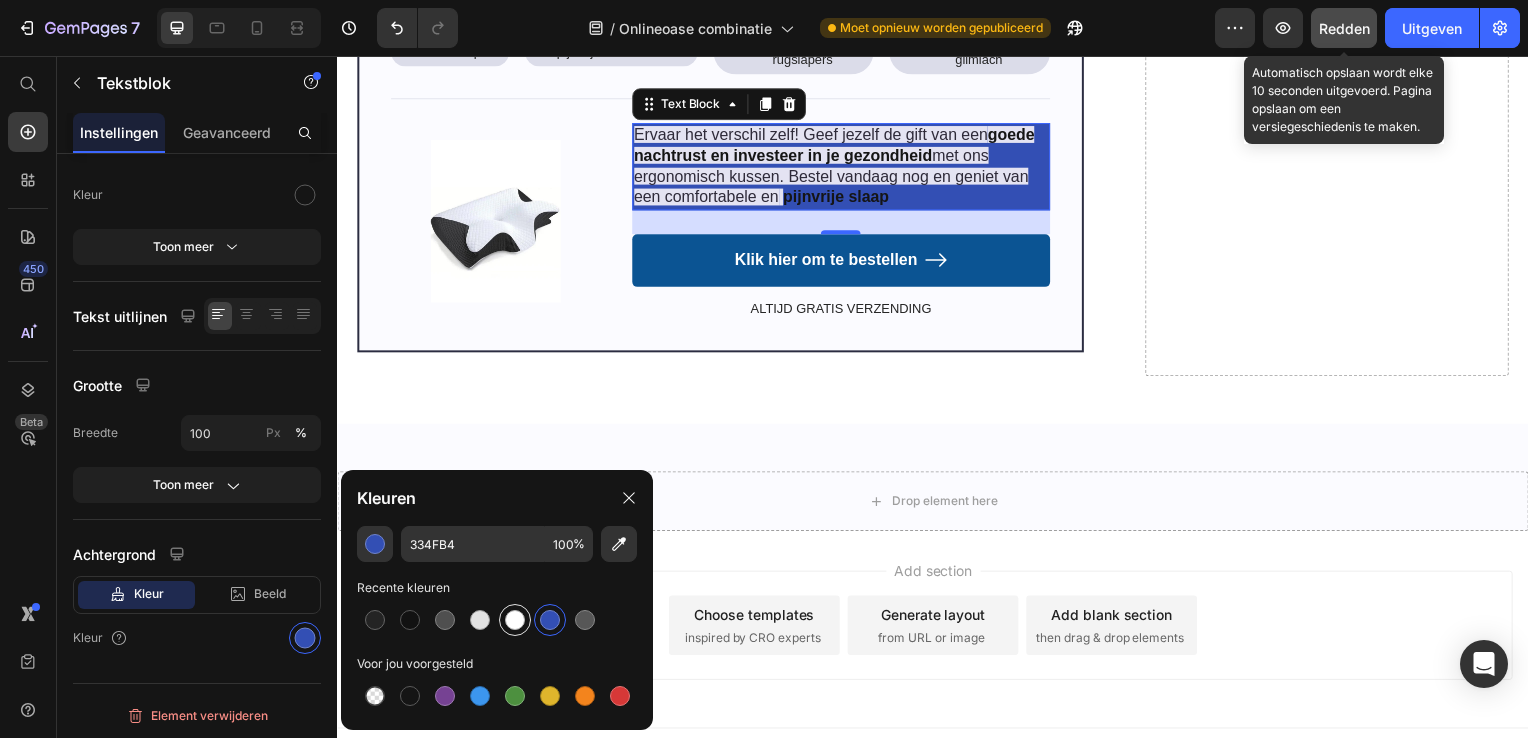 click at bounding box center (515, 620) 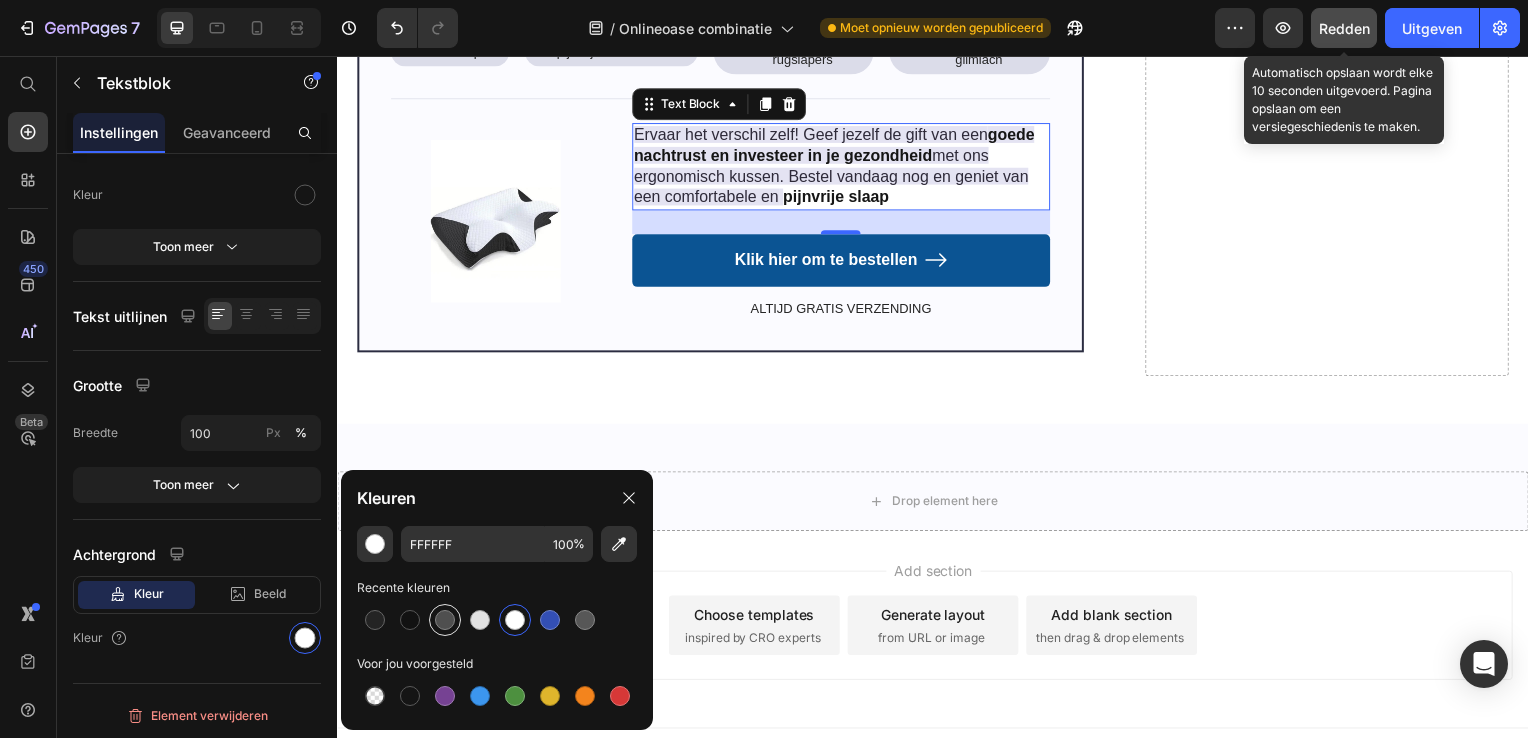 click at bounding box center [445, 620] 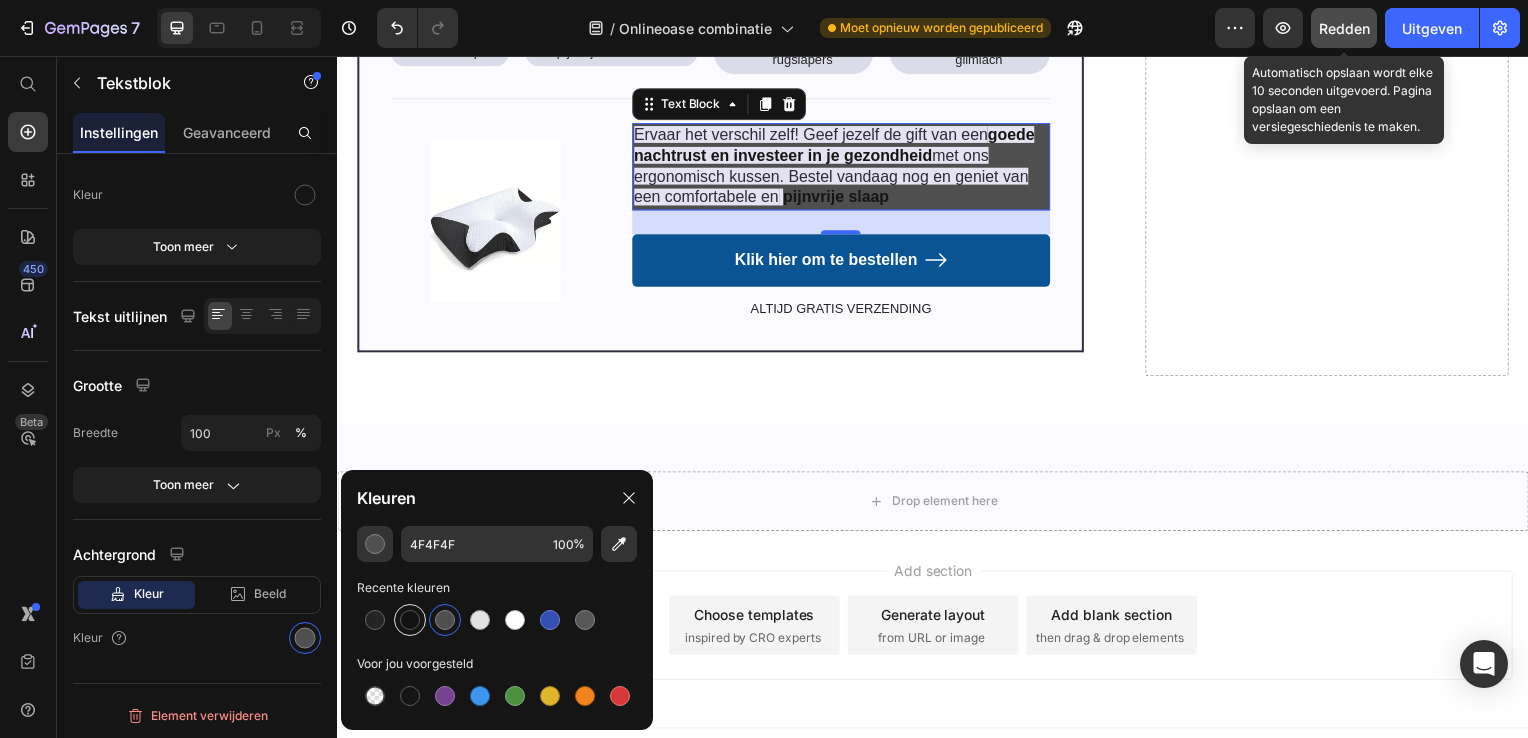 click at bounding box center [410, 620] 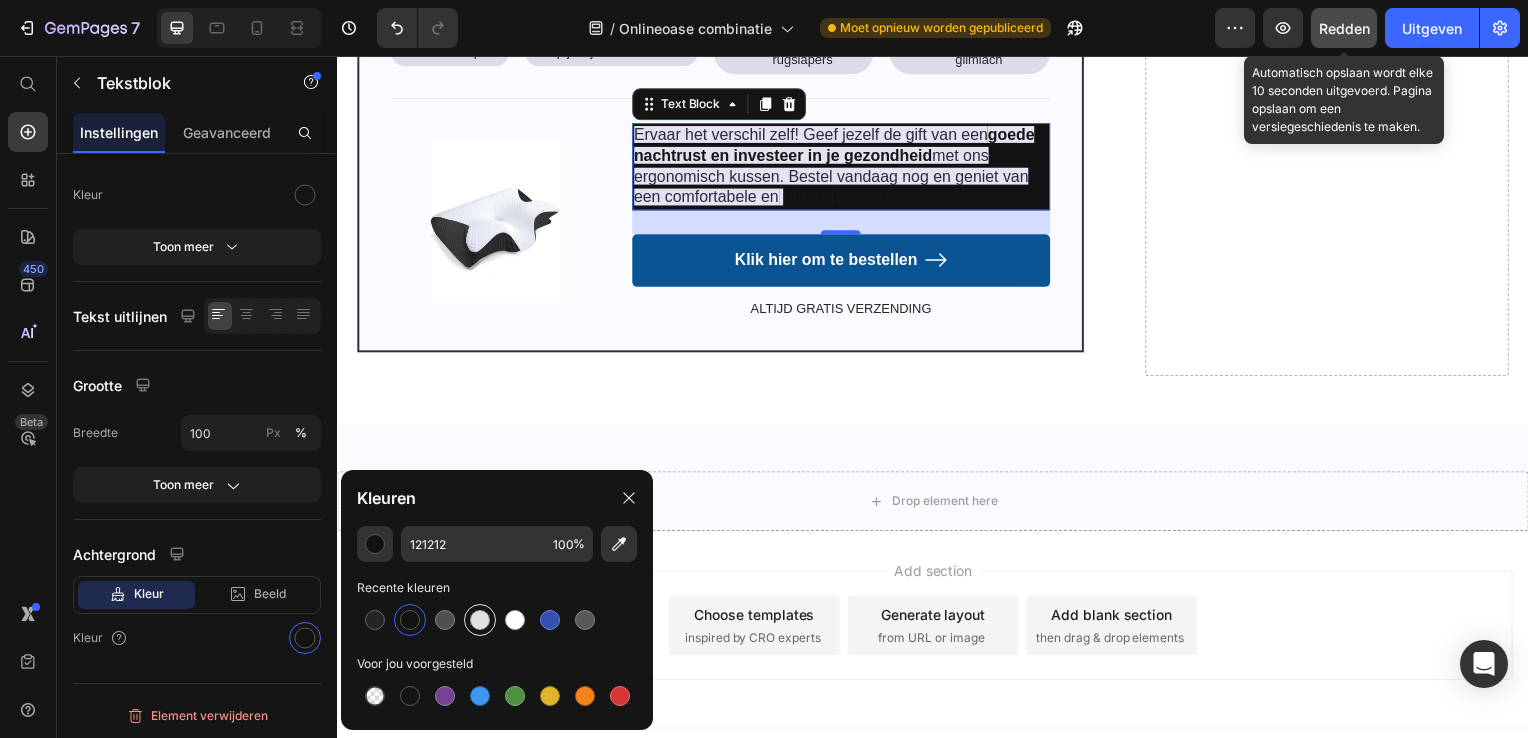 click at bounding box center [480, 620] 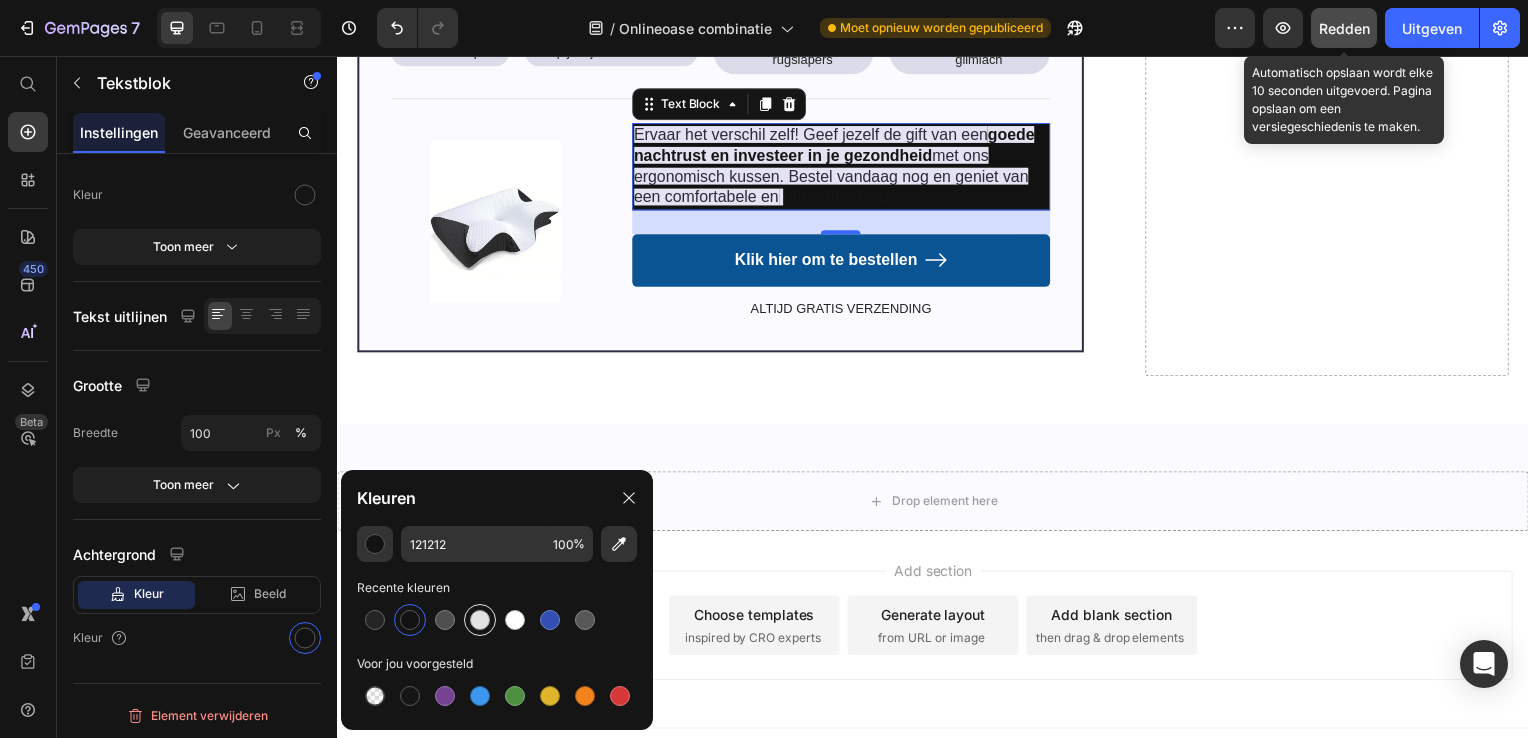 type on "E2E2E2" 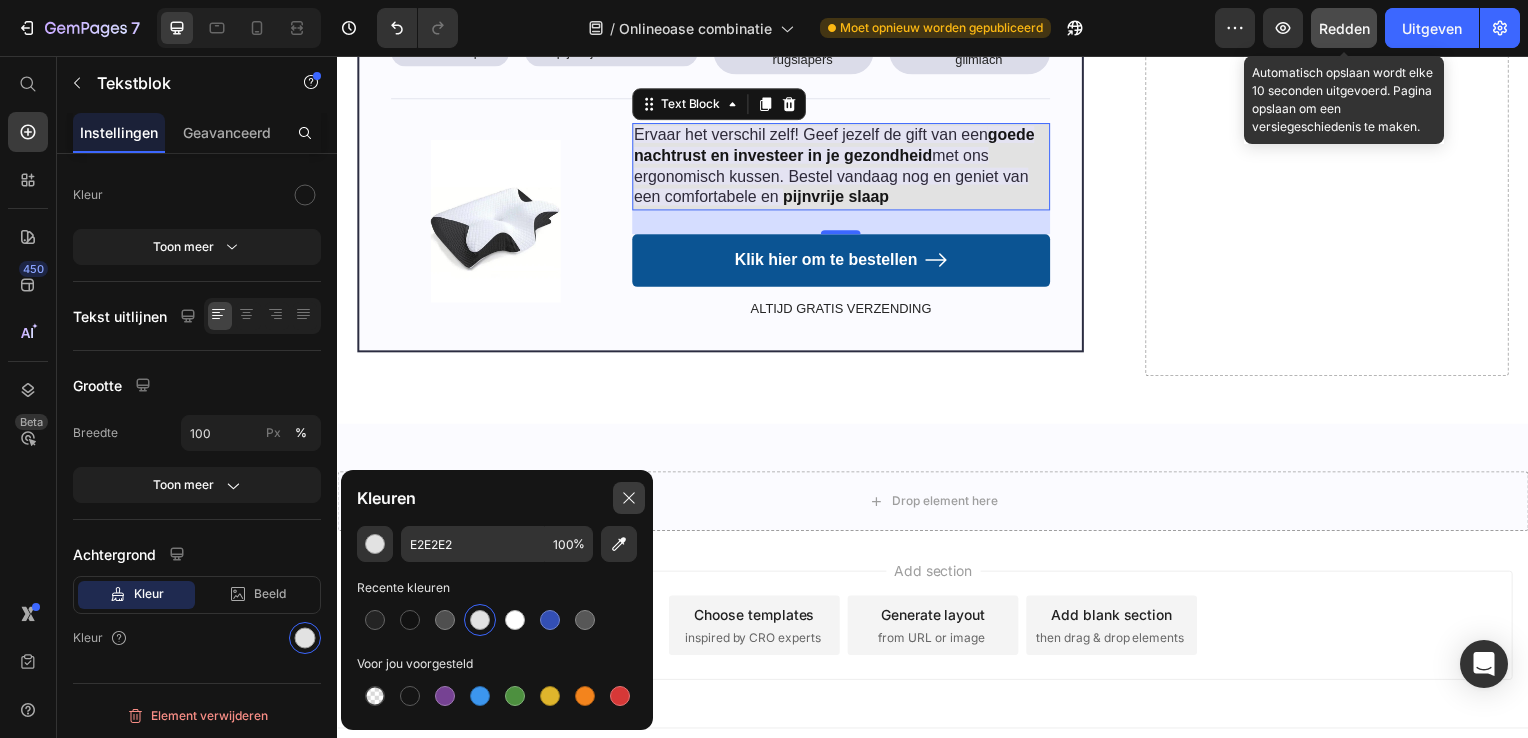 click 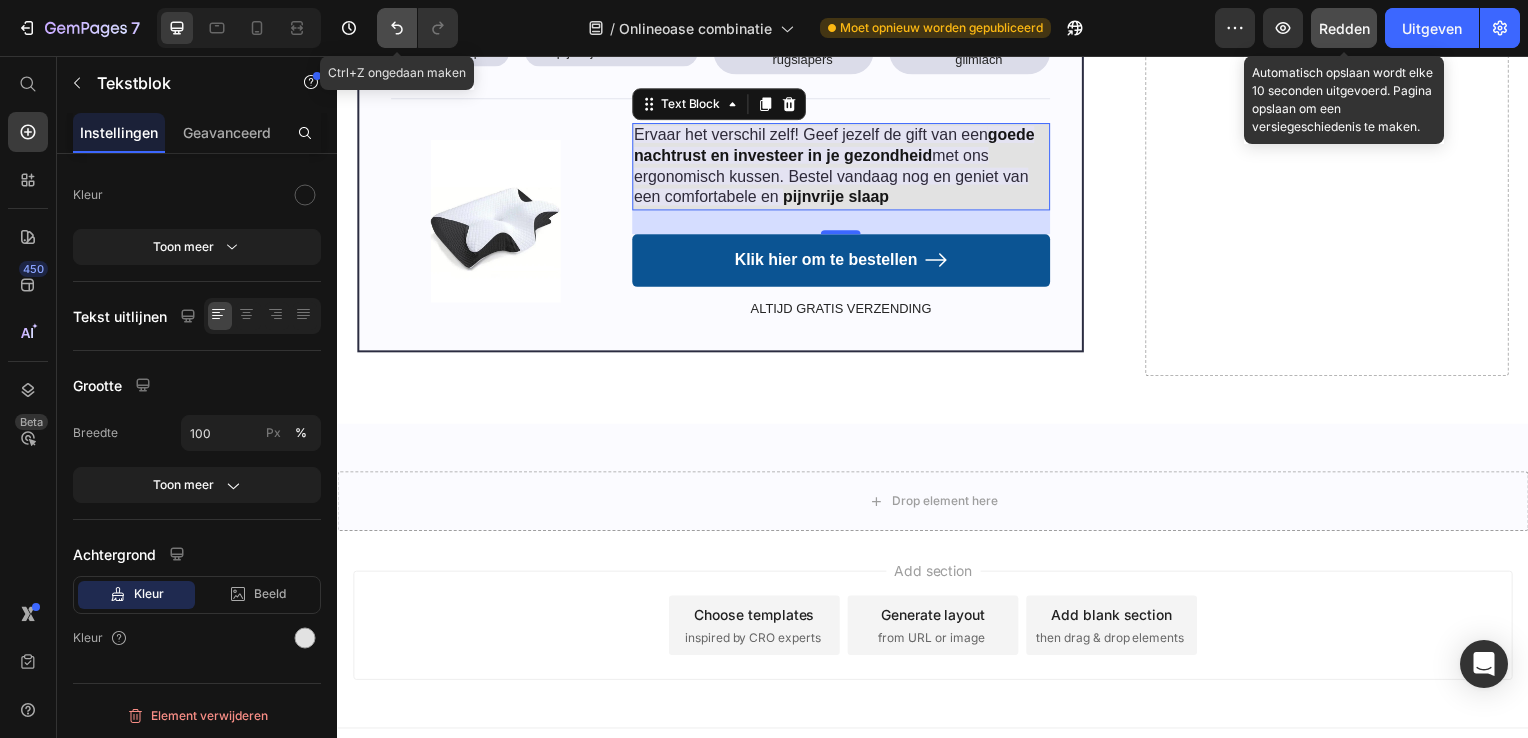 click 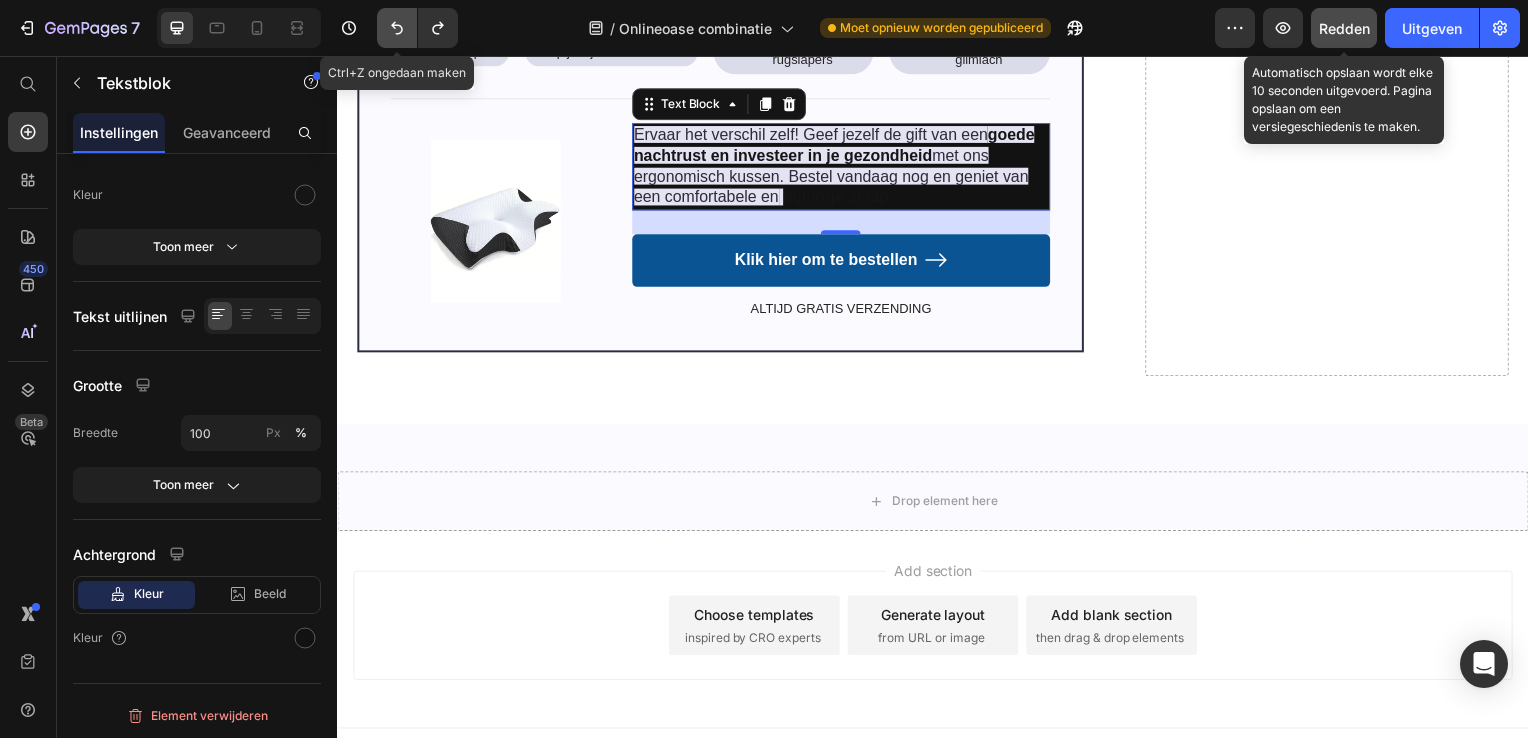 click 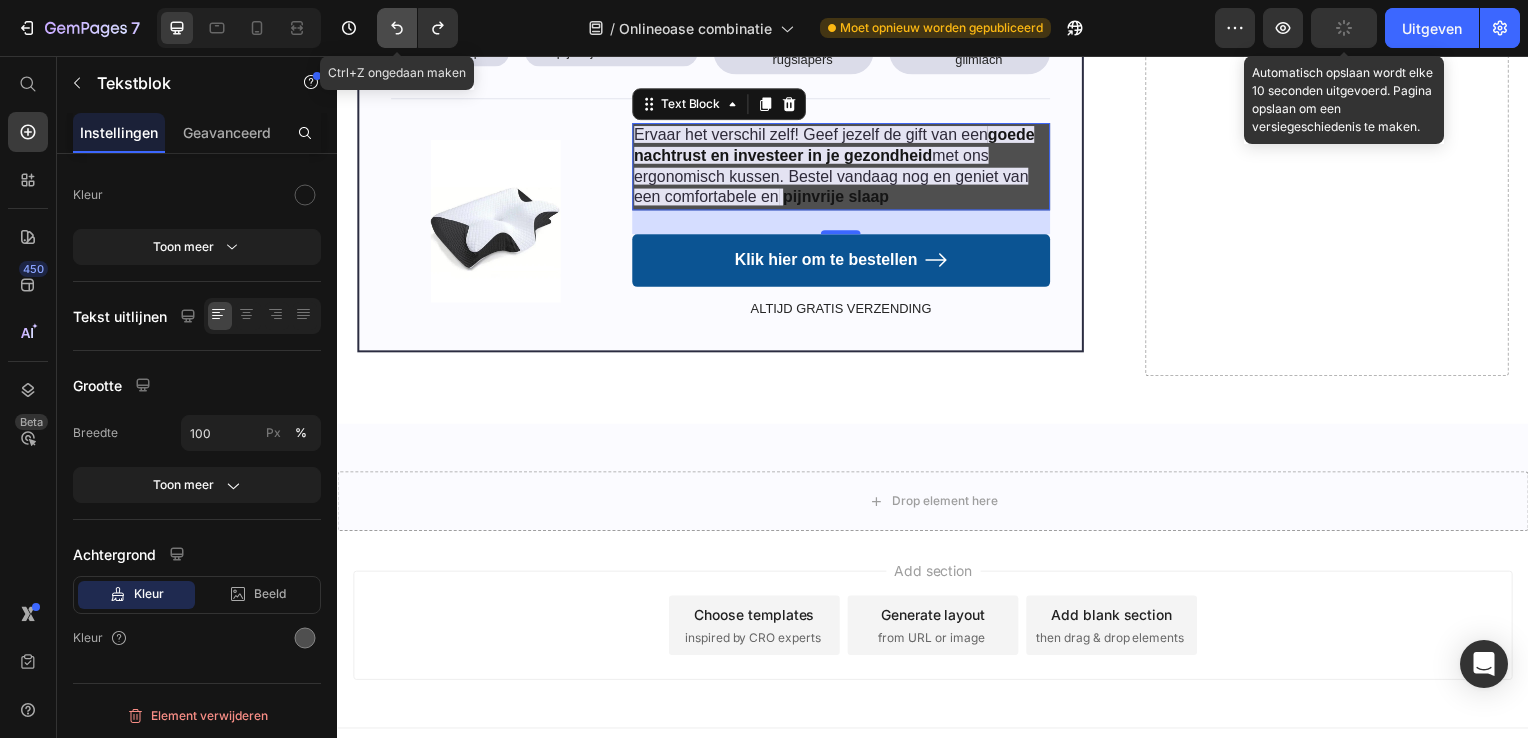 click 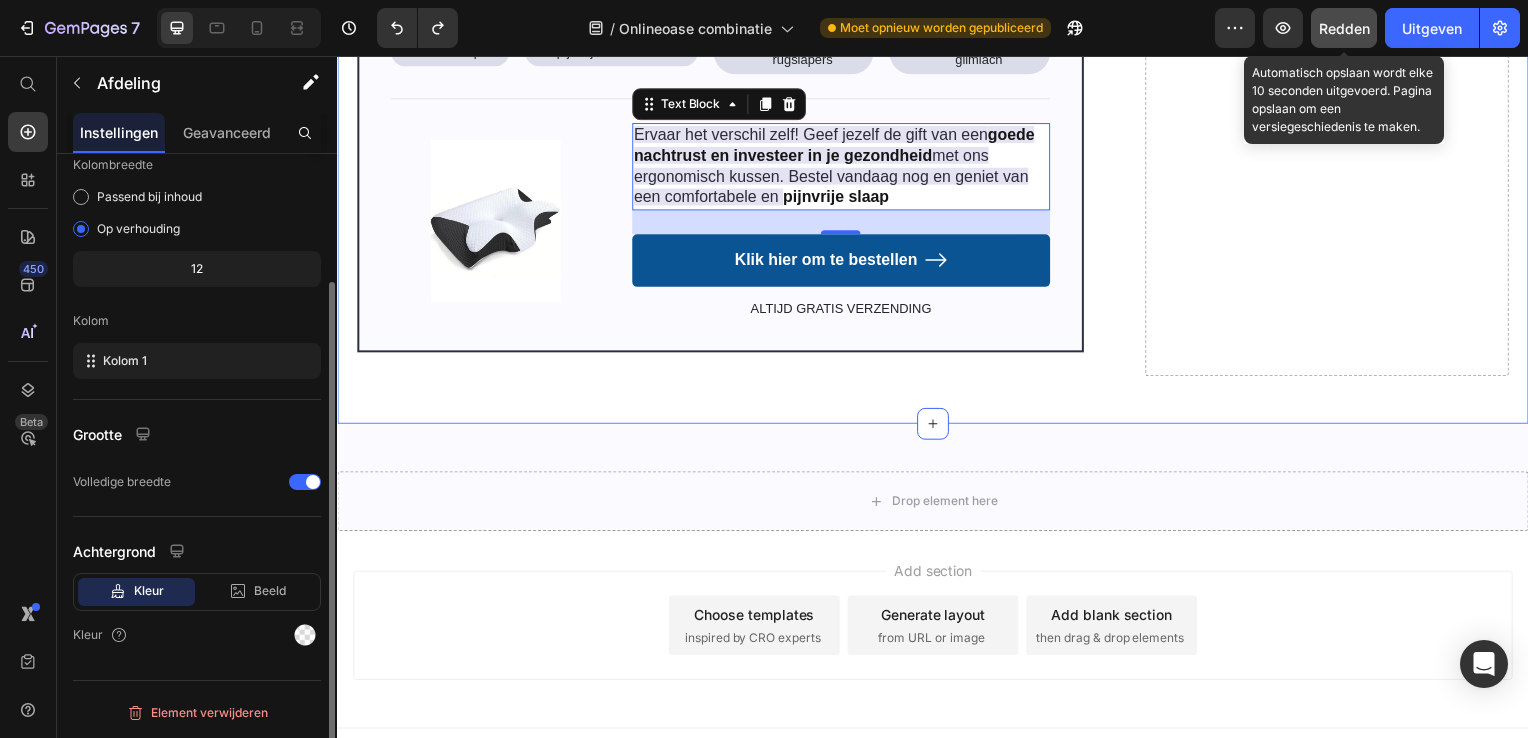 click on "Video Kan een kussen echt zo’n groot verschil maken in iemands leven? Heading Row "Dat kan en dat zal het ook doen", vertelt dr. Brock ons. "Of je nu chronische pijn hebt of niet… of je nu migraine hebt, hoofdpijn, slapeloosheid of gewoon moeite hebt om een rustgevende slaap te krijgen, de  Onlineoase  werkt voor jou. Mijn medewerkers en ik deden uitvoerig onderzoek naar de effecten van buik-rugslapers versus zijslapers, hoeveel vulling voor de nek tijdens het slapen nodig is en allerlei andere dingen. Al deze studies resulteerden in een kussen dat universeel de beste pasvorm, maat, vorm en dikte voor iedereen heeft." Text Block 01. Text Block Word weer écht uitgerust wakker Text Block Ervaar het verschil na één nacht! Ons energetische kussen ondersteunt je nek en opent je luchtwegen — ideaal bij nekpijn en slaapapneu. Ontwaak fris, helder en vol energie. Text Block Row Image Row Image 02. Text Block Zeg vaarwel tegen nekklachten Text Block Text Block Row Row 03. Text Block Text Block Text Block" at bounding box center (937, -2990) 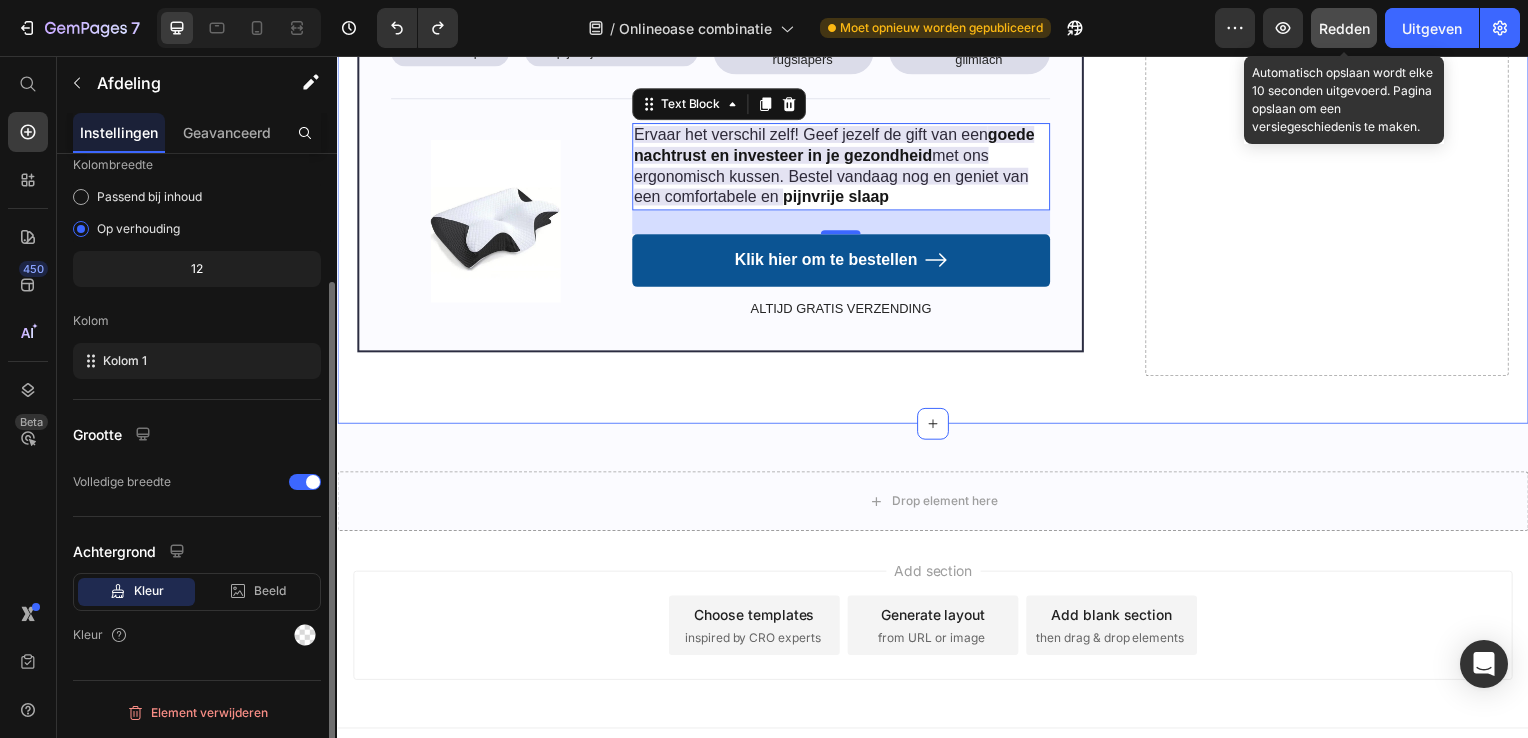 scroll, scrollTop: 0, scrollLeft: 0, axis: both 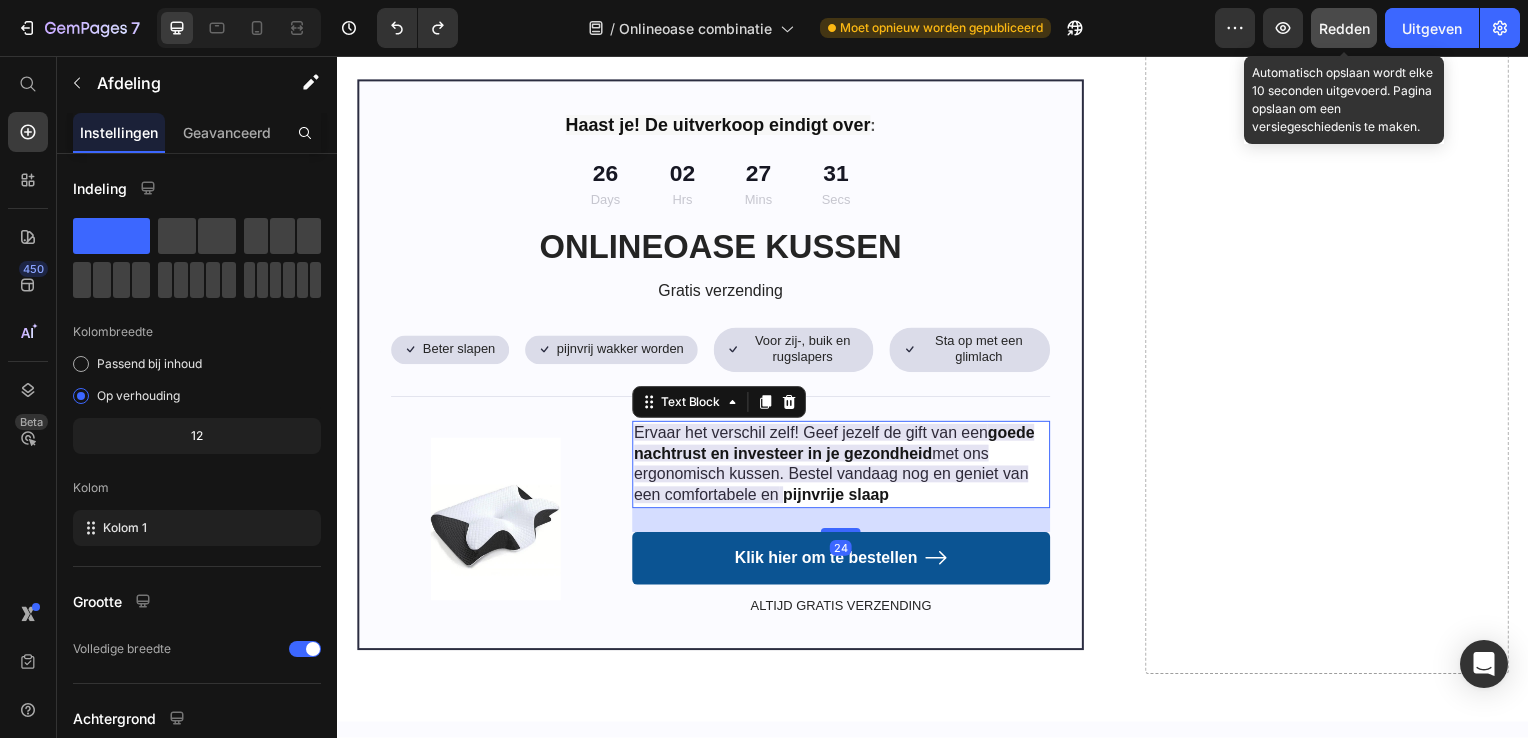 click on "met ons ergonomisch kussen. Bestel vandaag nog en geniet van een comfortabele en" at bounding box center [835, 477] 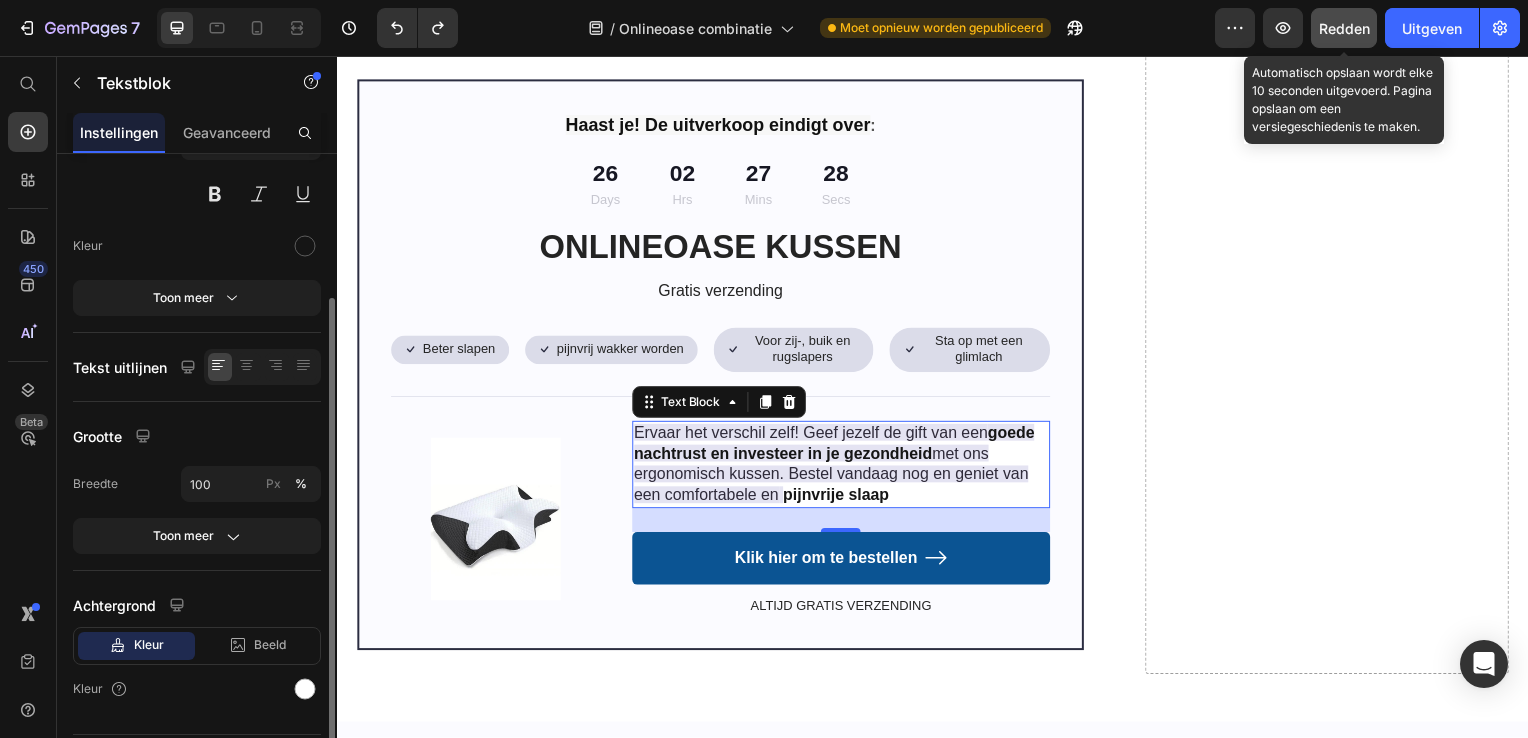 scroll, scrollTop: 251, scrollLeft: 0, axis: vertical 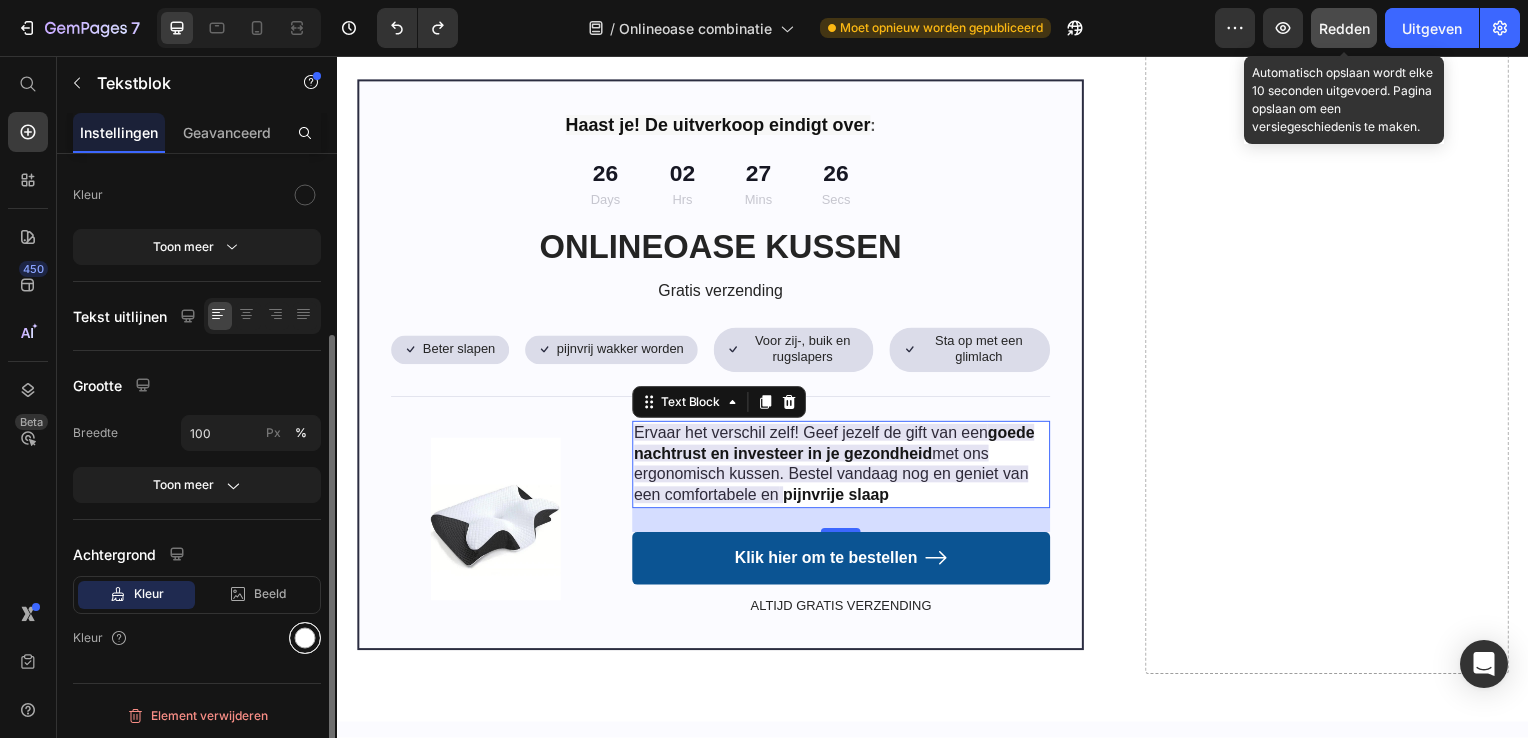 click at bounding box center (305, 638) 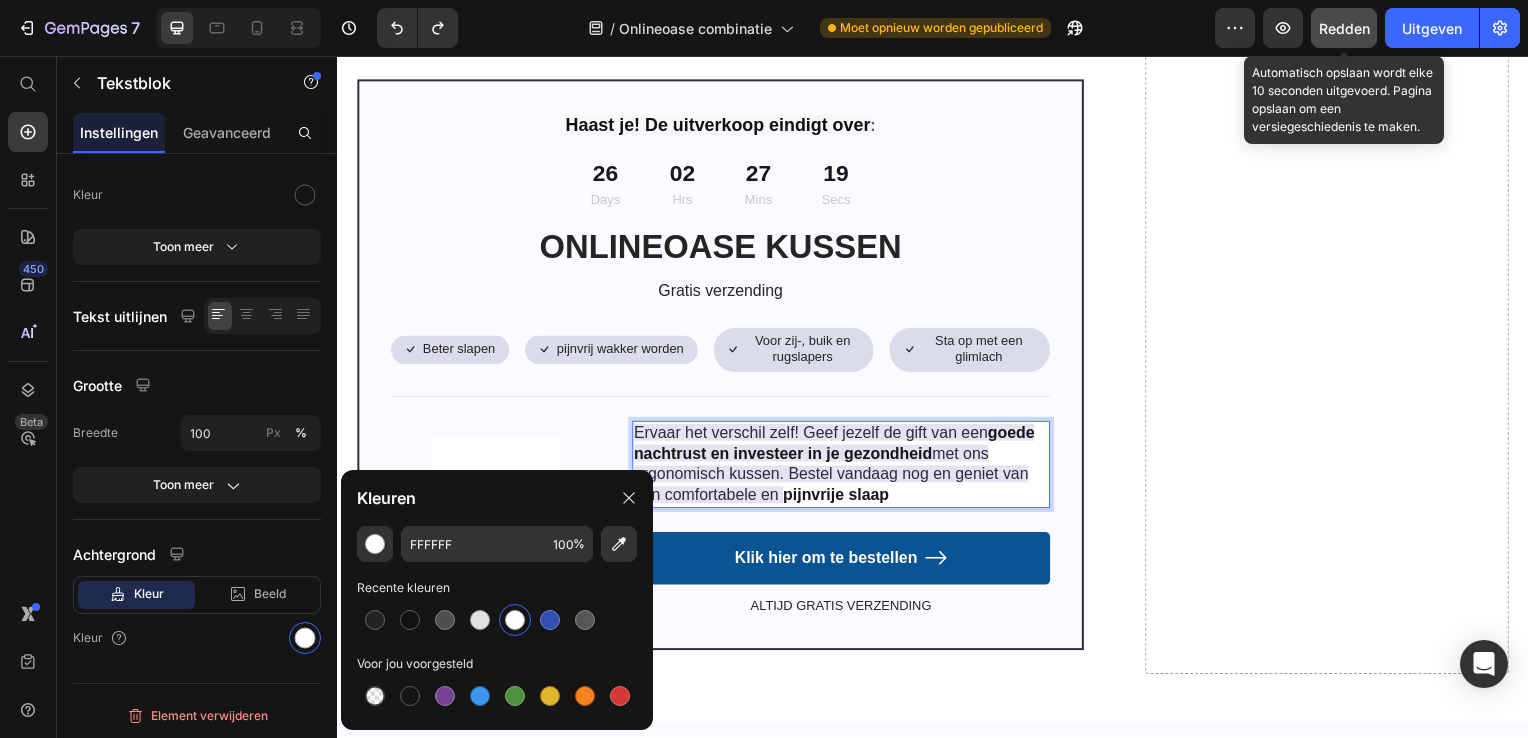 click on "met ons ergonomisch kussen. Bestel vandaag nog en geniet van een comfortabele en" at bounding box center (835, 477) 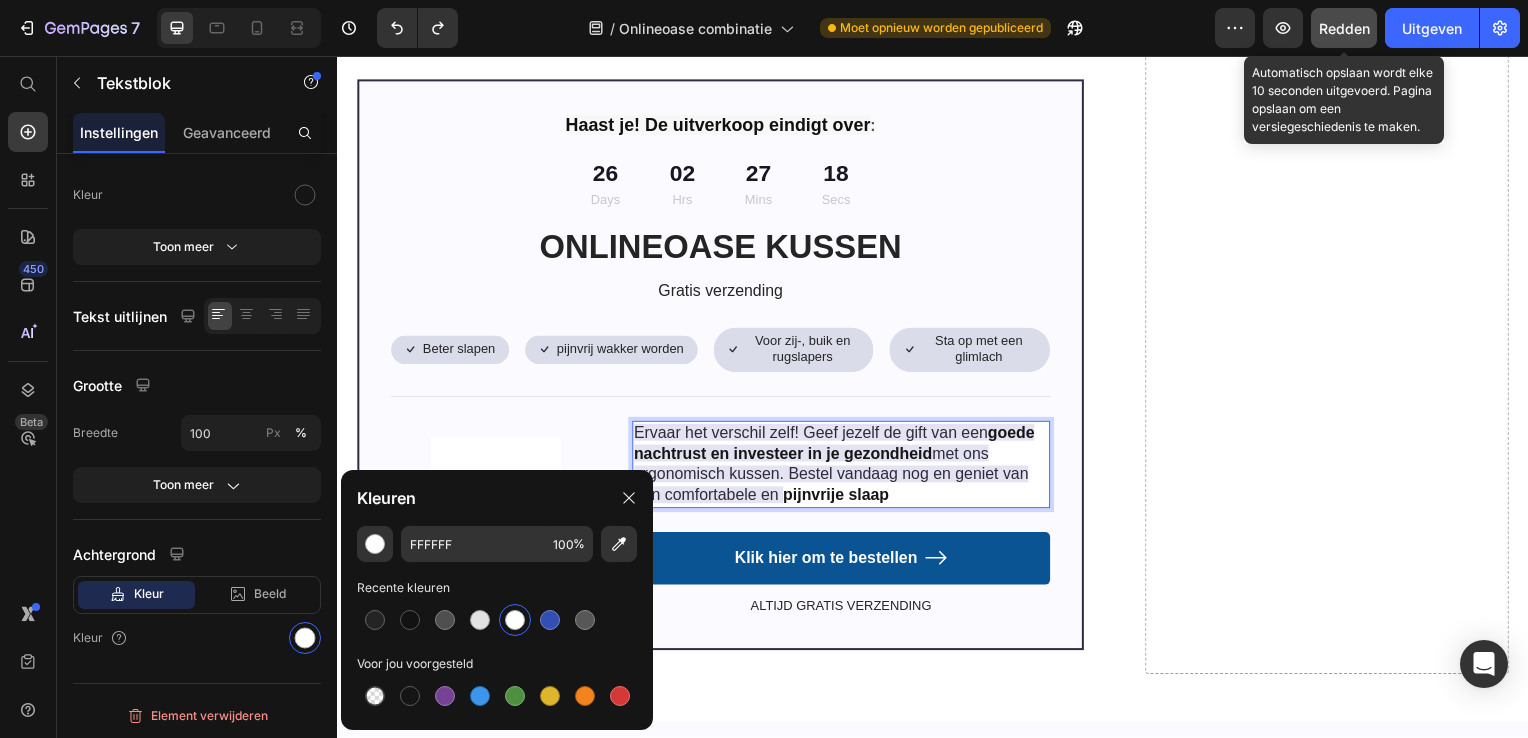 click on "met ons ergonomisch kussen. Bestel vandaag nog en geniet van een comfortabele en" at bounding box center (835, 477) 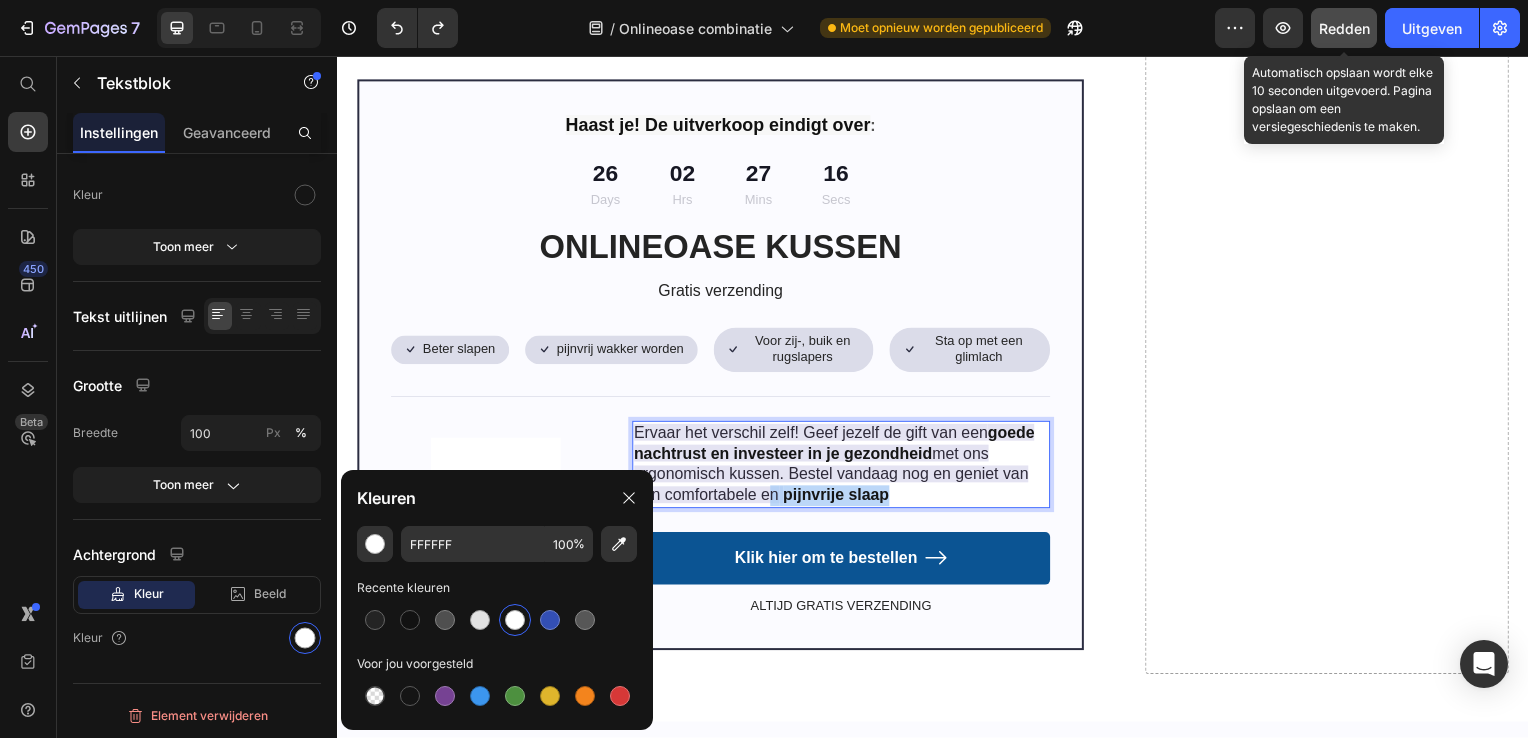 drag, startPoint x: 771, startPoint y: 493, endPoint x: 892, endPoint y: 492, distance: 121.004135 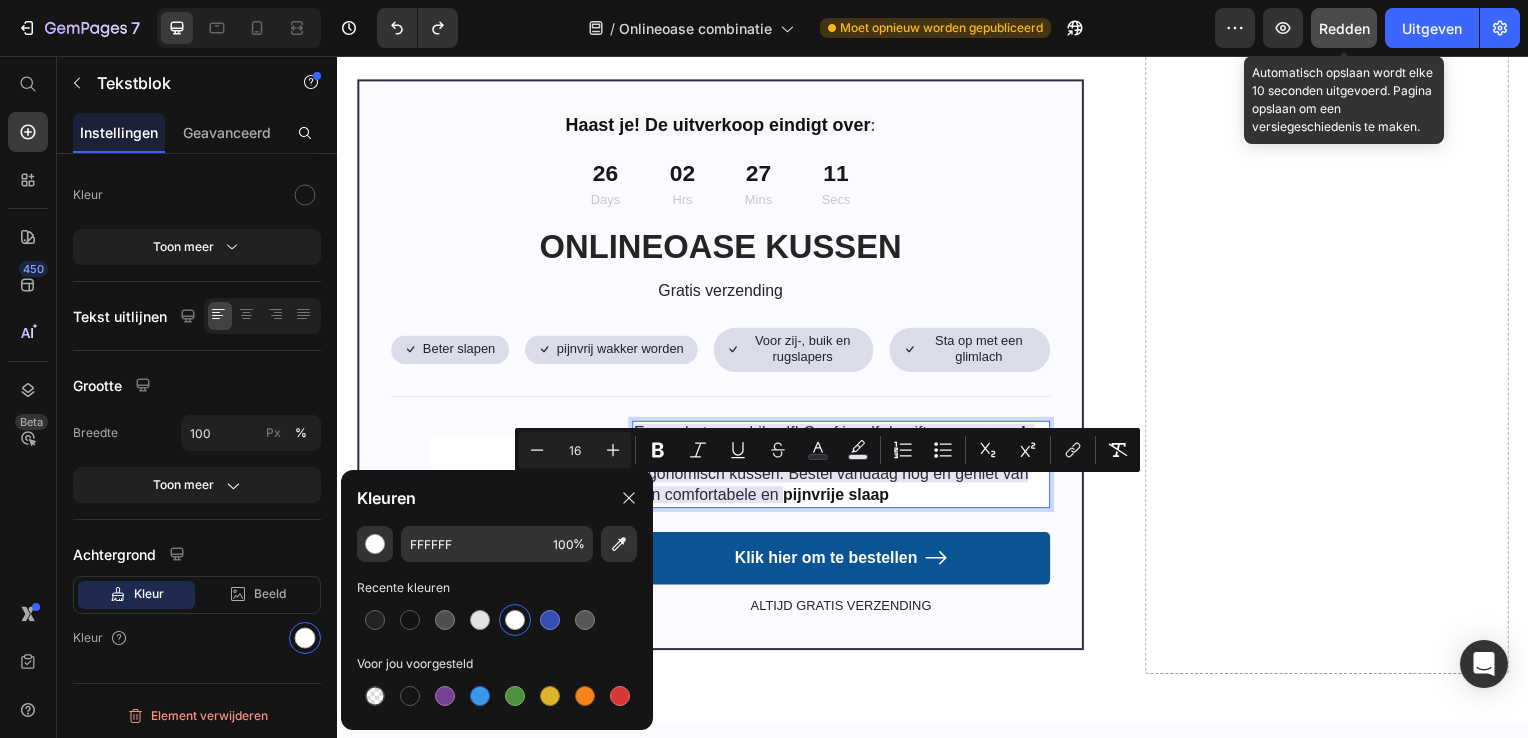click on "met ons ergonomisch kussen. Bestel vandaag nog en geniet van een comfortabele en" at bounding box center [835, 477] 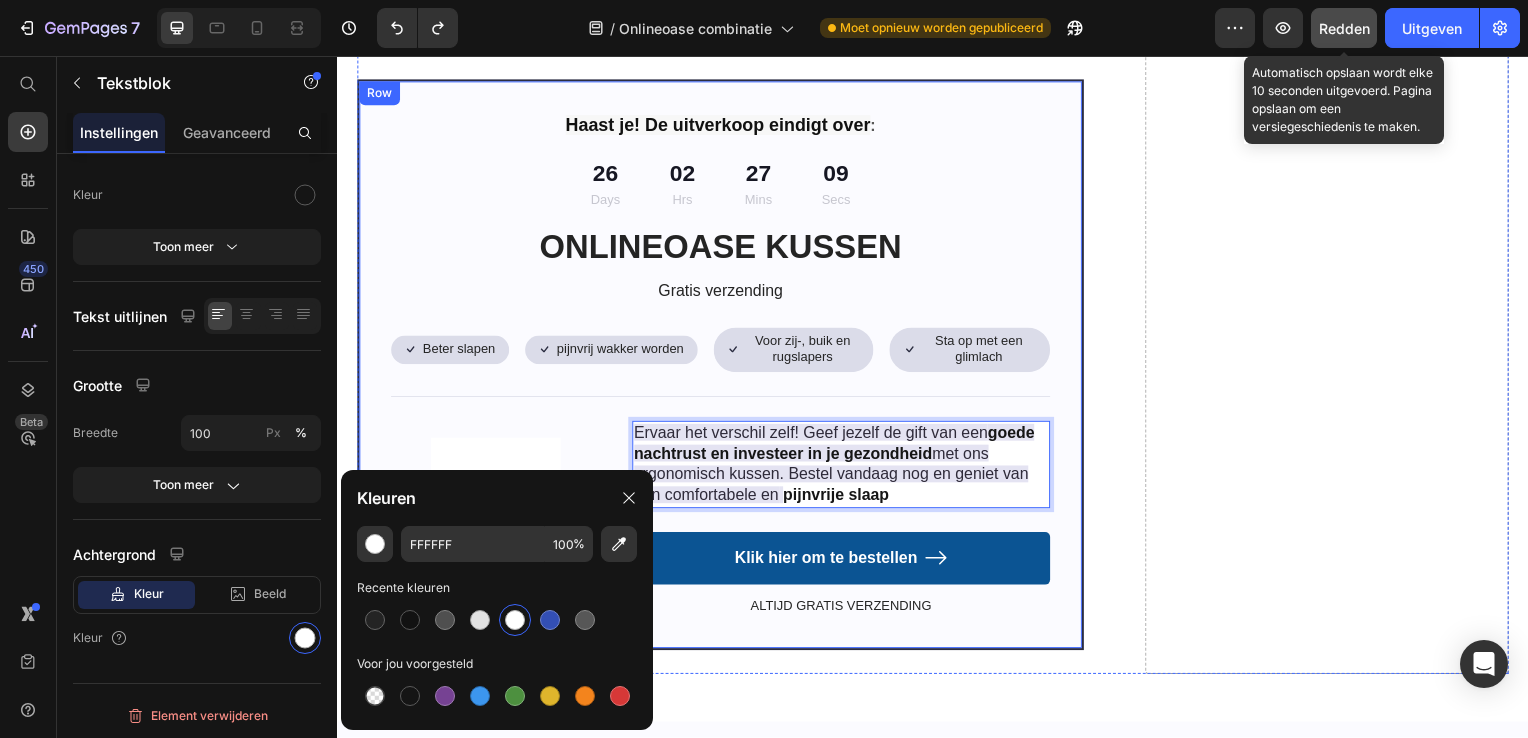 click on "Image" at bounding box center [496, 522] 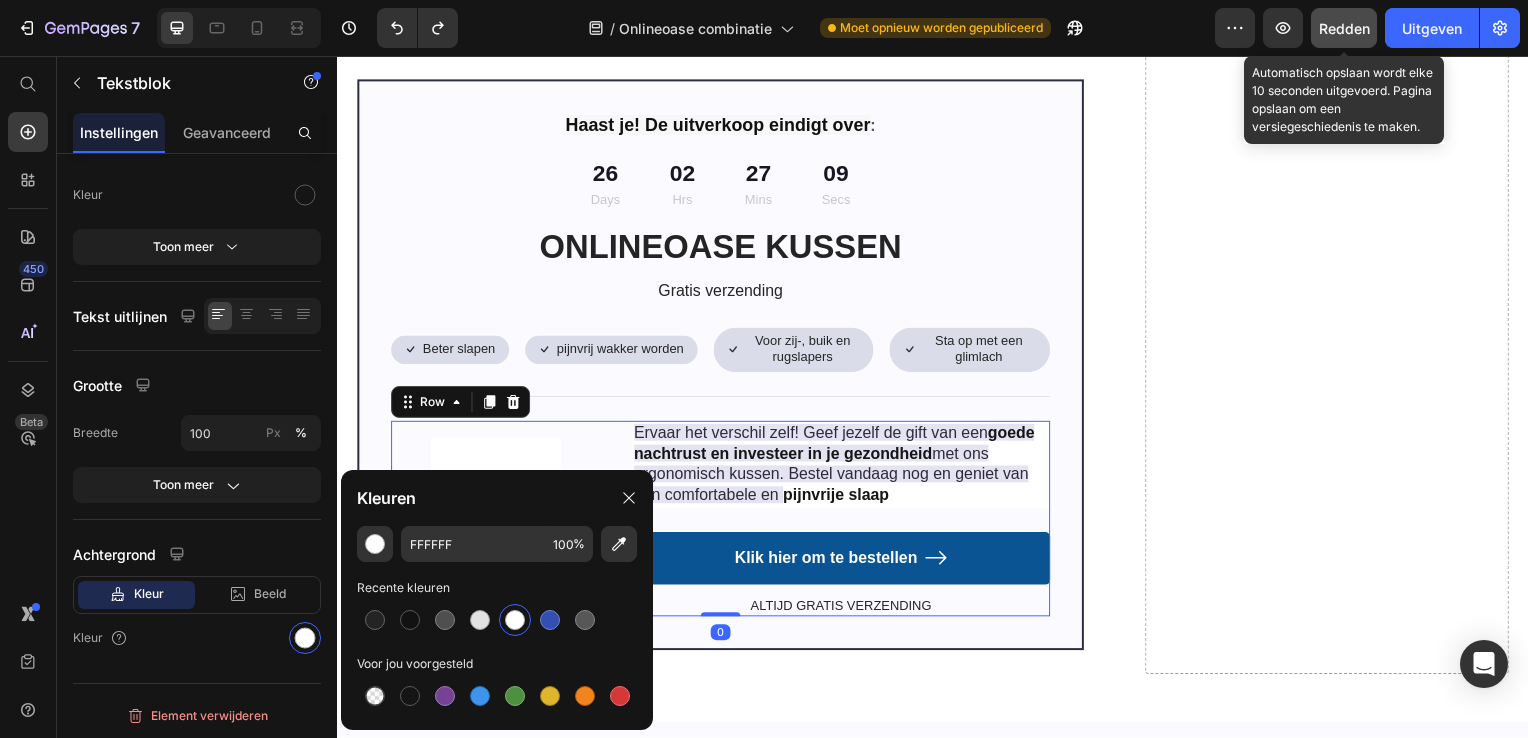 scroll, scrollTop: 0, scrollLeft: 0, axis: both 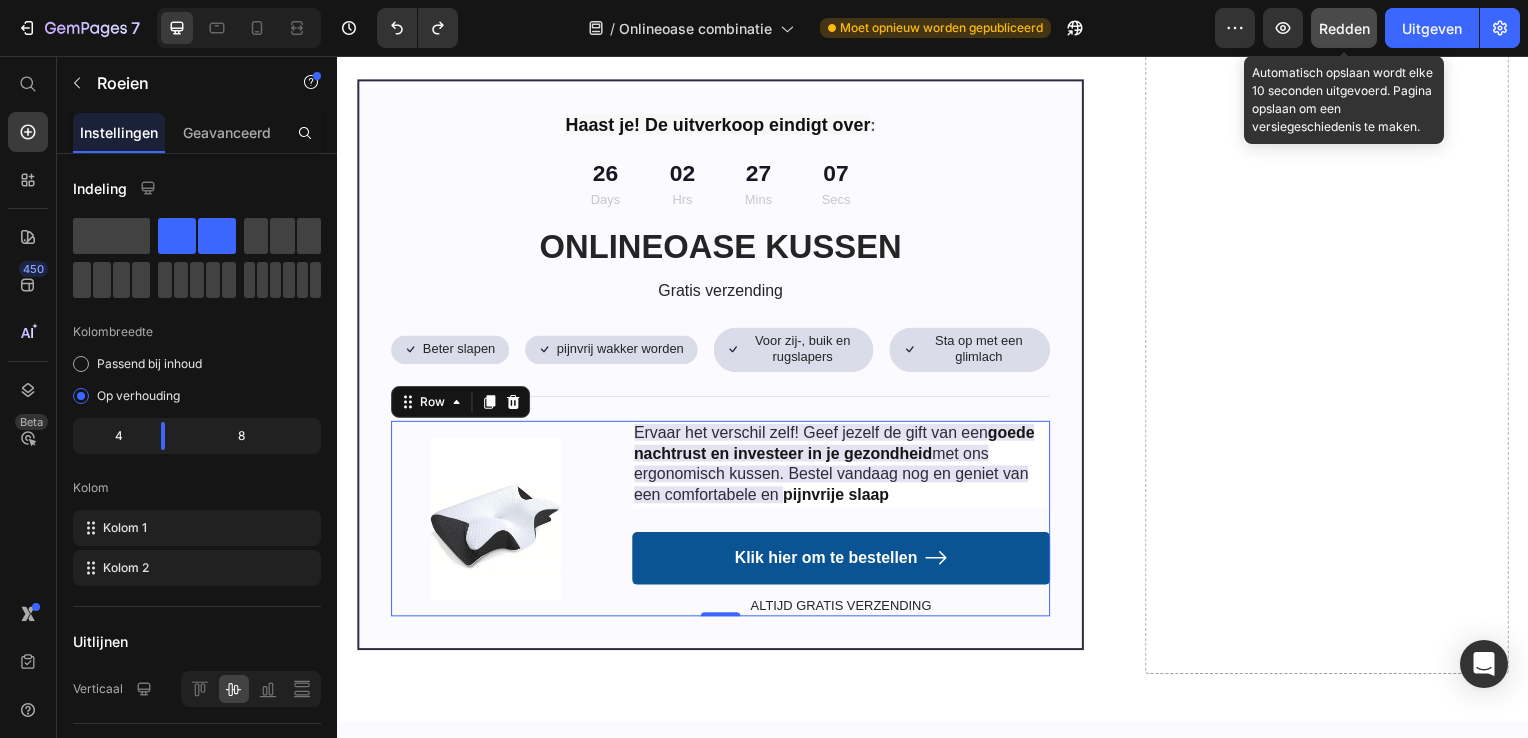 click on "Redden" at bounding box center [1344, 28] 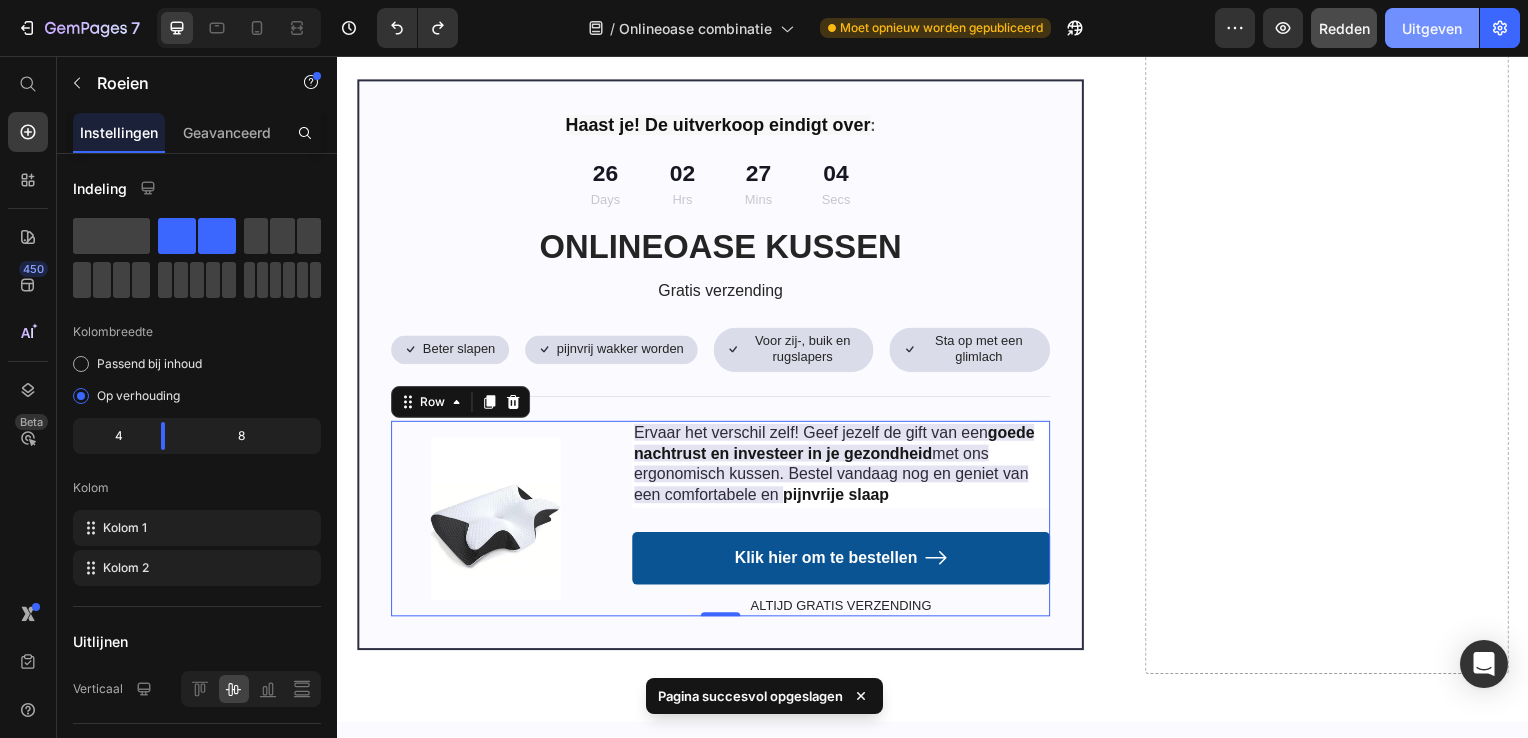 click on "Uitgeven" 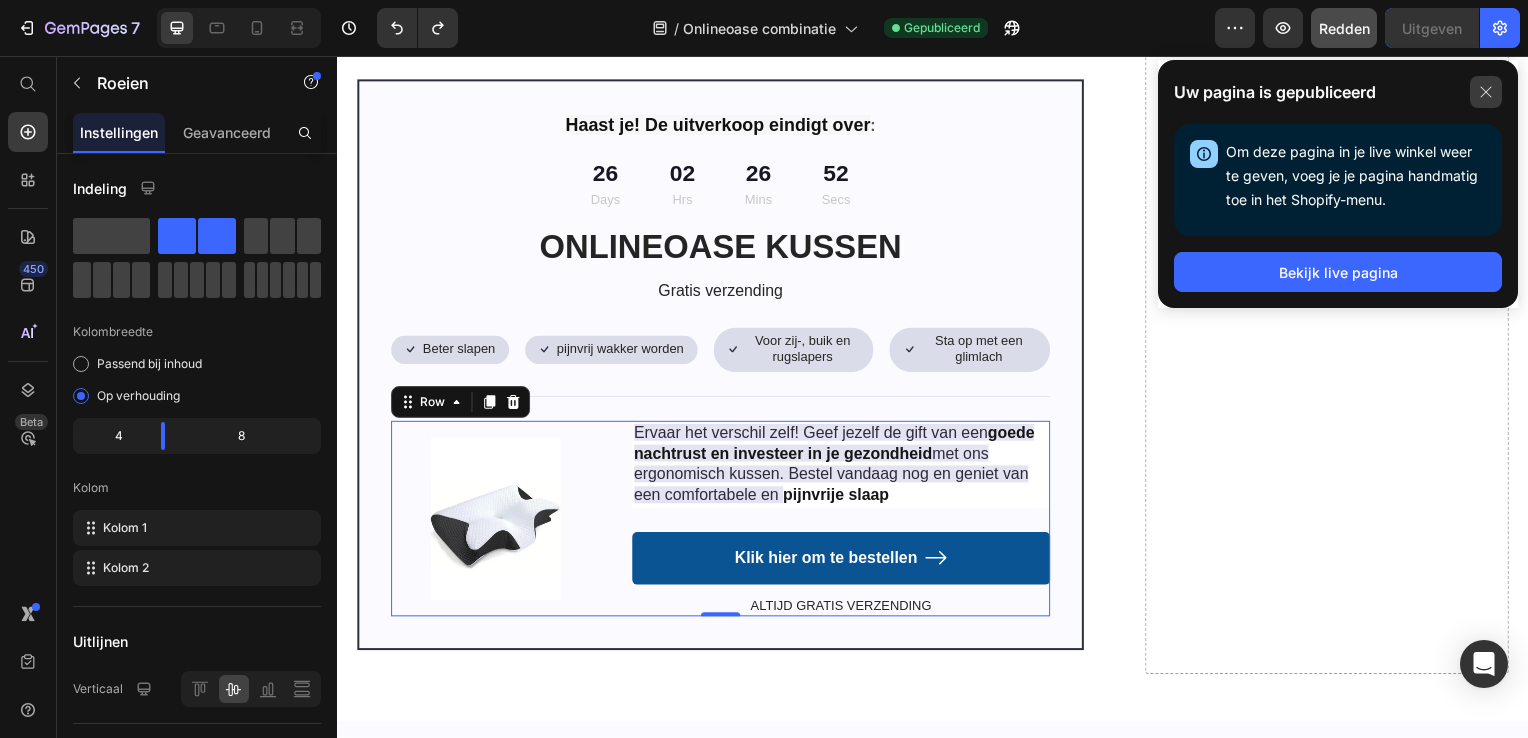 click 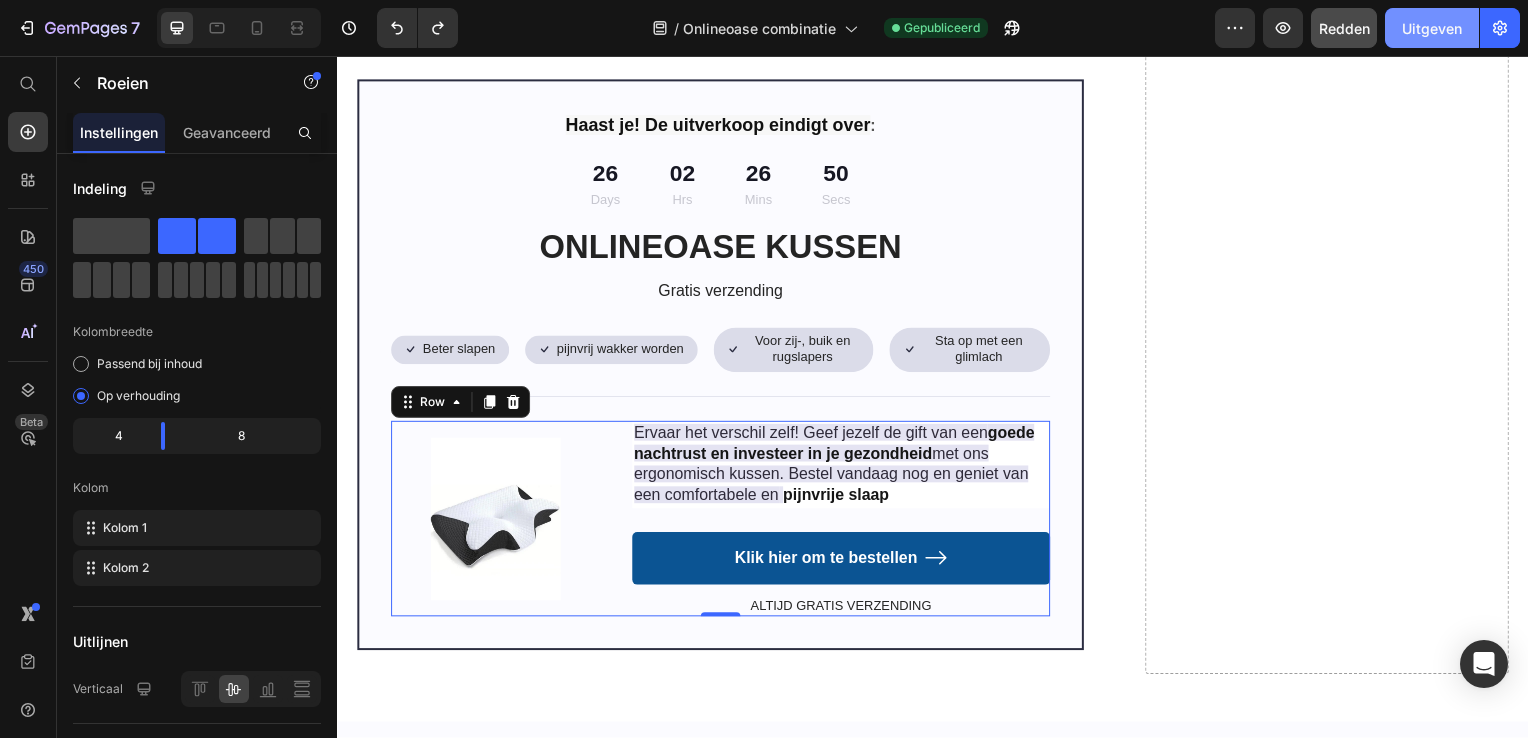 click on "Uitgeven" 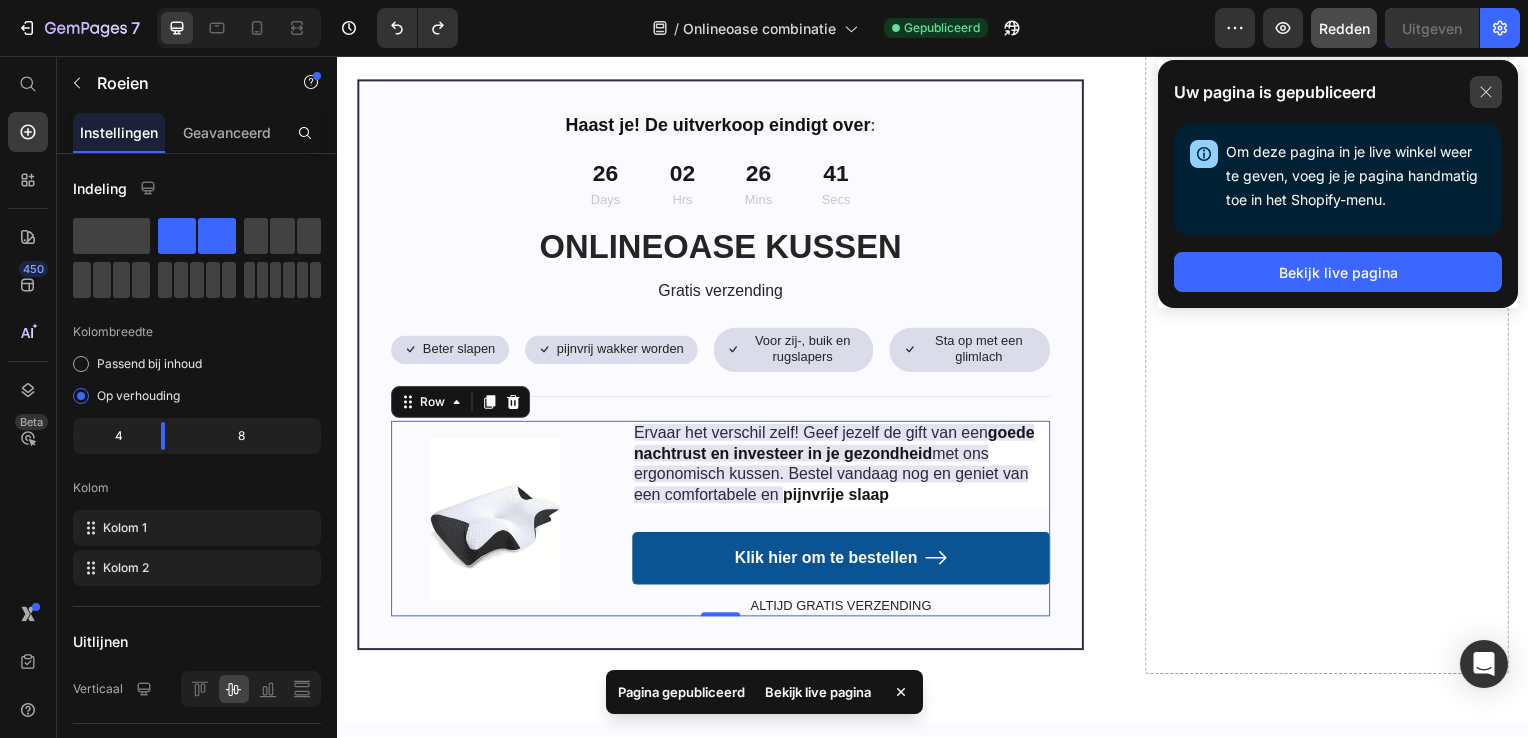 click 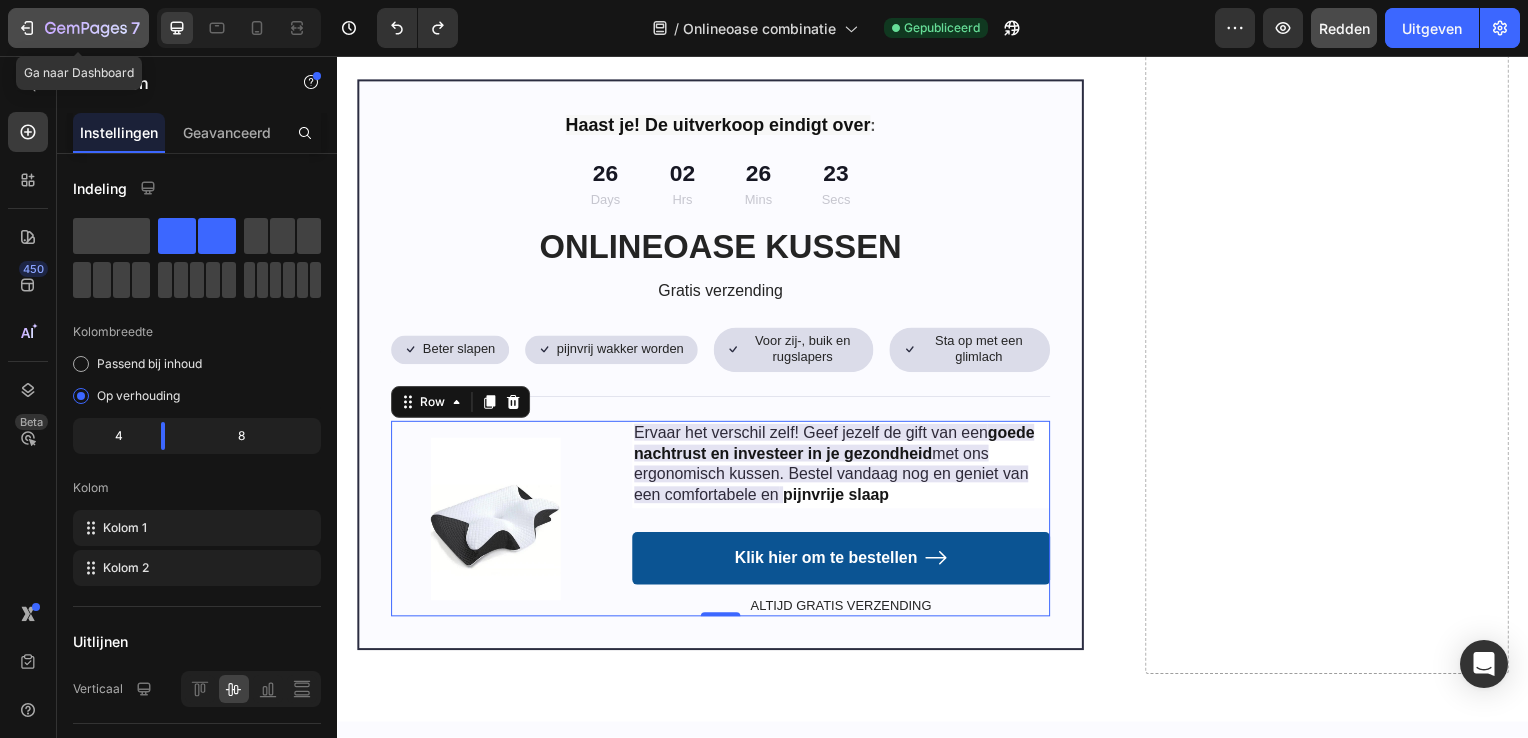 click 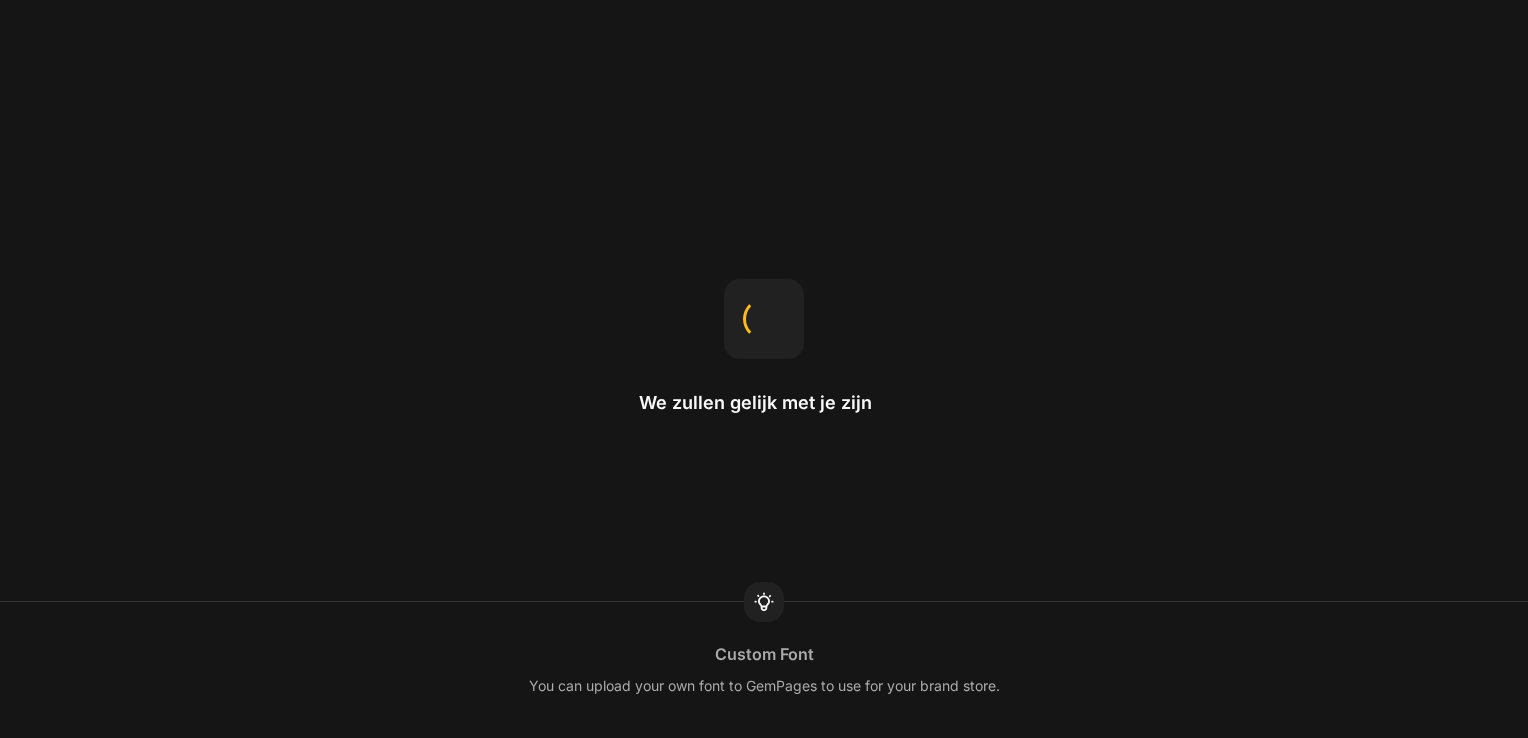 scroll, scrollTop: 0, scrollLeft: 0, axis: both 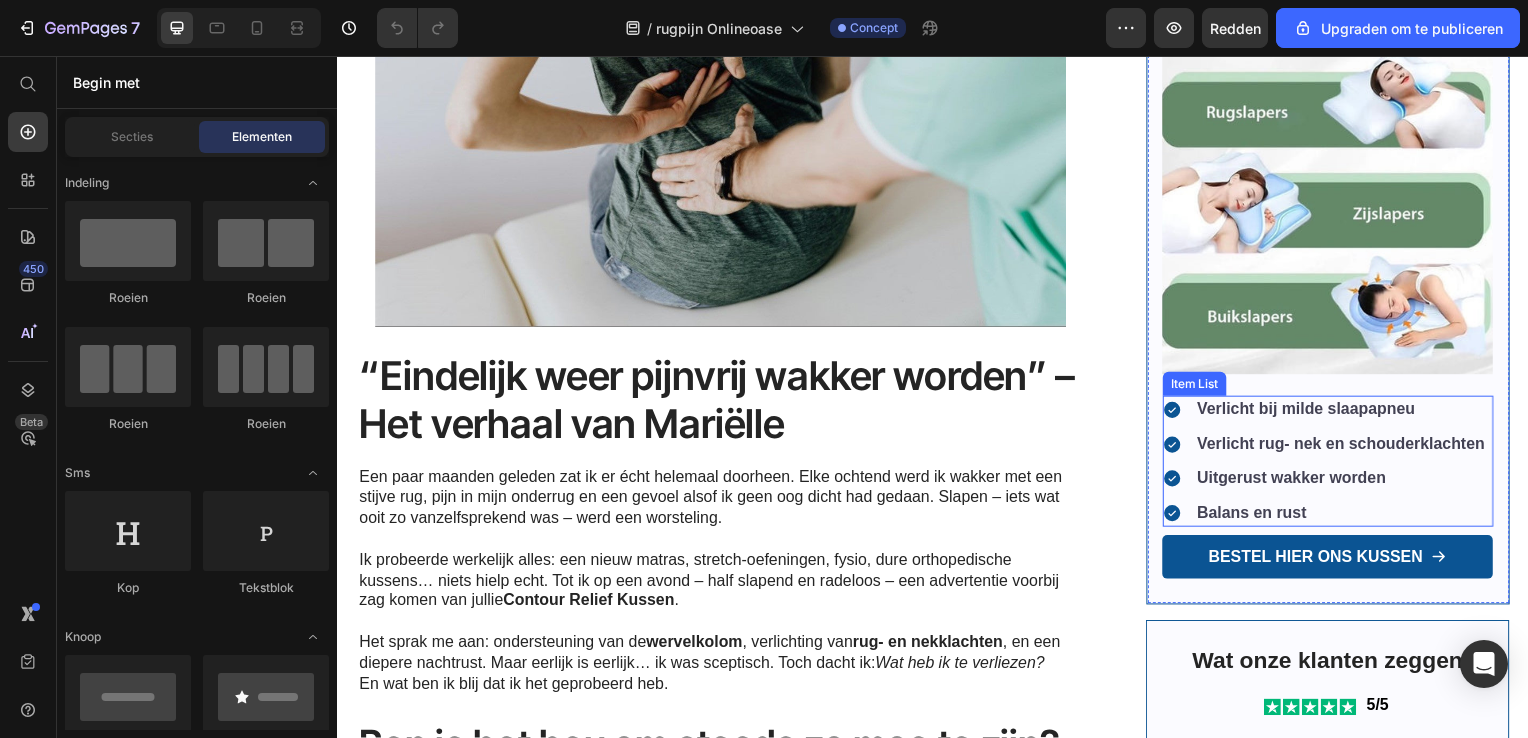 click on "Verlicht bij milde slaapapneu" at bounding box center (1313, 411) 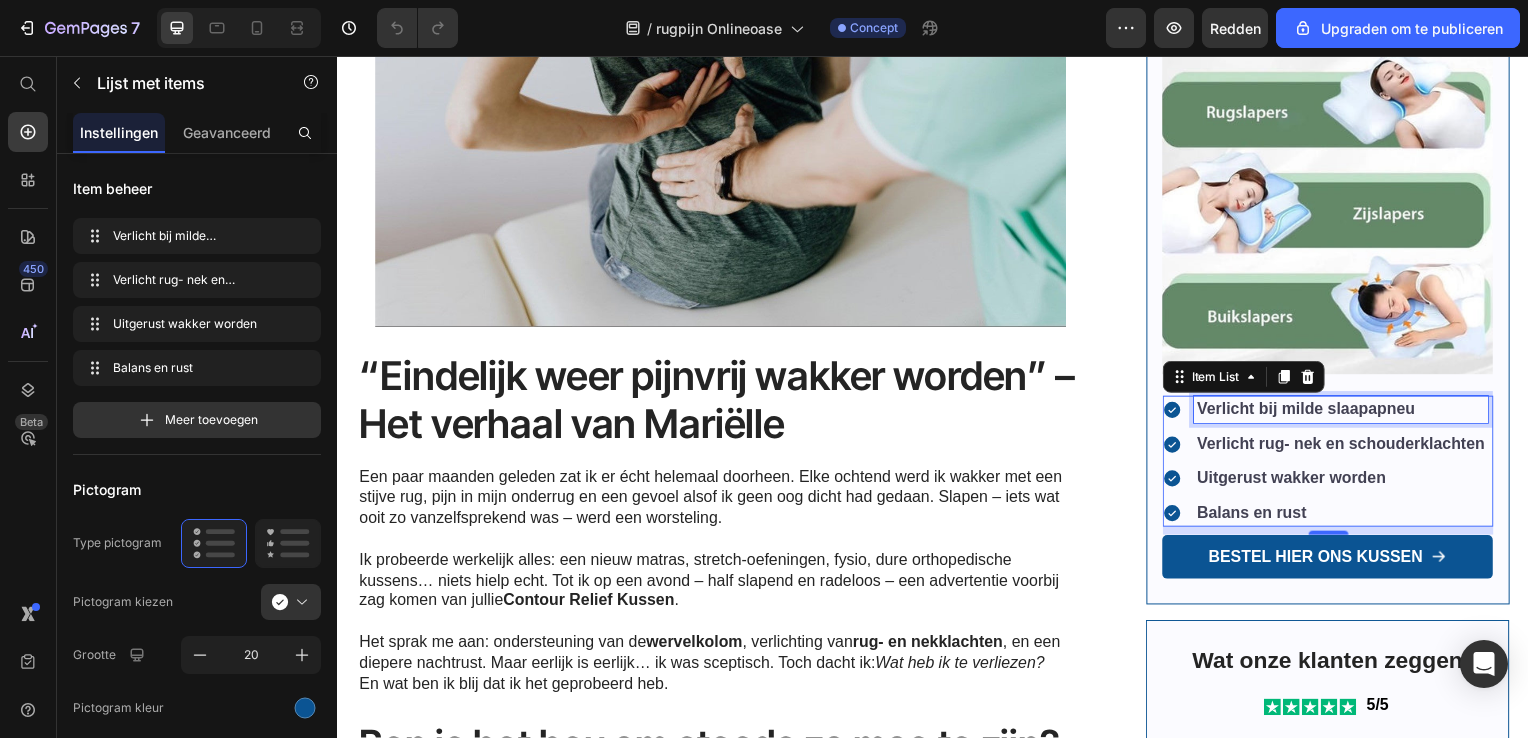 click on "Verlicht bij milde slaapapneu" at bounding box center [1348, 412] 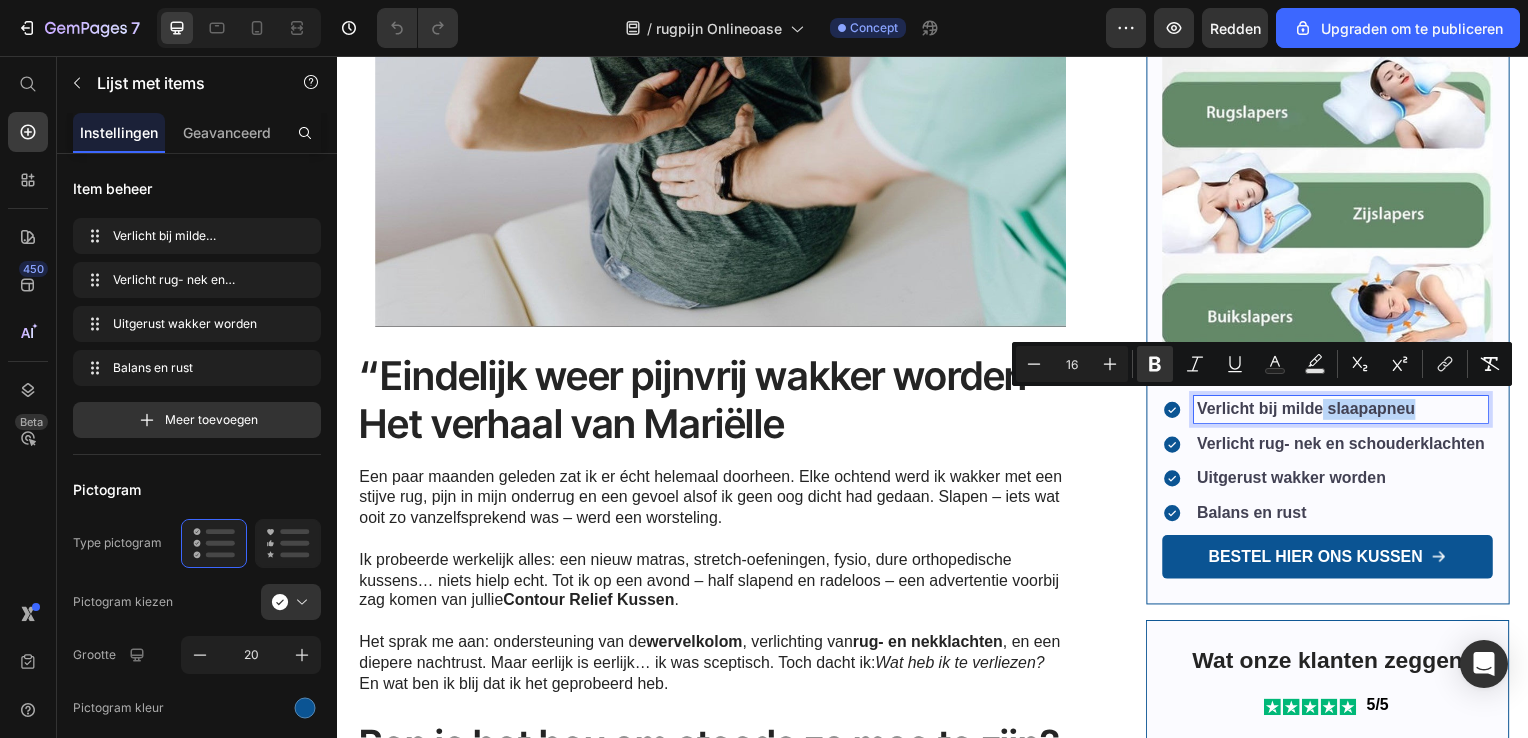 drag, startPoint x: 1413, startPoint y: 403, endPoint x: 1321, endPoint y: 423, distance: 94.14882 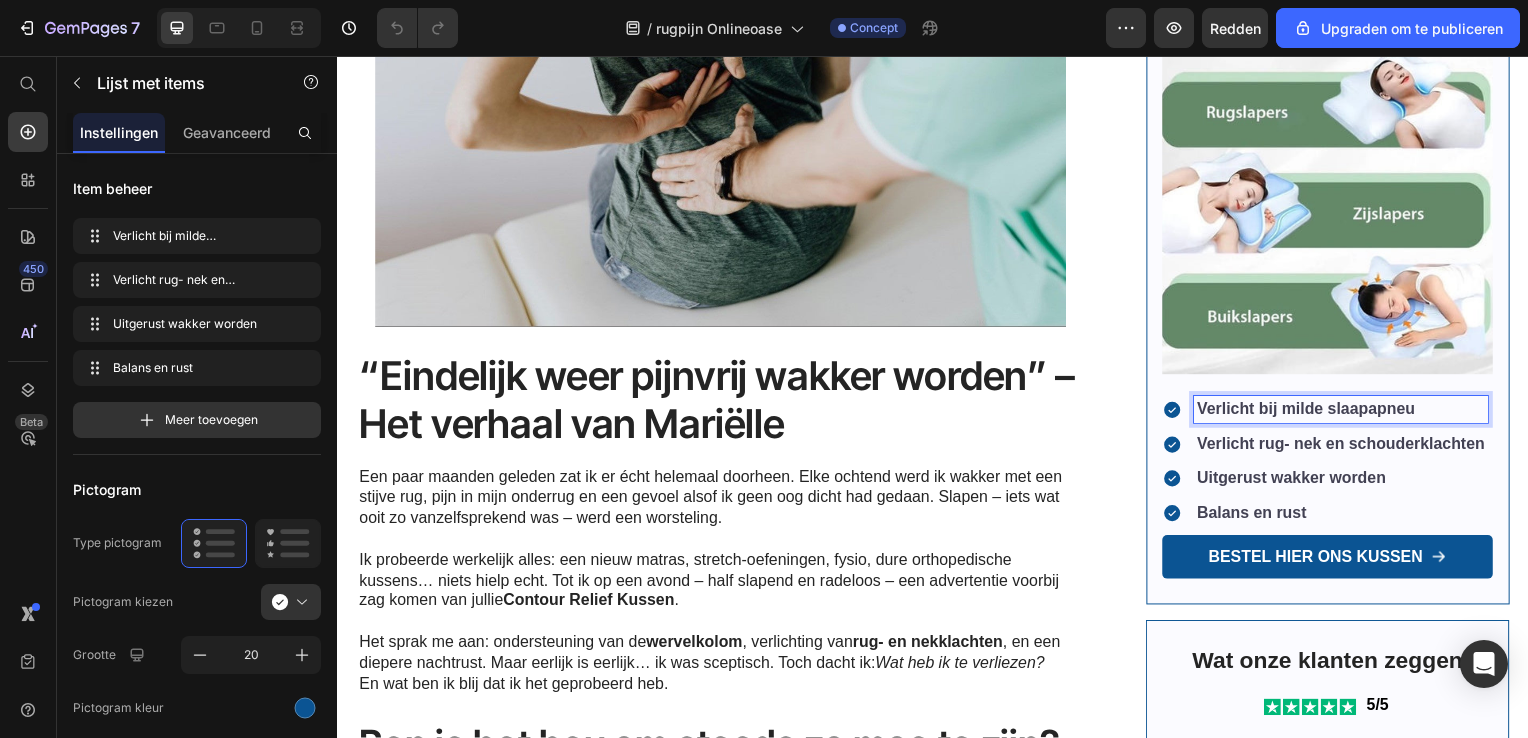 click on "Verlicht bij milde slaapapneu" at bounding box center [1348, 412] 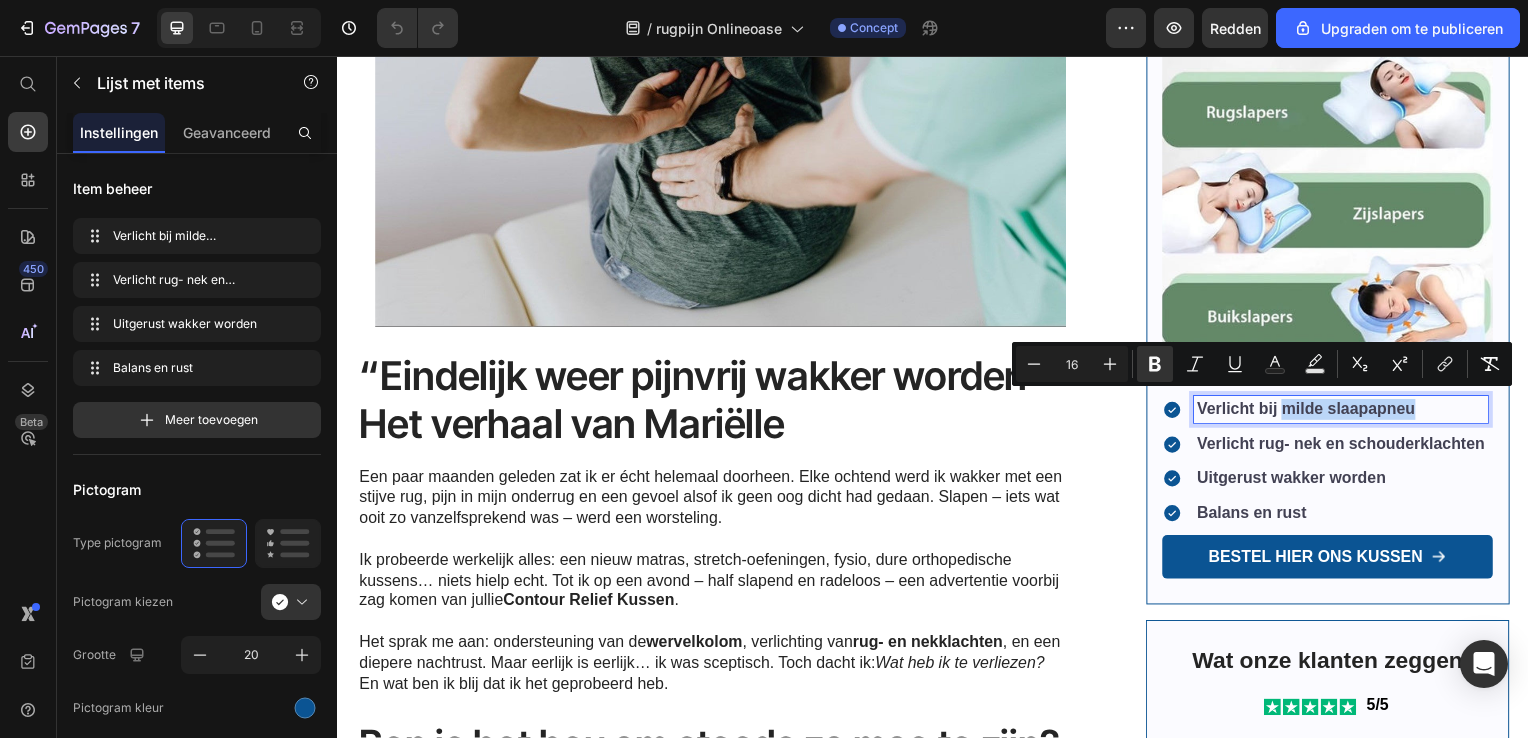 drag, startPoint x: 1419, startPoint y: 407, endPoint x: 1283, endPoint y: 409, distance: 136.01471 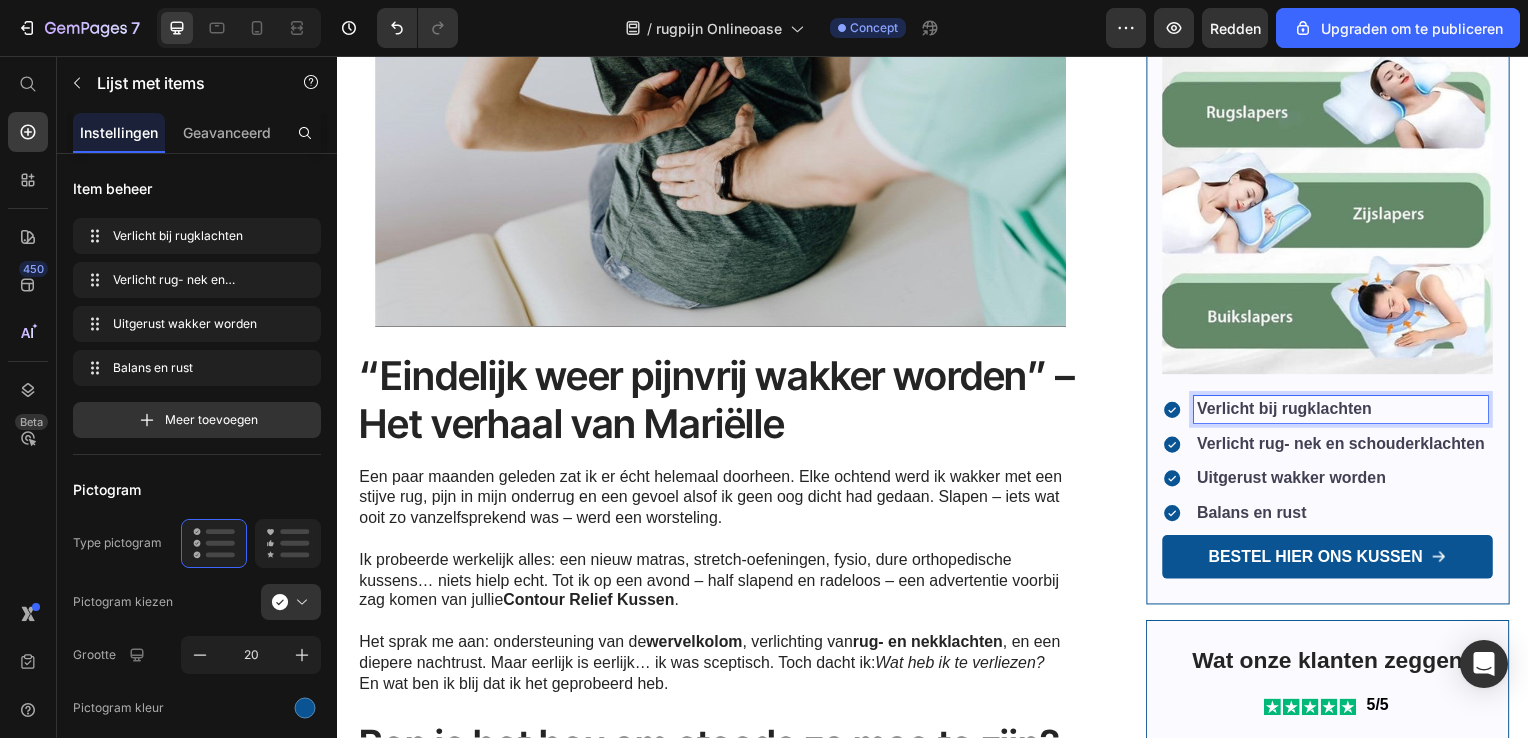 click on "Verlicht bij rugklachten" at bounding box center (1348, 412) 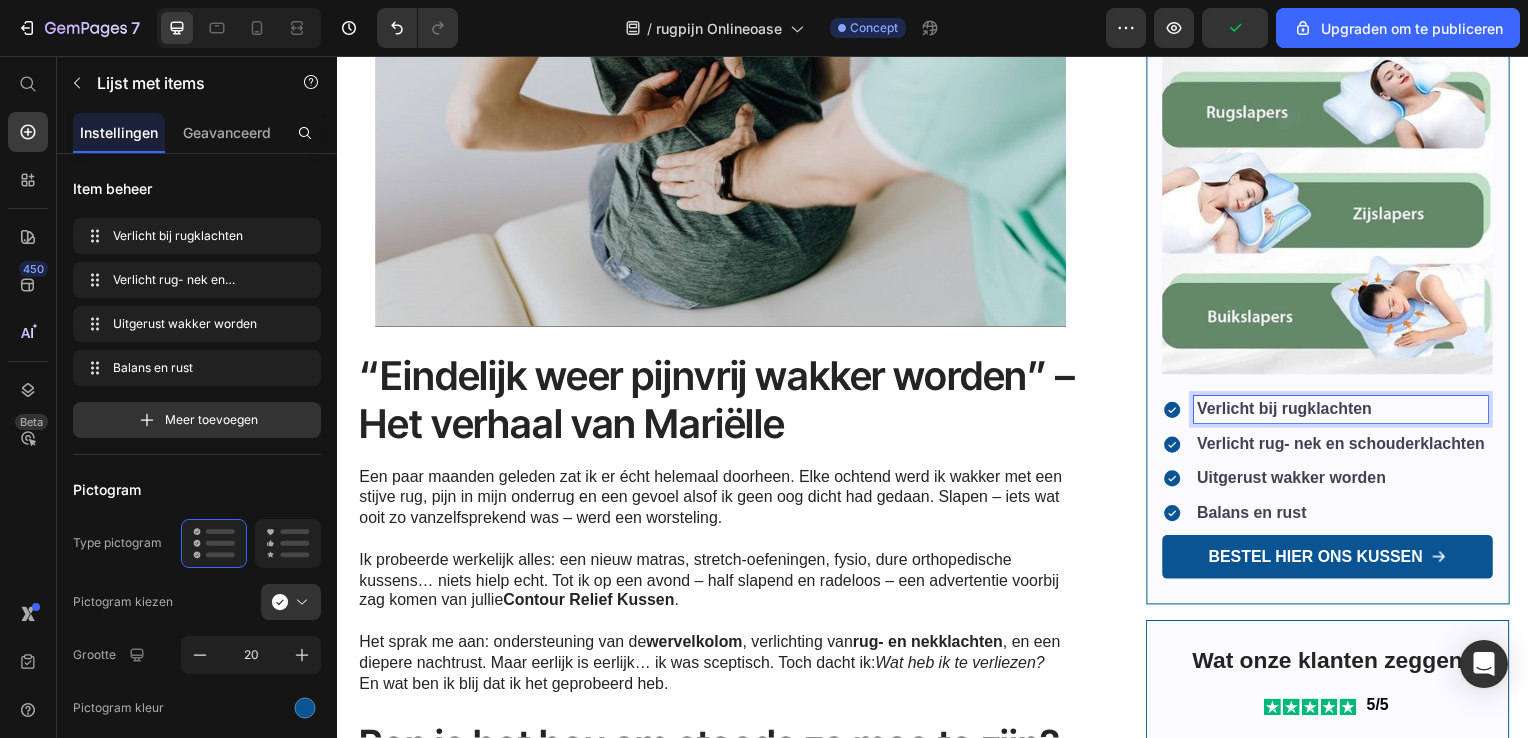 click on "Verlicht rug- nek en schouderklachten" at bounding box center (1348, 446) 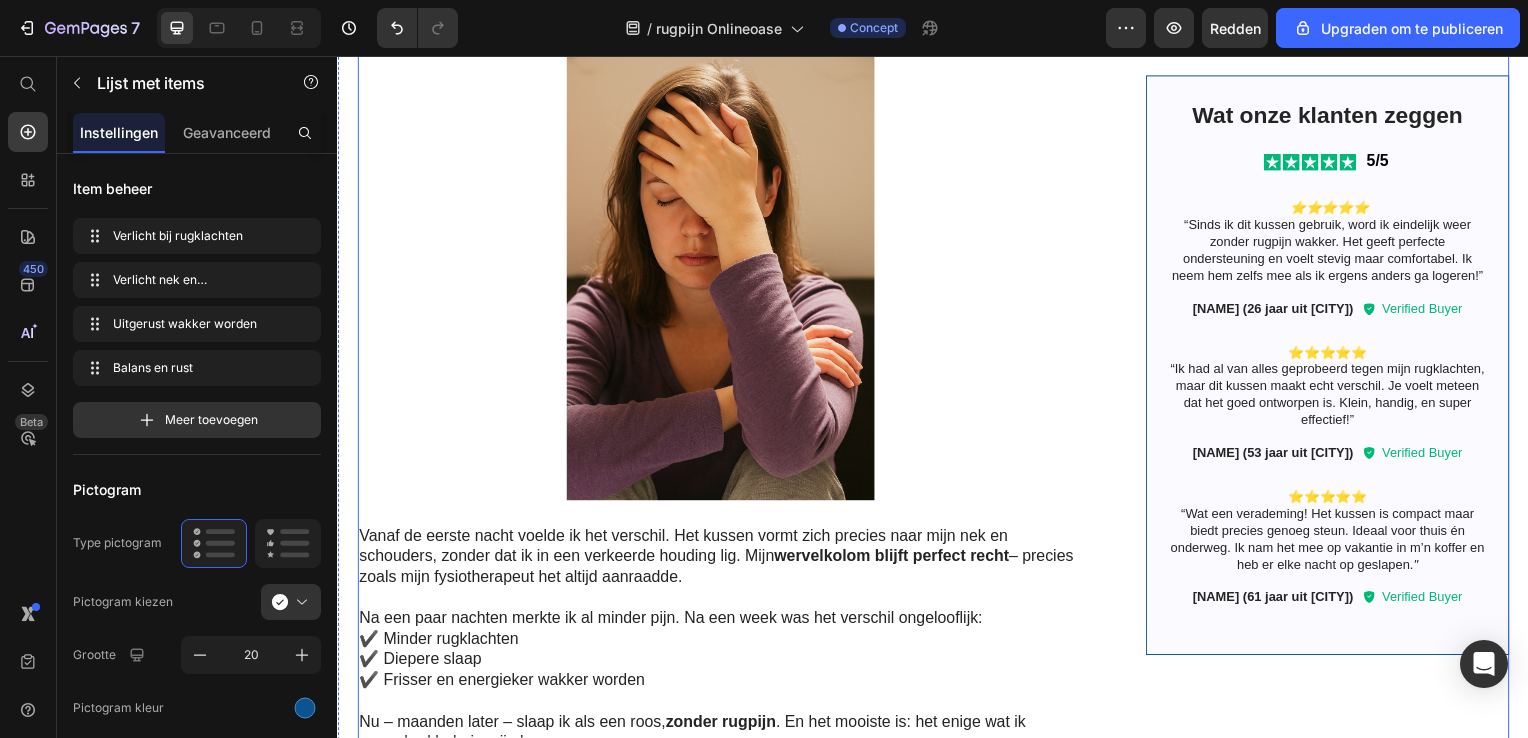 scroll, scrollTop: 1100, scrollLeft: 0, axis: vertical 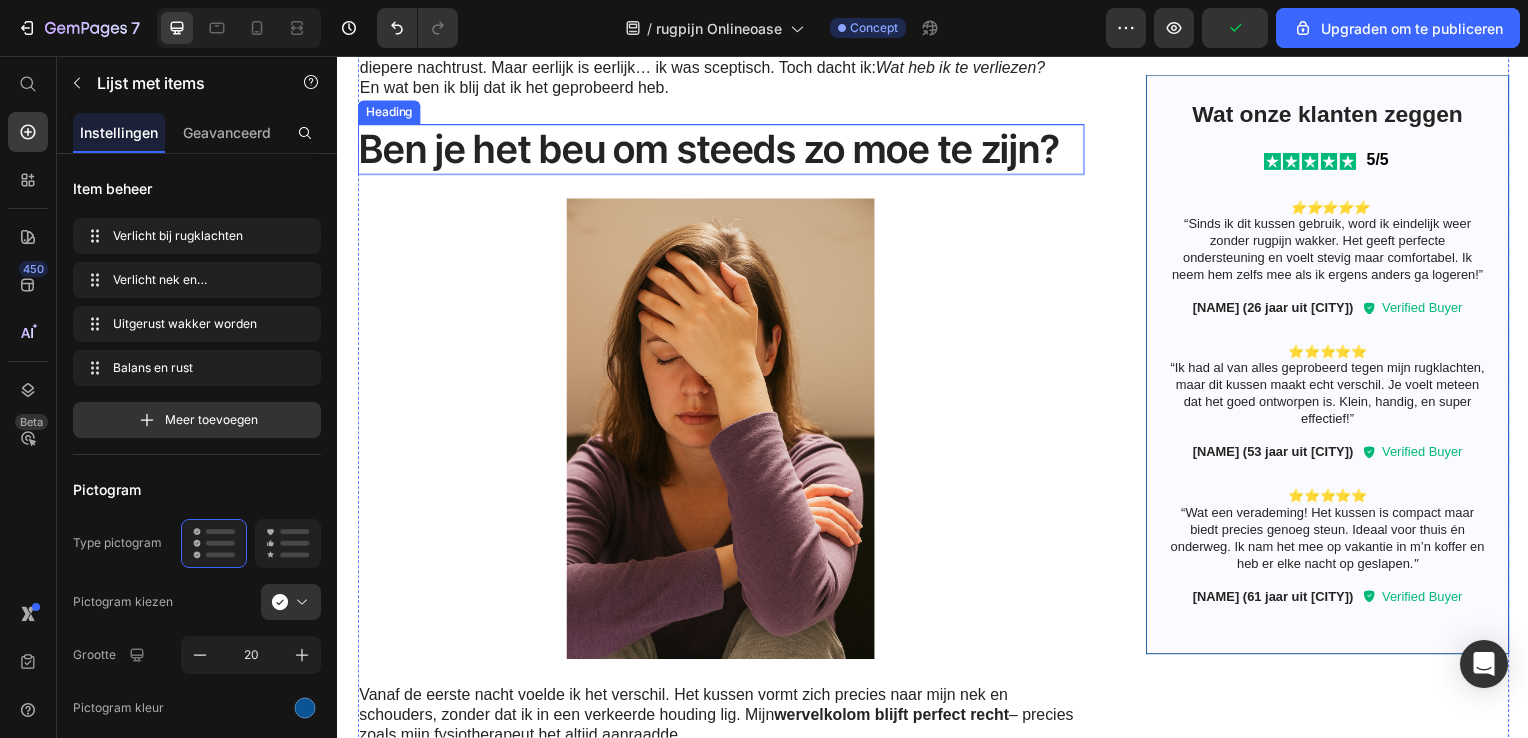 click on "Ben je het beu om steeds zo moe te zijn?" at bounding box center [723, 150] 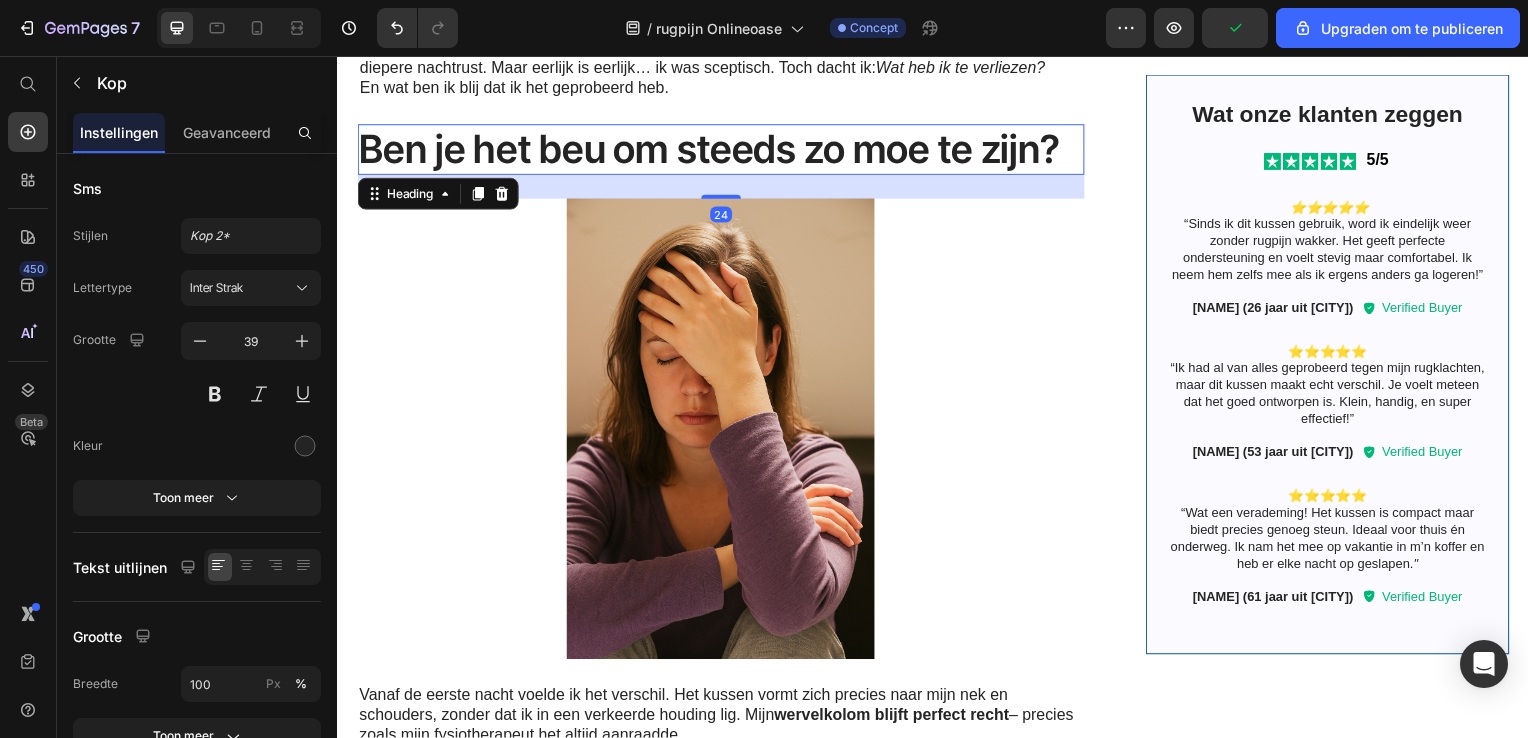 click on "Ben je het beu om steeds zo moe te zijn?" at bounding box center (723, 150) 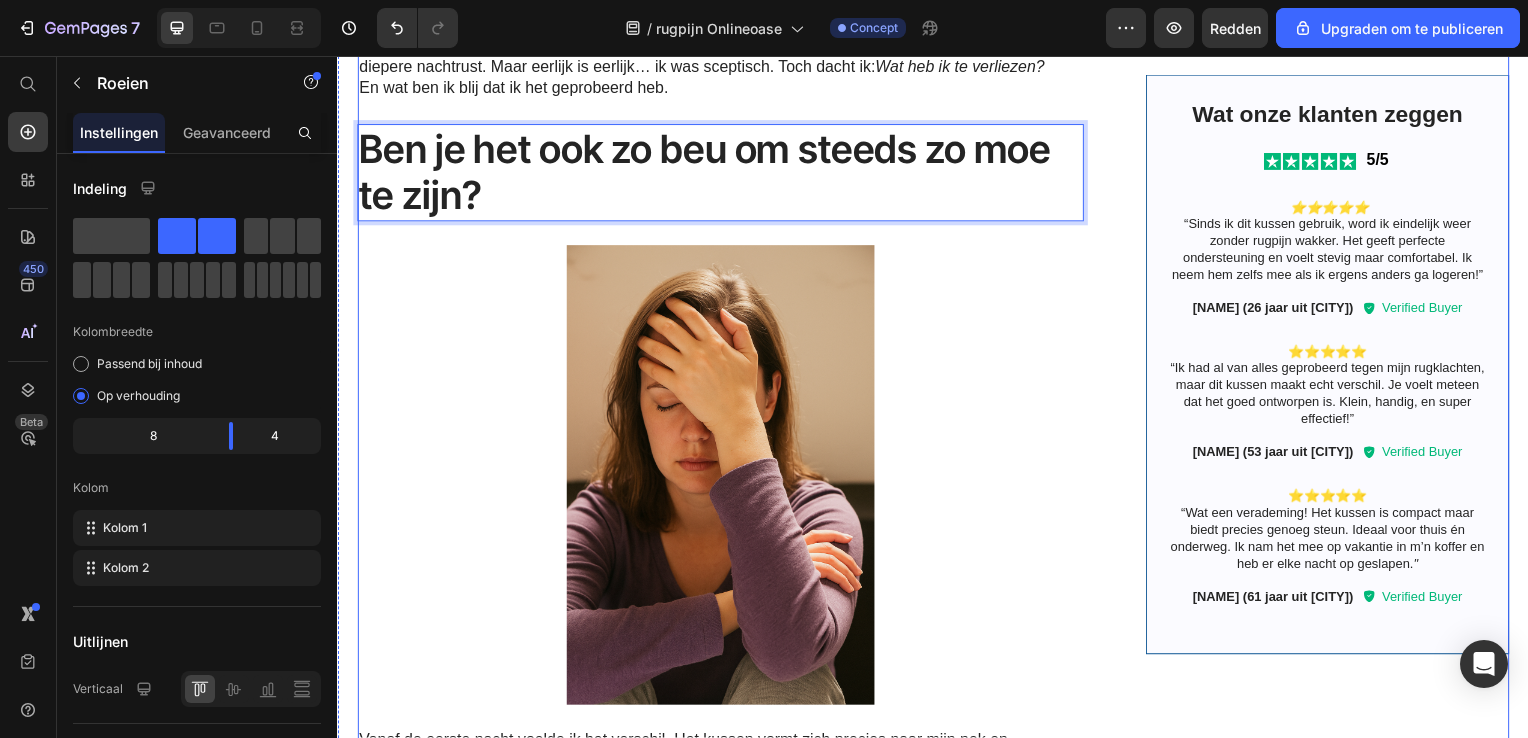 click on "Image “Eindelijk weer pijnvrij wakker worden” – Het verhaal van [NAME] [LAST] Een paar maanden geleden zat ik er écht helemaal doorheen. Elke ochtend werd ik wakker met een stijve rug, pijn in mijn onderrug en een gevoel alsof ik geen oog dicht had gedaan. Slapen – iets wat ooit zo vanzelfsprekend was – werd een worsteling.   Ik probeerde werkelijk alles: een nieuw matras, stretch-oefeningen, fysio, dure orthopedische kussens… niets hielp echt. Tot ik op een avond – half slapend en radeloos – een advertentie voorbij zag komen van jullie  Contour Relief Kussen .   Het sprak me aan: ondersteuning van de  wervelkolom , verlichting van  rug- en nekklachten , en een diepere nachtrust. Maar eerlijk is eerlijk… ik was sceptisch. Toch dacht ik:  Wat heb ik te verliezen? En wat ben ik blij dat ik het geprobeerd heb. Text Block Ben je het ook zo beu om steeds zo moe te zijn? Heading   24 Image wervelkolom blijft perfect recht  – precies zoals mijn fysiotherapeut het altijd aanraadde." at bounding box center [937, 417] 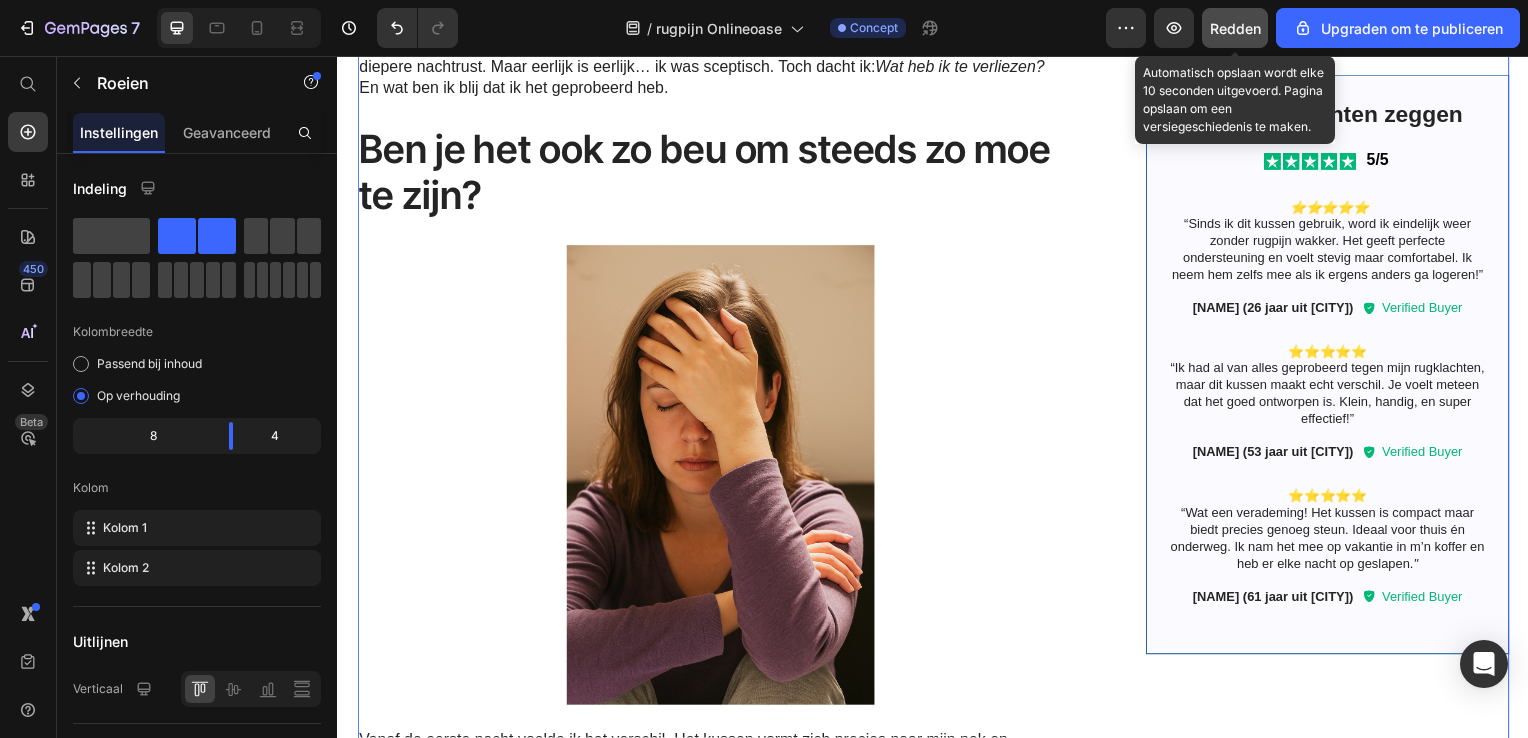 click on "Redden" at bounding box center [1235, 28] 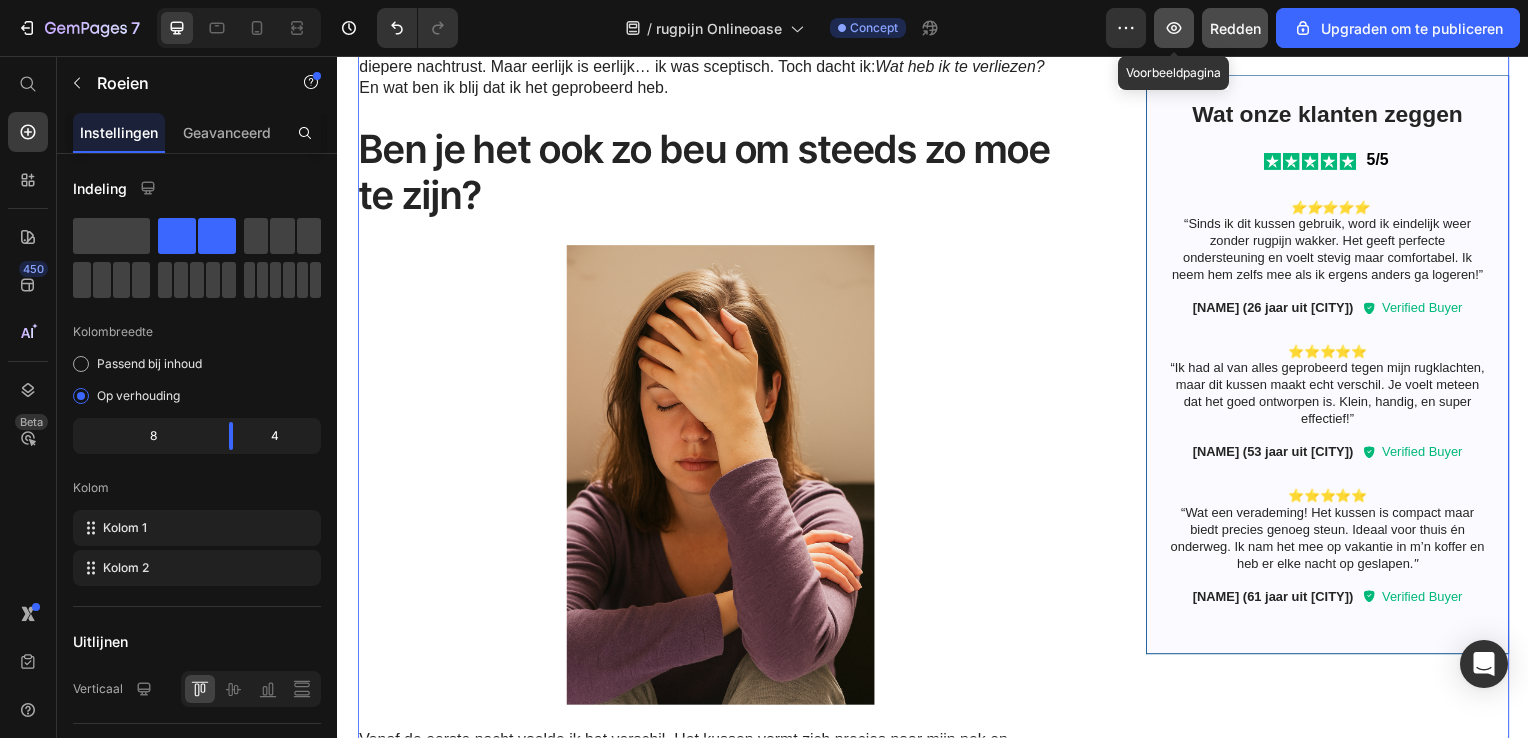 click 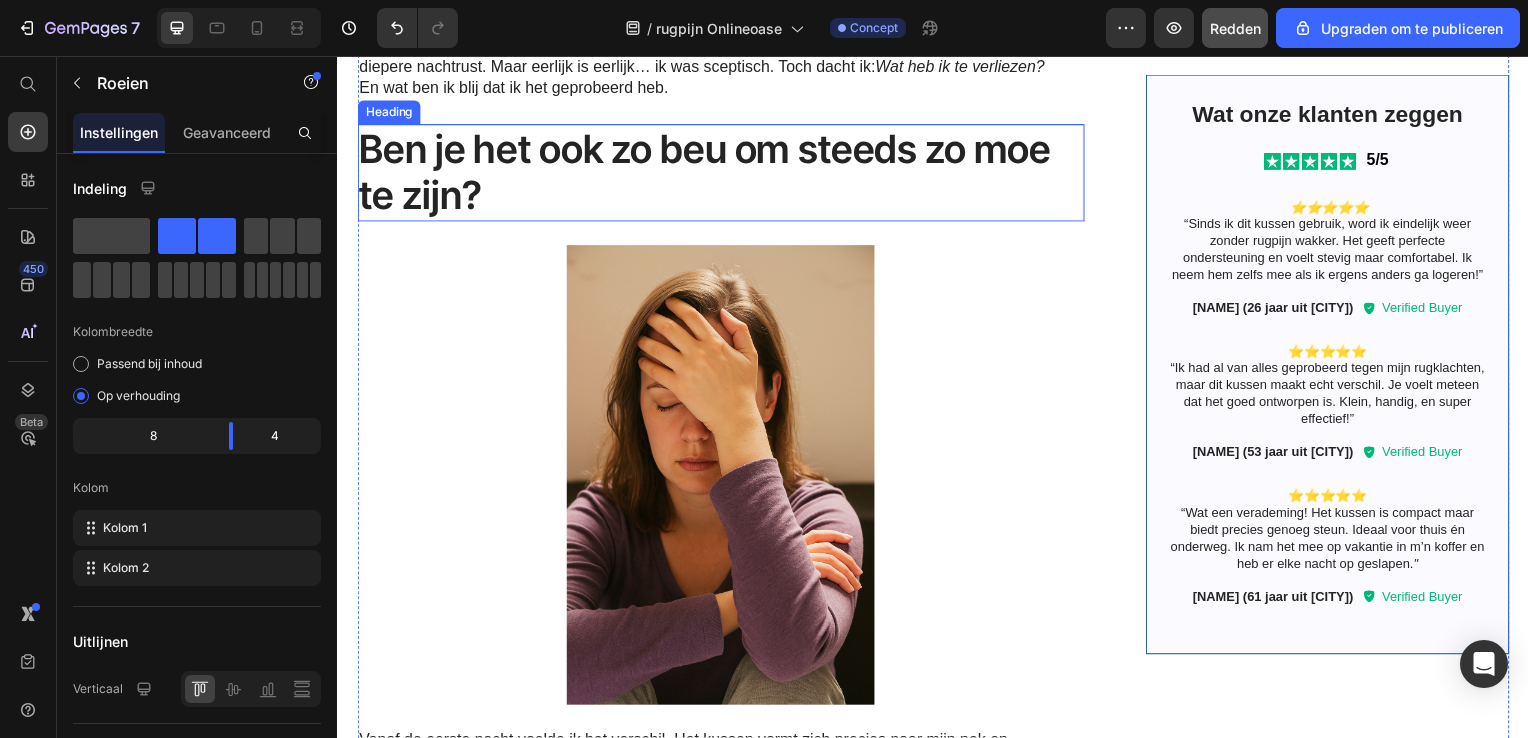 click on "Ben je het ook zo beu om steeds zo moe te zijn?" at bounding box center [723, 174] 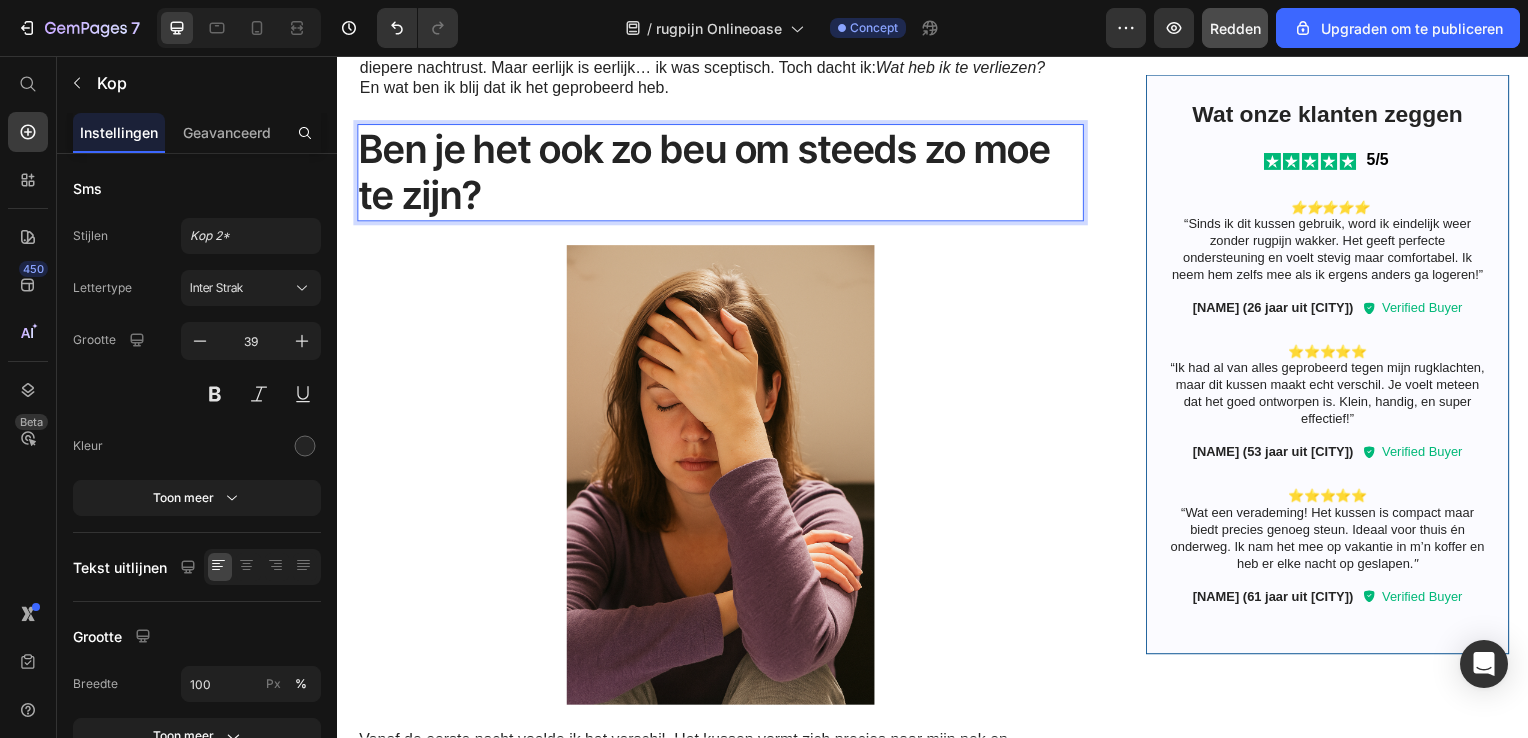 click on "Ben je het ook zo beu om steeds zo moe te zijn?" at bounding box center [723, 174] 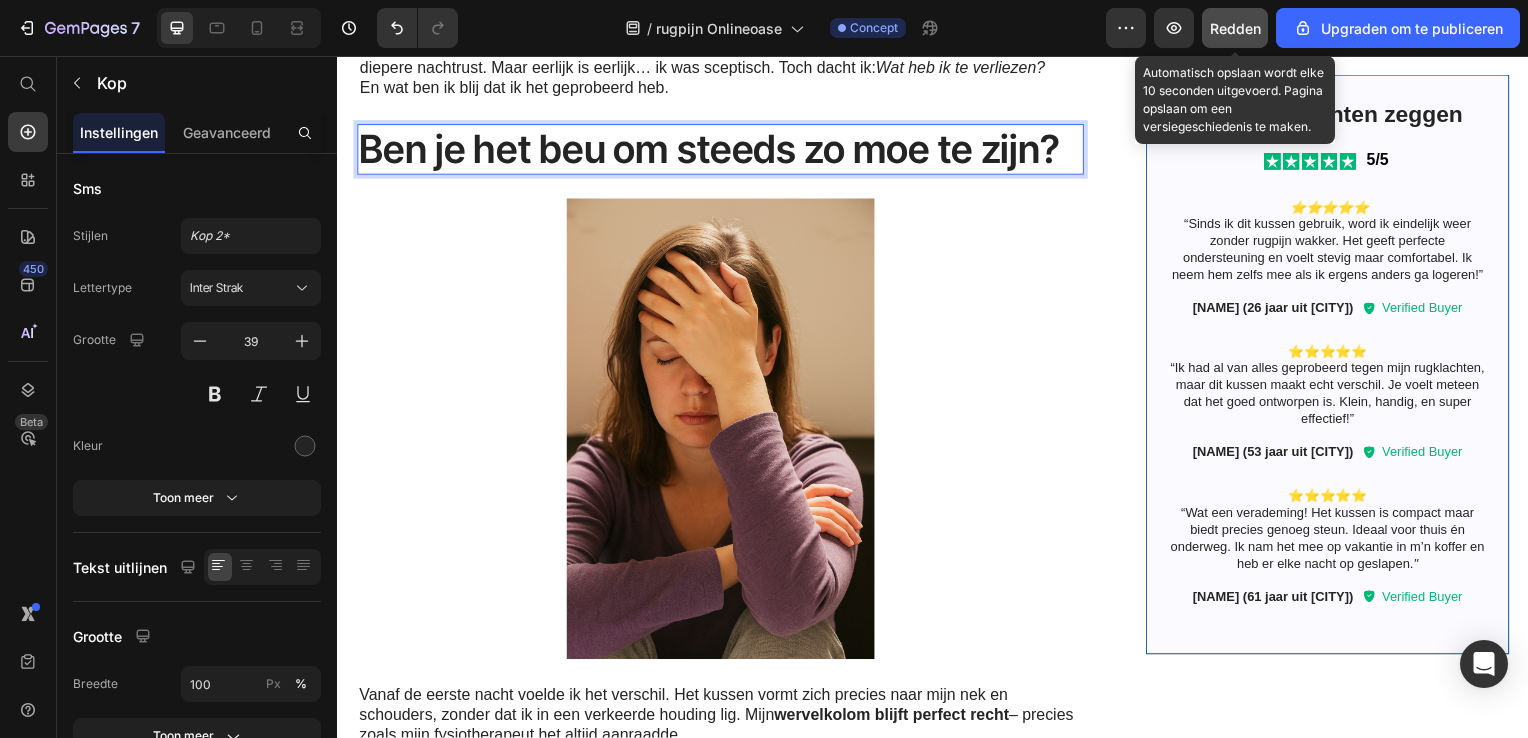 click on "Redden" at bounding box center (1235, 28) 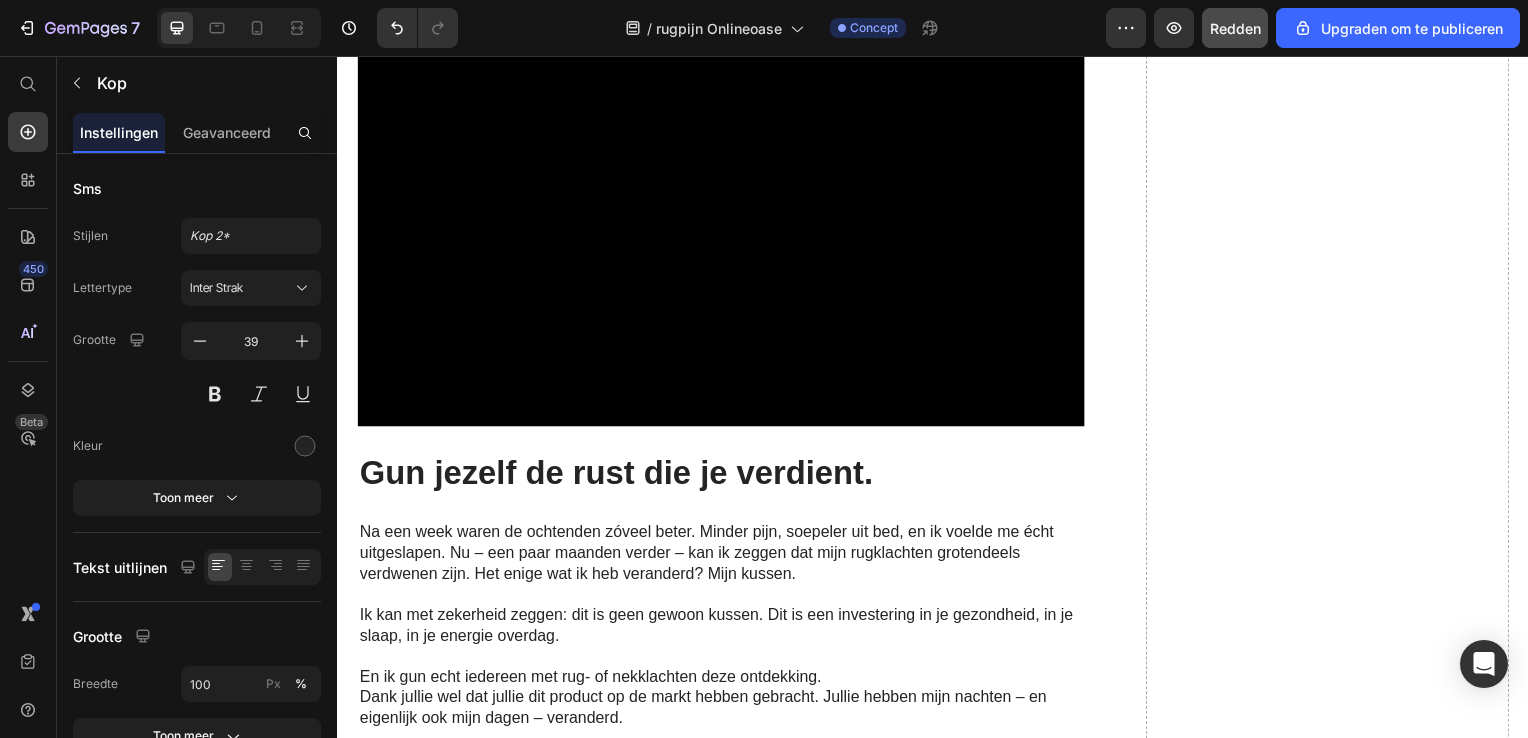 scroll, scrollTop: 2800, scrollLeft: 0, axis: vertical 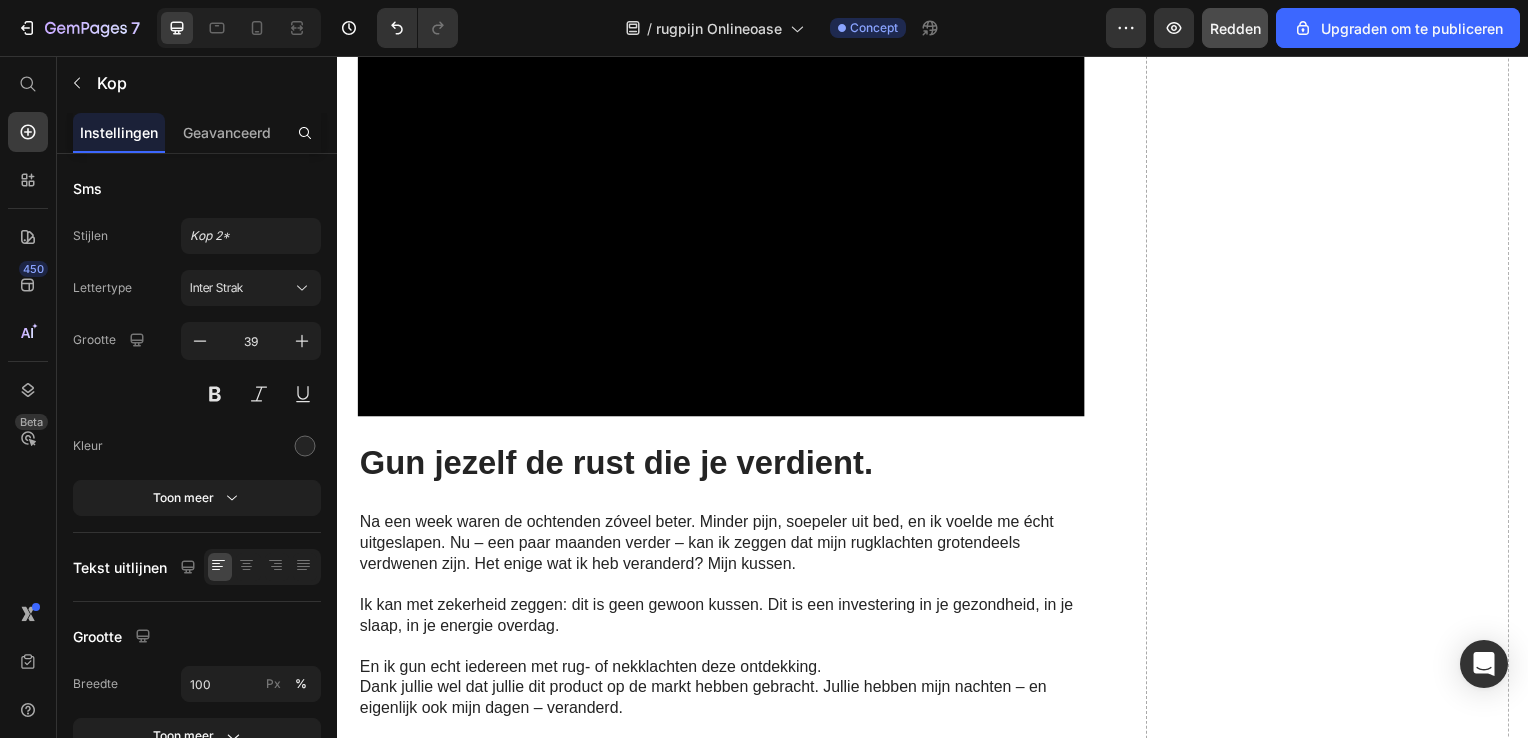 click on "✅Verlicht milde slaapapneu" at bounding box center (723, -372) 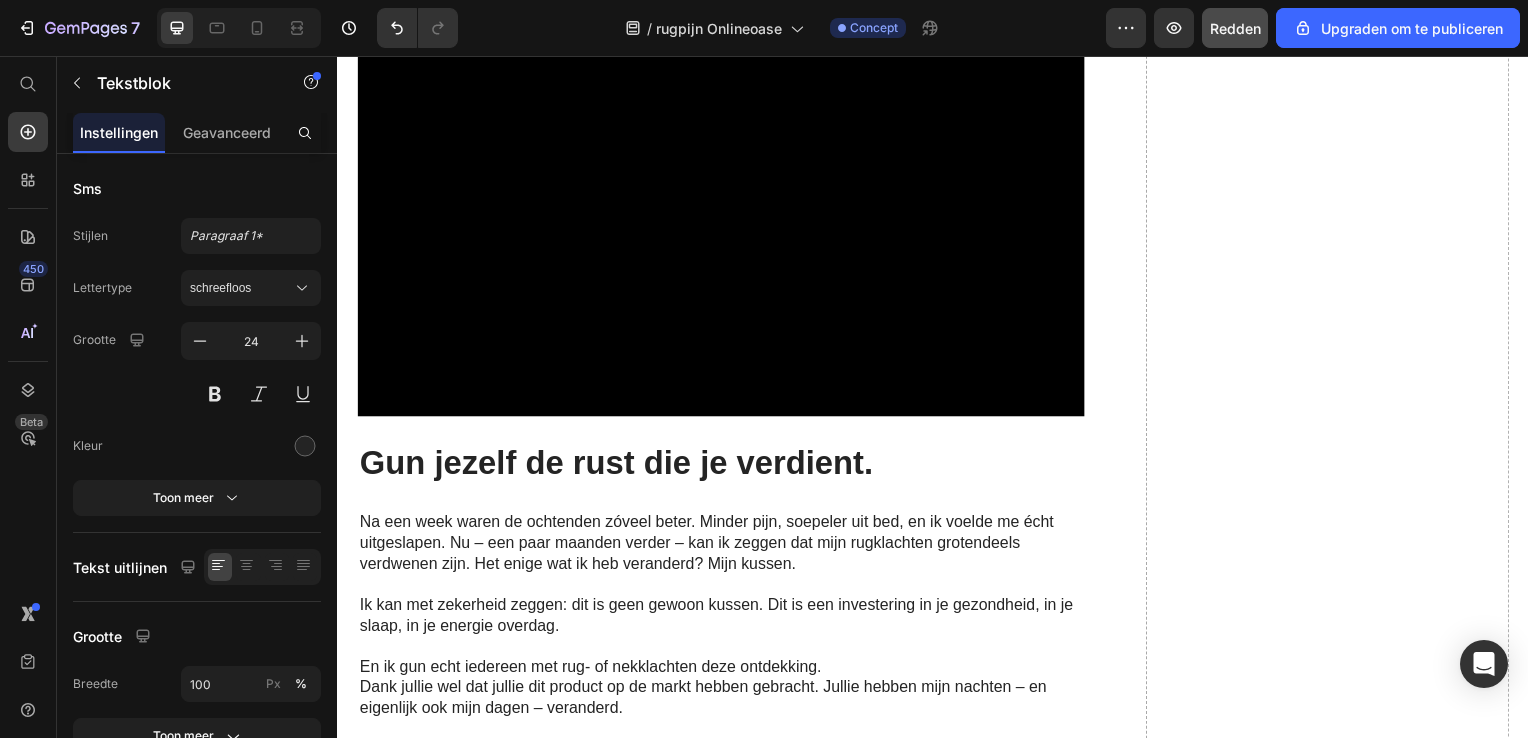 click on "✅Verlicht milde slaapapneu" at bounding box center [723, -372] 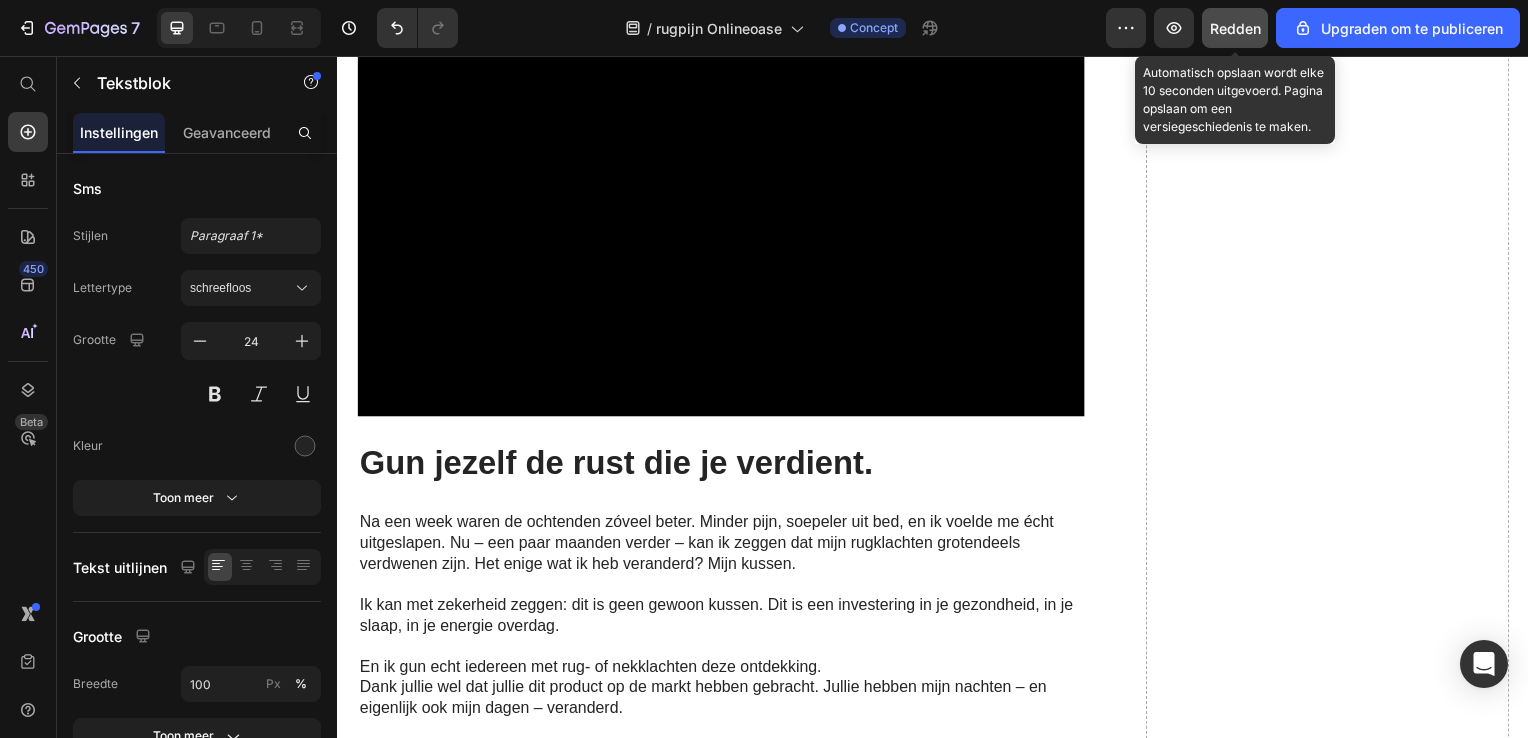 click on "Redden" at bounding box center [1235, 28] 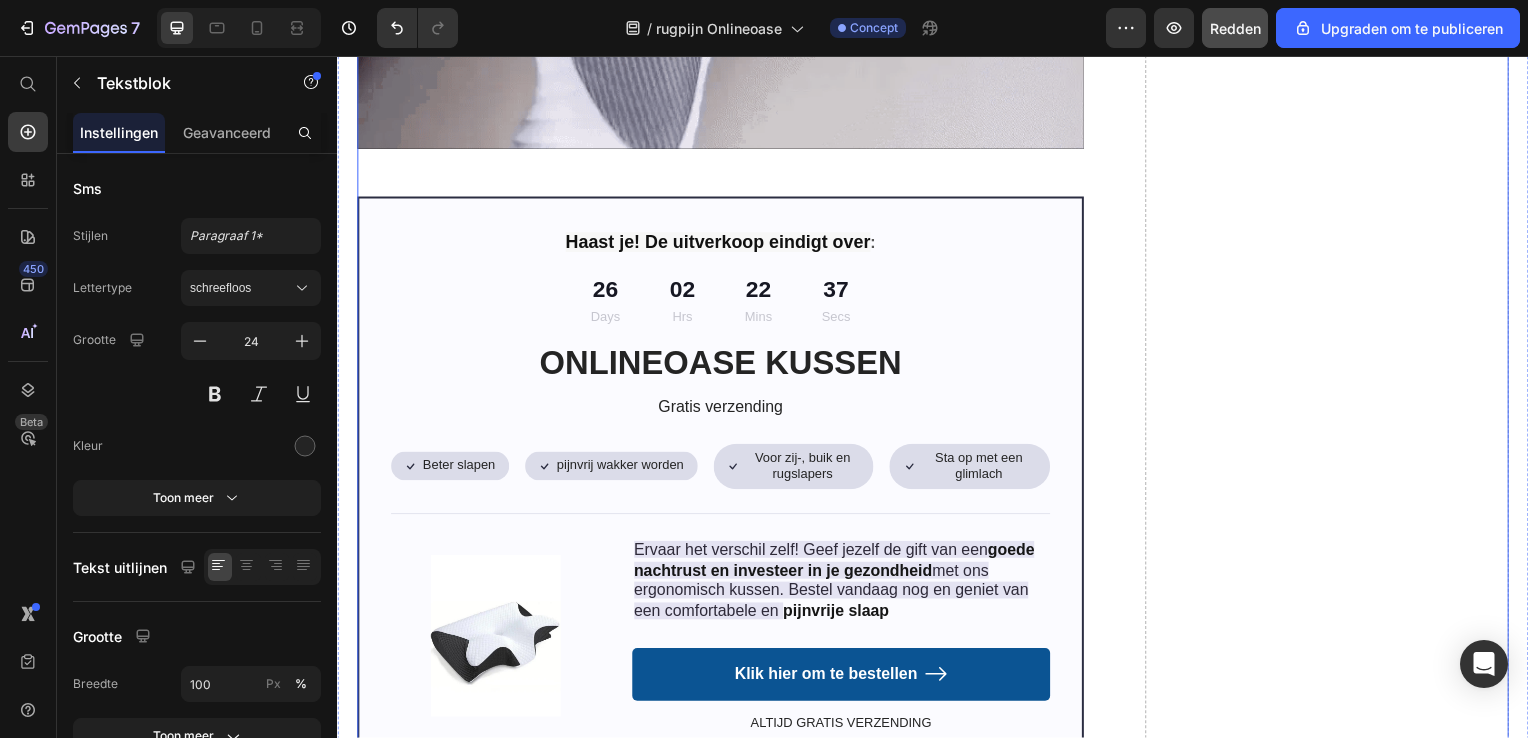 scroll, scrollTop: 8600, scrollLeft: 0, axis: vertical 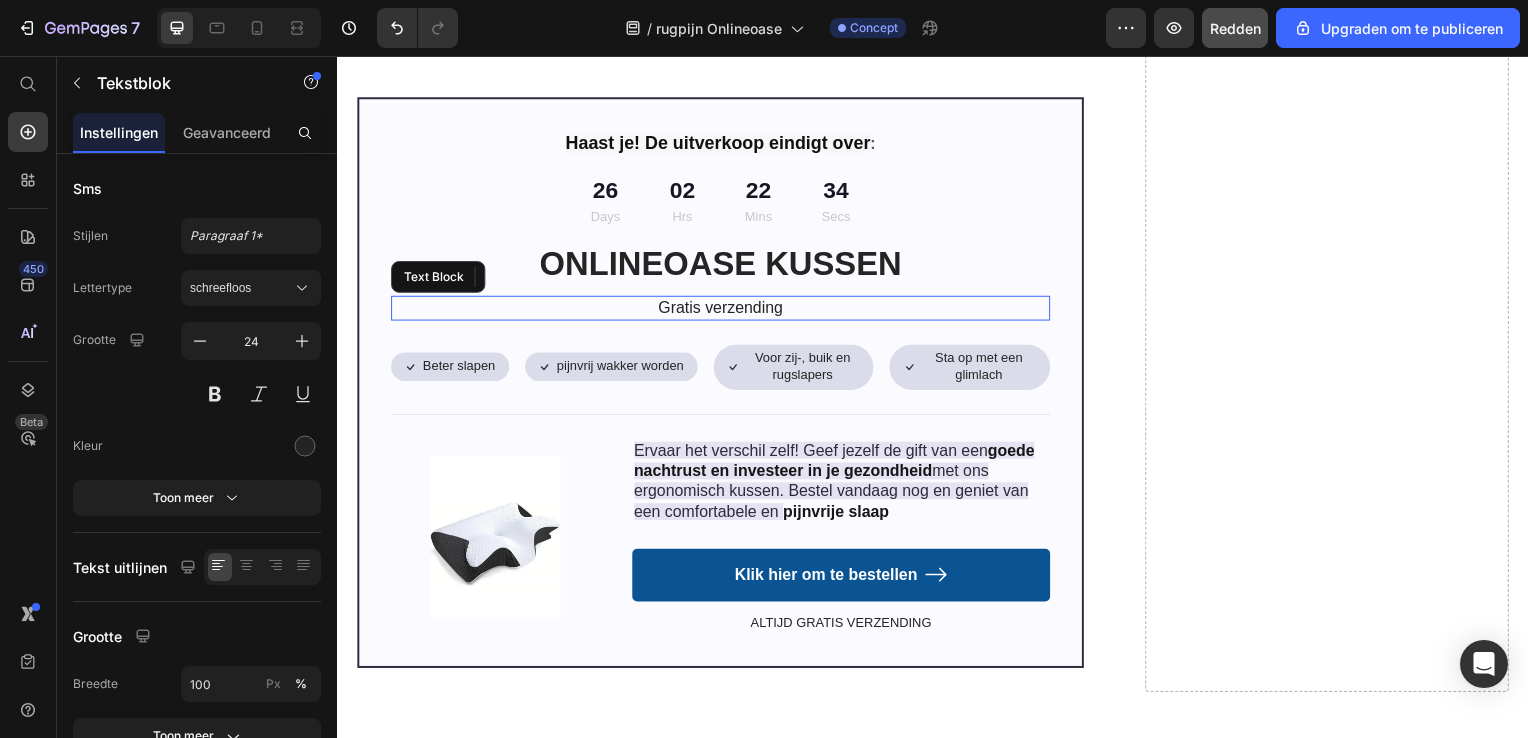 click on "Gratis verzending" at bounding box center [723, 310] 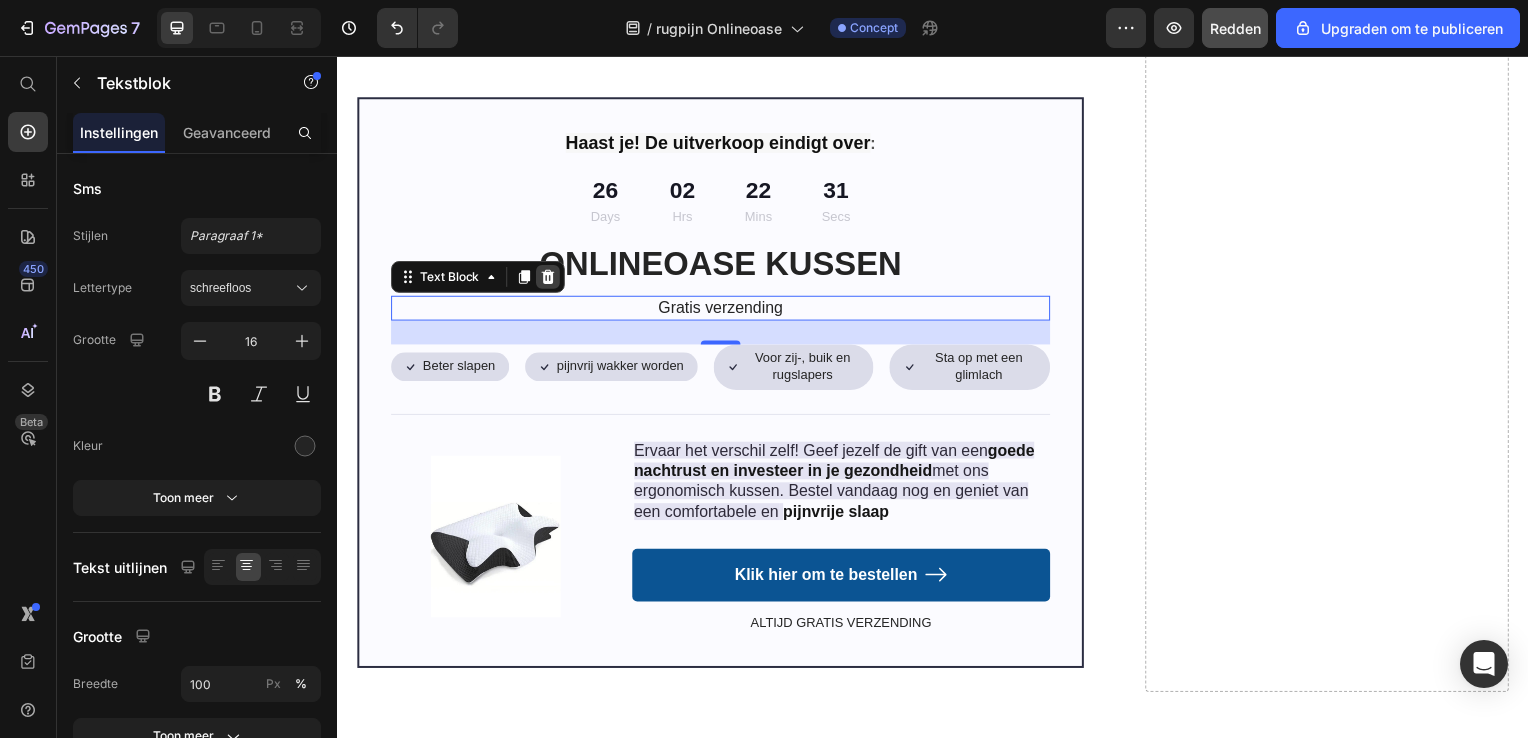 click 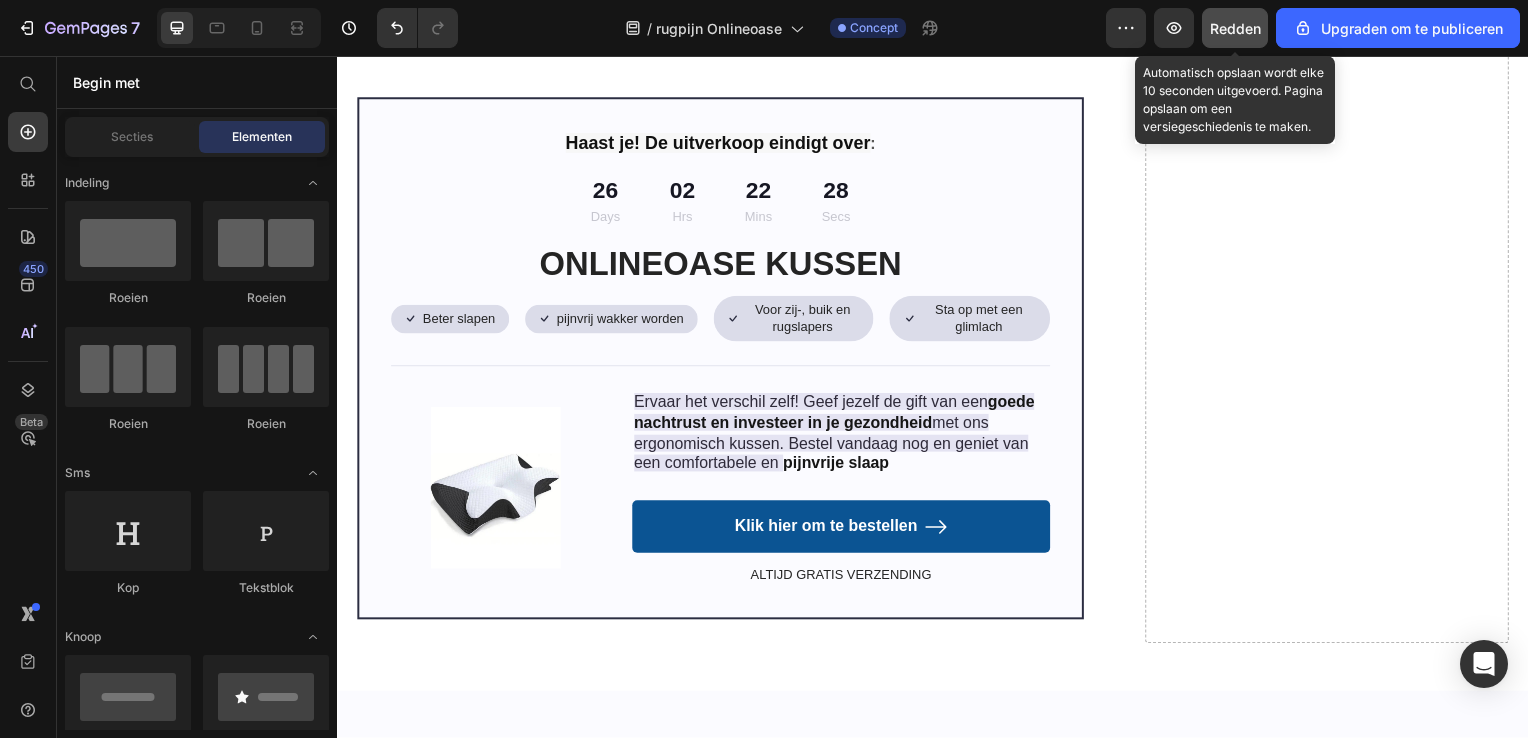 click on "Redden" at bounding box center (1235, 28) 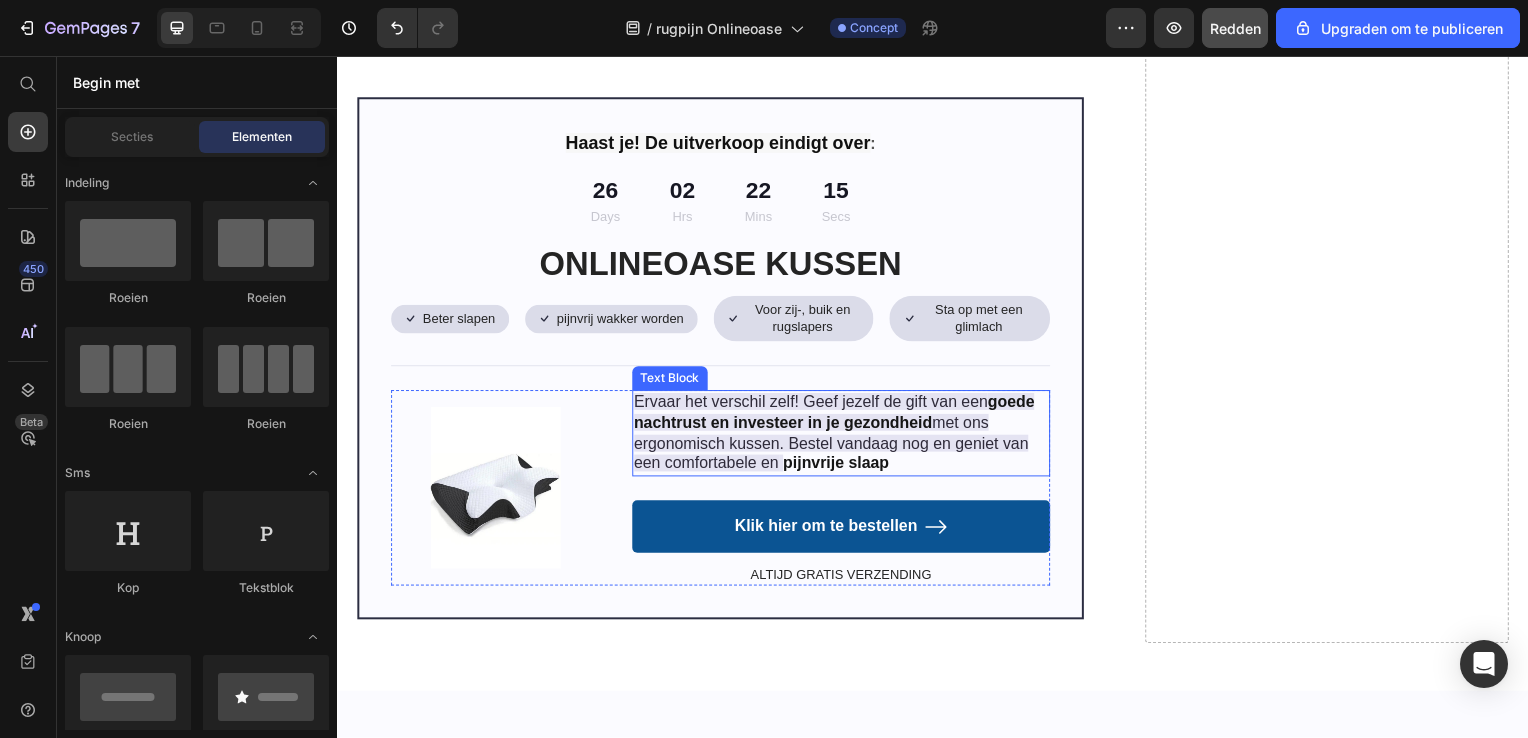 click on "Ervaar het verschil zelf! Geef jezelf de gift van een  goede nachtrust en investeer in je gezondheid  met ons ergonomisch kussen. Bestel vandaag nog en geniet van een comfortabele en   pijnvrije slaap" at bounding box center [844, 436] 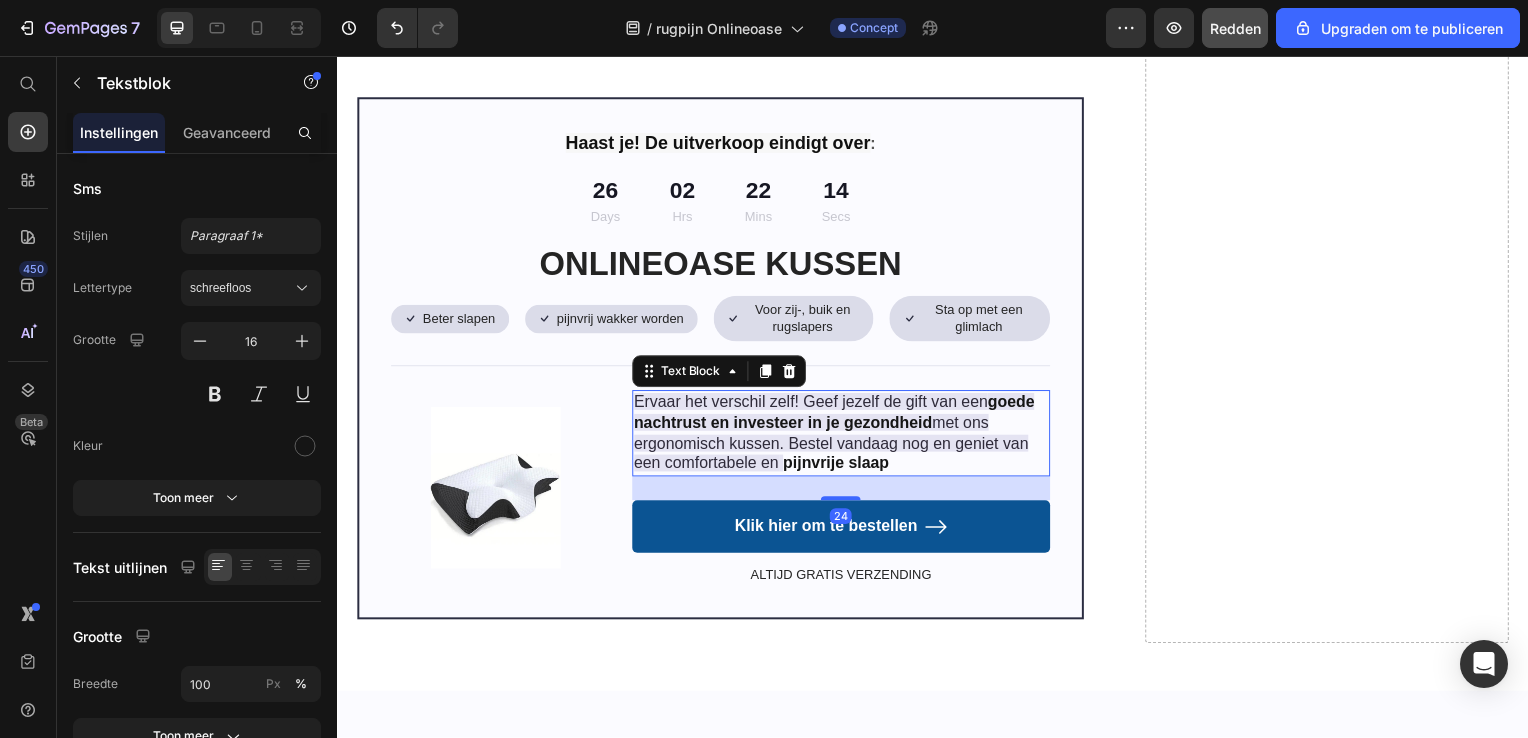 click on "Ervaar het verschil zelf! Geef jezelf de gift van een  goede nachtrust en investeer in je gezondheid  met ons ergonomisch kussen. Bestel vandaag nog en geniet van een comfortabele en   pijnvrije slaap" at bounding box center [844, 436] 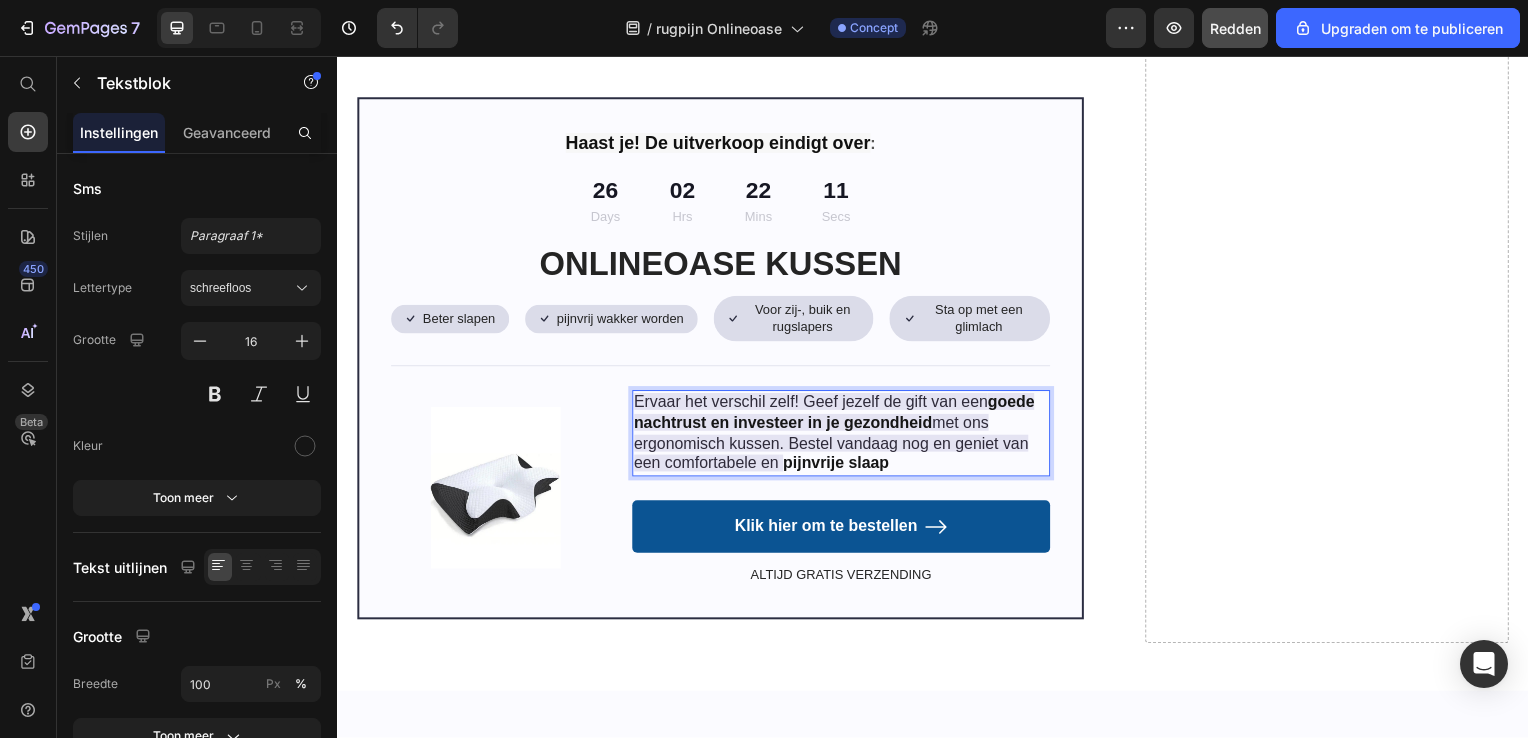 click on "met ons ergonomisch kussen. Bestel vandaag nog en geniet van een comfortabele en" at bounding box center [835, 446] 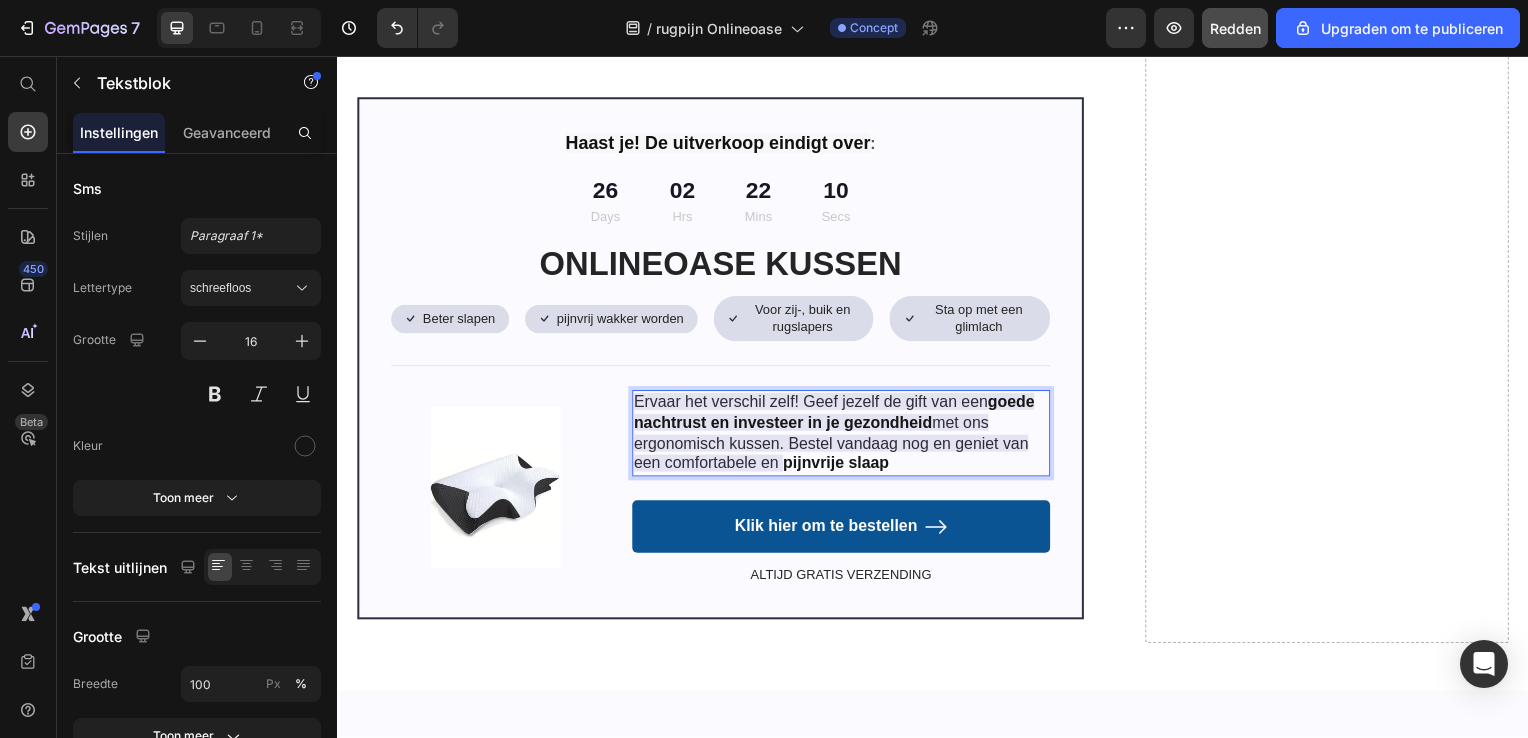 click at bounding box center (784, 466) 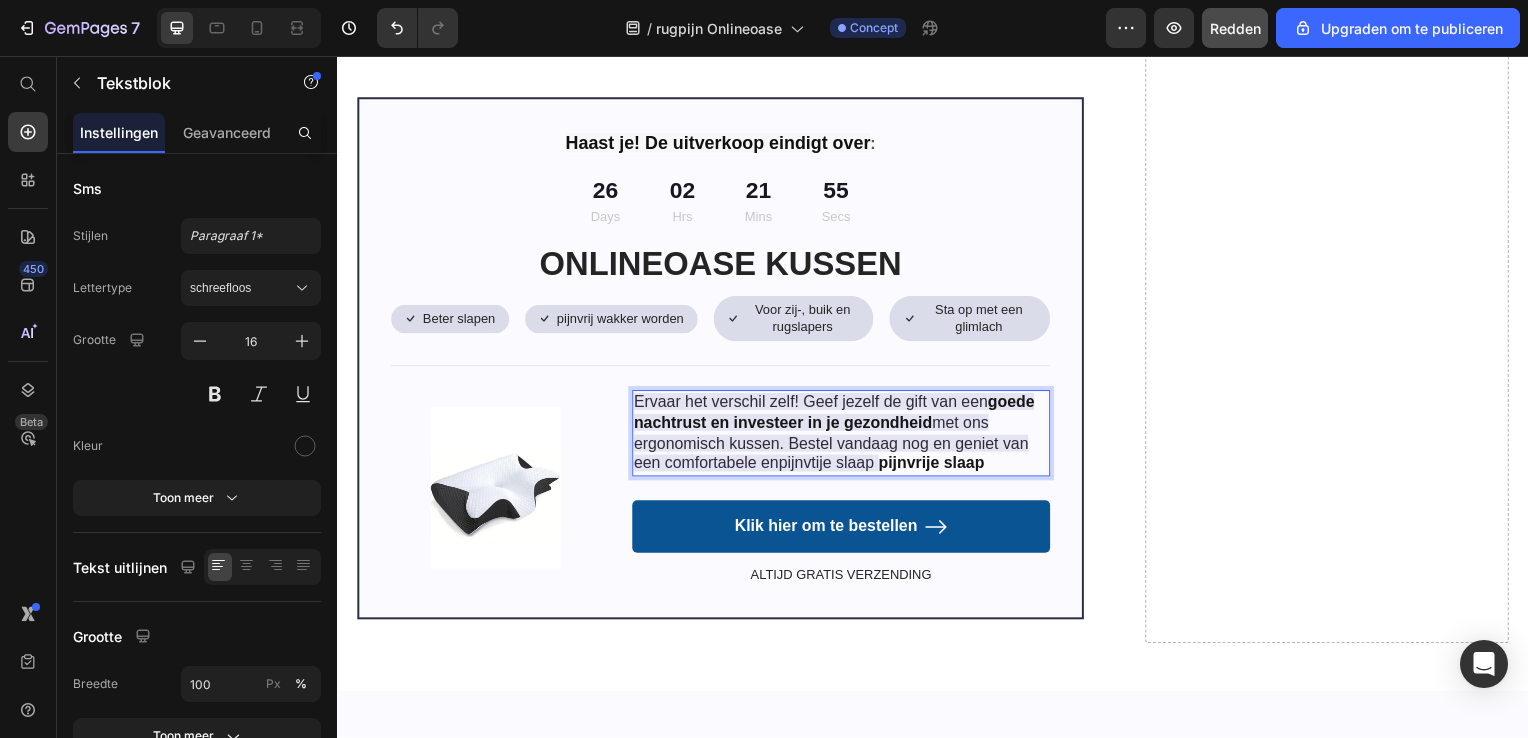 click on "met ons ergonomisch kussen. Bestel vandaag nog en geniet van een comfortabele enpijnvtije slaap" at bounding box center [835, 446] 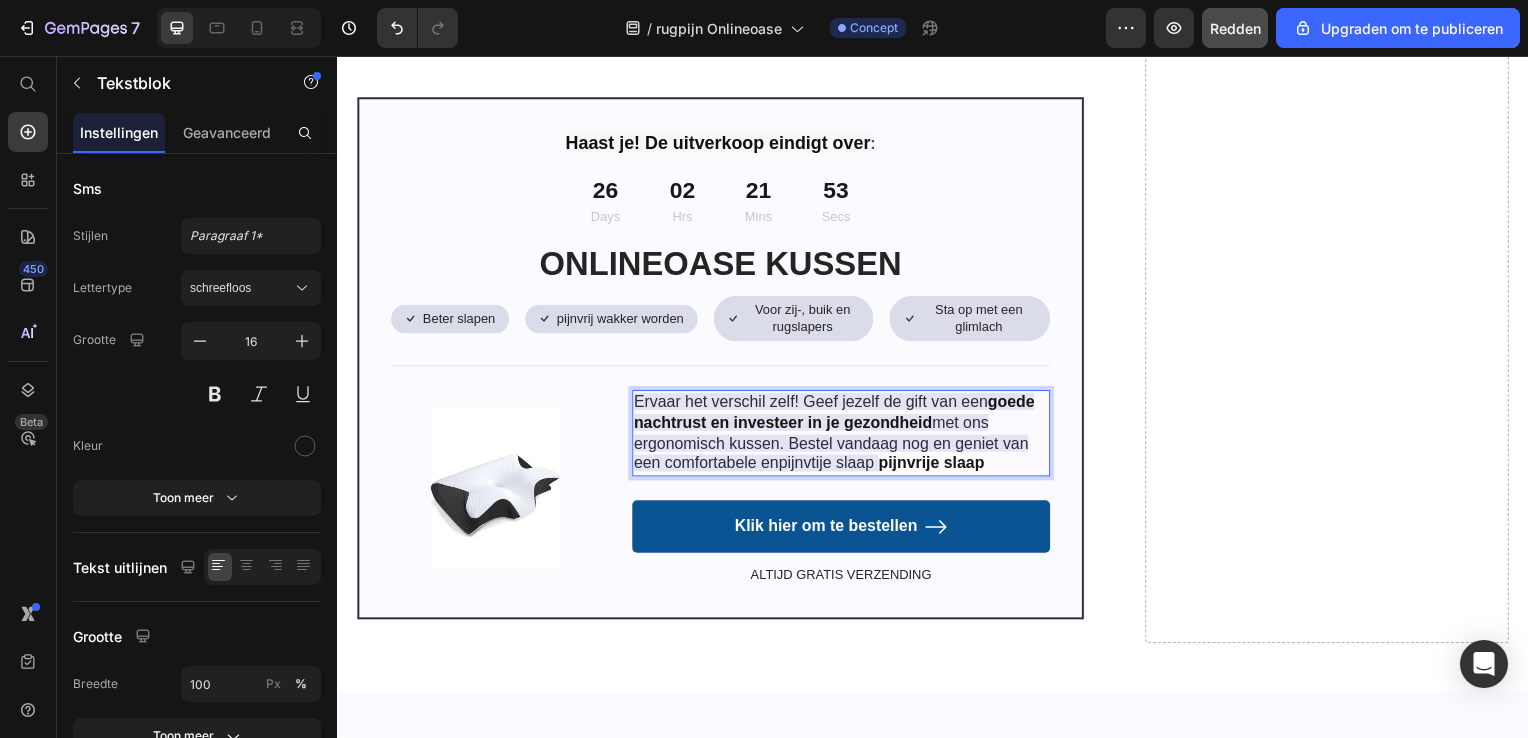 click on "met ons ergonomisch kussen. Bestel vandaag nog en geniet van een comfortabele enpijnvtije slaap" at bounding box center [835, 446] 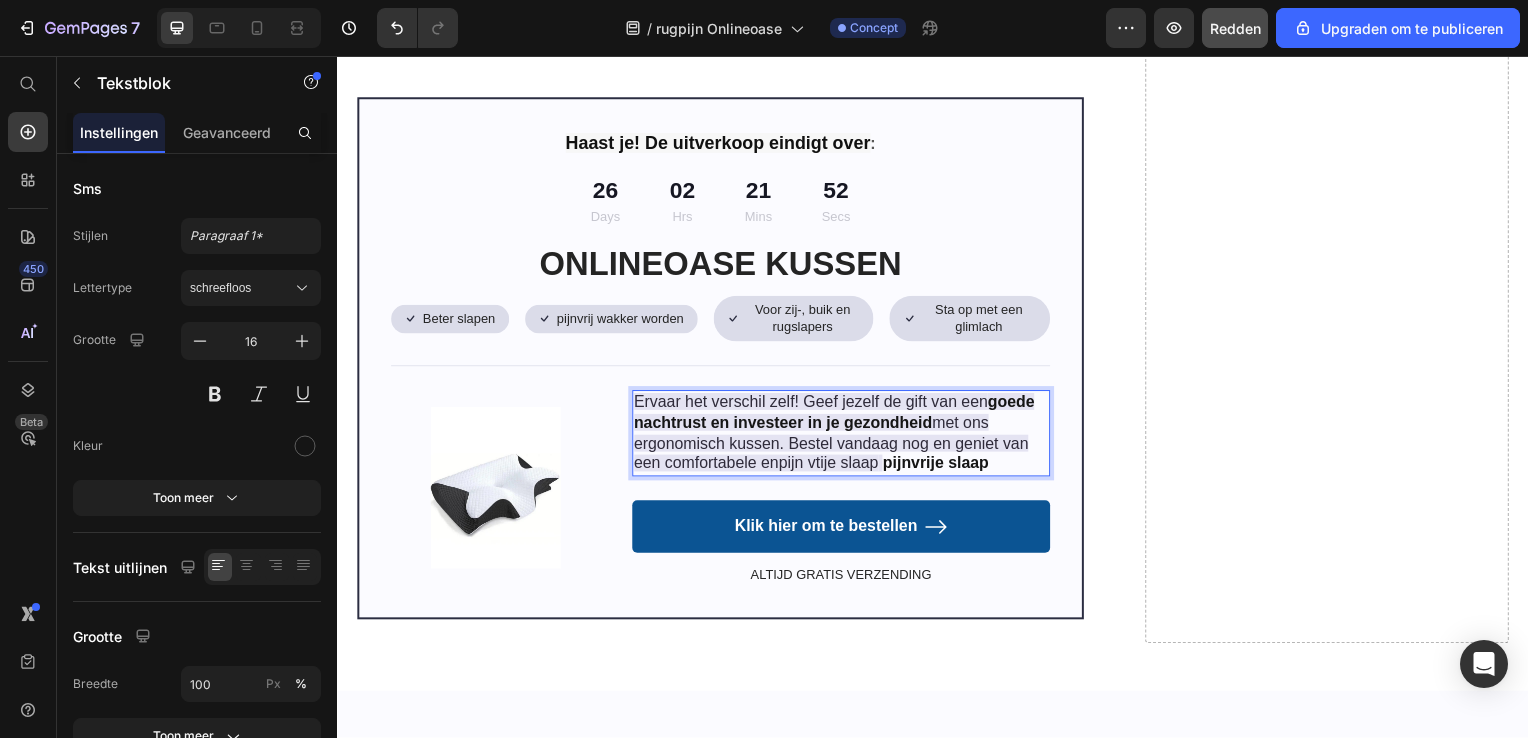 click on "met ons ergonomisch kussen. Bestel vandaag nog en geniet van een comfortabele enpijn vtije slaap" at bounding box center (835, 446) 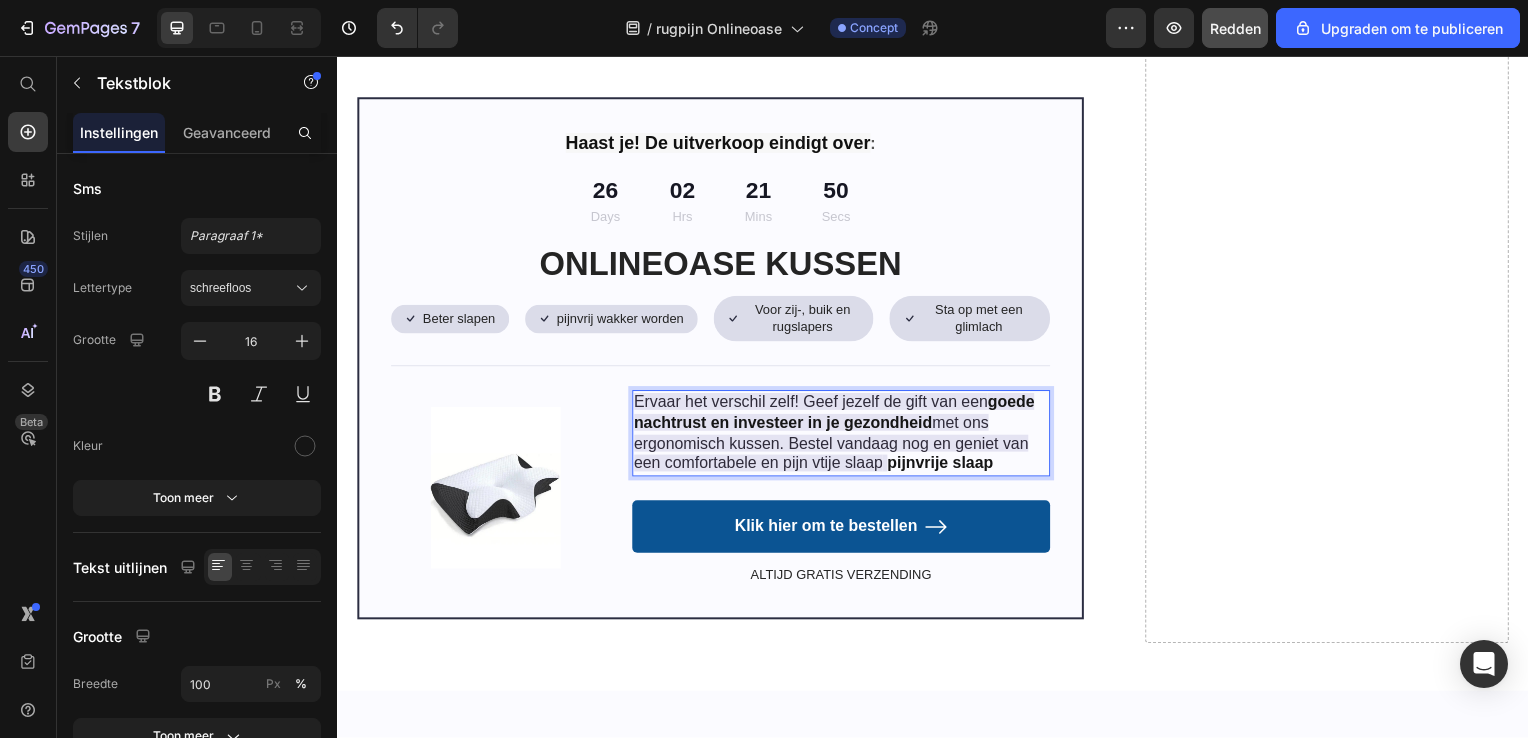 click on "met ons ergonomisch kussen. Bestel vandaag nog en geniet van een comfortabele en pijn vtije slaap" at bounding box center [835, 446] 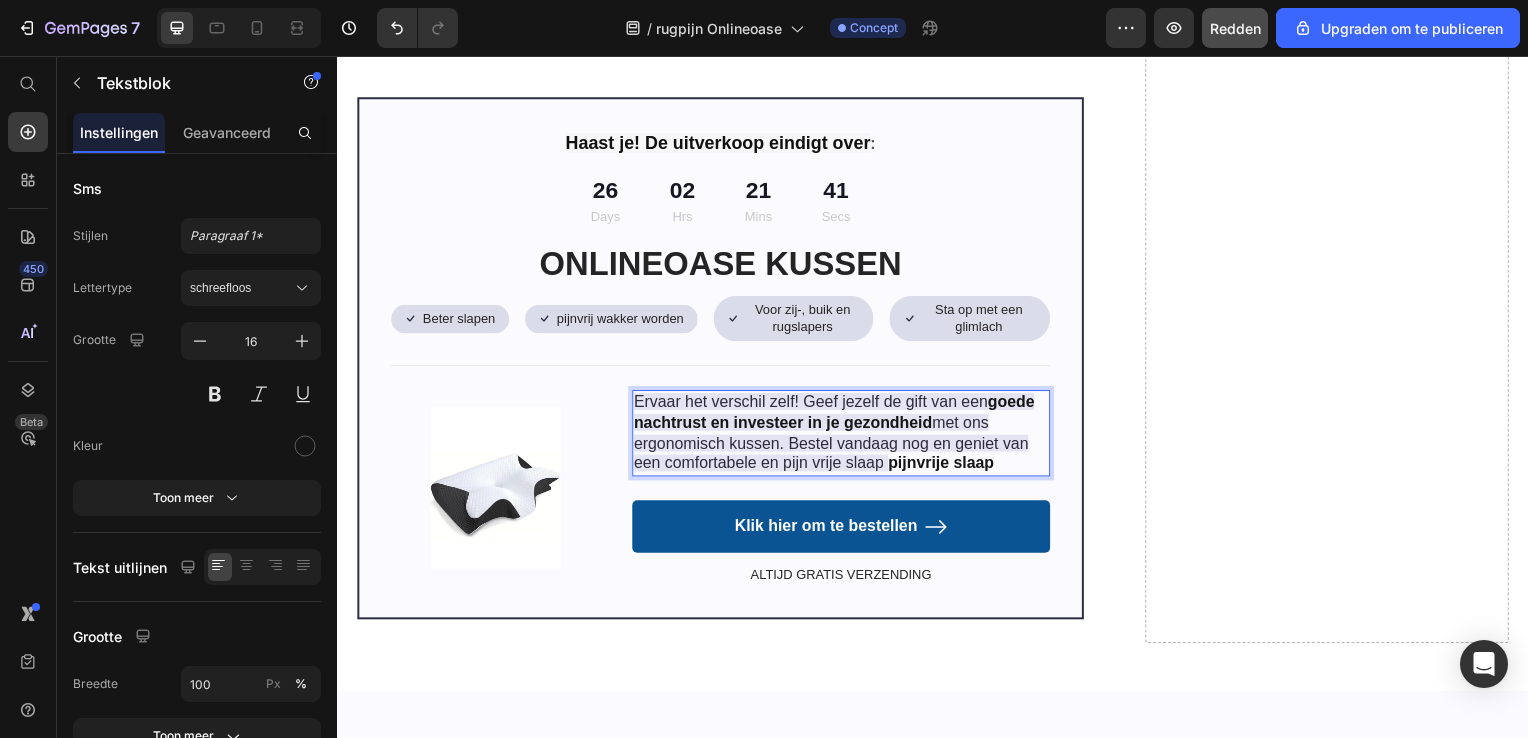 click on "Ervaar het verschil zelf! Geef jezelf de gift van een  goede nachtrust en investeer in je gezondheid  met ons ergonomisch kussen. Bestel vandaag nog en geniet van een comfortabele en pijn vrije slaap   pijnvrije slaap" at bounding box center [844, 436] 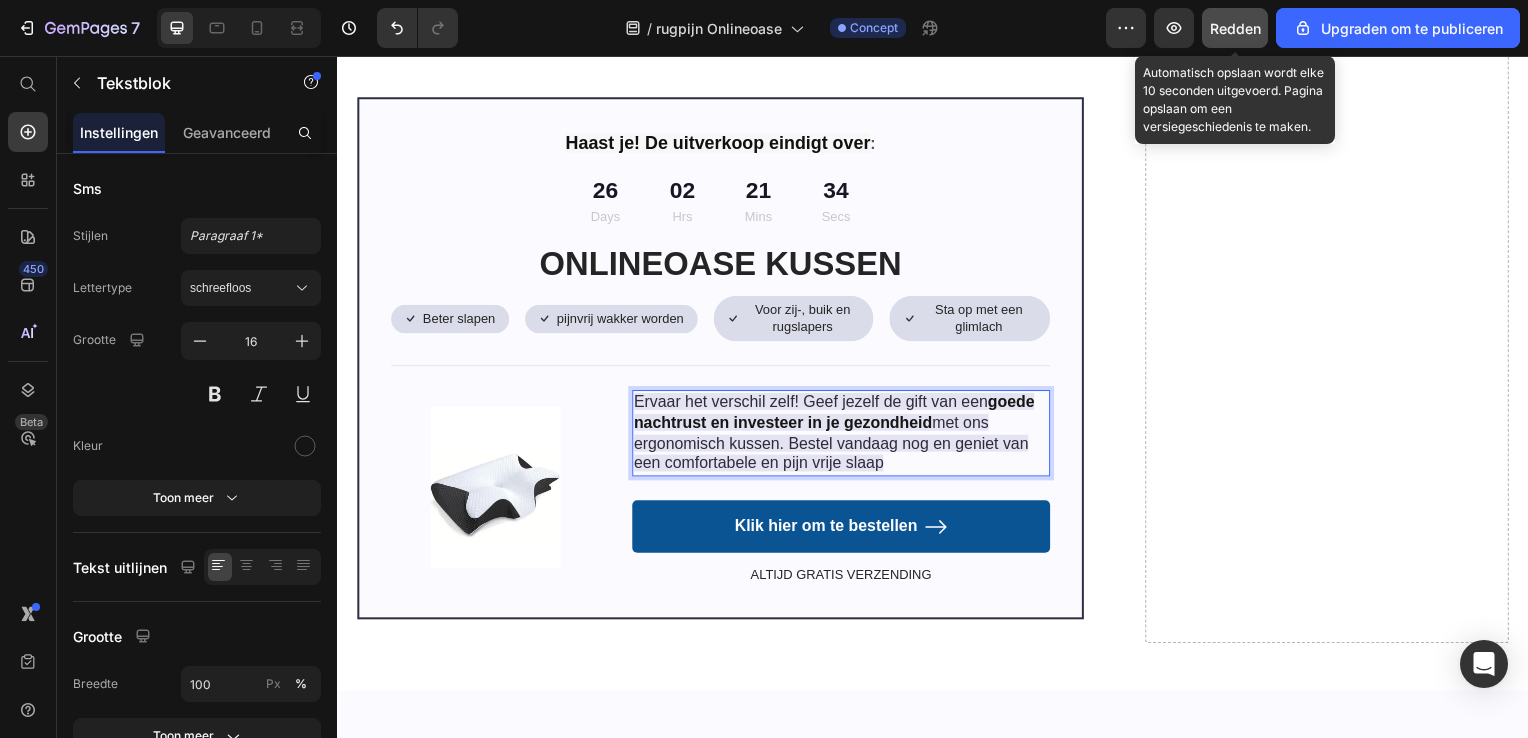 click on "Redden" at bounding box center [1235, 28] 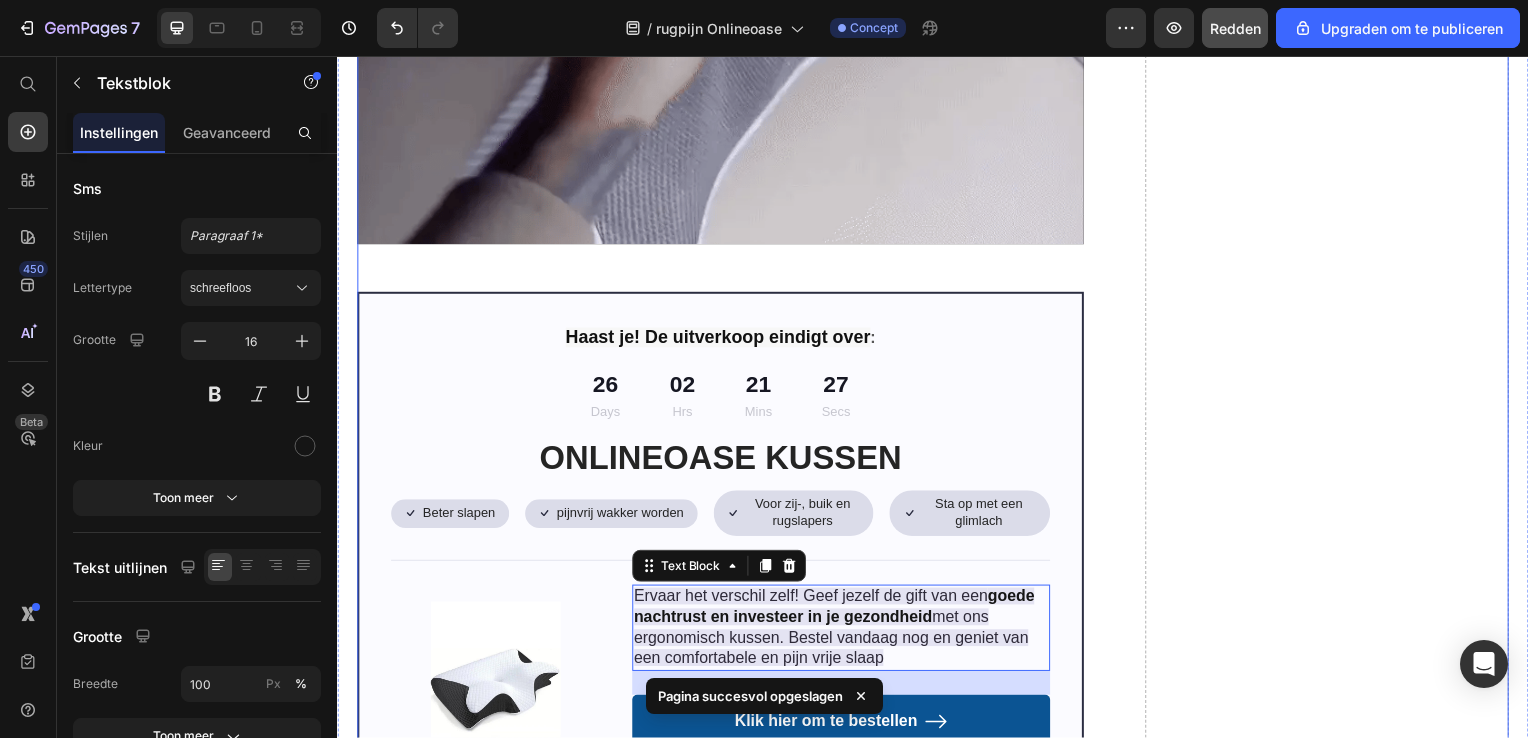 scroll, scrollTop: 8400, scrollLeft: 0, axis: vertical 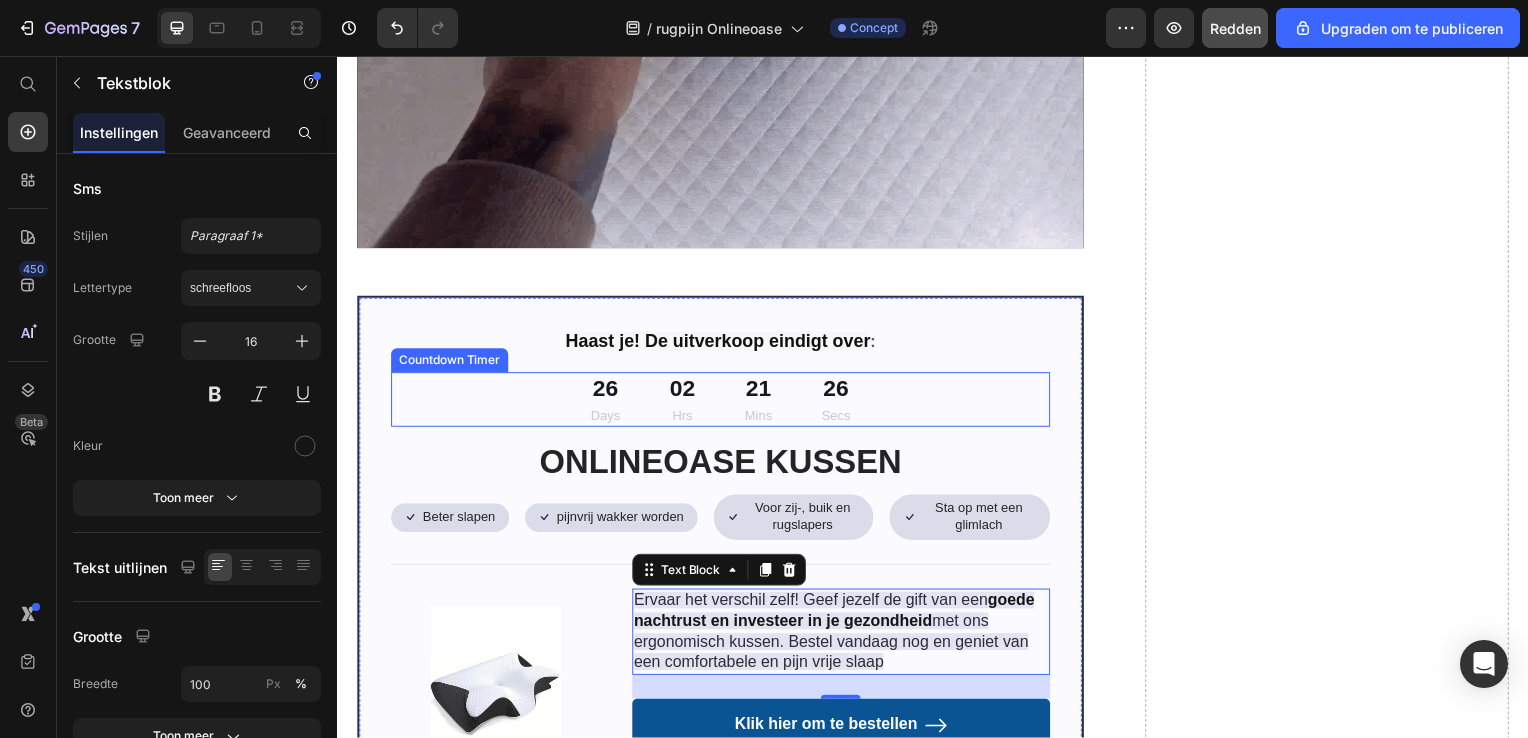 click on "26 Days 02 Hrs 21 Mins 26 Secs" at bounding box center (723, 402) 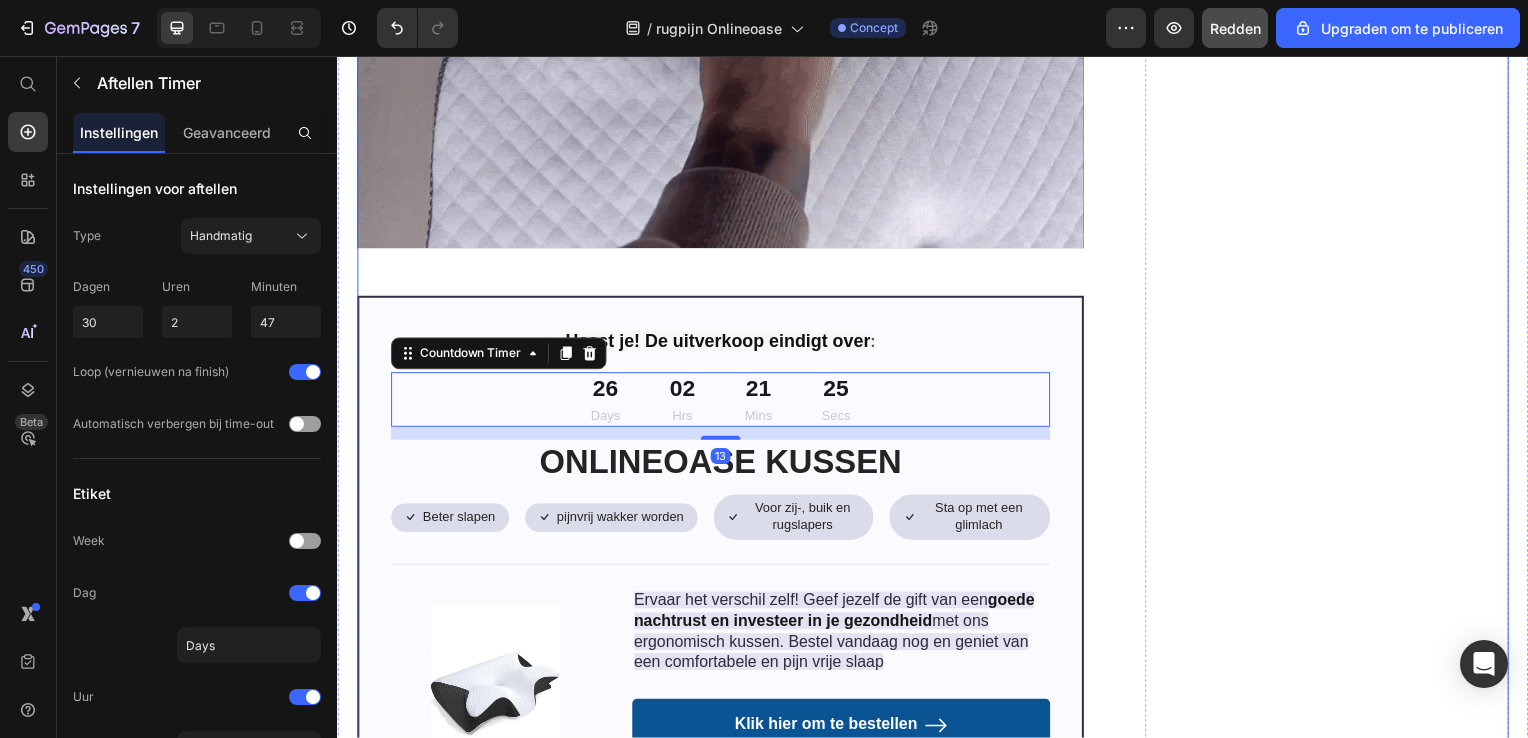 click on "Drop element here" at bounding box center (1334, -2087) 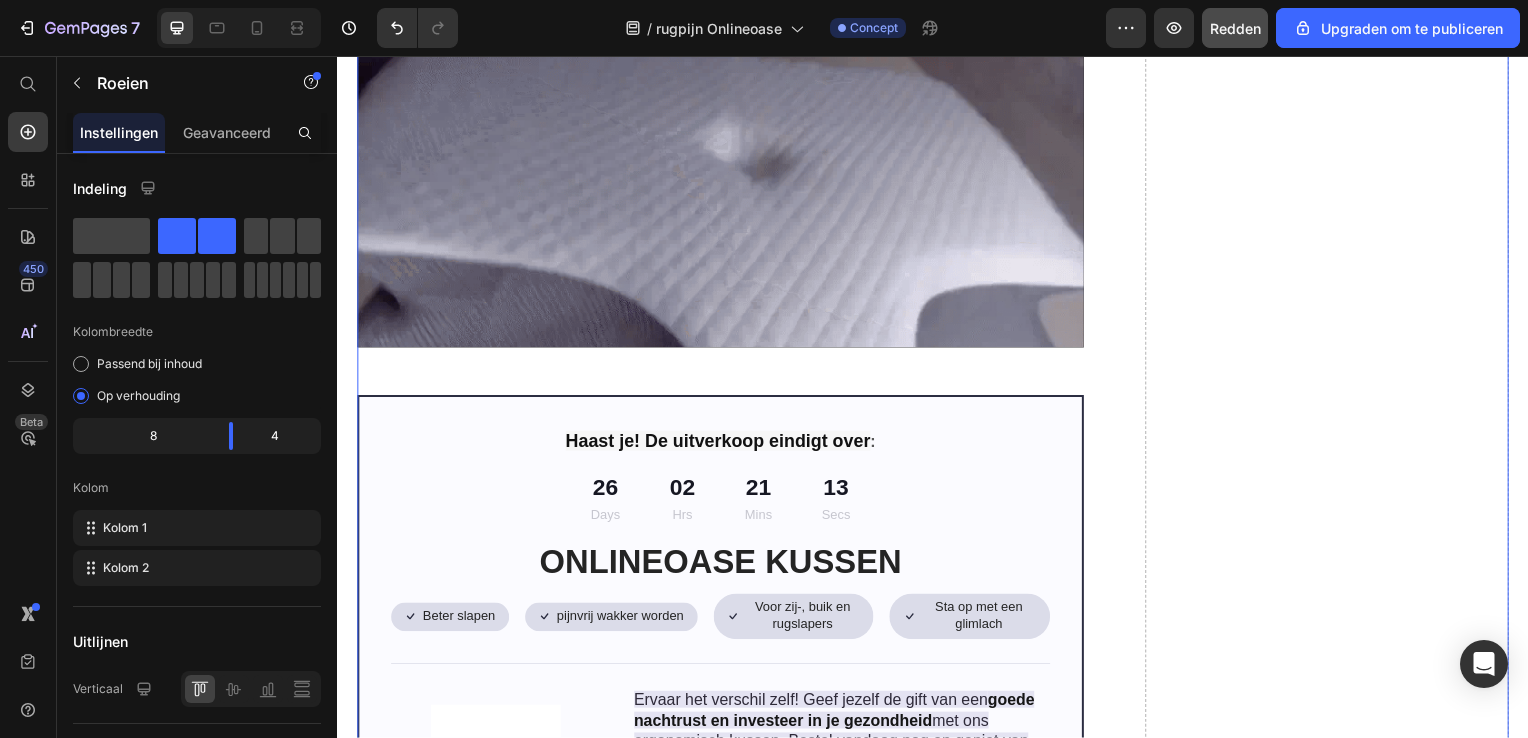 scroll, scrollTop: 8400, scrollLeft: 0, axis: vertical 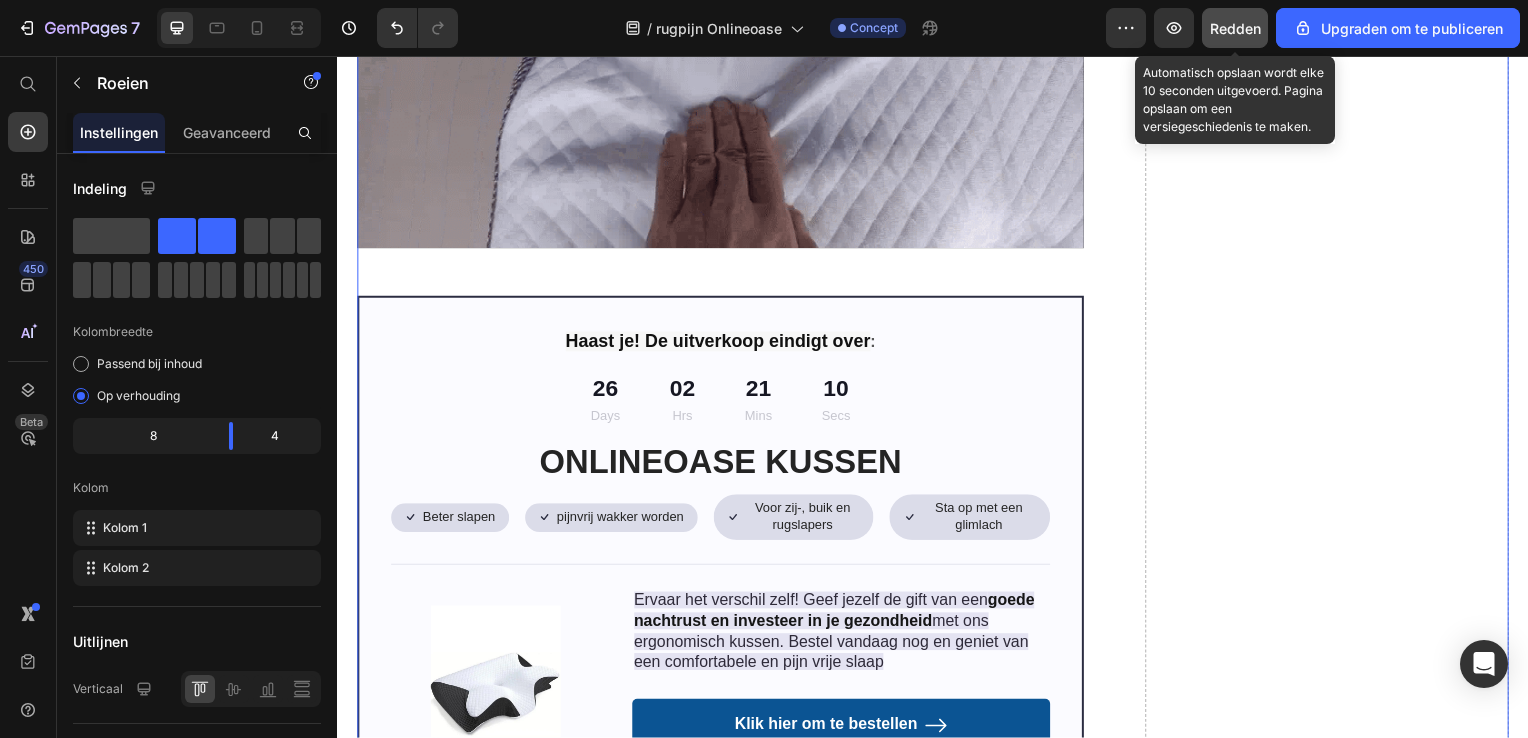 click on "Redden" at bounding box center (1235, 28) 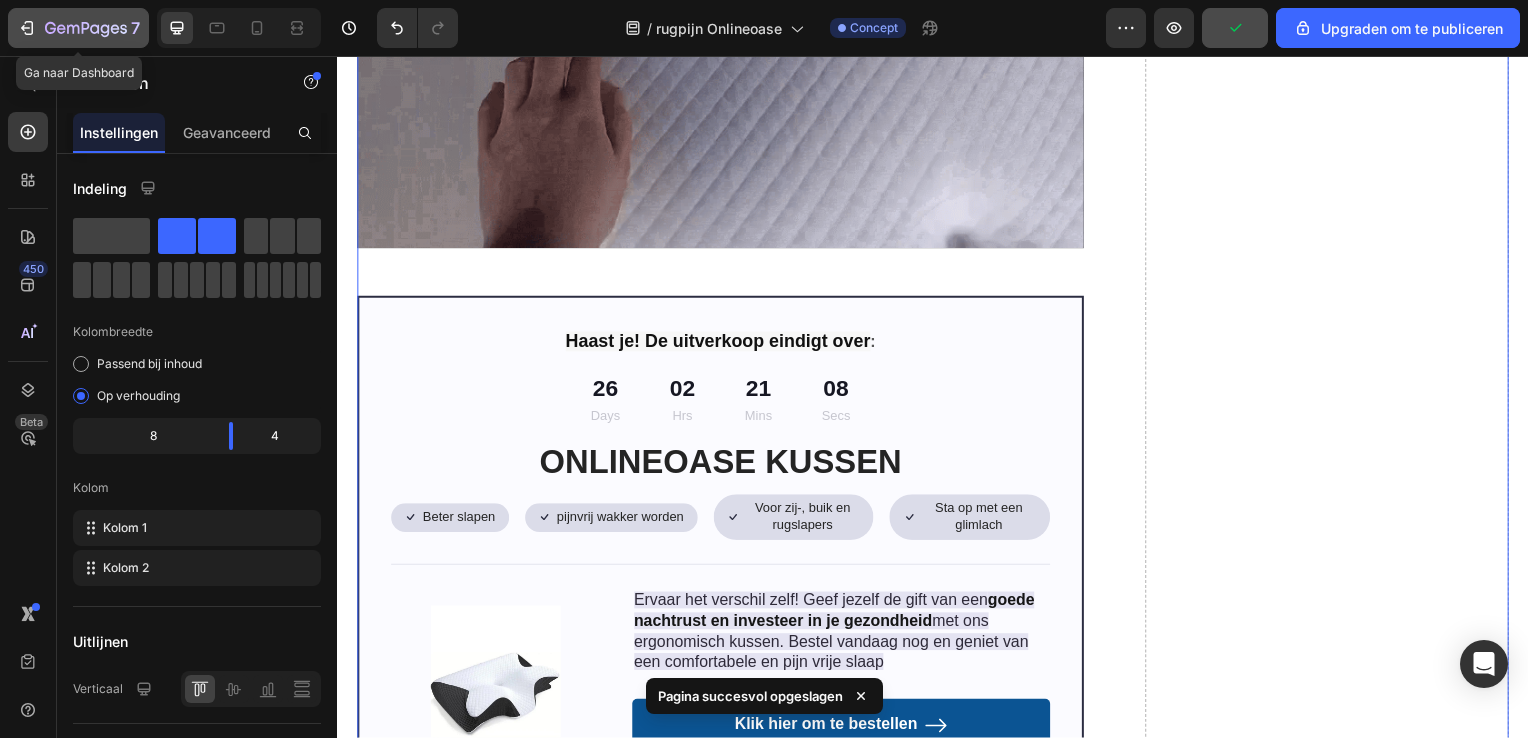 click 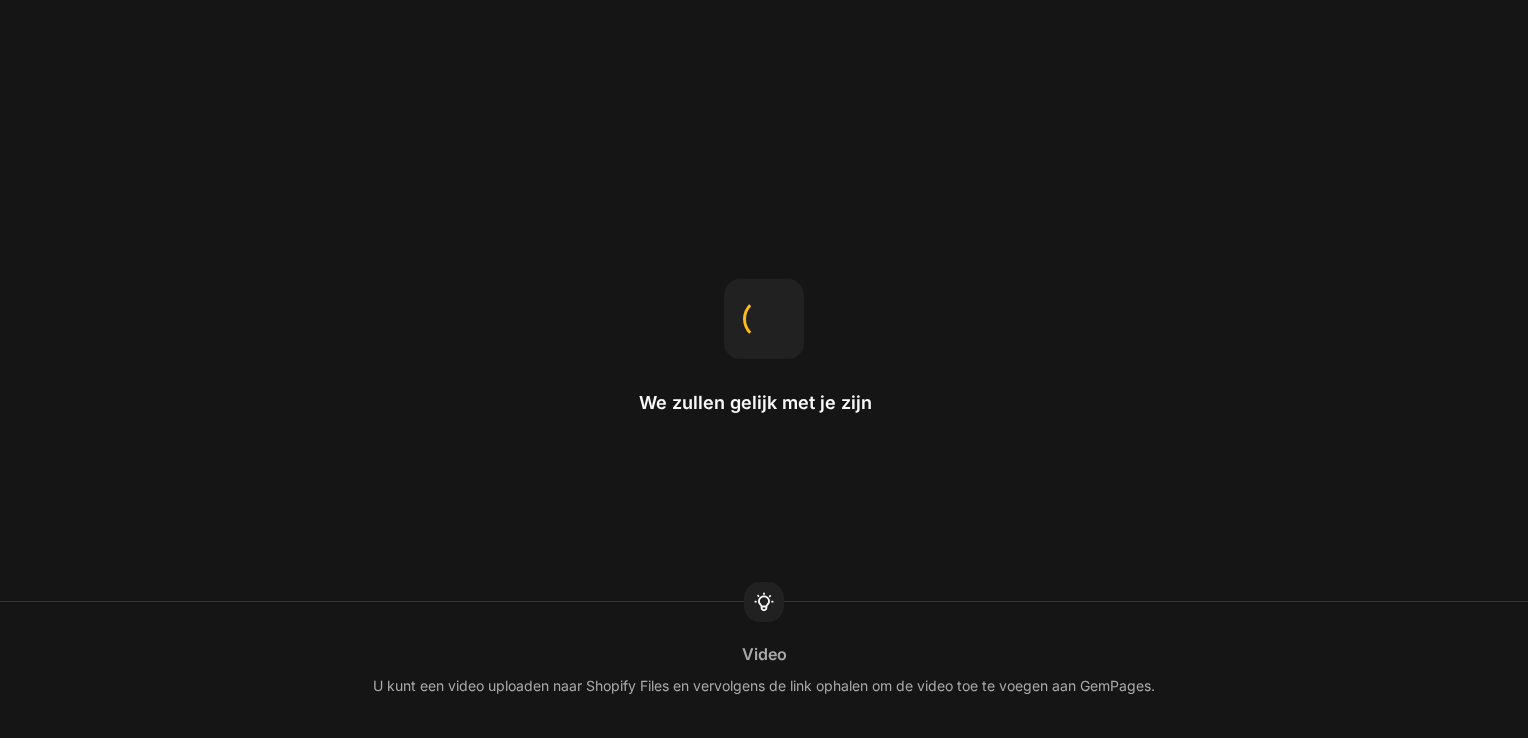 scroll, scrollTop: 0, scrollLeft: 0, axis: both 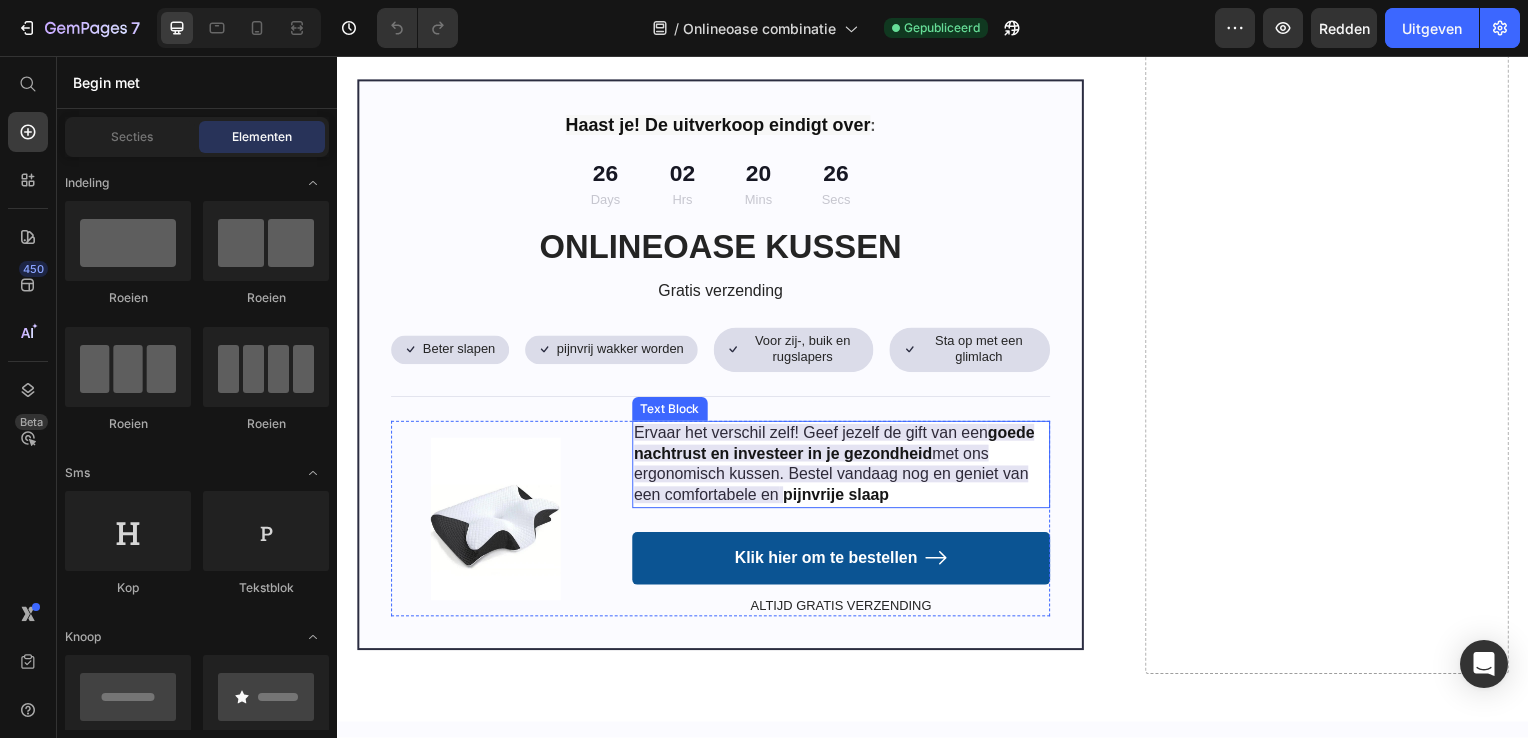 click at bounding box center [784, 498] 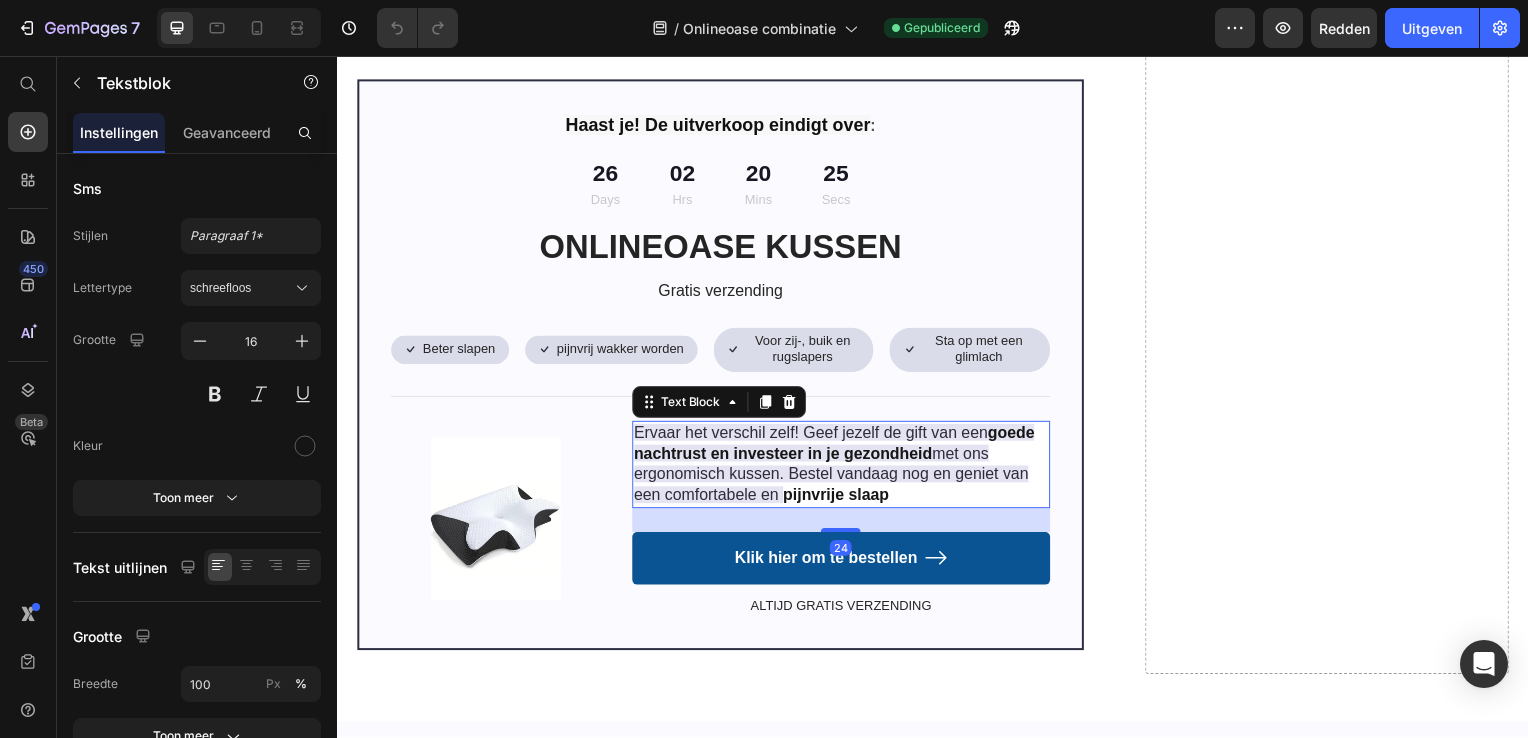 click at bounding box center (784, 498) 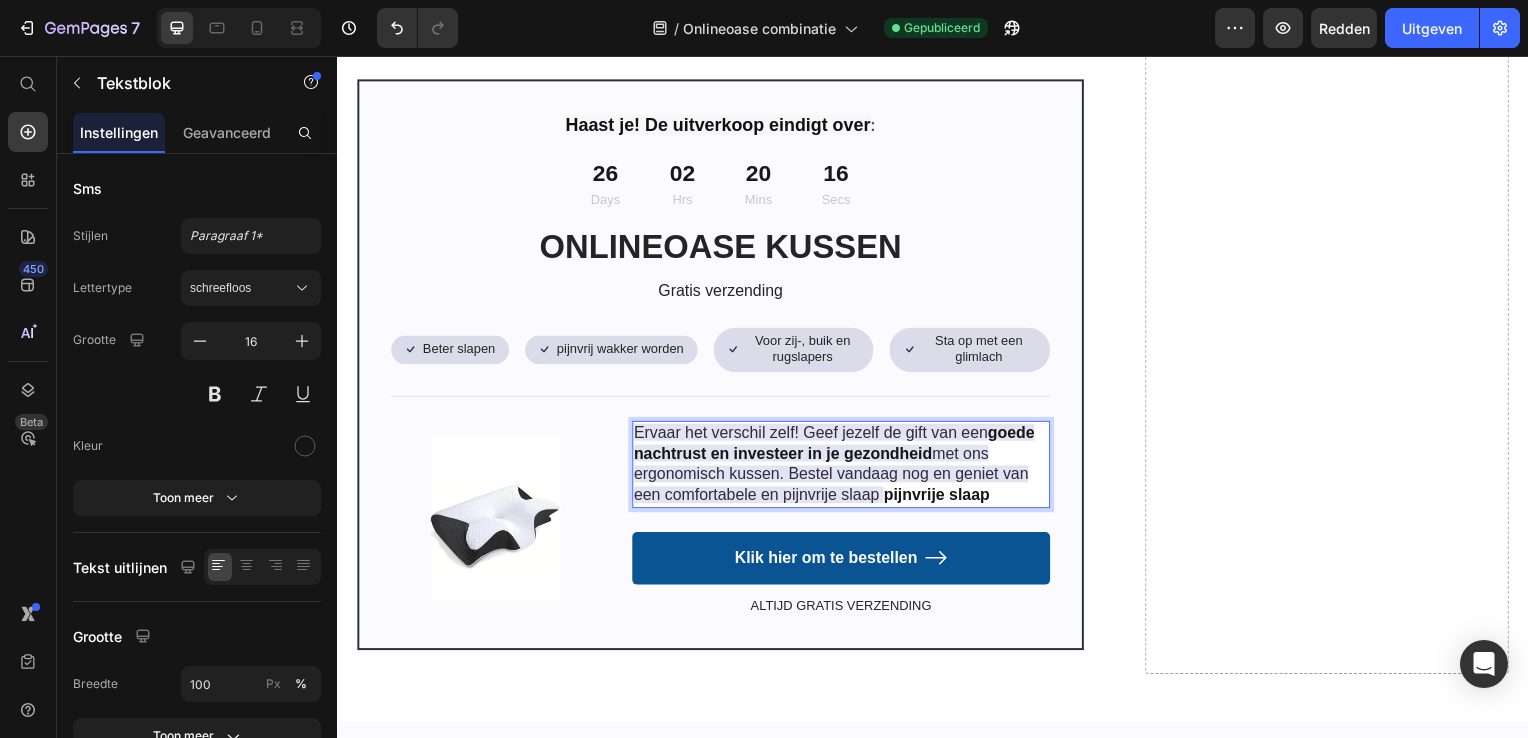 click on "Ervaar het verschil zelf! Geef jezelf de gift van een  goede nachtrust en investeer in je gezondheid  met ons ergonomisch kussen. Bestel vandaag nog en geniet van een comfortabele en pijnvrije slaap   pijnvrije slaap" at bounding box center (844, 467) 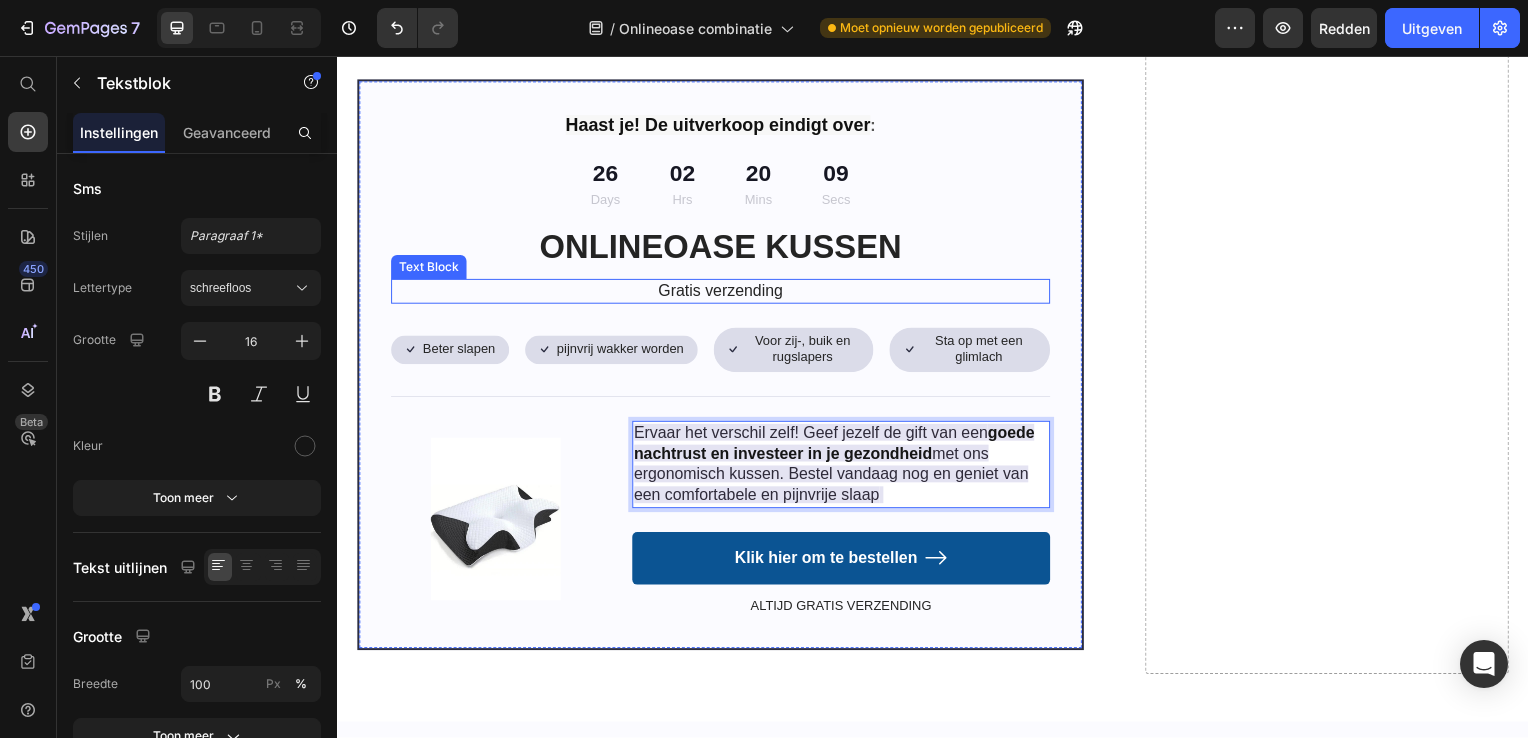 click on "Gratis verzending" at bounding box center (723, 293) 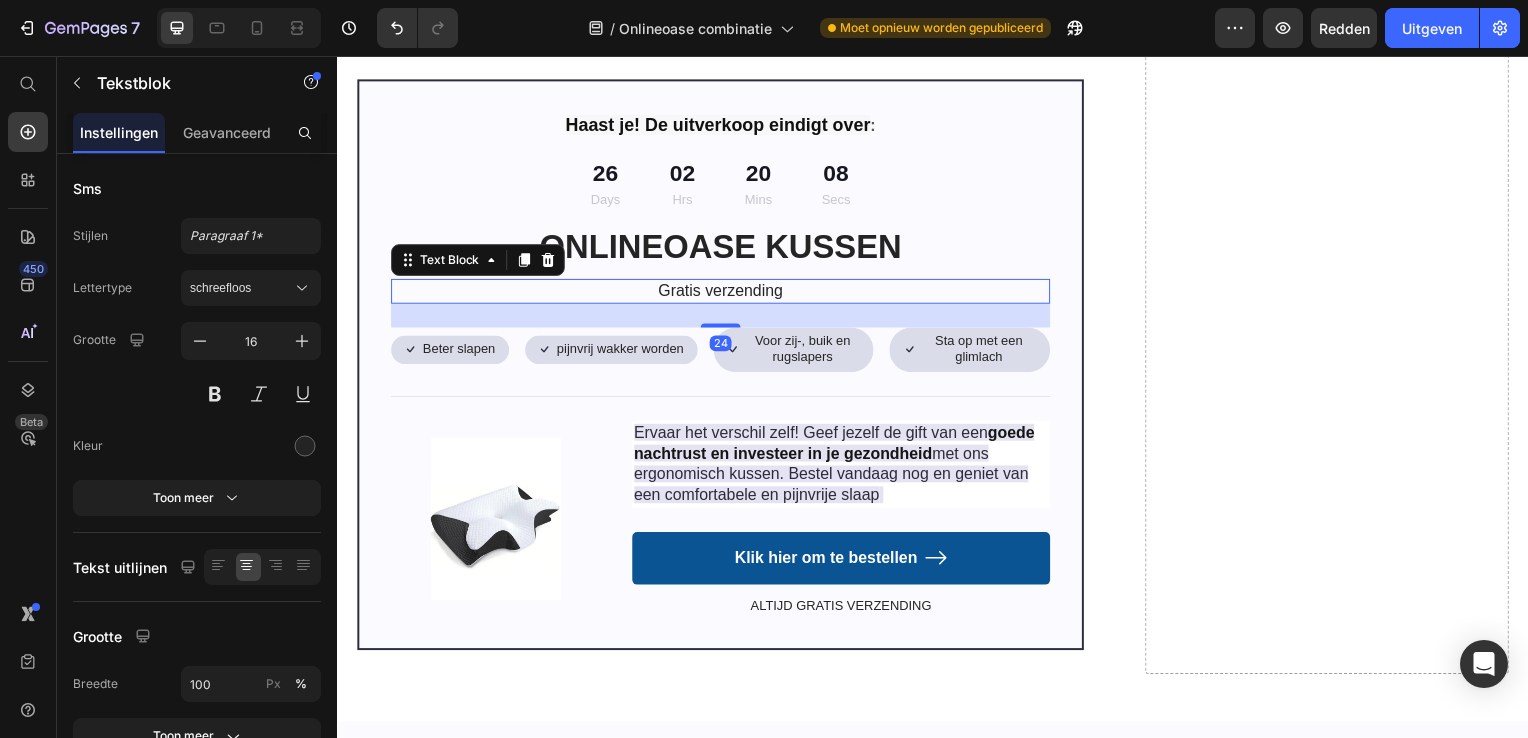 click on "Gratis verzending" at bounding box center (723, 293) 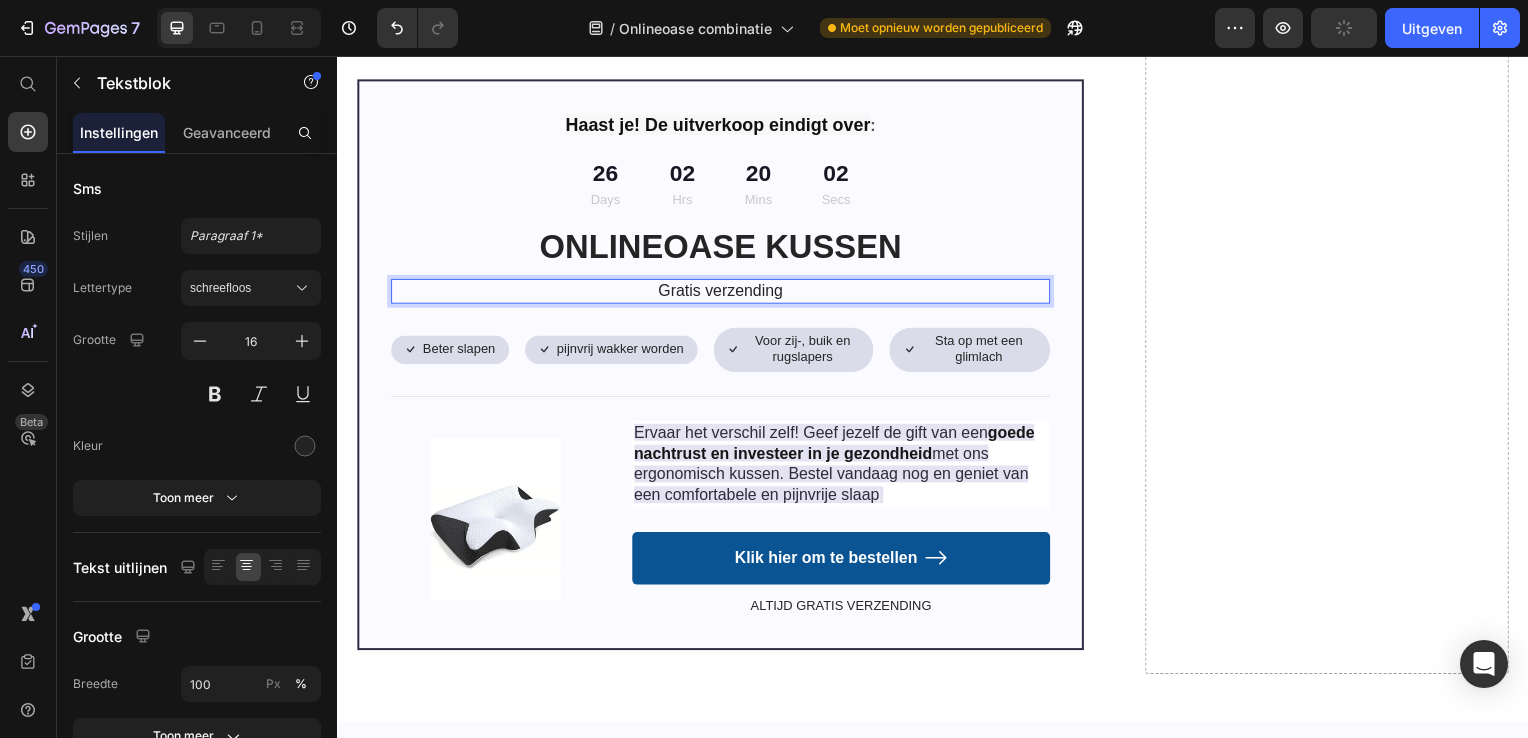 click on "Gratis verzending" at bounding box center (723, 293) 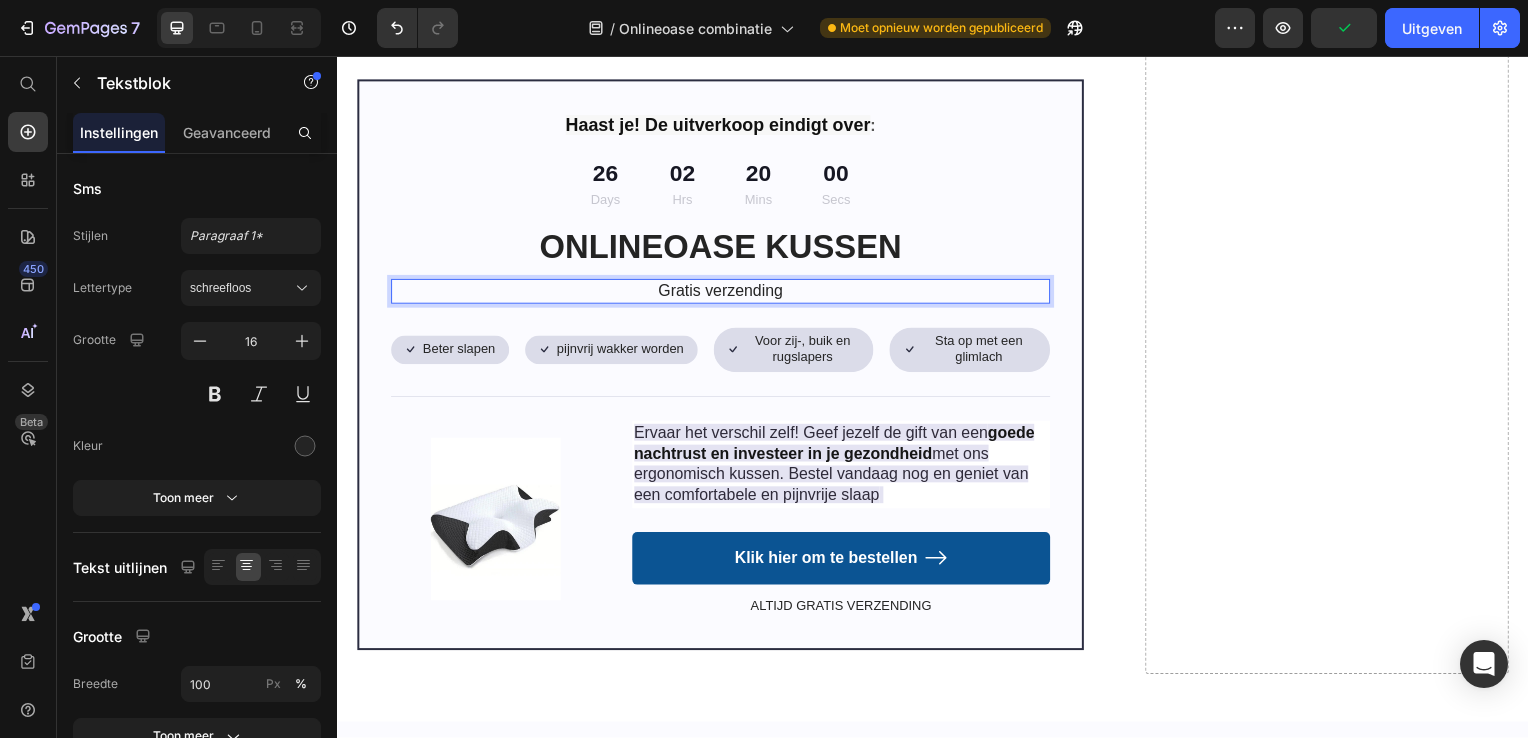 click on "Gratis verzending" at bounding box center (723, 293) 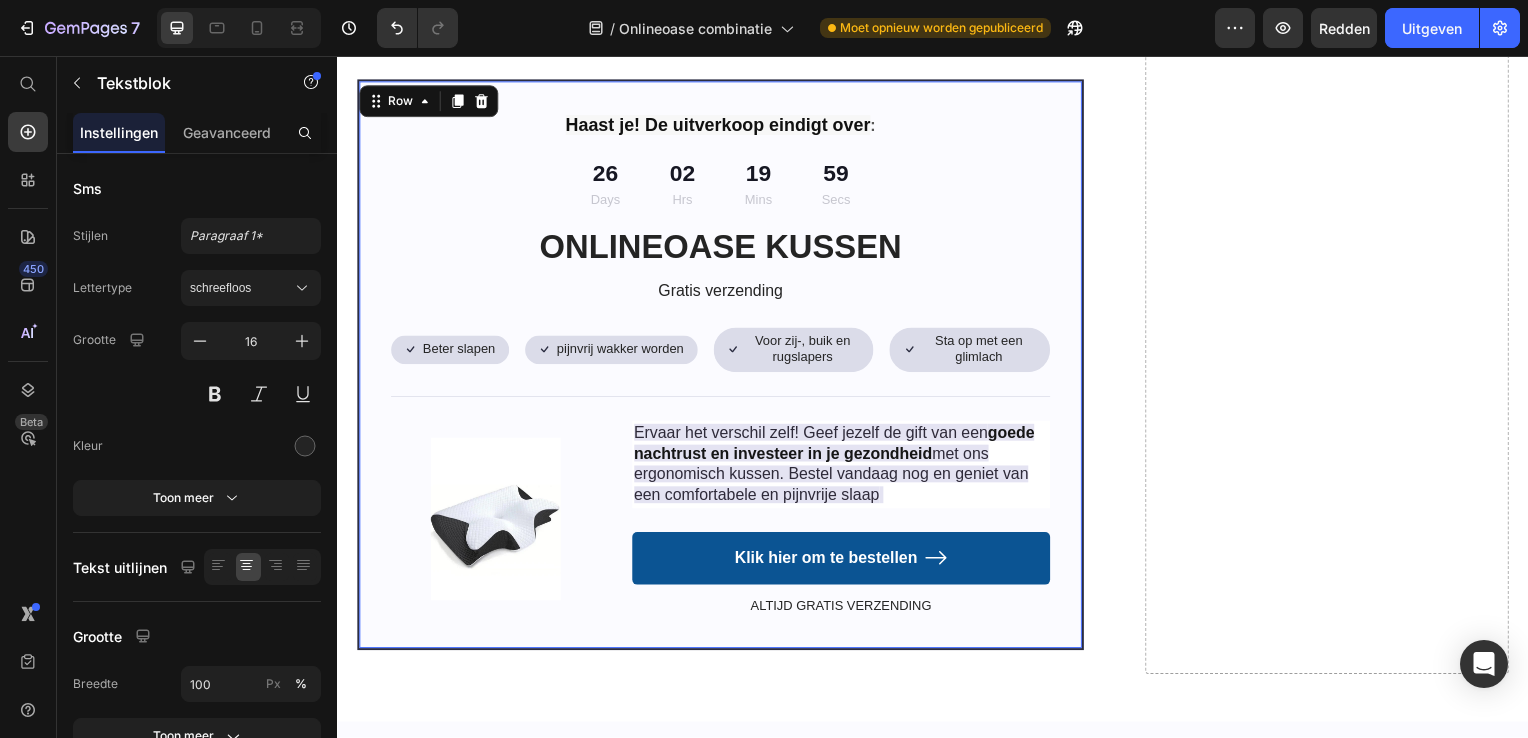 click on "Haast je! De uitverkoop eindigt over : Text Block 26 Days 02 Hrs 19 Mins 59 Secs Countdown Timer ONLINEOASE KUSSEN Heading Gratis verzending  Text Block
Icon Beter slapen Text Block Row
Icon pijnvrij wakker worden Text Block Row Row
Icon Voor zij-, buik en rugslapers Text Block Row
Icon Sta op met een glimlach Text Block Row Row Row Image Ervaar het verschil zelf! Geef jezelf de gift van een  goede nachtrust en investeer in je gezondheid  met ons ergonomisch kussen. Bestel vandaag nog en geniet van een comfortabele en pijnvrije slaap   Text Block
Klik hier om te bestellen Button ALTIJD GRATIS VERZENDING Text Block Row" at bounding box center (723, 367) 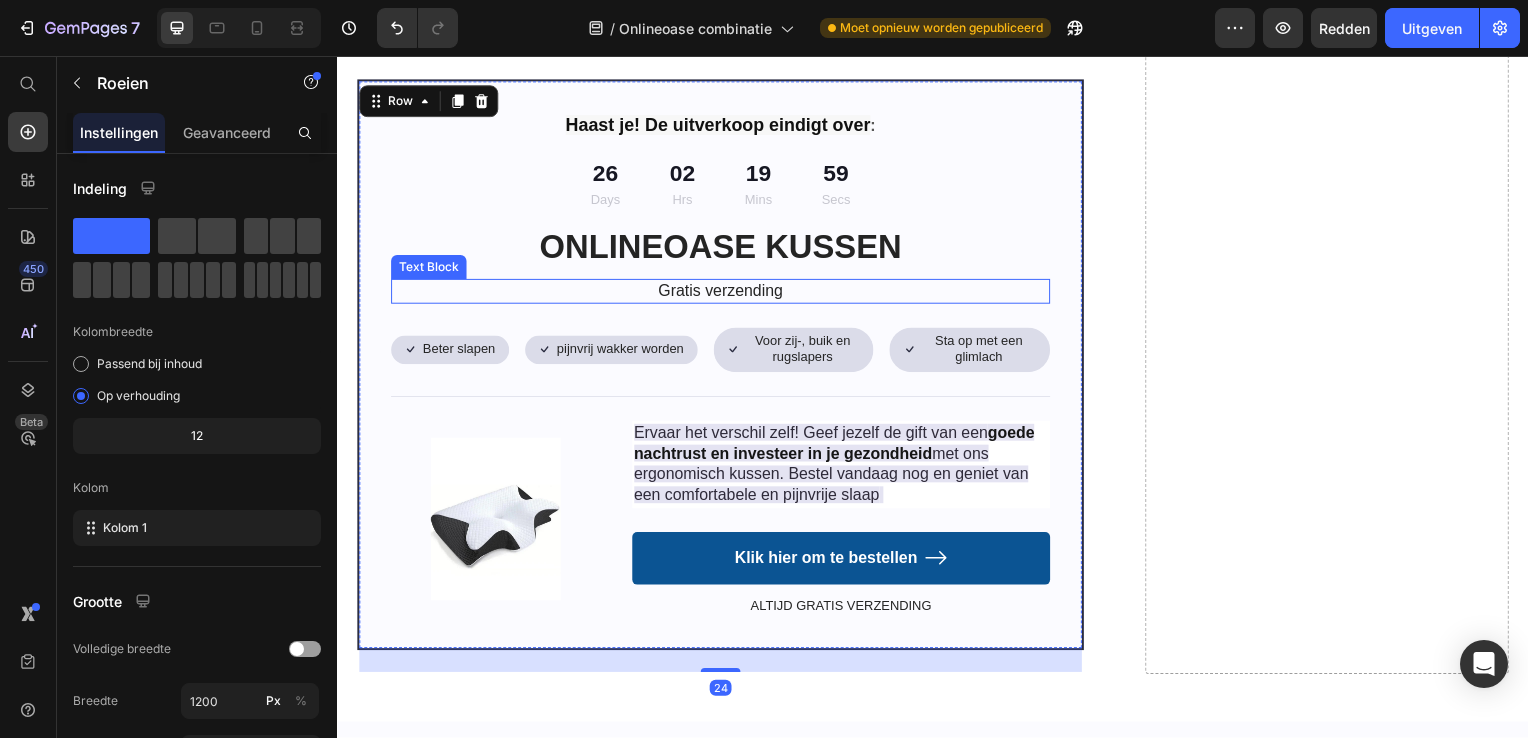 click on "Gratis verzending" at bounding box center (723, 293) 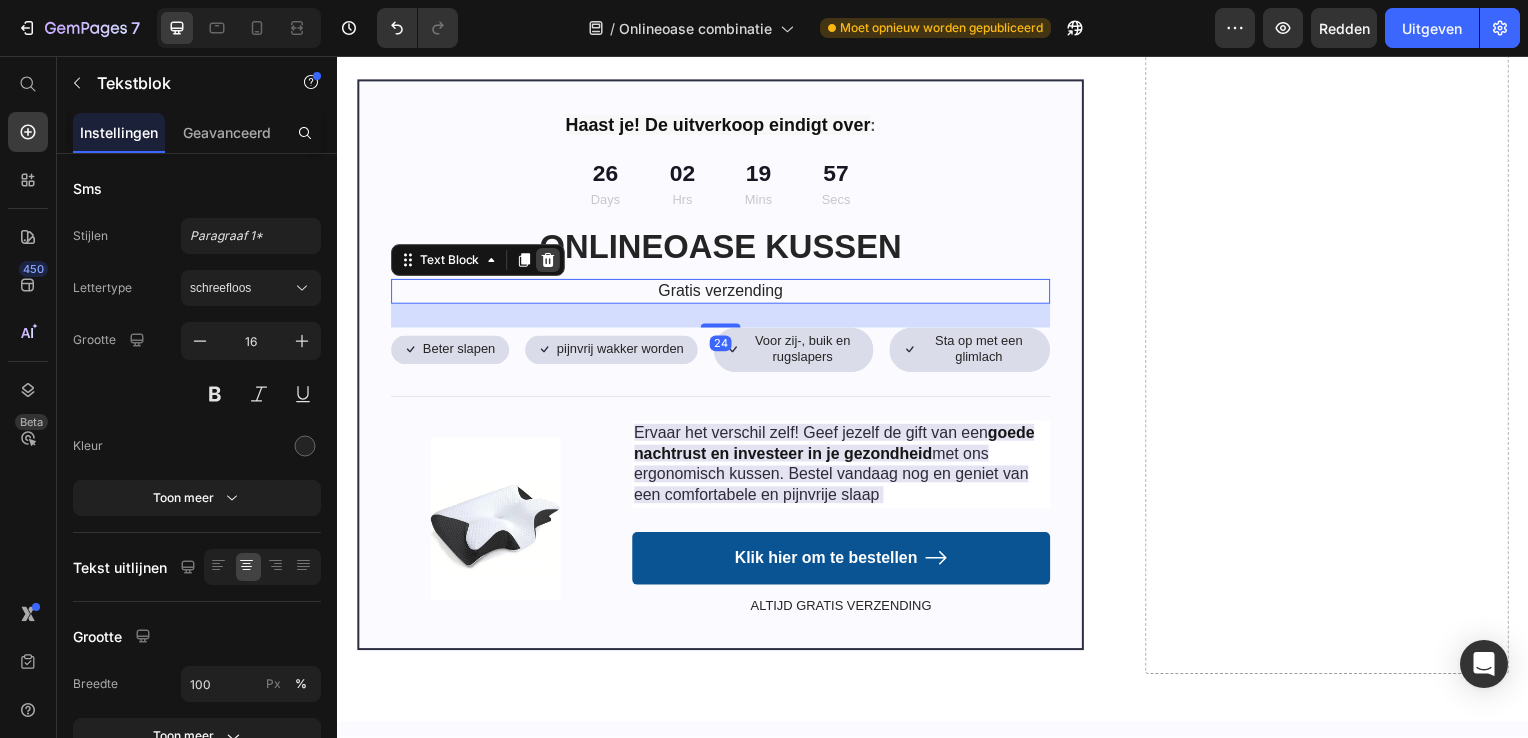 click 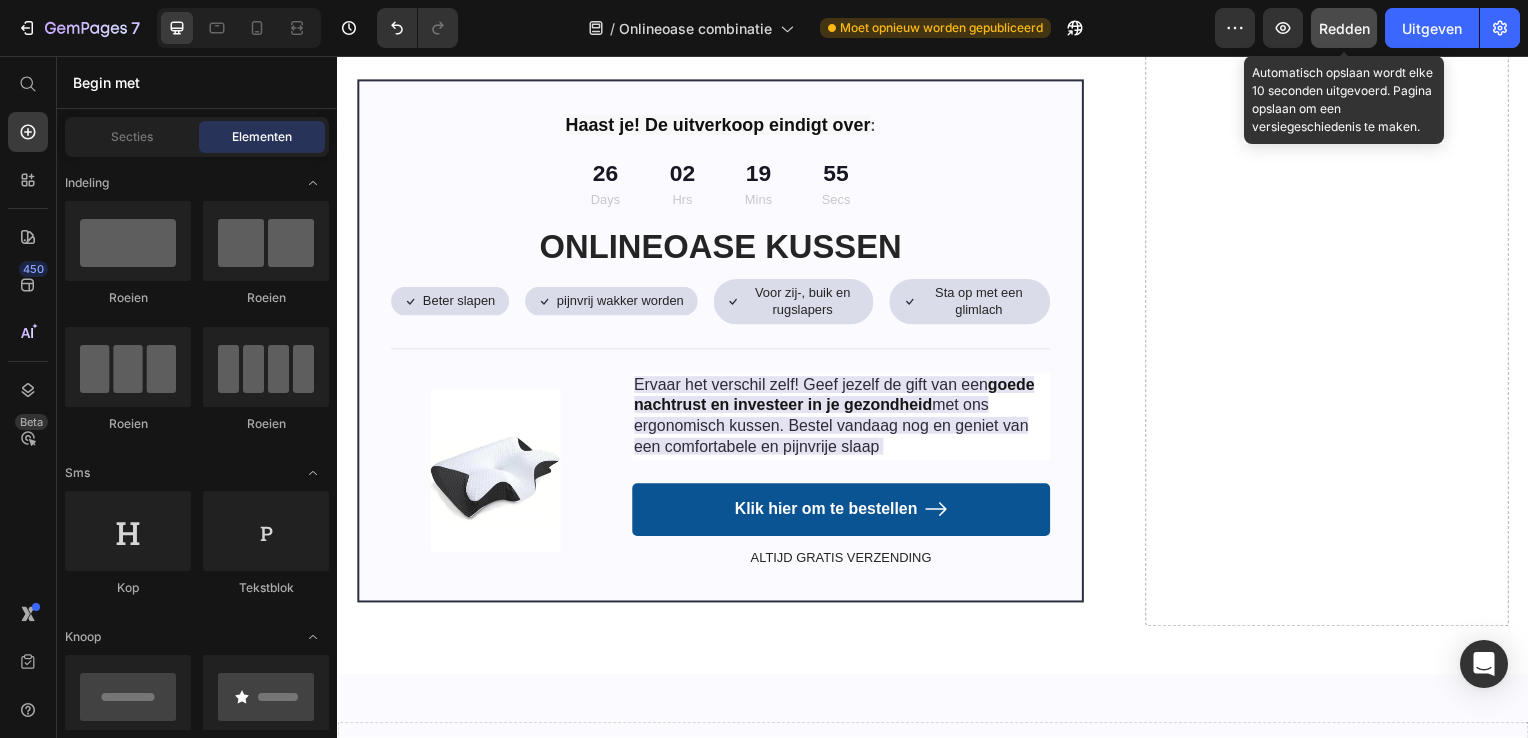 click on "Redden" at bounding box center (1344, 28) 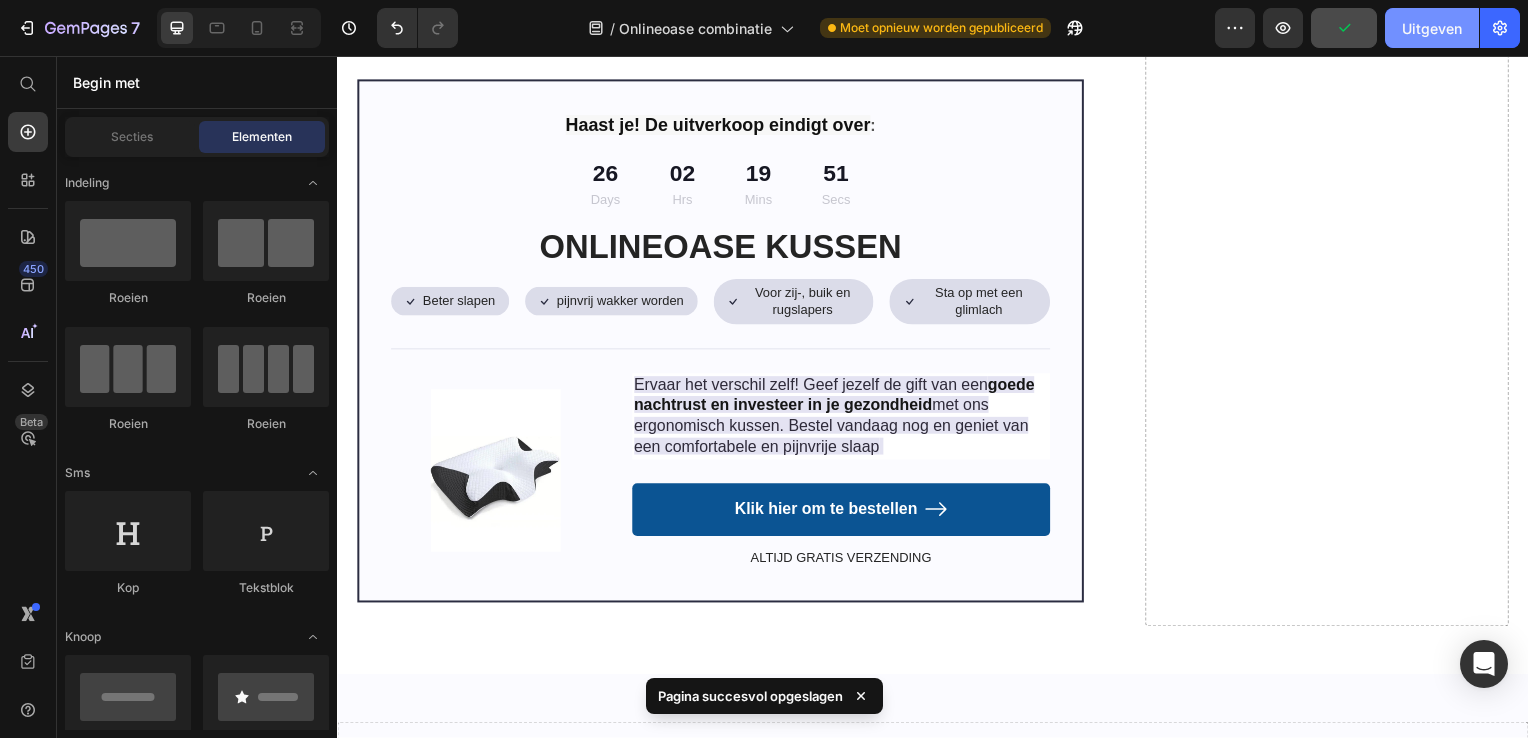 click on "Uitgeven" 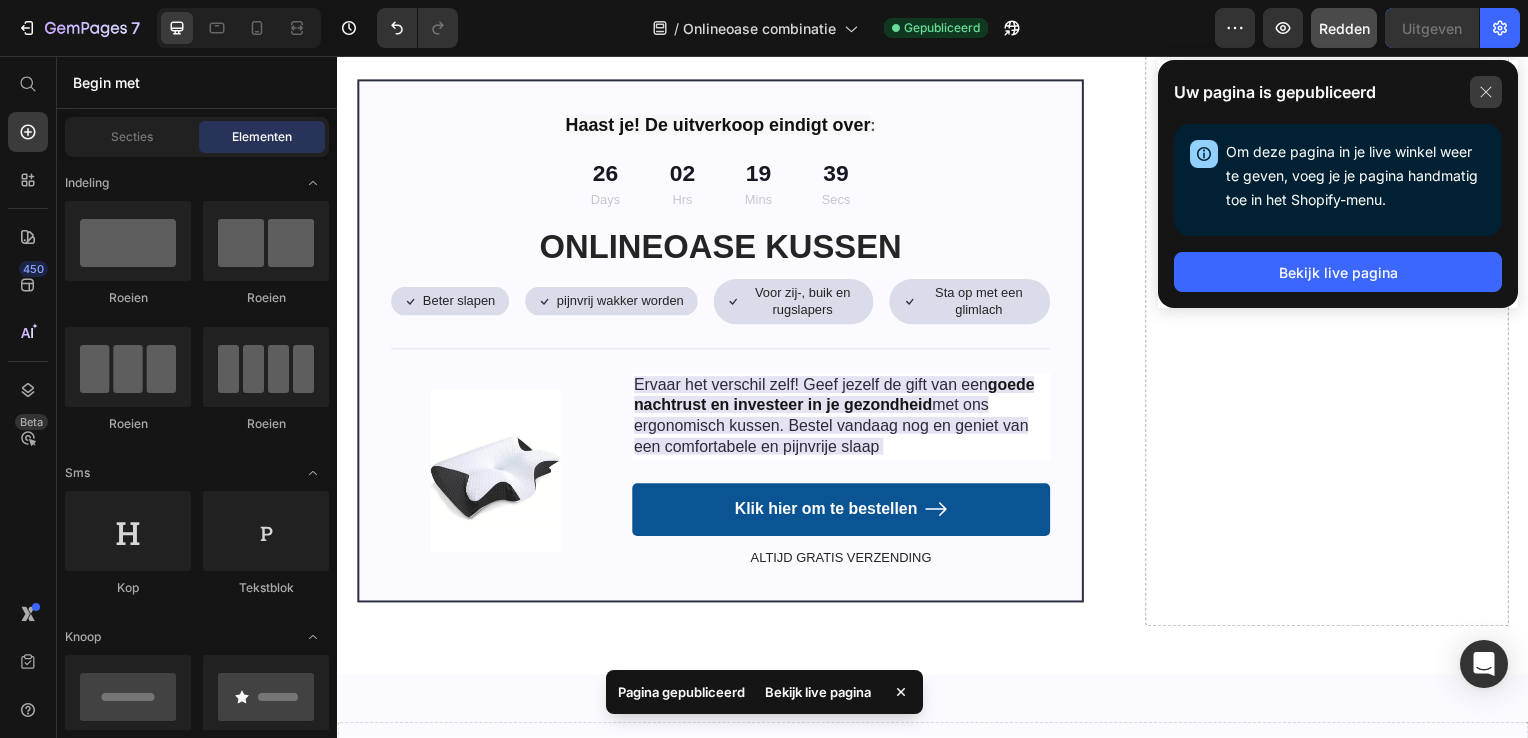 click 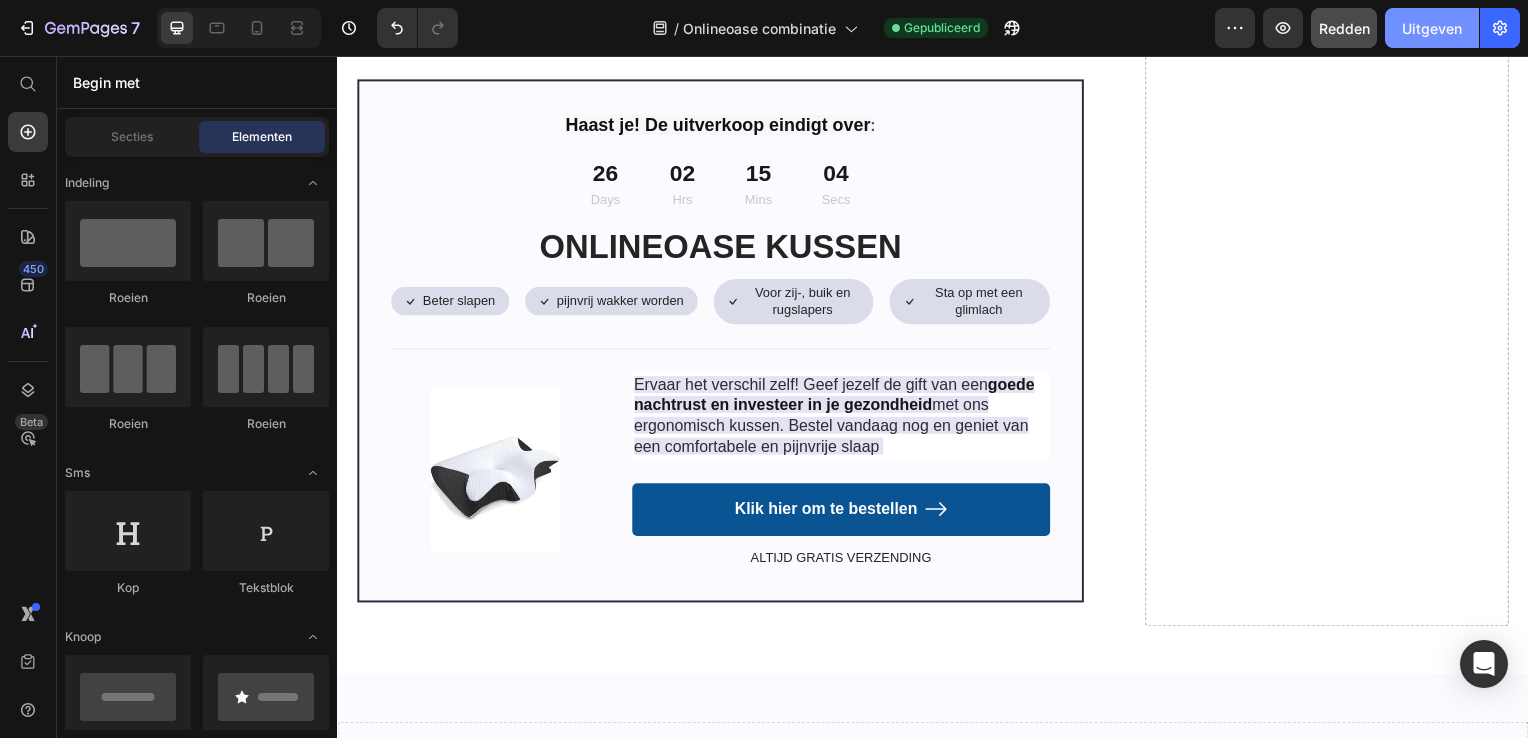 click on "Uitgeven" 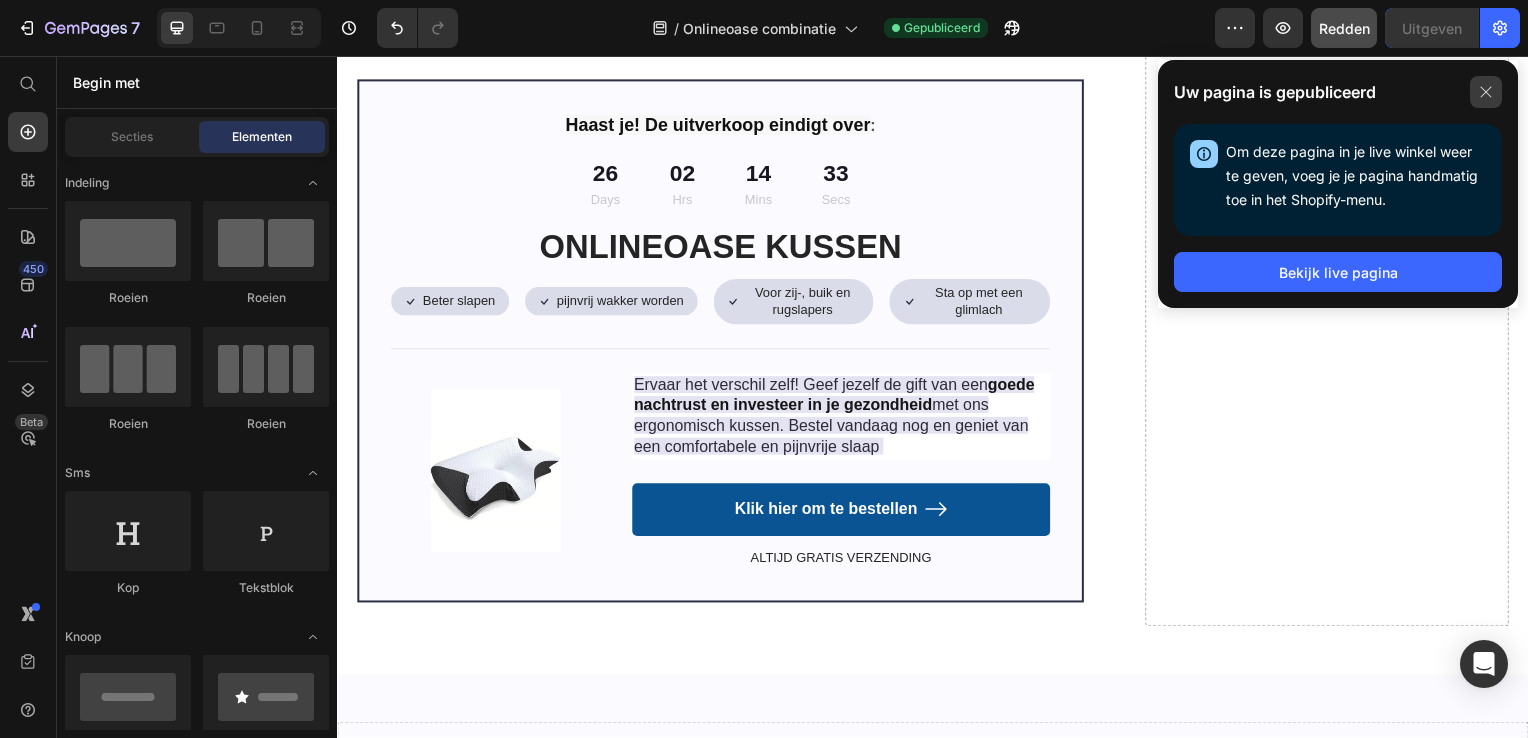 click 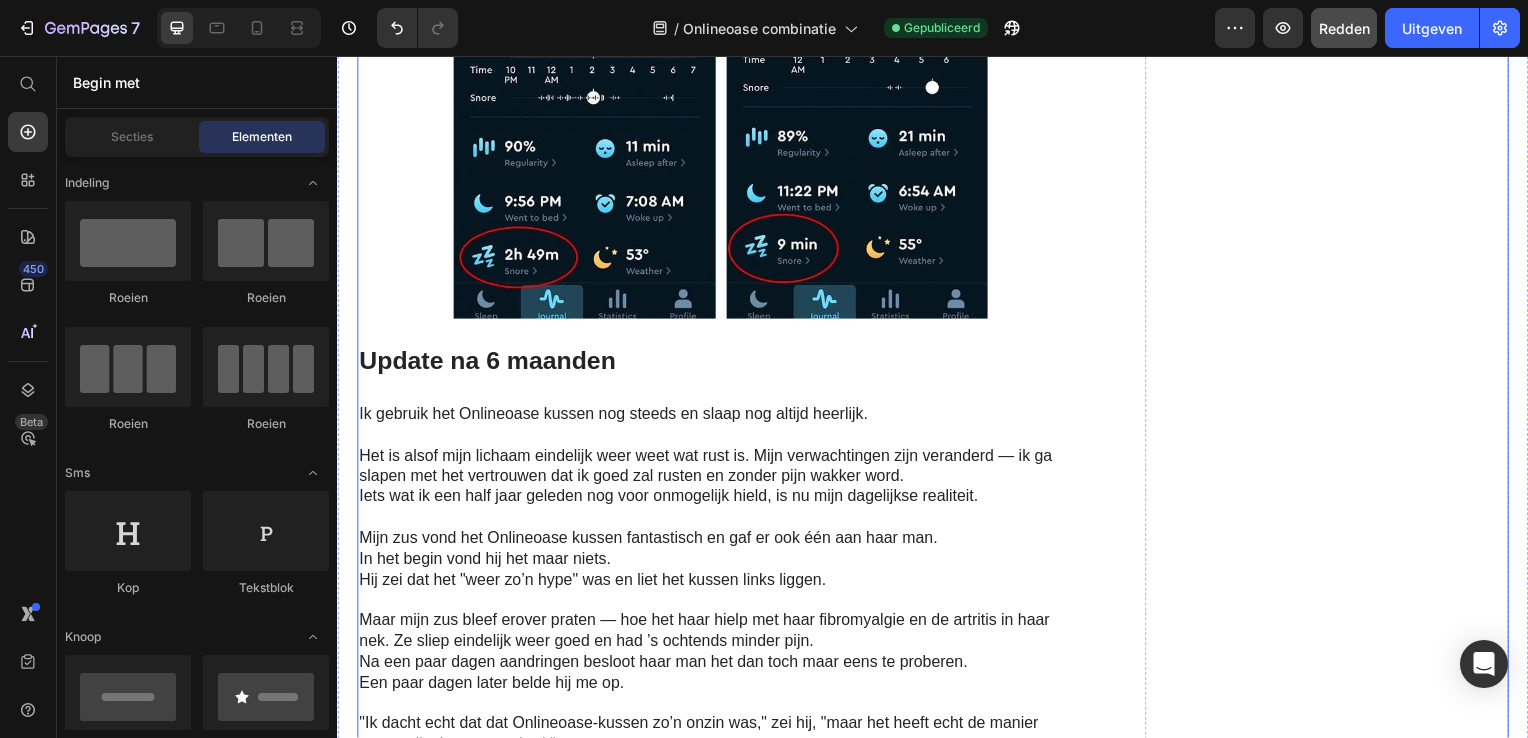 scroll, scrollTop: 7700, scrollLeft: 0, axis: vertical 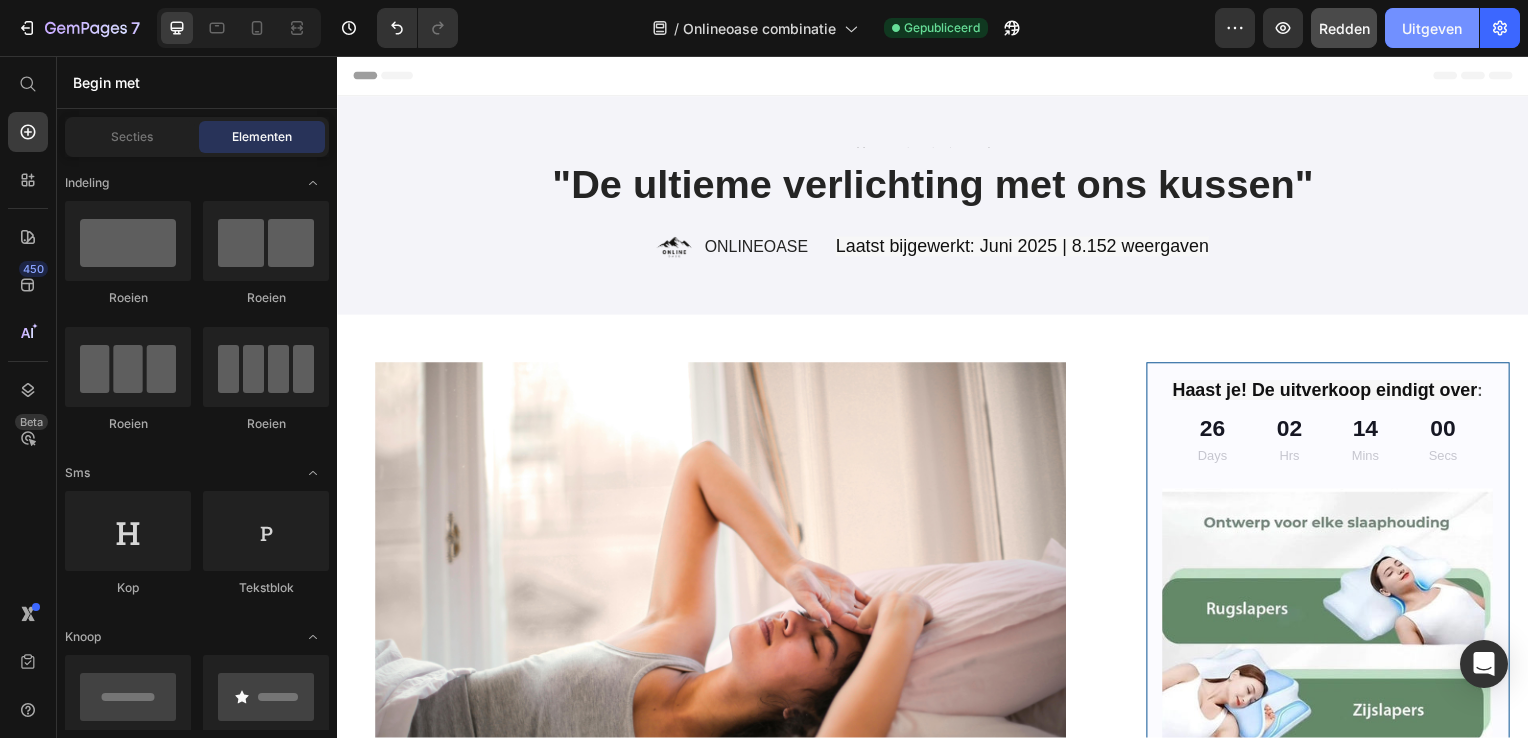 click on "Uitgeven" 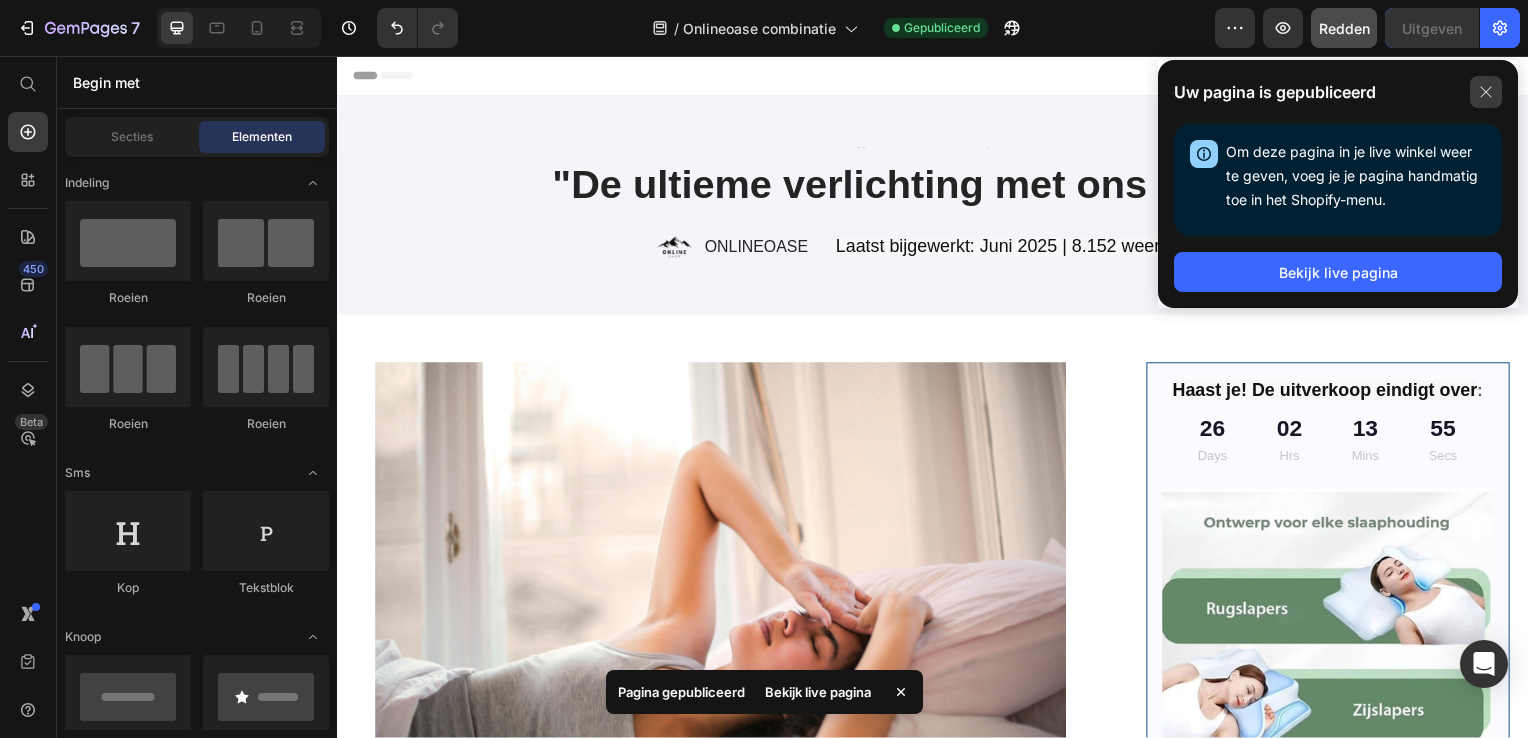 click 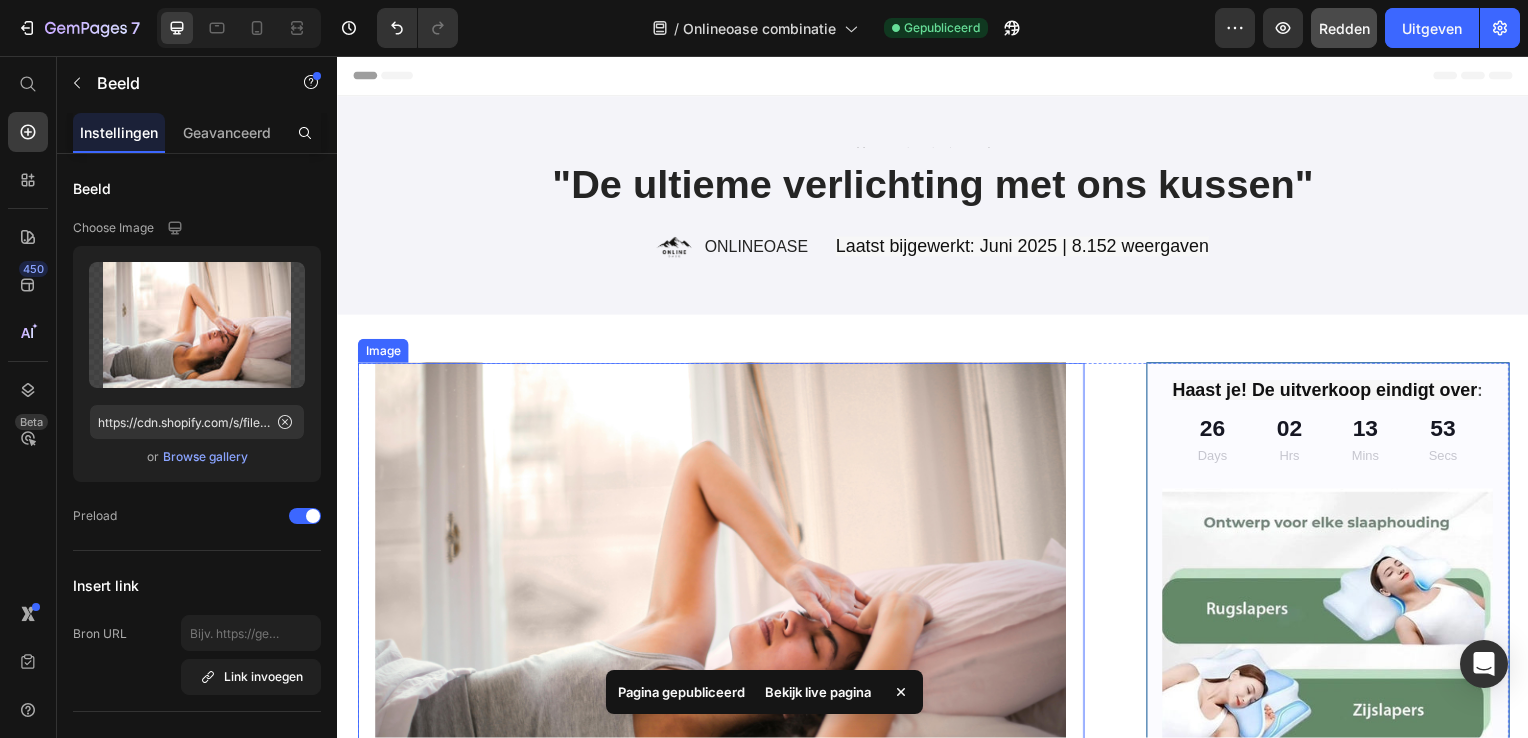 click at bounding box center [723, 597] 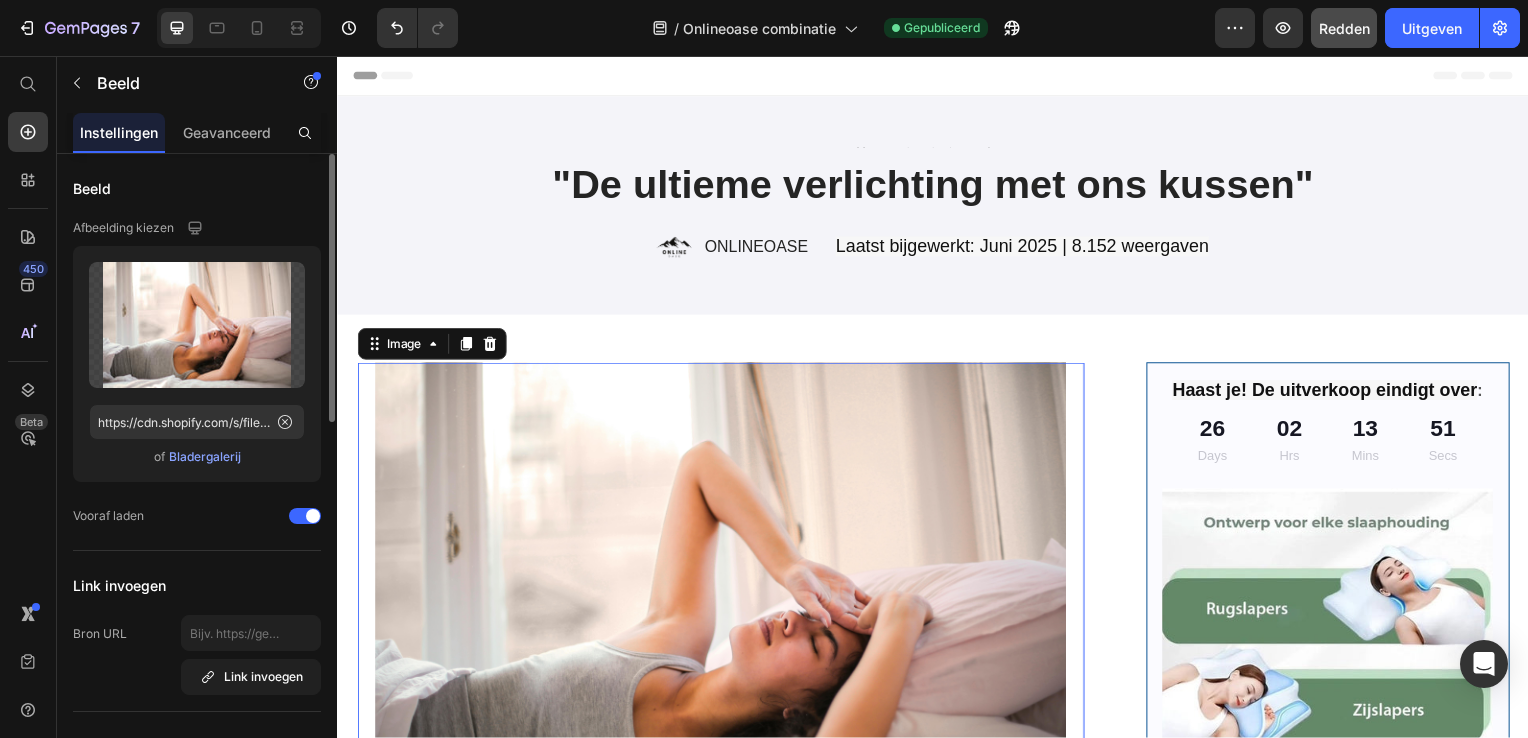 click on "Bladergalerij" at bounding box center [205, 457] 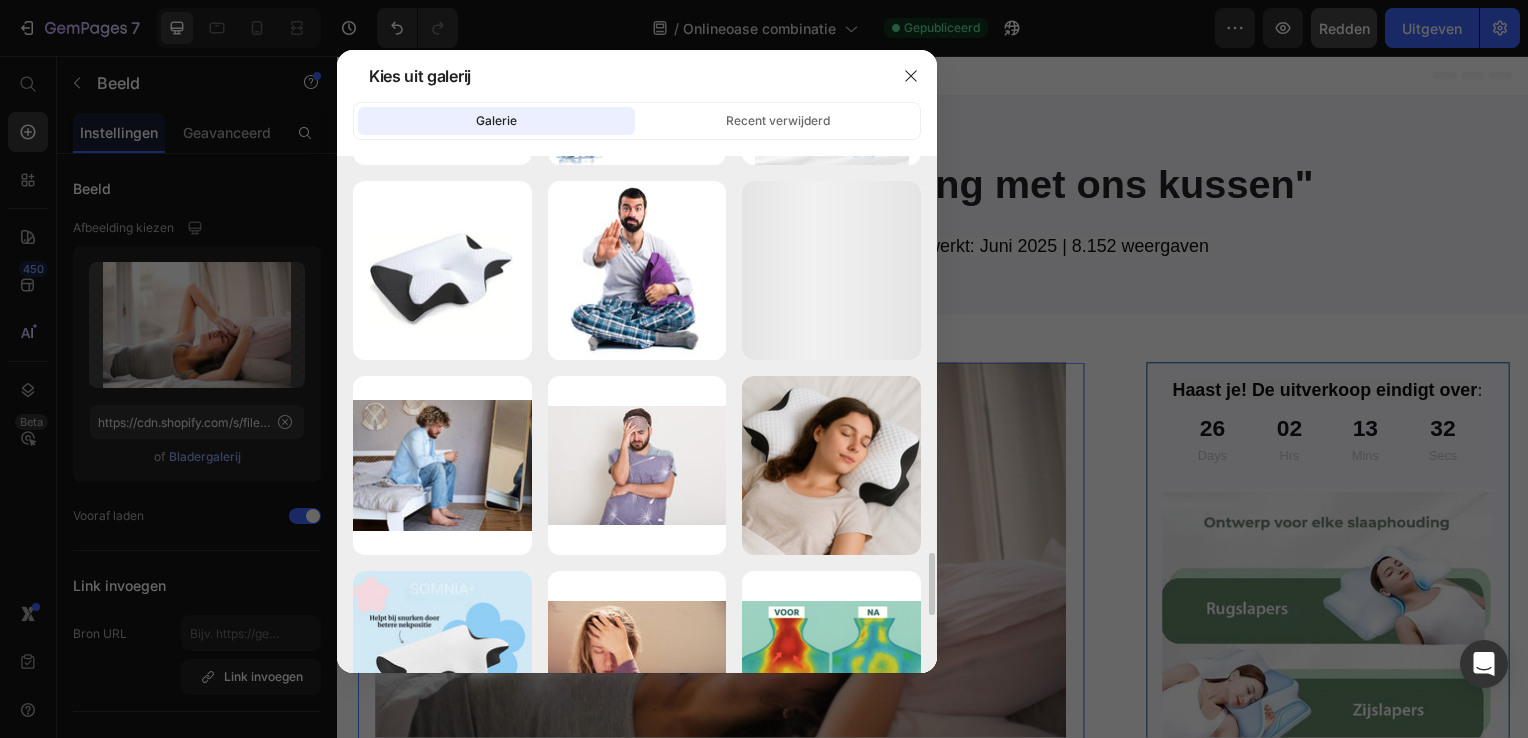 scroll, scrollTop: 3400, scrollLeft: 0, axis: vertical 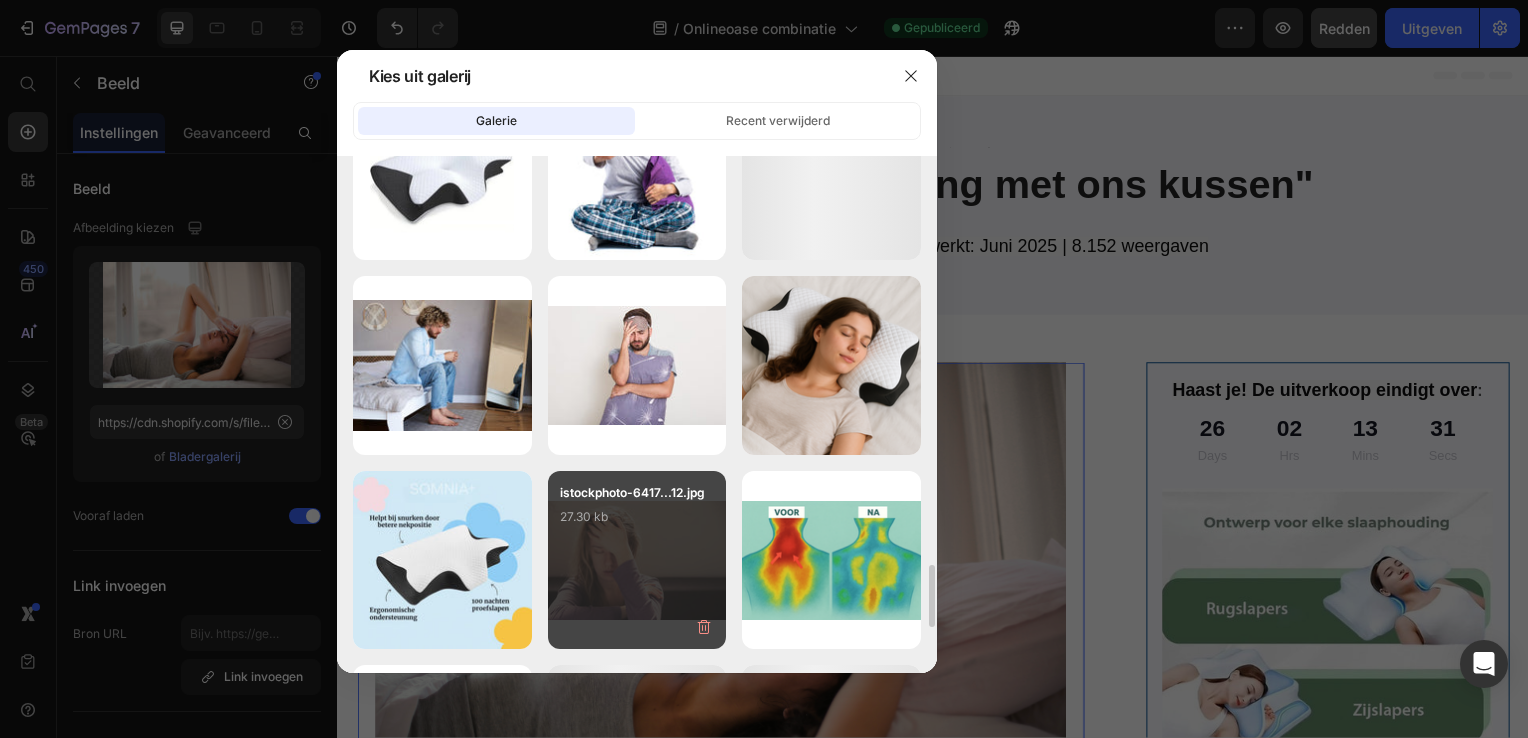 click on "istockphoto-6417...12.jpg 27.30 kb" at bounding box center (637, 523) 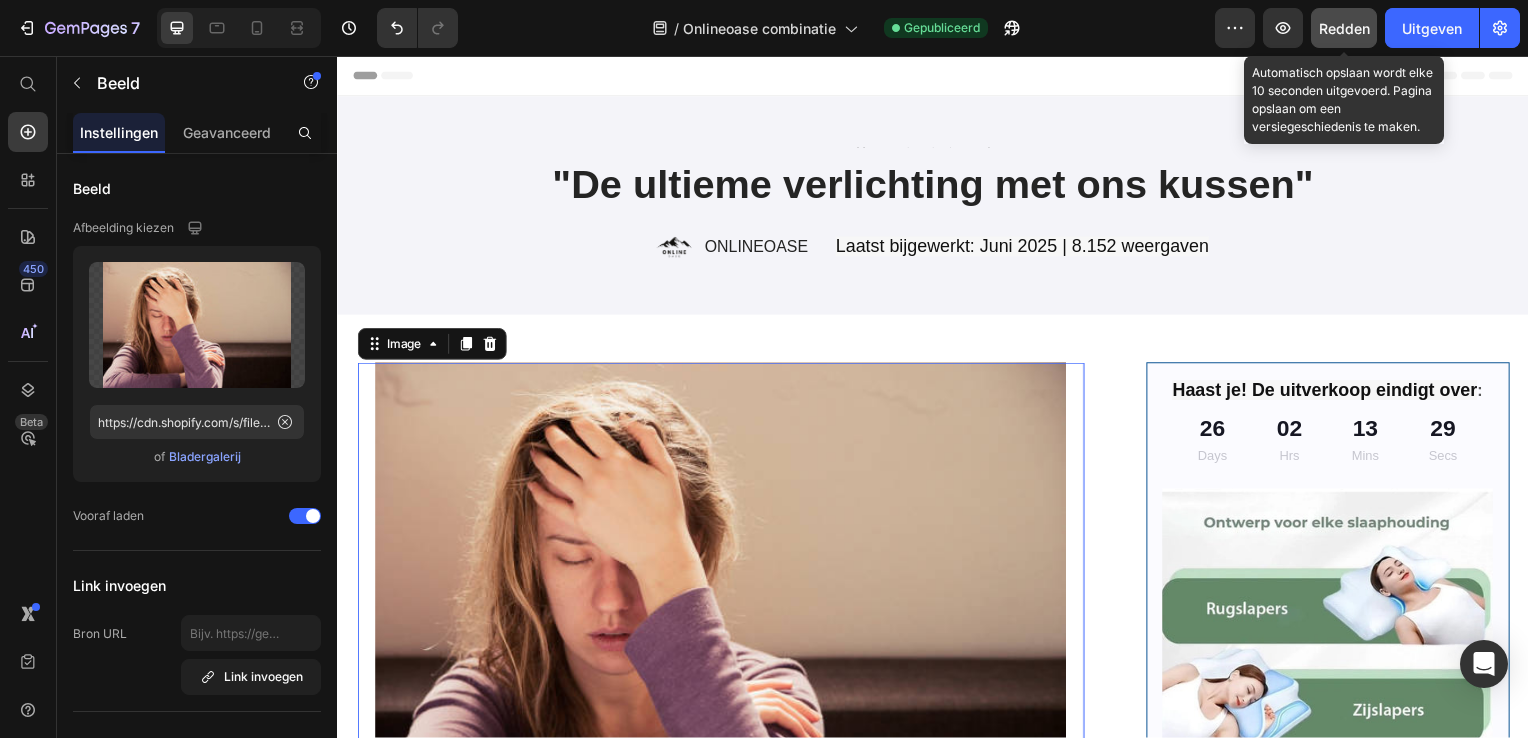 click on "Redden" at bounding box center (1344, 28) 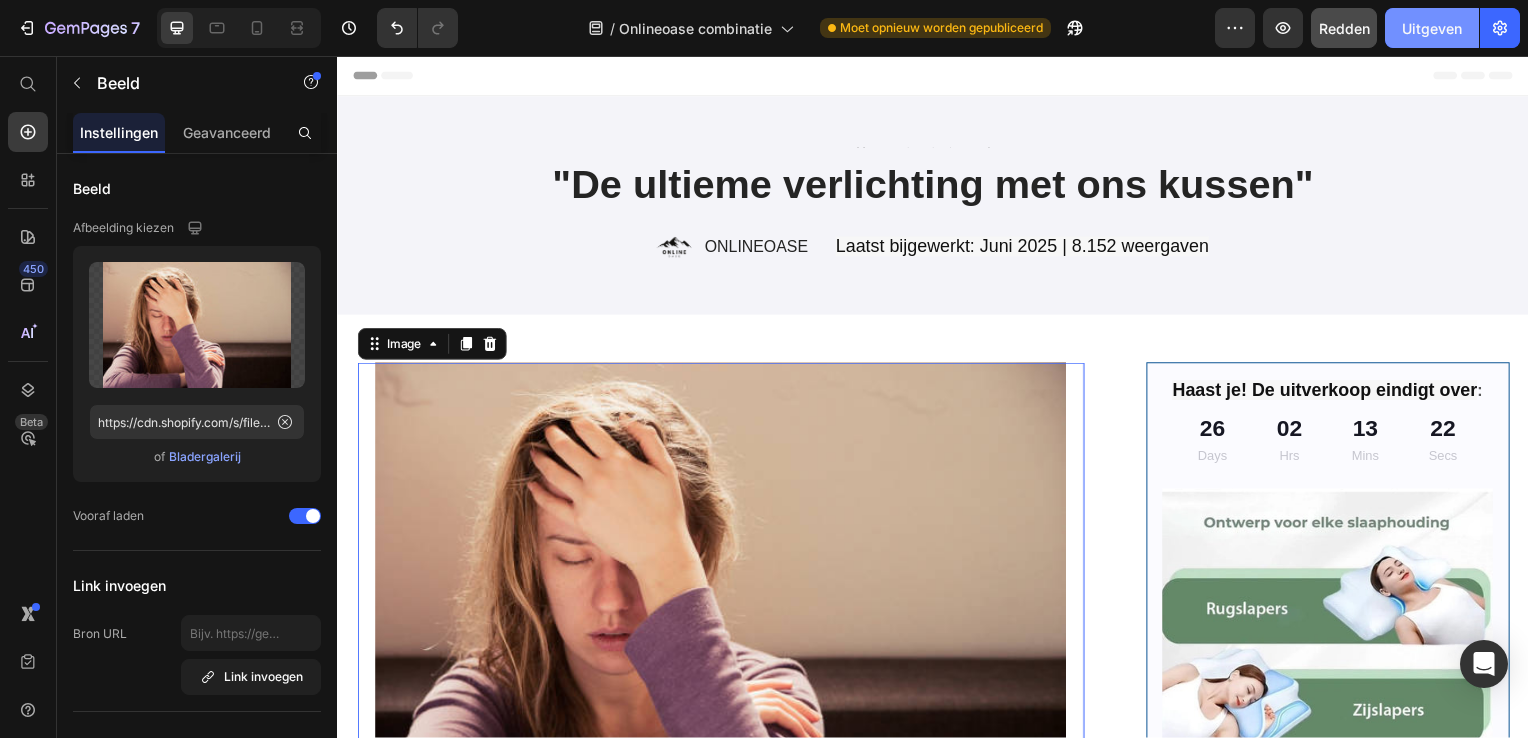 click on "Uitgeven" 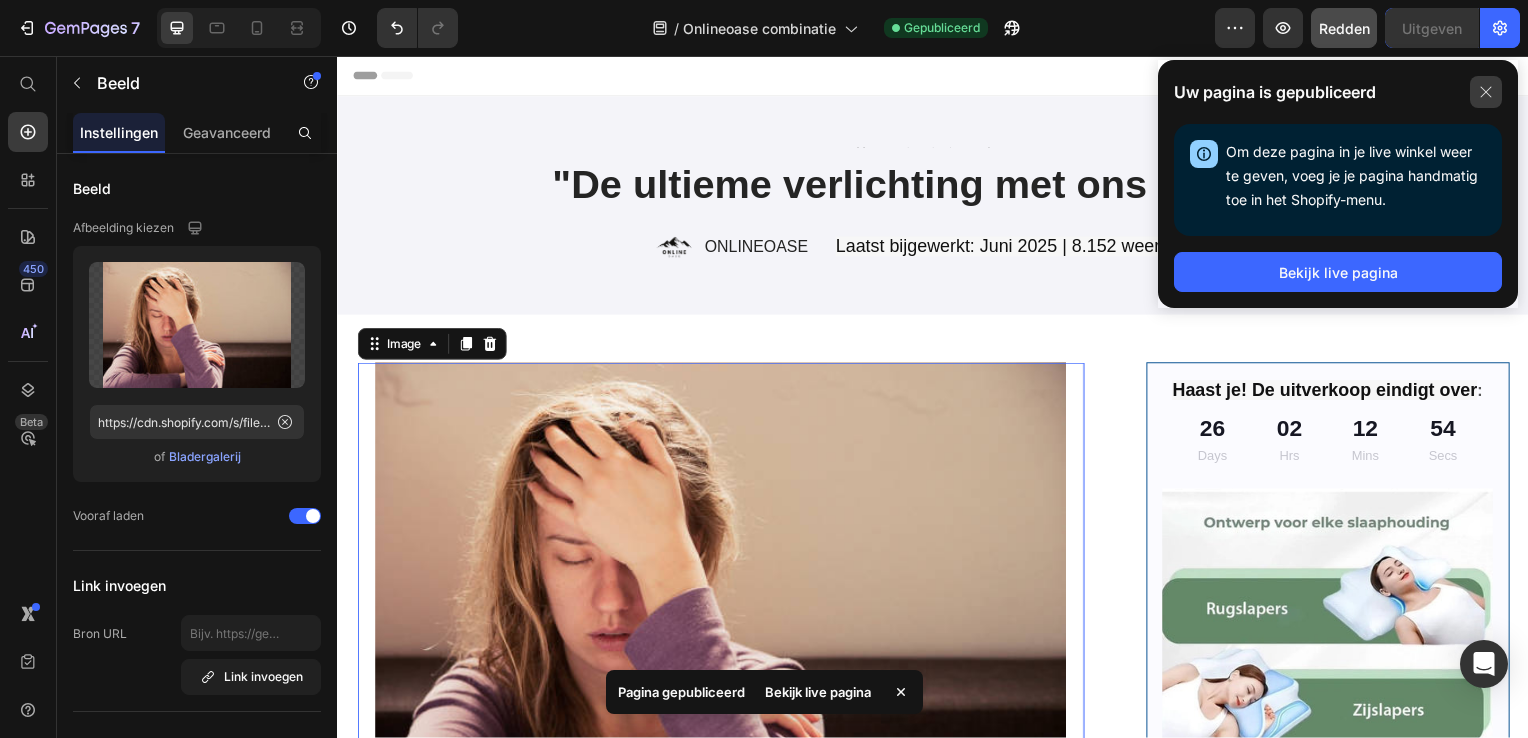 click 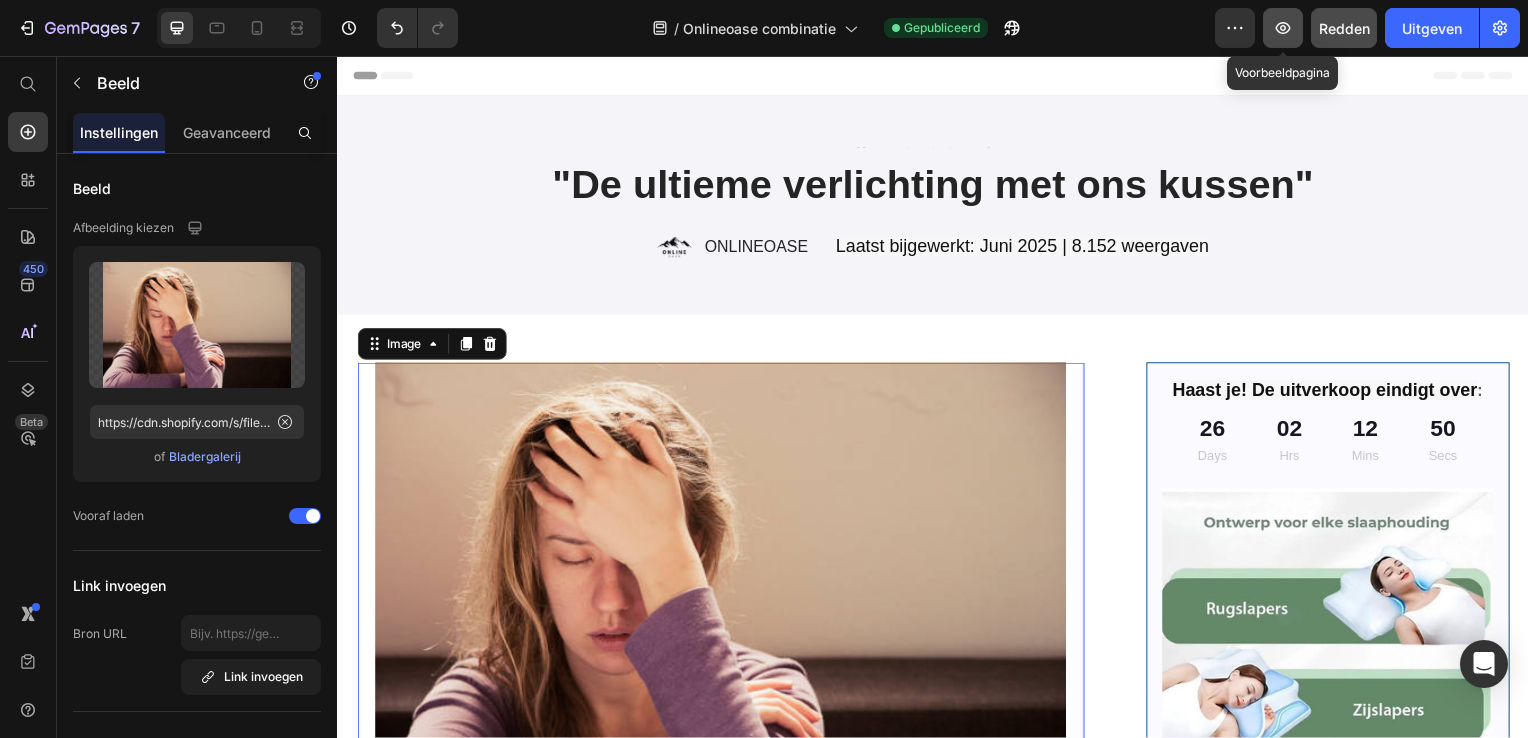 click 